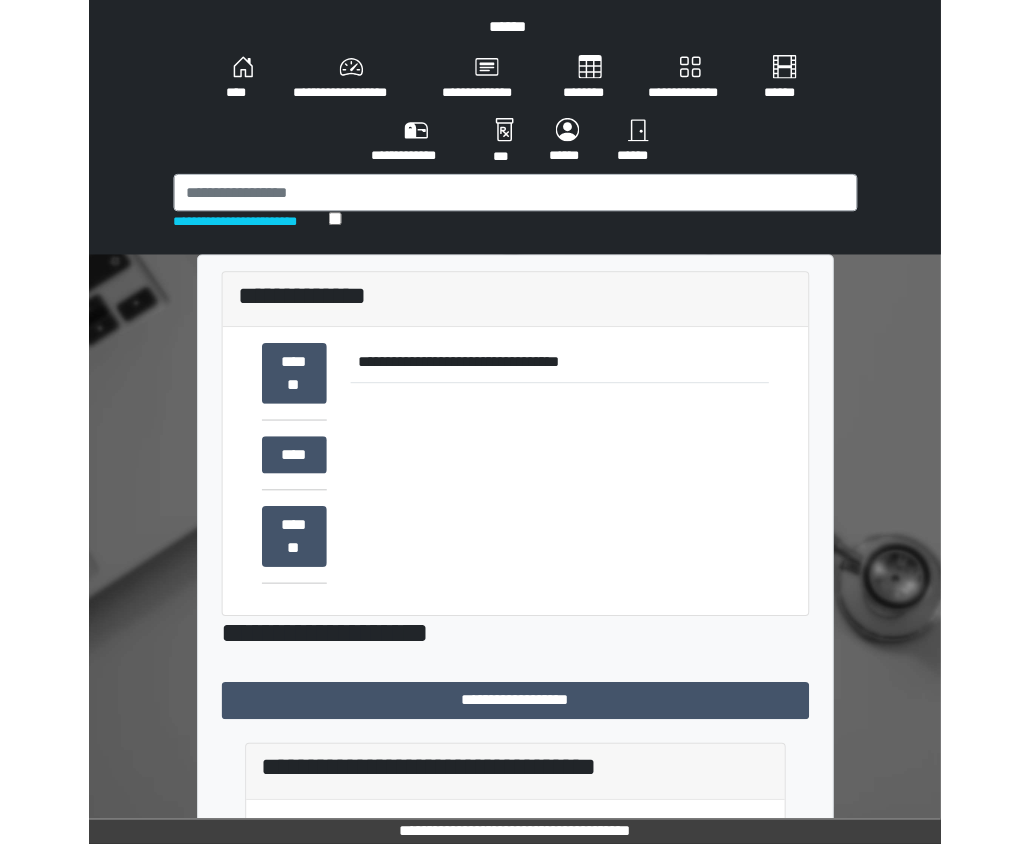 scroll, scrollTop: 0, scrollLeft: 0, axis: both 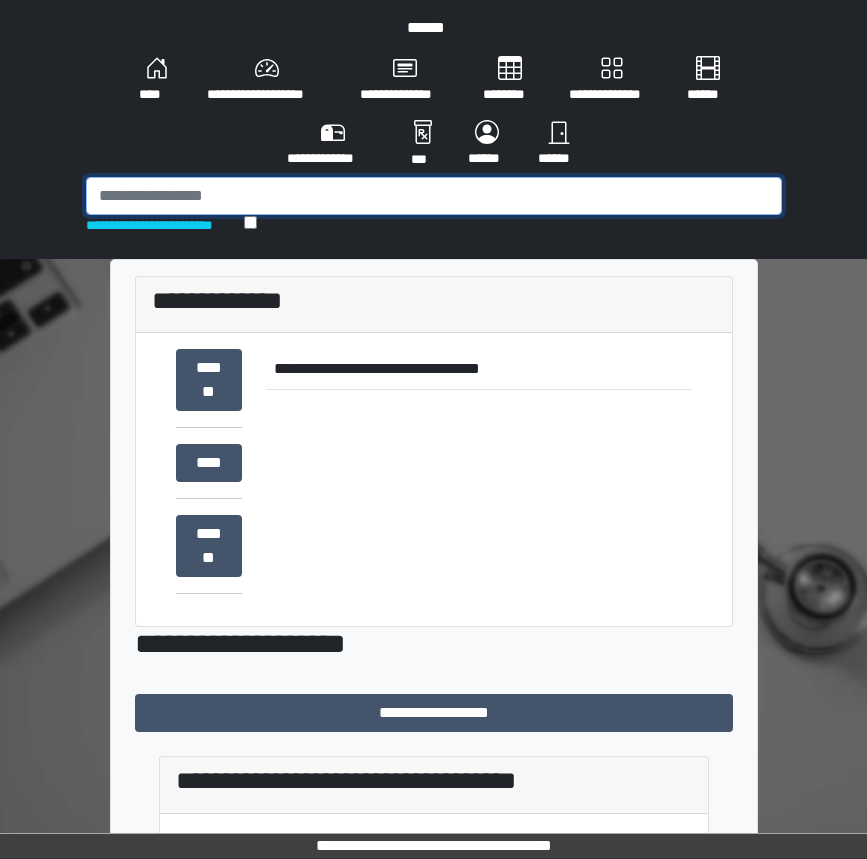 click at bounding box center (434, 196) 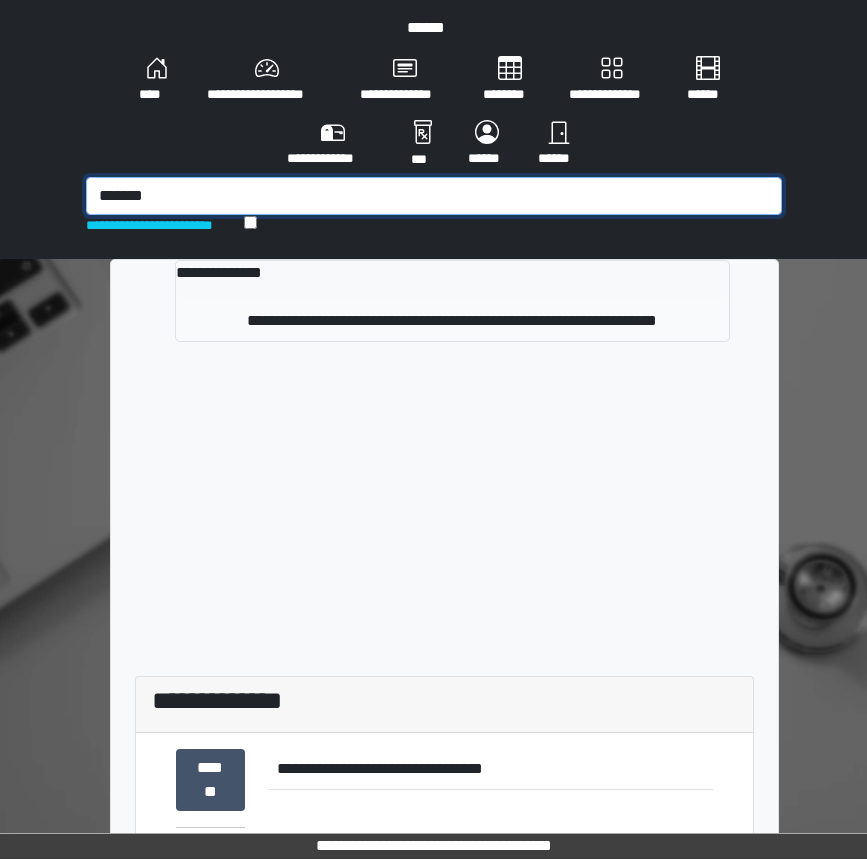type on "*******" 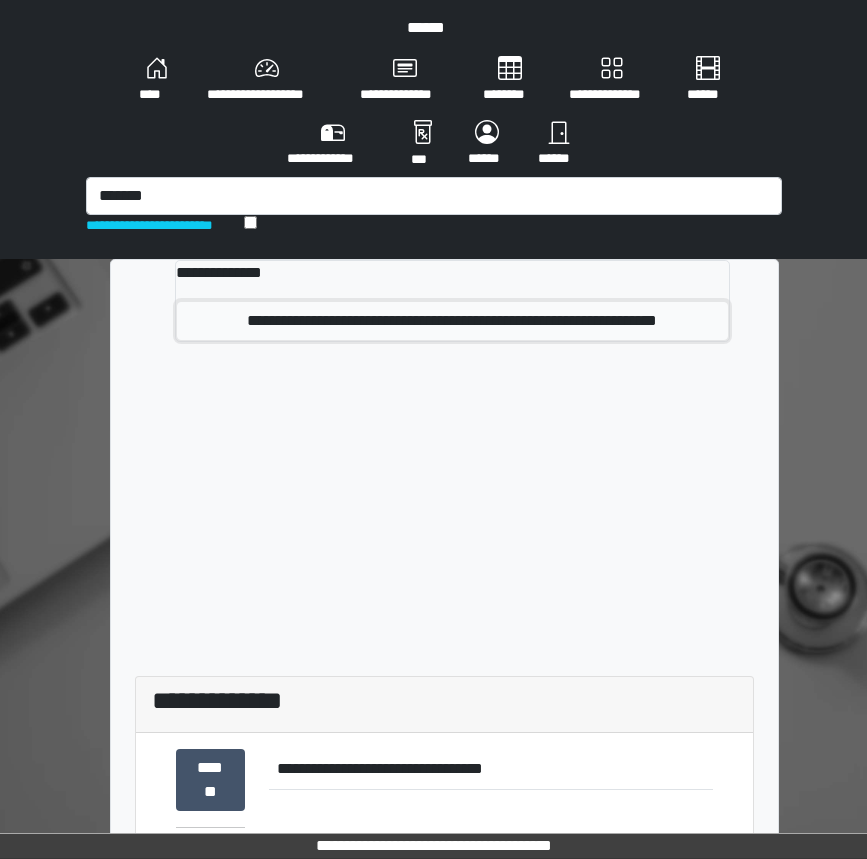 click on "**********" at bounding box center [452, 321] 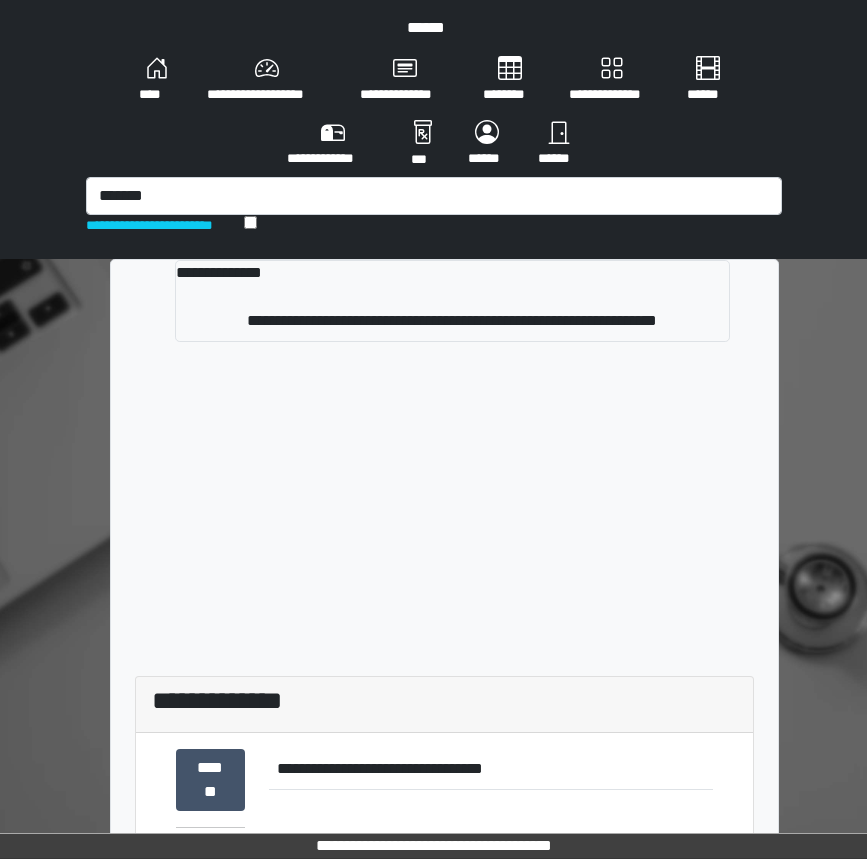 type 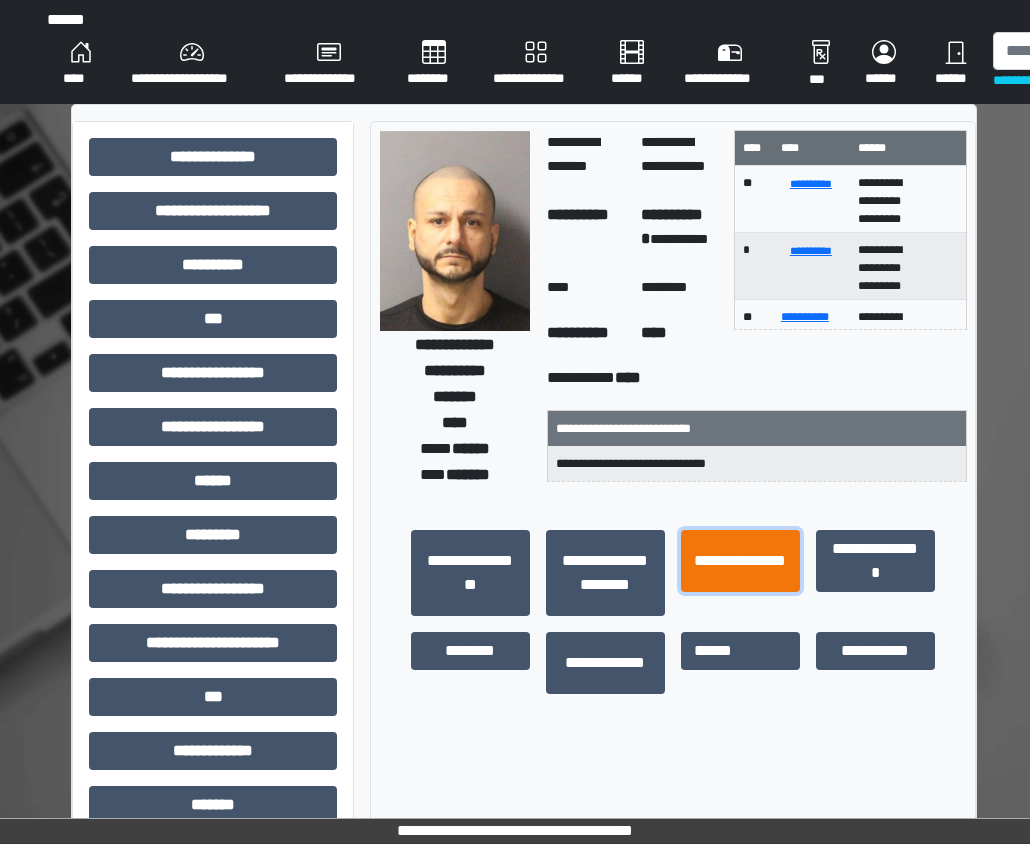click on "**********" at bounding box center (740, 561) 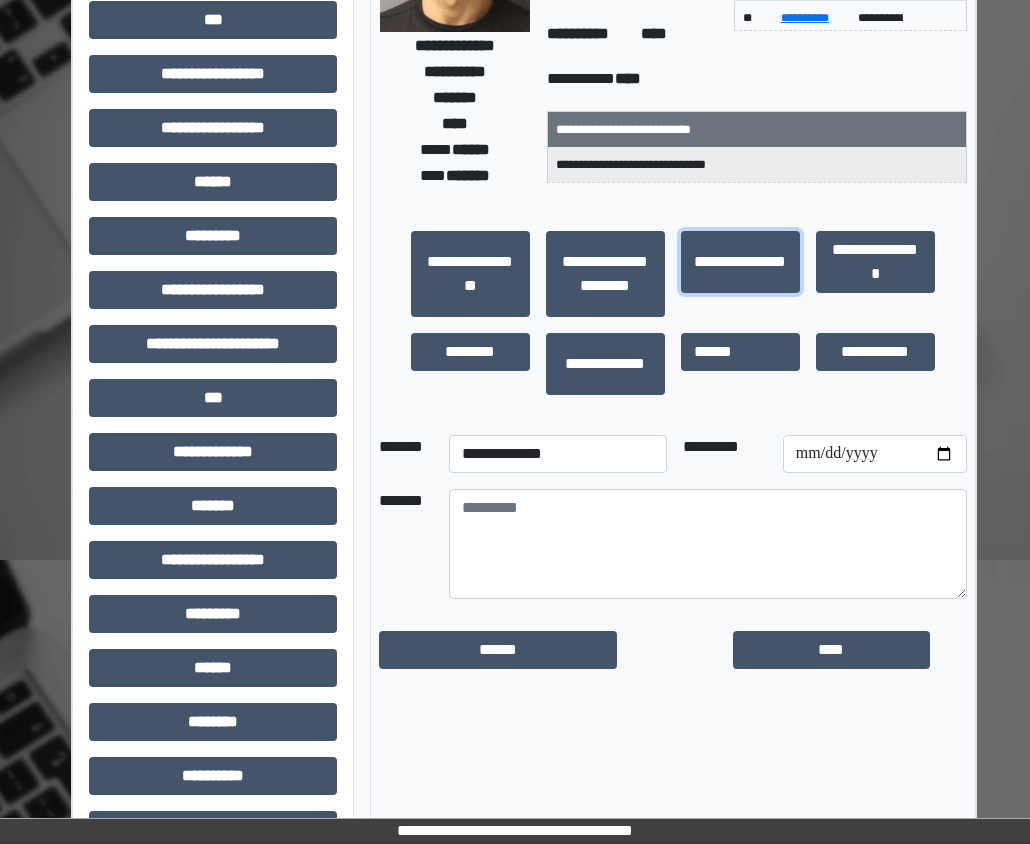 scroll, scrollTop: 300, scrollLeft: 0, axis: vertical 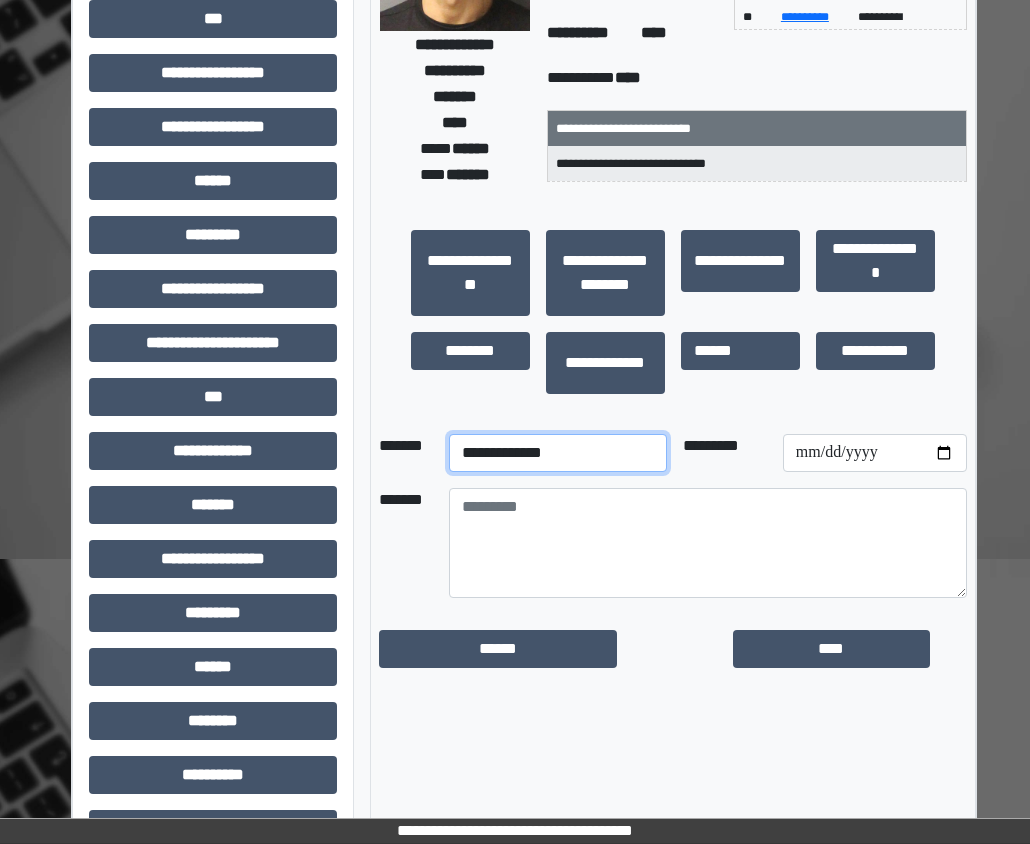 click on "**********" at bounding box center [558, 453] 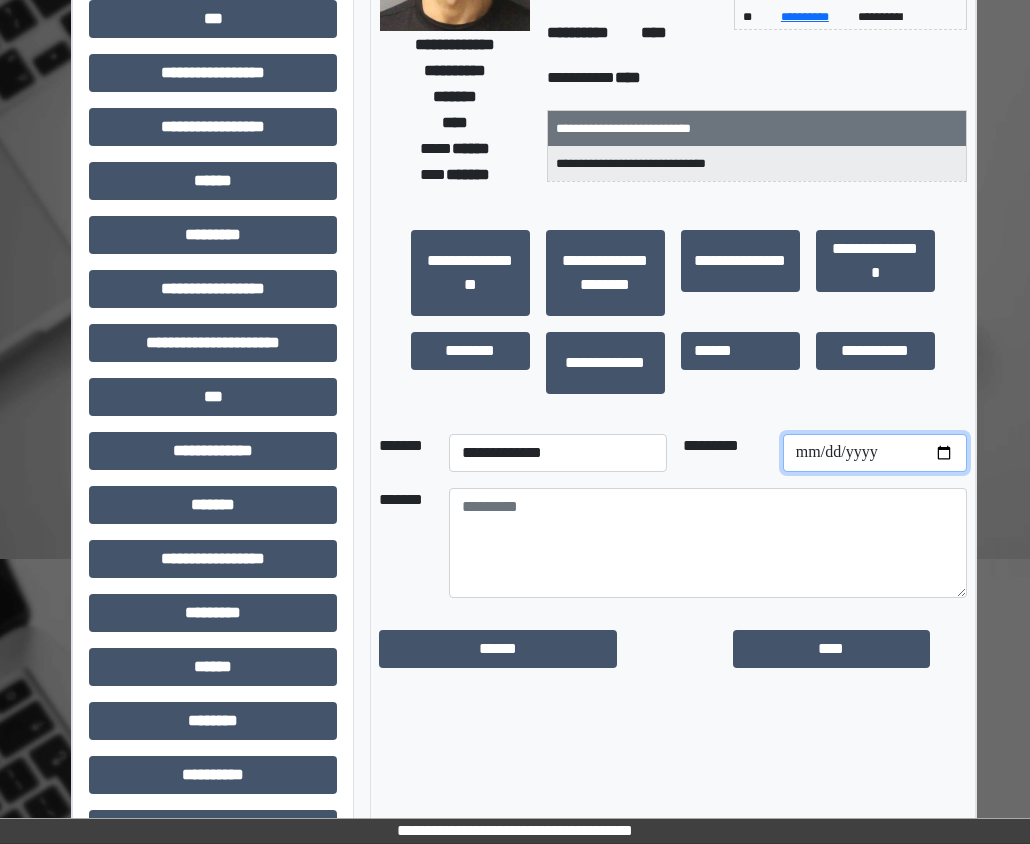 click at bounding box center [875, 453] 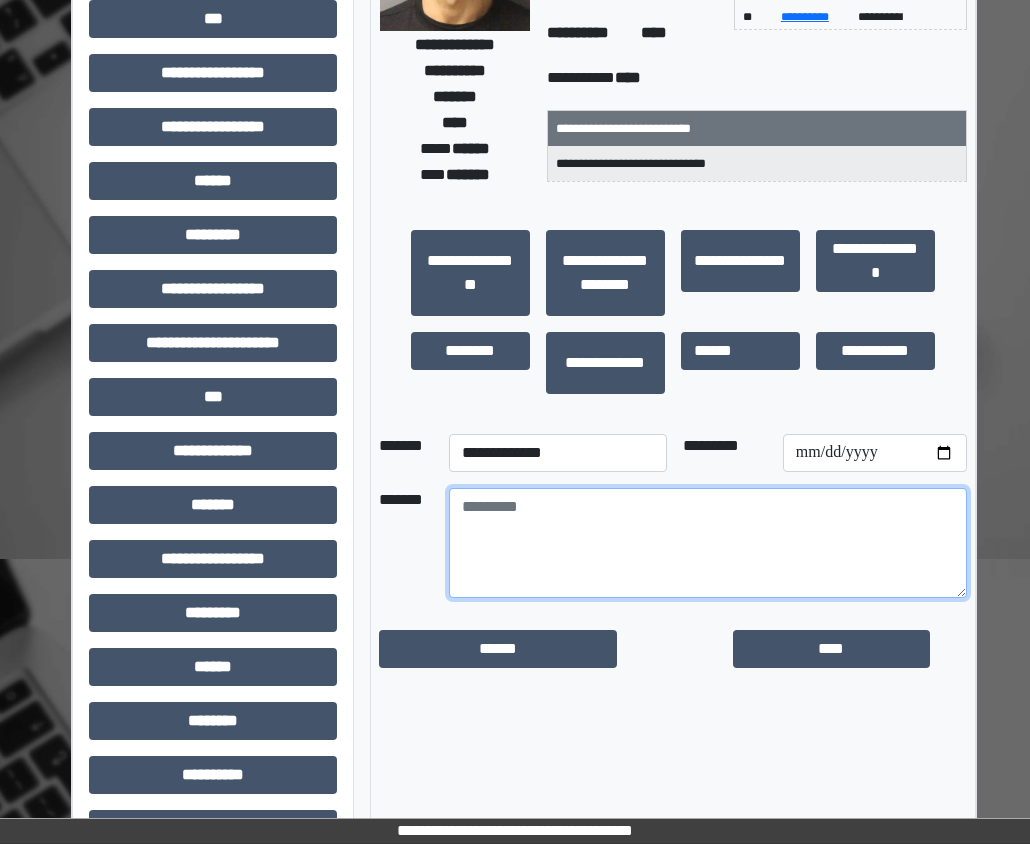 drag, startPoint x: 704, startPoint y: 511, endPoint x: 636, endPoint y: 513, distance: 68.0294 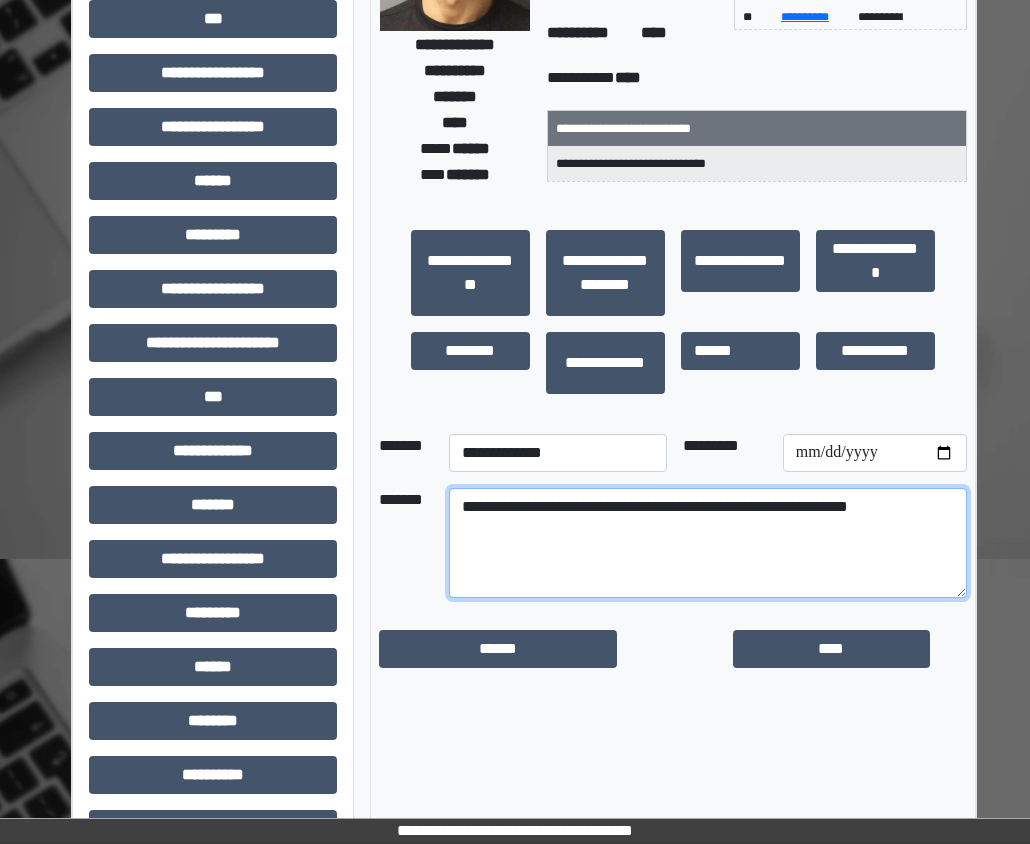 click on "**********" at bounding box center [708, 543] 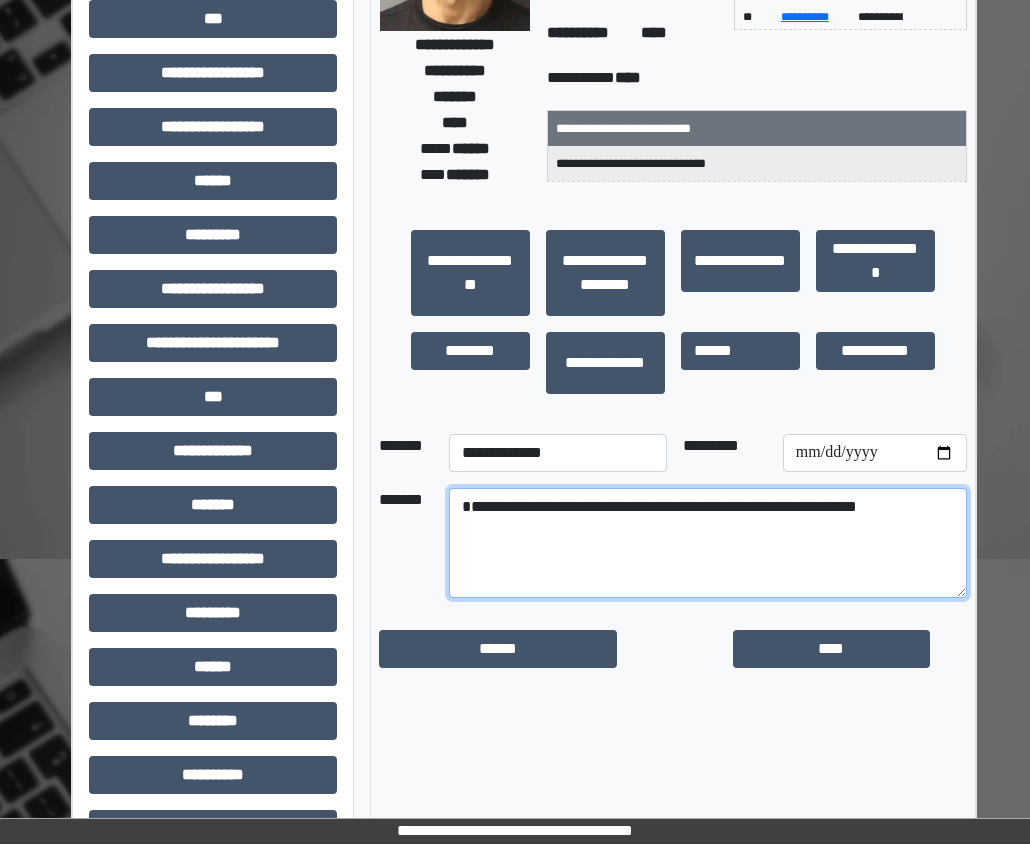 click on "**********" at bounding box center [708, 543] 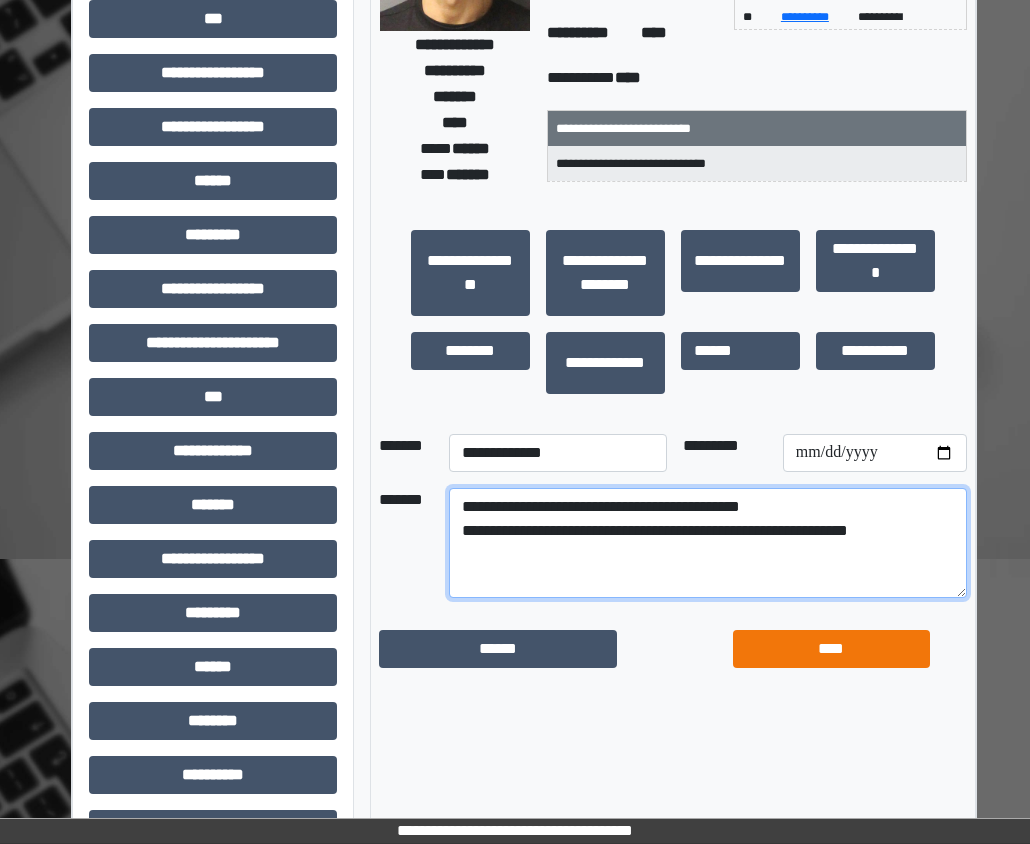 type on "**********" 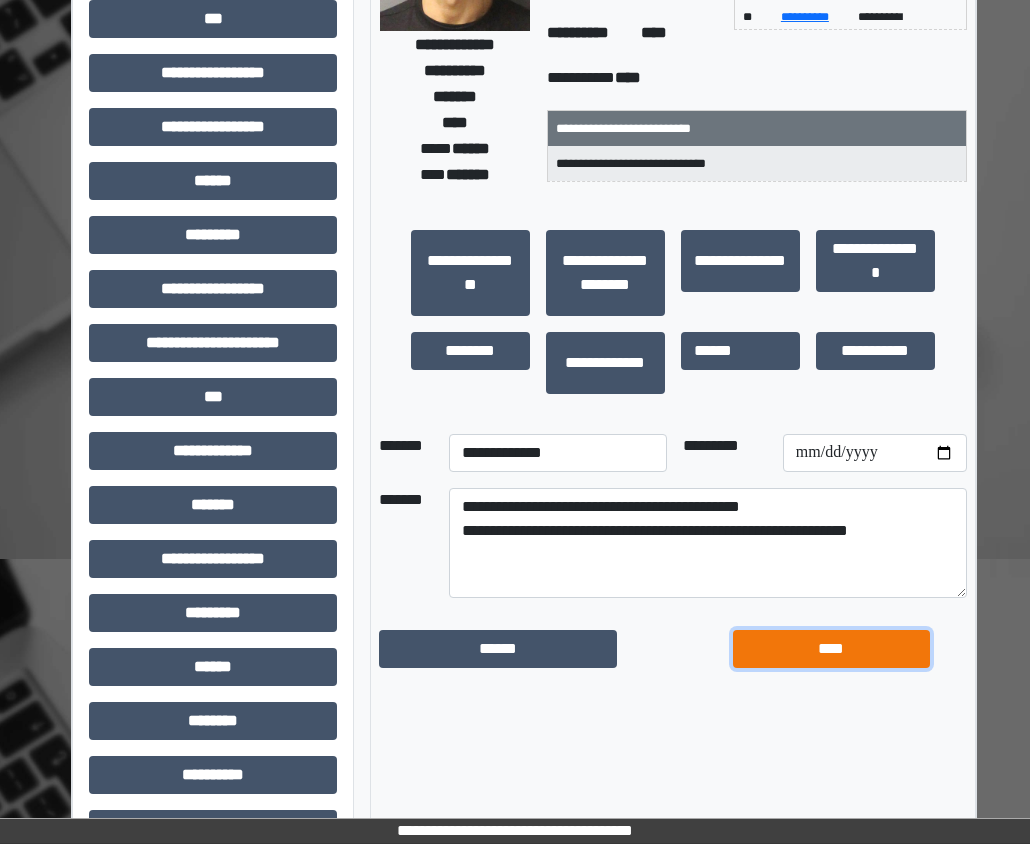 click on "****" at bounding box center (831, 649) 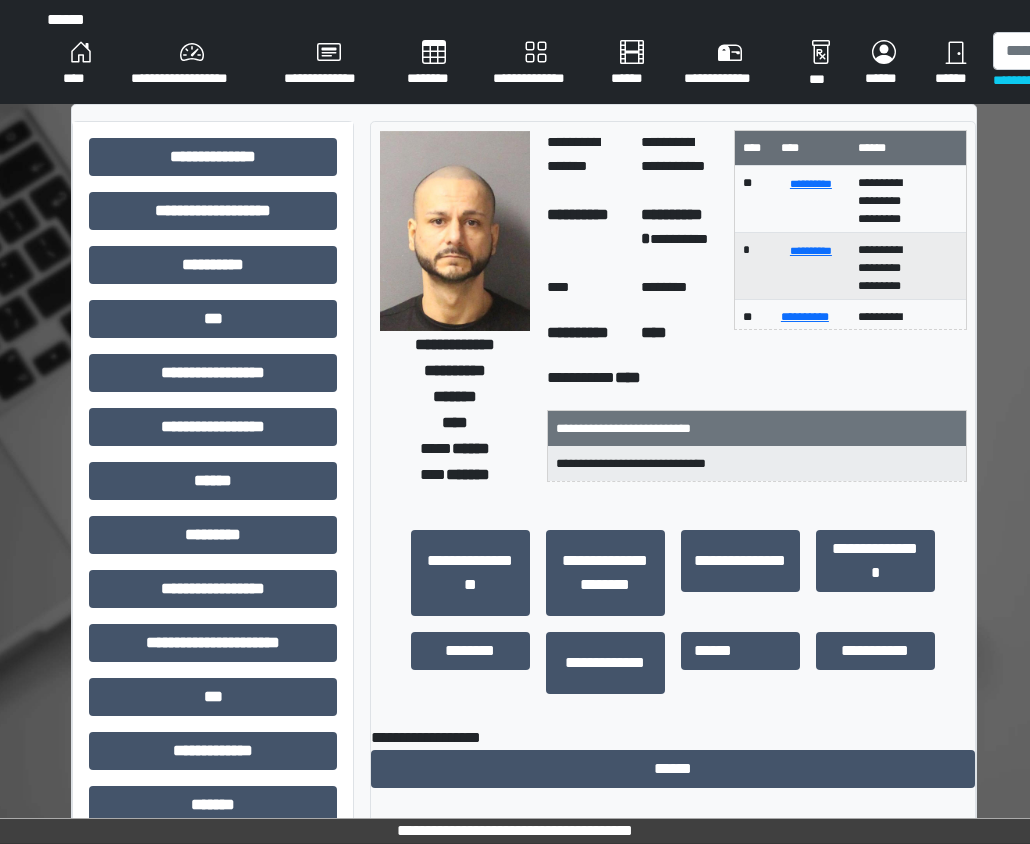 scroll, scrollTop: 100, scrollLeft: 0, axis: vertical 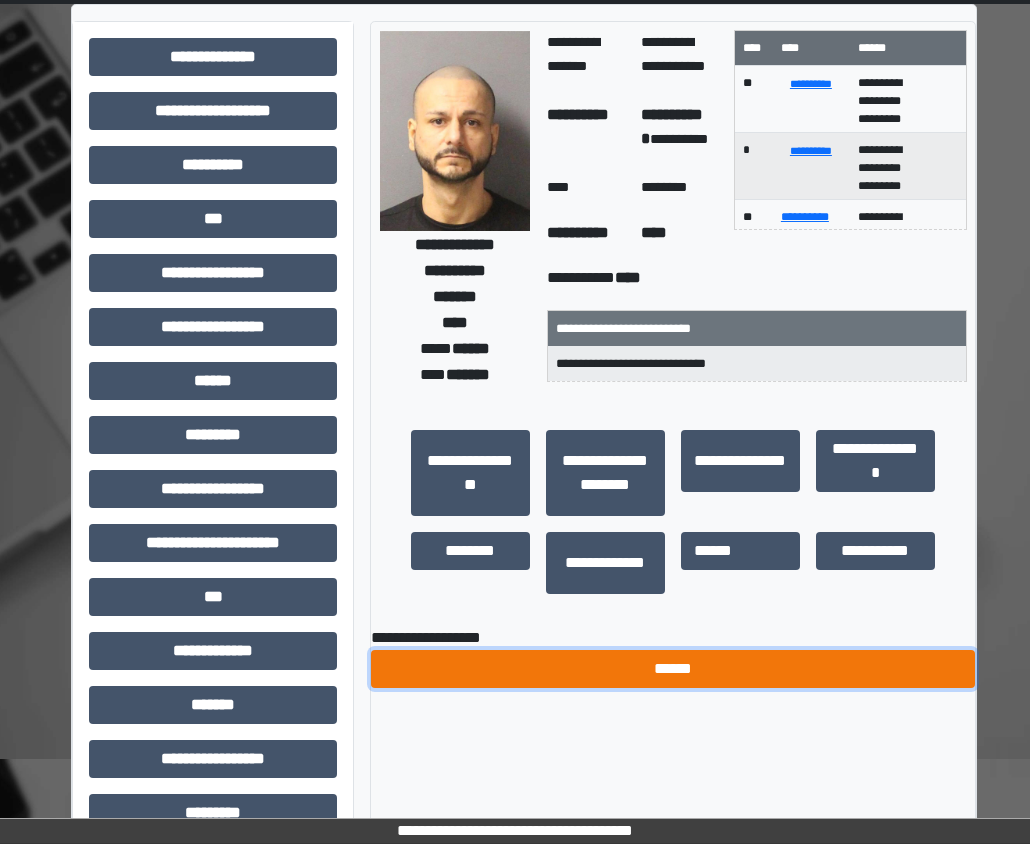 click on "******" at bounding box center (673, 669) 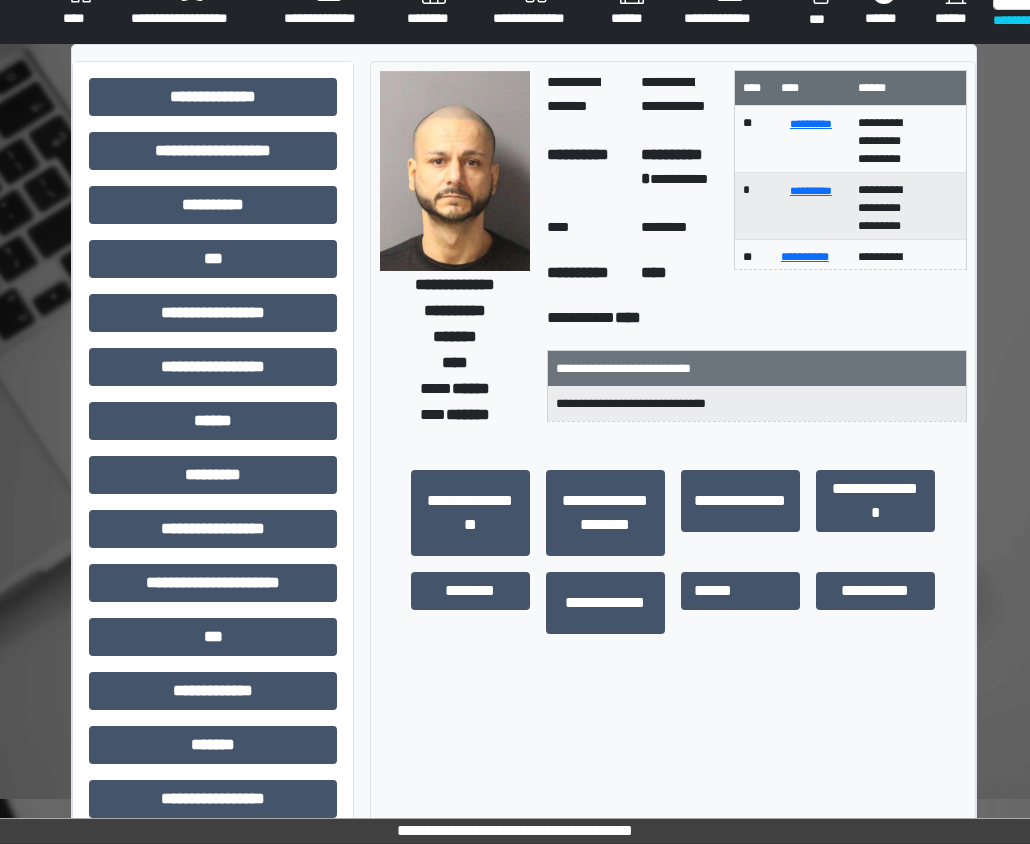 scroll, scrollTop: 0, scrollLeft: 0, axis: both 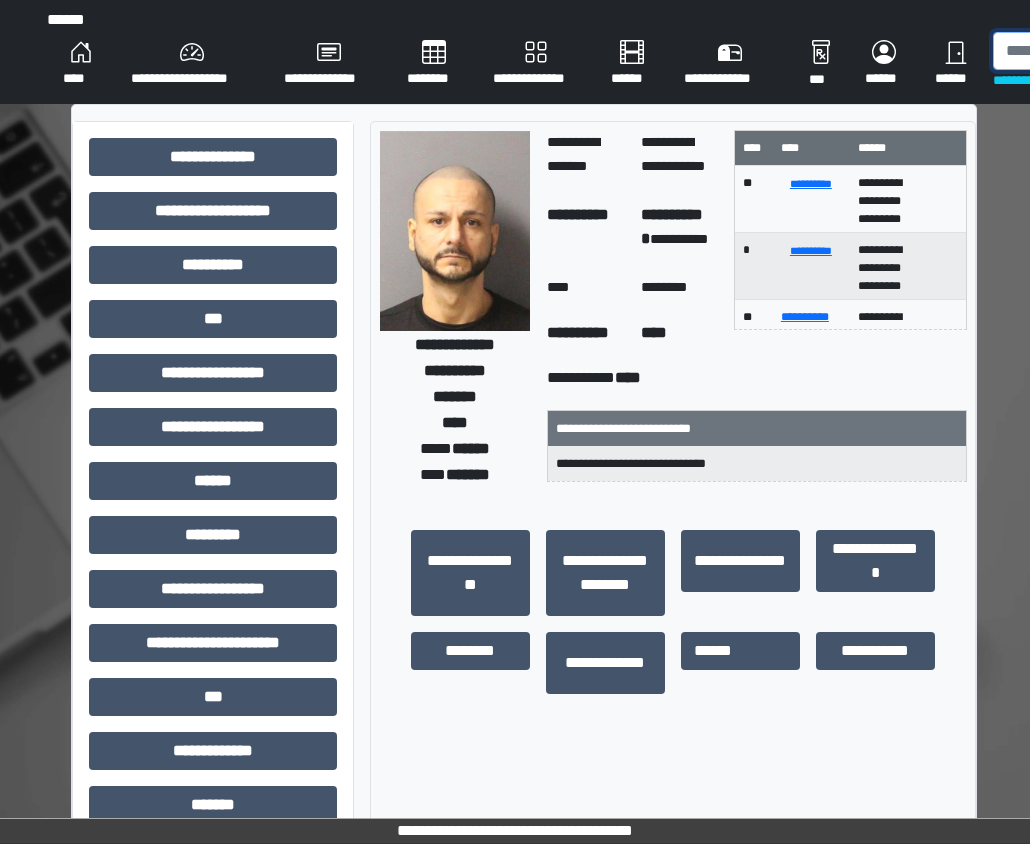 click at bounding box center [1096, 51] 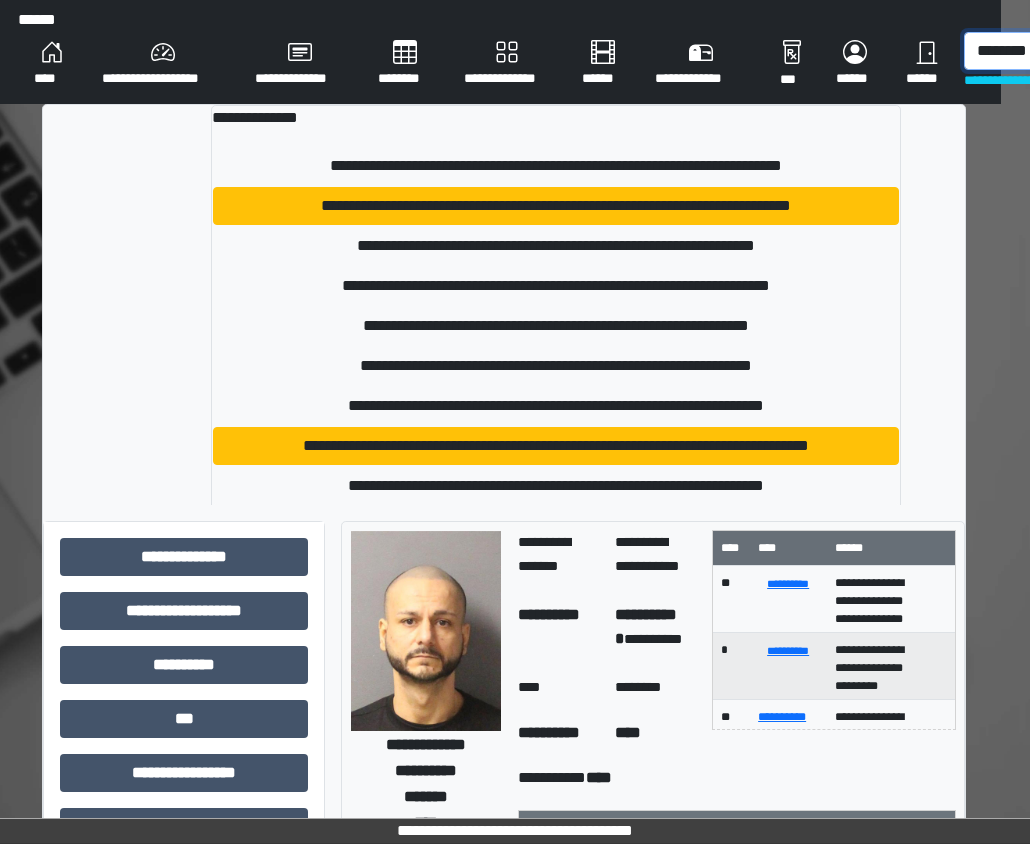 scroll, scrollTop: 0, scrollLeft: 47, axis: horizontal 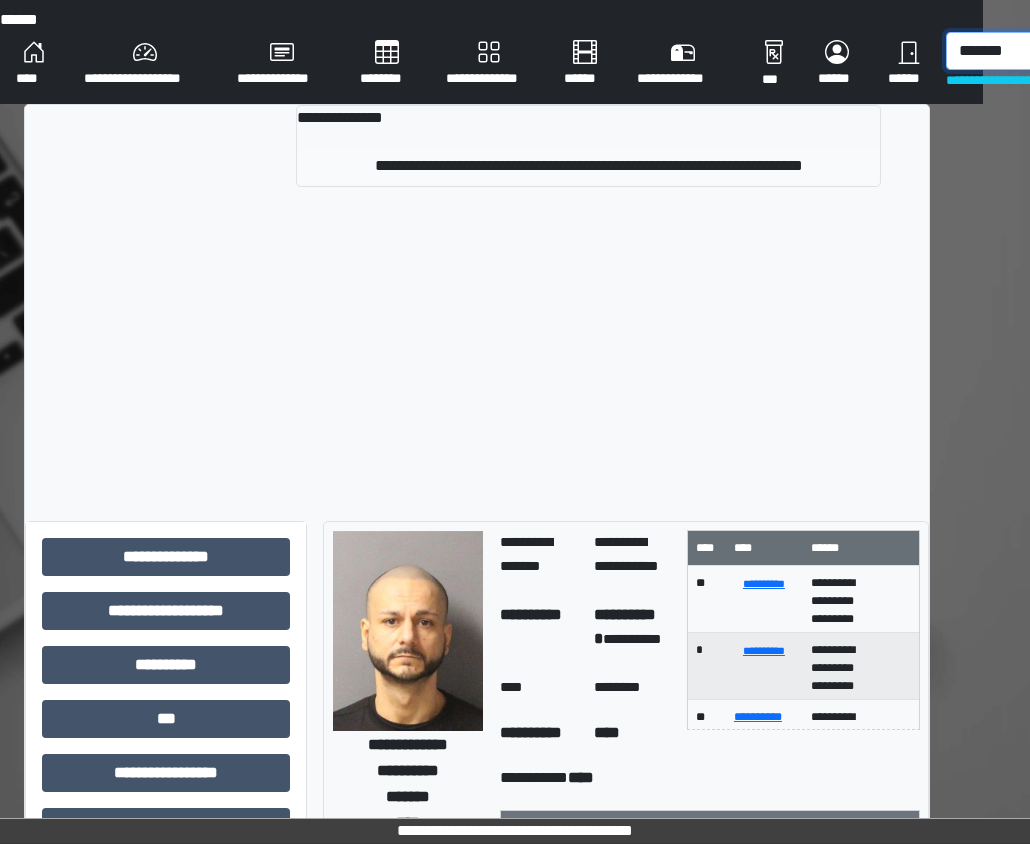 type on "*******" 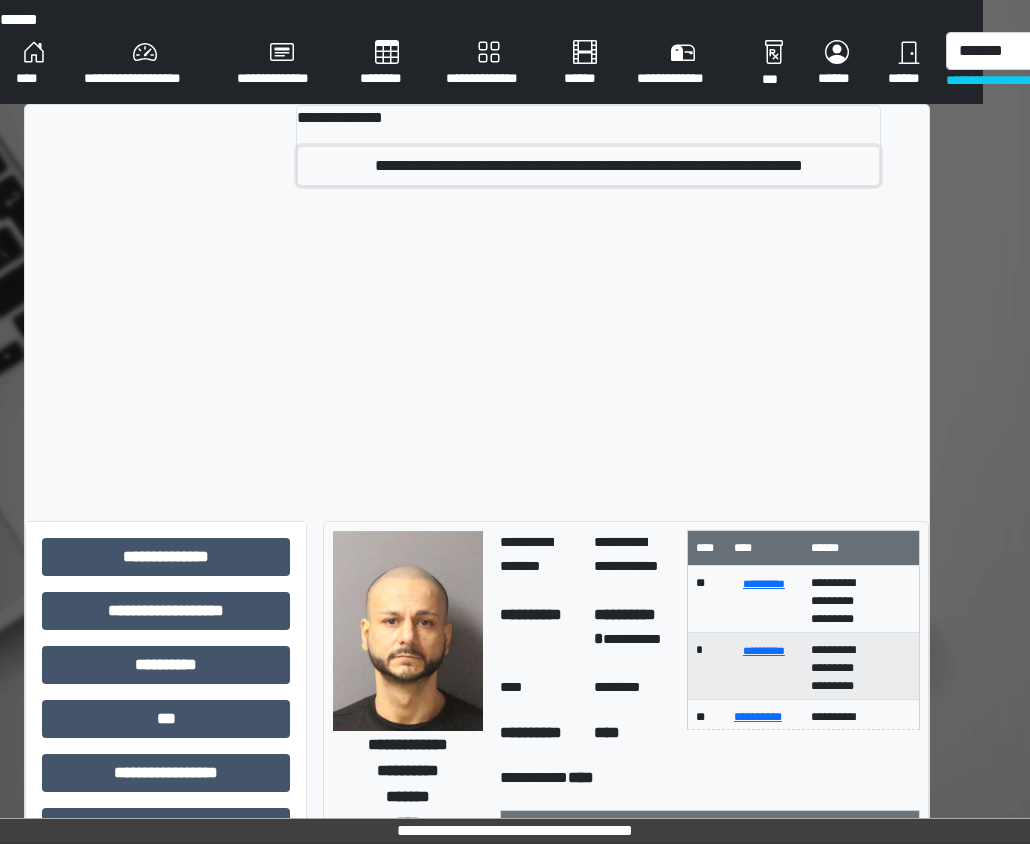 drag, startPoint x: 607, startPoint y: 160, endPoint x: 620, endPoint y: 168, distance: 15.264338 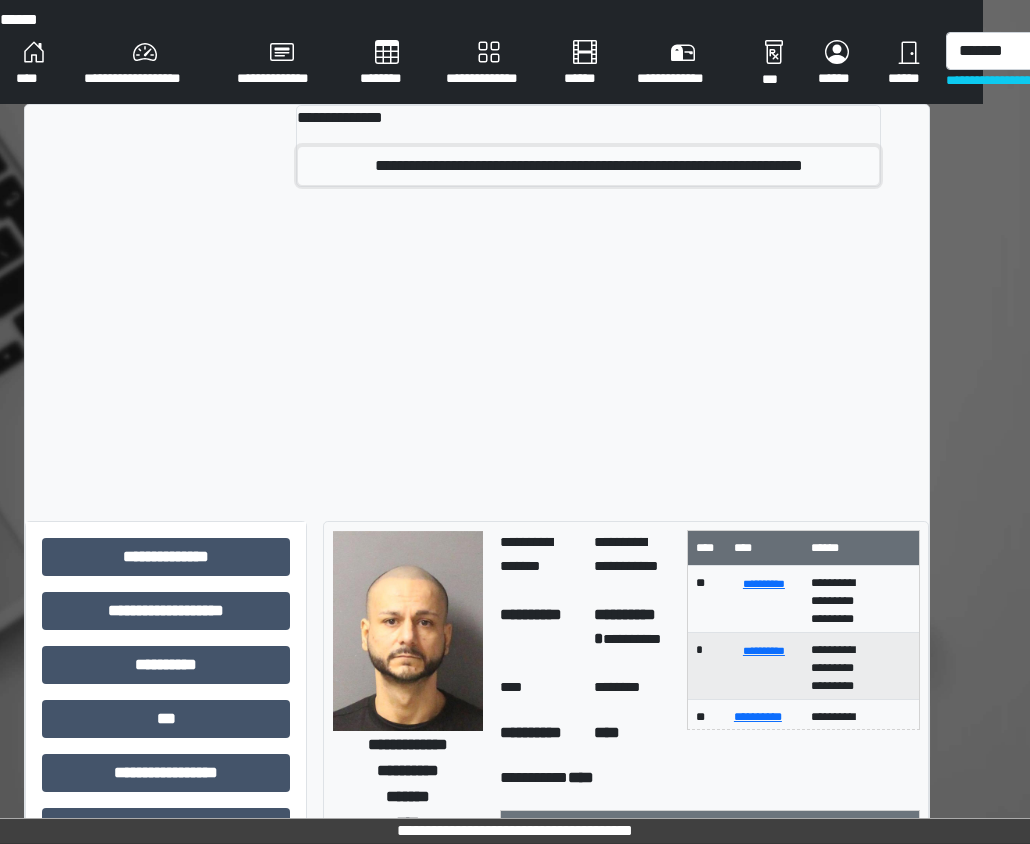 click on "**********" at bounding box center (588, 166) 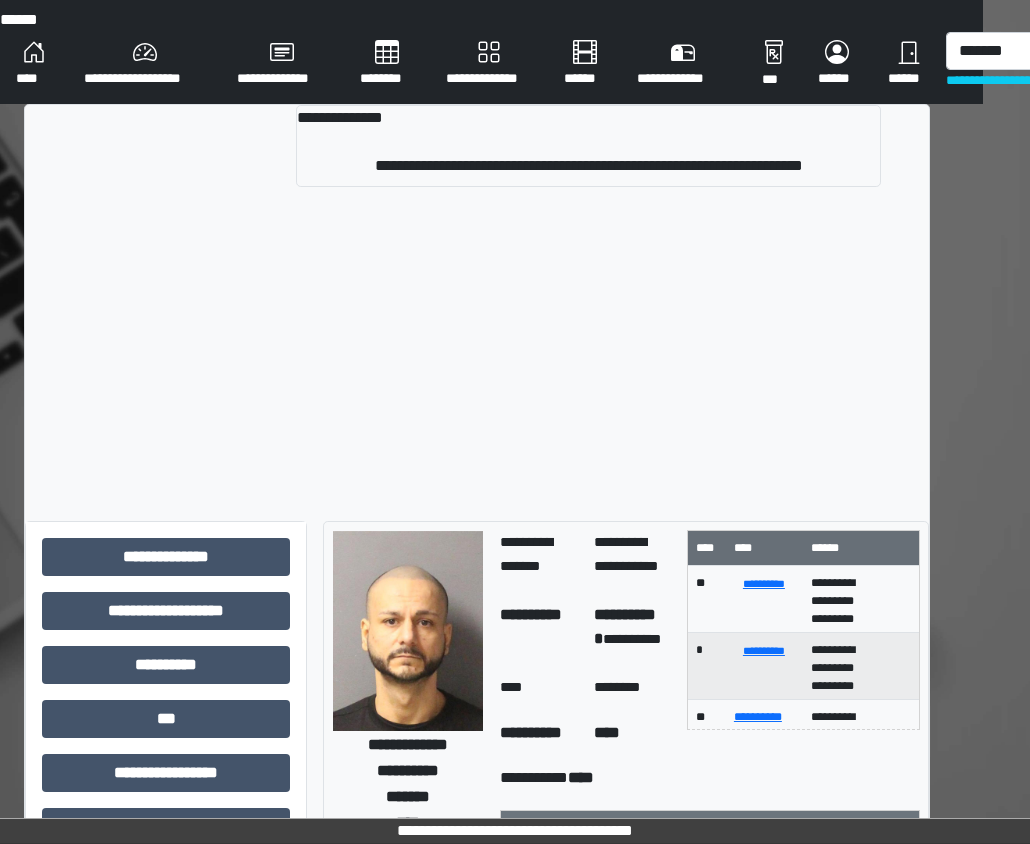 type 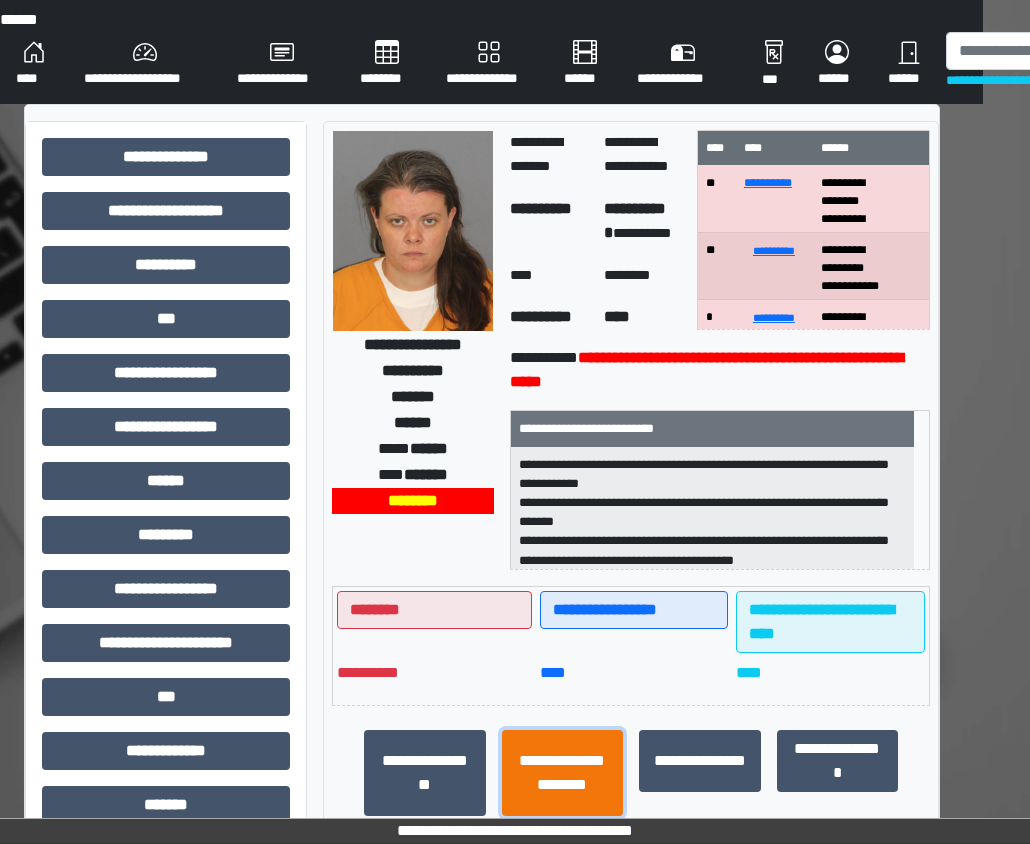 click on "**********" at bounding box center (563, 773) 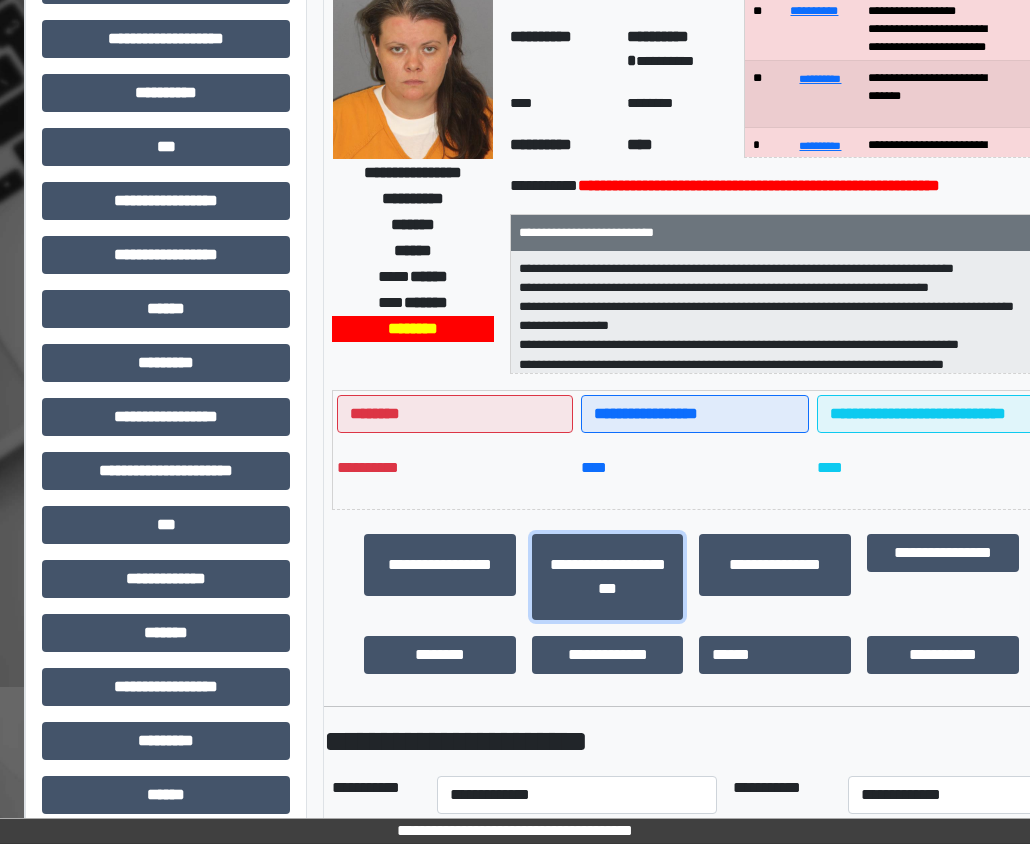 scroll, scrollTop: 400, scrollLeft: 47, axis: both 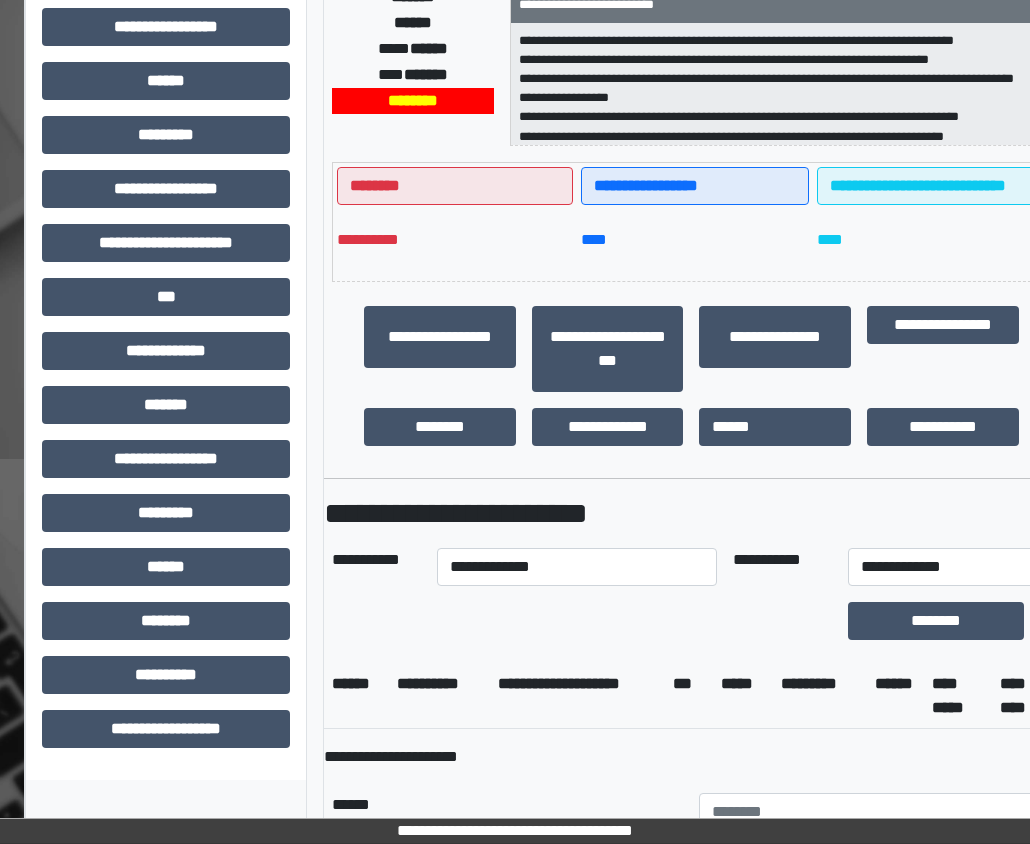 click on "**********" at bounding box center (691, 513) 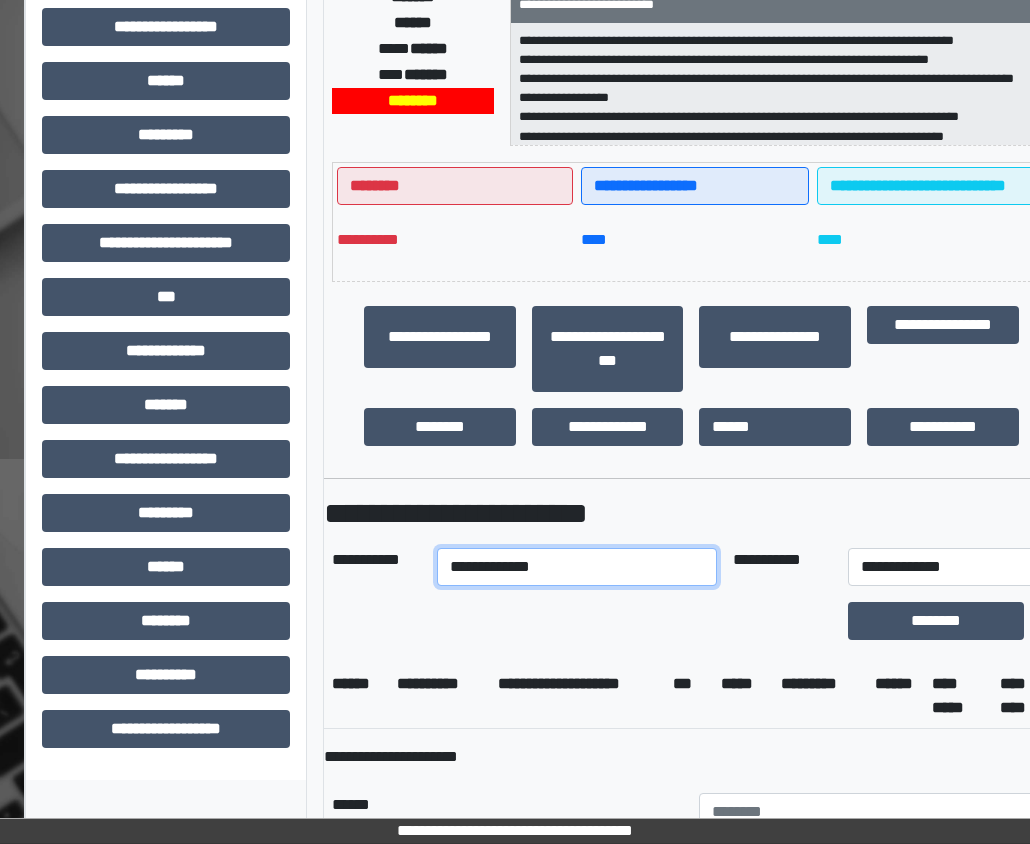 click on "**********" at bounding box center [577, 567] 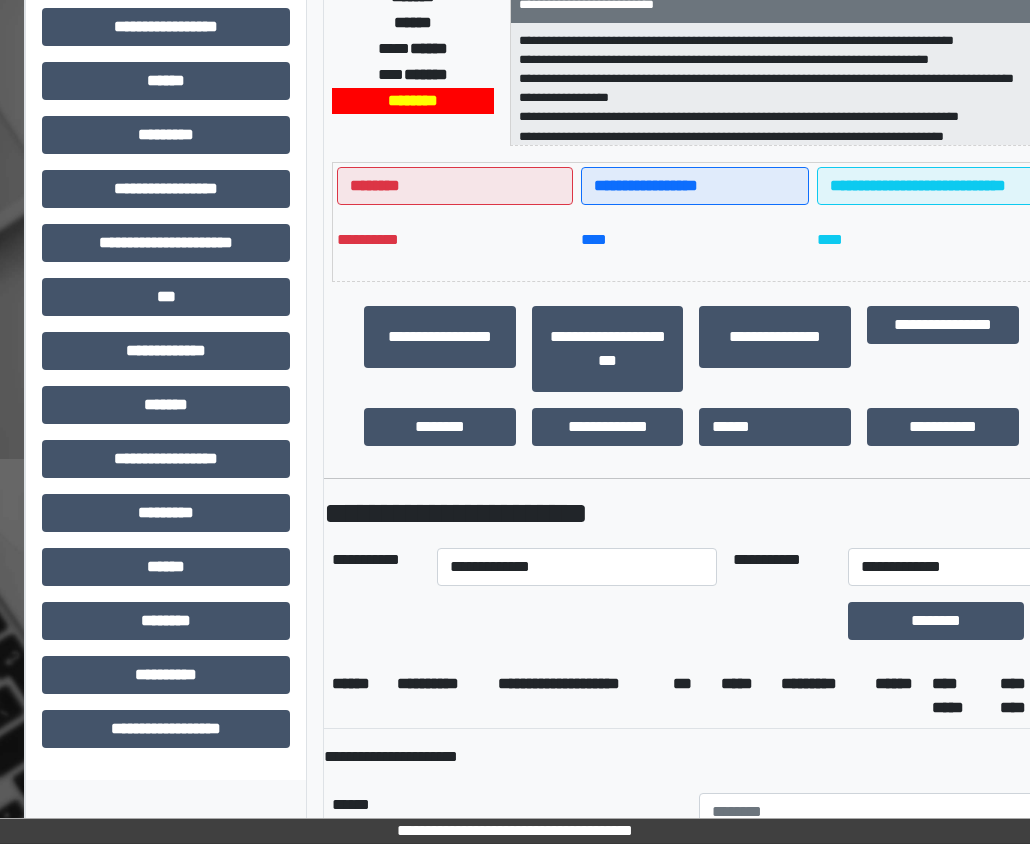 click at bounding box center (577, 621) 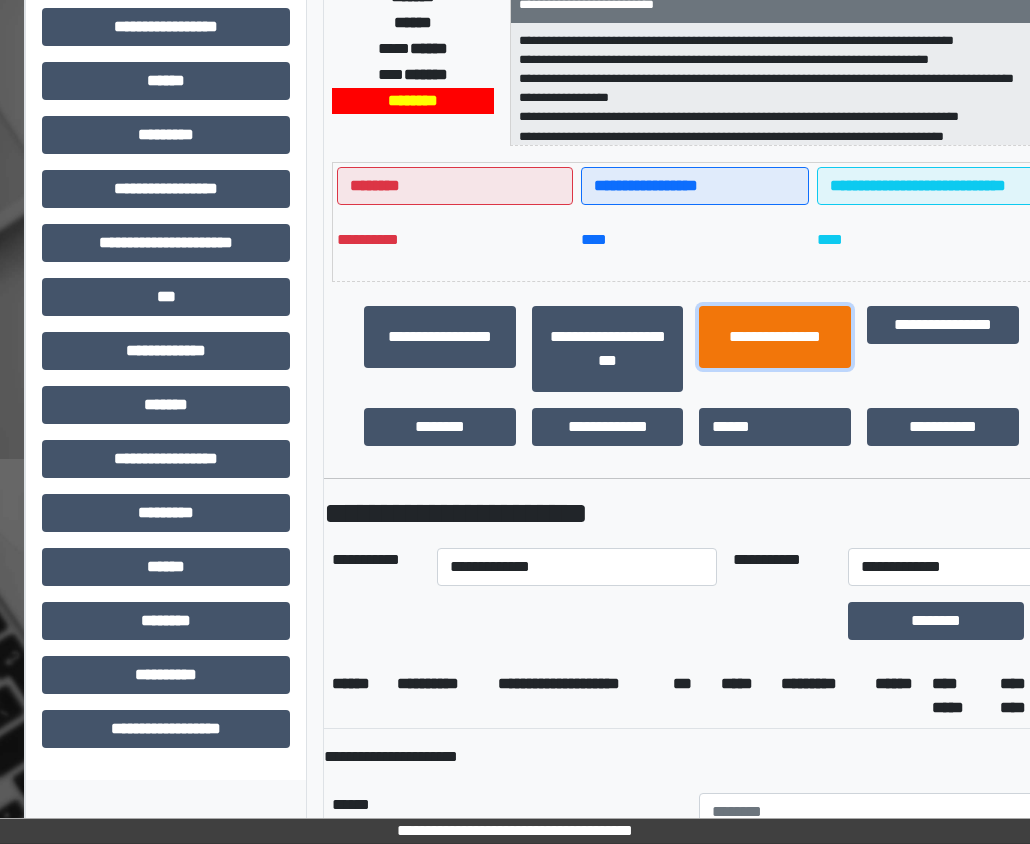click on "**********" at bounding box center (775, 337) 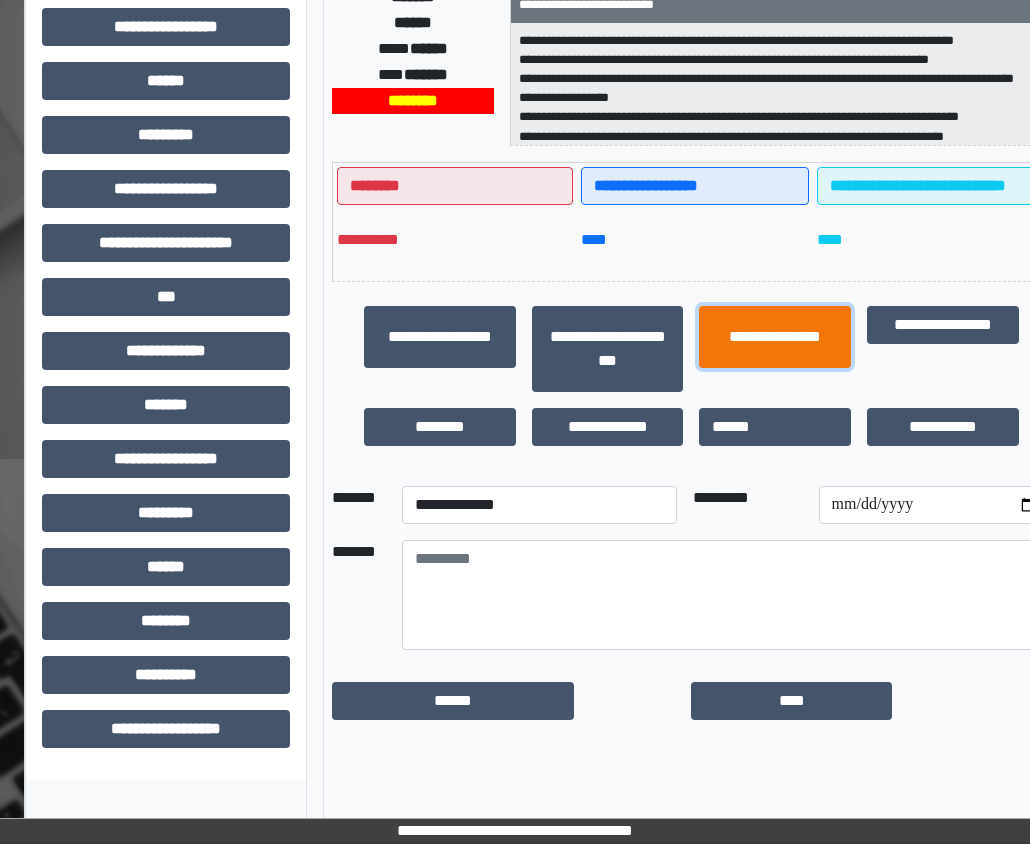 scroll, scrollTop: 366, scrollLeft: 47, axis: both 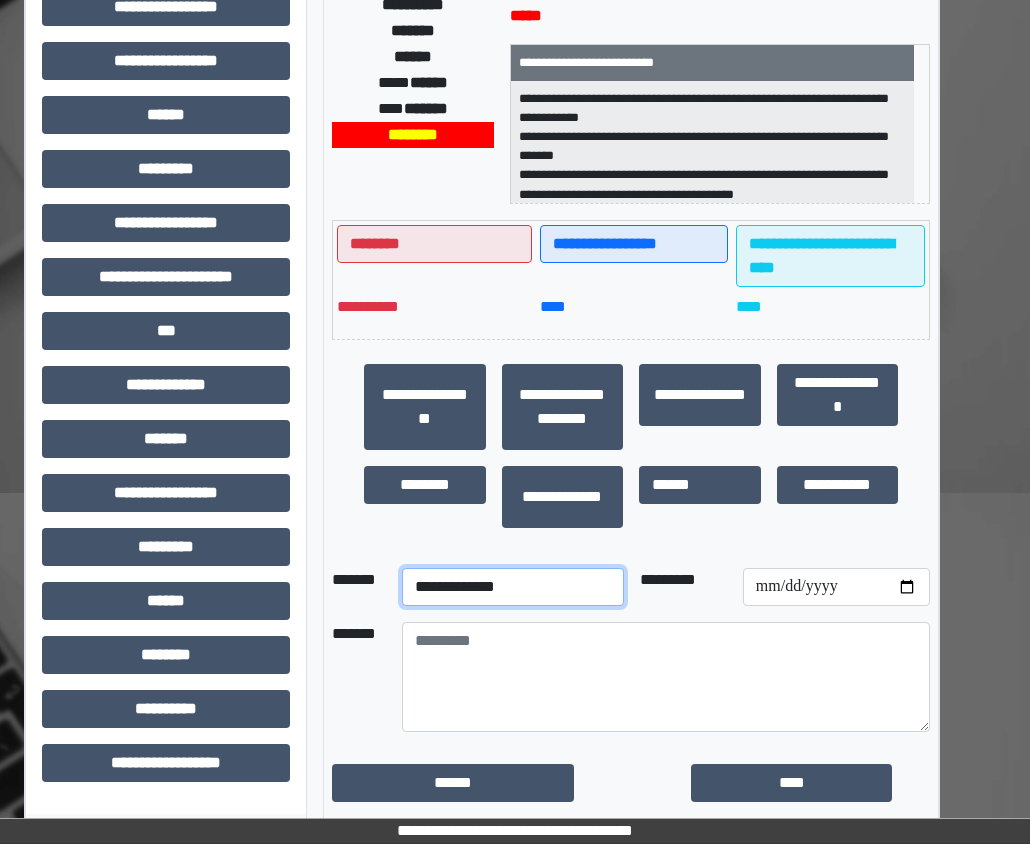 click on "**********" at bounding box center [512, 587] 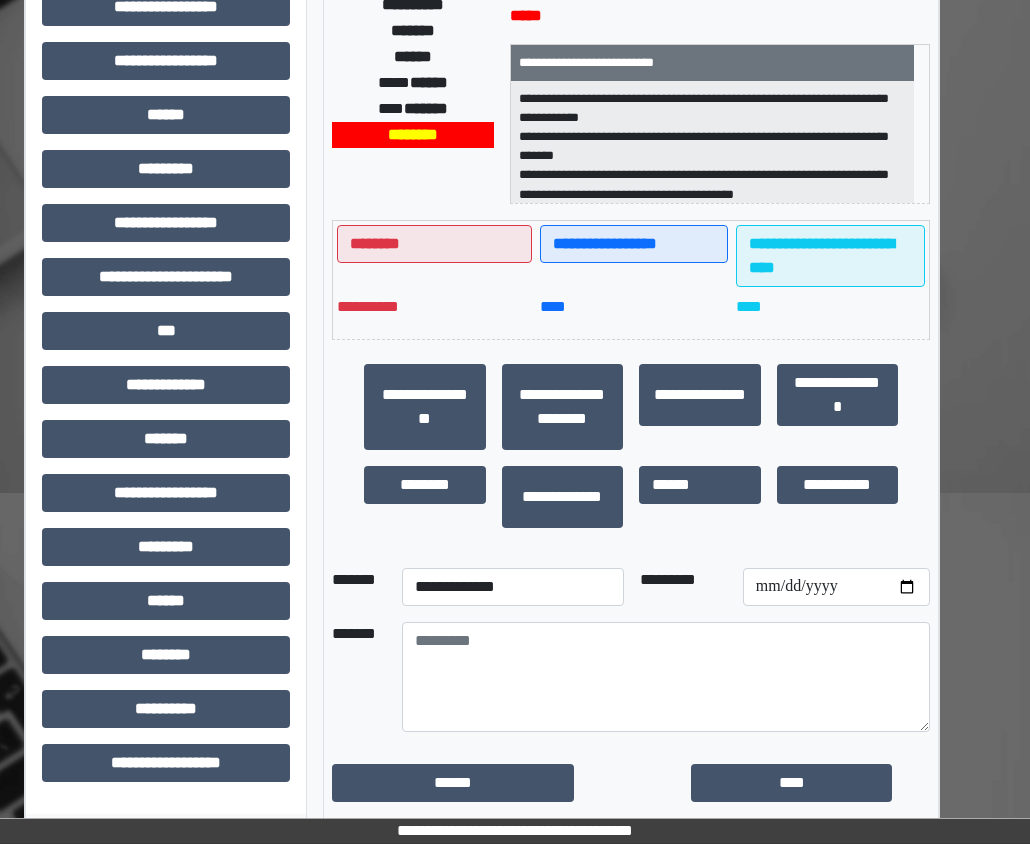 click on "**********" at bounding box center [631, 291] 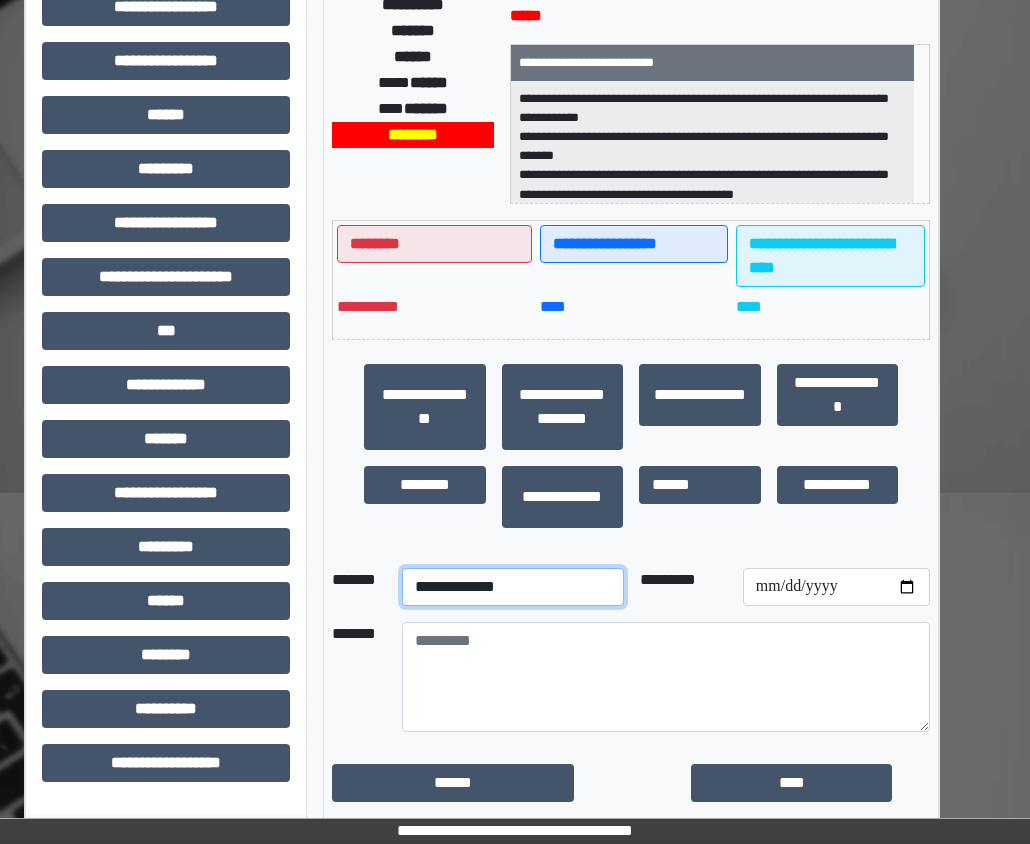 click on "**********" at bounding box center [512, 587] 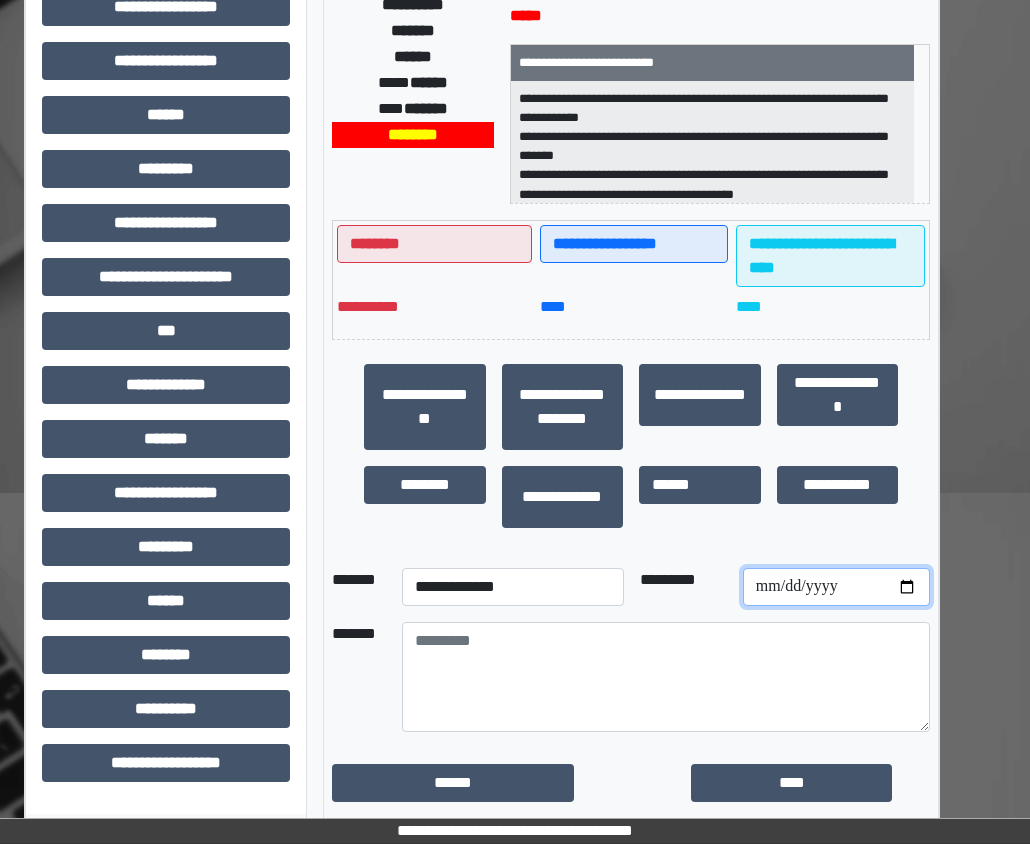 click at bounding box center [836, 587] 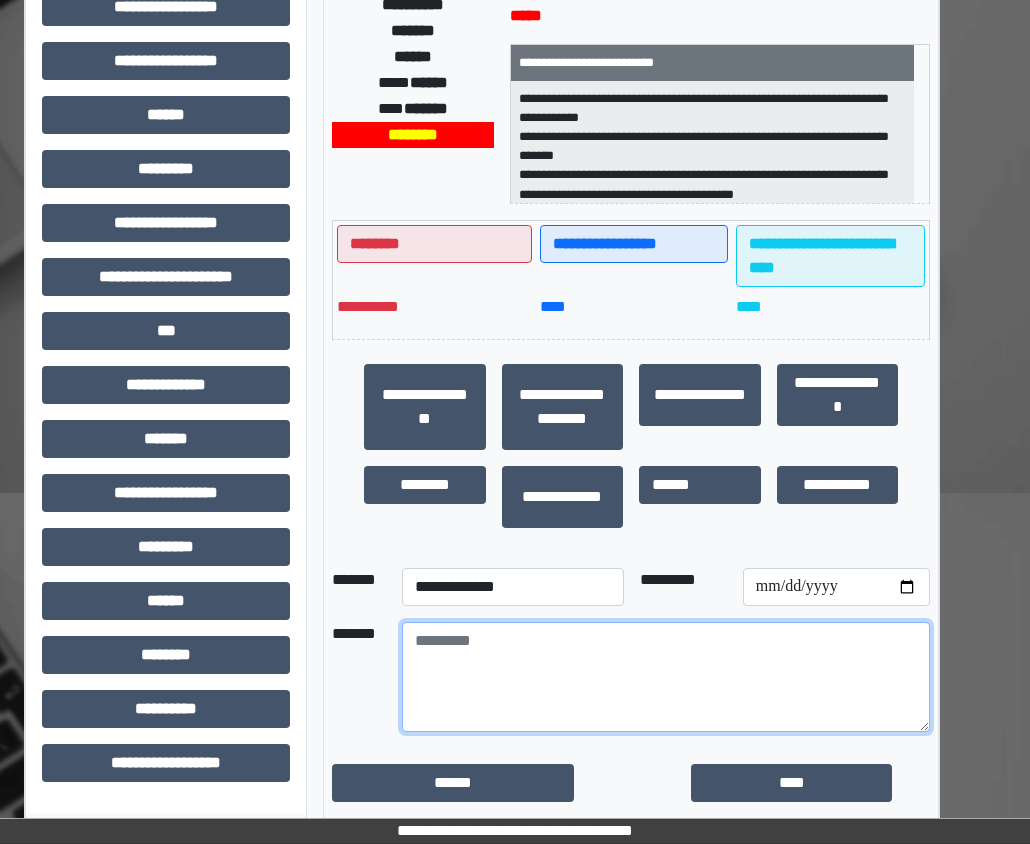 click at bounding box center [666, 677] 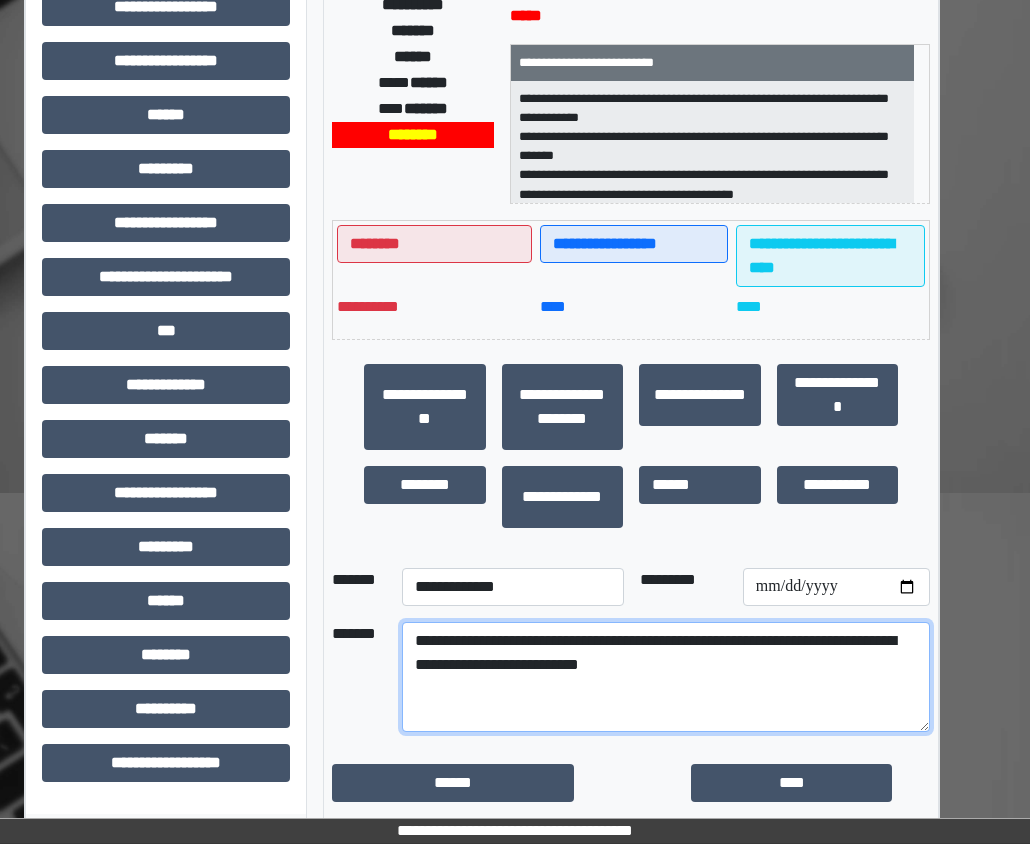 click on "**********" at bounding box center [666, 677] 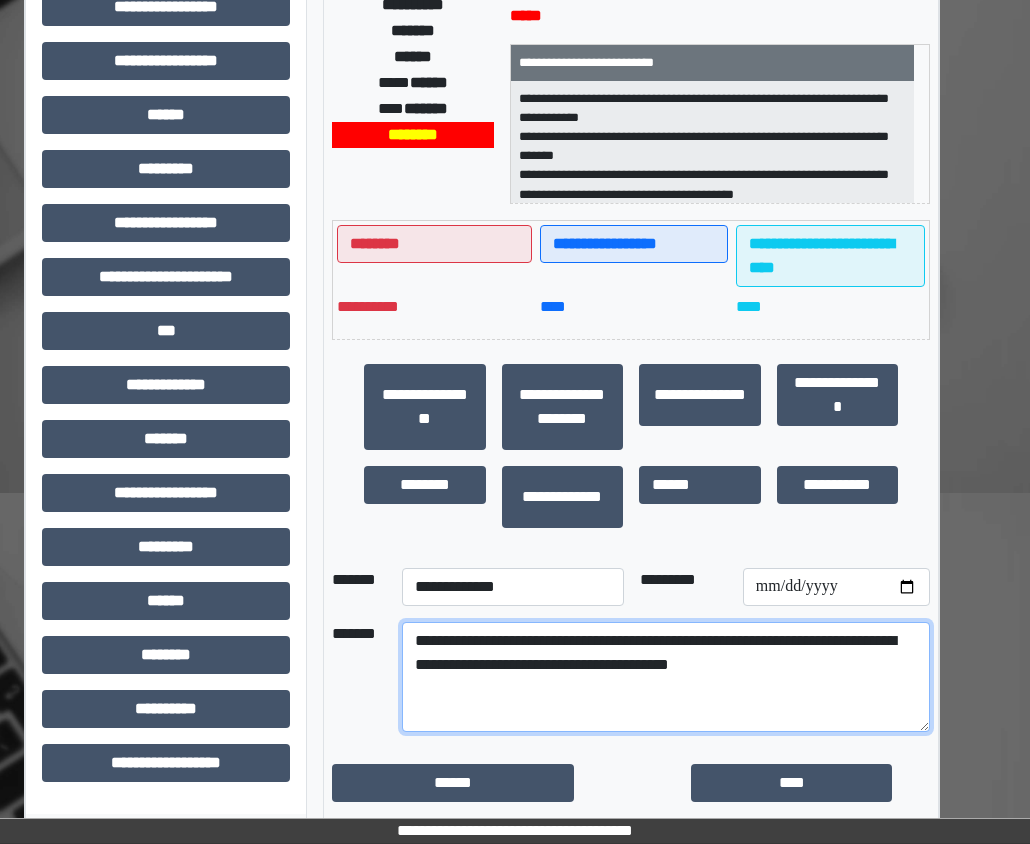 drag, startPoint x: 782, startPoint y: 664, endPoint x: 750, endPoint y: 664, distance: 32 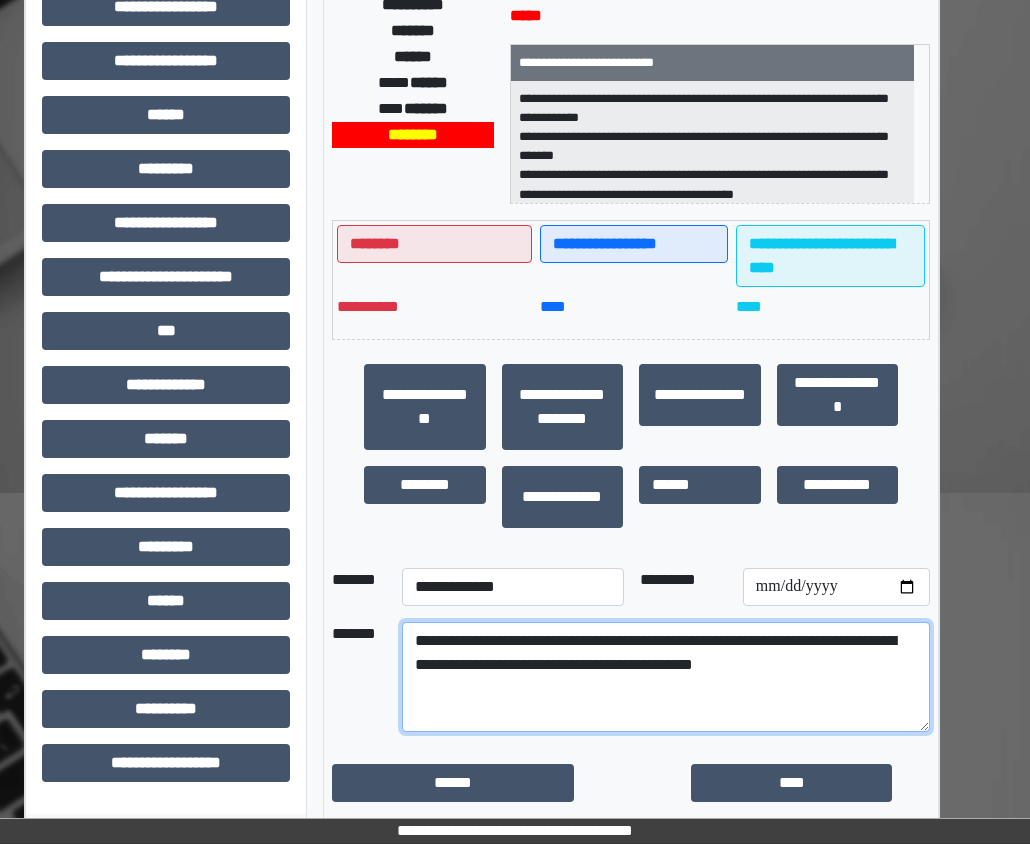 click on "**********" at bounding box center [666, 677] 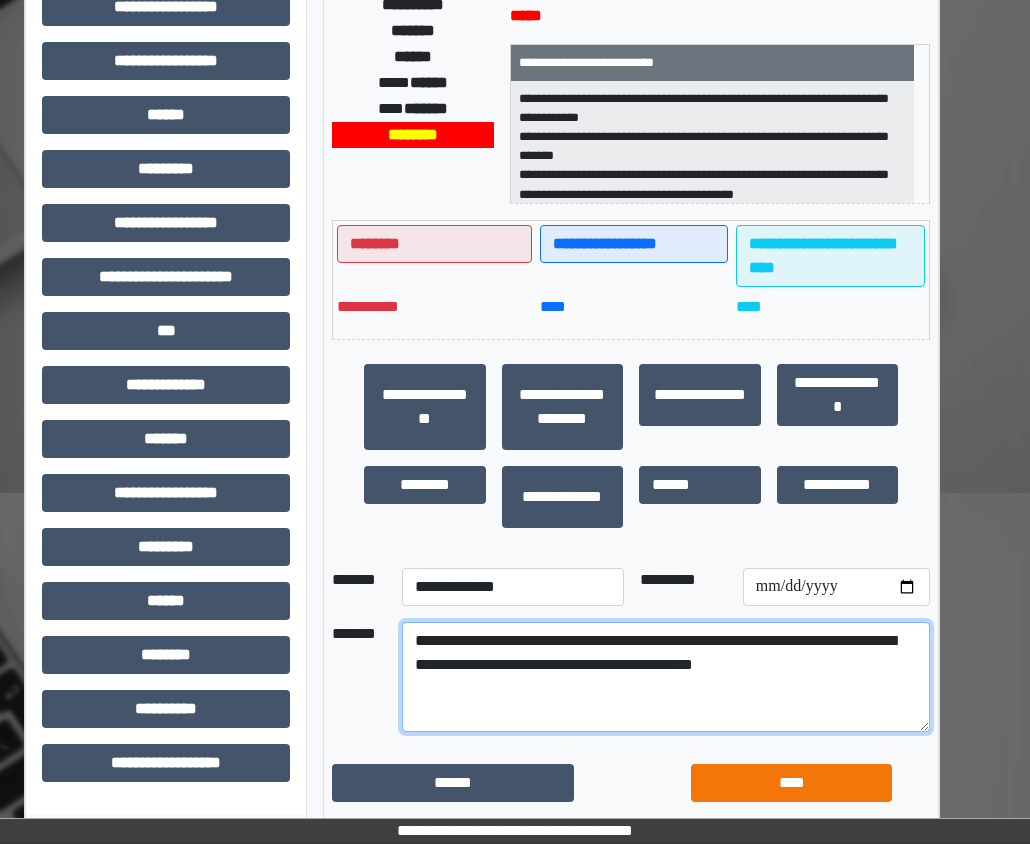type on "**********" 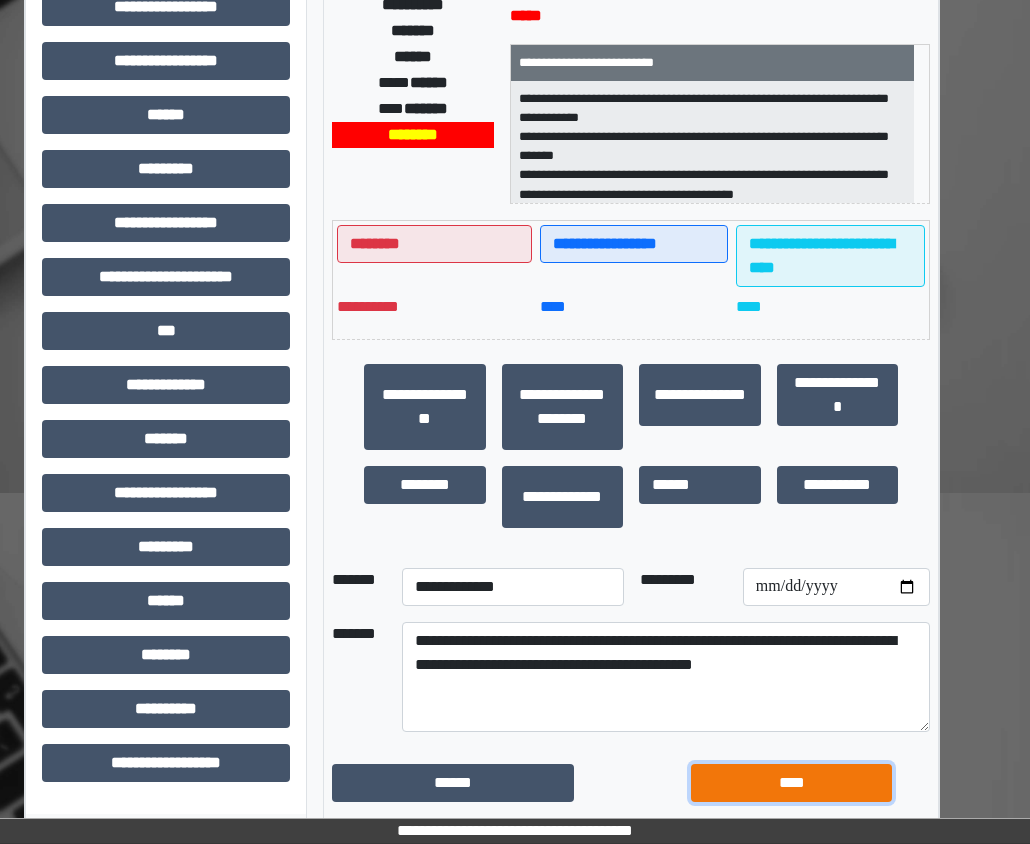 click on "****" at bounding box center [791, 783] 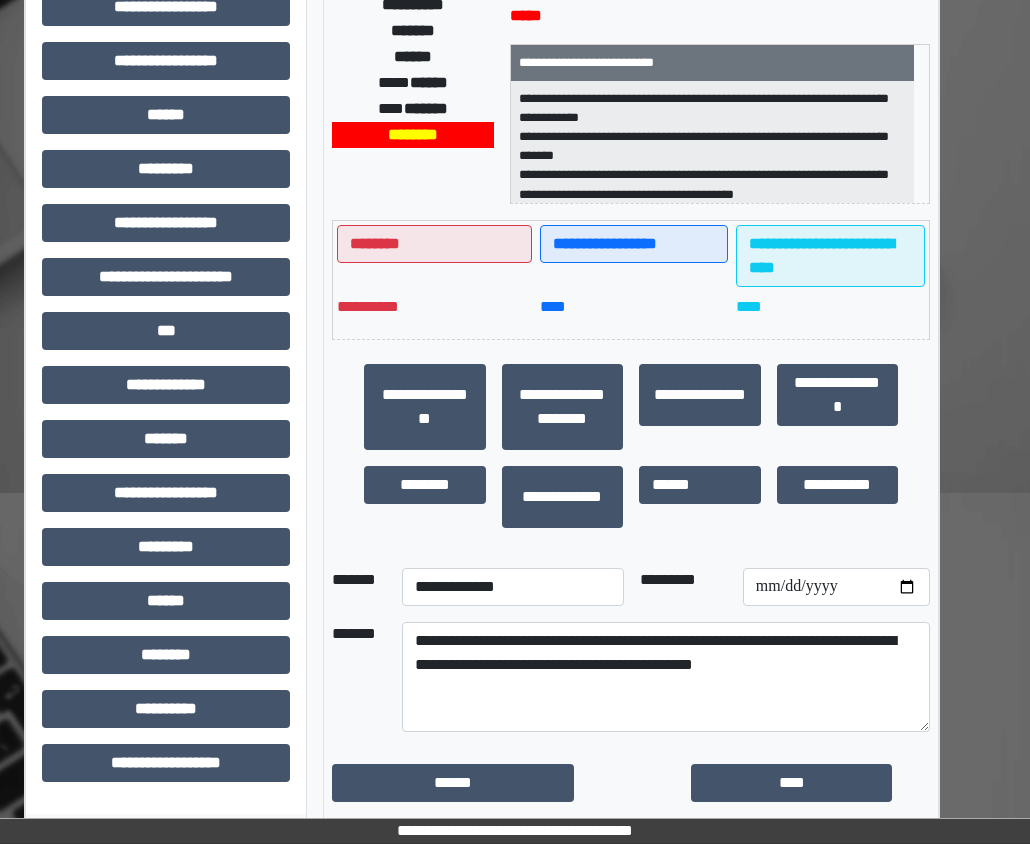 scroll, scrollTop: 354, scrollLeft: 47, axis: both 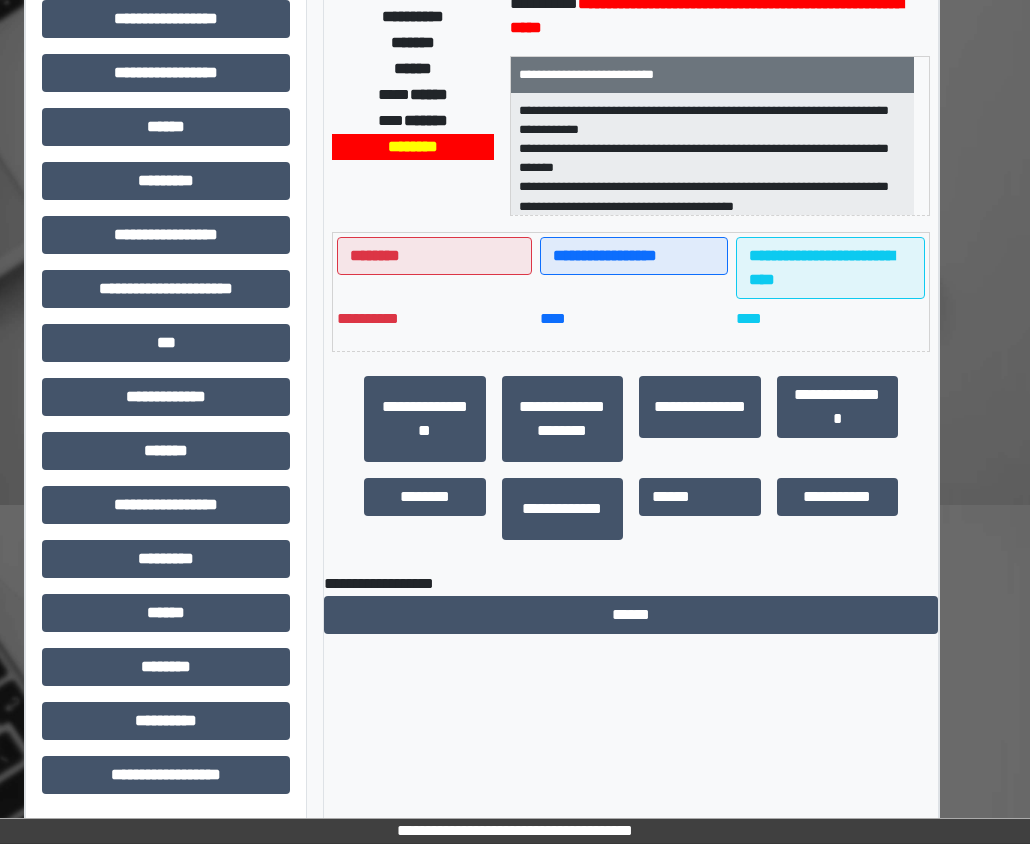 click on "**********" at bounding box center (631, 603) 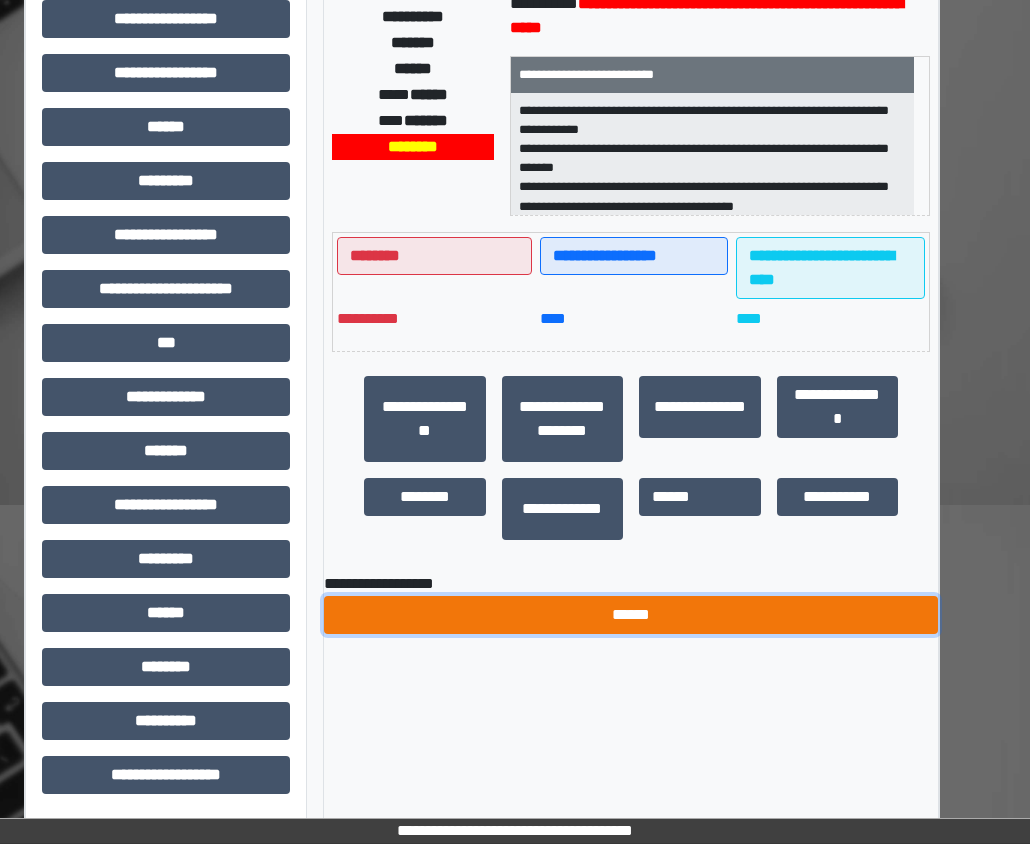 click on "******" at bounding box center (631, 615) 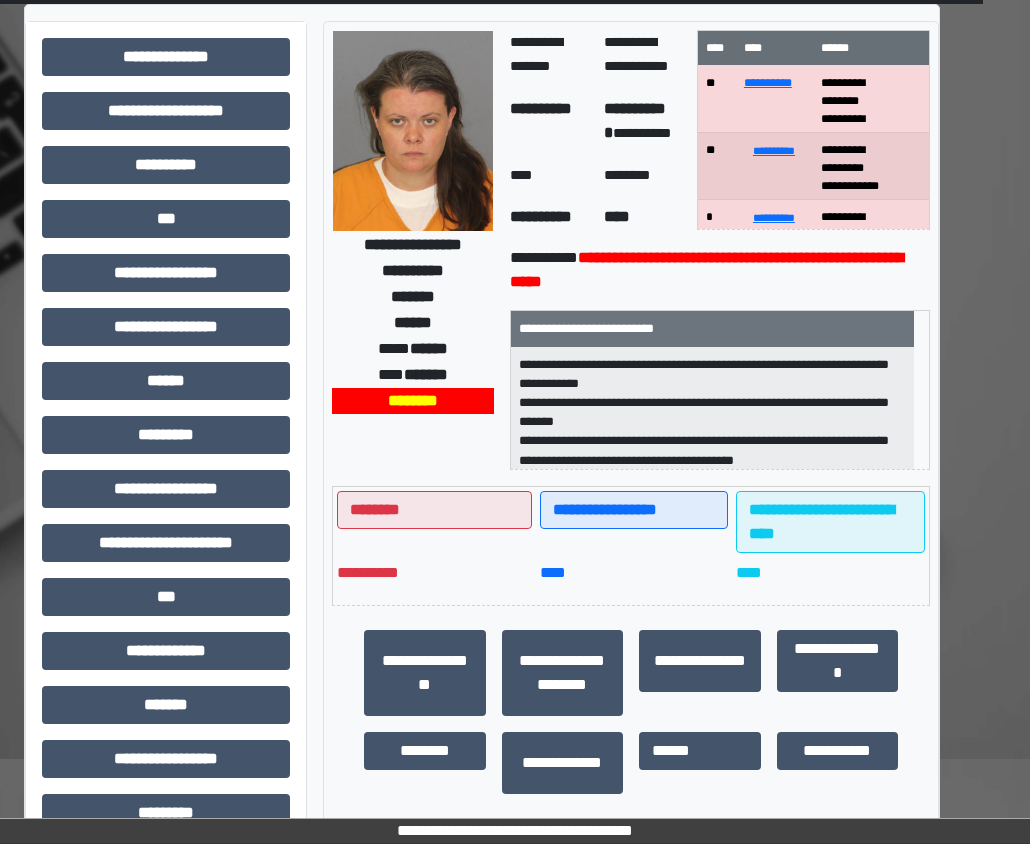 scroll, scrollTop: 0, scrollLeft: 47, axis: horizontal 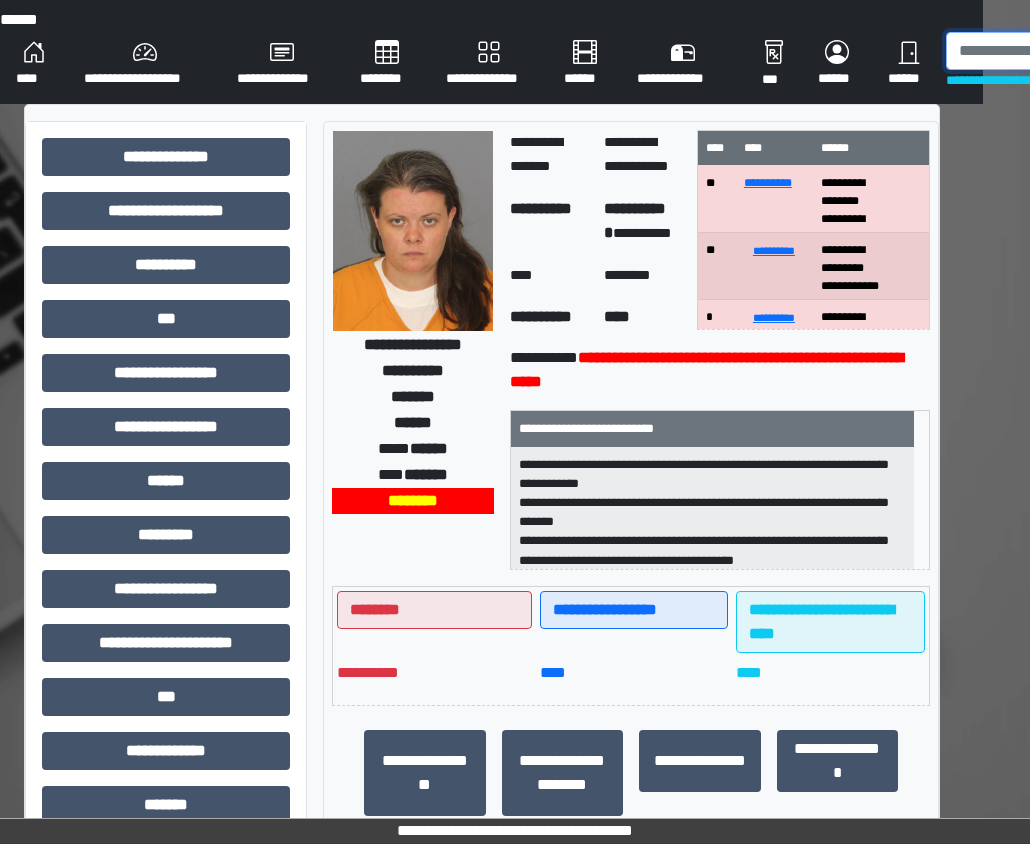 click at bounding box center [1049, 51] 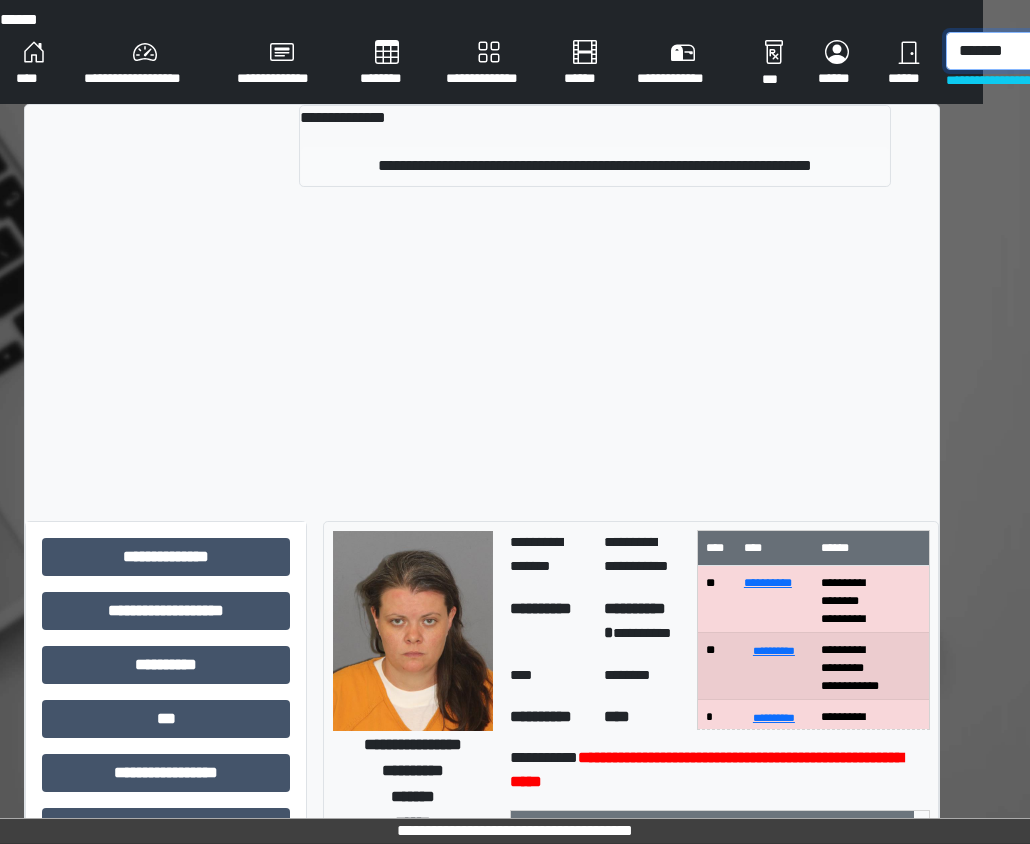 type on "*******" 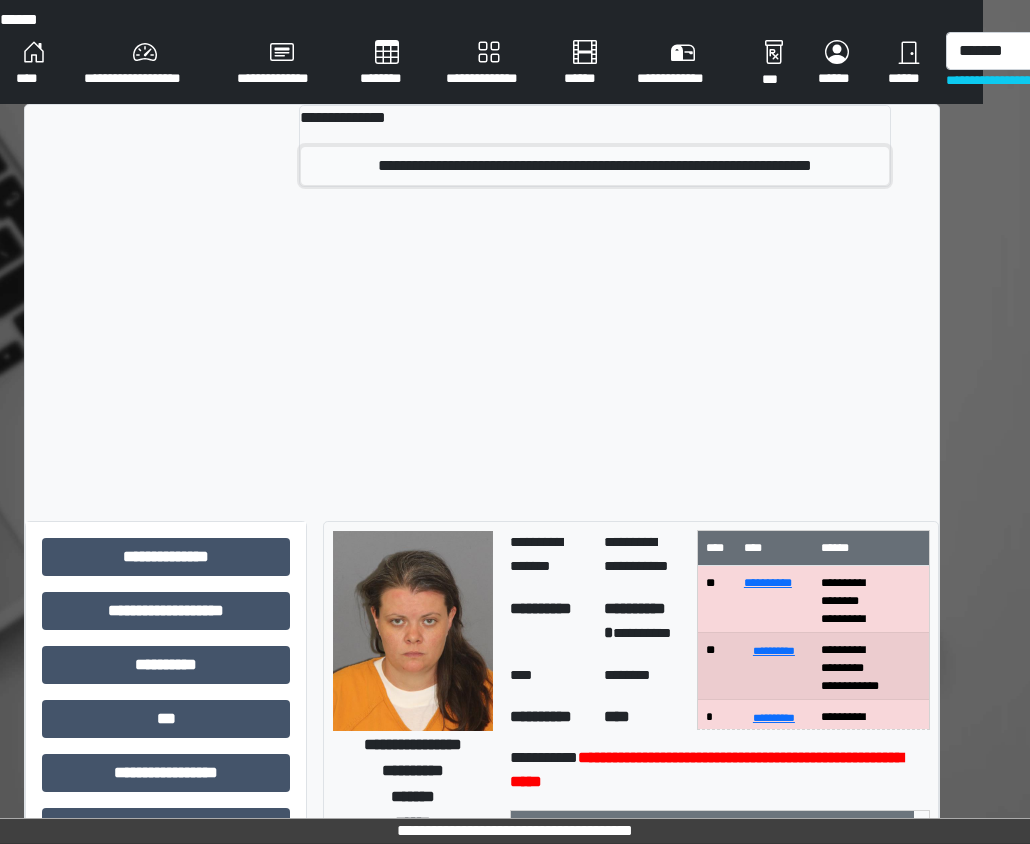 click on "**********" at bounding box center [595, 166] 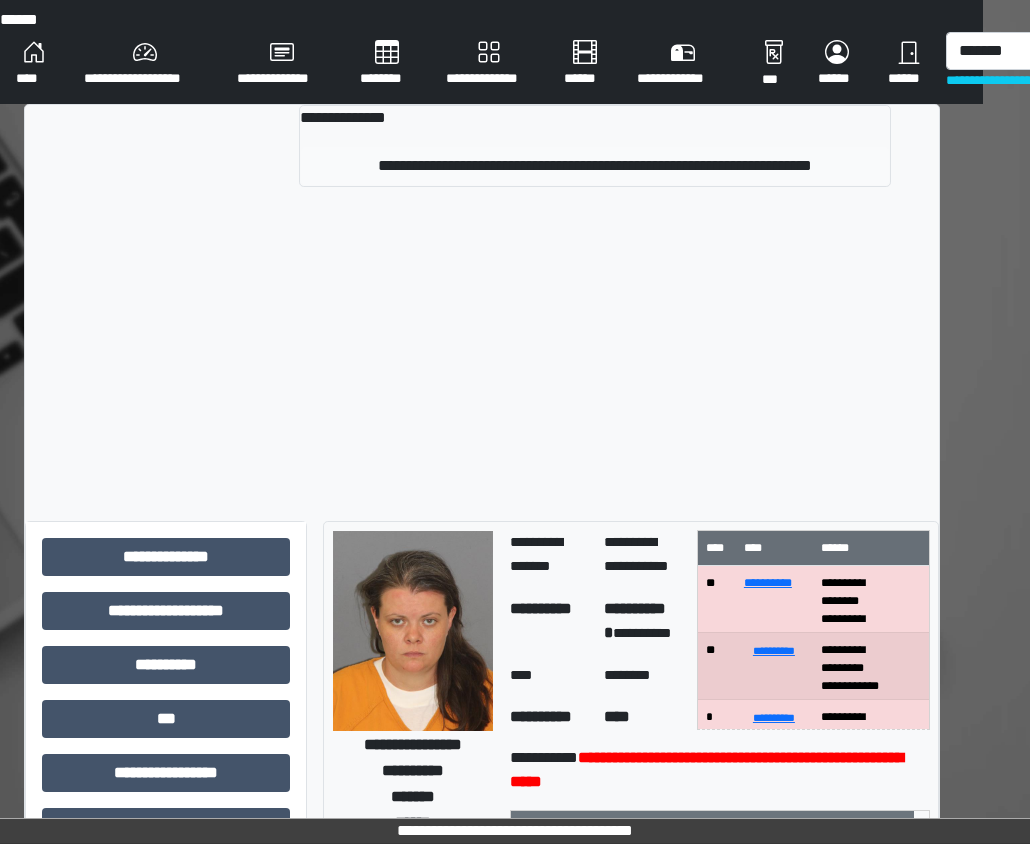 type 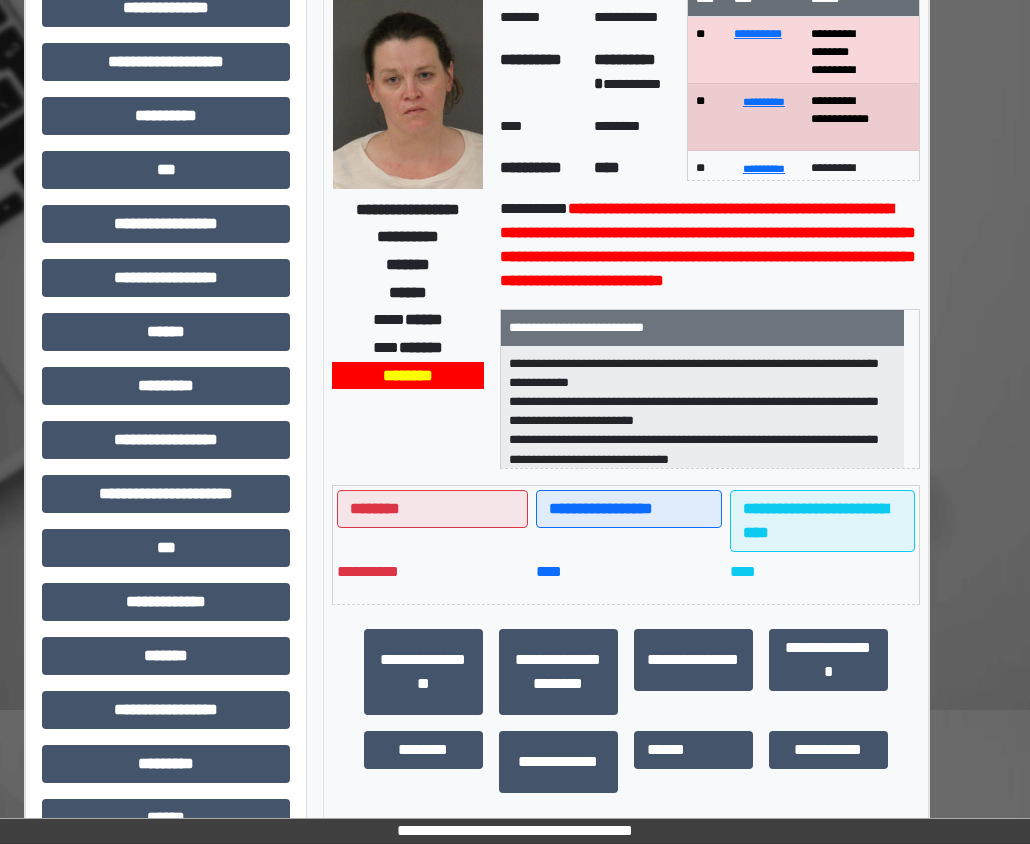scroll, scrollTop: 354, scrollLeft: 47, axis: both 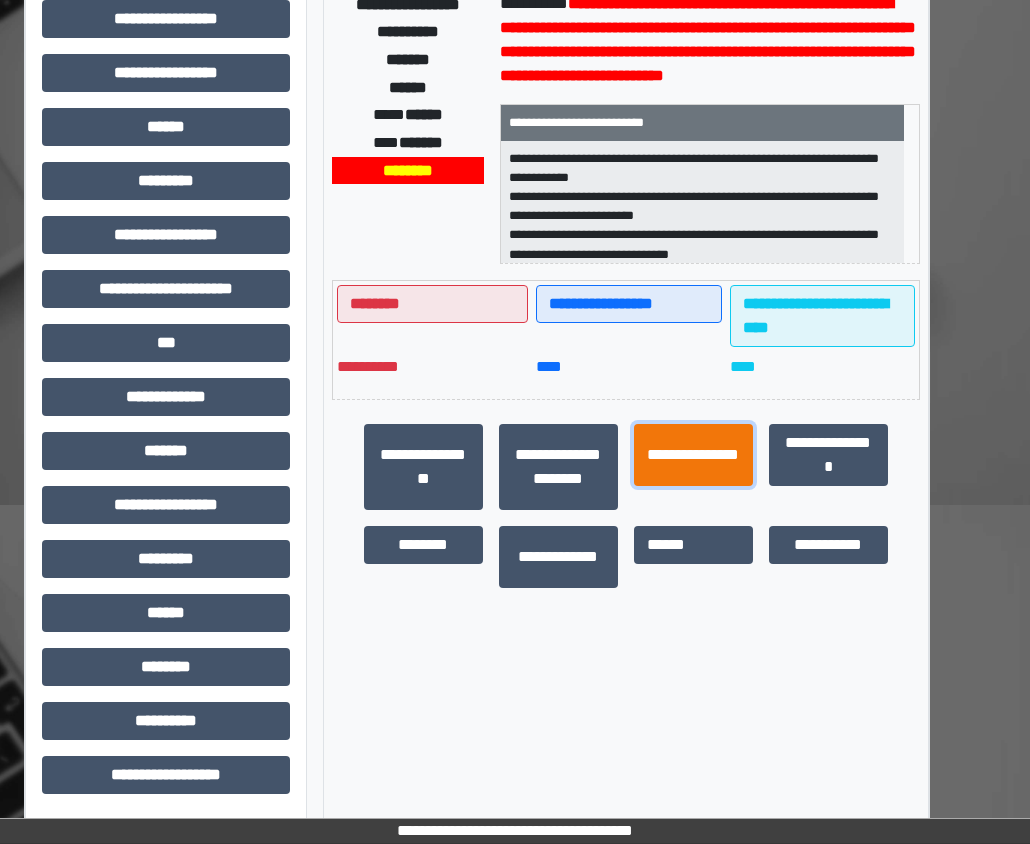 click on "**********" at bounding box center (693, 455) 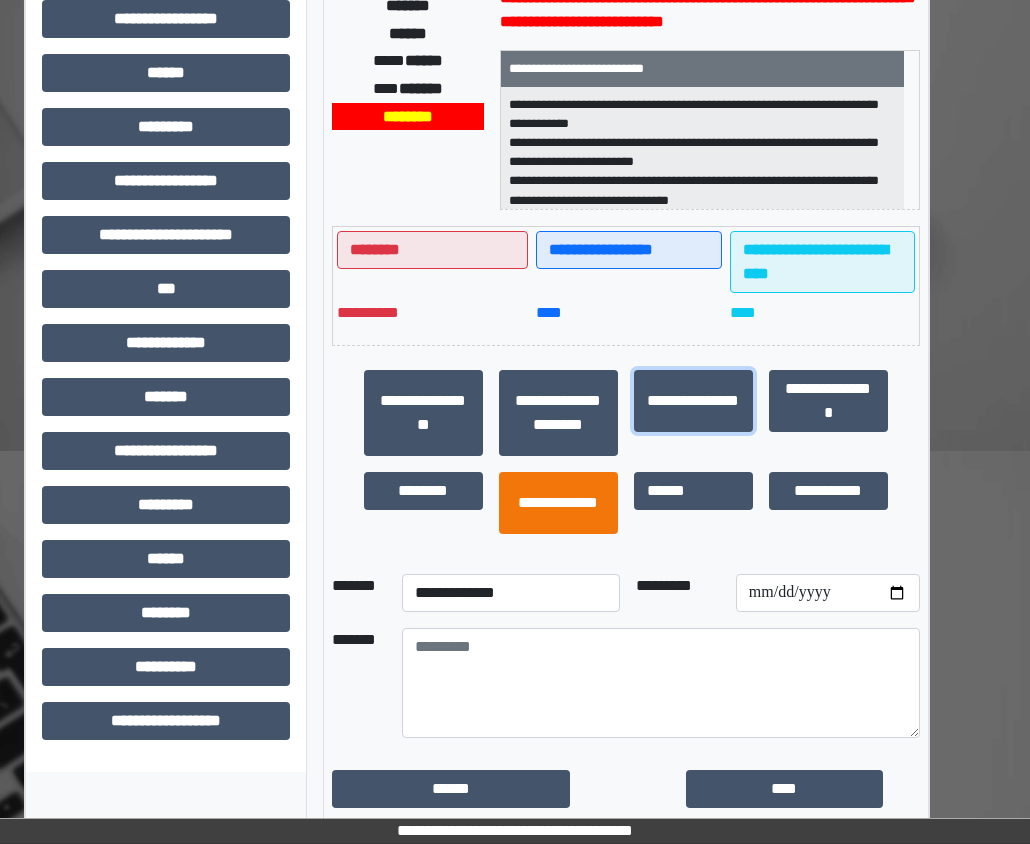 scroll, scrollTop: 438, scrollLeft: 47, axis: both 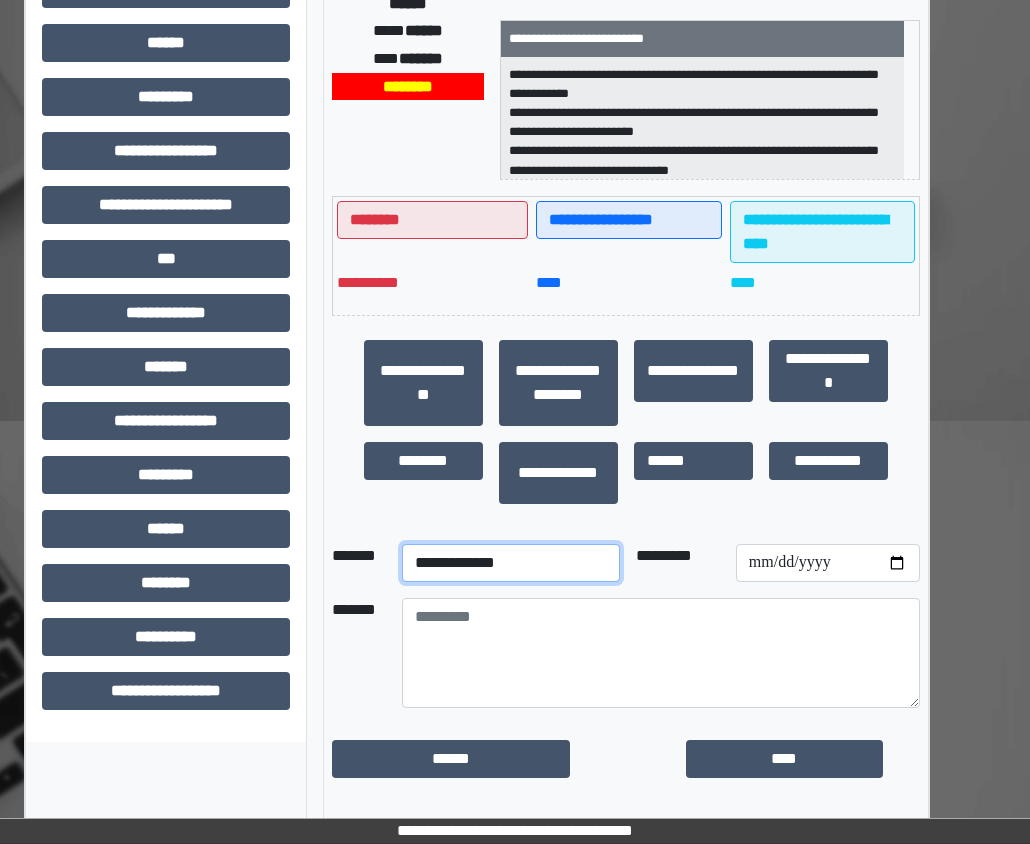 click on "**********" at bounding box center (511, 563) 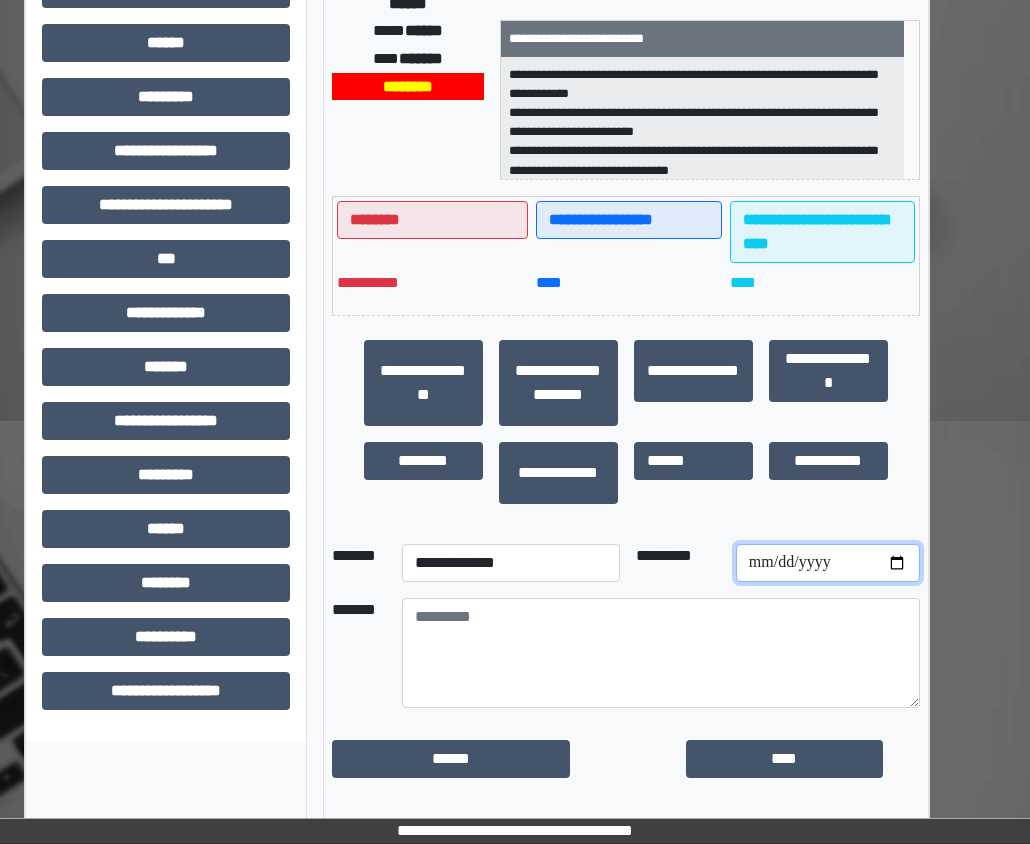 click at bounding box center (828, 563) 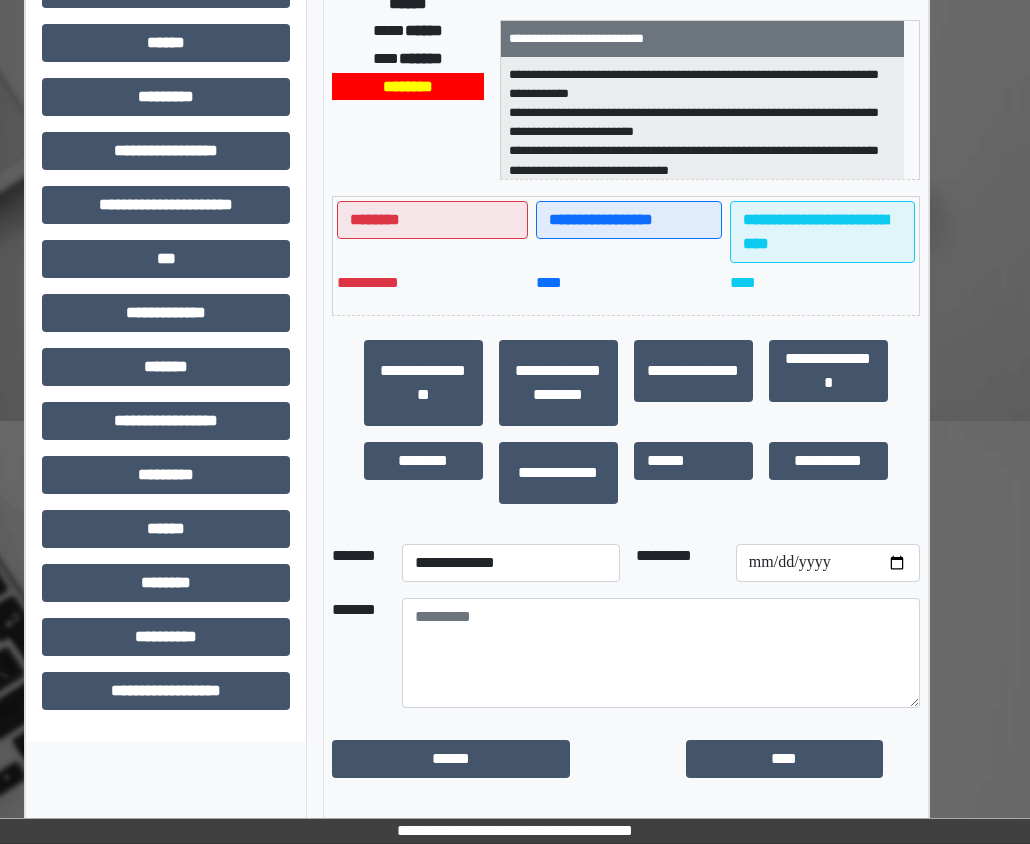 click at bounding box center [828, 563] 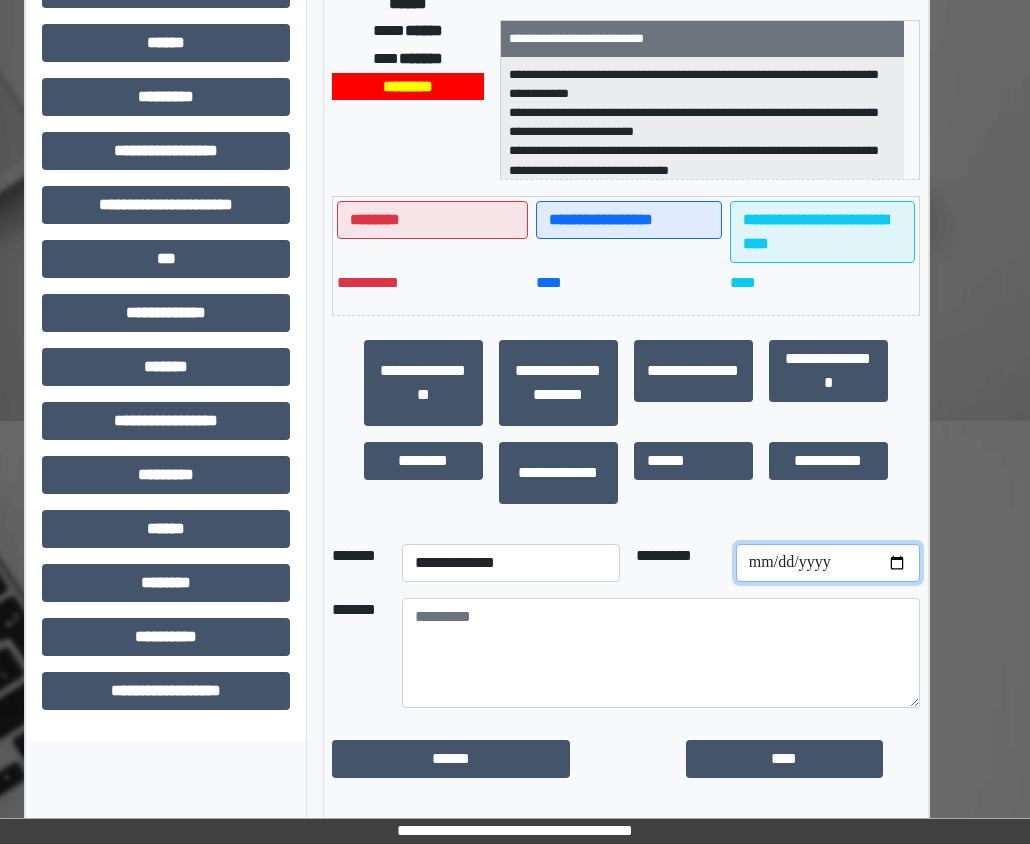 click at bounding box center (828, 563) 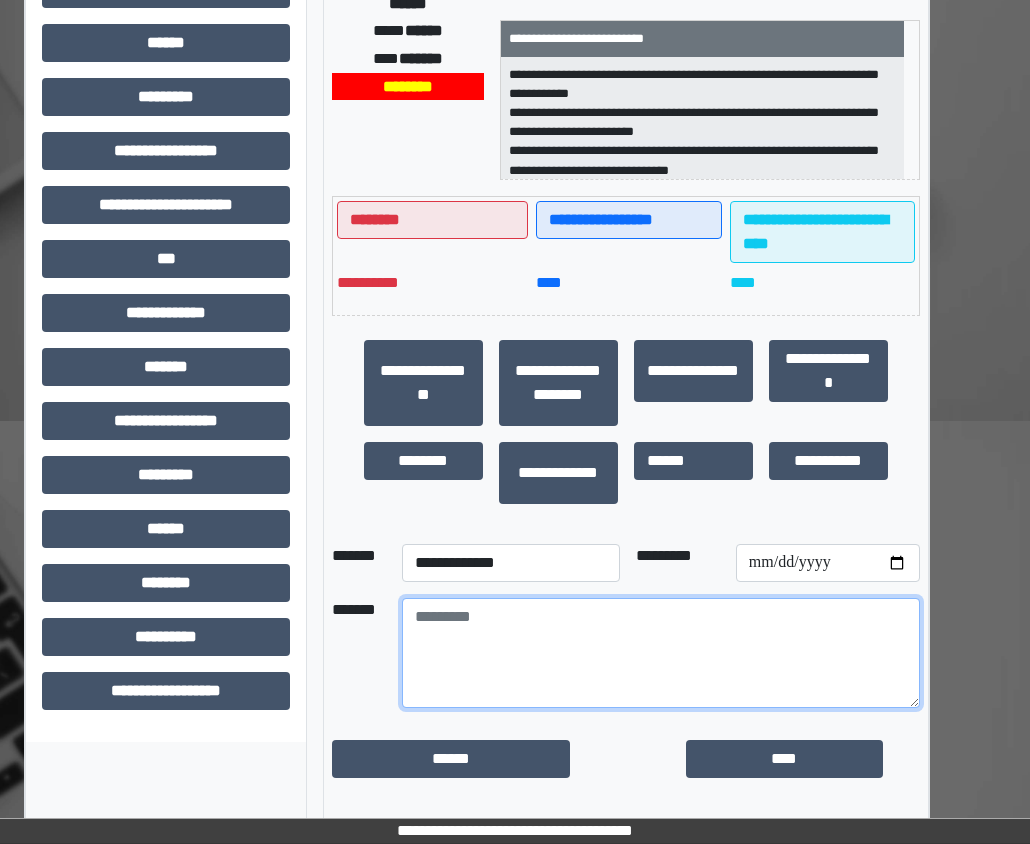 click at bounding box center (661, 653) 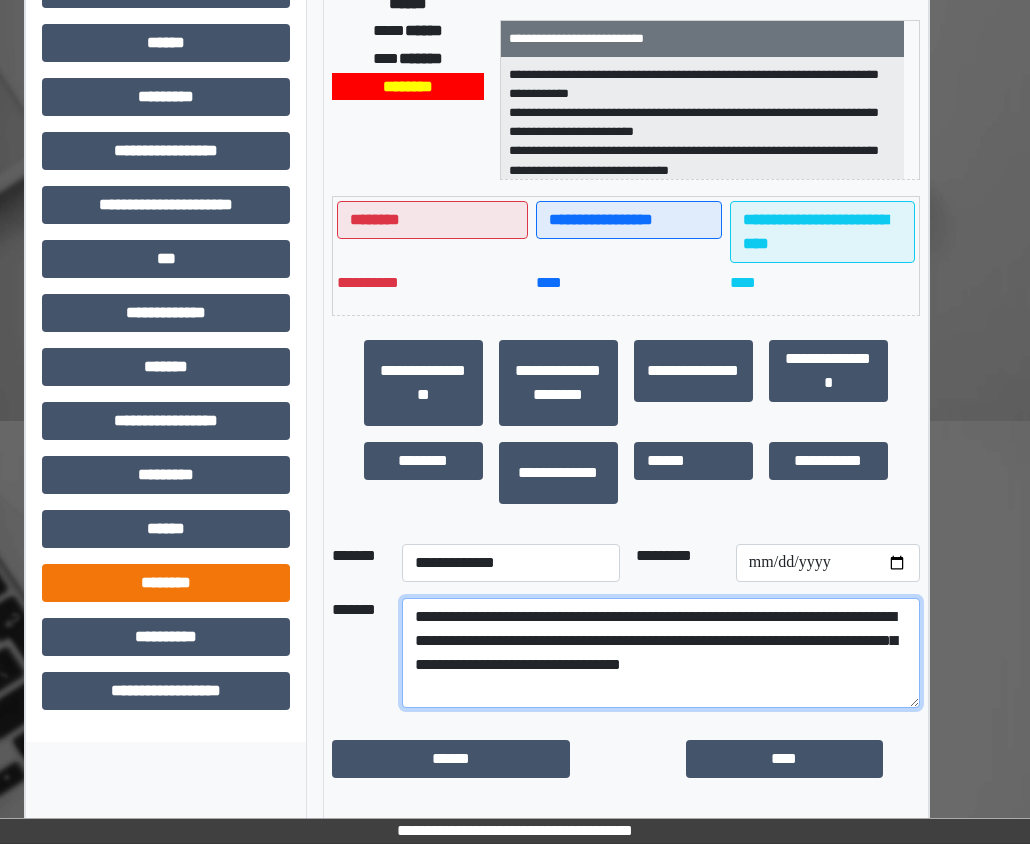 drag, startPoint x: 768, startPoint y: 685, endPoint x: 249, endPoint y: 590, distance: 527.623 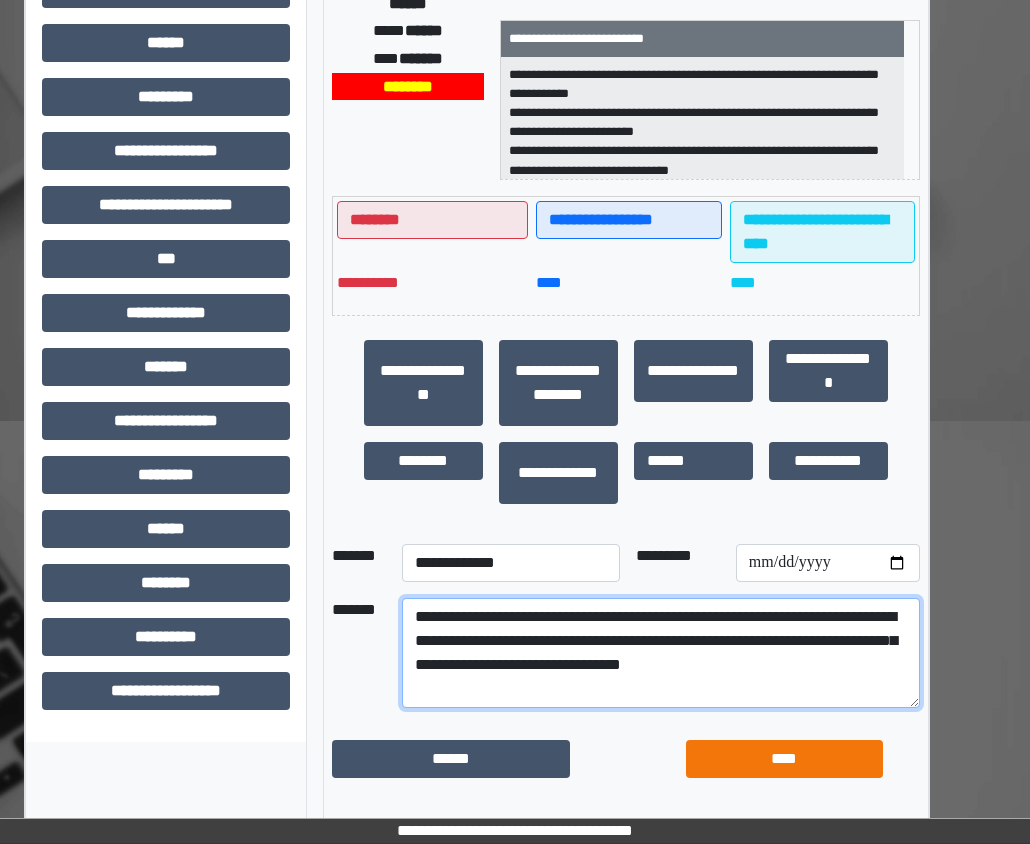 type on "**********" 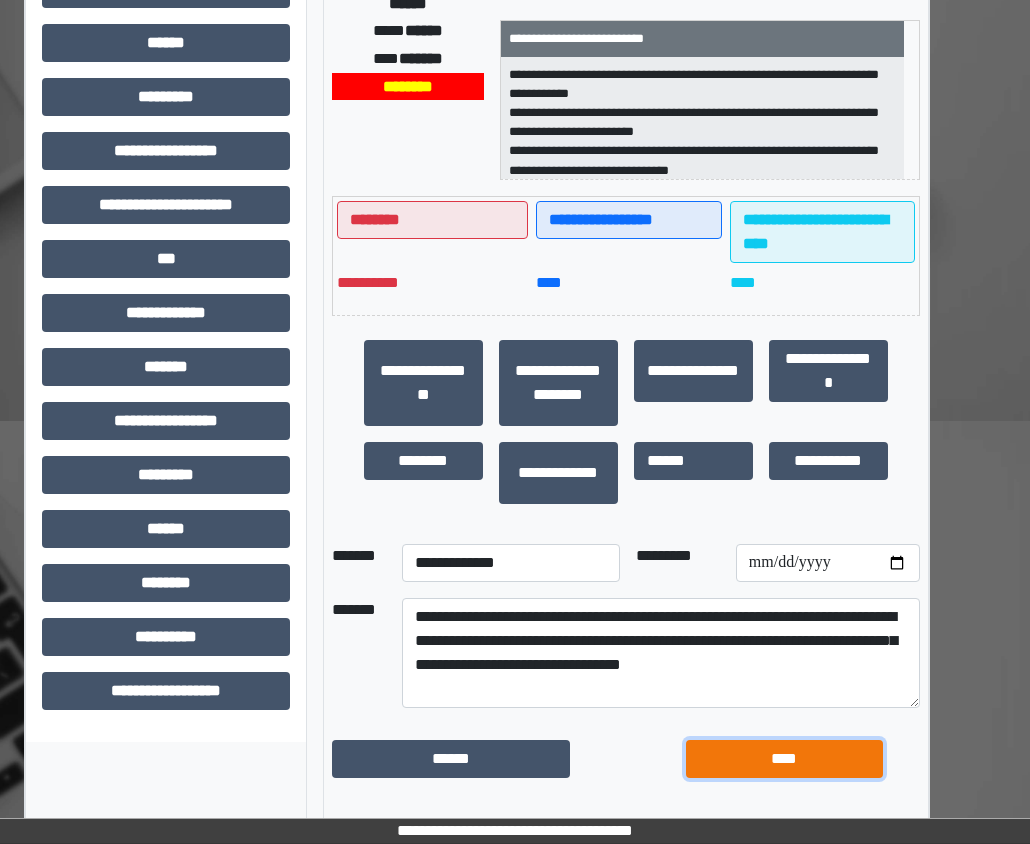 click on "****" at bounding box center (784, 759) 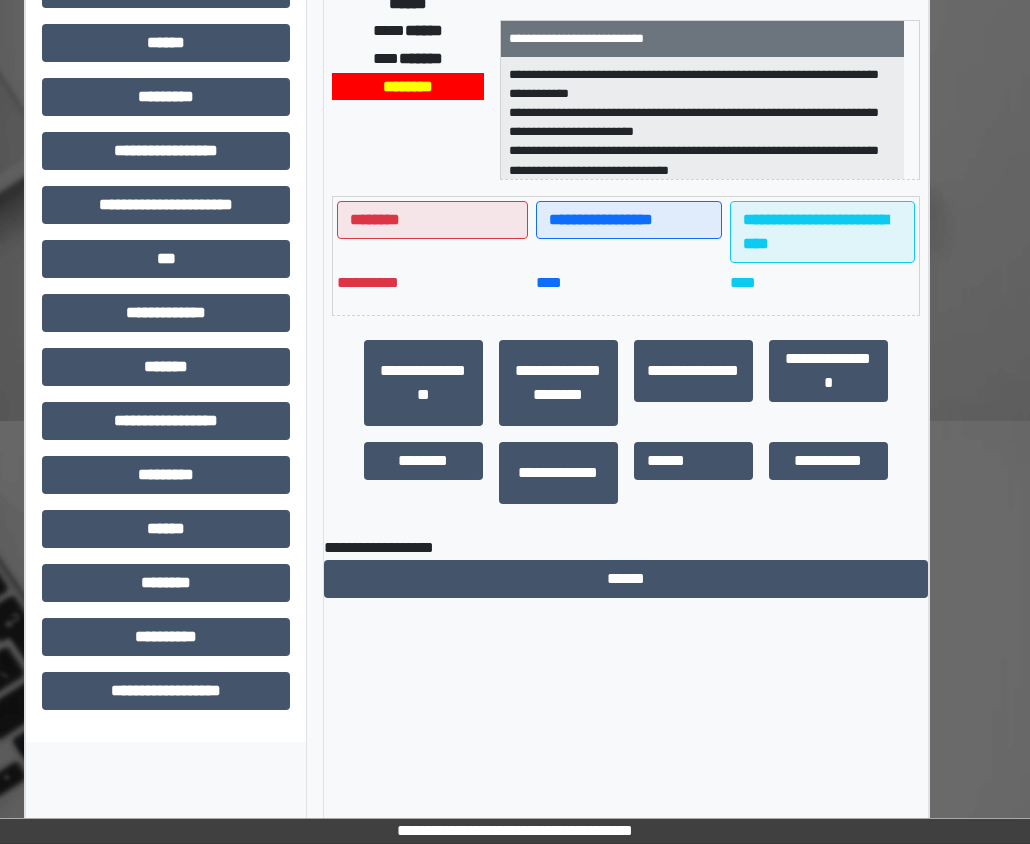 scroll, scrollTop: 354, scrollLeft: 47, axis: both 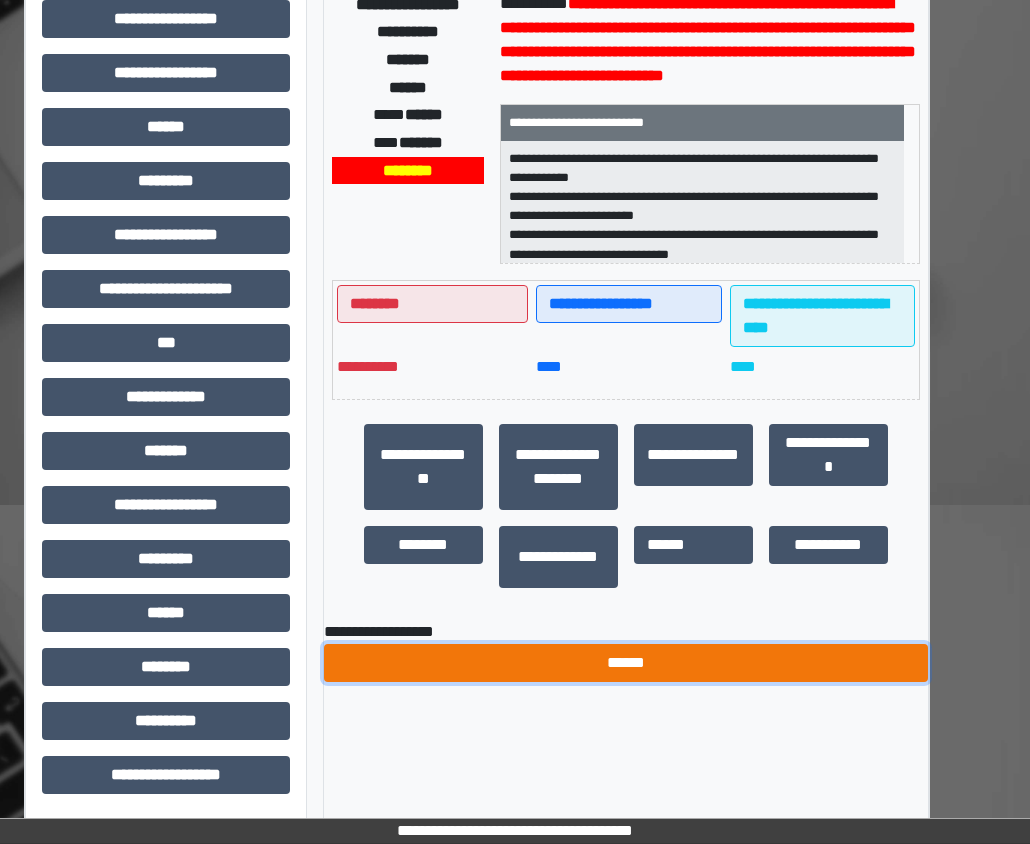 click on "******" at bounding box center [626, 663] 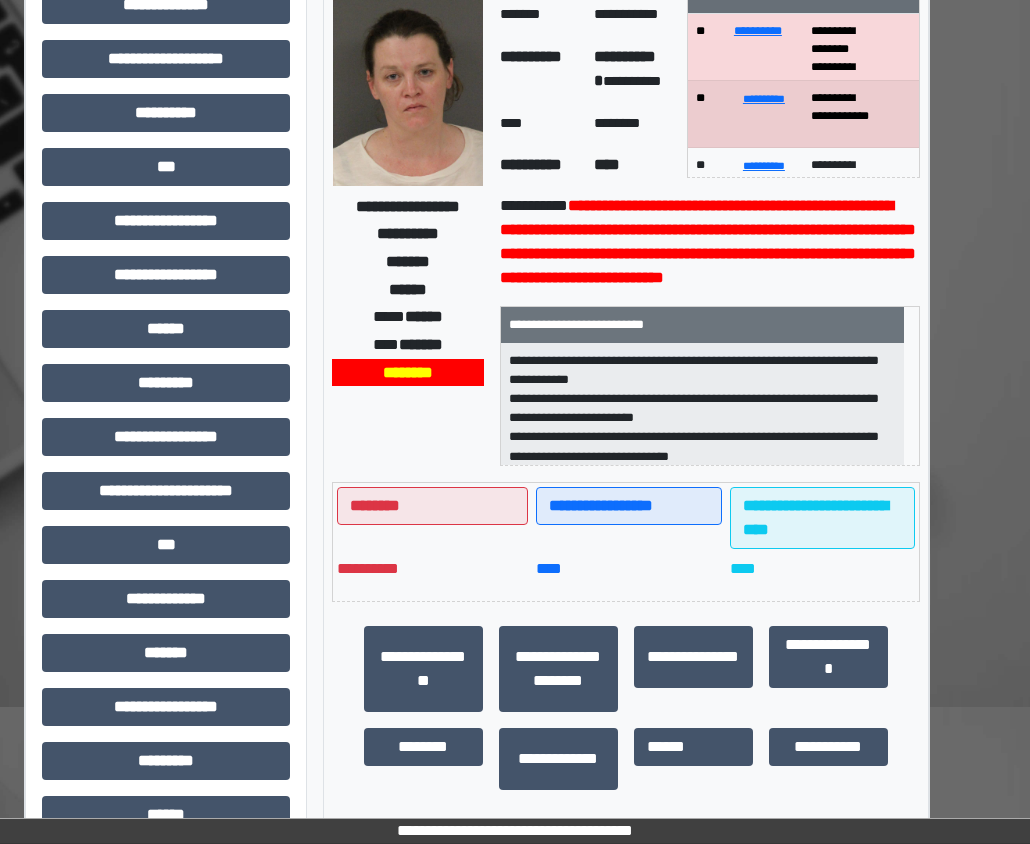 scroll, scrollTop: 0, scrollLeft: 47, axis: horizontal 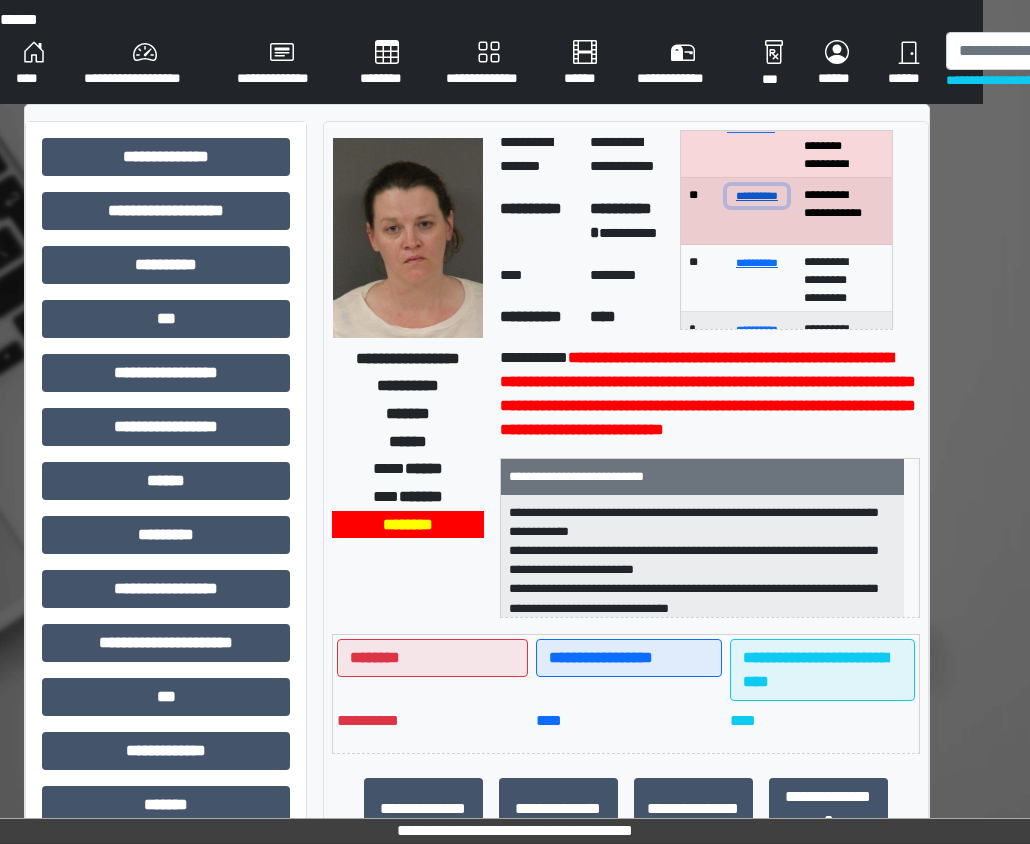 click on "**********" at bounding box center [757, 195] 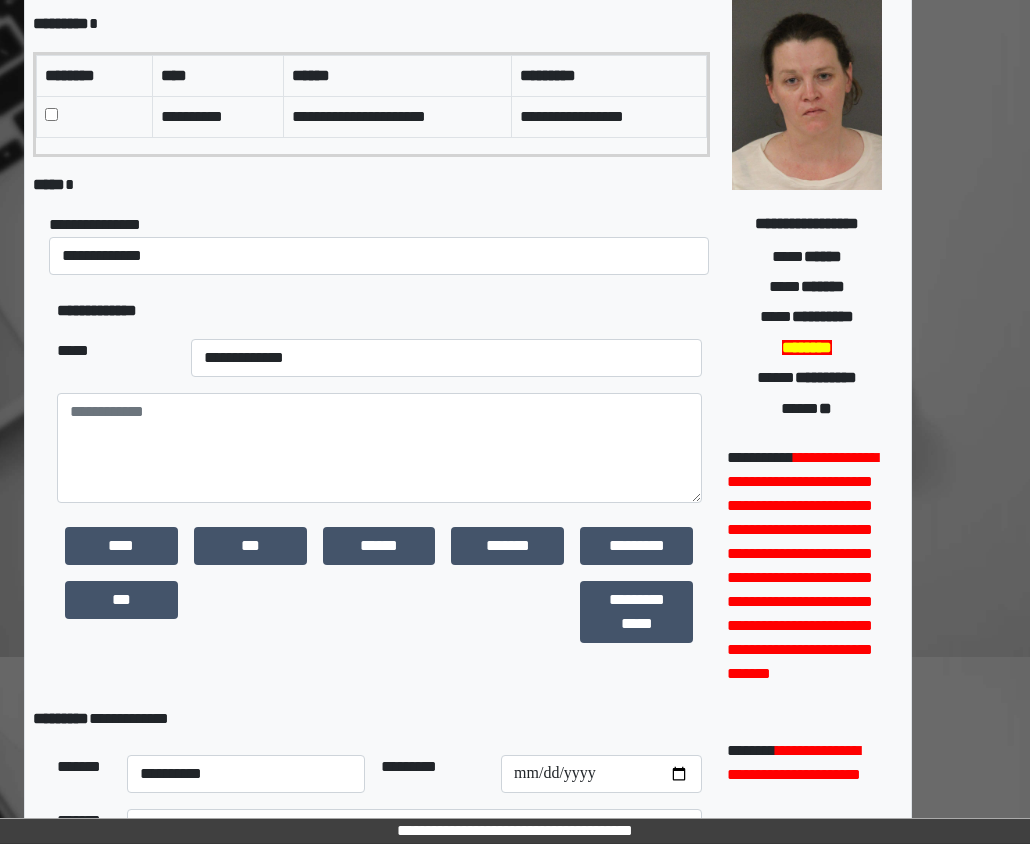 scroll, scrollTop: 0, scrollLeft: 47, axis: horizontal 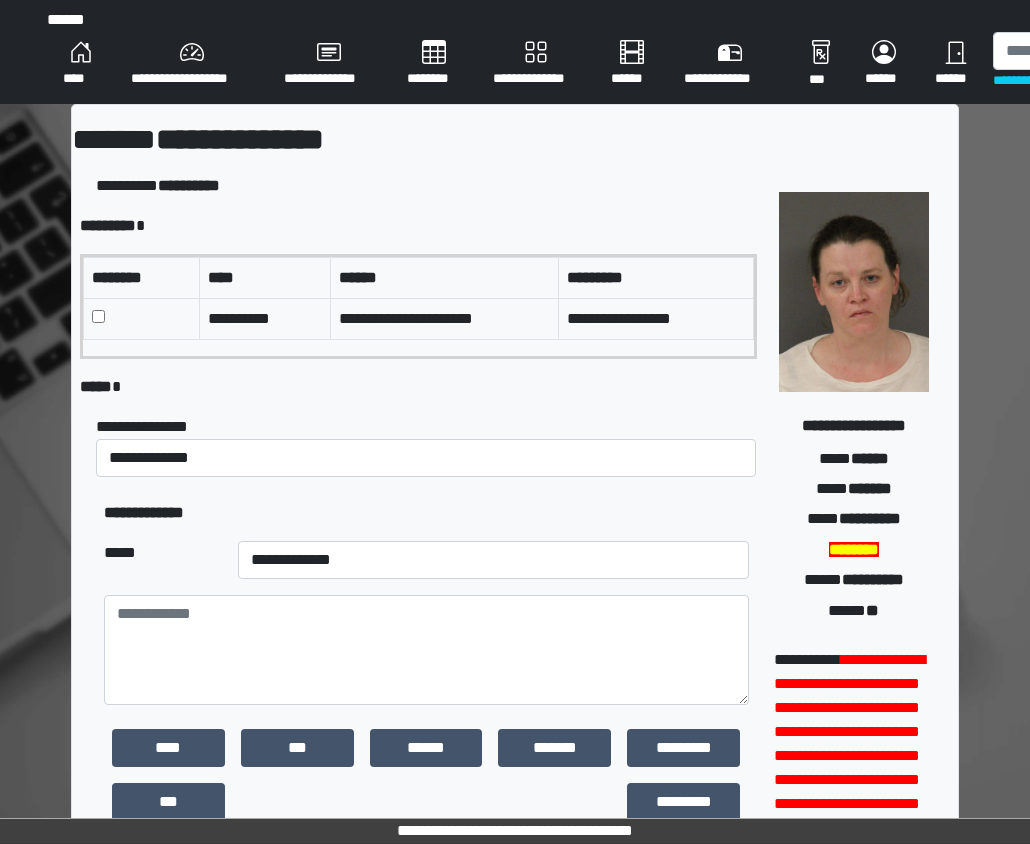 click on "********" at bounding box center (434, 64) 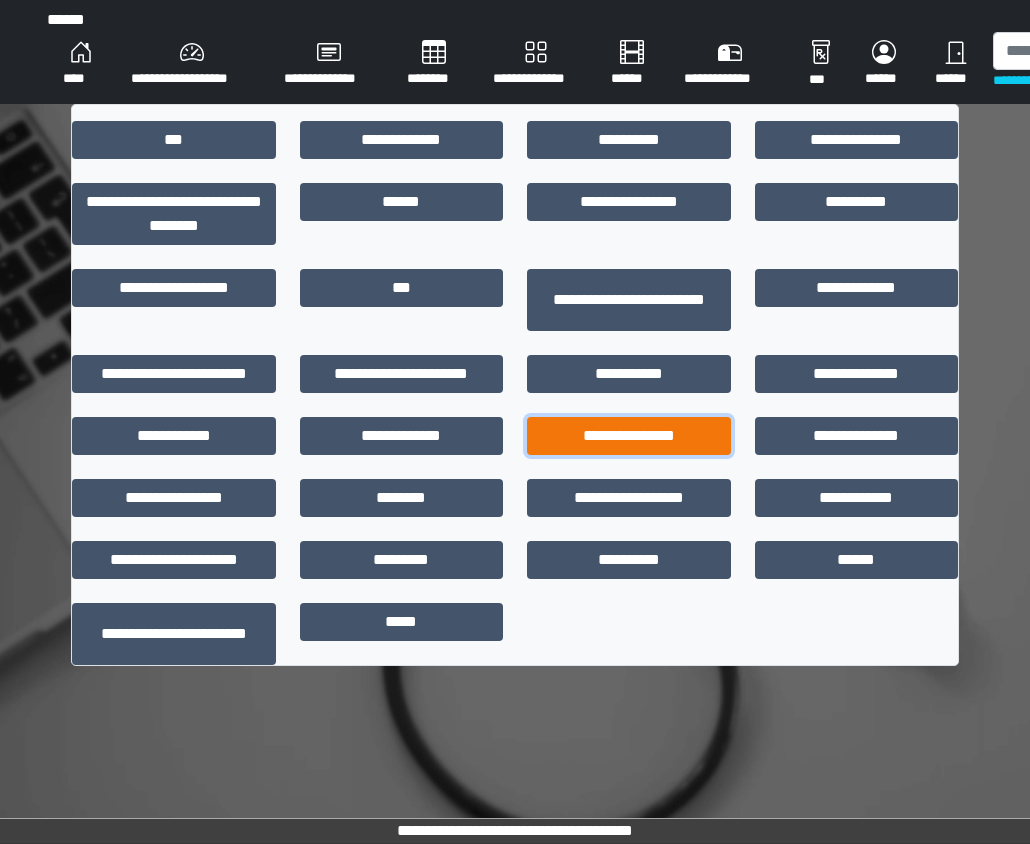 click on "**********" at bounding box center [629, 436] 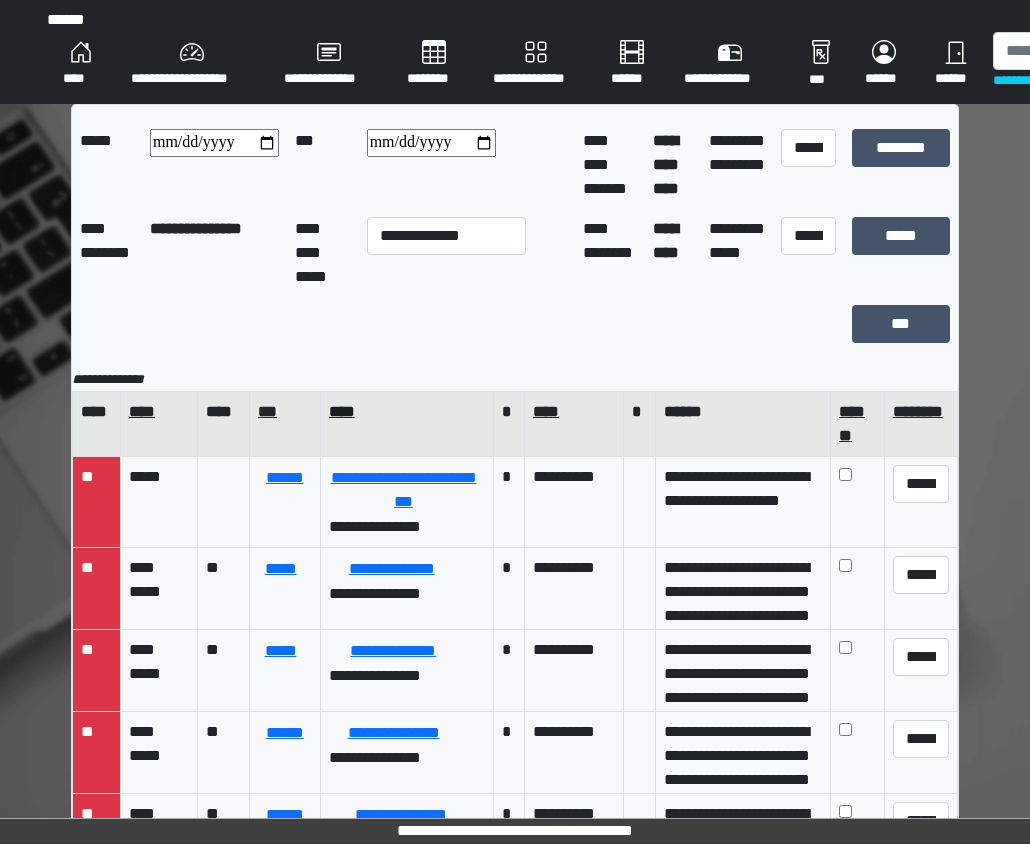 click on "****" at bounding box center (404, 412) 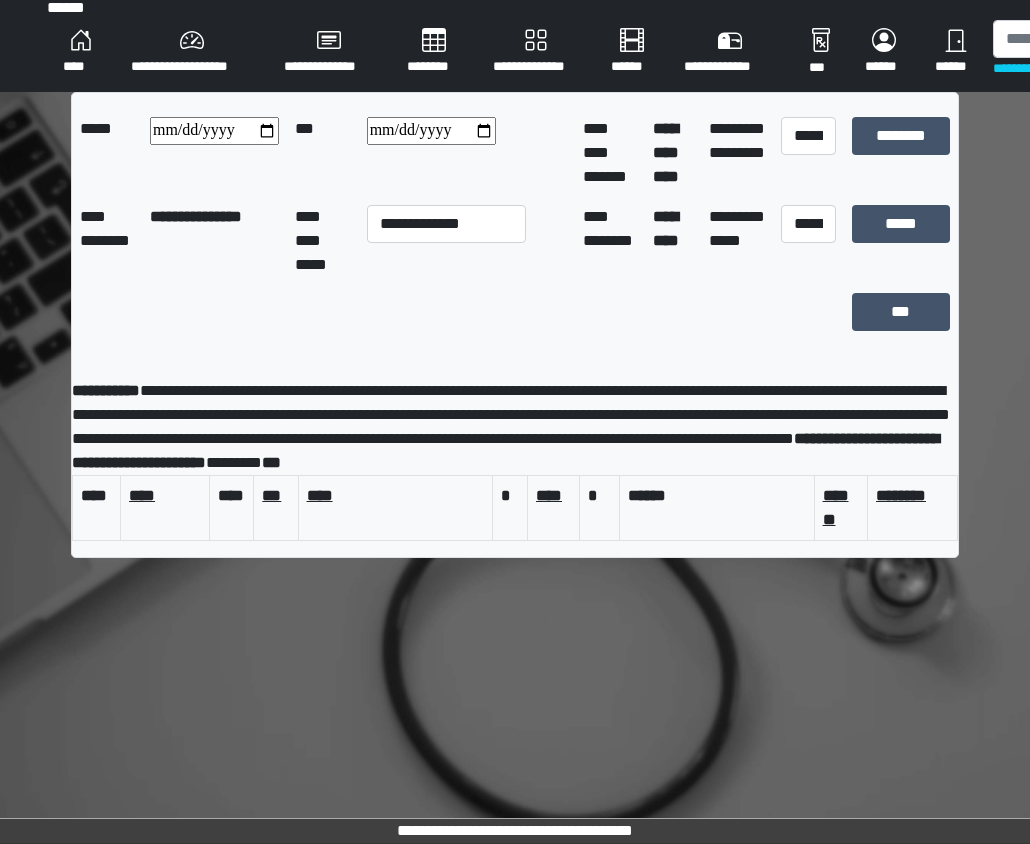scroll, scrollTop: 15, scrollLeft: 0, axis: vertical 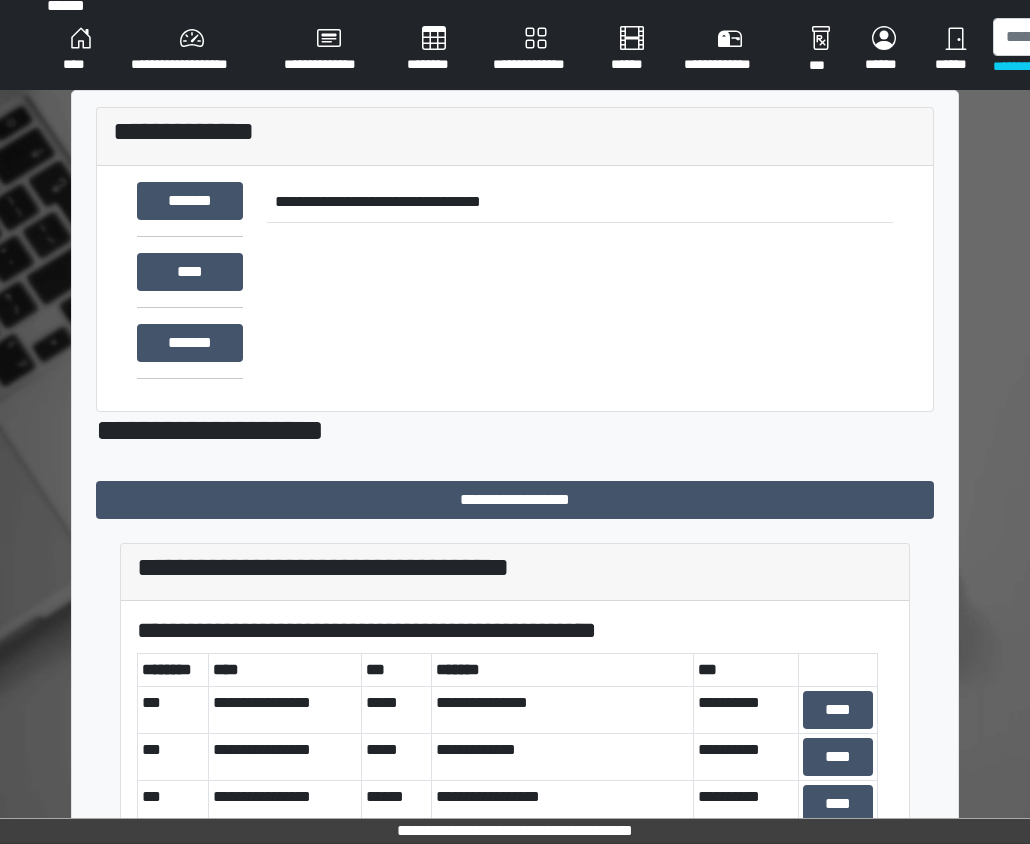 click on "********" at bounding box center (434, 50) 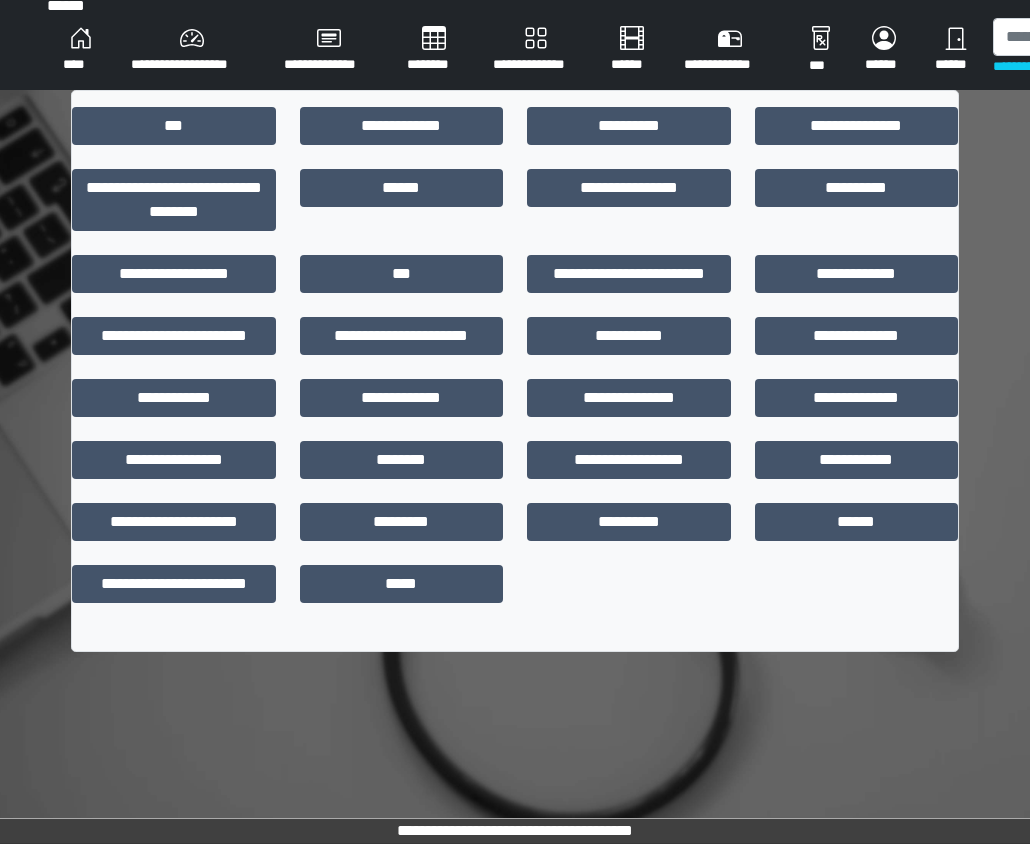 scroll, scrollTop: 0, scrollLeft: 0, axis: both 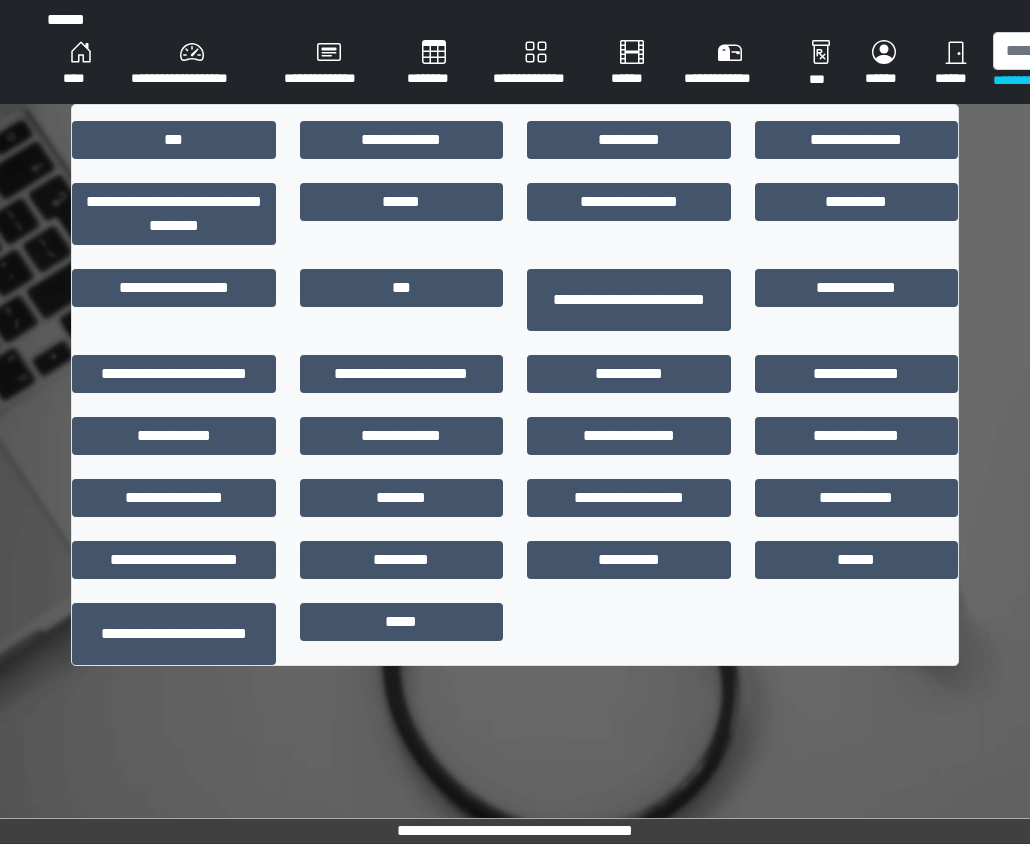 click on "********" at bounding box center (434, 64) 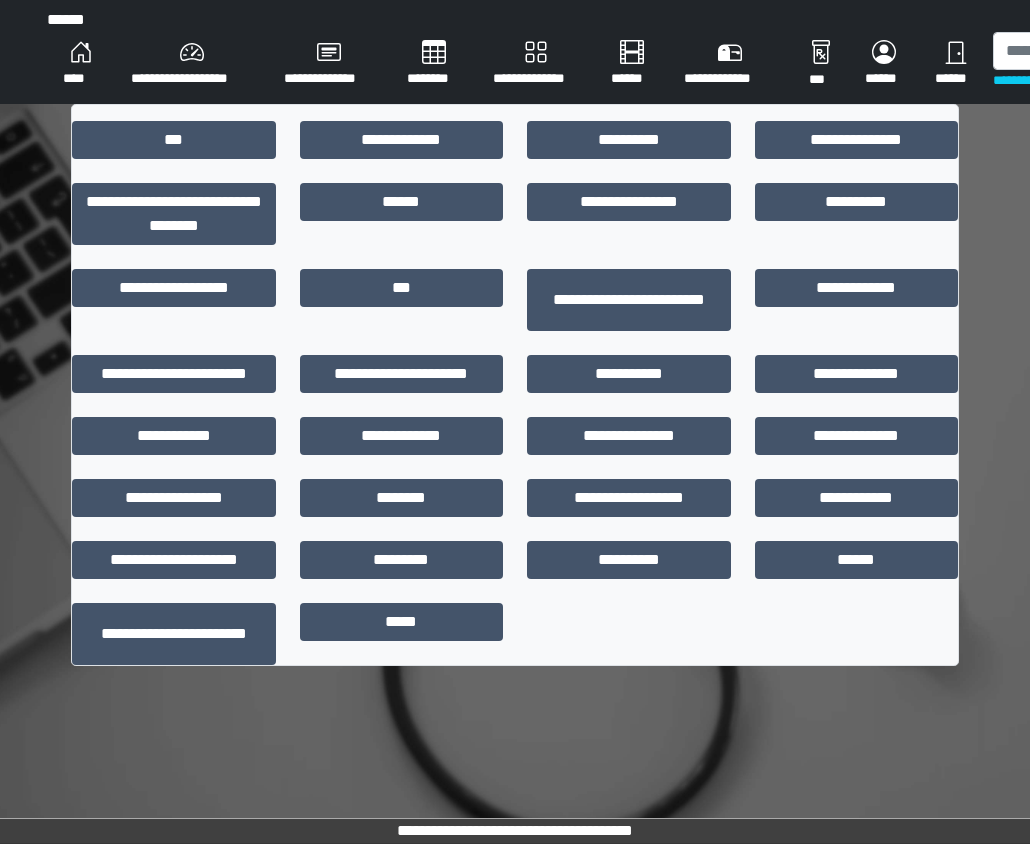 click on "******" at bounding box center [956, 64] 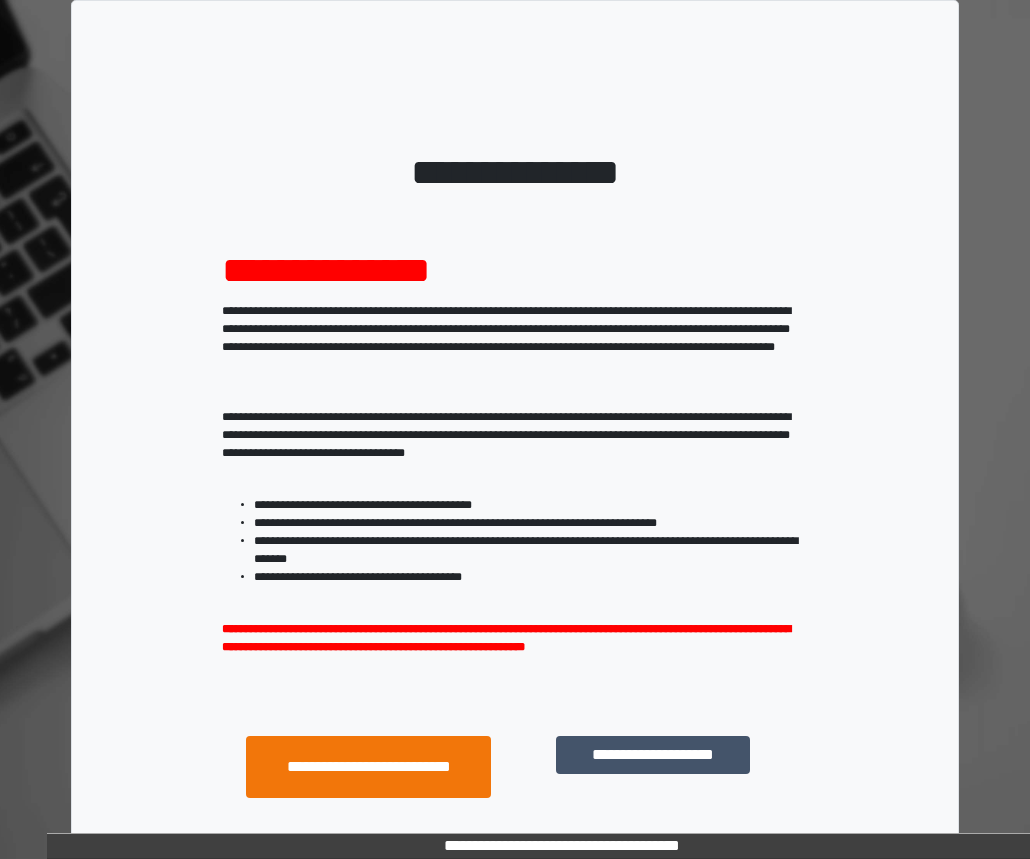scroll, scrollTop: 0, scrollLeft: 0, axis: both 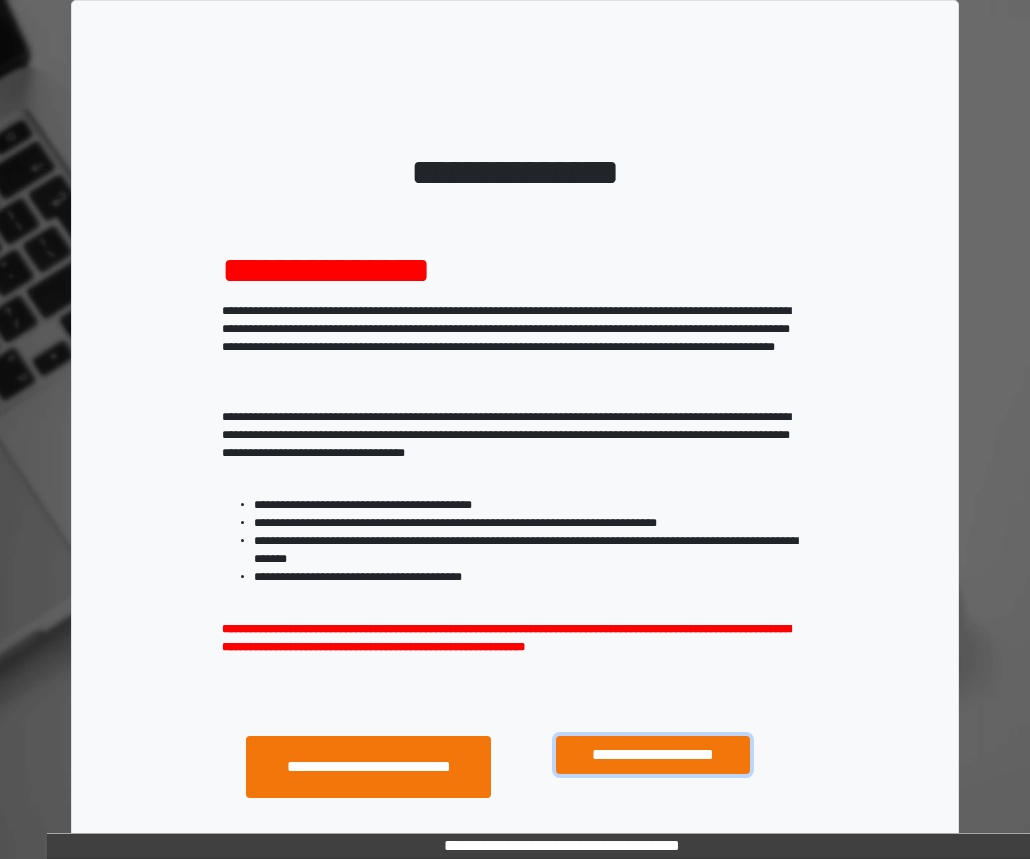 click on "**********" at bounding box center (653, 755) 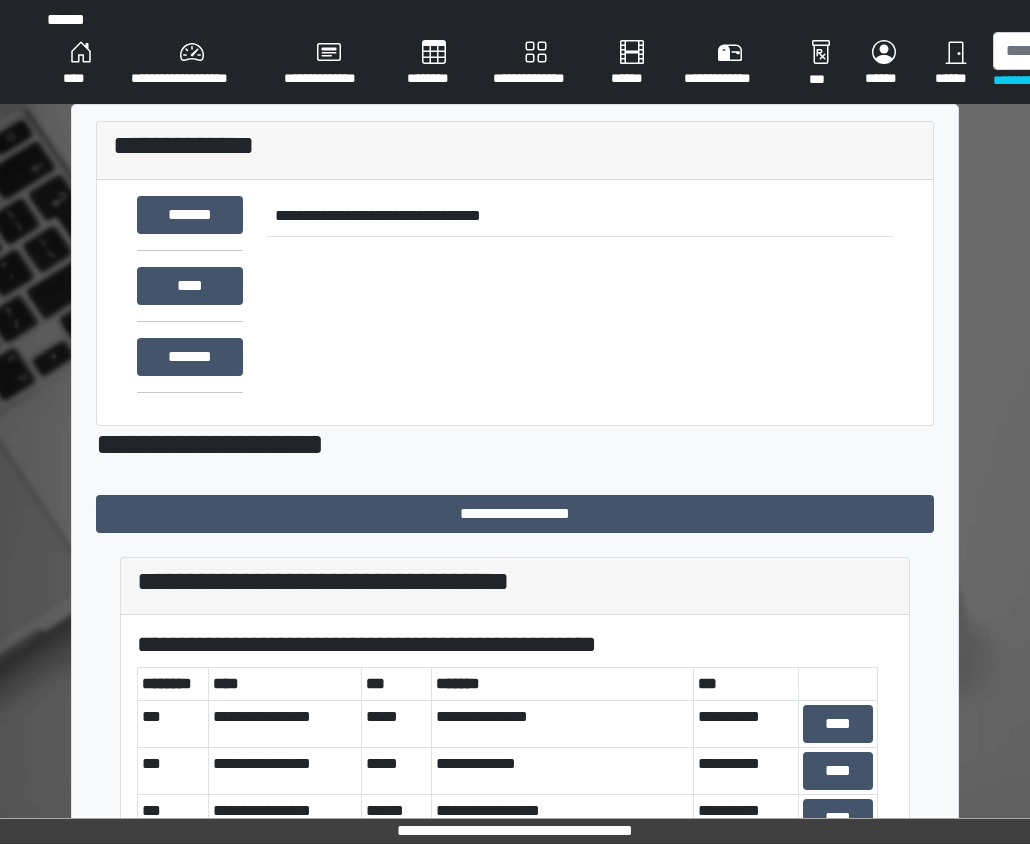 scroll, scrollTop: 0, scrollLeft: 0, axis: both 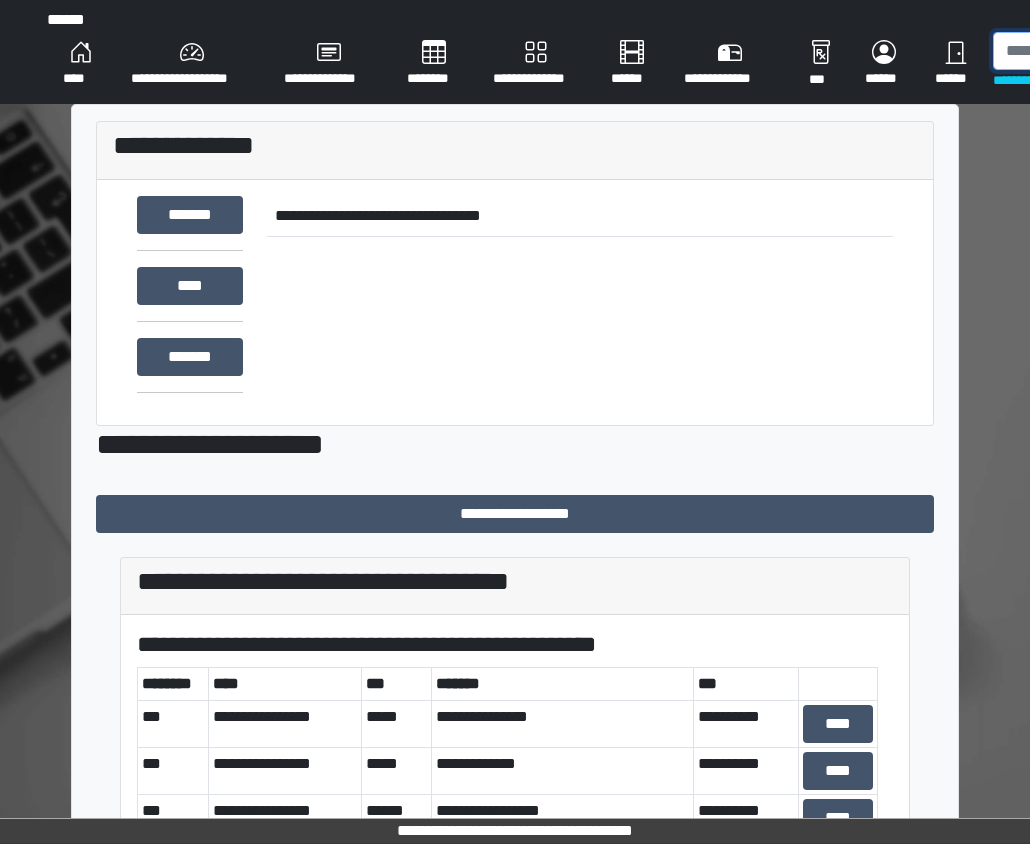 click at bounding box center (1096, 51) 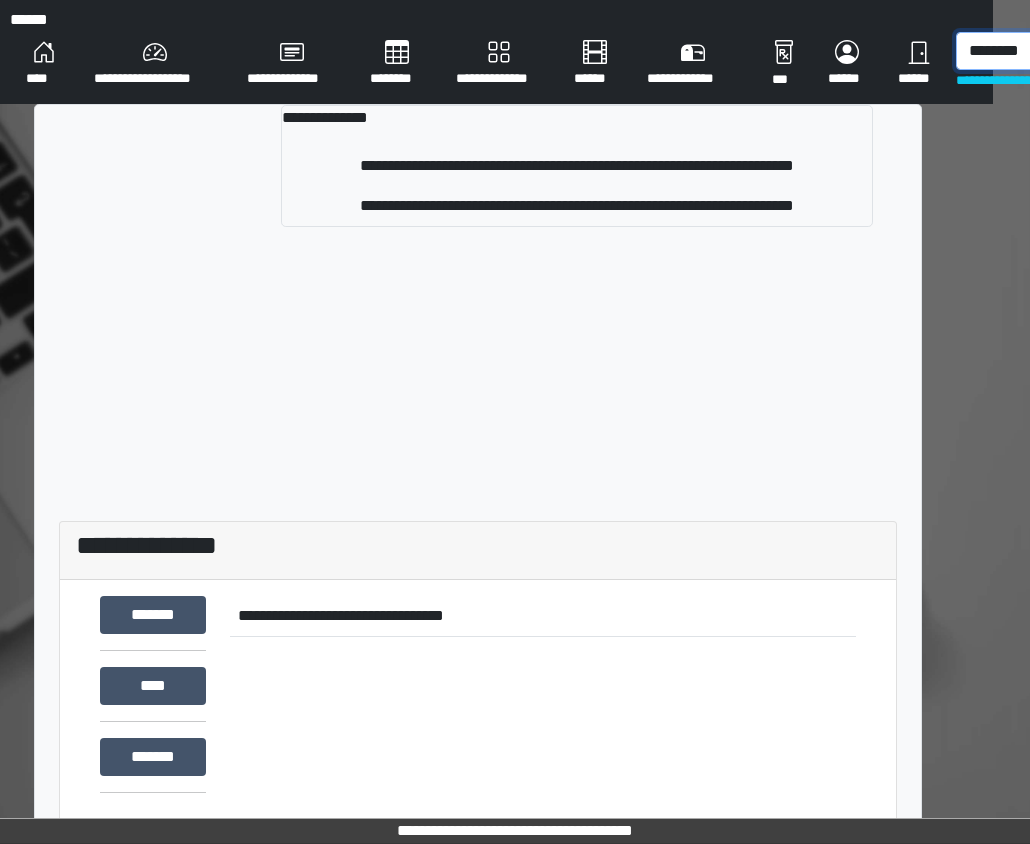 scroll, scrollTop: 0, scrollLeft: 41, axis: horizontal 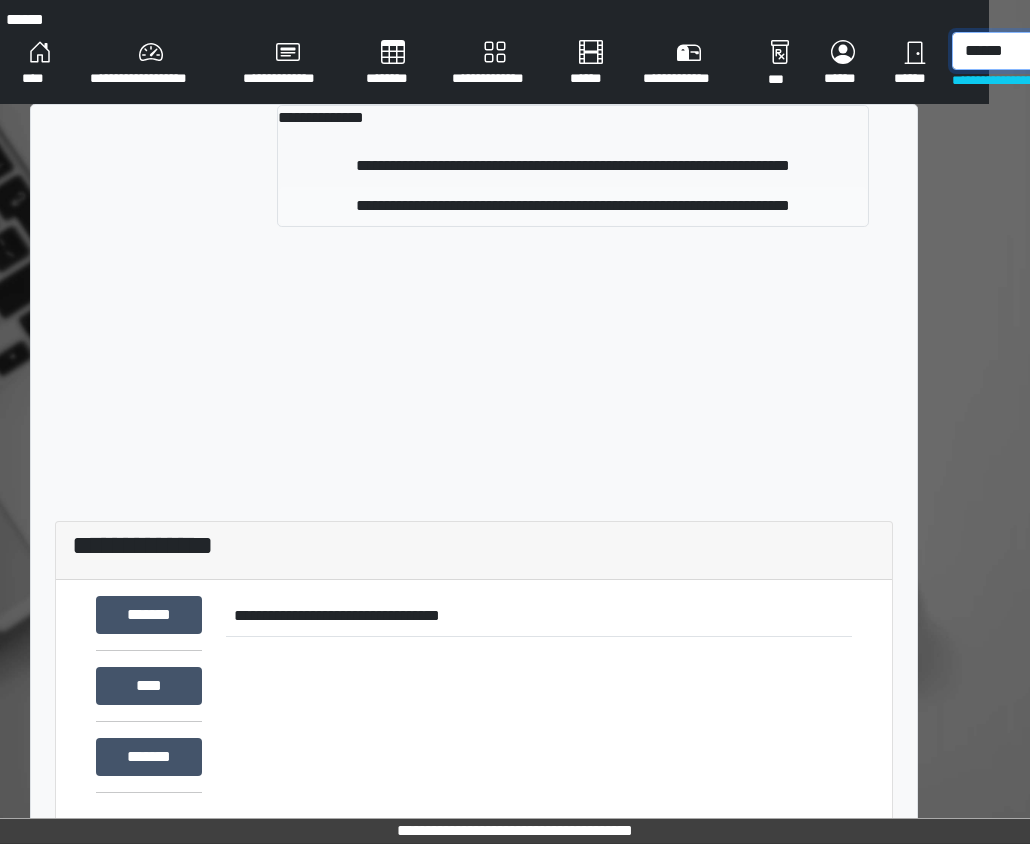 type on "******" 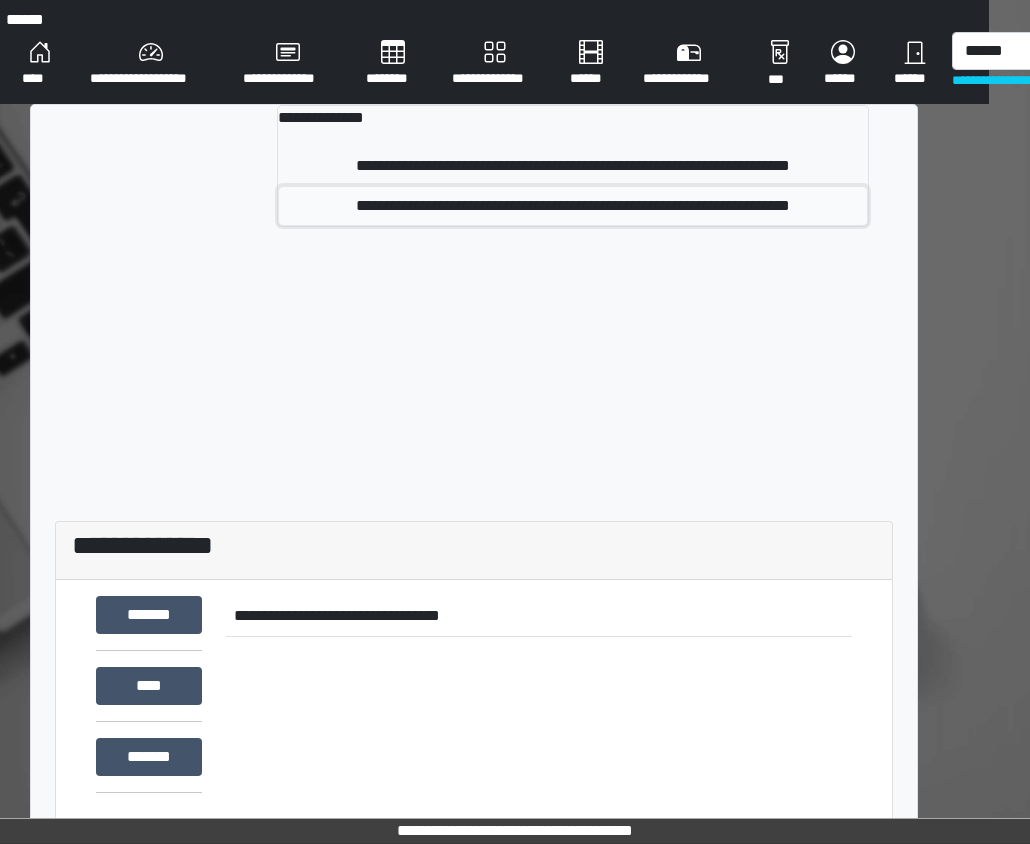 click on "**********" at bounding box center [573, 206] 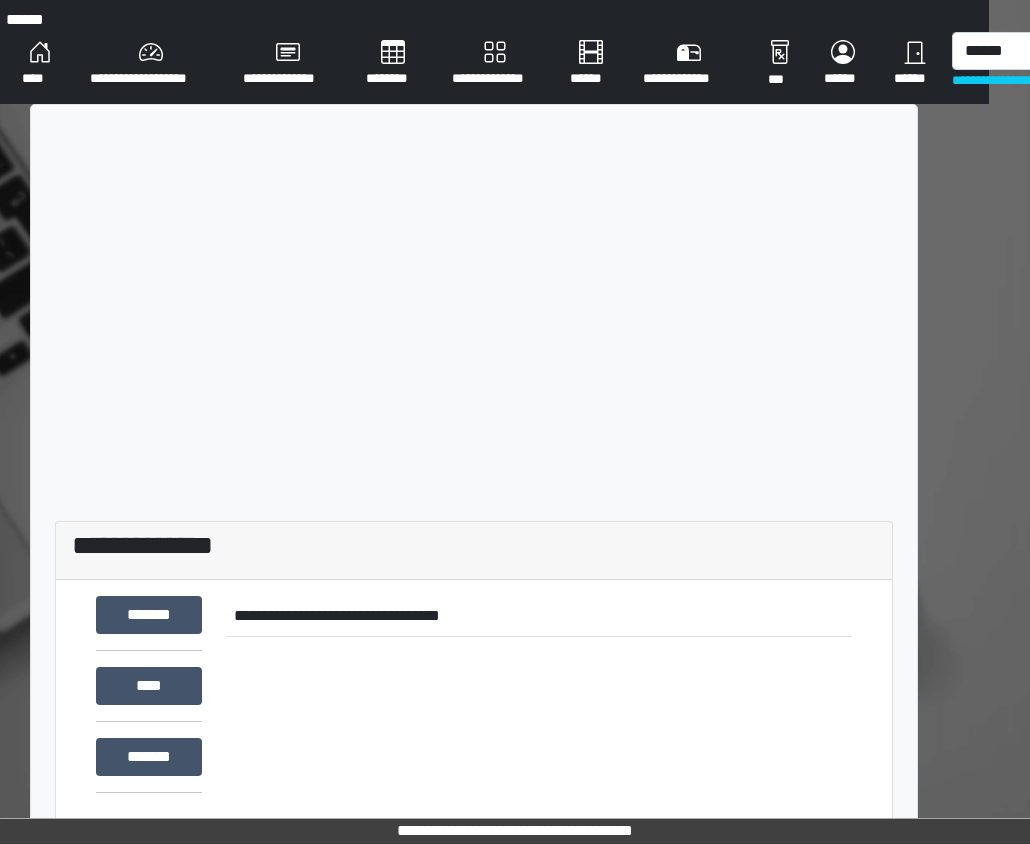type 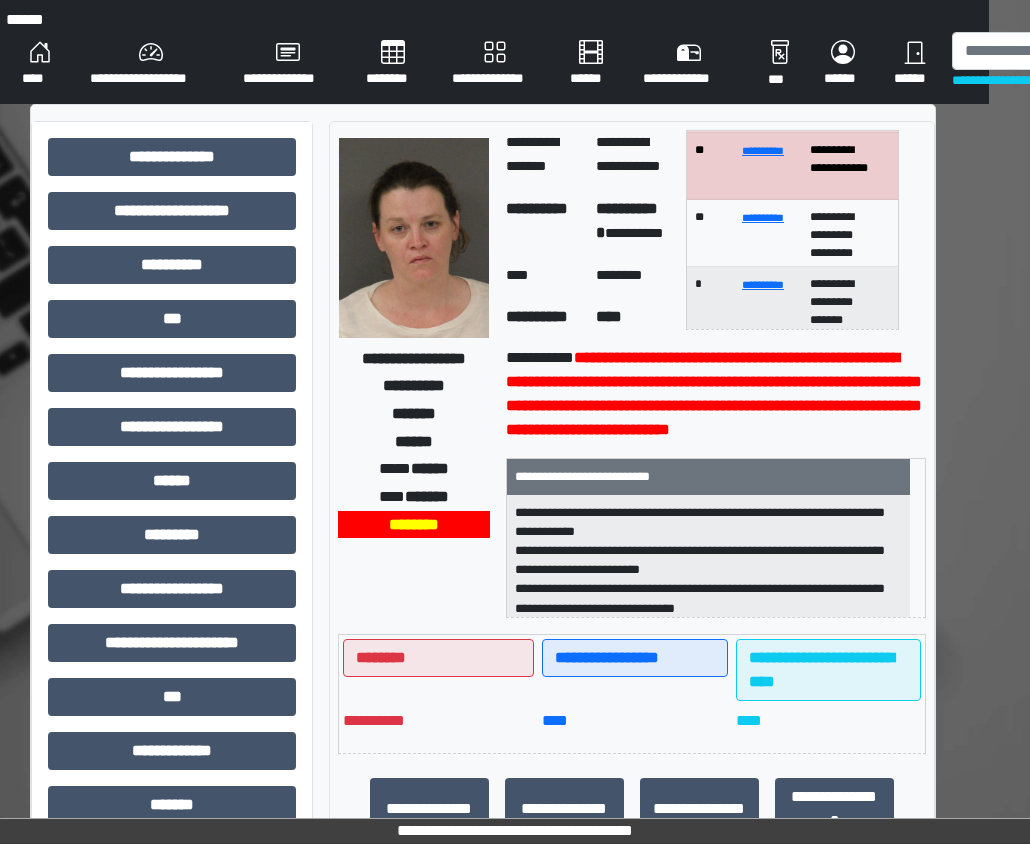 scroll, scrollTop: 200, scrollLeft: 0, axis: vertical 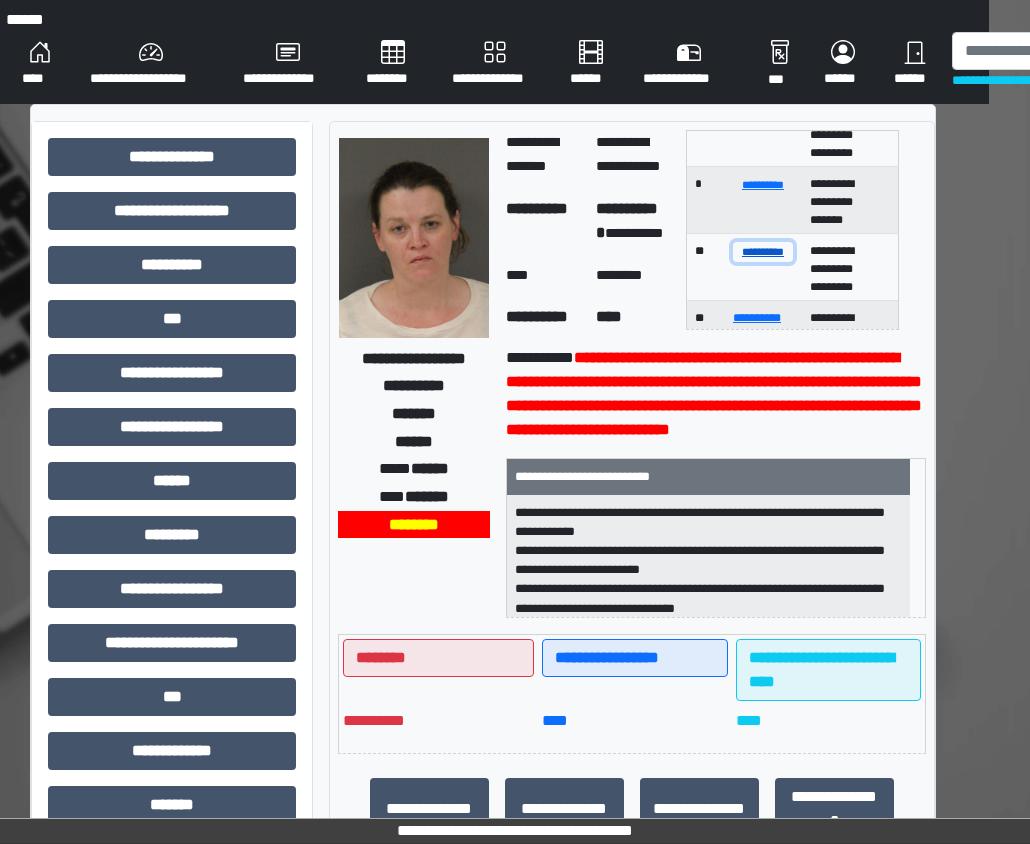 click on "**********" at bounding box center (763, 251) 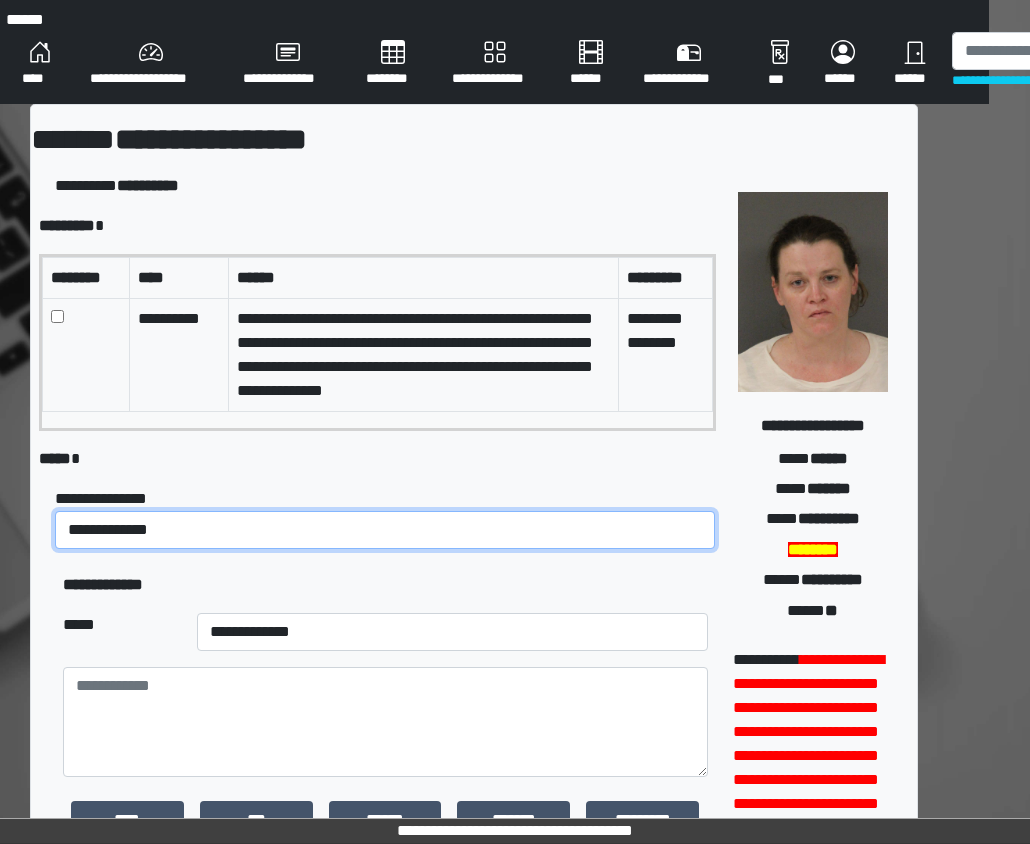 click on "**********" at bounding box center (385, 530) 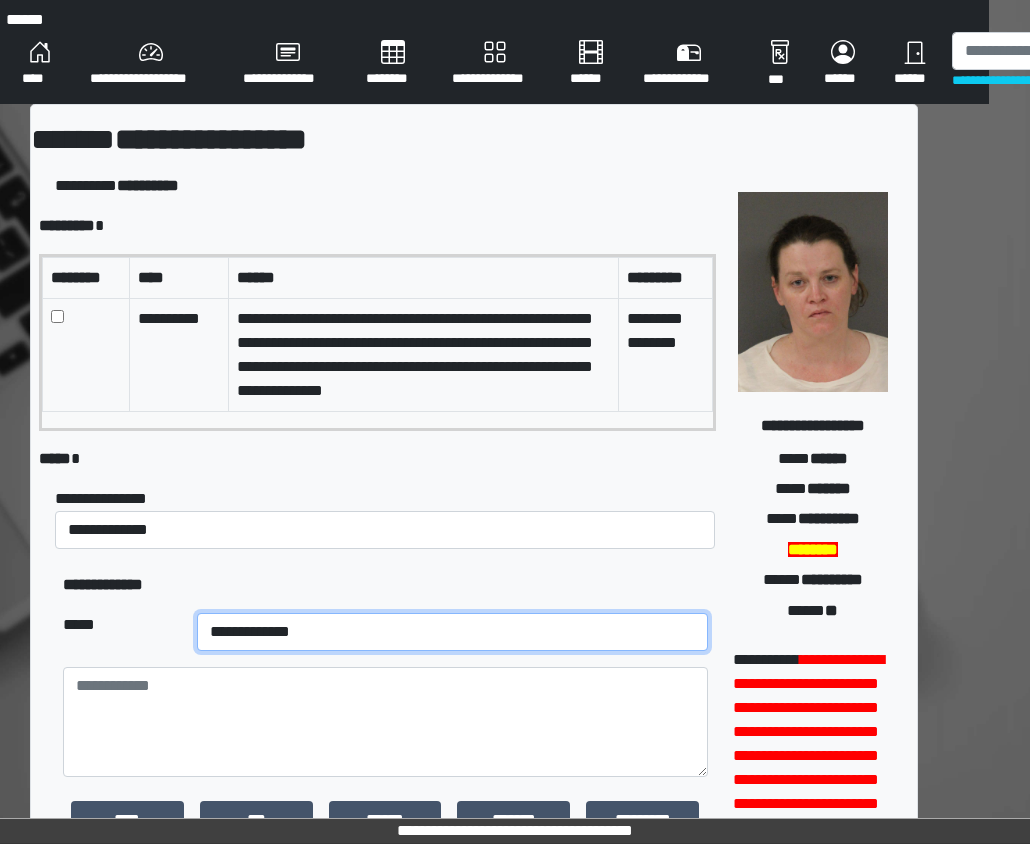 click on "**********" at bounding box center (453, 632) 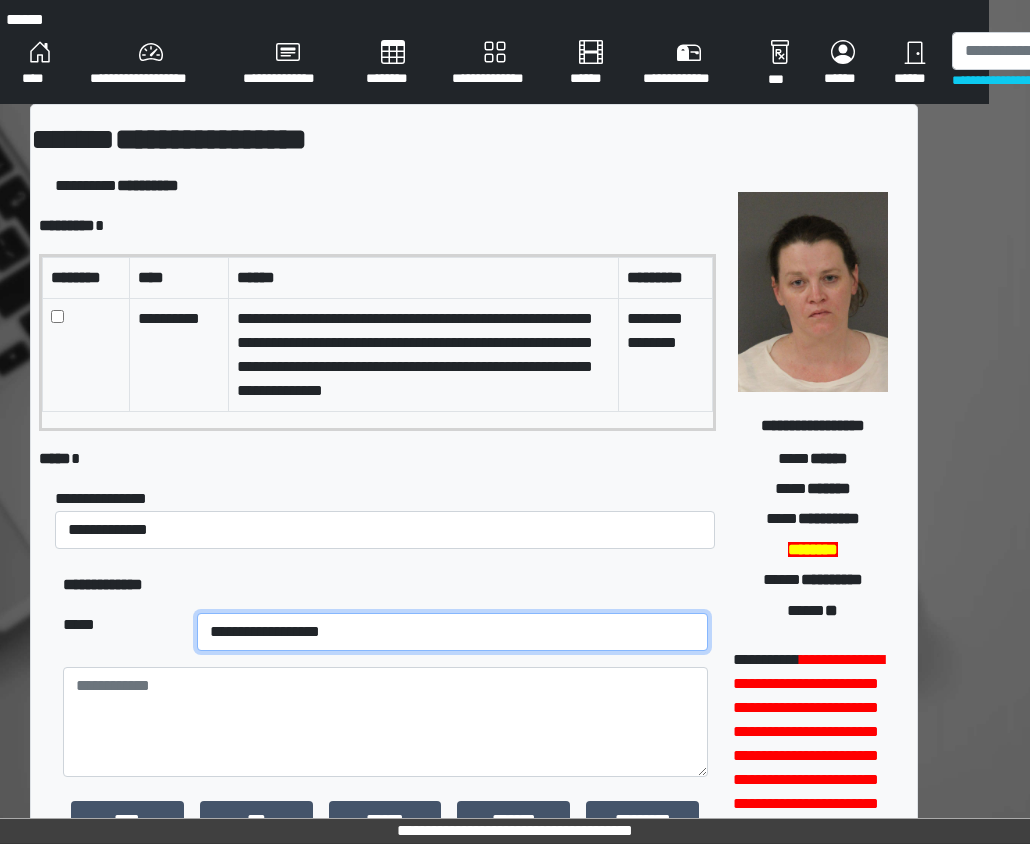 click on "**********" at bounding box center [453, 632] 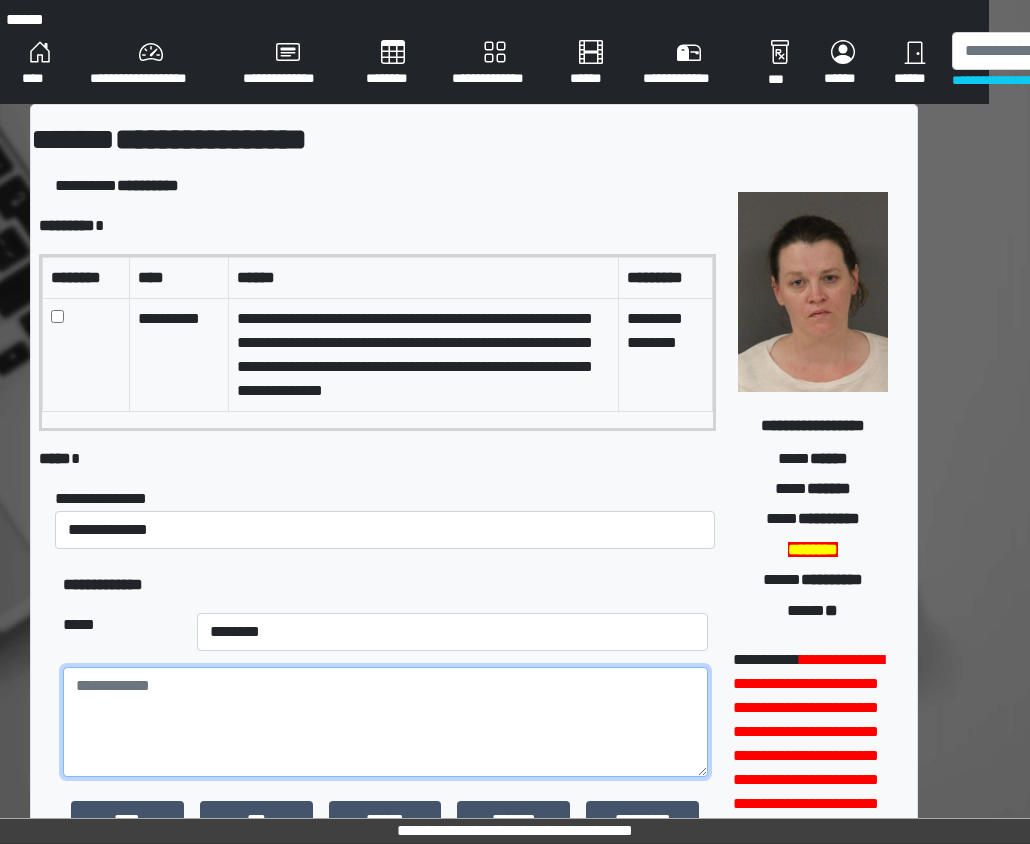 click at bounding box center (385, 722) 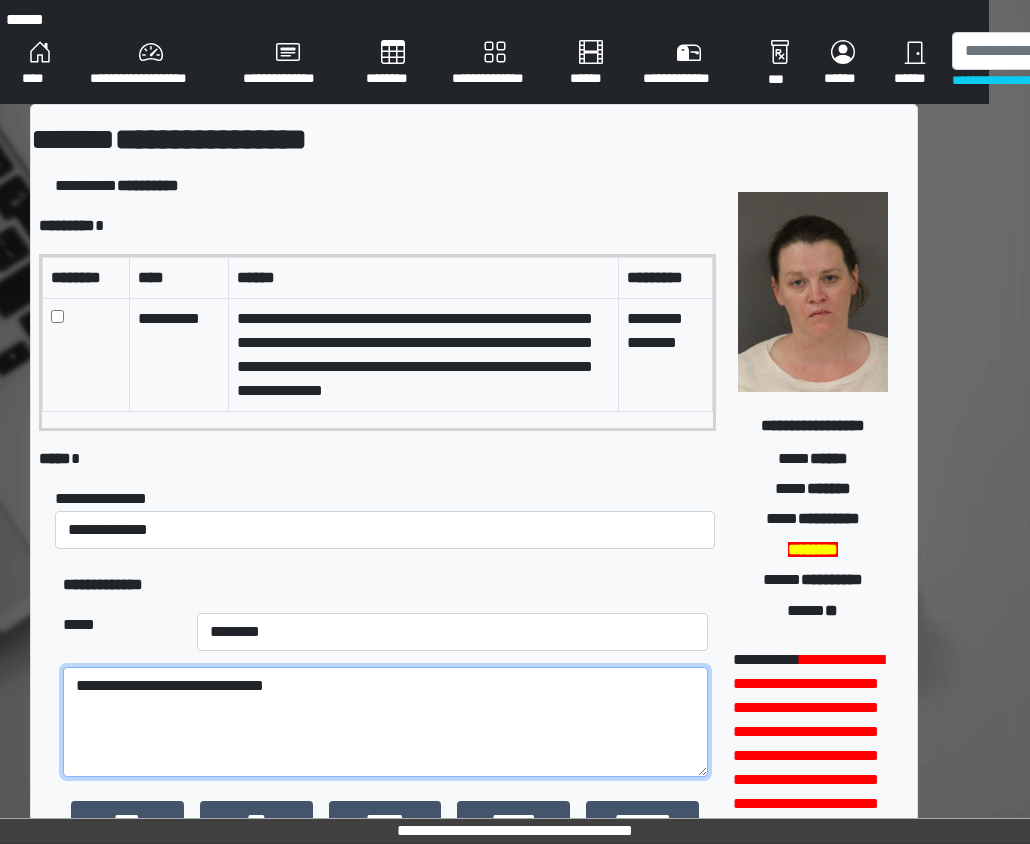 paste on "**********" 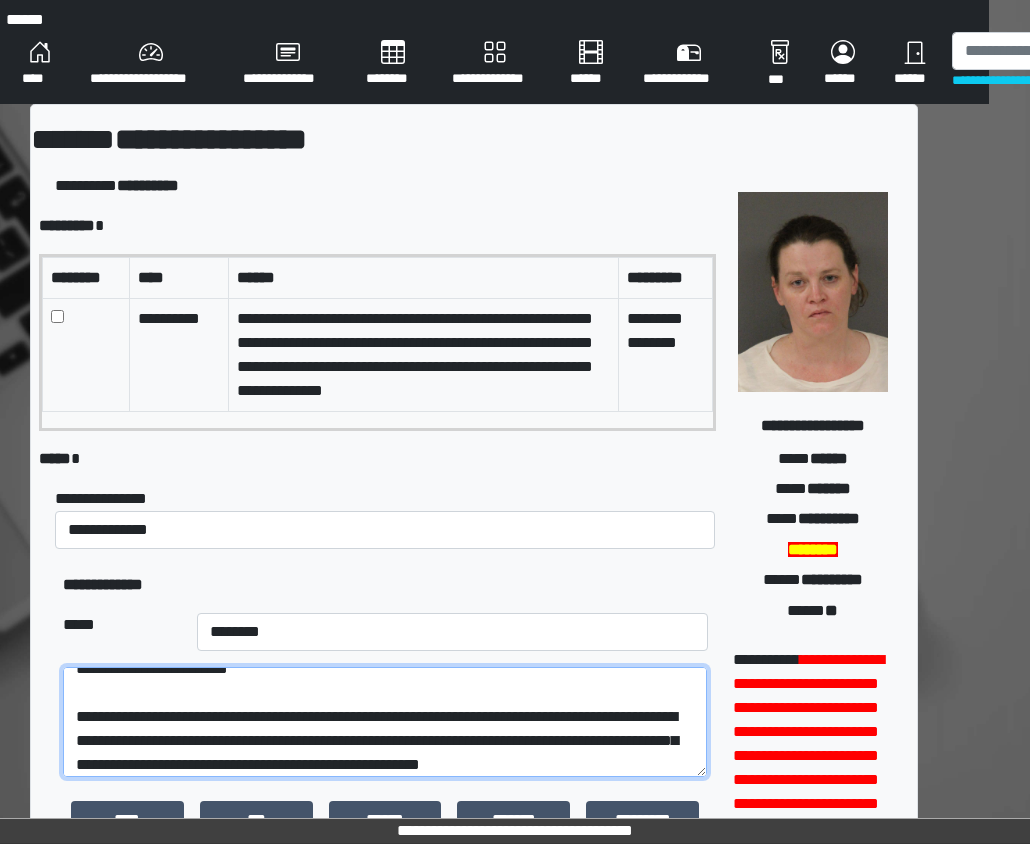 scroll, scrollTop: 89, scrollLeft: 0, axis: vertical 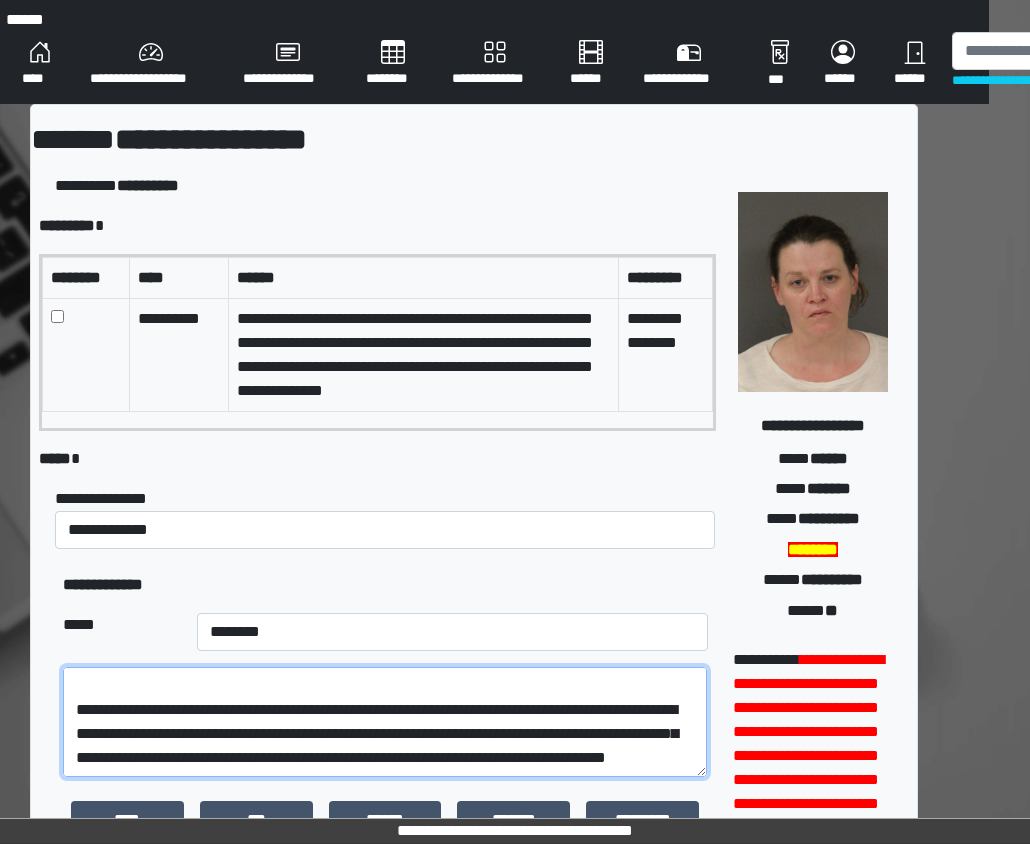 click on "**********" at bounding box center [385, 722] 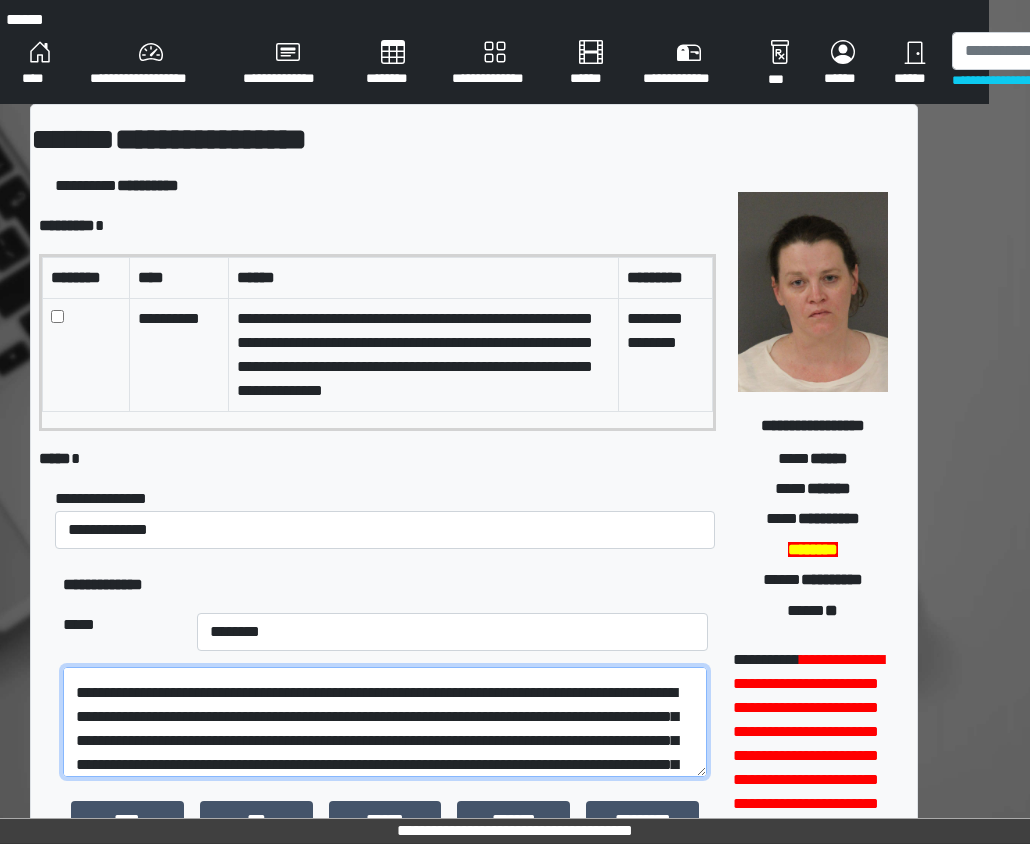 drag, startPoint x: 443, startPoint y: 748, endPoint x: 458, endPoint y: 748, distance: 15 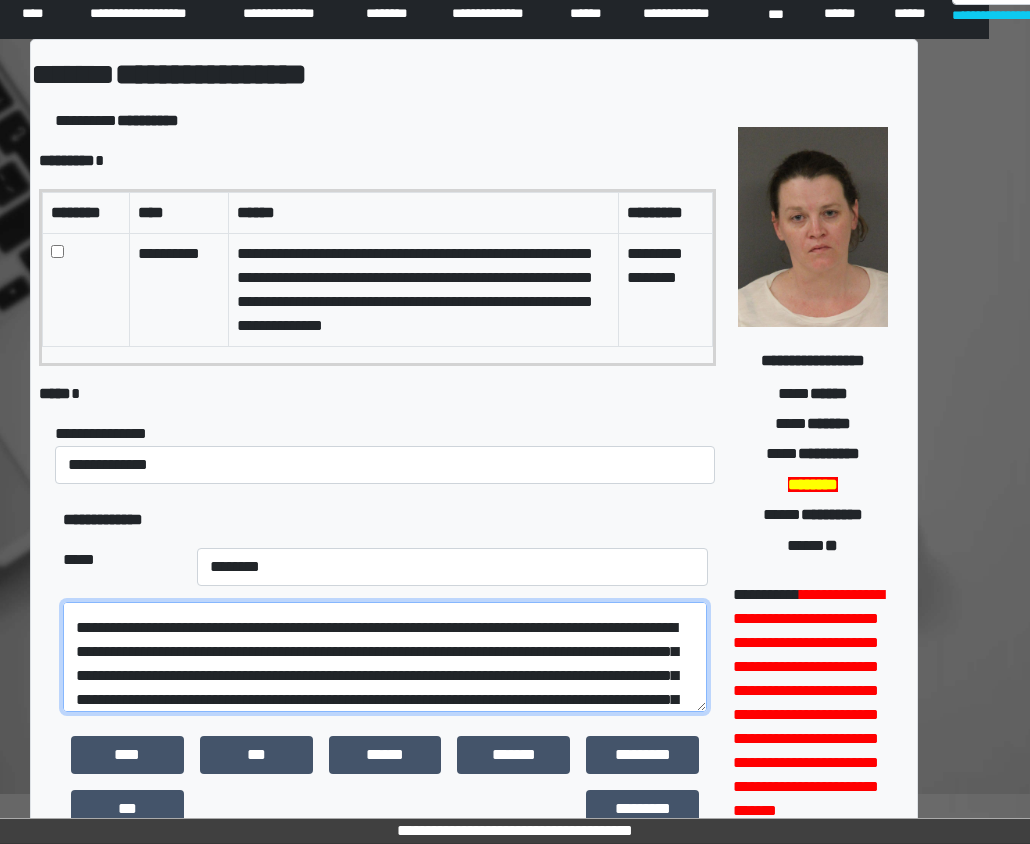 scroll, scrollTop: 100, scrollLeft: 41, axis: both 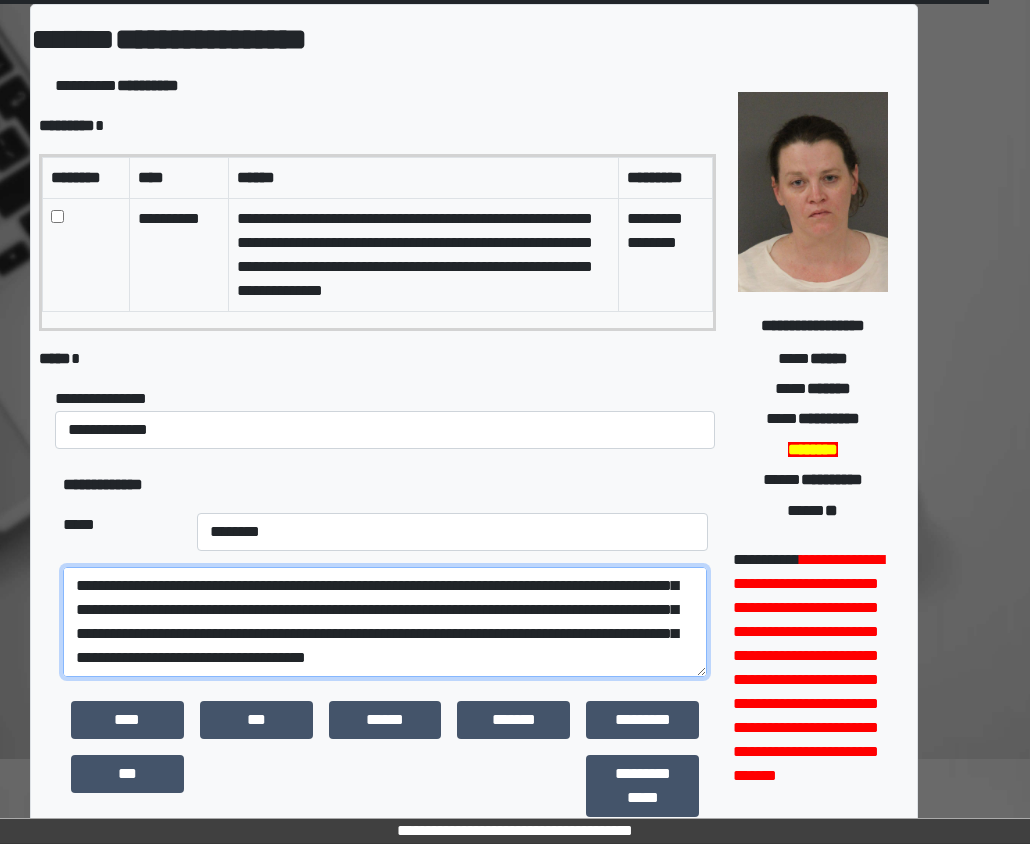 drag, startPoint x: 225, startPoint y: 665, endPoint x: 47, endPoint y: 610, distance: 186.30351 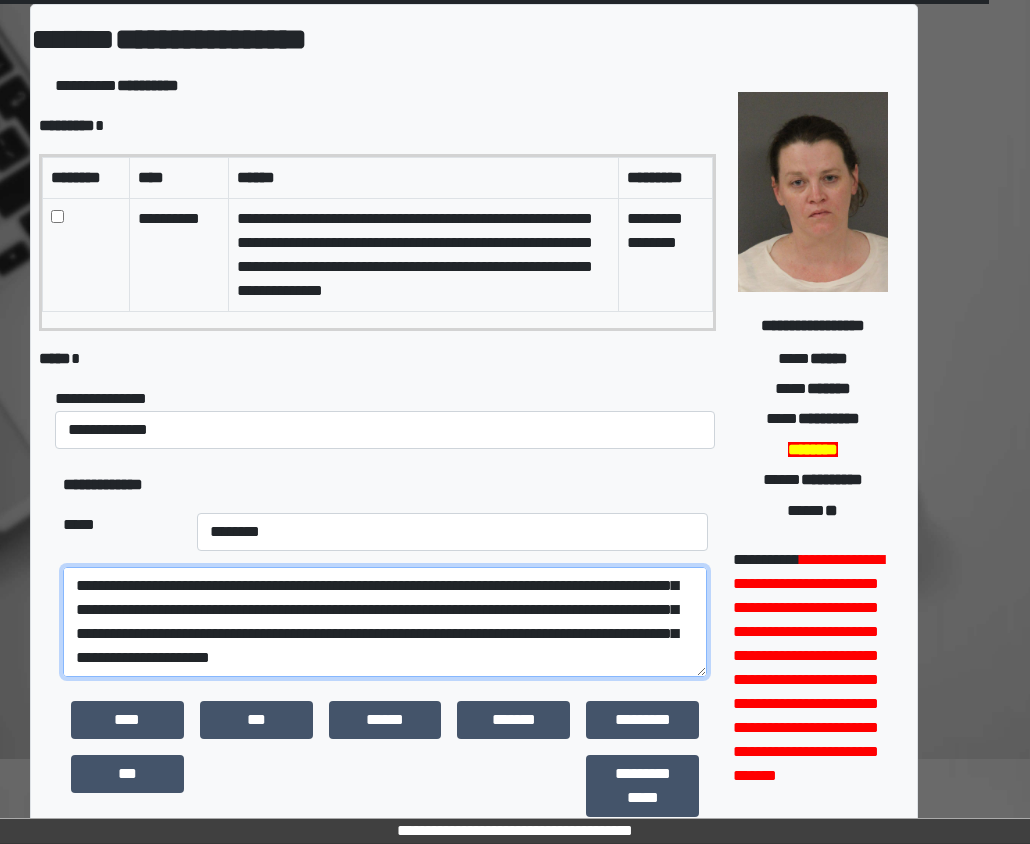 scroll, scrollTop: 144, scrollLeft: 0, axis: vertical 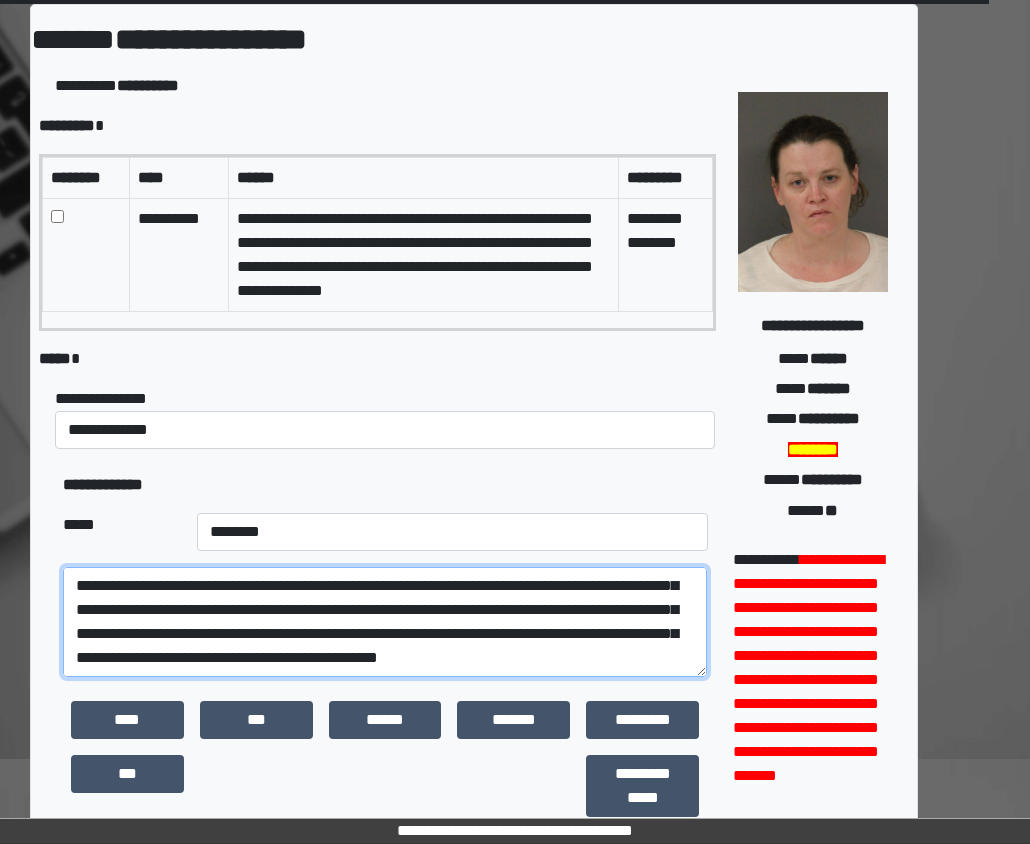 click on "**********" at bounding box center (385, 622) 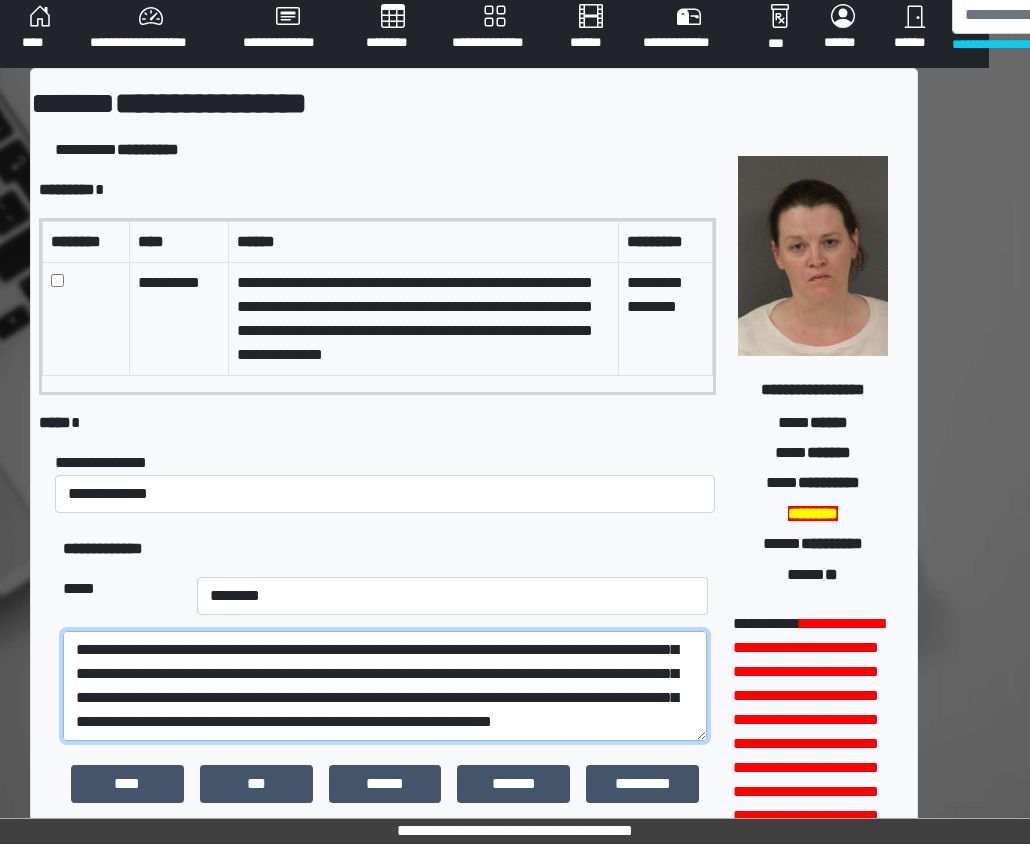 scroll, scrollTop: 0, scrollLeft: 41, axis: horizontal 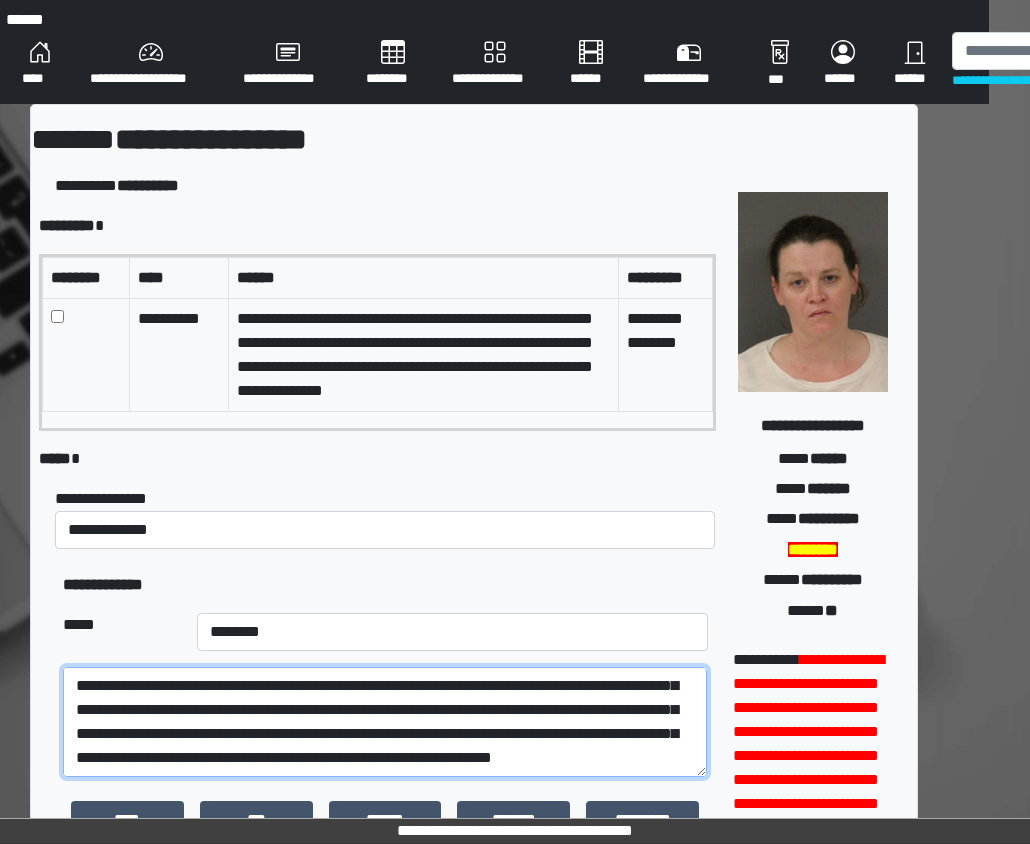click on "**********" at bounding box center [385, 722] 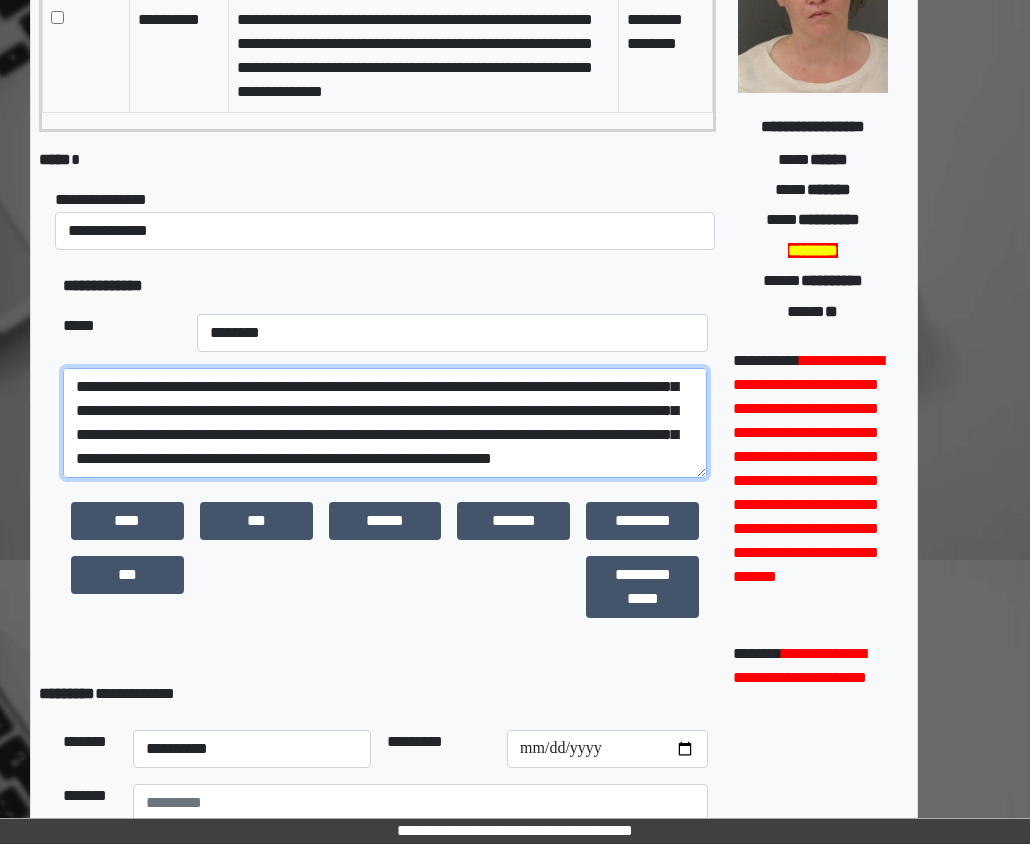 scroll, scrollTop: 300, scrollLeft: 41, axis: both 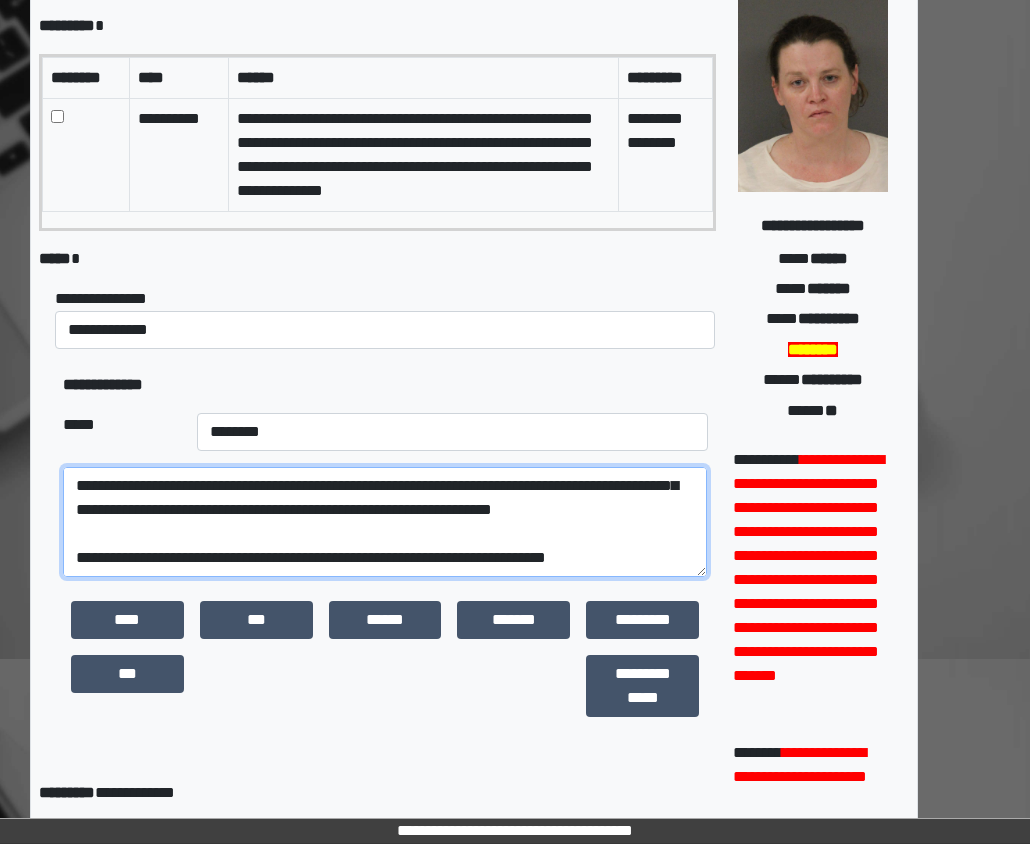 click on "**********" at bounding box center [385, 522] 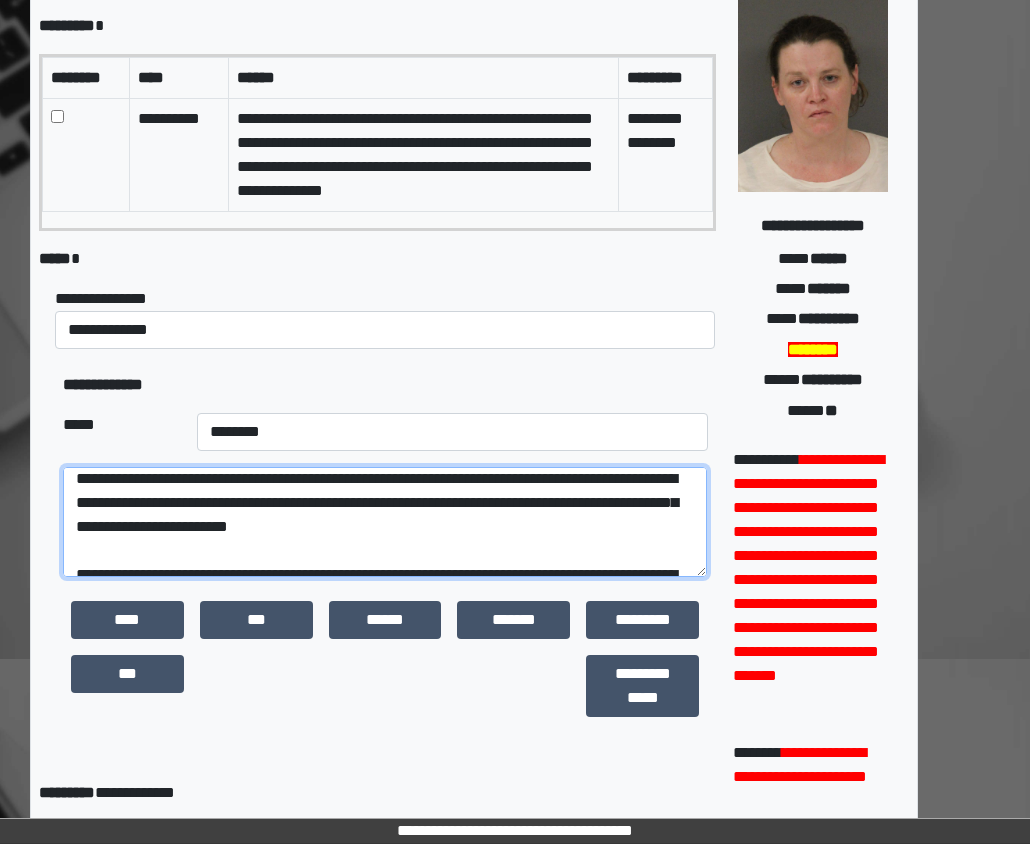 scroll, scrollTop: 0, scrollLeft: 0, axis: both 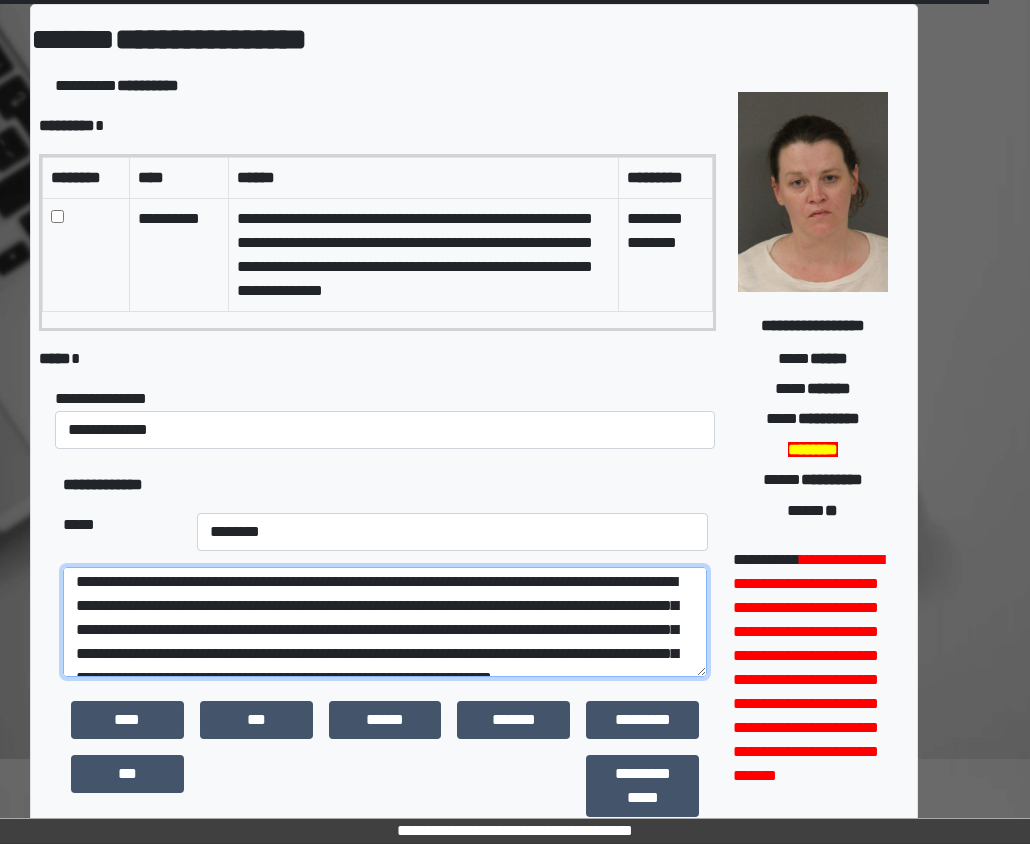 click on "**********" at bounding box center (385, 622) 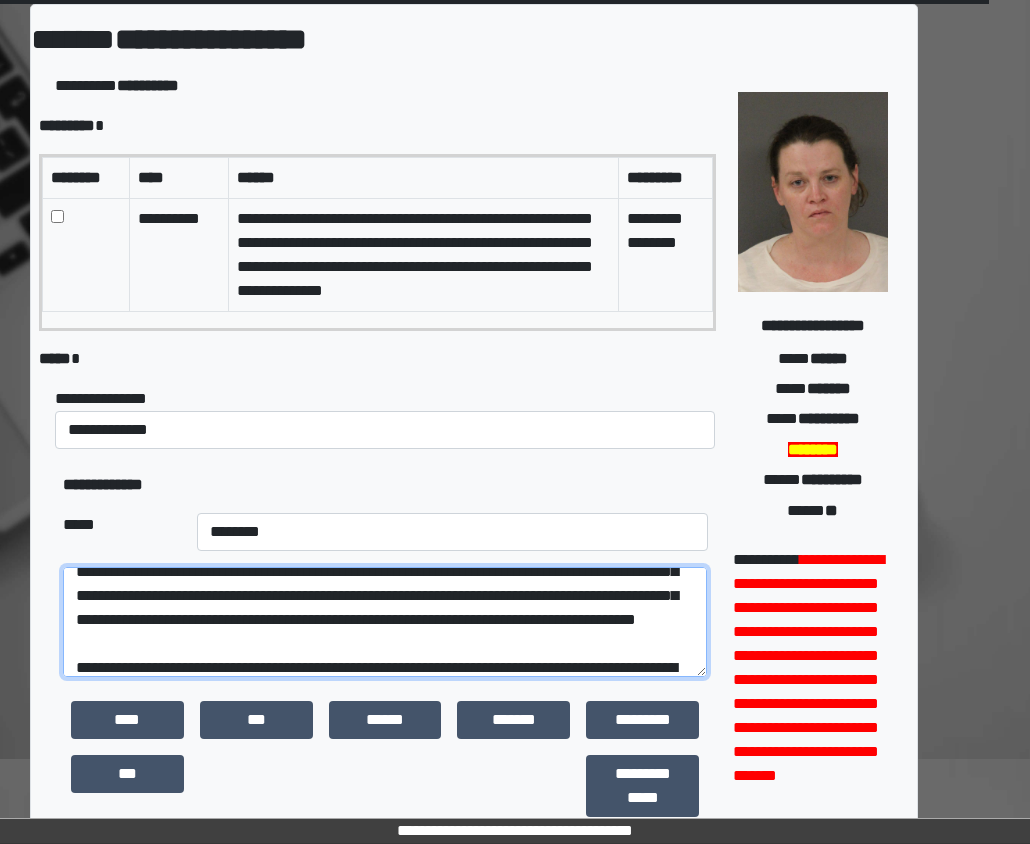 scroll, scrollTop: 216, scrollLeft: 0, axis: vertical 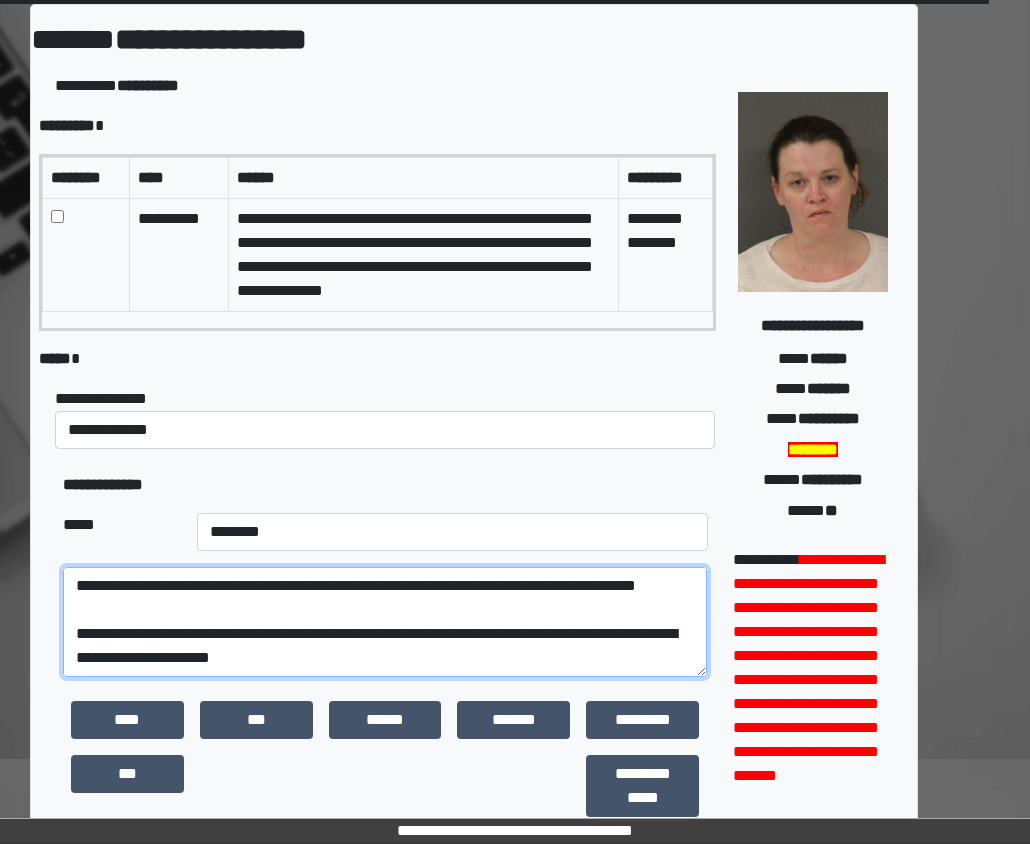 drag, startPoint x: 505, startPoint y: 634, endPoint x: 447, endPoint y: 642, distance: 58.549126 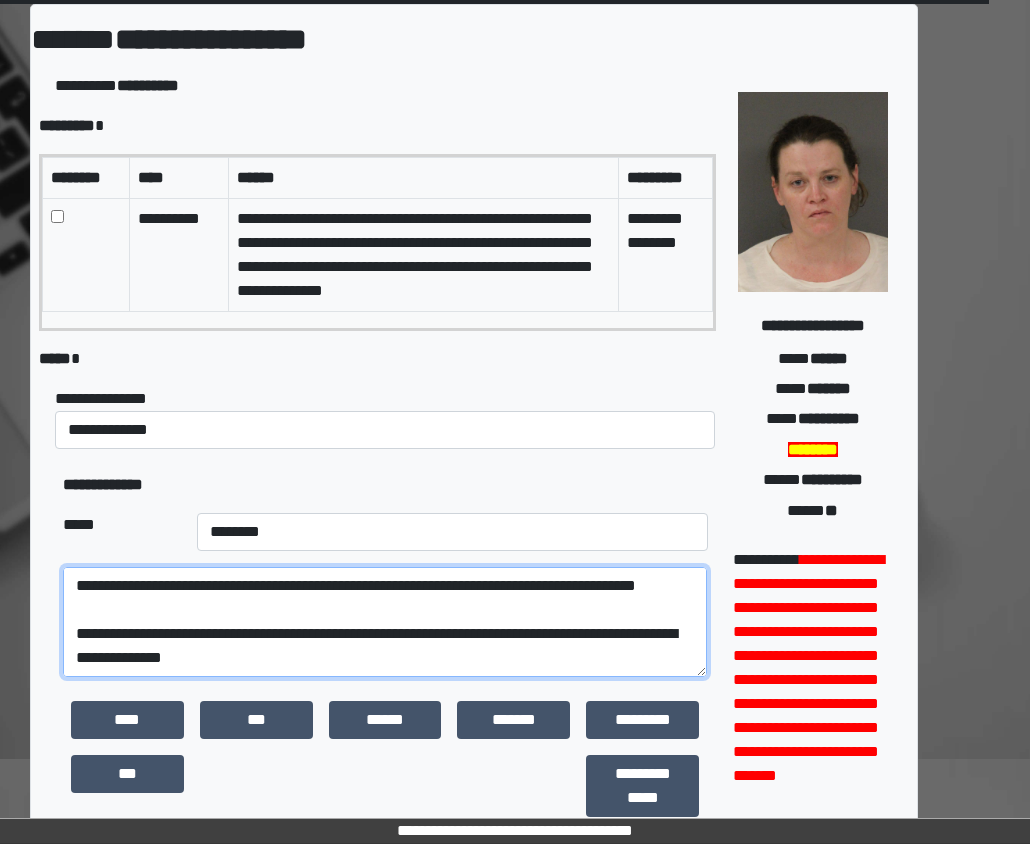 click on "**********" at bounding box center (385, 622) 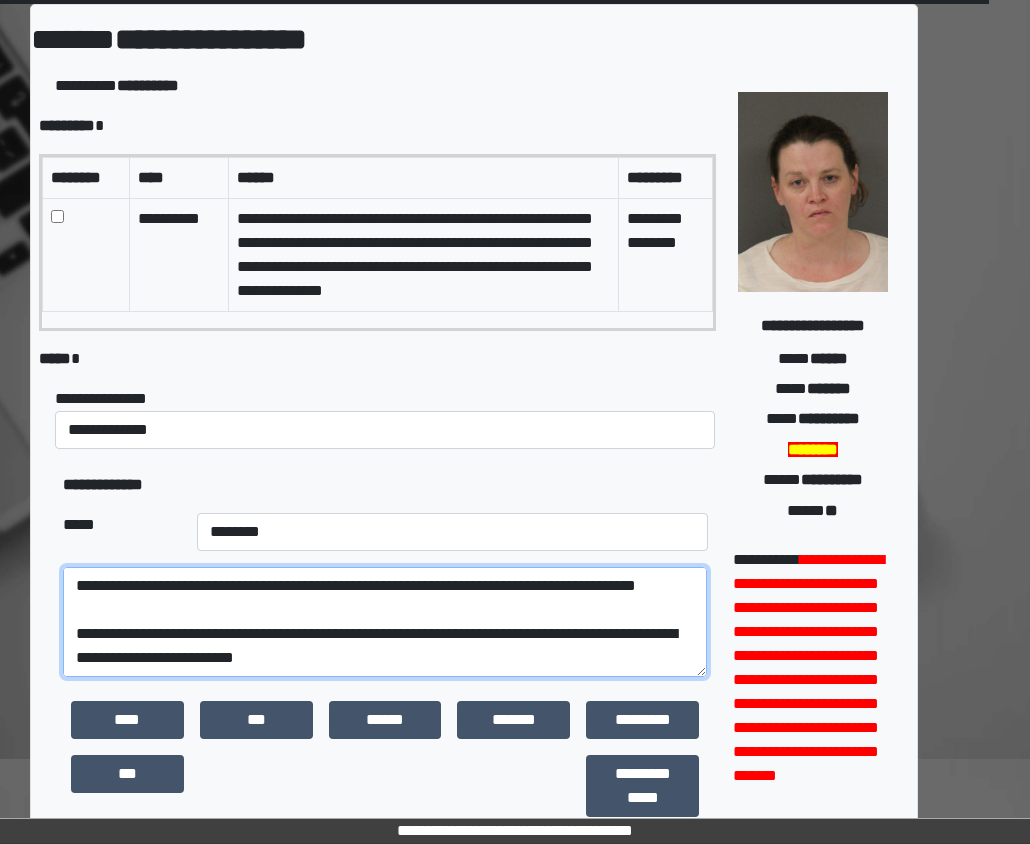 click on "**********" at bounding box center (385, 622) 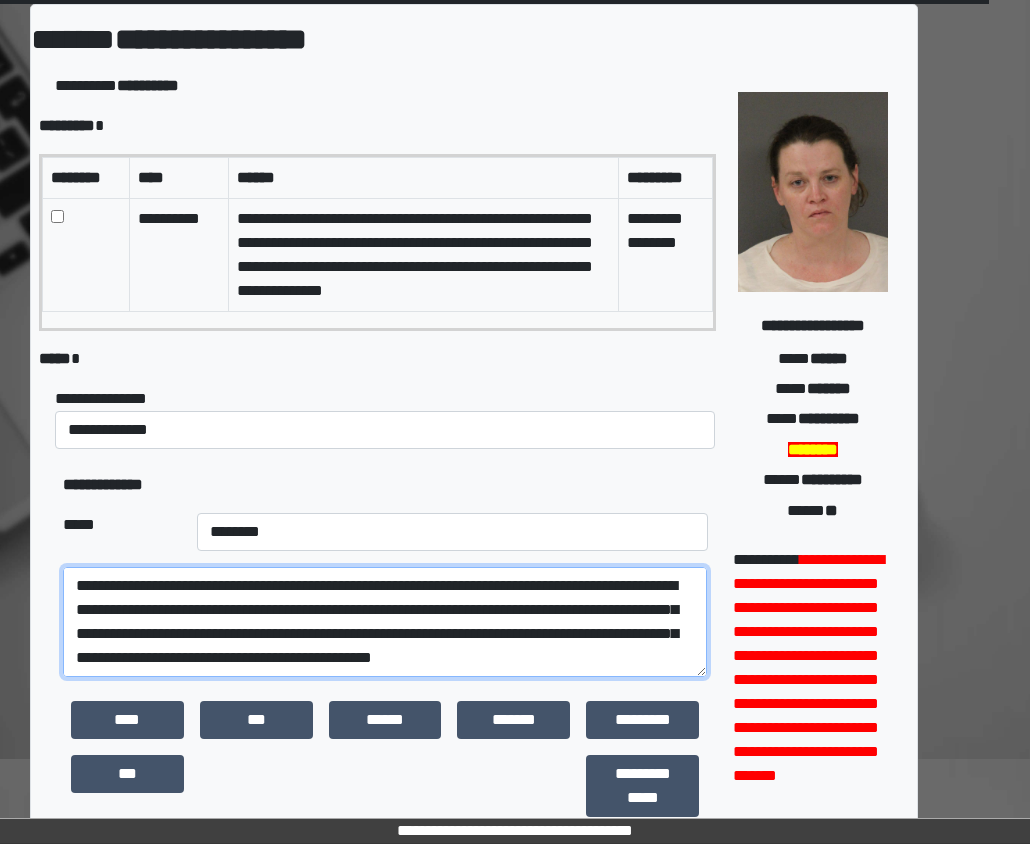 scroll, scrollTop: 336, scrollLeft: 0, axis: vertical 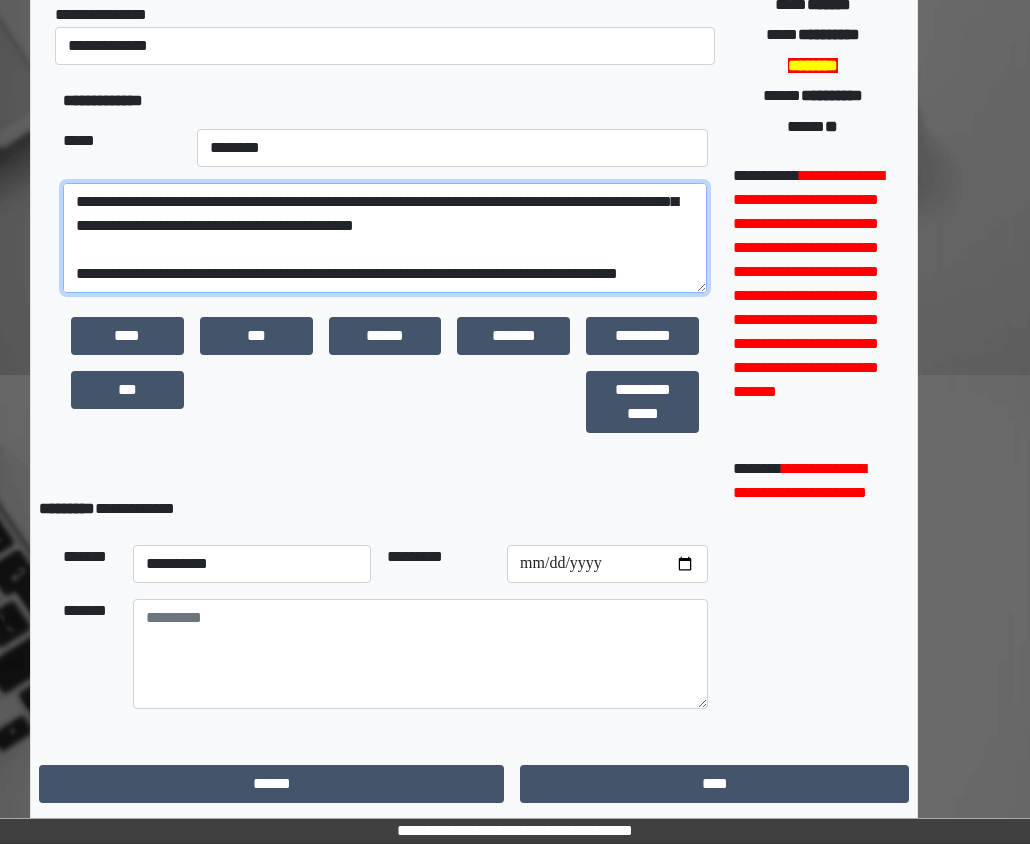 type on "**********" 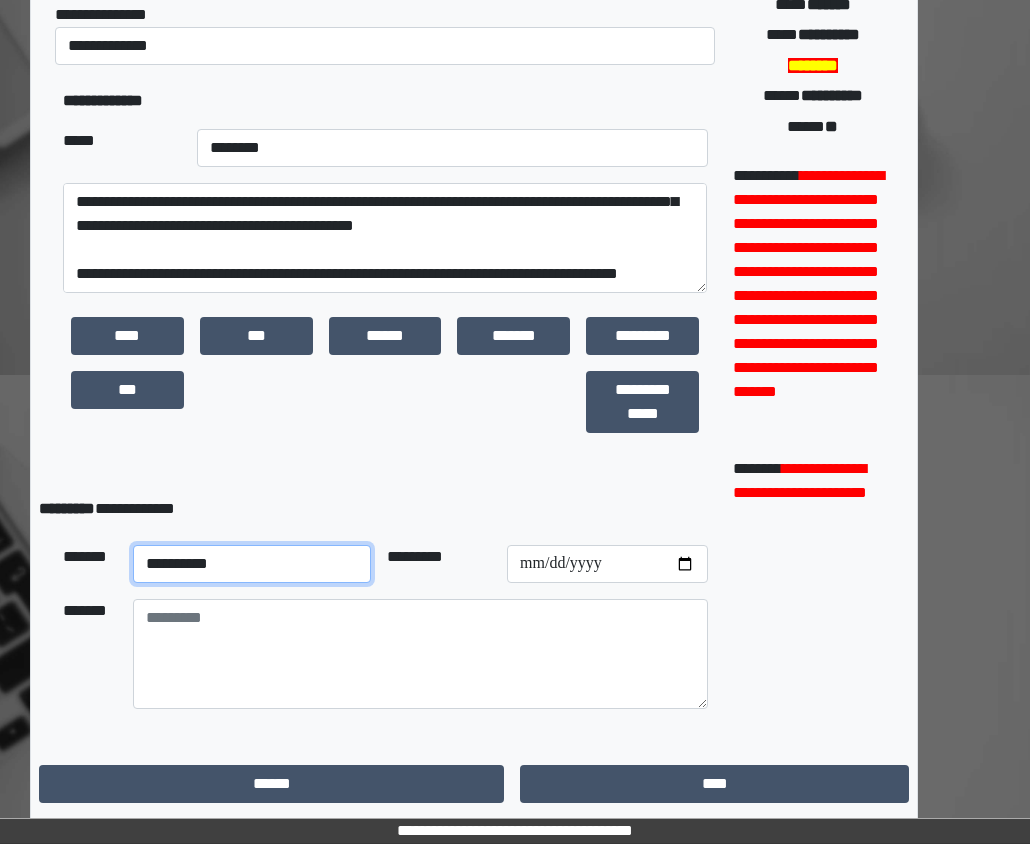 click on "**********" at bounding box center (252, 564) 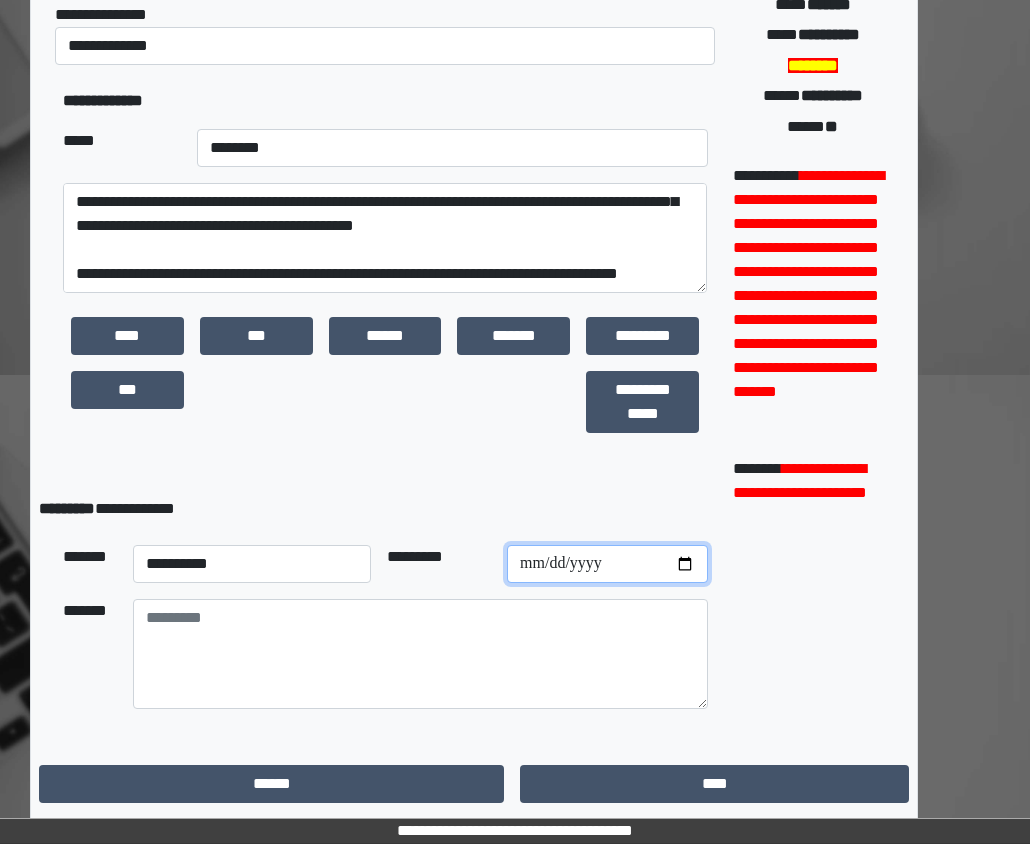 click at bounding box center (607, 564) 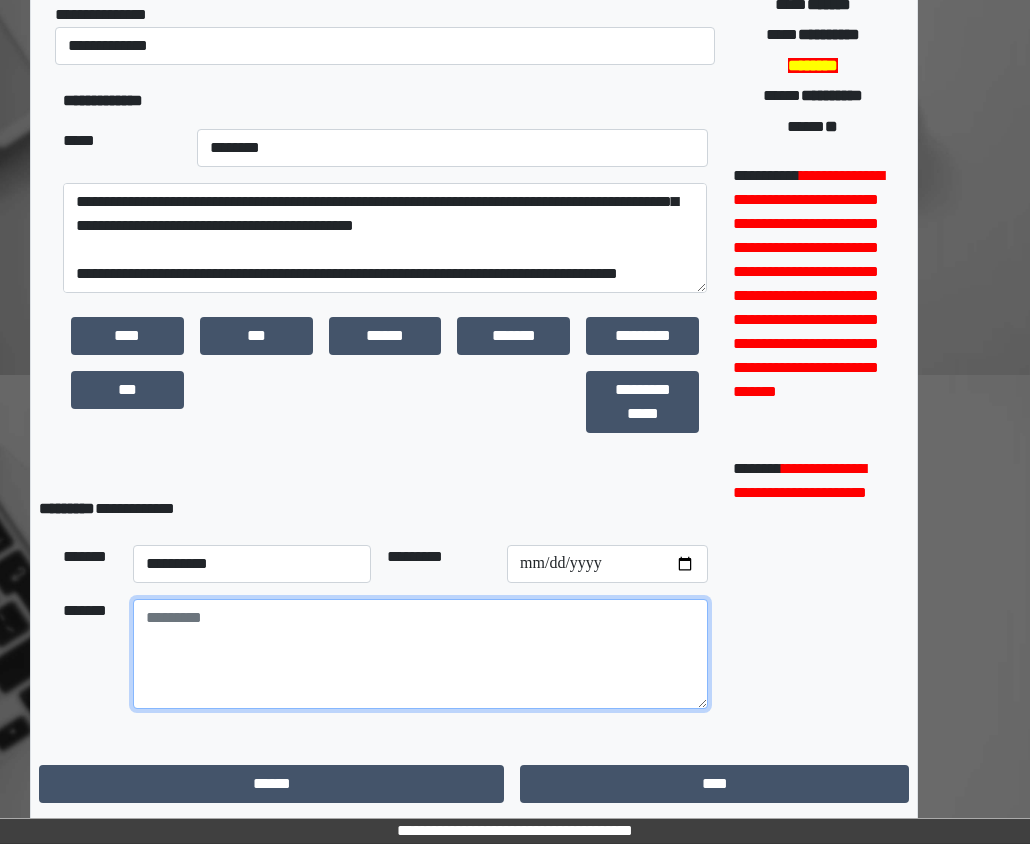 drag, startPoint x: 592, startPoint y: 674, endPoint x: 557, endPoint y: 667, distance: 35.69314 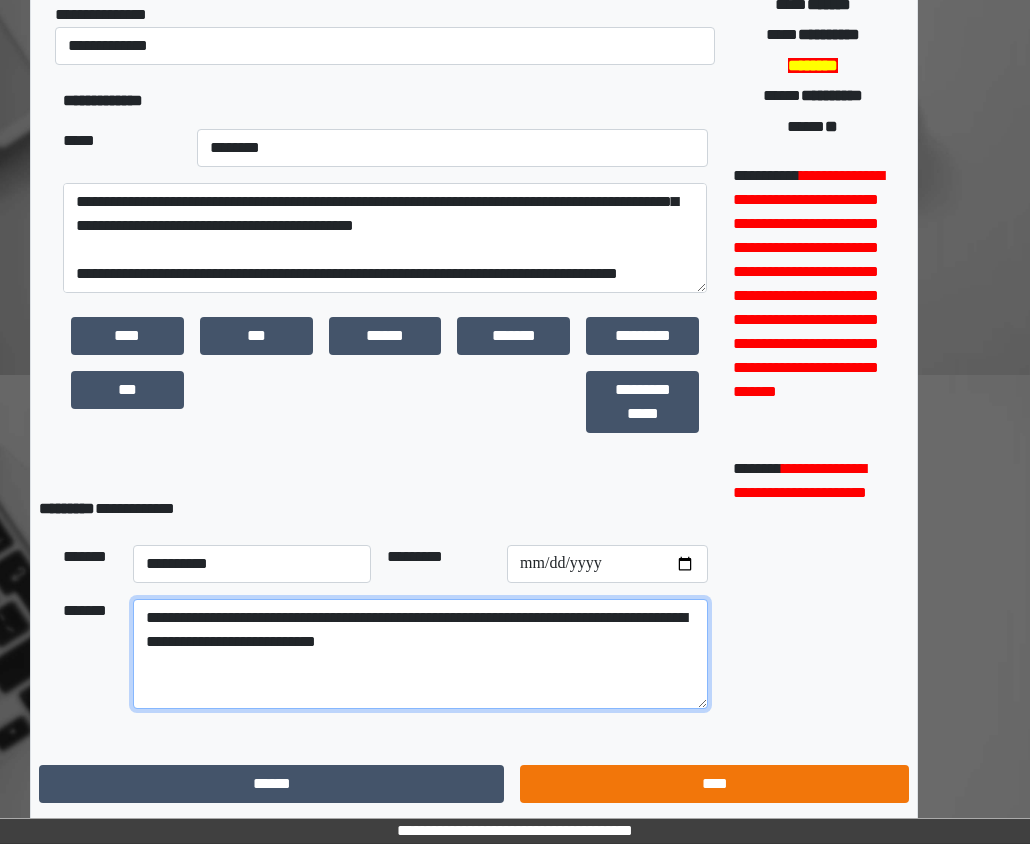 type on "**********" 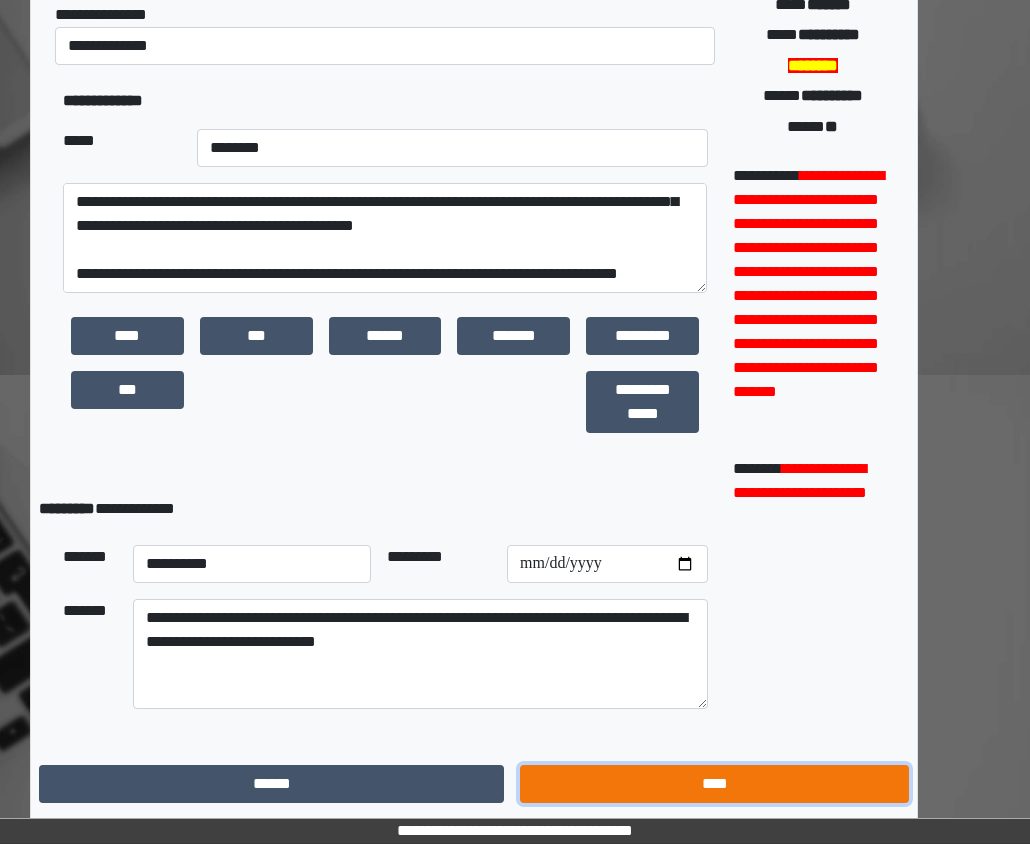 click on "****" at bounding box center [714, 784] 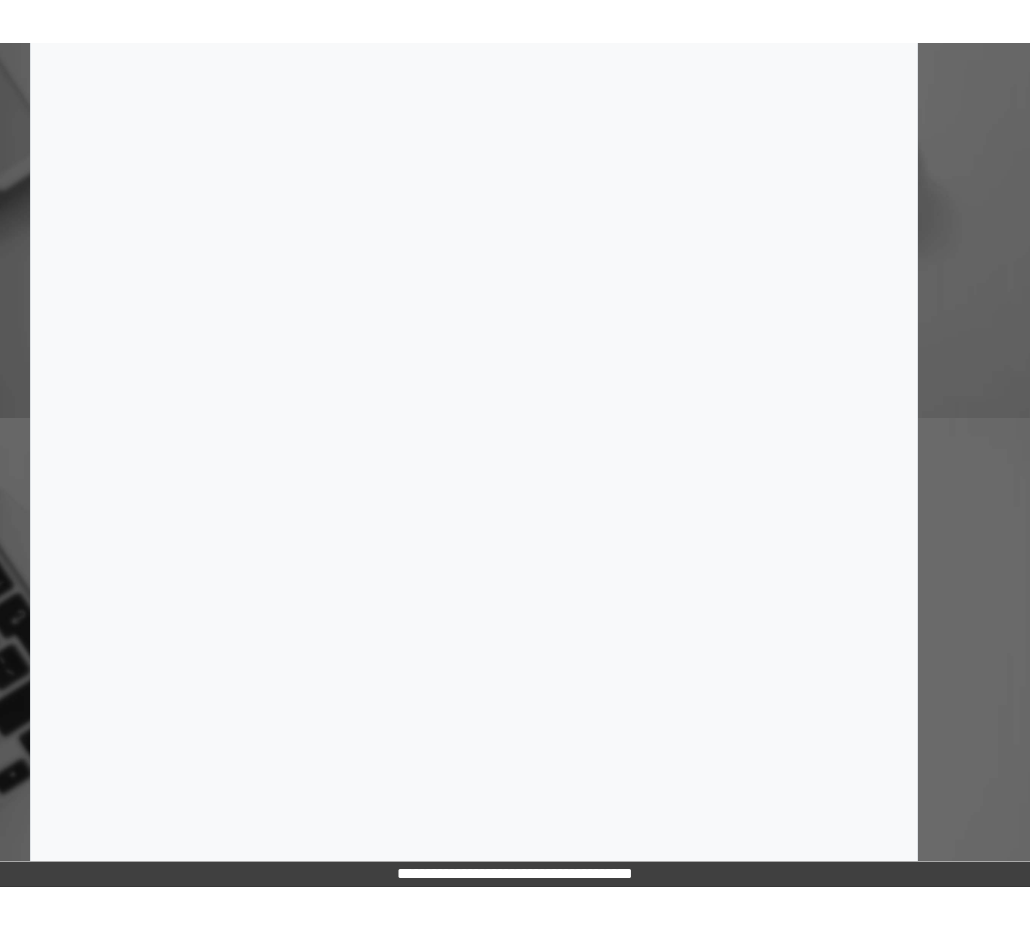 scroll, scrollTop: 15, scrollLeft: 41, axis: both 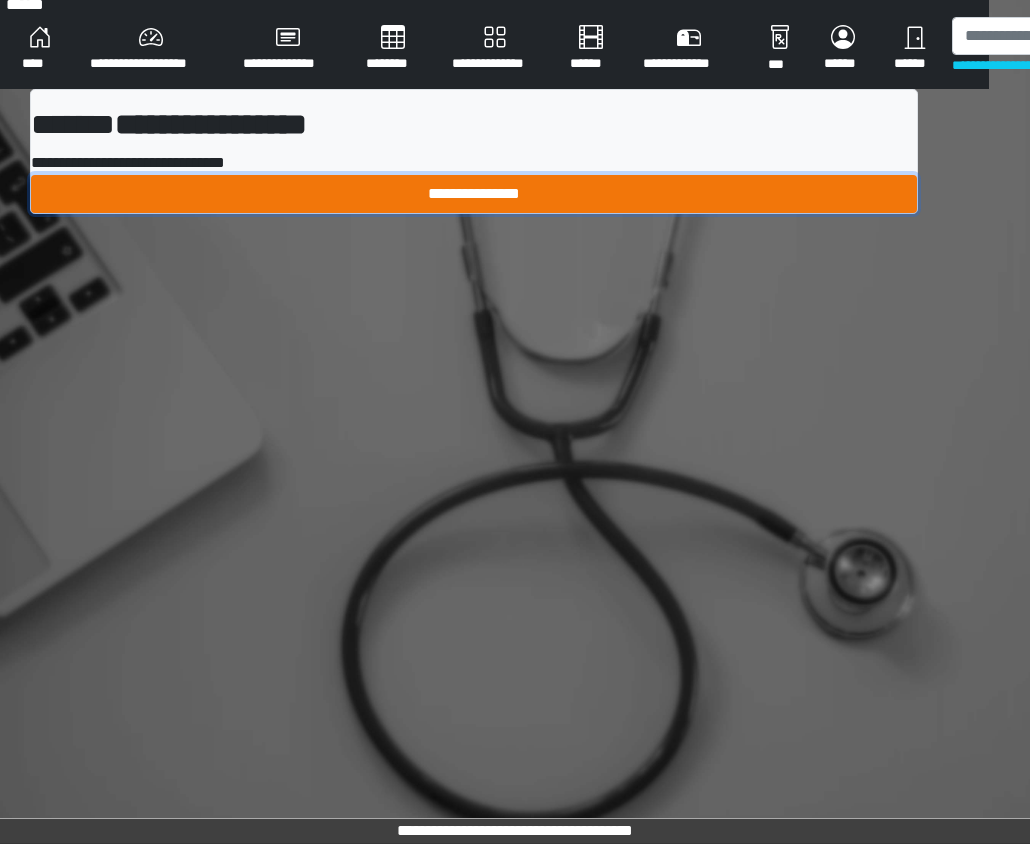 click on "**********" at bounding box center (474, 194) 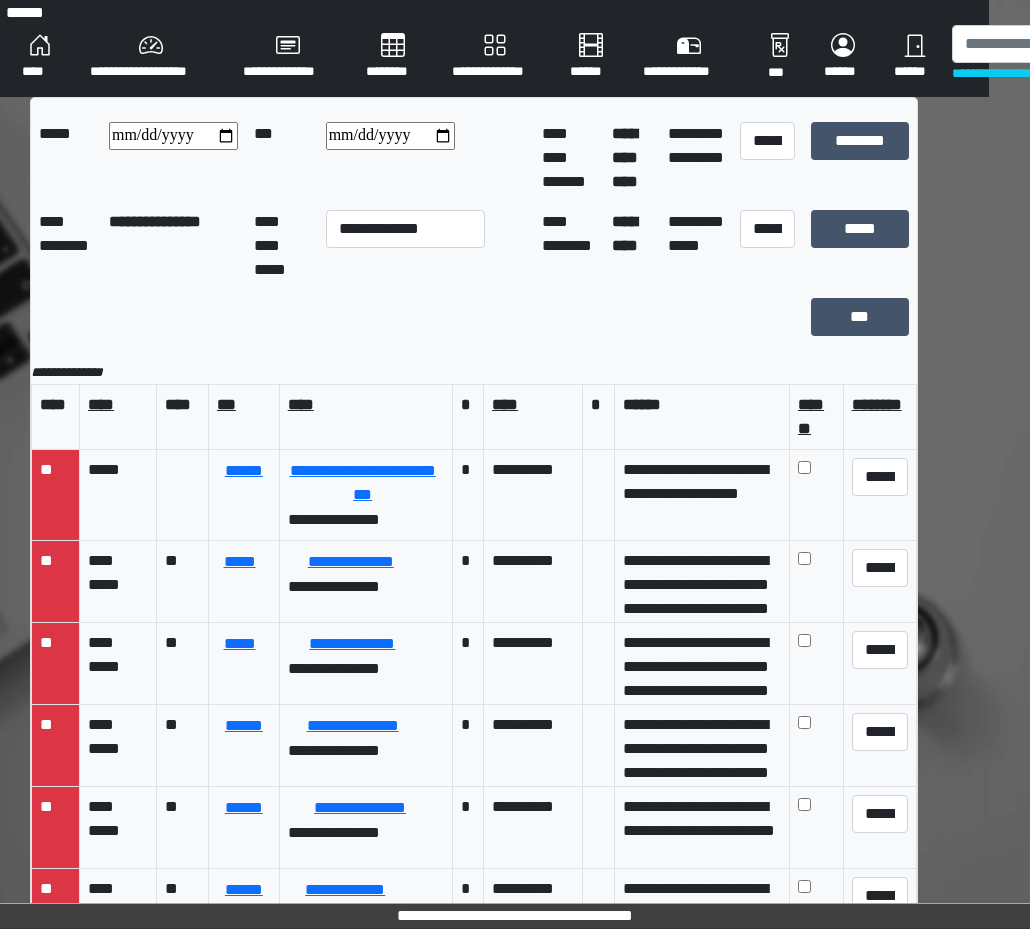 scroll, scrollTop: 0, scrollLeft: 41, axis: horizontal 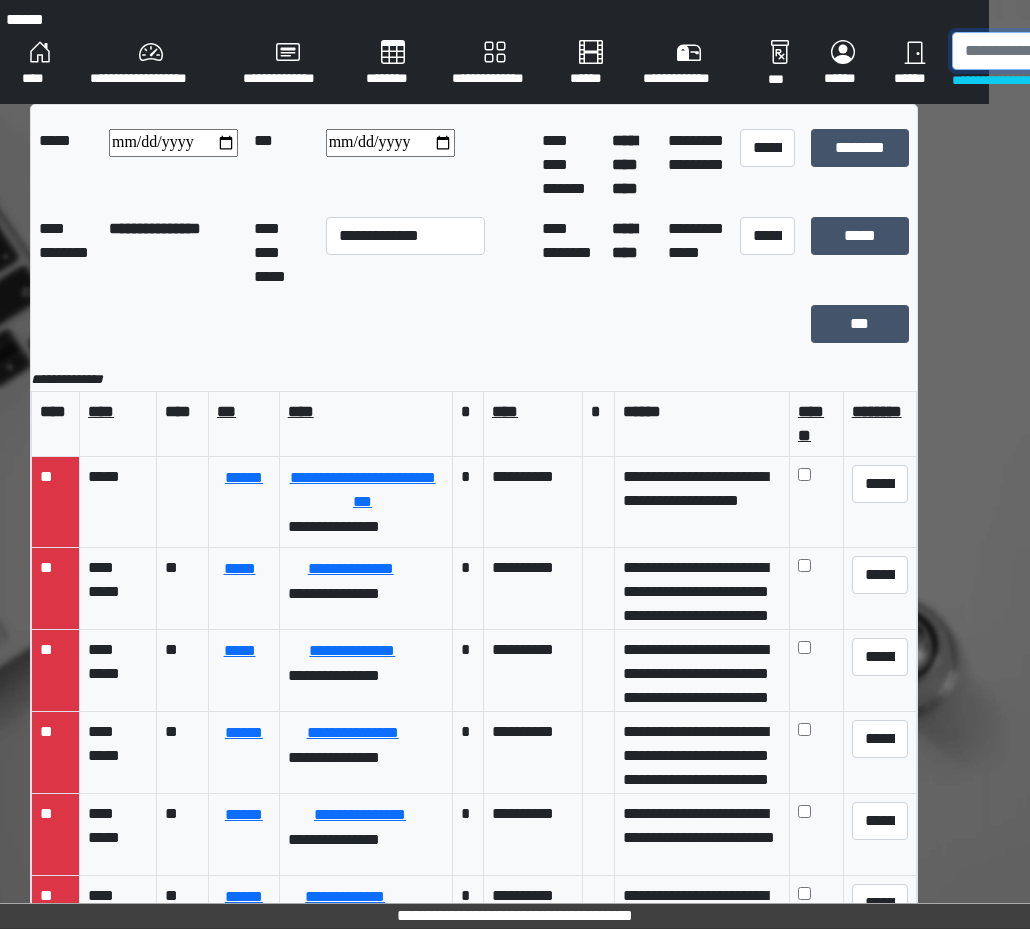 click at bounding box center (1055, 51) 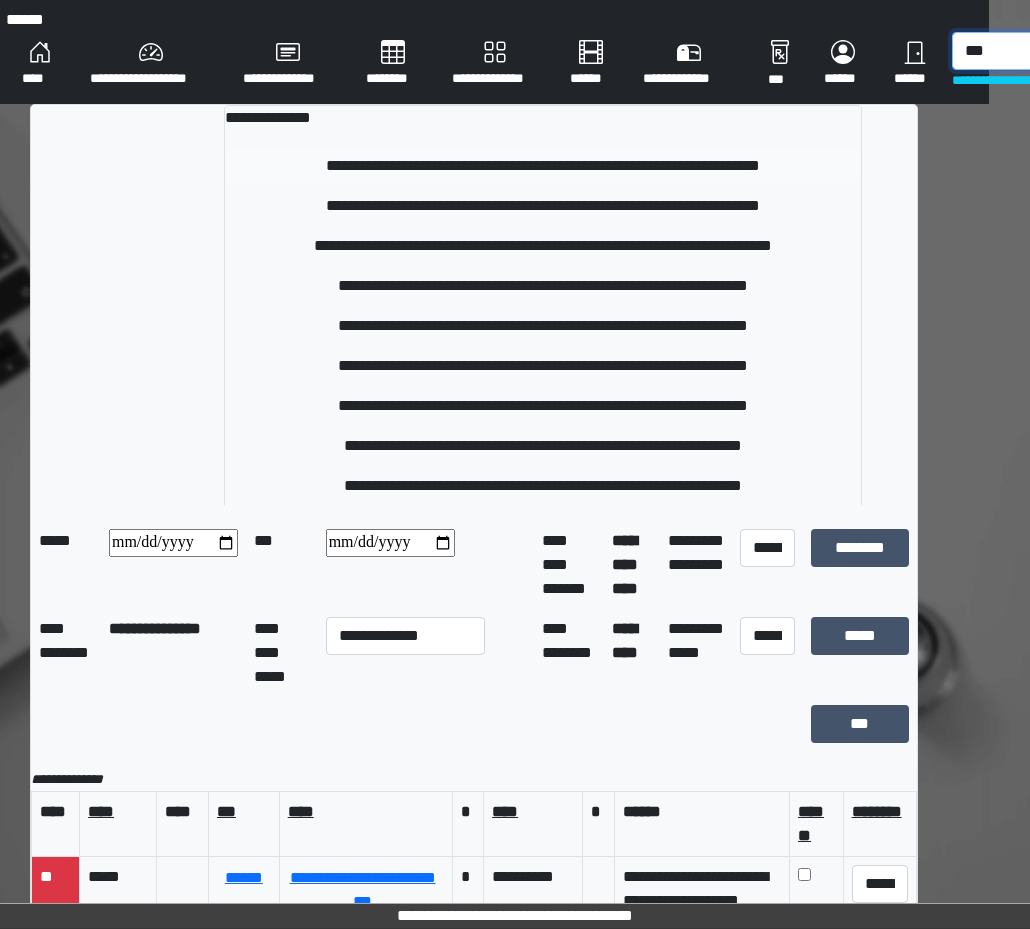 type on "***" 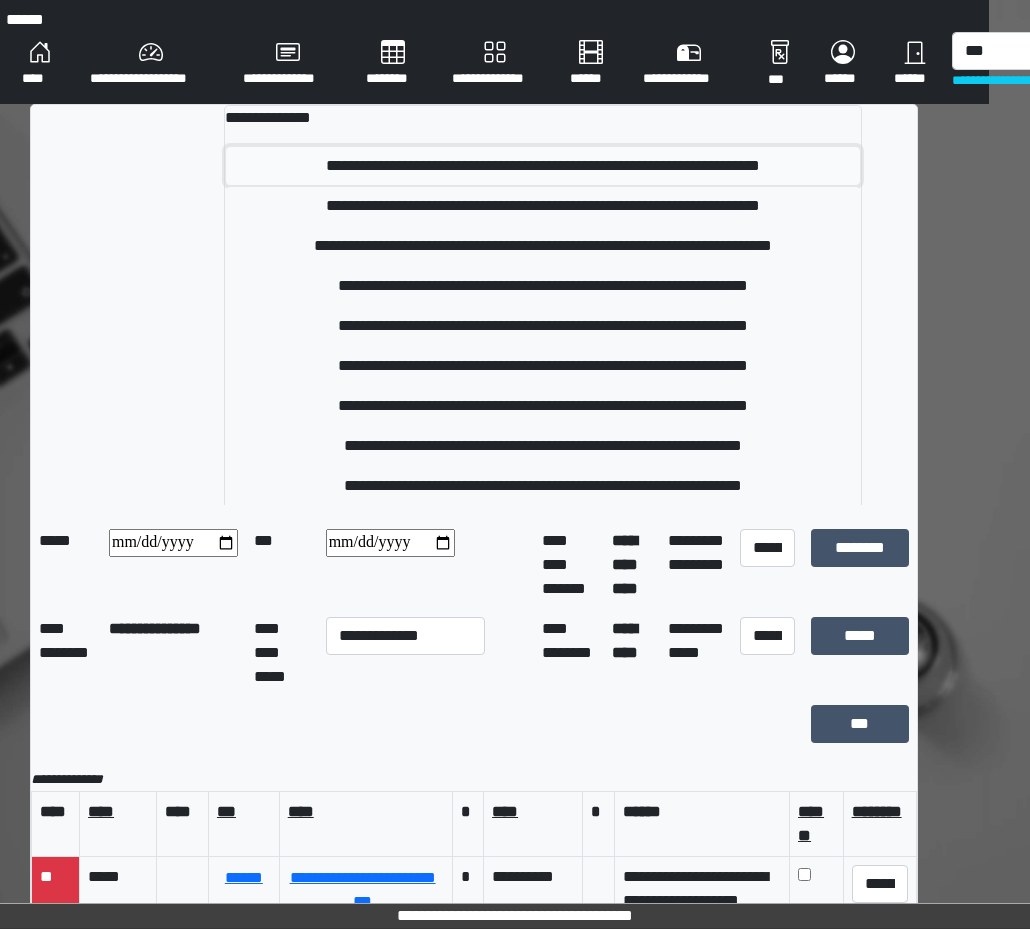 click on "**********" at bounding box center (542, 166) 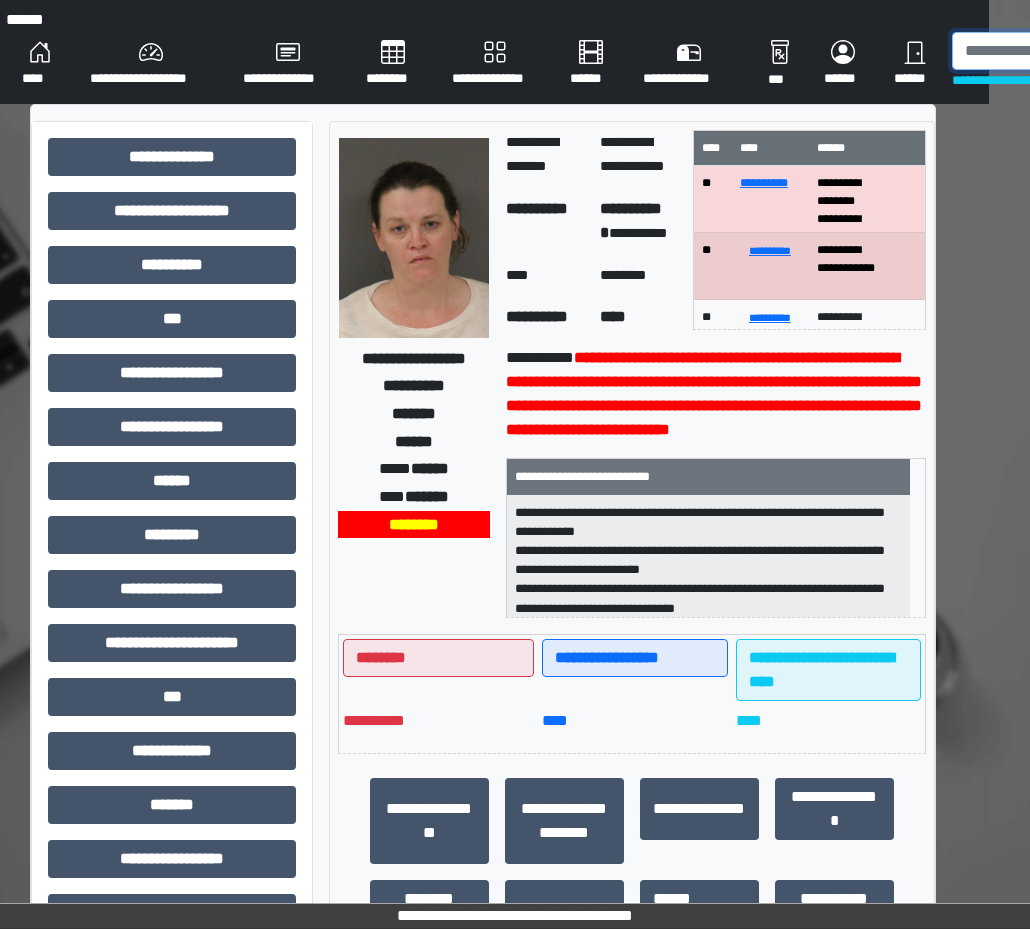 click at bounding box center [1055, 51] 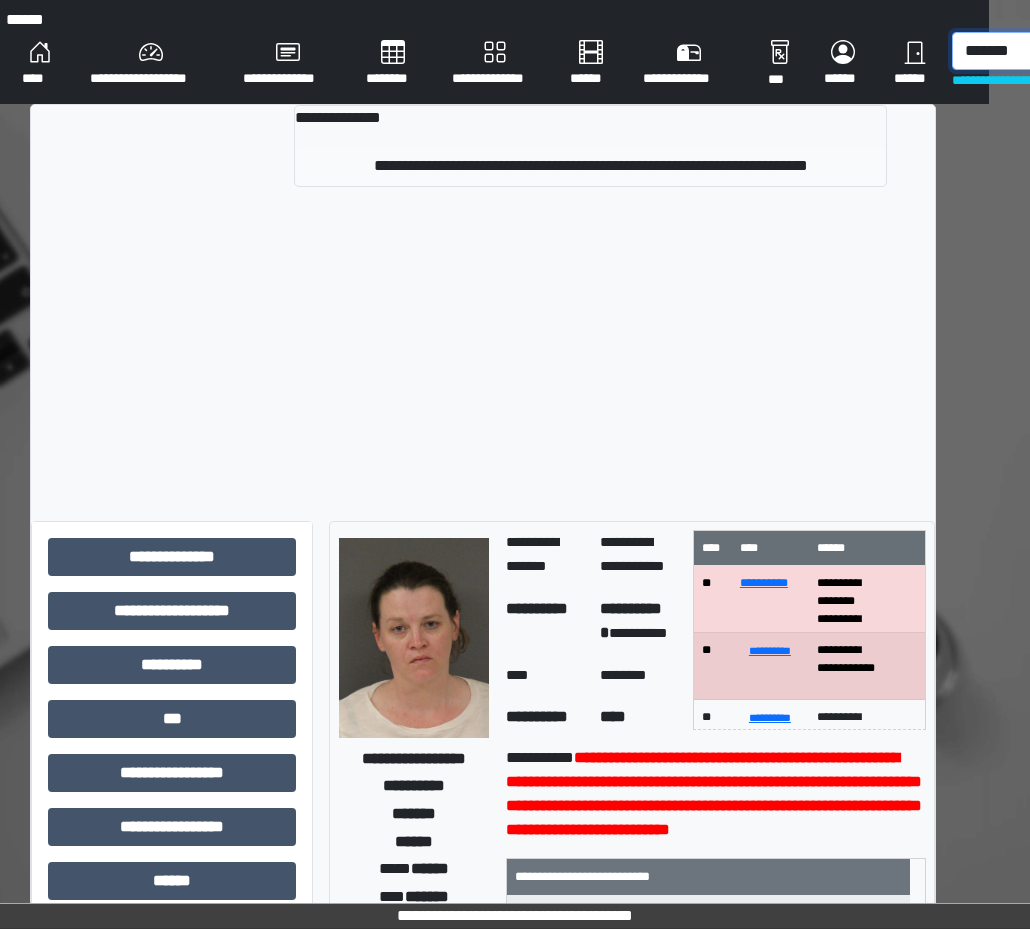 type on "*******" 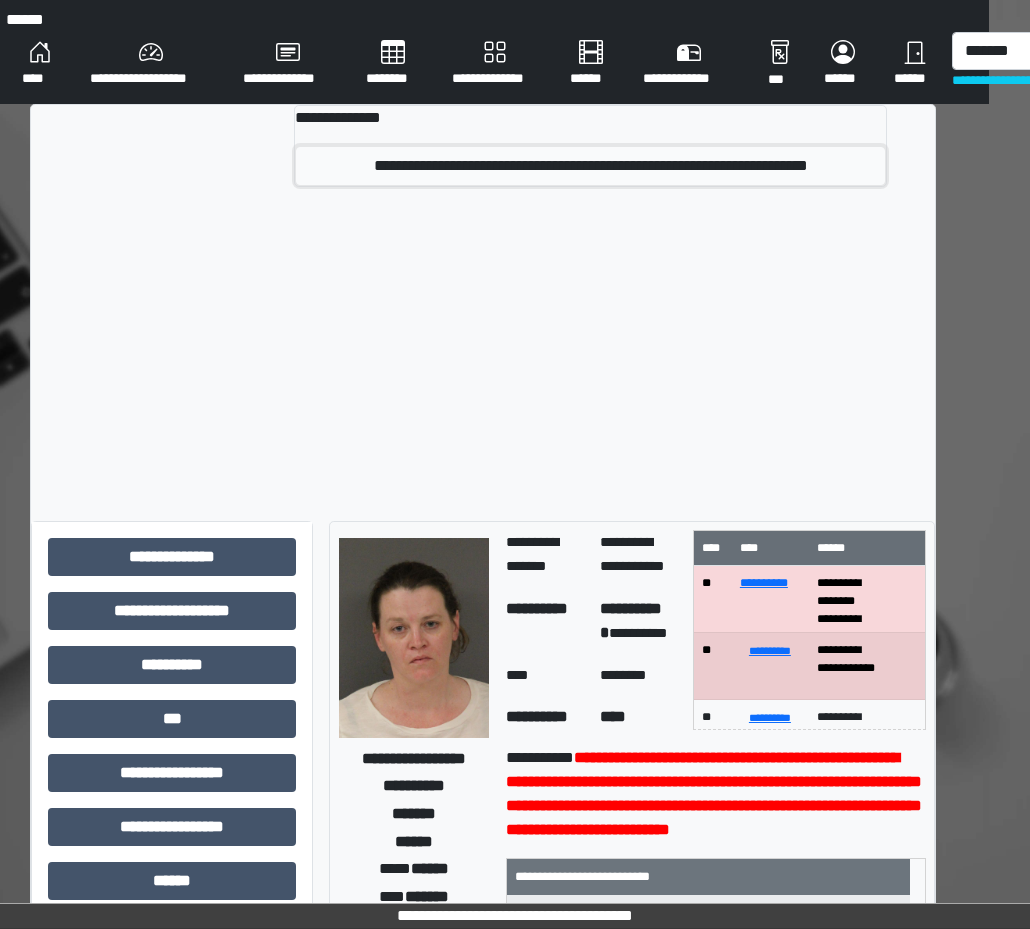 click on "**********" at bounding box center [590, 166] 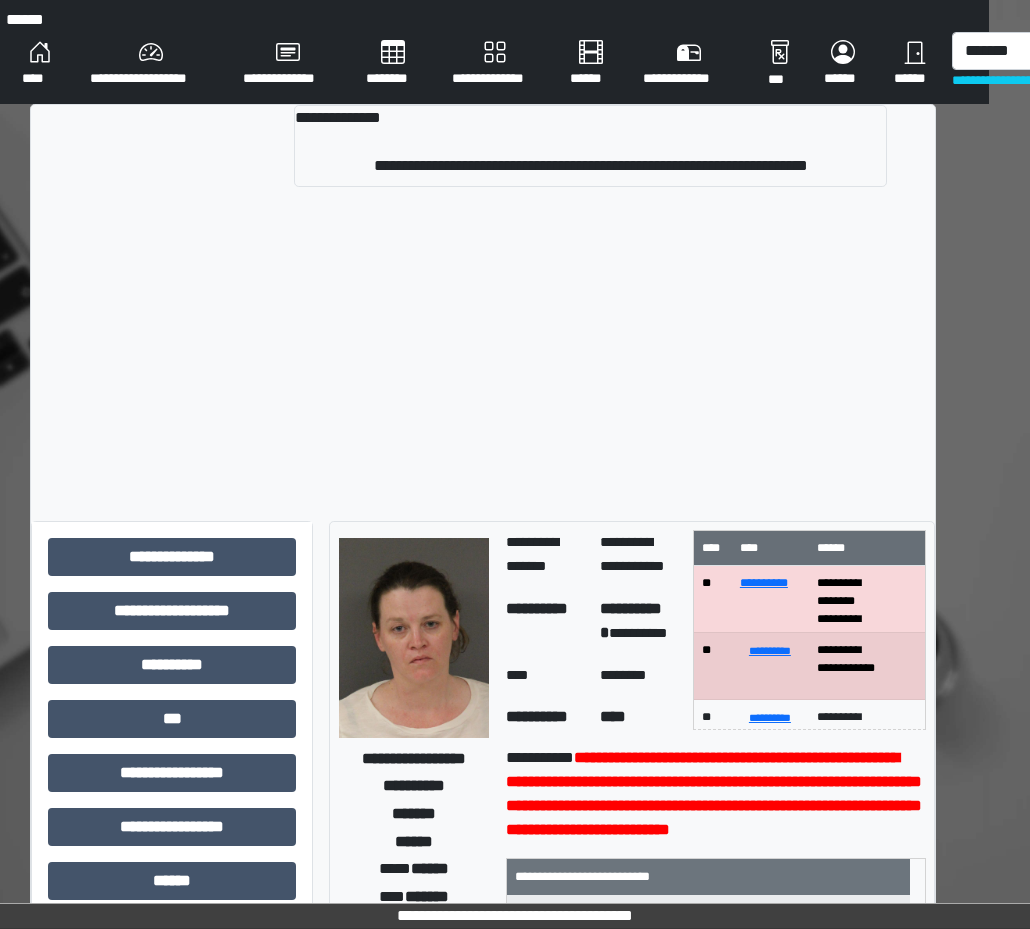 type 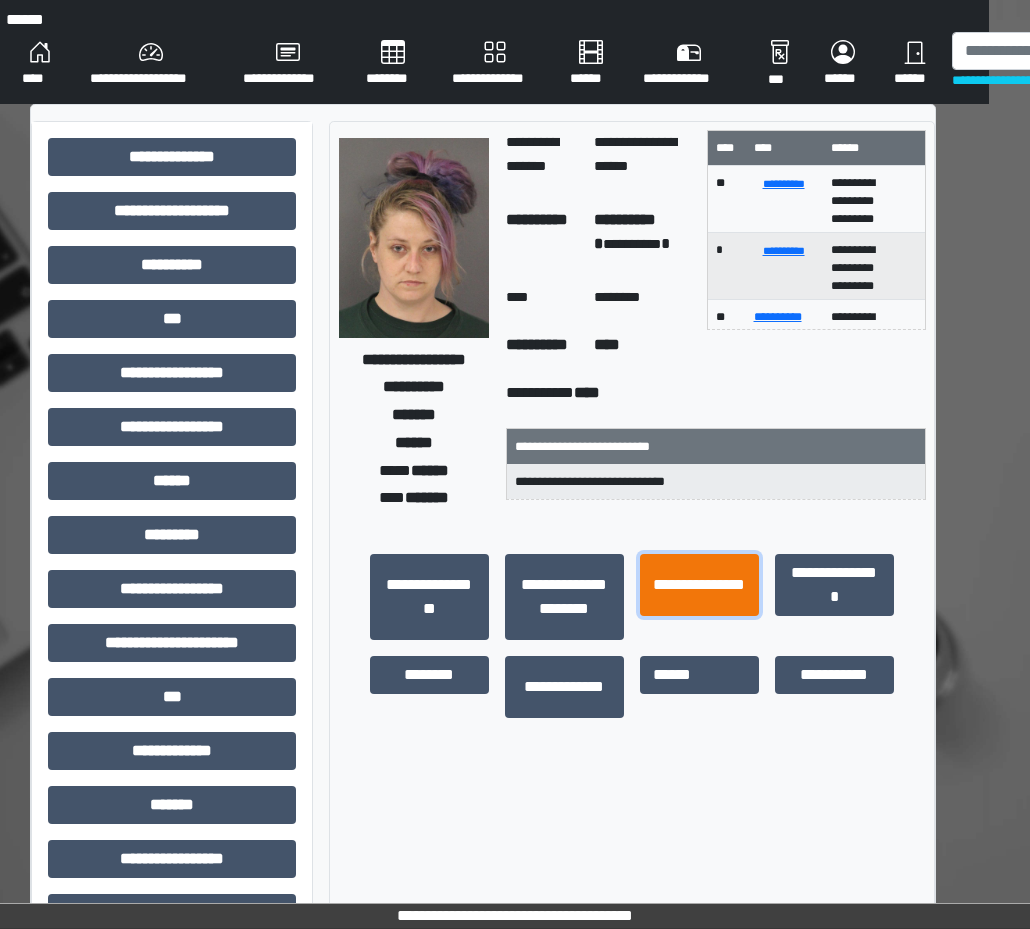 click on "**********" at bounding box center (699, 585) 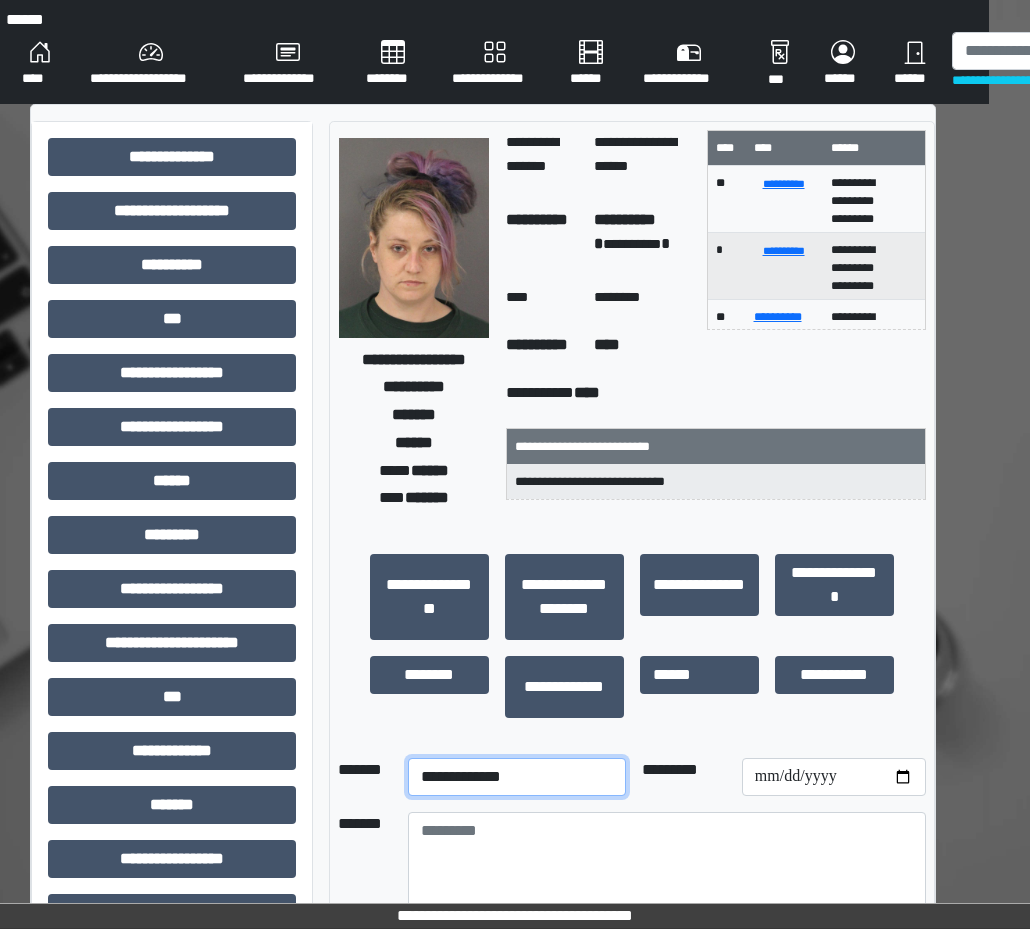 click on "**********" at bounding box center [517, 777] 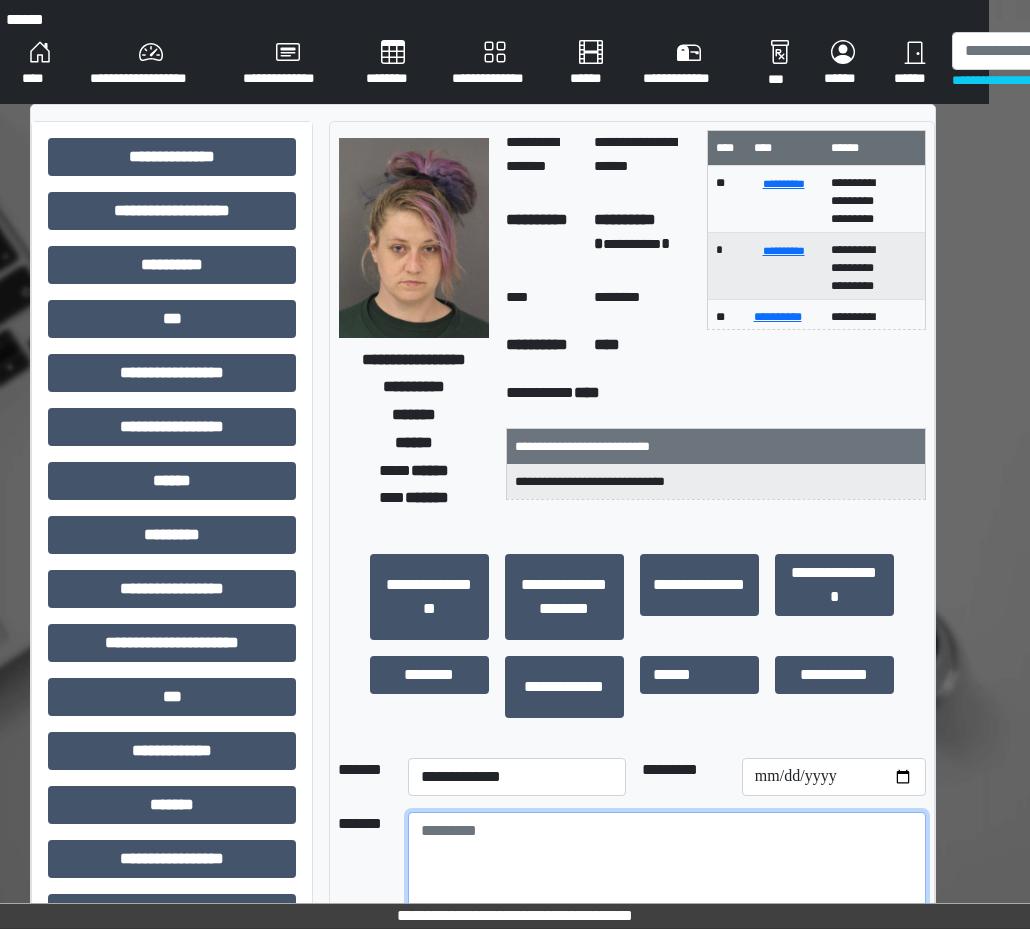 drag, startPoint x: 552, startPoint y: 841, endPoint x: 565, endPoint y: 836, distance: 13.928389 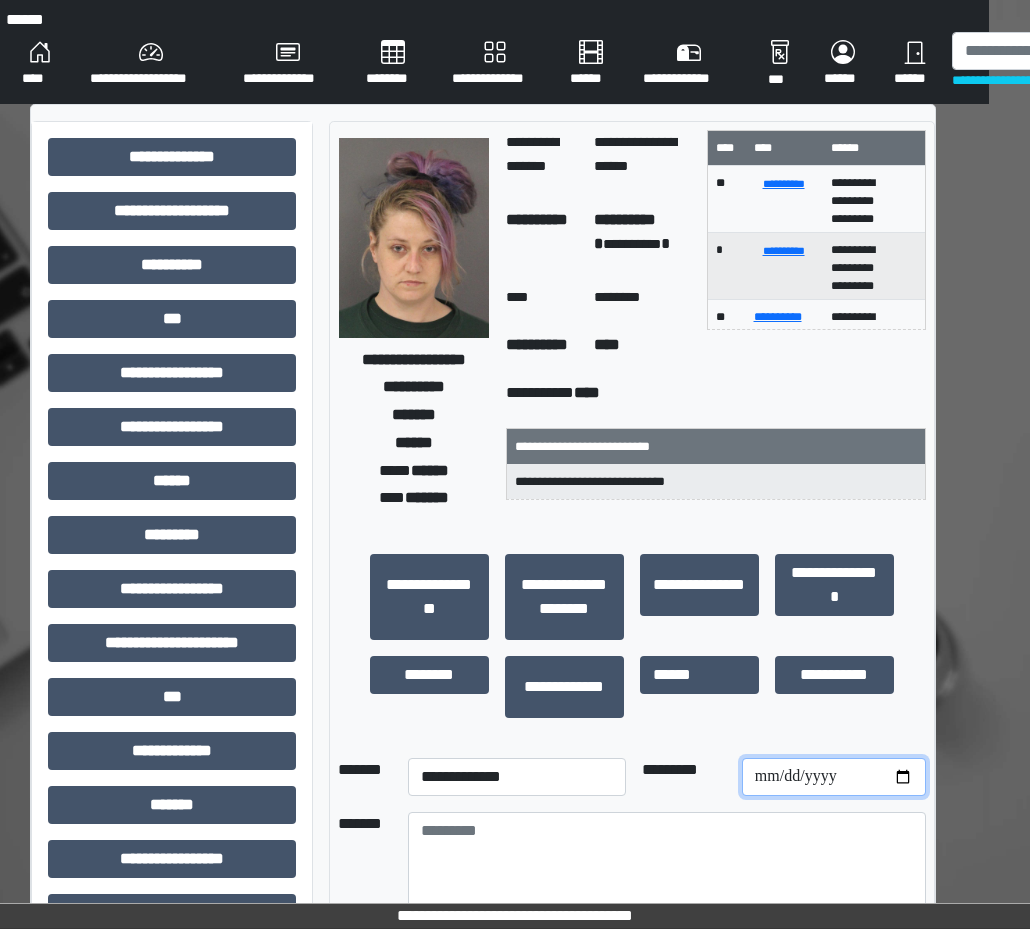 click at bounding box center [834, 777] 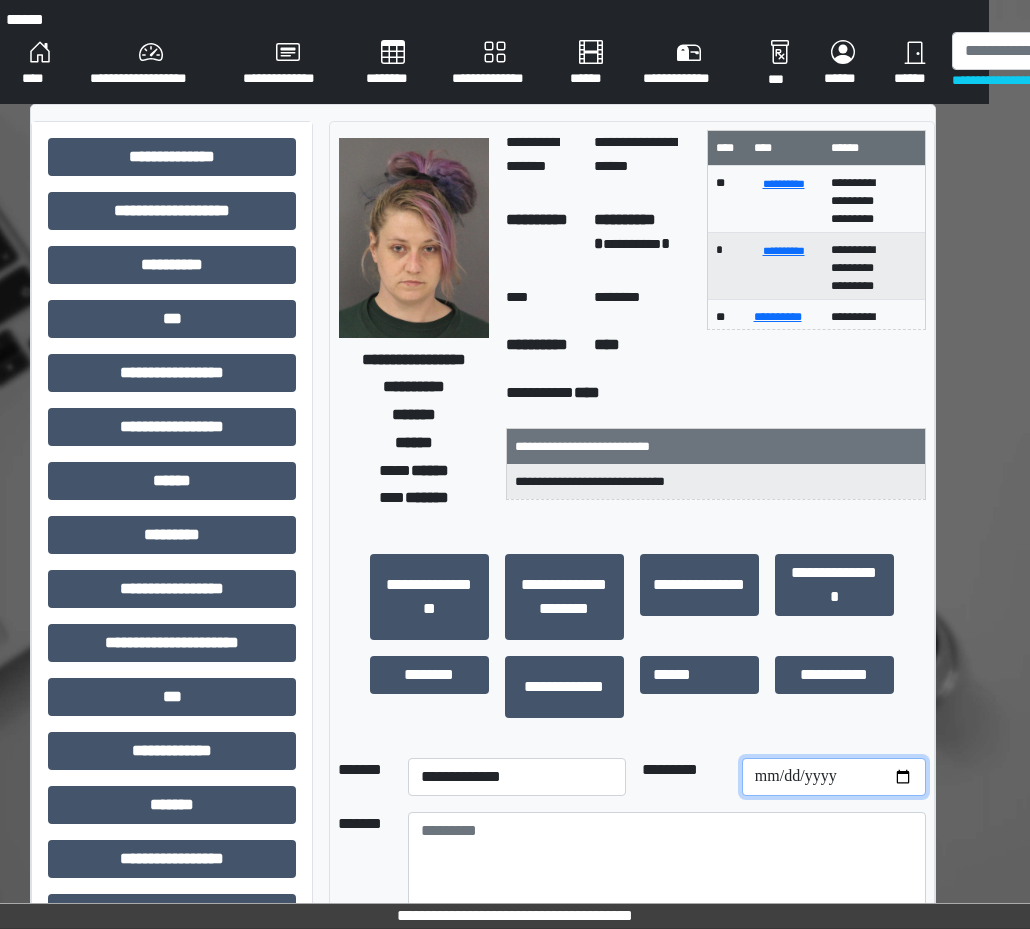 type on "**********" 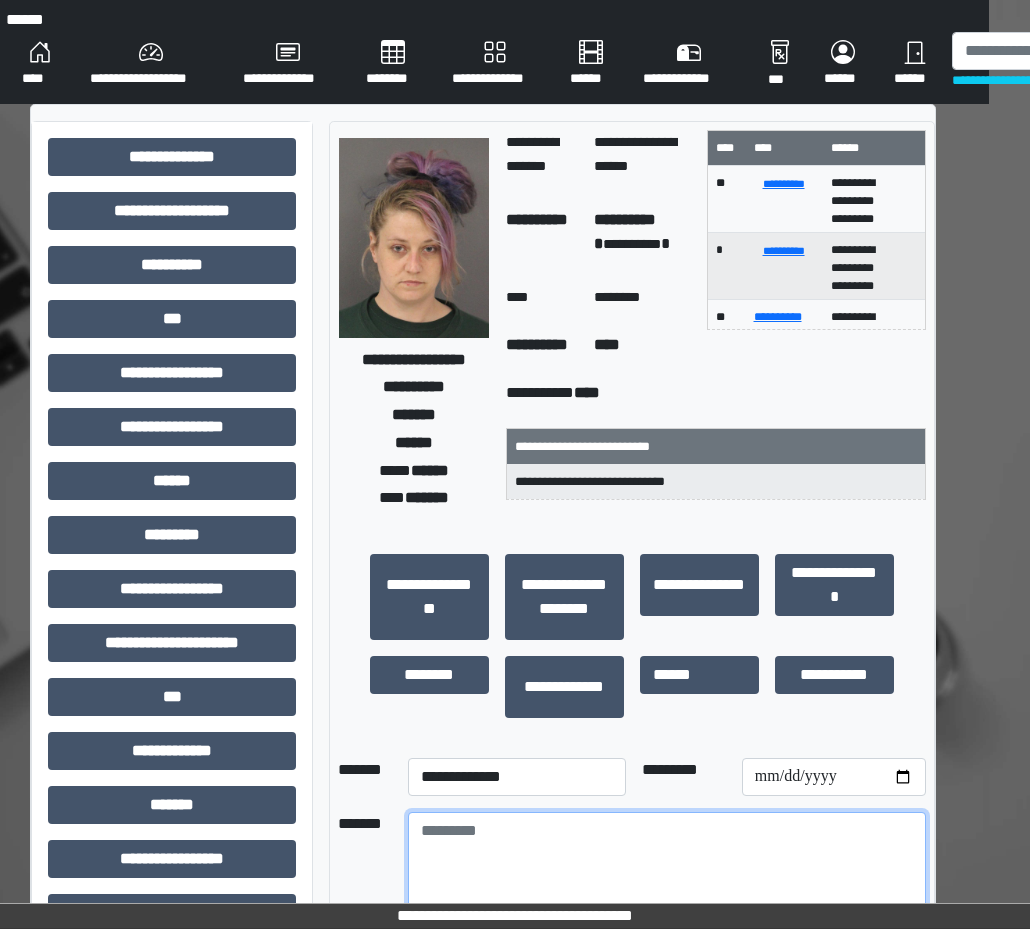 click at bounding box center (667, 867) 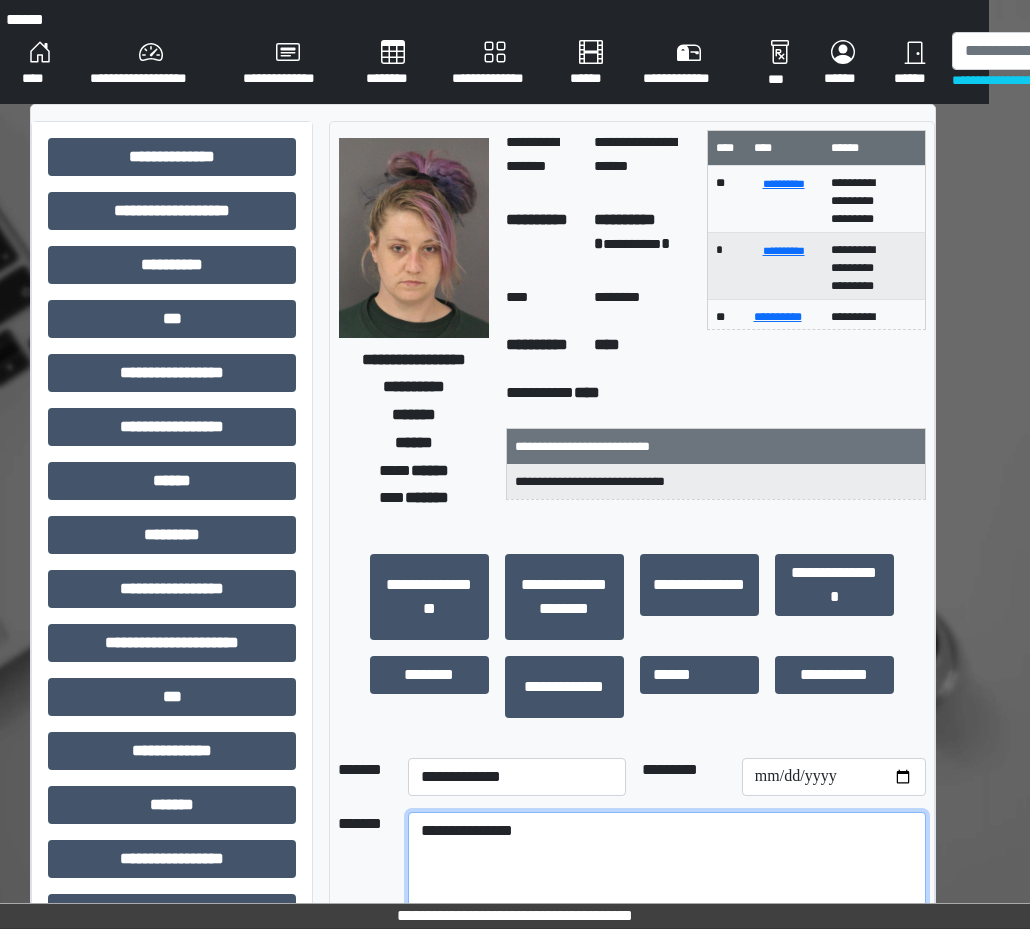 click on "**********" at bounding box center [667, 867] 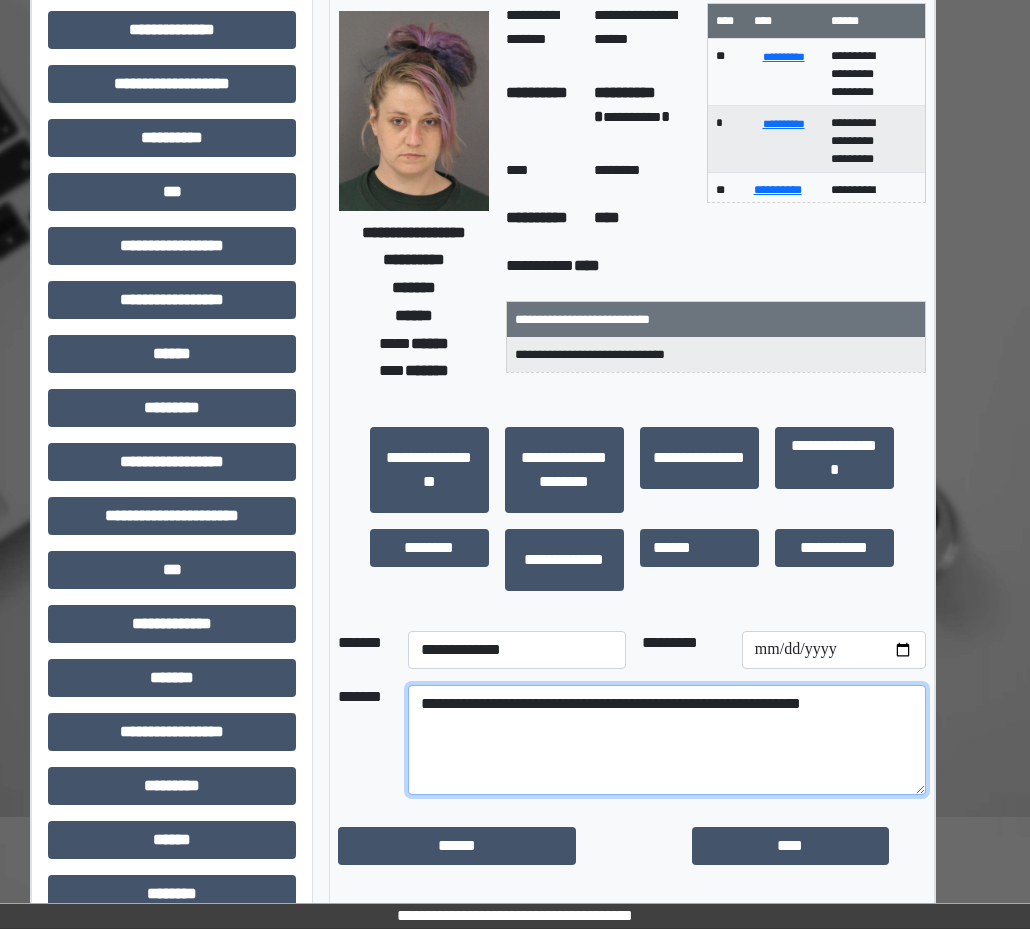 scroll, scrollTop: 269, scrollLeft: 41, axis: both 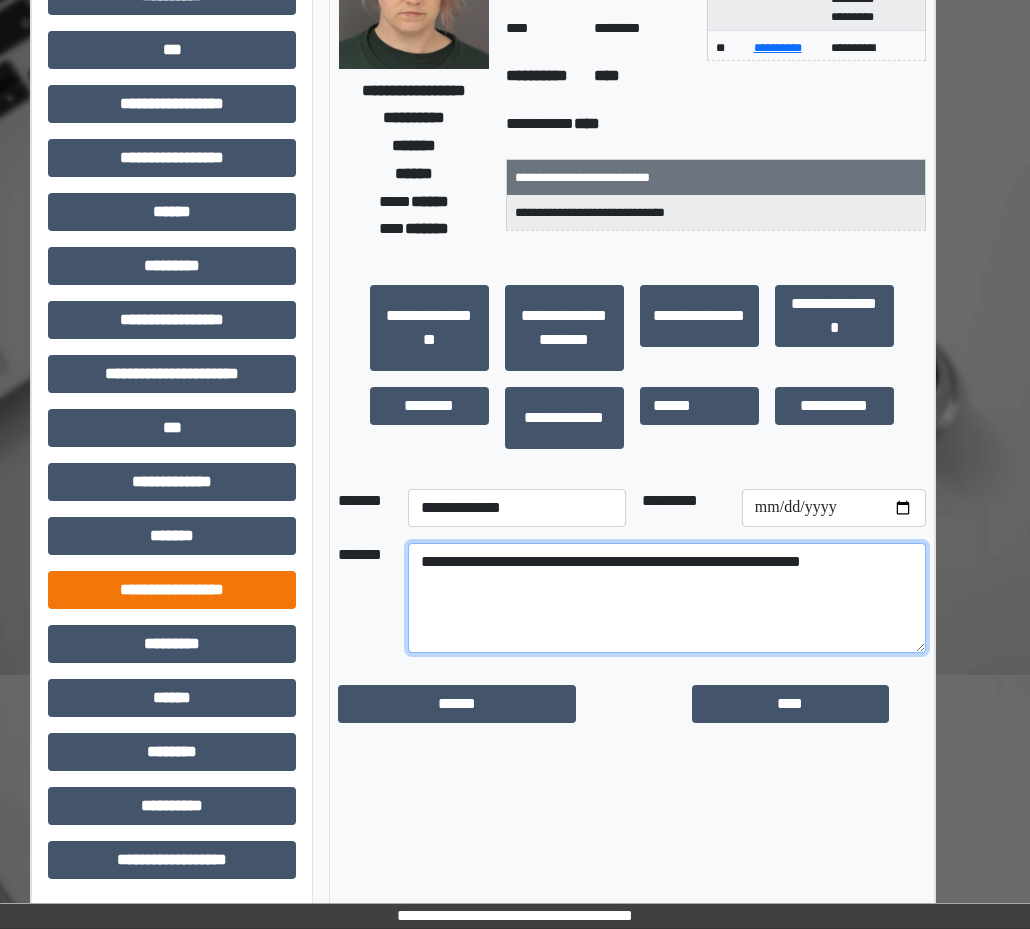 drag, startPoint x: 900, startPoint y: 563, endPoint x: 185, endPoint y: 575, distance: 715.1007 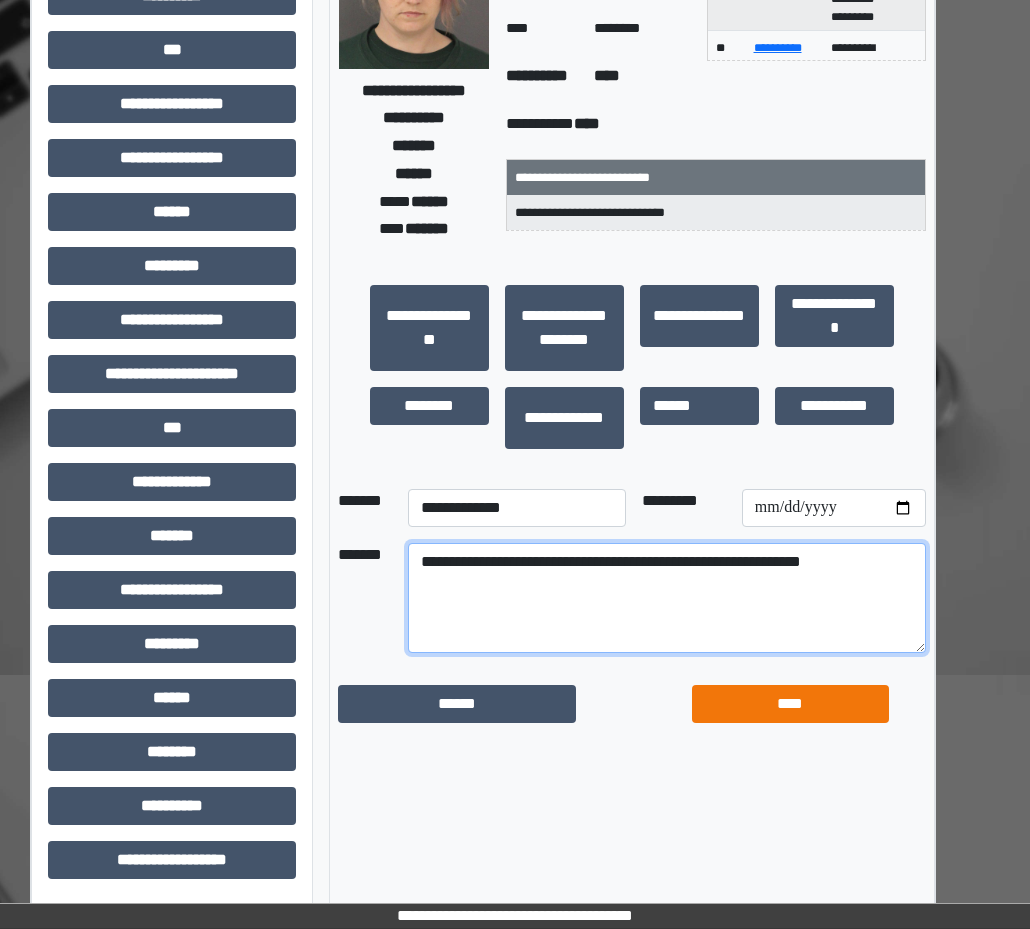 type on "**********" 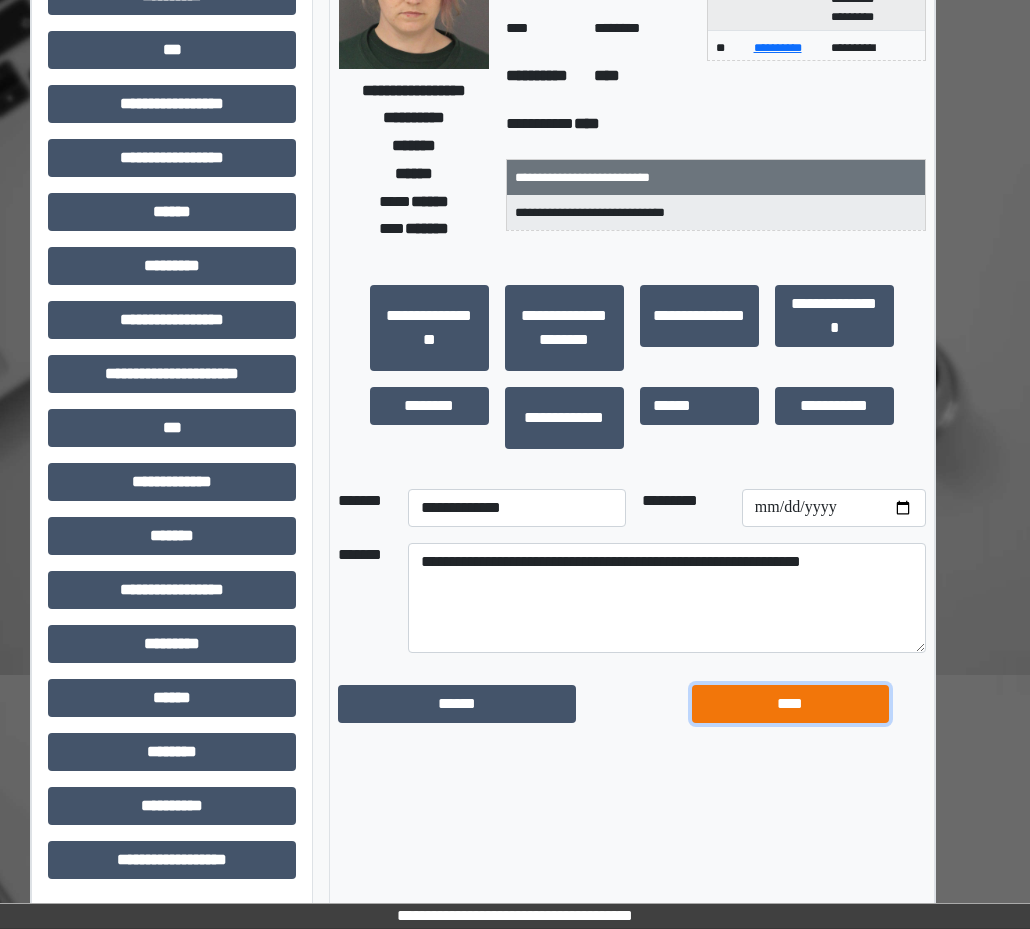 click on "****" at bounding box center (790, 704) 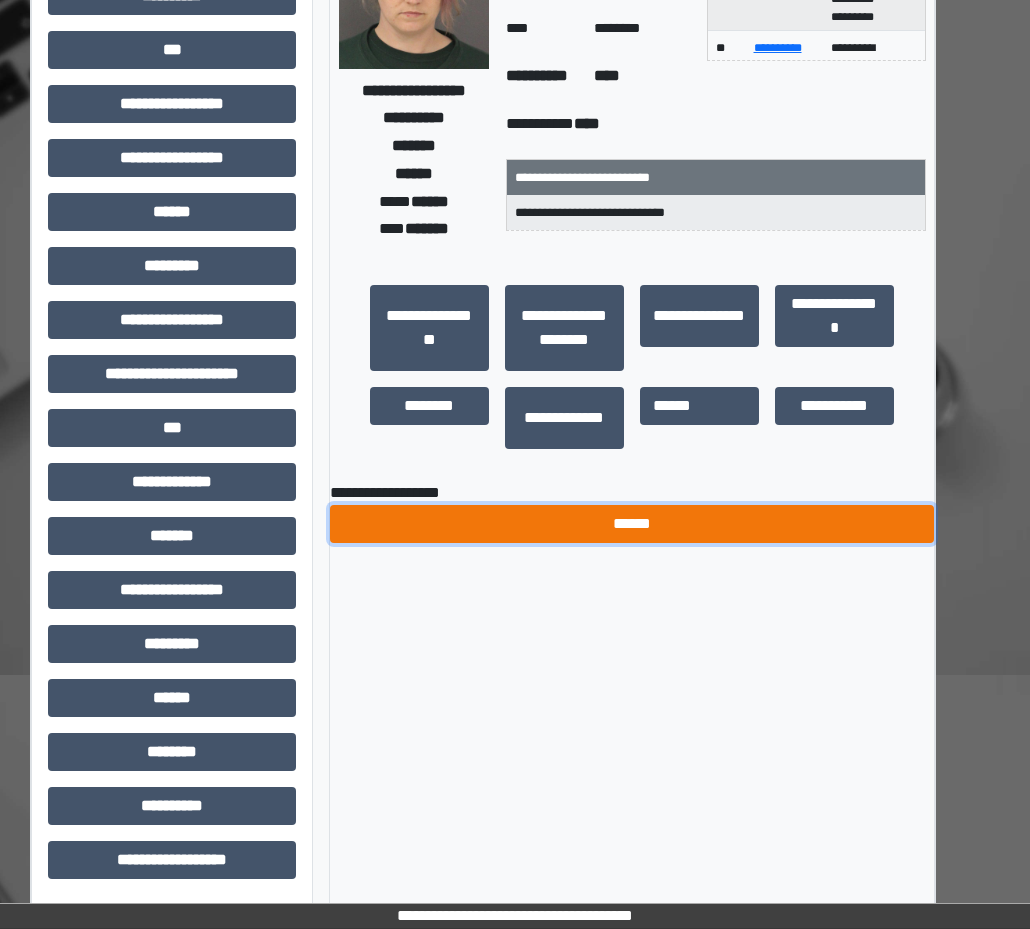 click on "******" at bounding box center [632, 524] 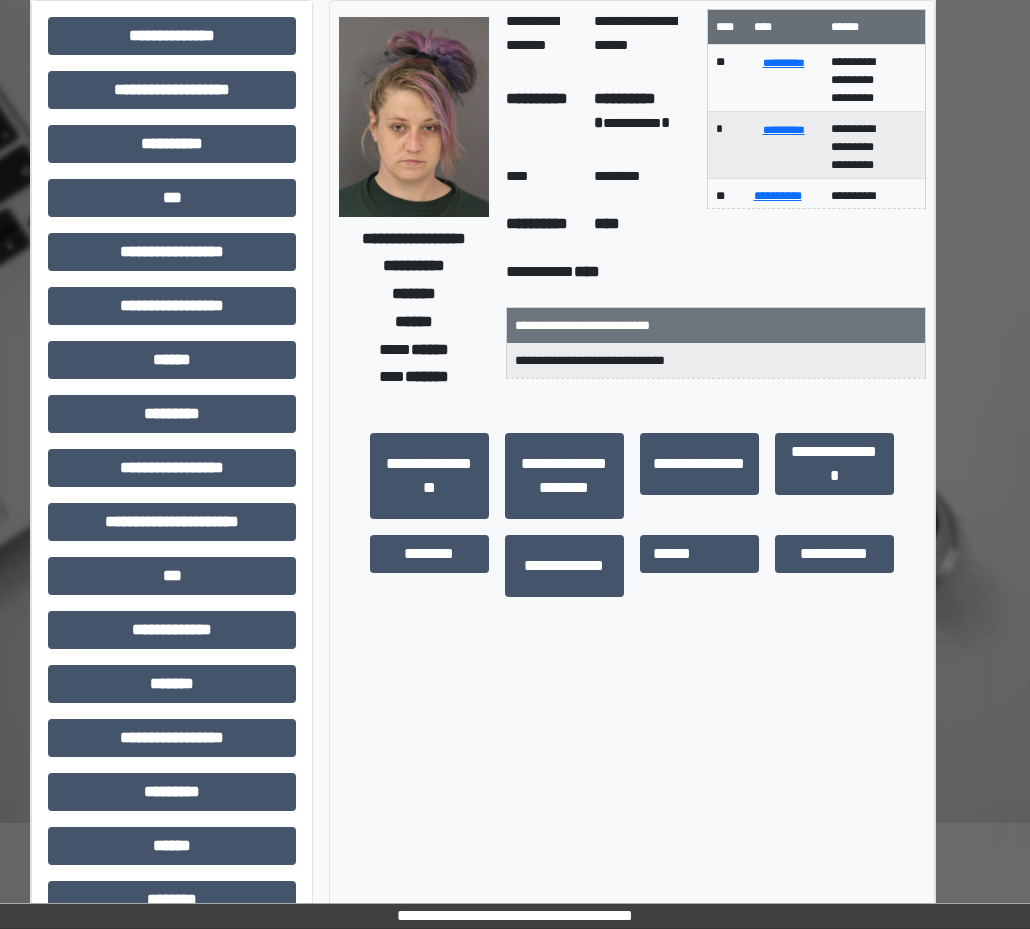 scroll, scrollTop: 0, scrollLeft: 41, axis: horizontal 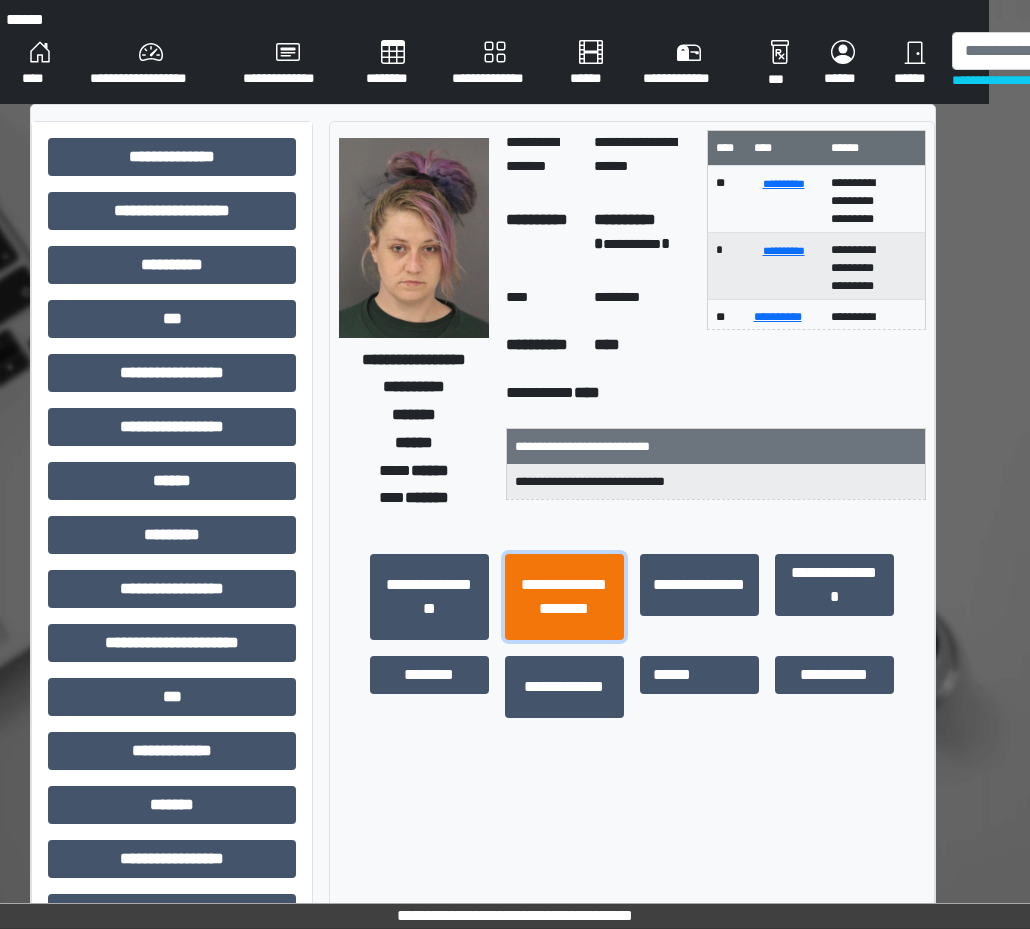 click on "**********" at bounding box center (564, 597) 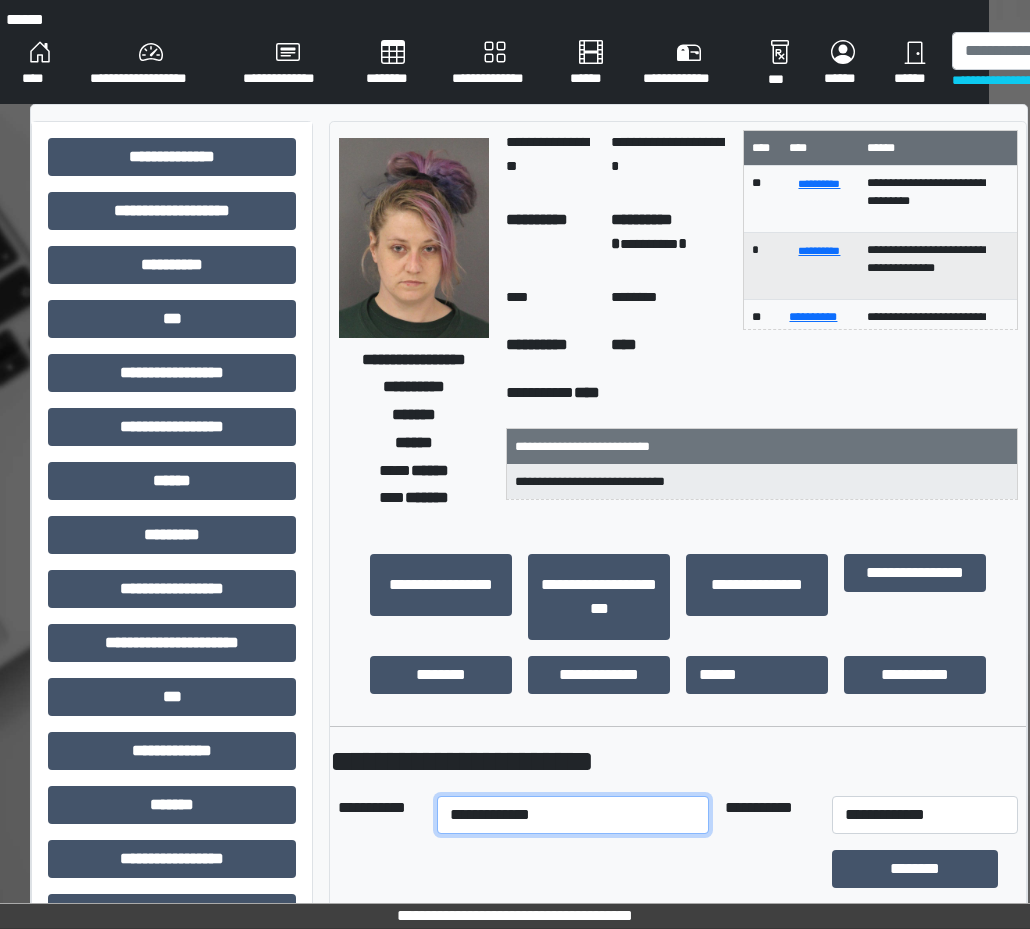 click on "**********" at bounding box center (573, 815) 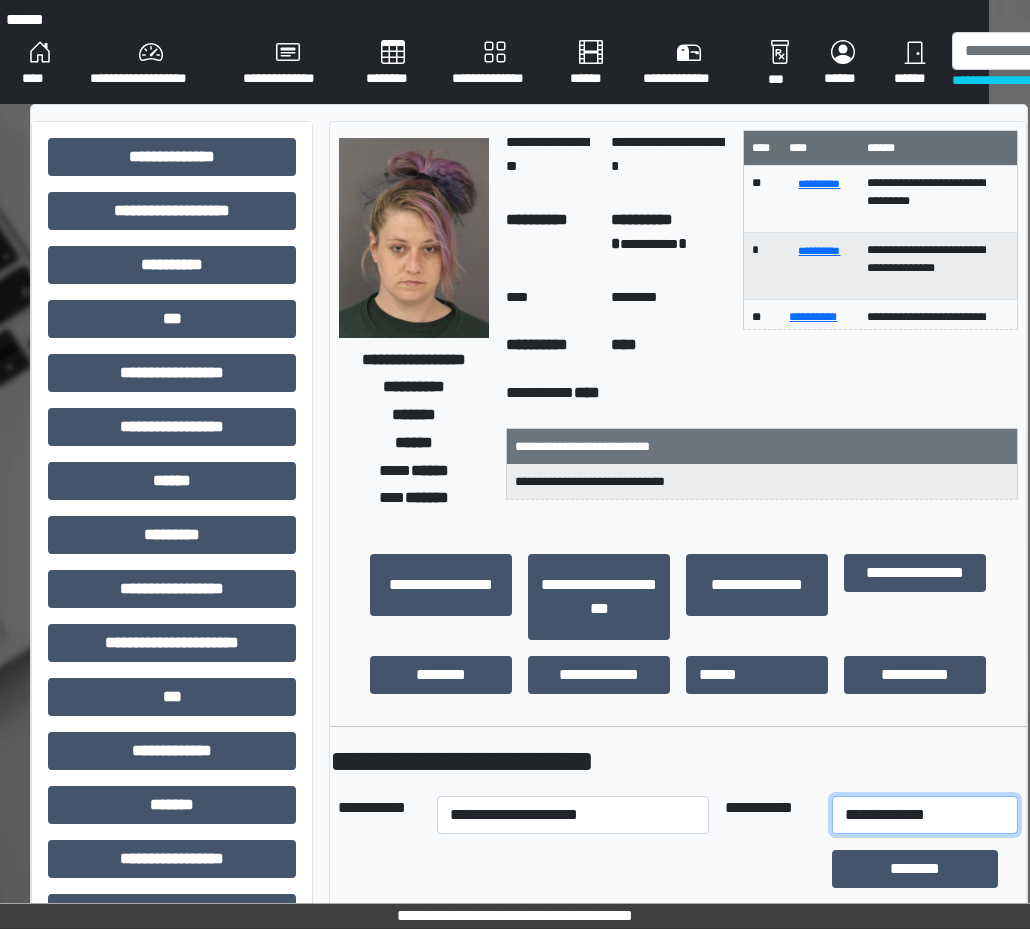 click on "**********" at bounding box center [925, 815] 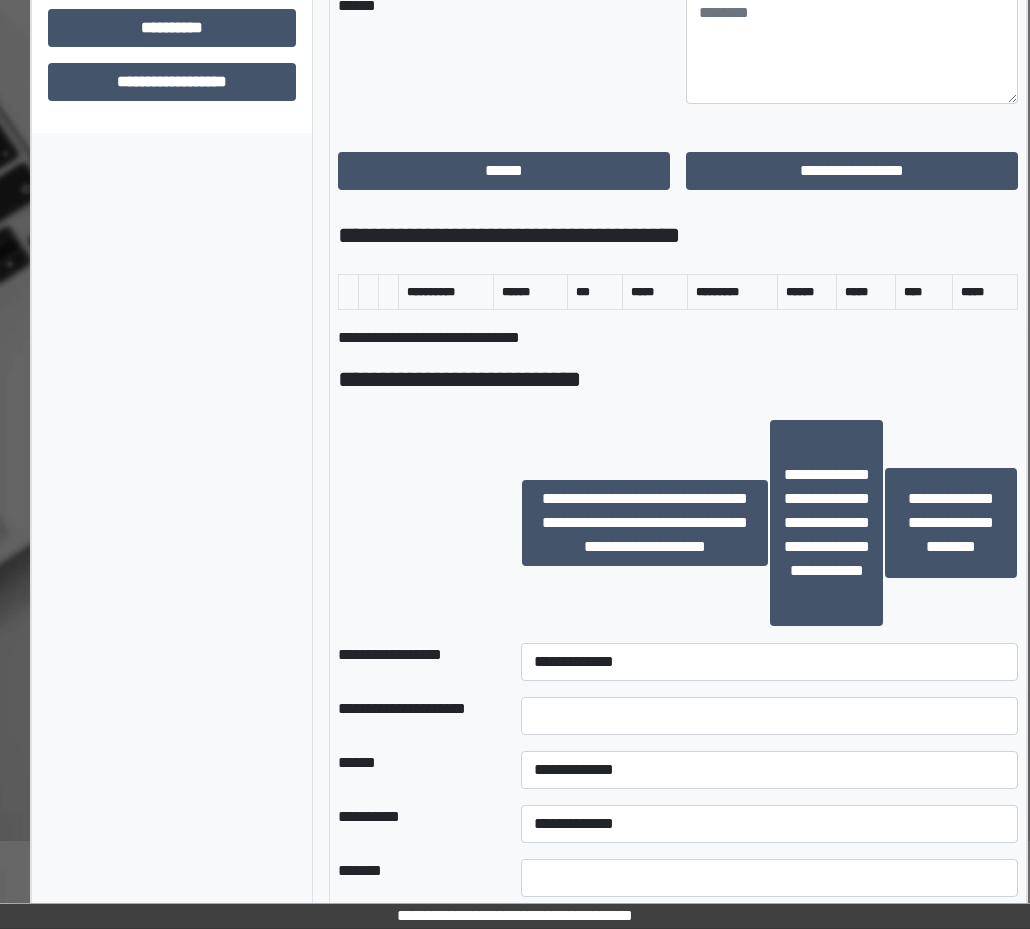 scroll, scrollTop: 1100, scrollLeft: 41, axis: both 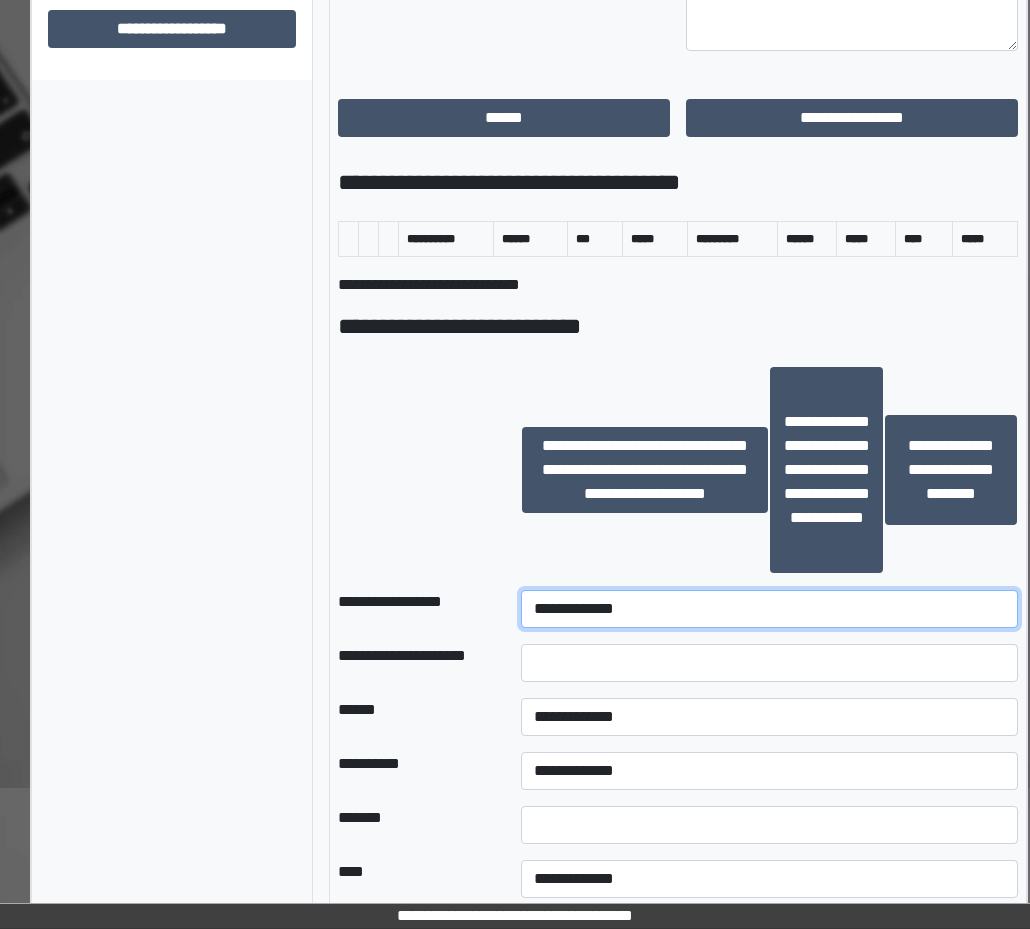 click on "**********" at bounding box center [769, 609] 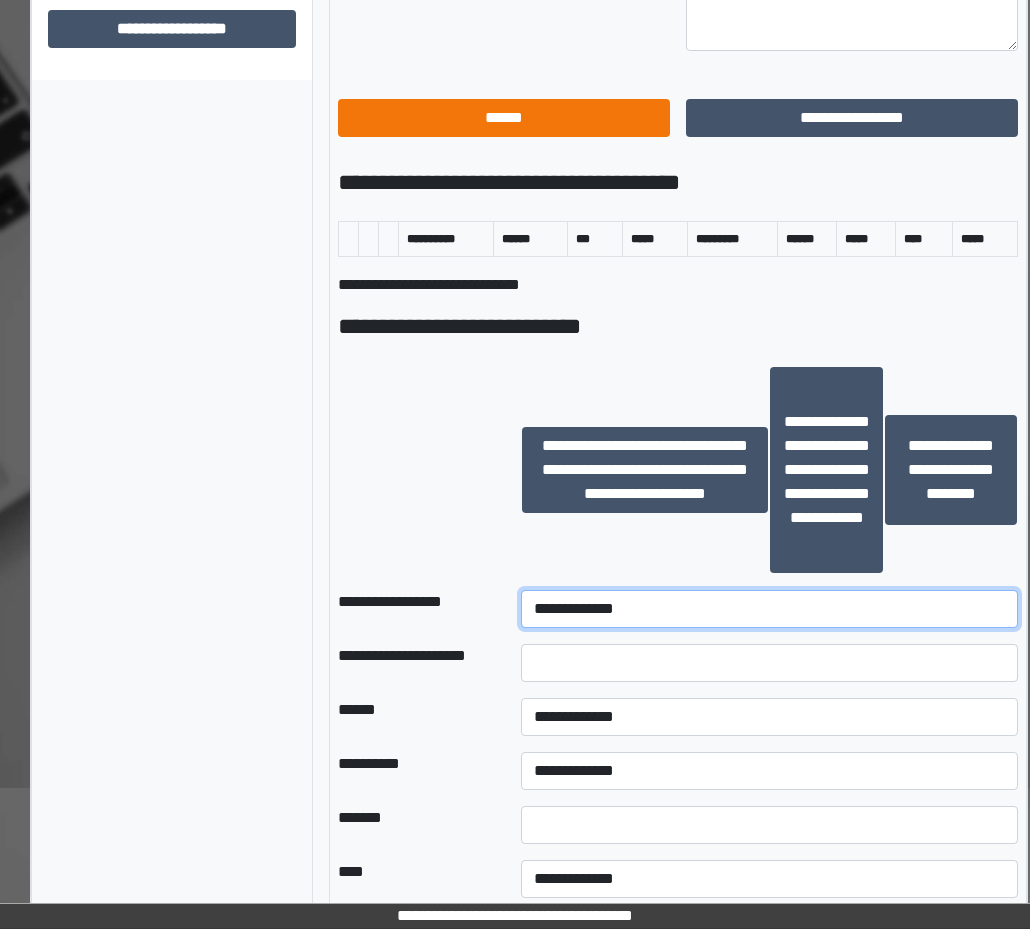 select on "********" 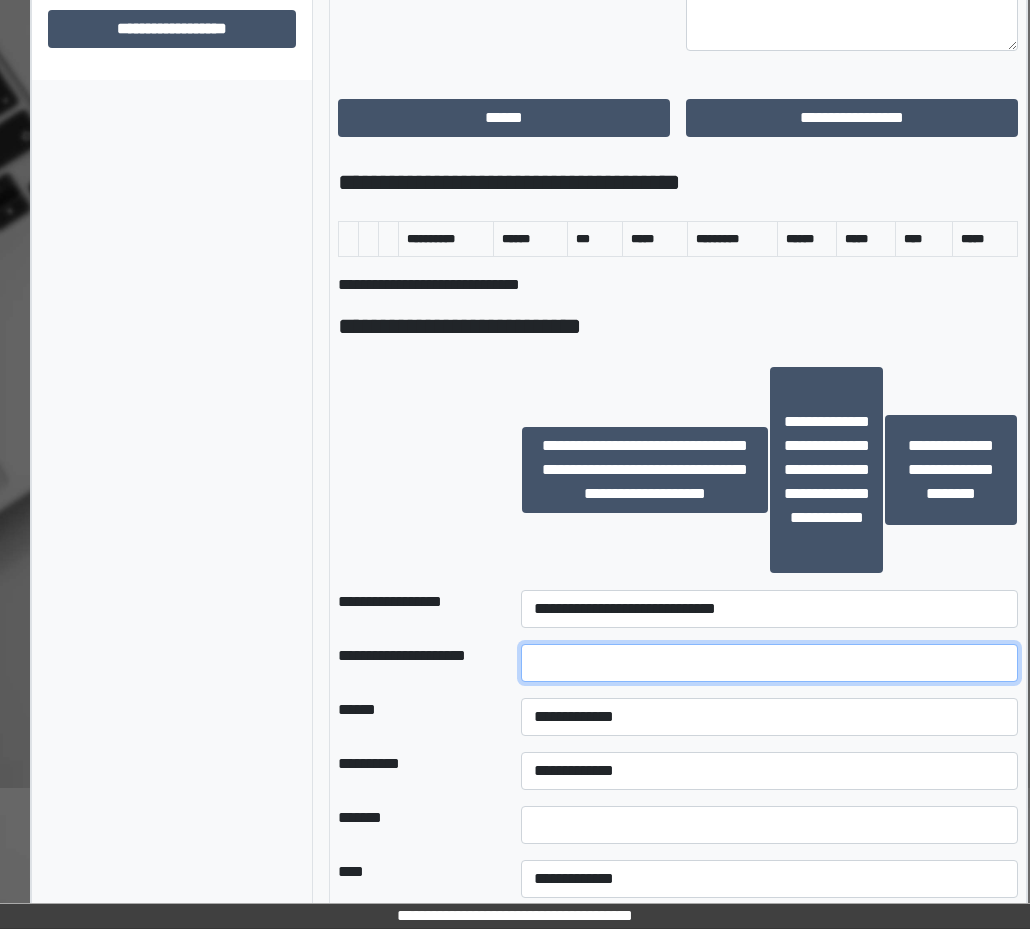 click at bounding box center [769, 663] 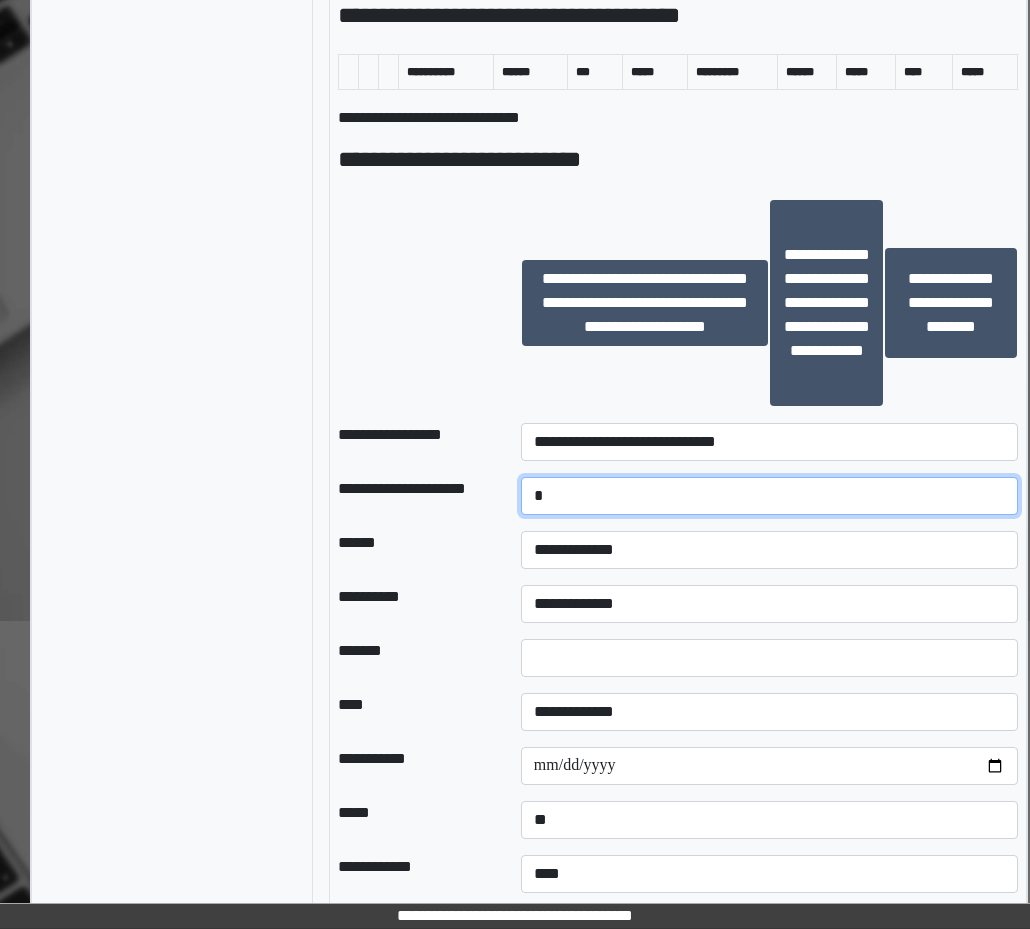 scroll, scrollTop: 1300, scrollLeft: 41, axis: both 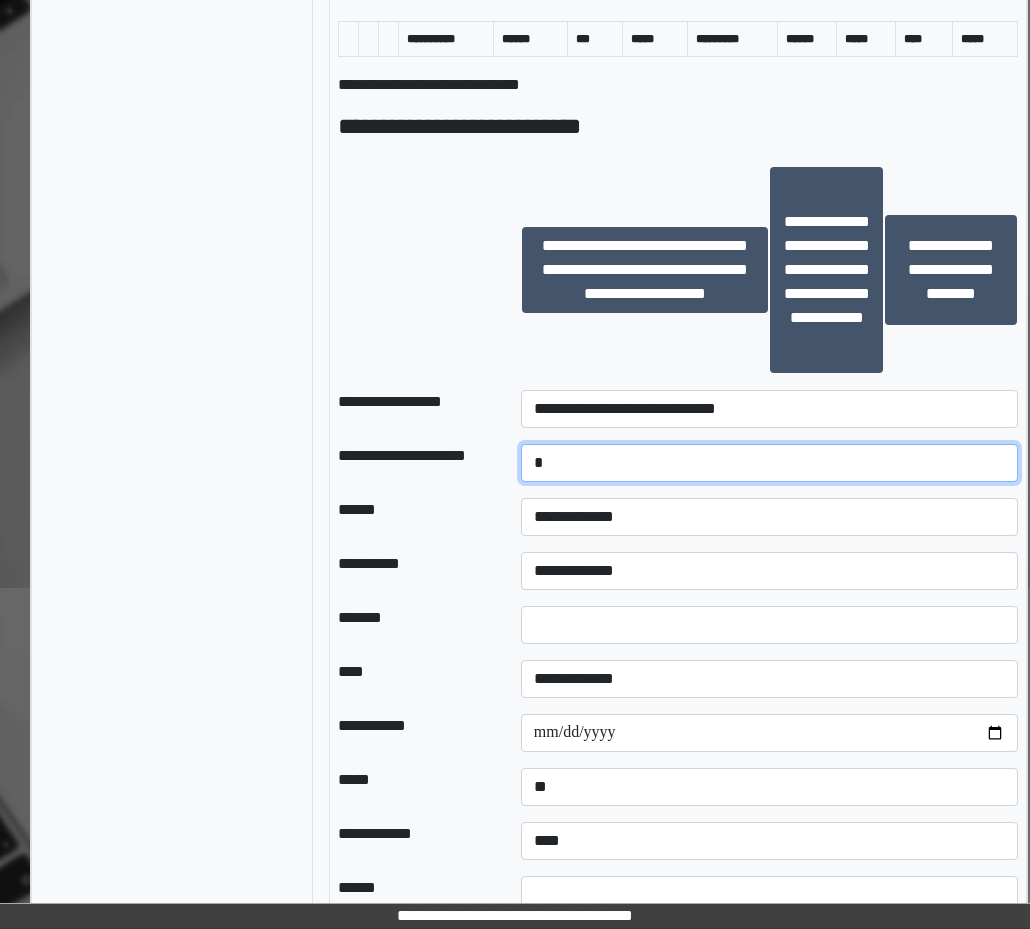 type on "*" 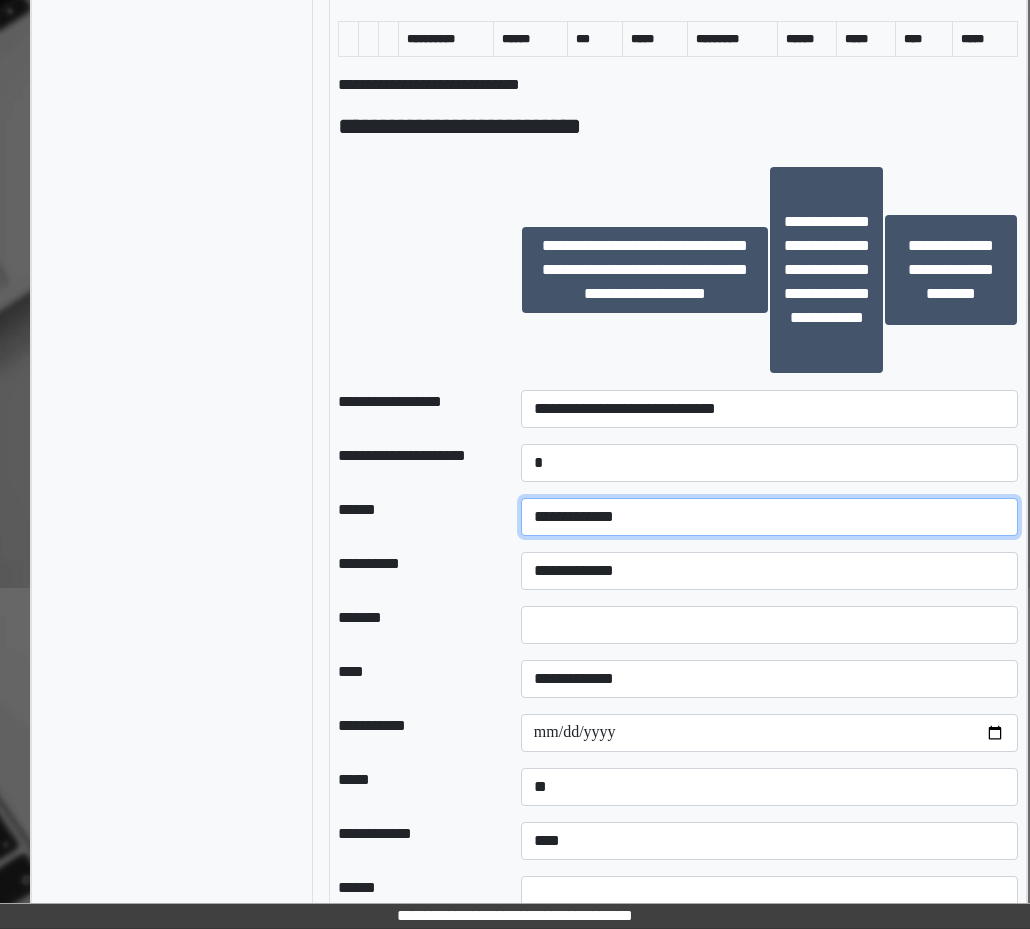 click on "**********" at bounding box center [769, 517] 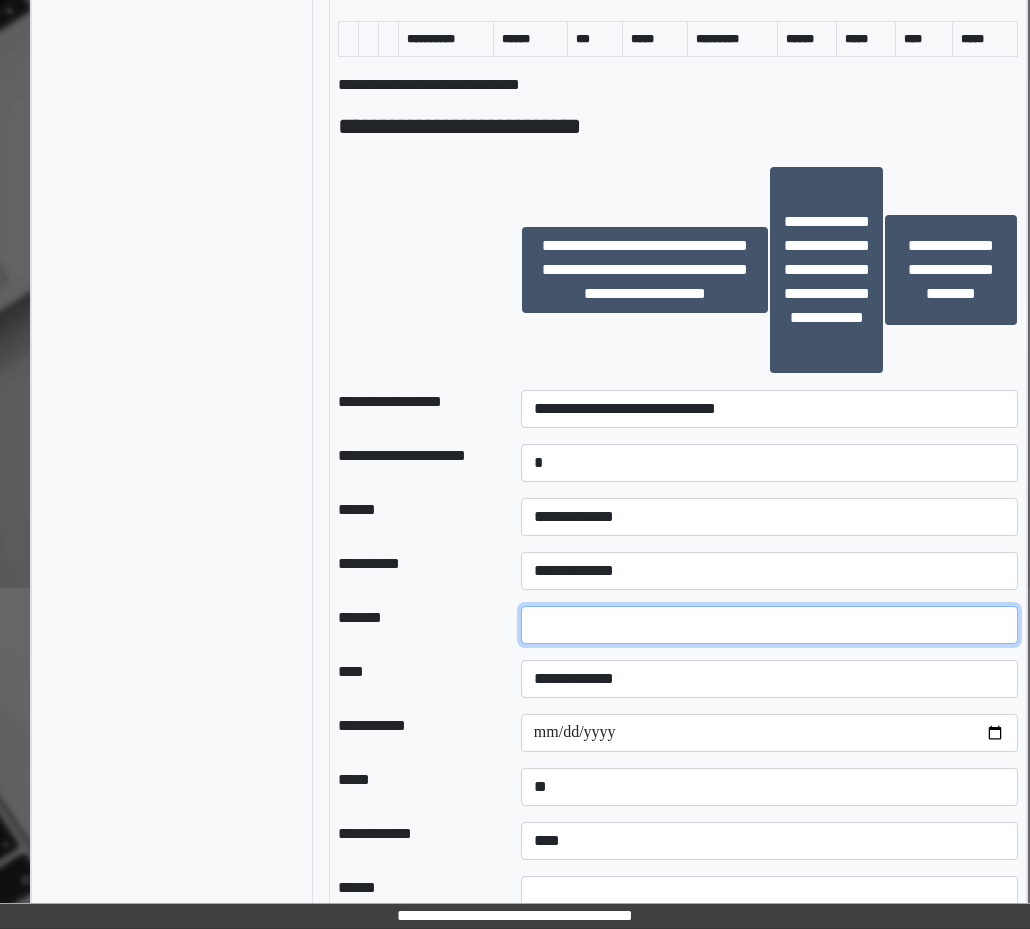 click at bounding box center (769, 625) 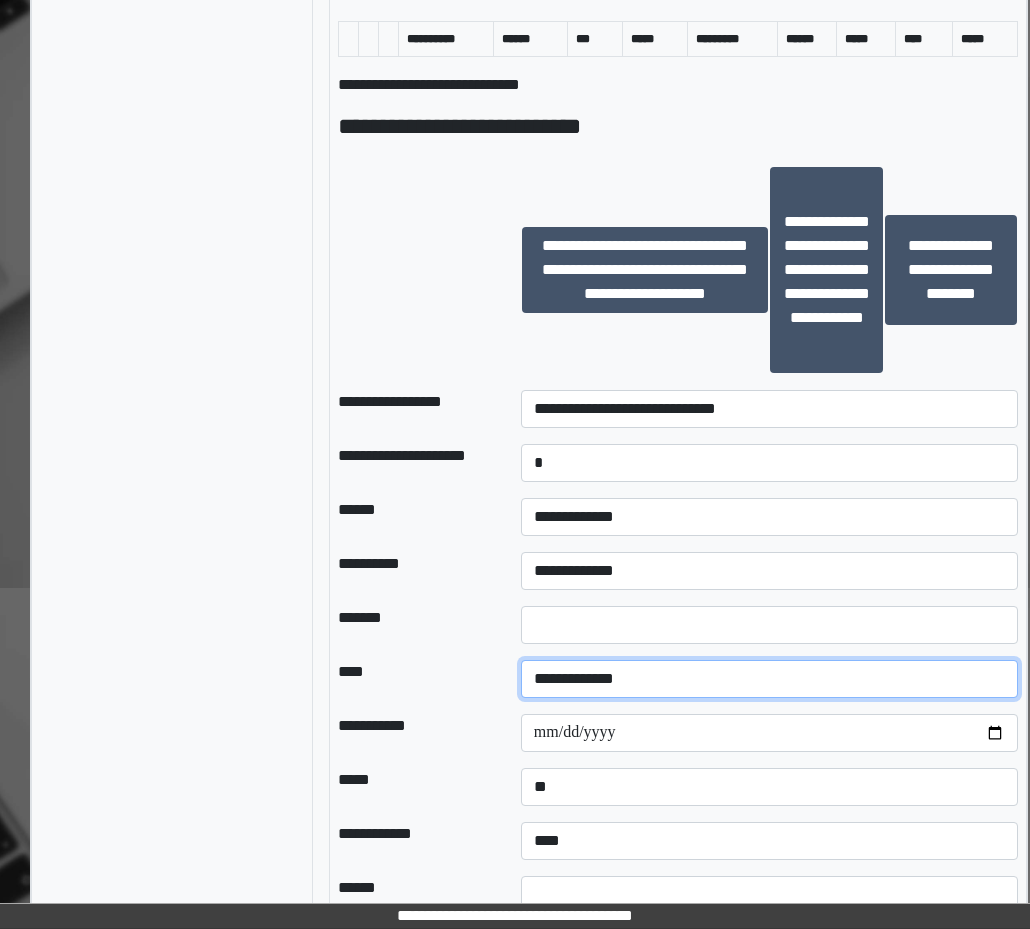 click on "**********" at bounding box center (769, 679) 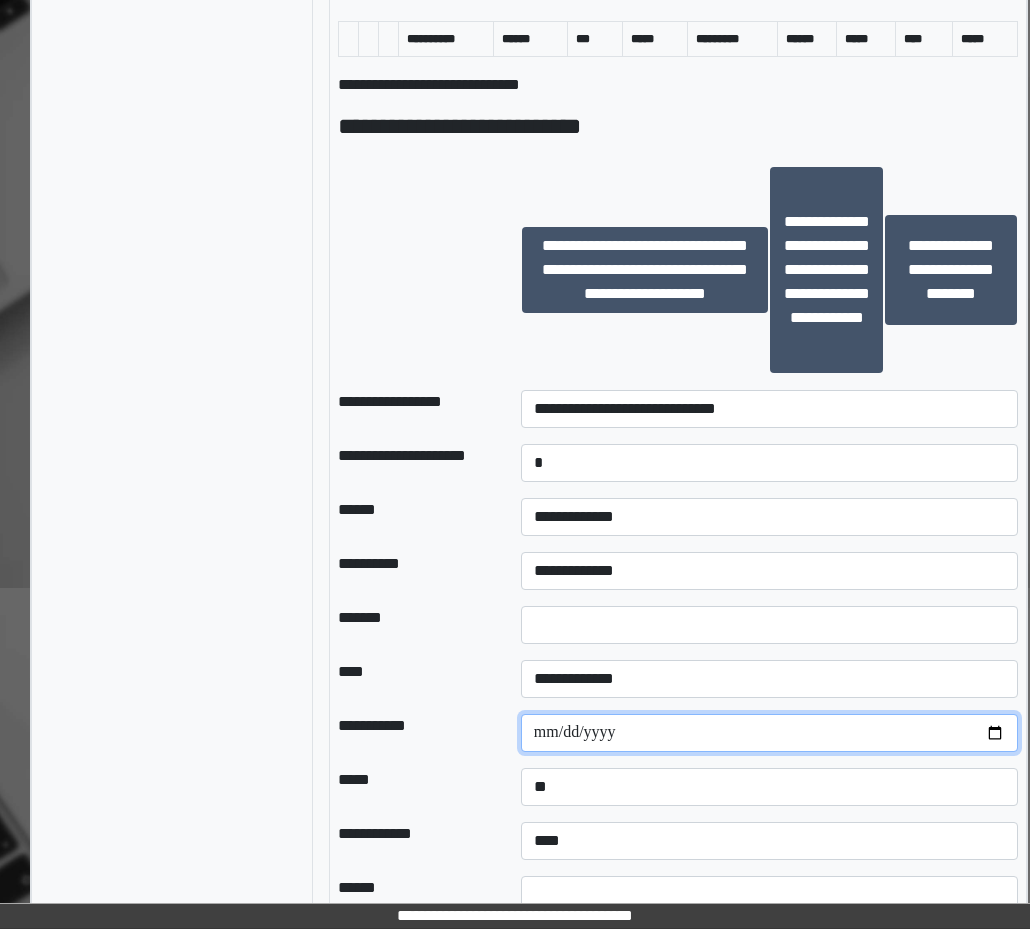 click at bounding box center (769, 733) 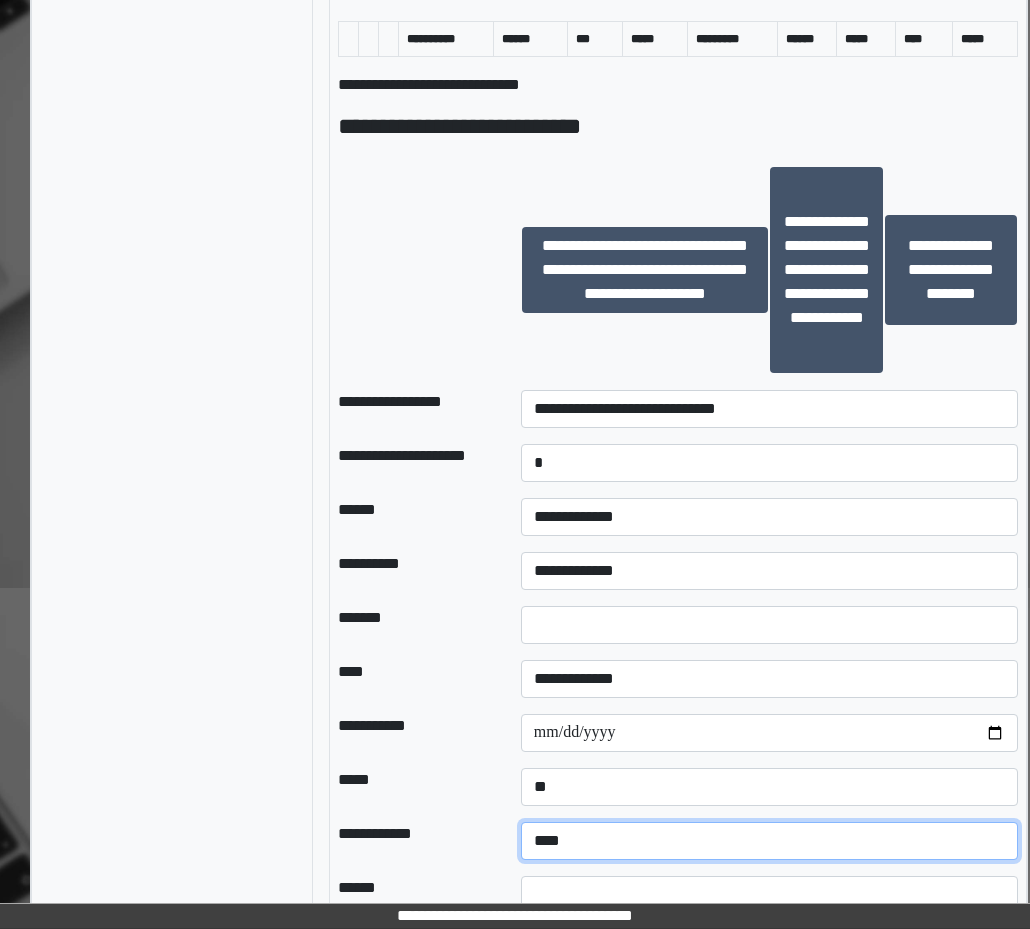 click on "**********" at bounding box center [769, 841] 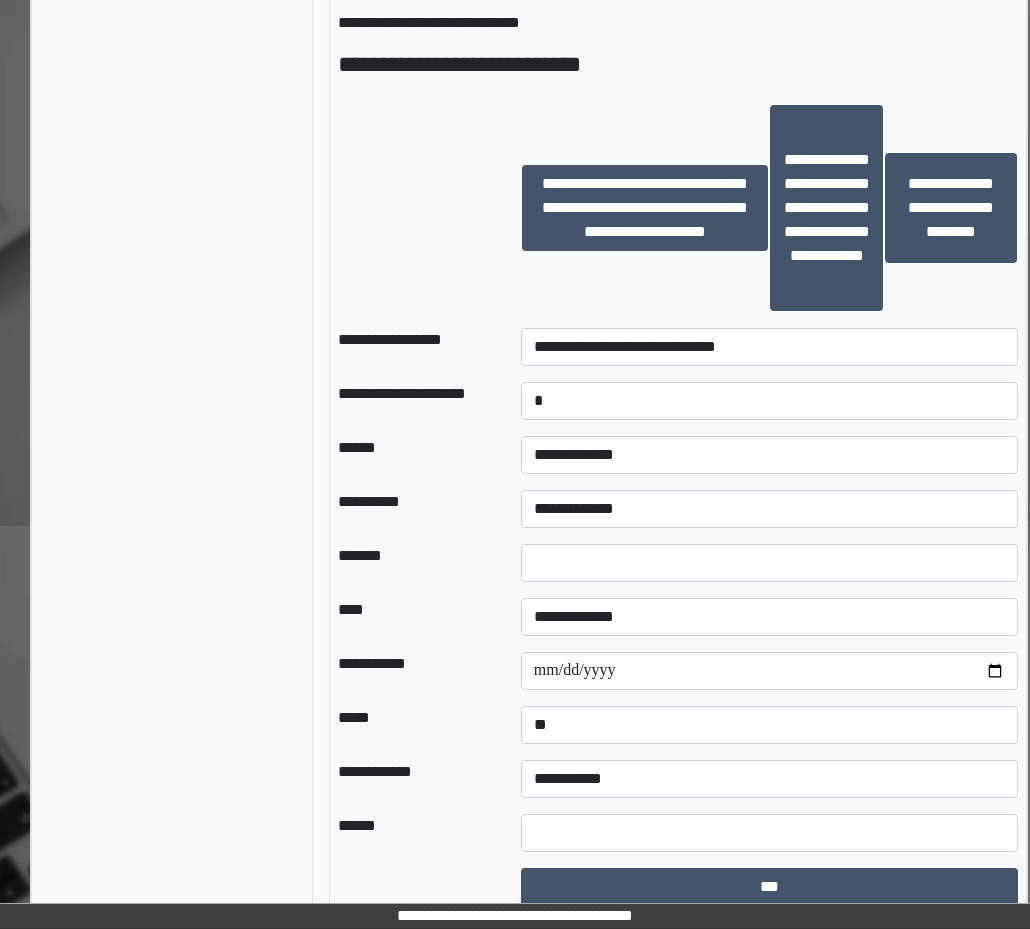 scroll, scrollTop: 1391, scrollLeft: 41, axis: both 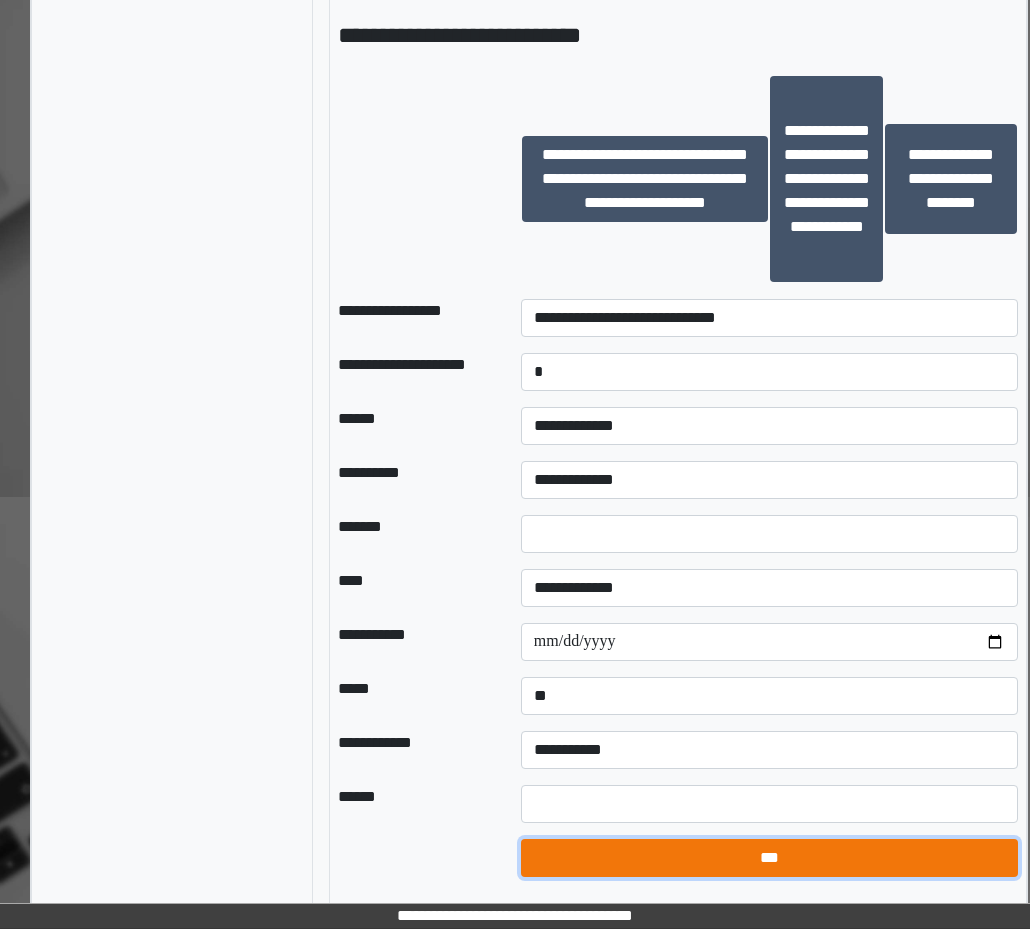 click on "***" at bounding box center (769, 858) 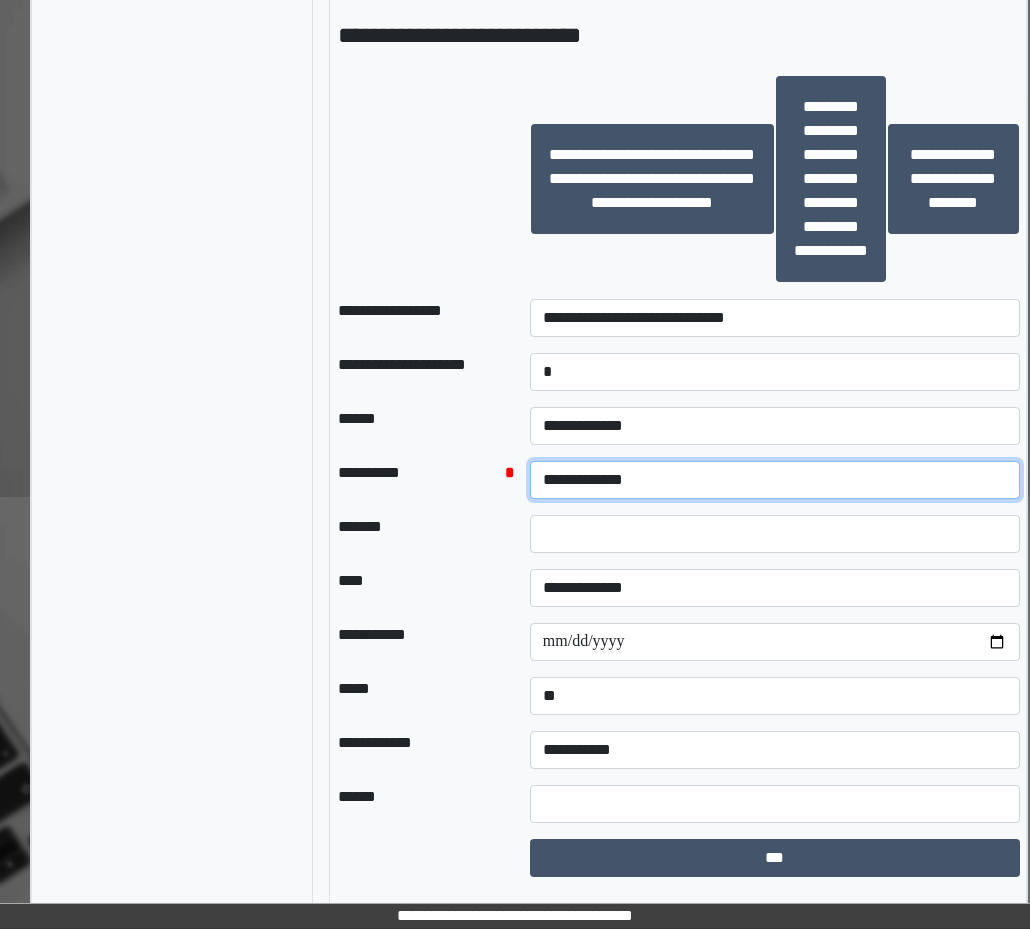 click on "**********" at bounding box center [775, 480] 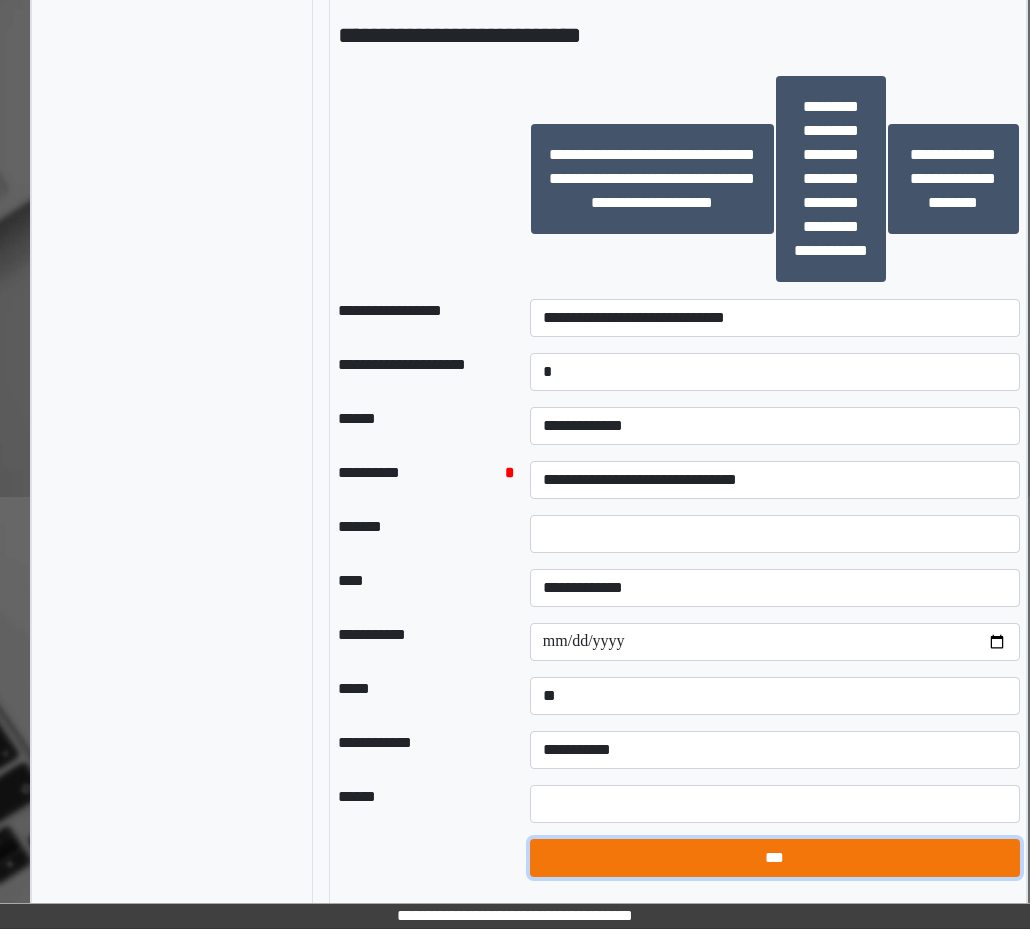 click on "***" at bounding box center [775, 858] 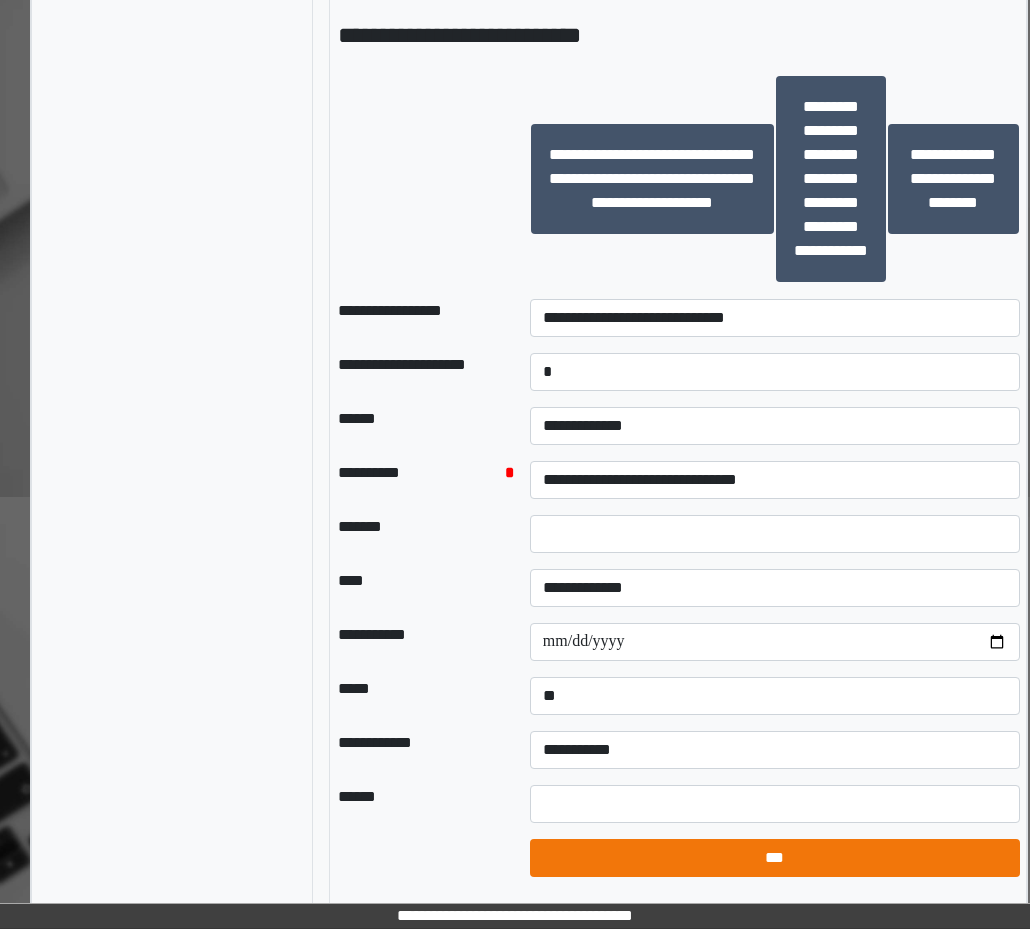 select on "*" 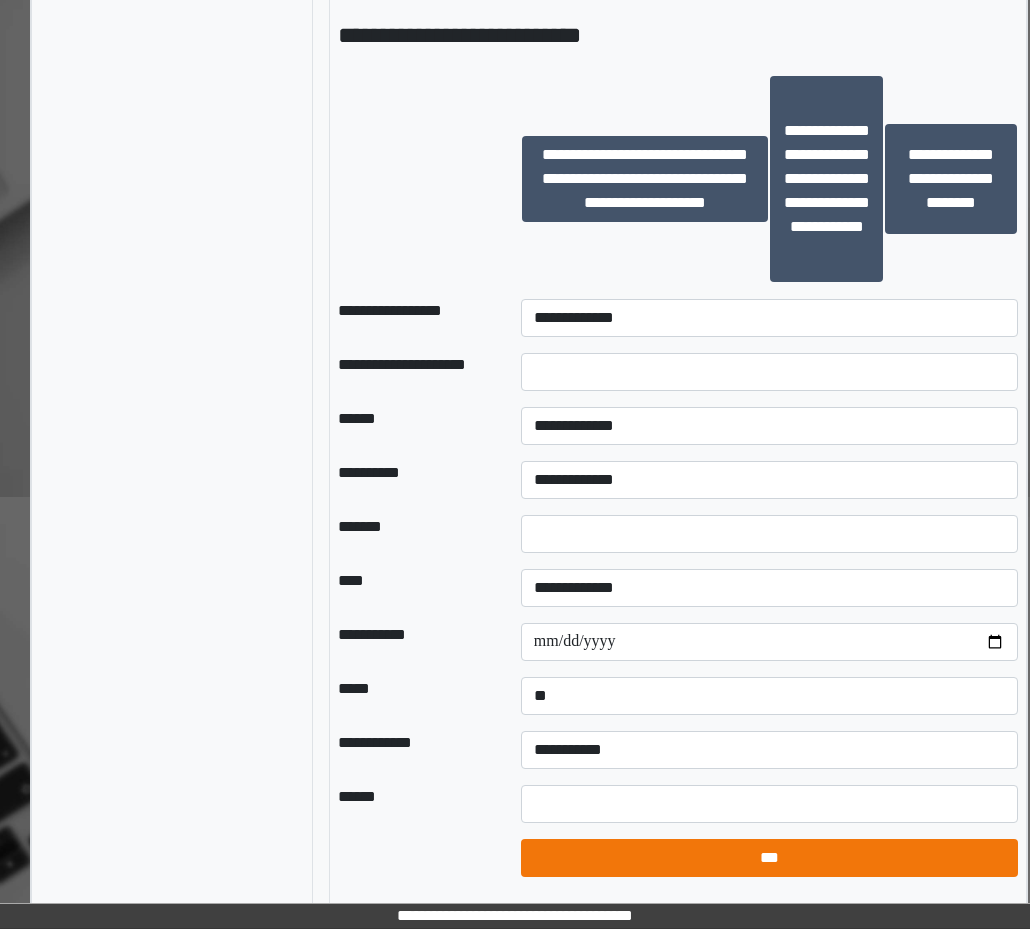 scroll, scrollTop: 1271, scrollLeft: 41, axis: both 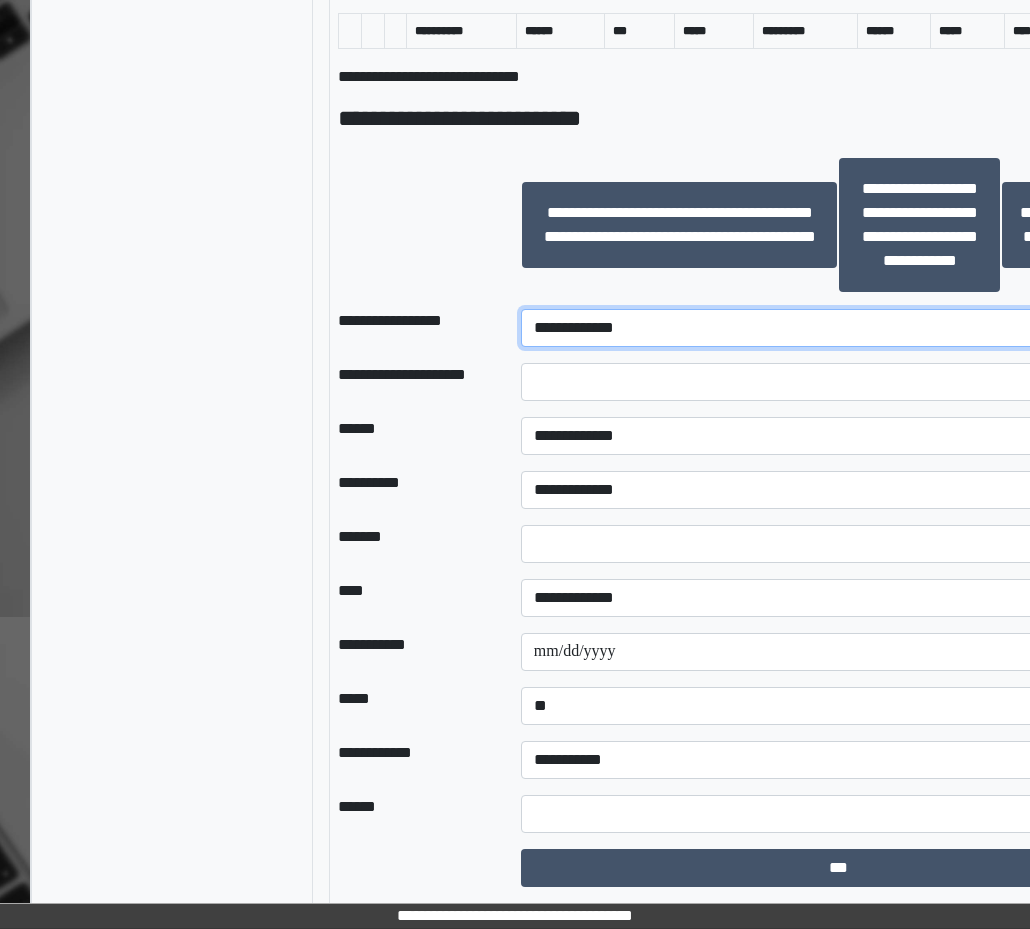 click on "**********" at bounding box center [838, 328] 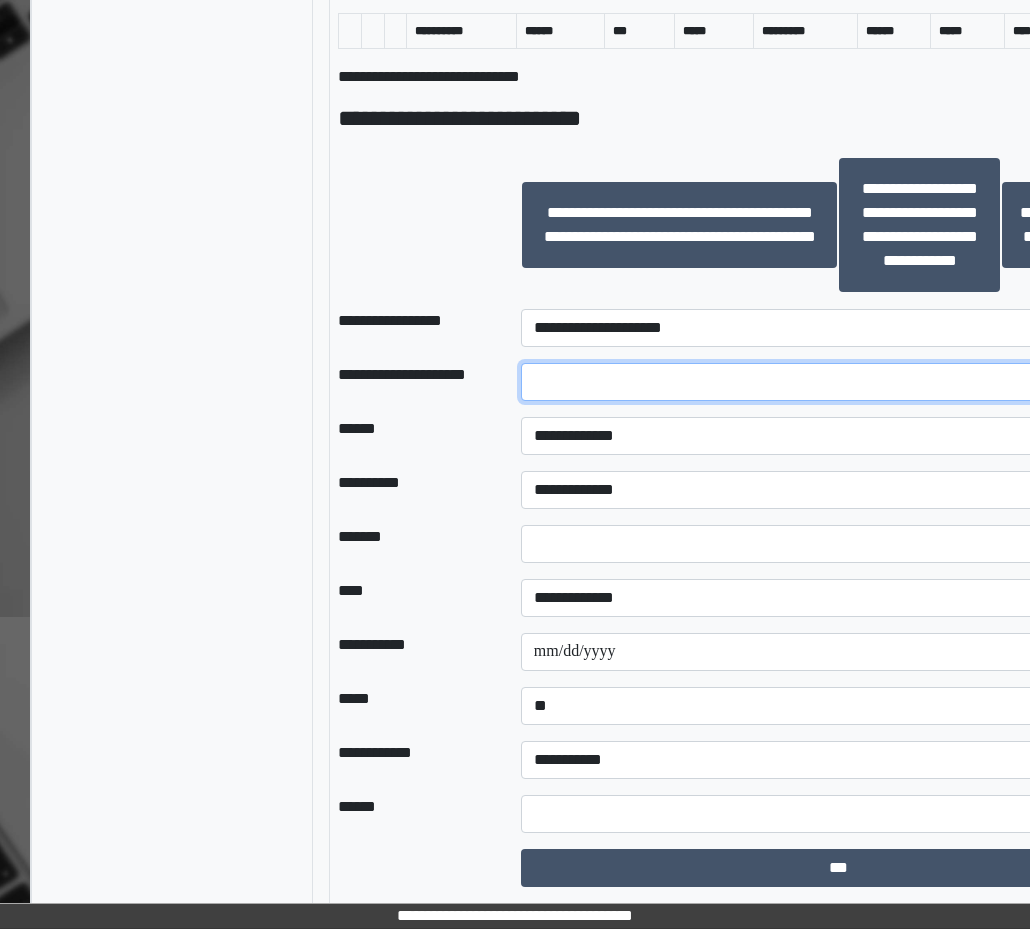 click at bounding box center (838, 382) 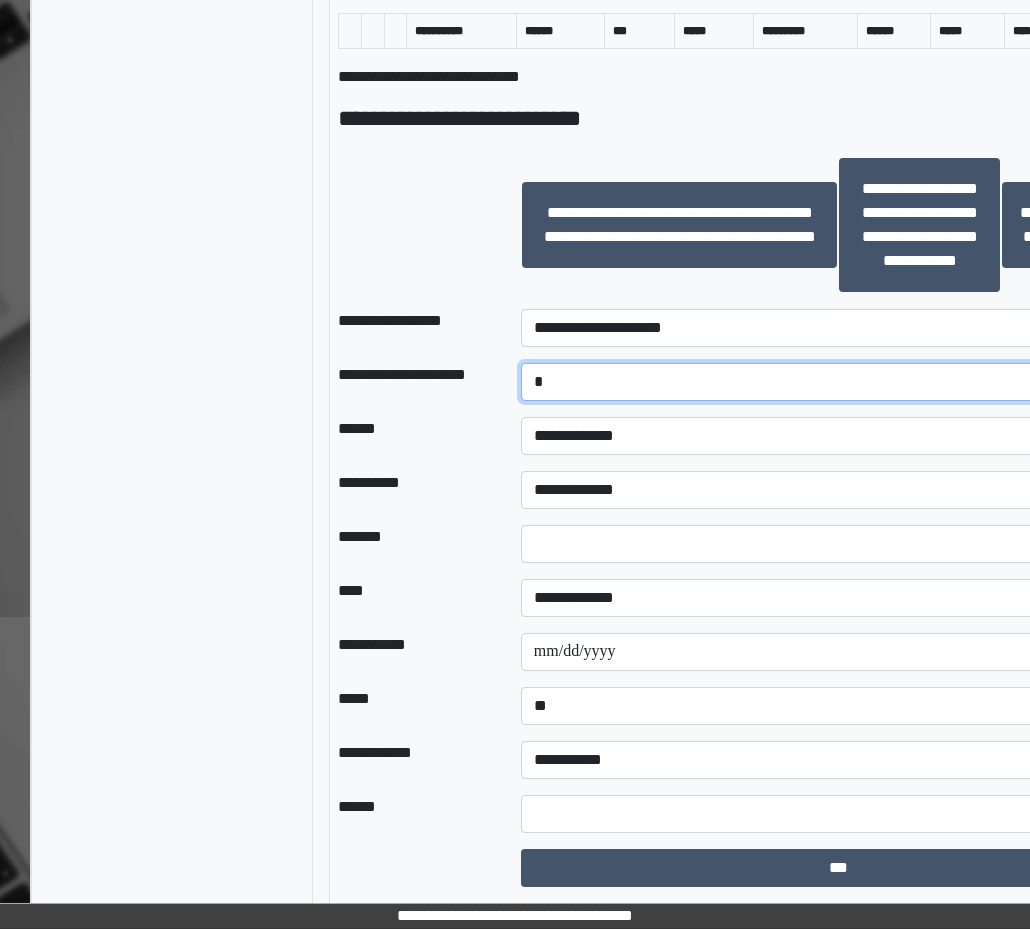 type on "*" 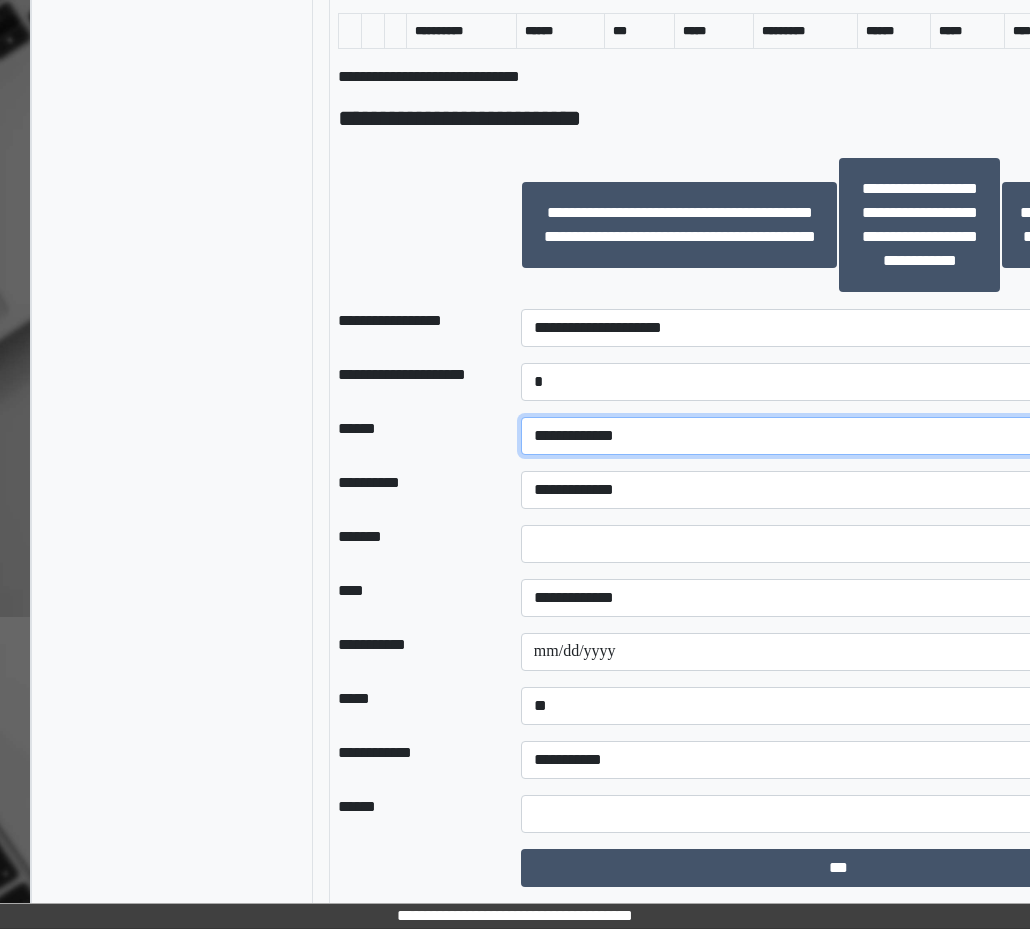 click on "**********" at bounding box center (838, 436) 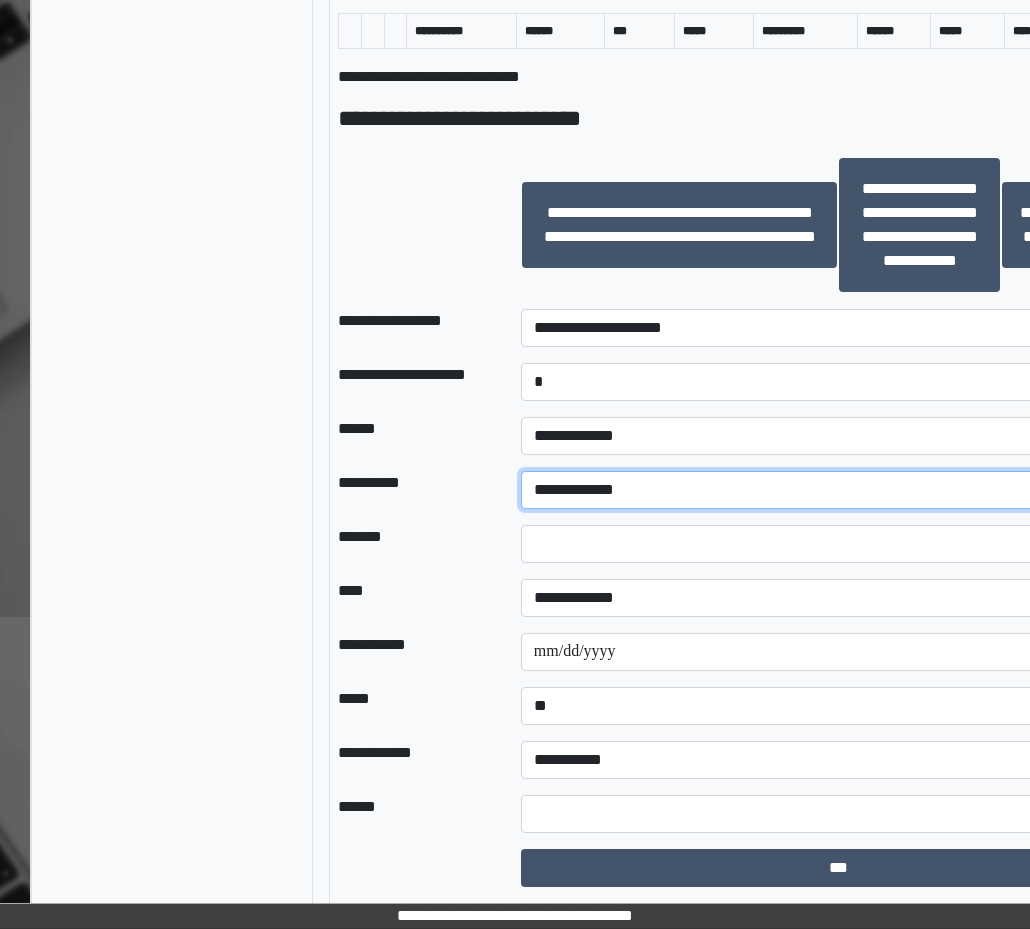 click on "**********" at bounding box center (838, 490) 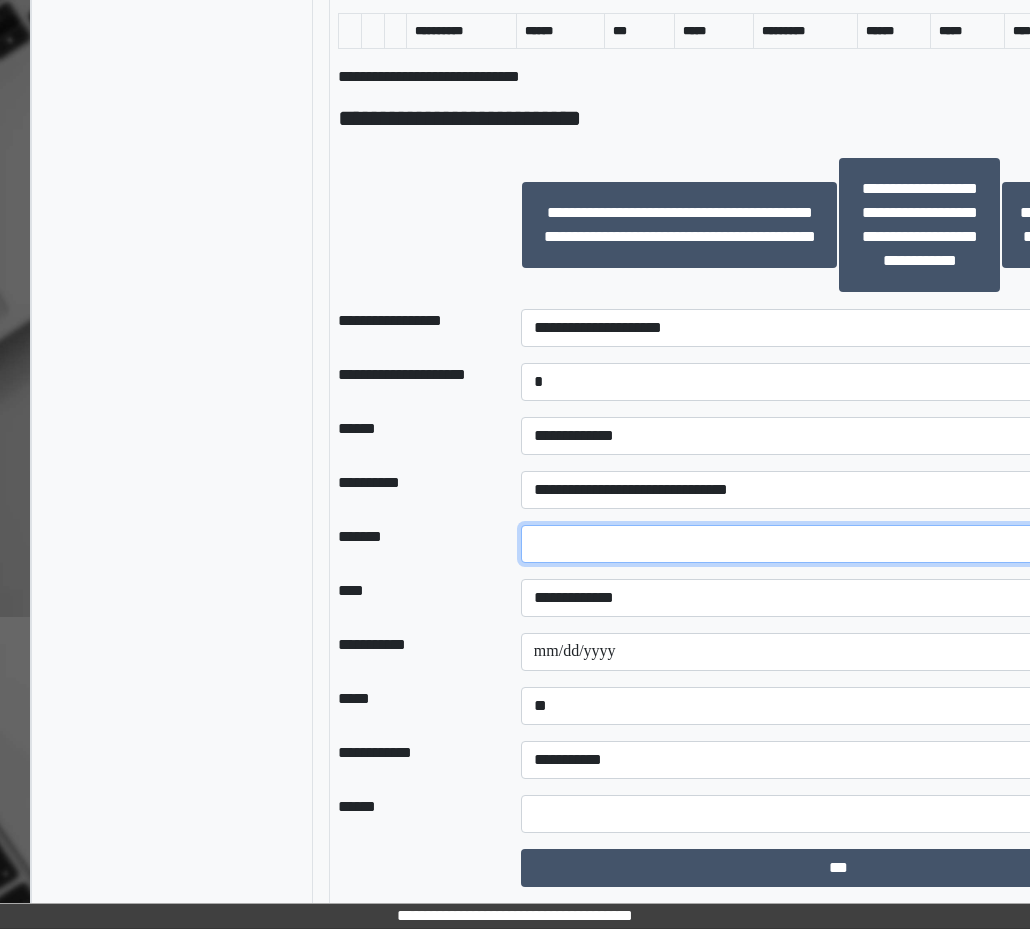 drag, startPoint x: 598, startPoint y: 527, endPoint x: 586, endPoint y: 534, distance: 13.892444 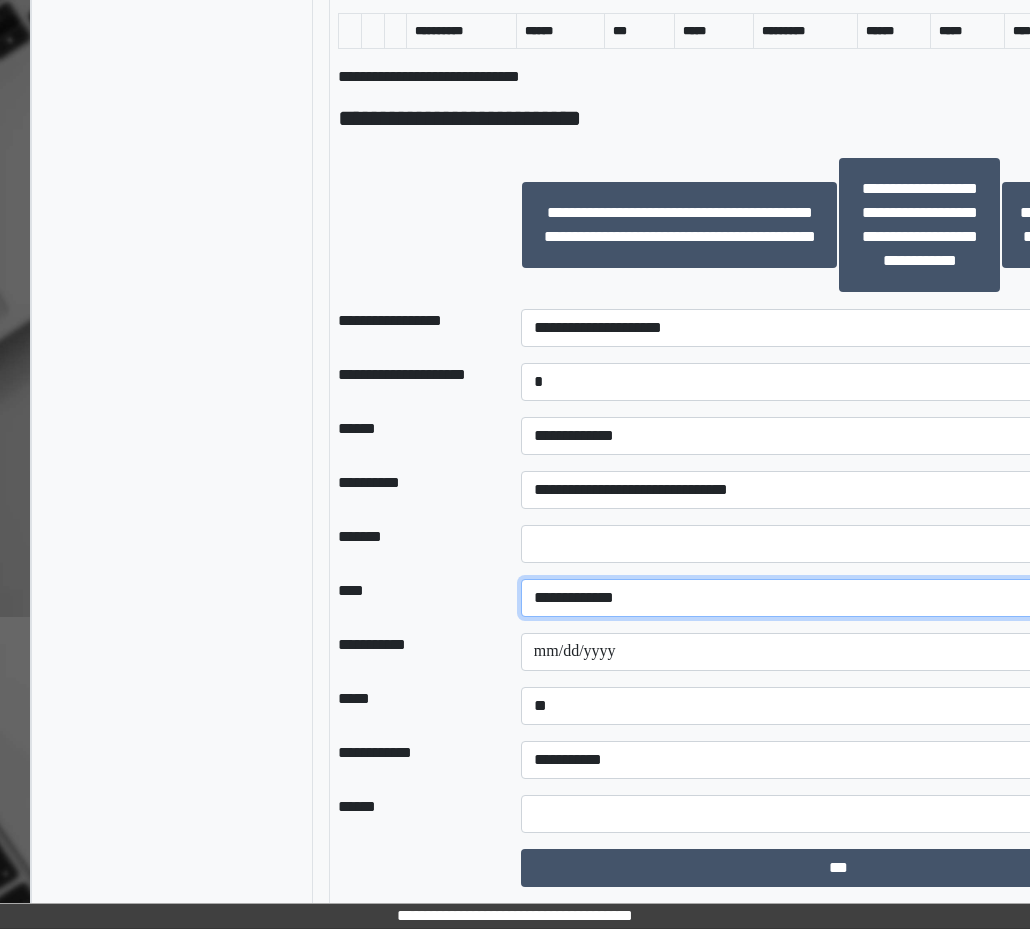 click on "**********" at bounding box center [838, 598] 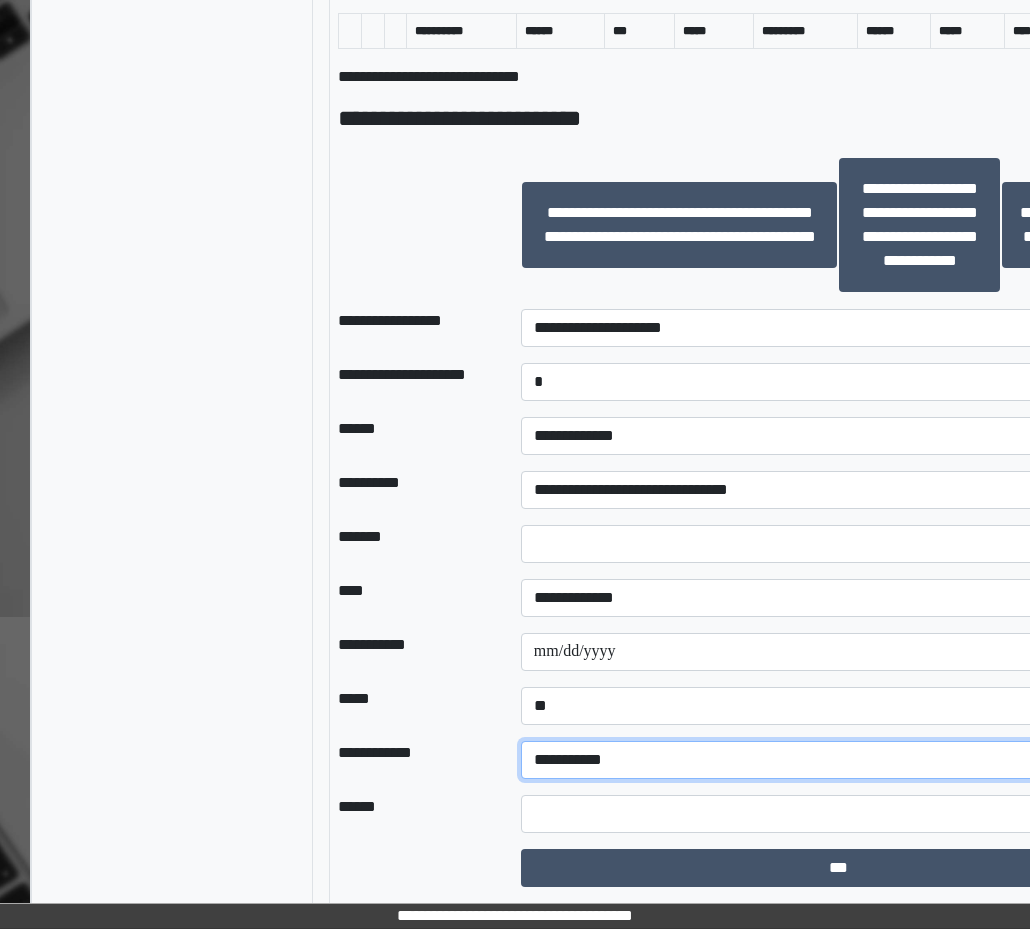 click on "**********" at bounding box center (838, 760) 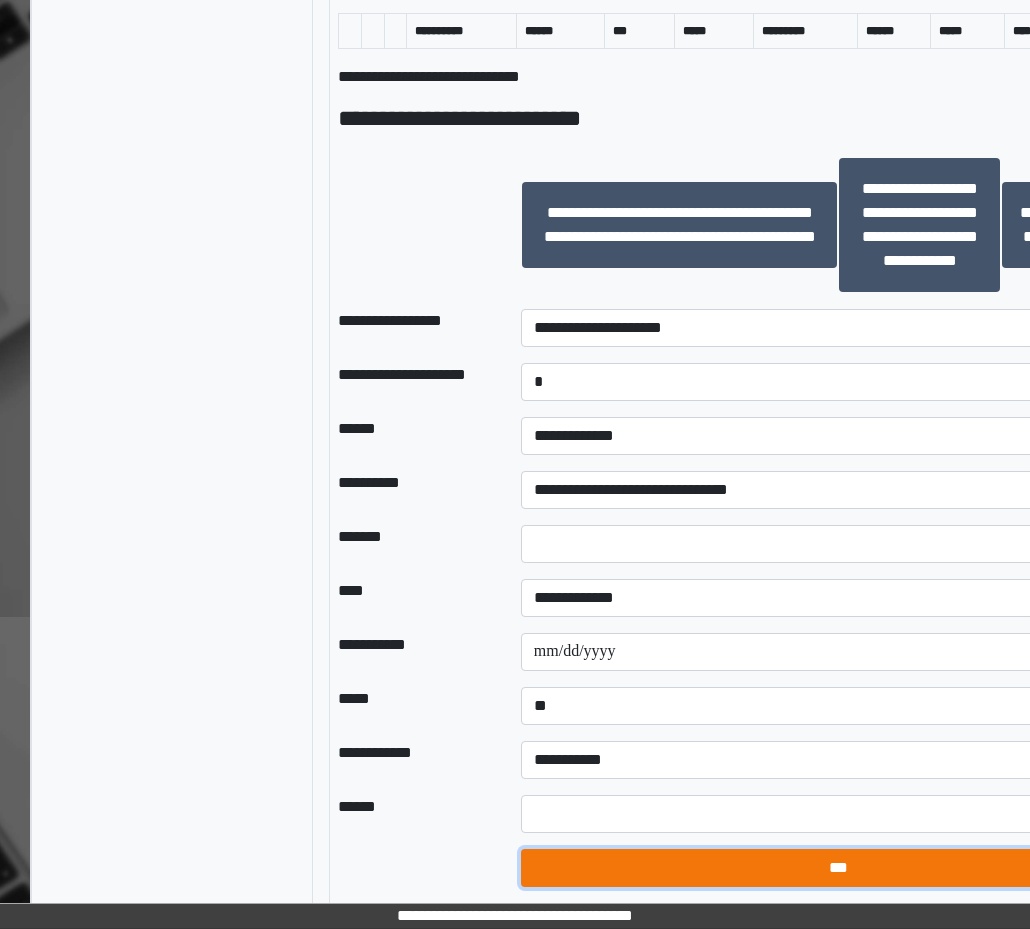 click on "***" at bounding box center (838, 868) 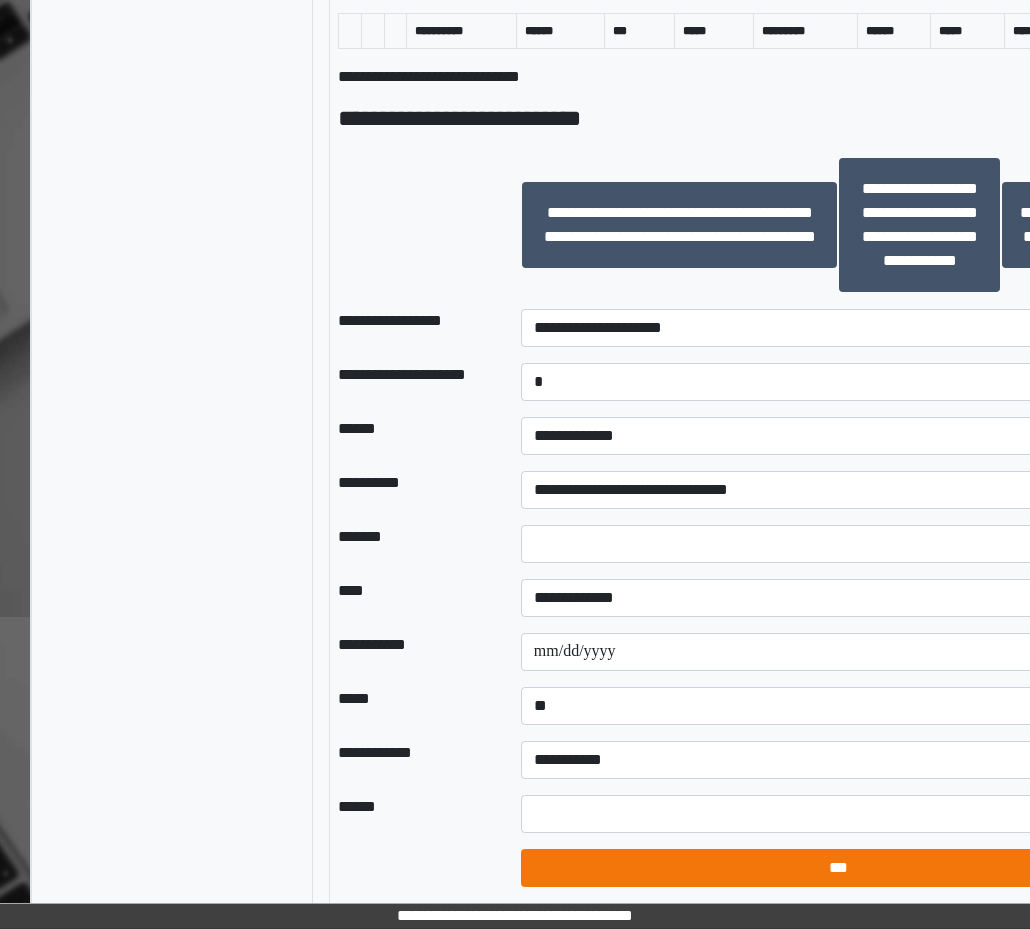 select on "*" 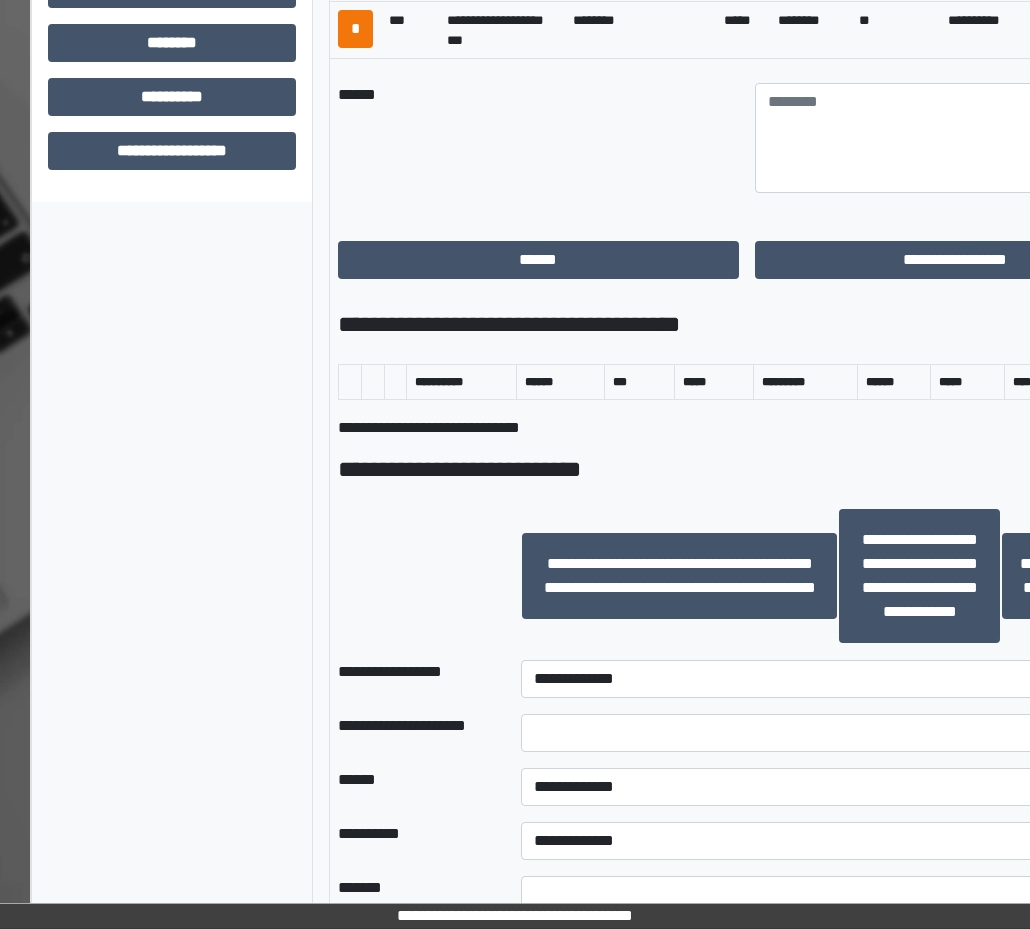 scroll, scrollTop: 771, scrollLeft: 41, axis: both 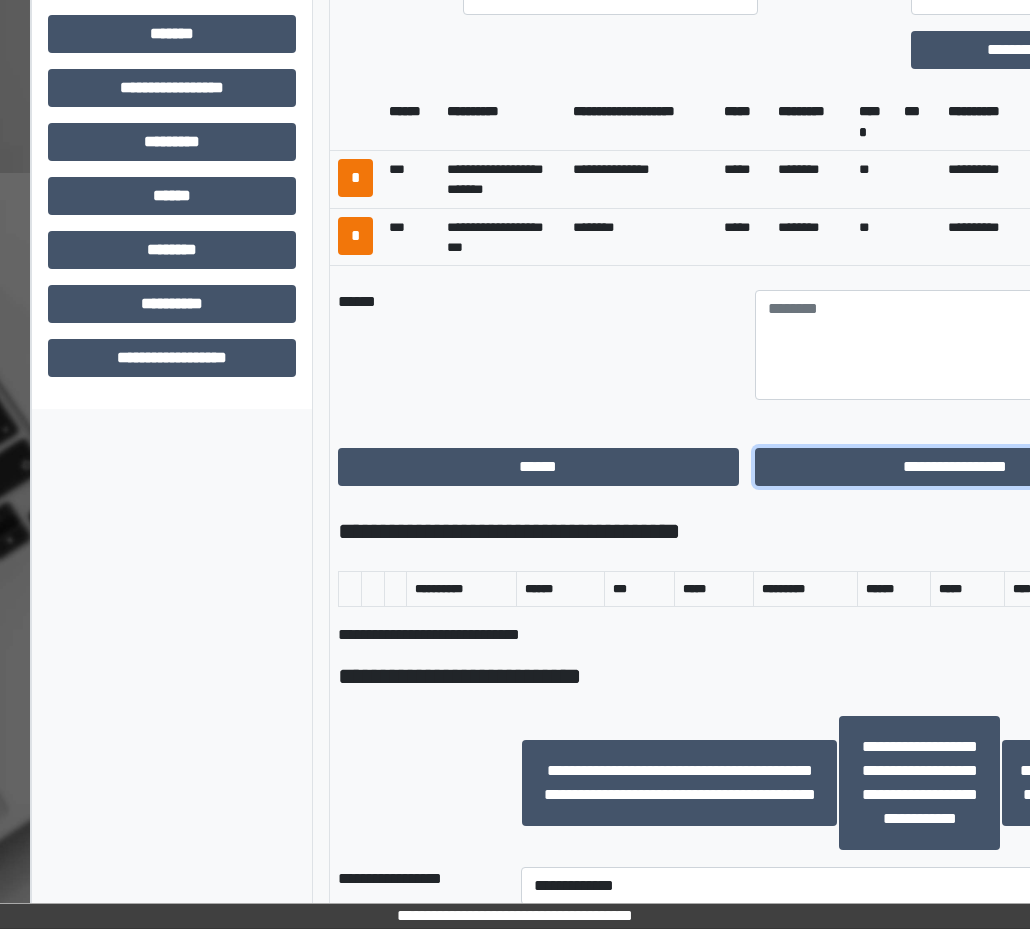click on "**********" at bounding box center (955, 467) 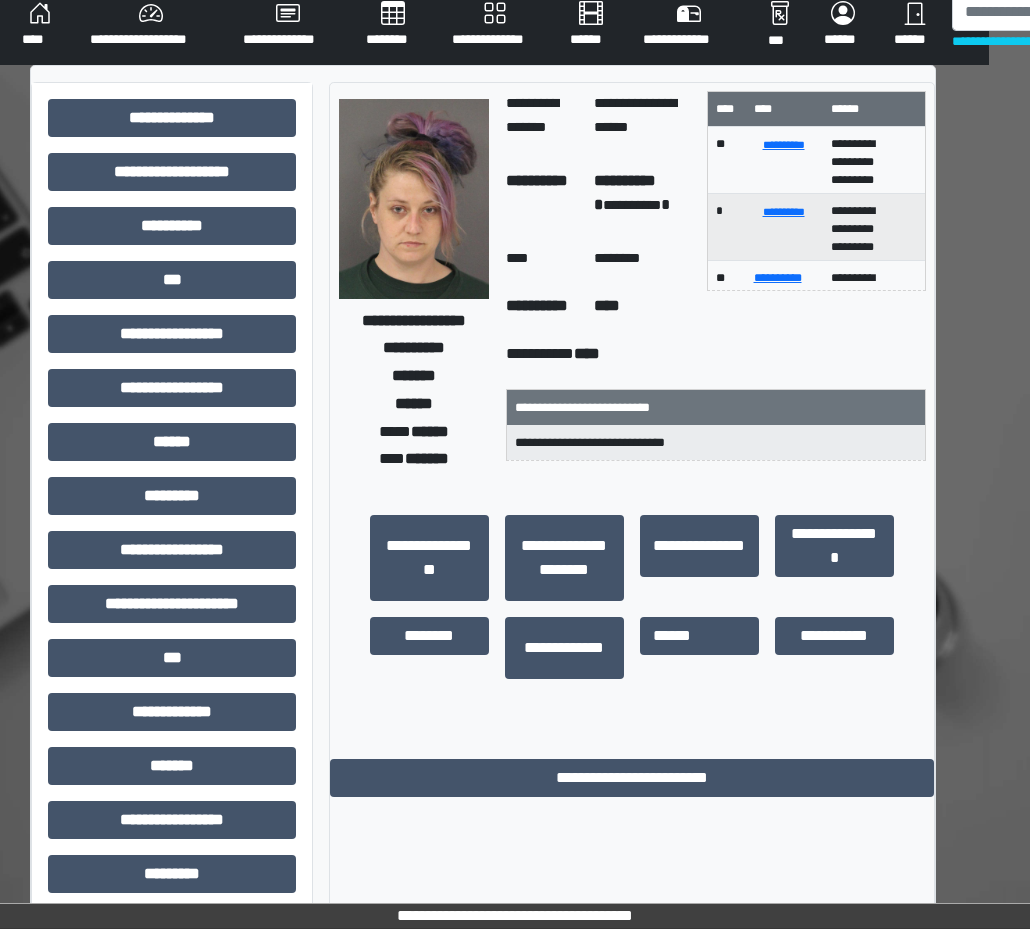 scroll, scrollTop: 0, scrollLeft: 41, axis: horizontal 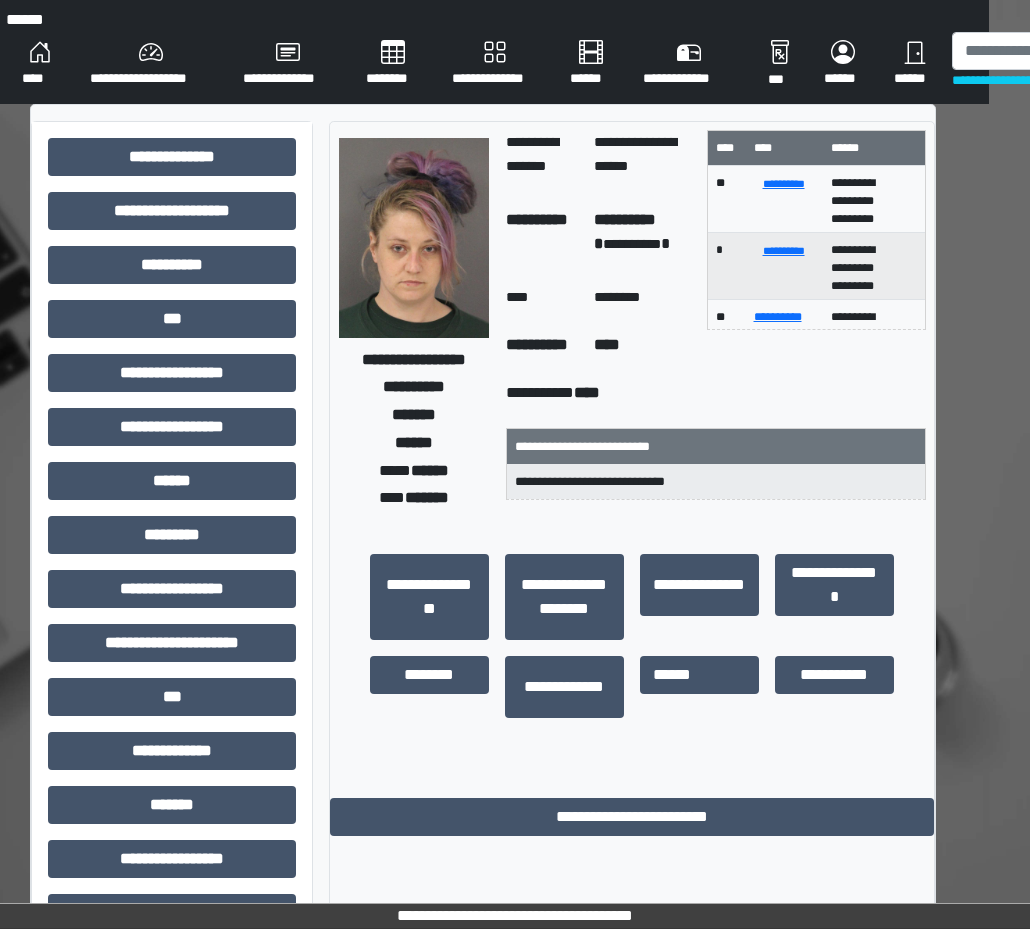 click on "****" at bounding box center [40, 64] 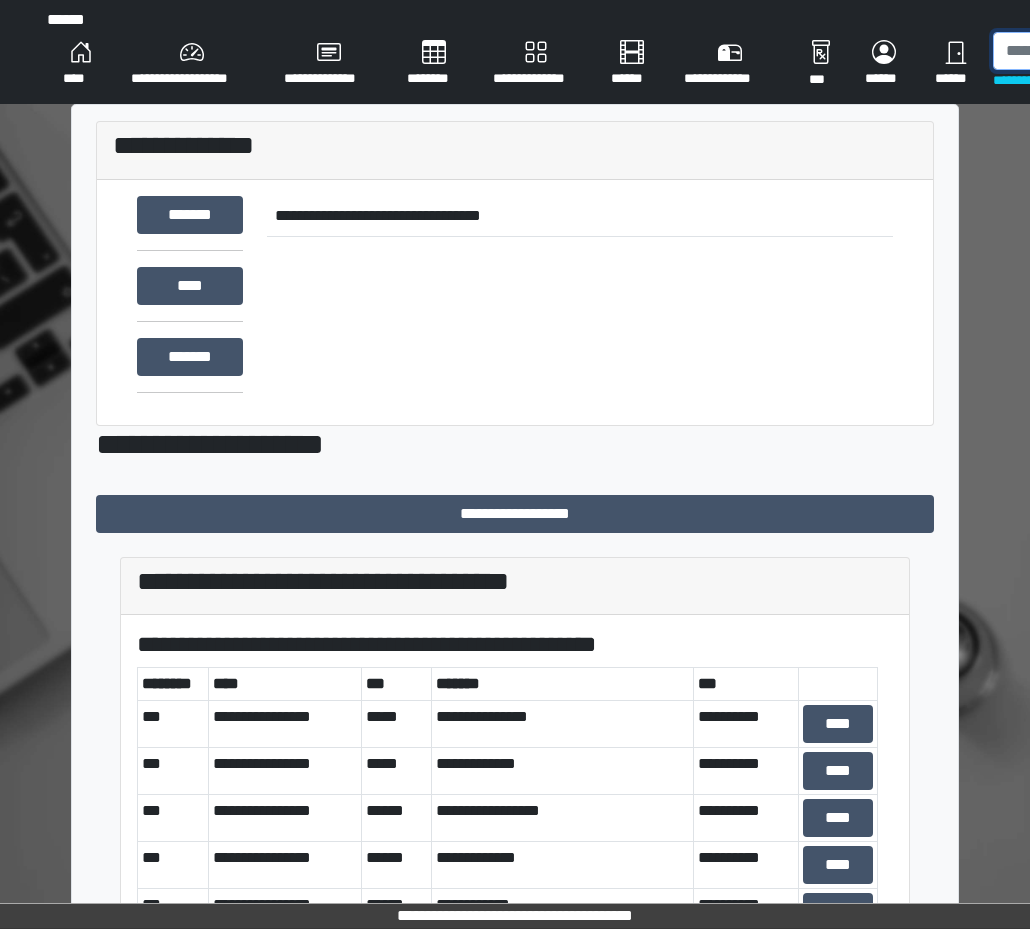 click at bounding box center (1096, 51) 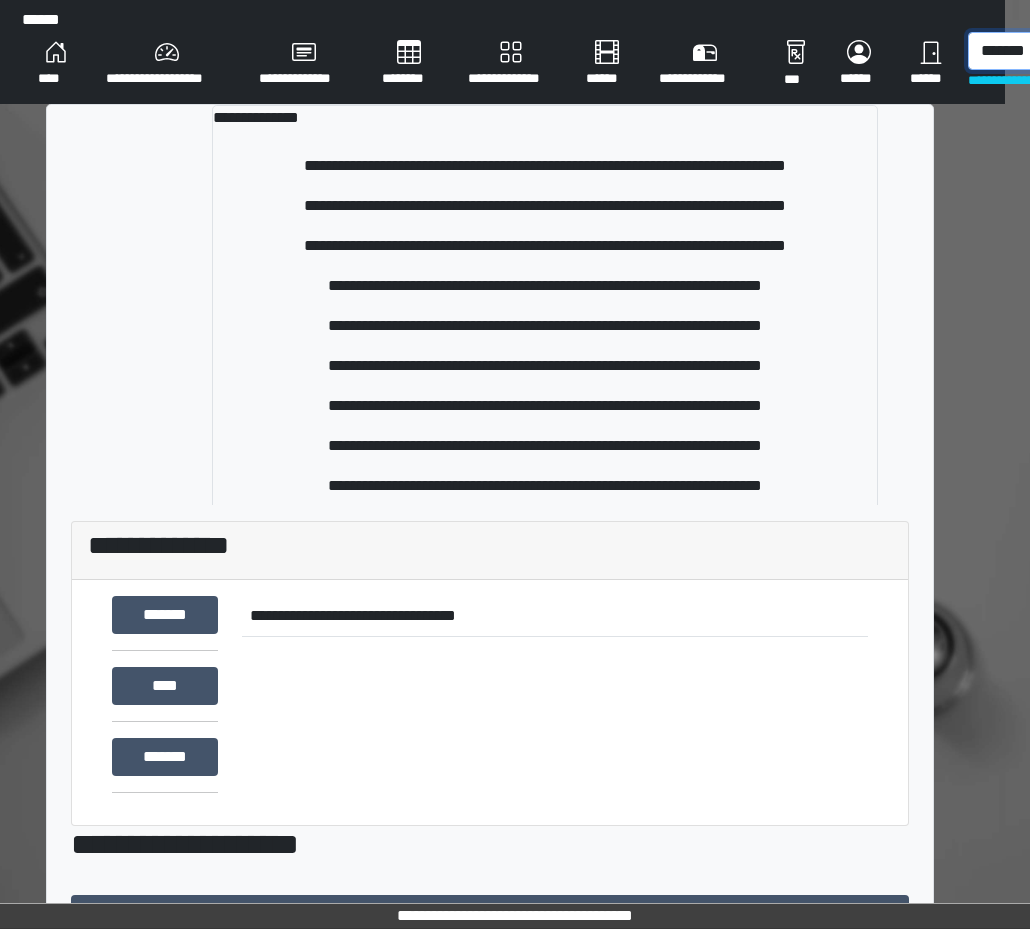 scroll, scrollTop: 0, scrollLeft: 32, axis: horizontal 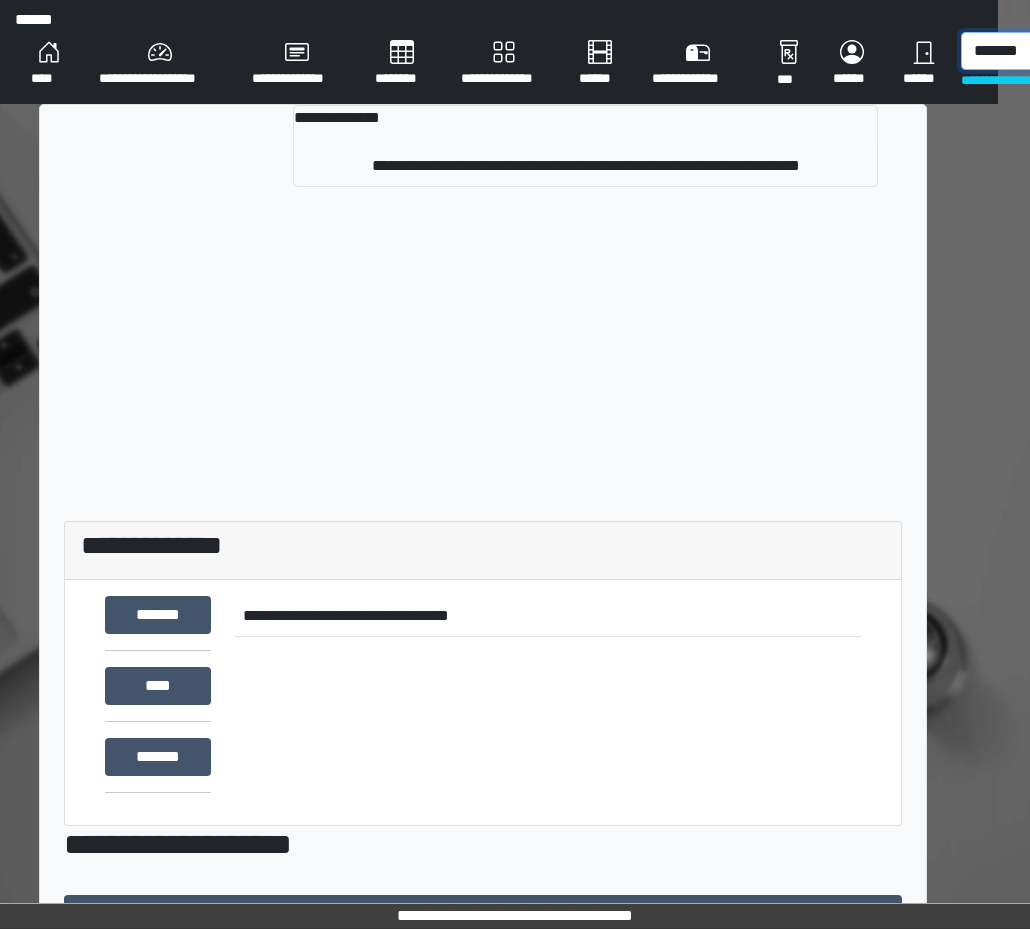 type on "*******" 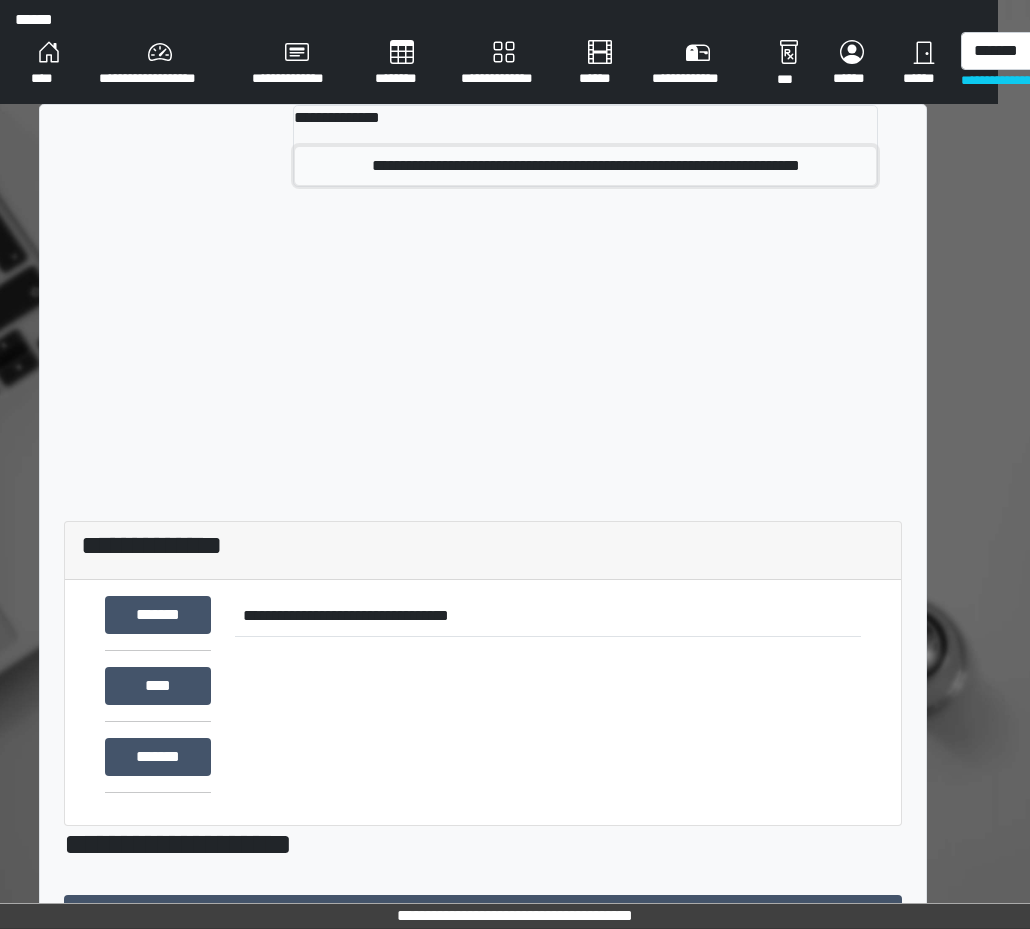 click on "**********" at bounding box center (585, 166) 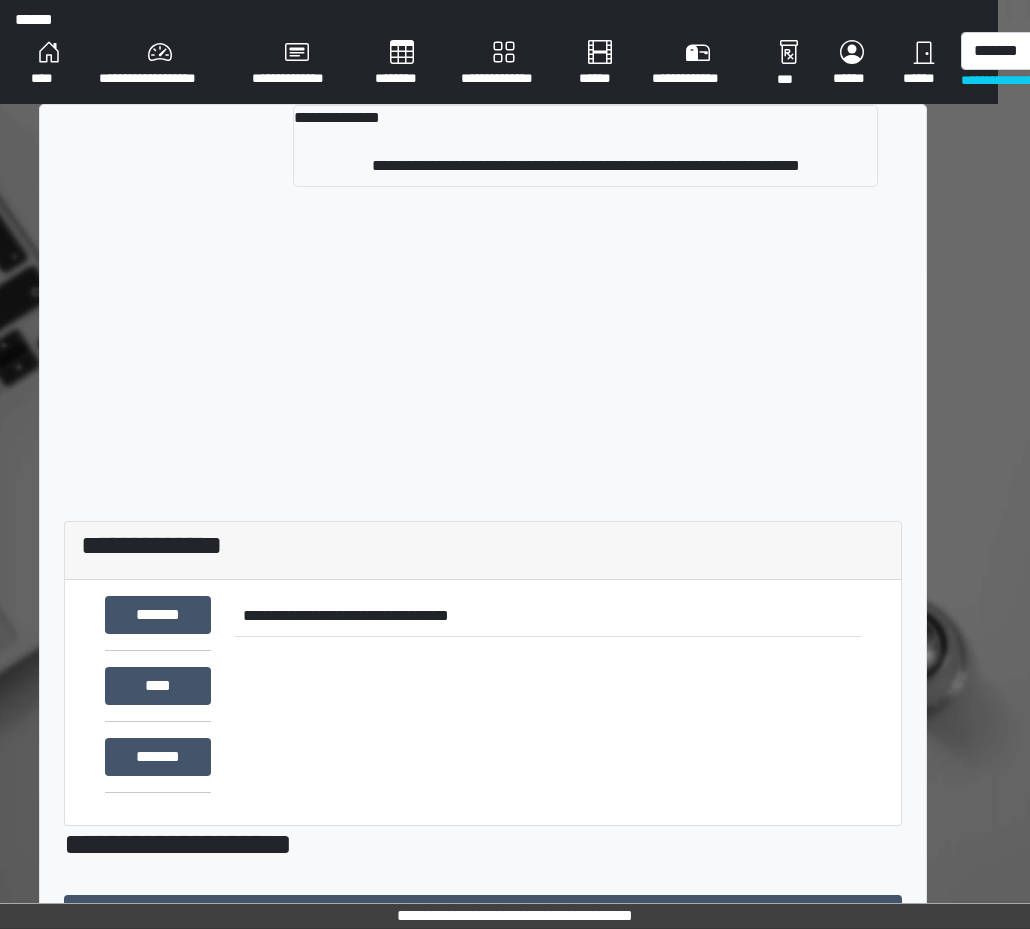 type 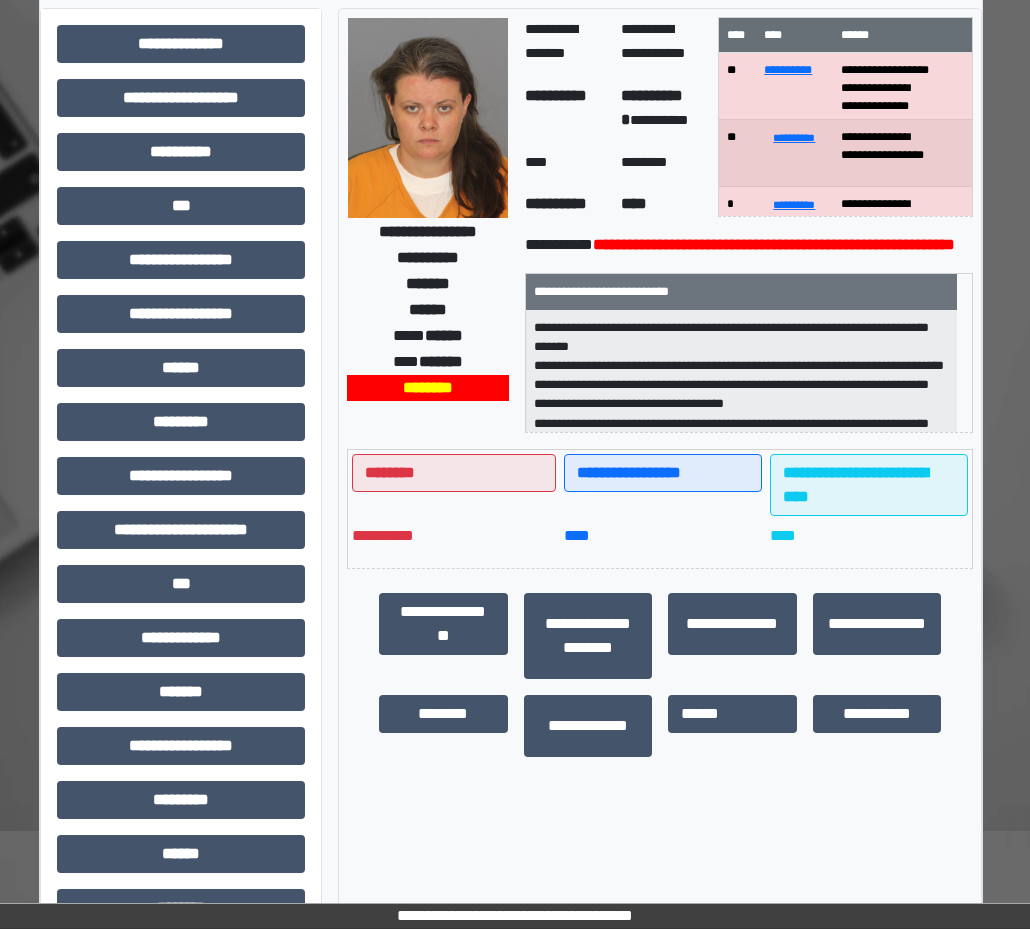 scroll, scrollTop: 200, scrollLeft: 32, axis: both 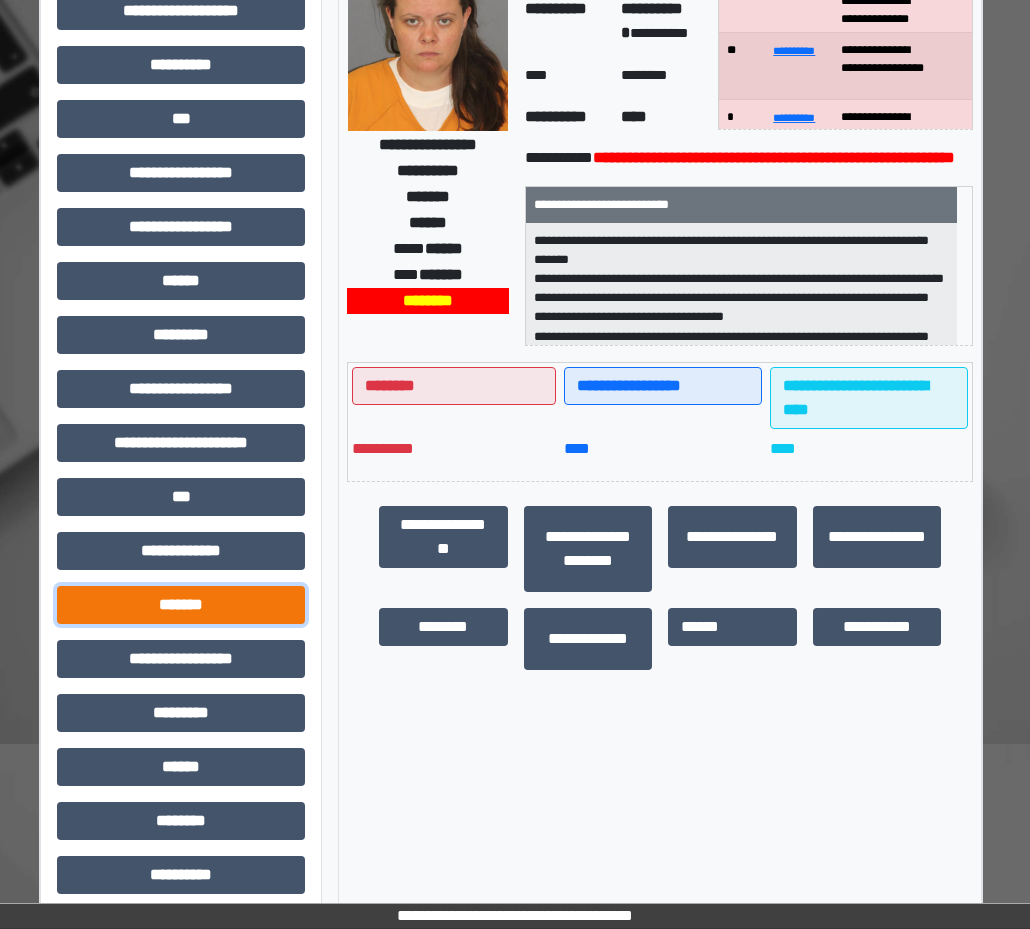 click on "*******" at bounding box center (181, 605) 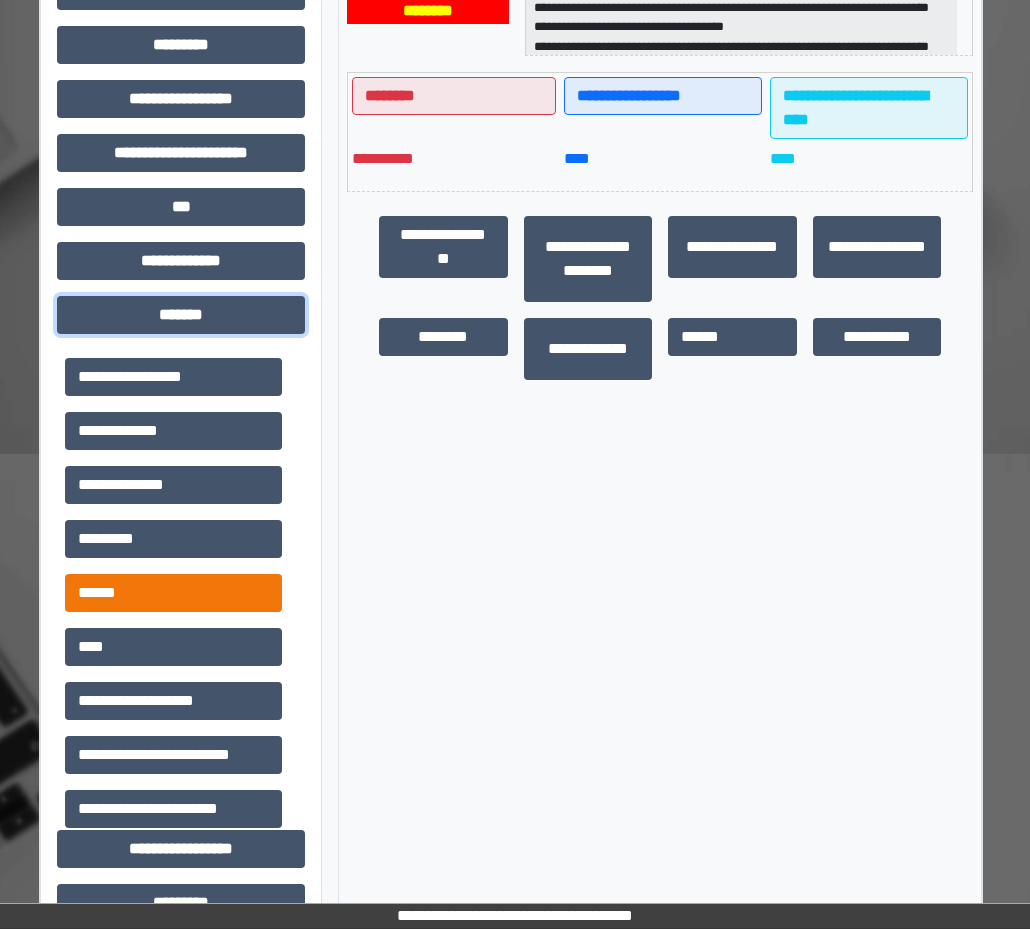scroll, scrollTop: 500, scrollLeft: 32, axis: both 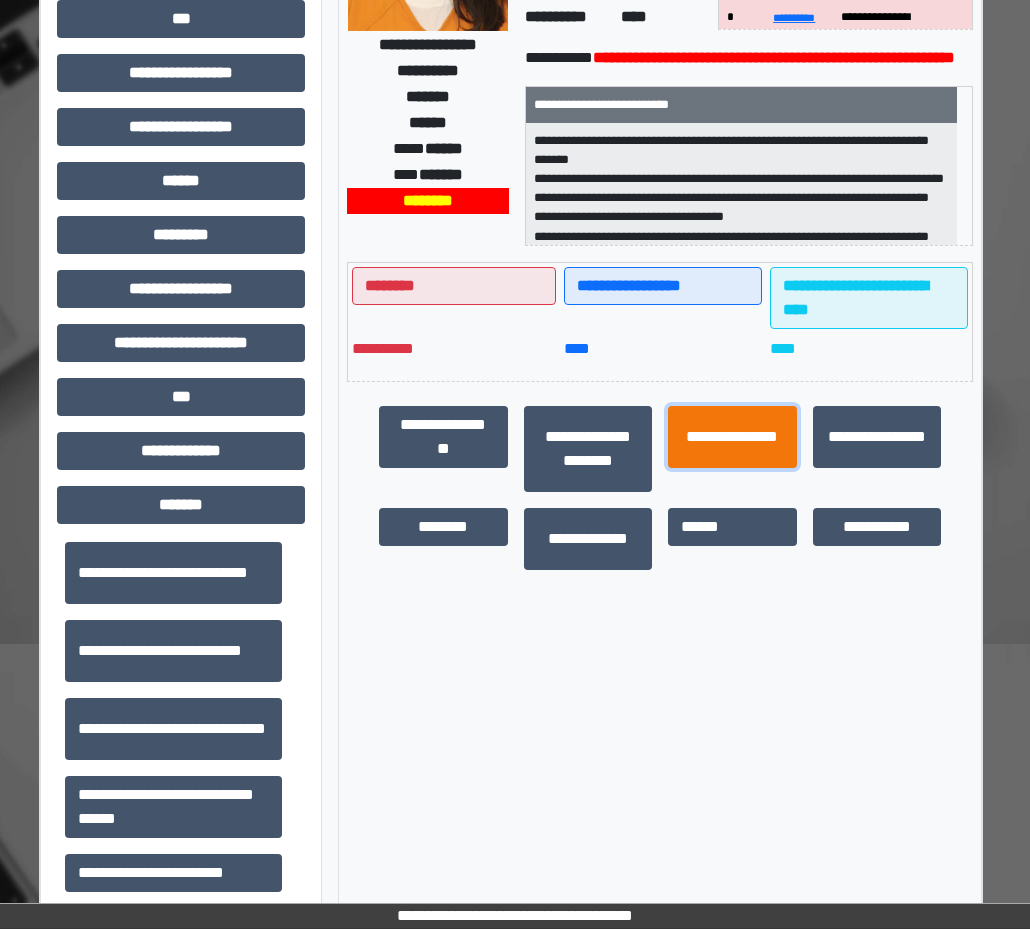 click on "**********" at bounding box center [732, 437] 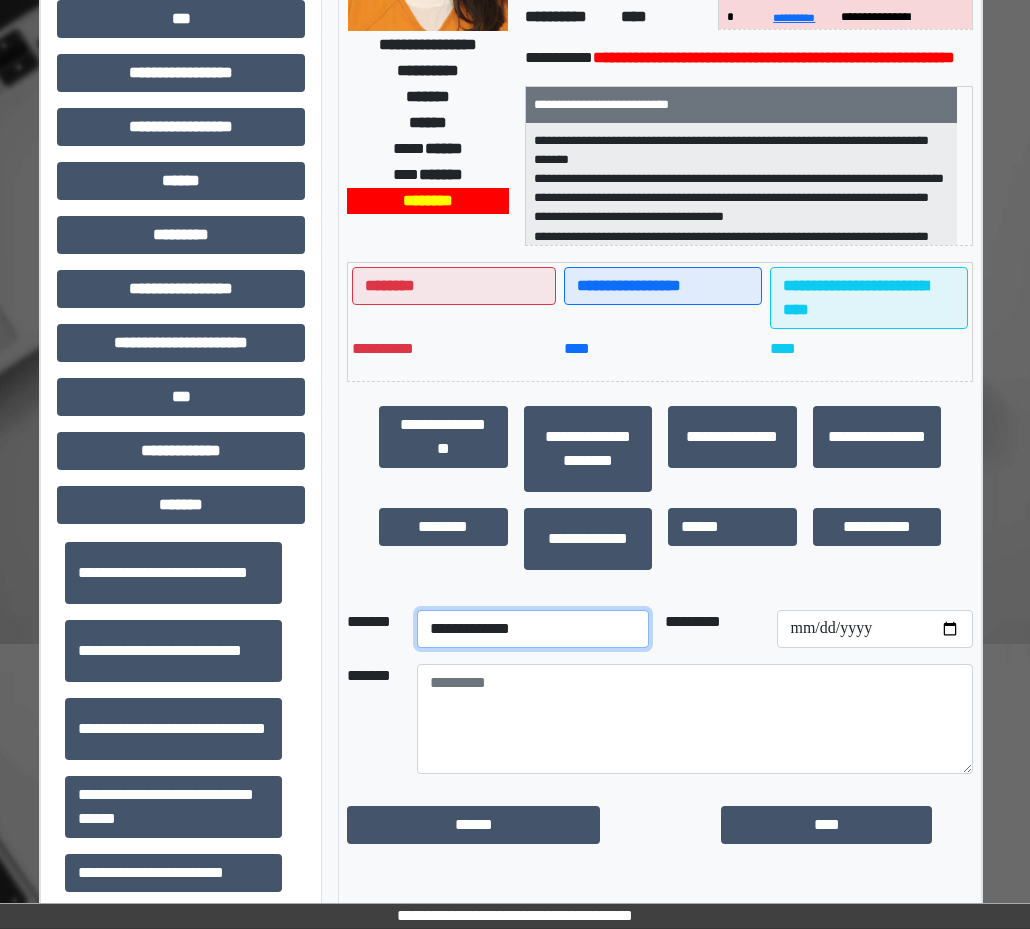 click on "**********" at bounding box center (532, 629) 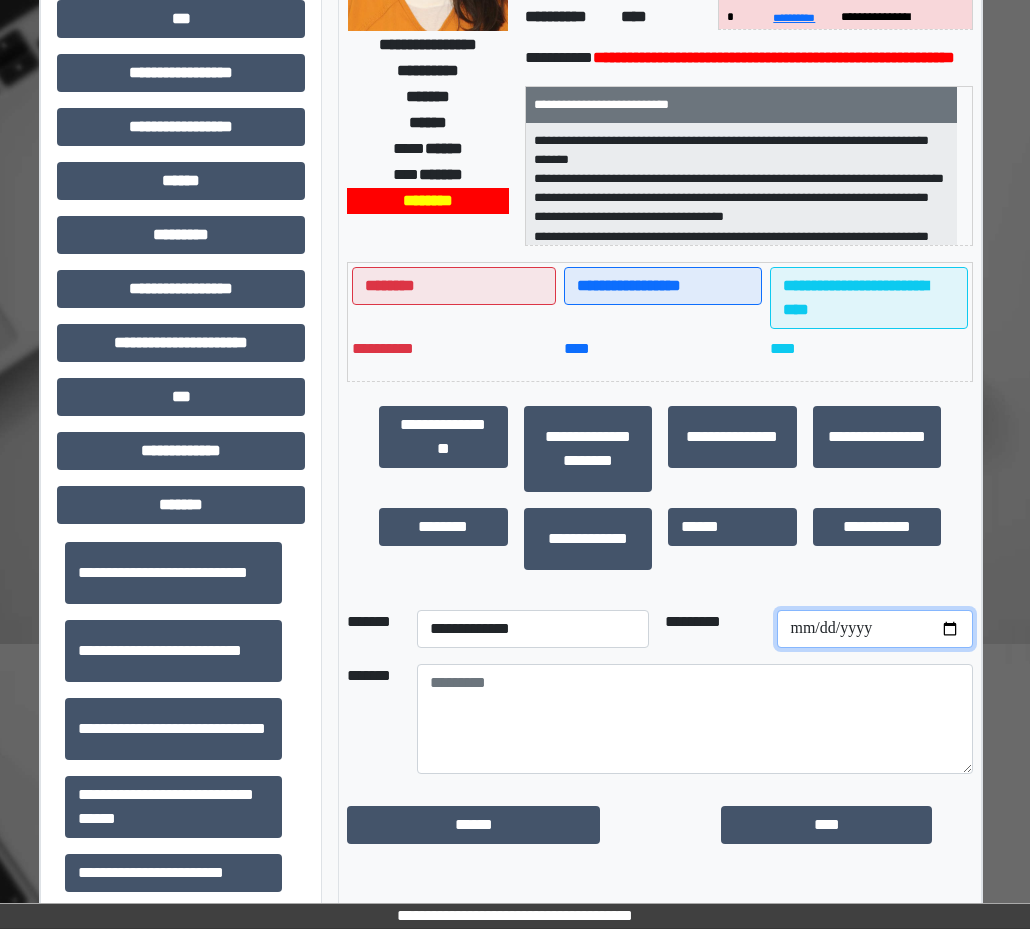 click at bounding box center [875, 629] 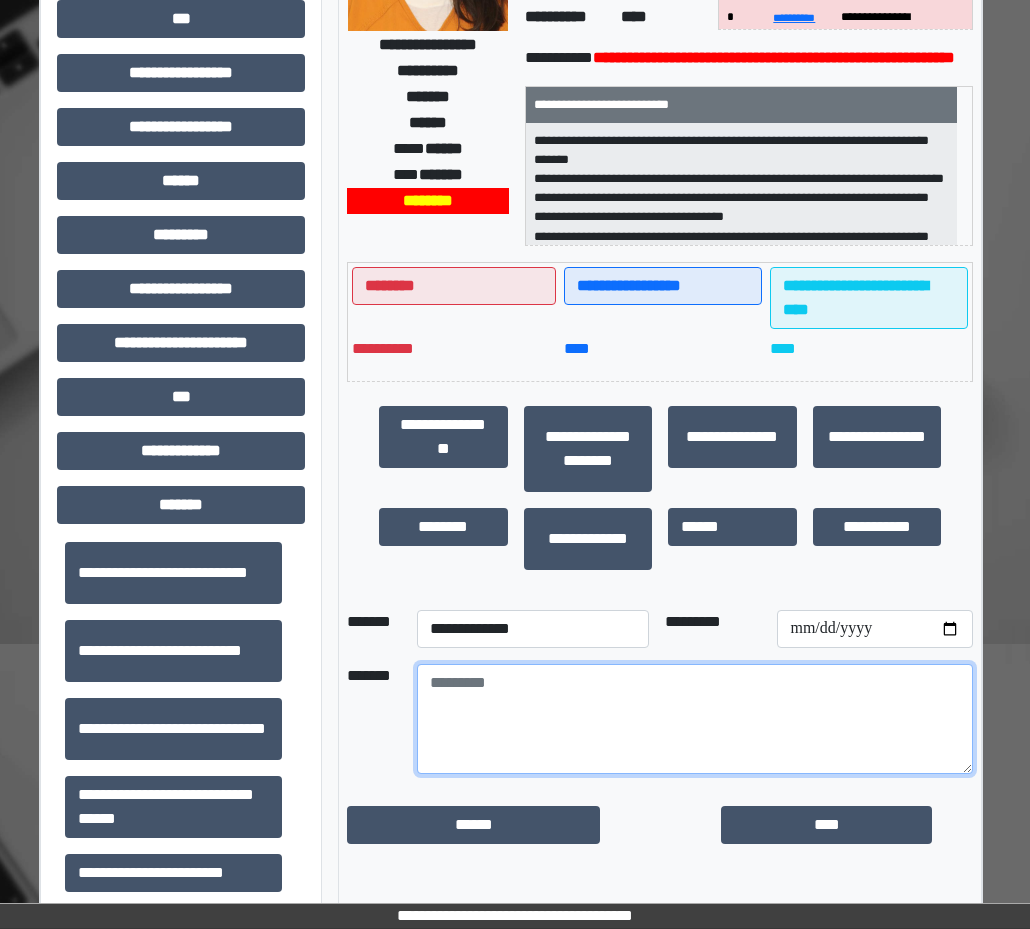 click at bounding box center [695, 719] 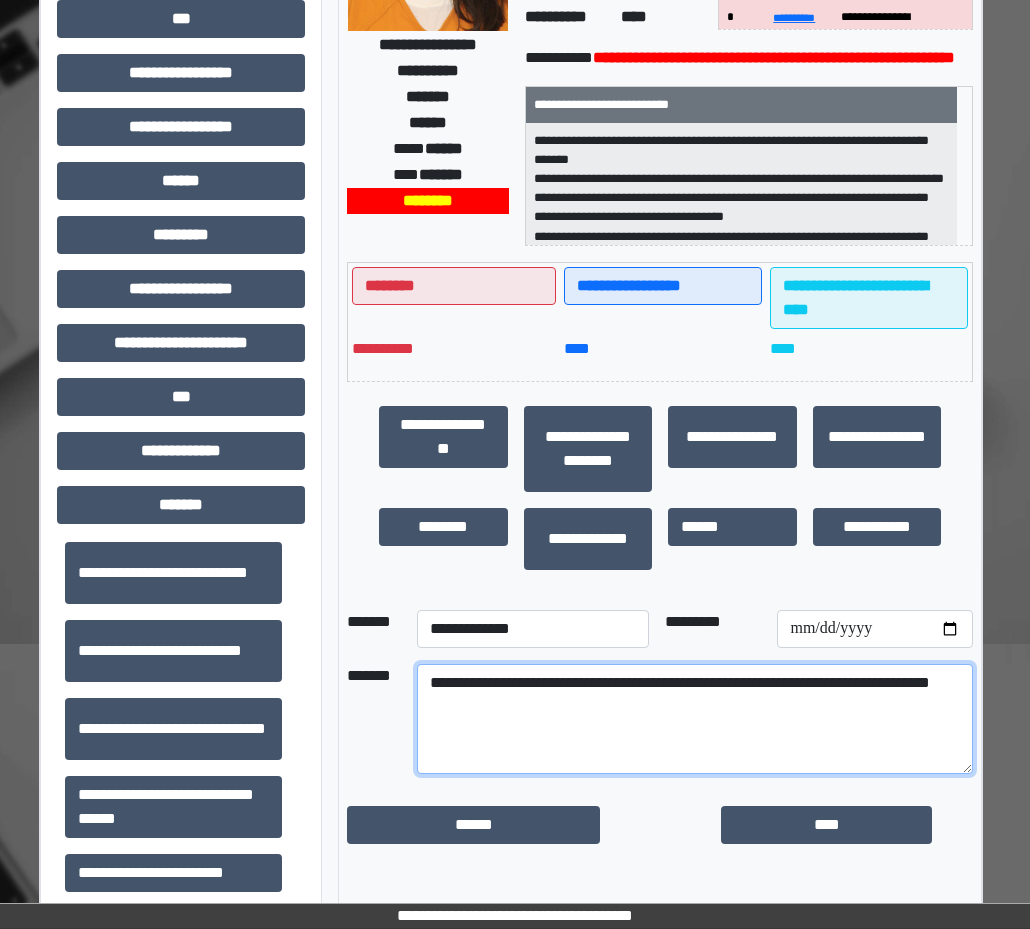 click on "**********" at bounding box center (695, 719) 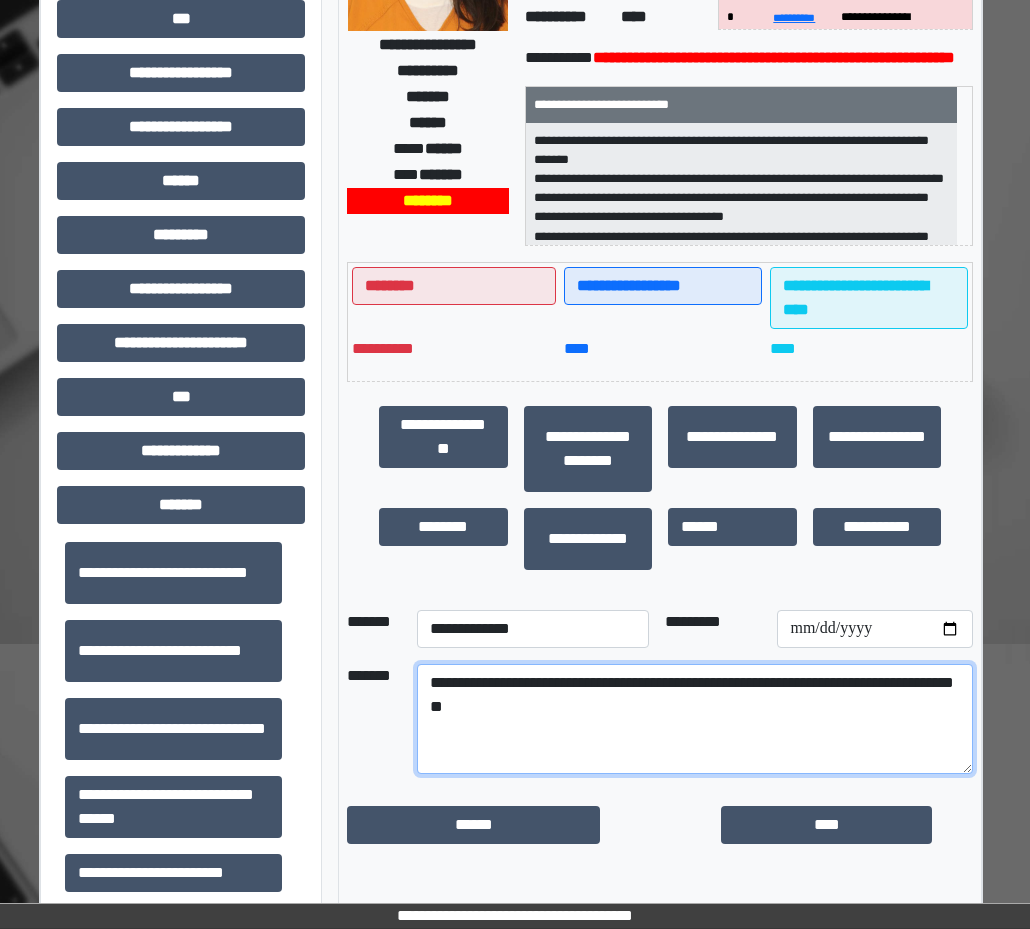click on "**********" at bounding box center (695, 719) 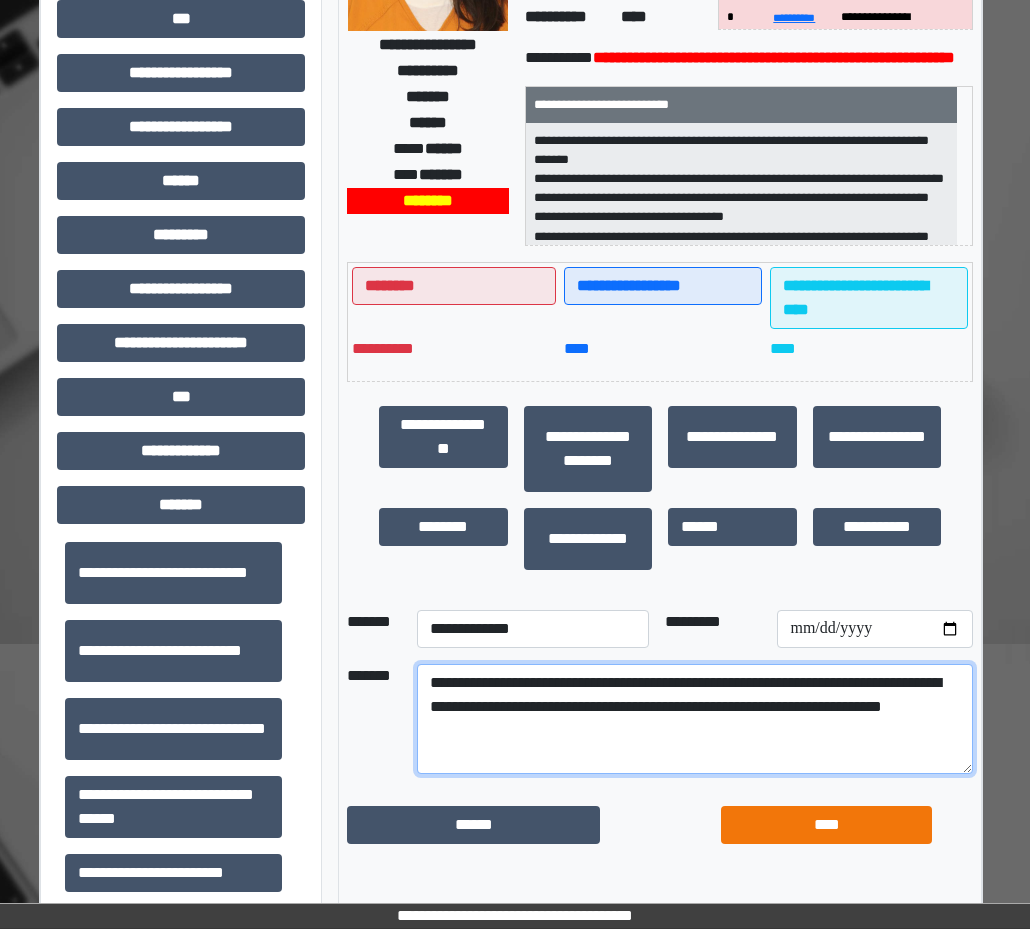 type on "**********" 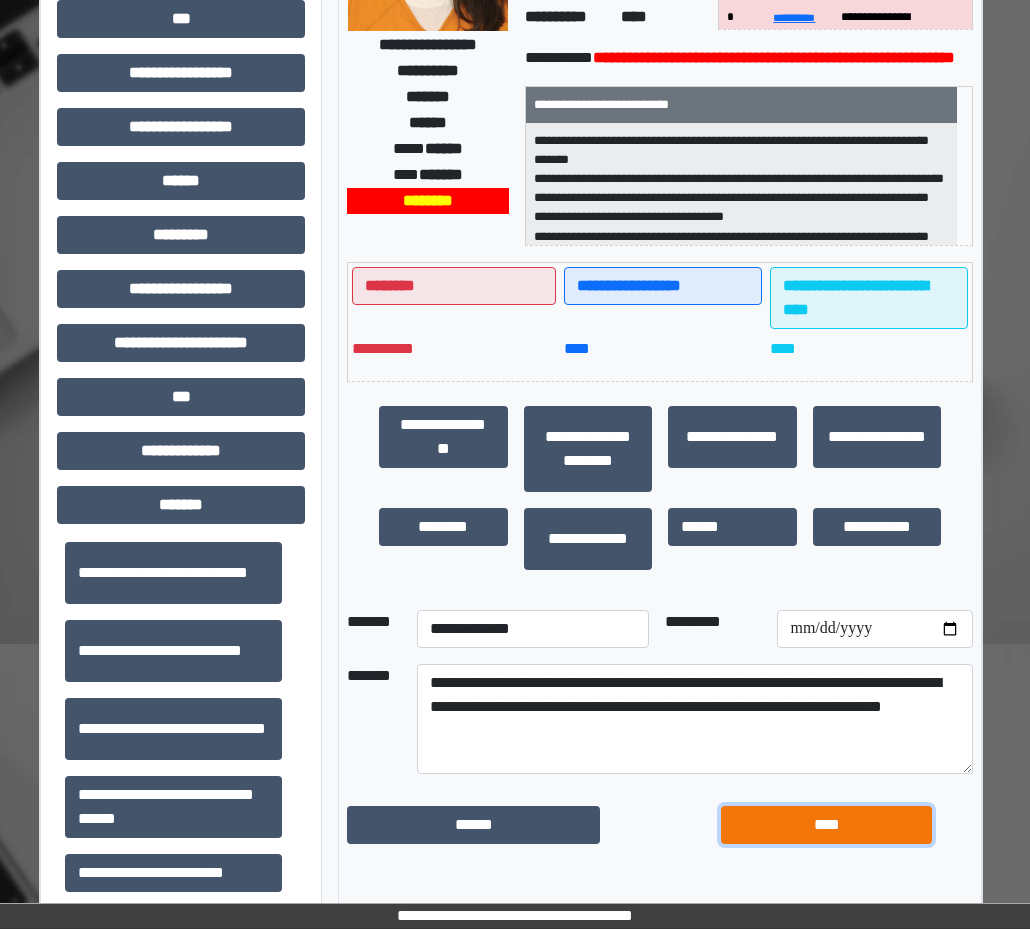 click on "****" at bounding box center [826, 825] 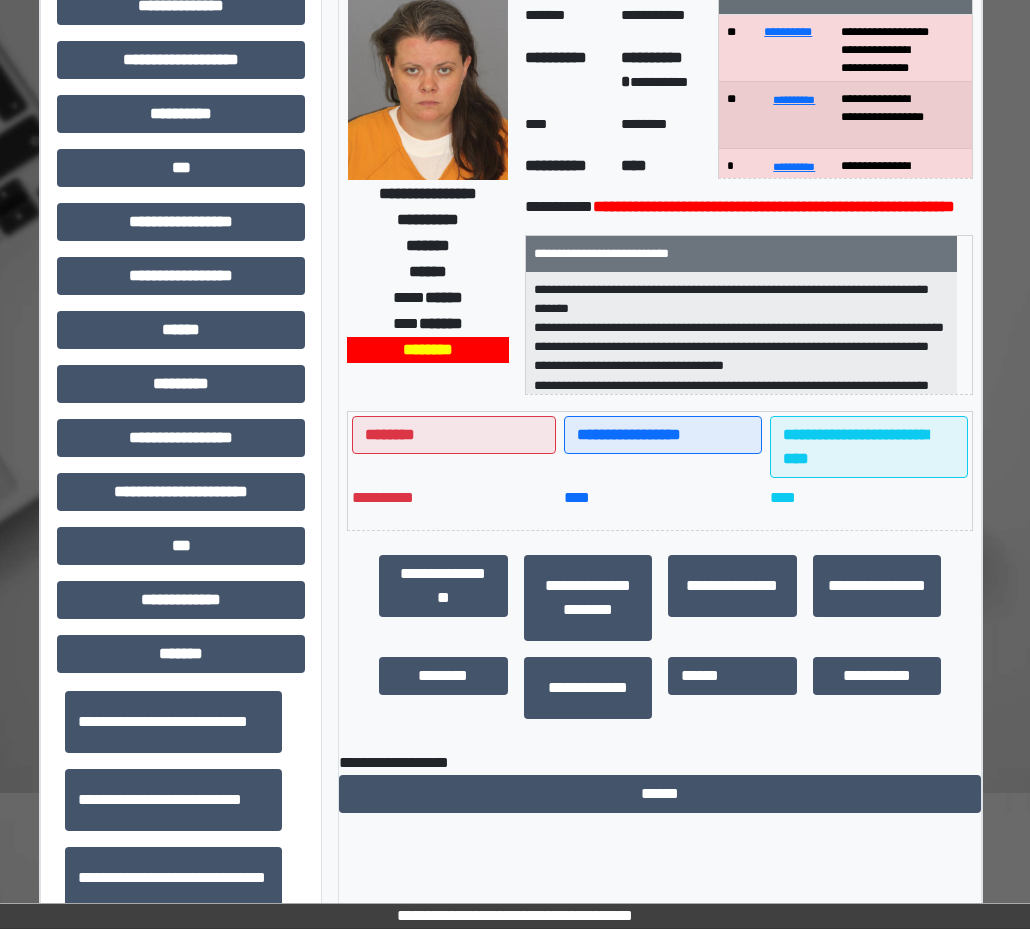 scroll, scrollTop: 0, scrollLeft: 32, axis: horizontal 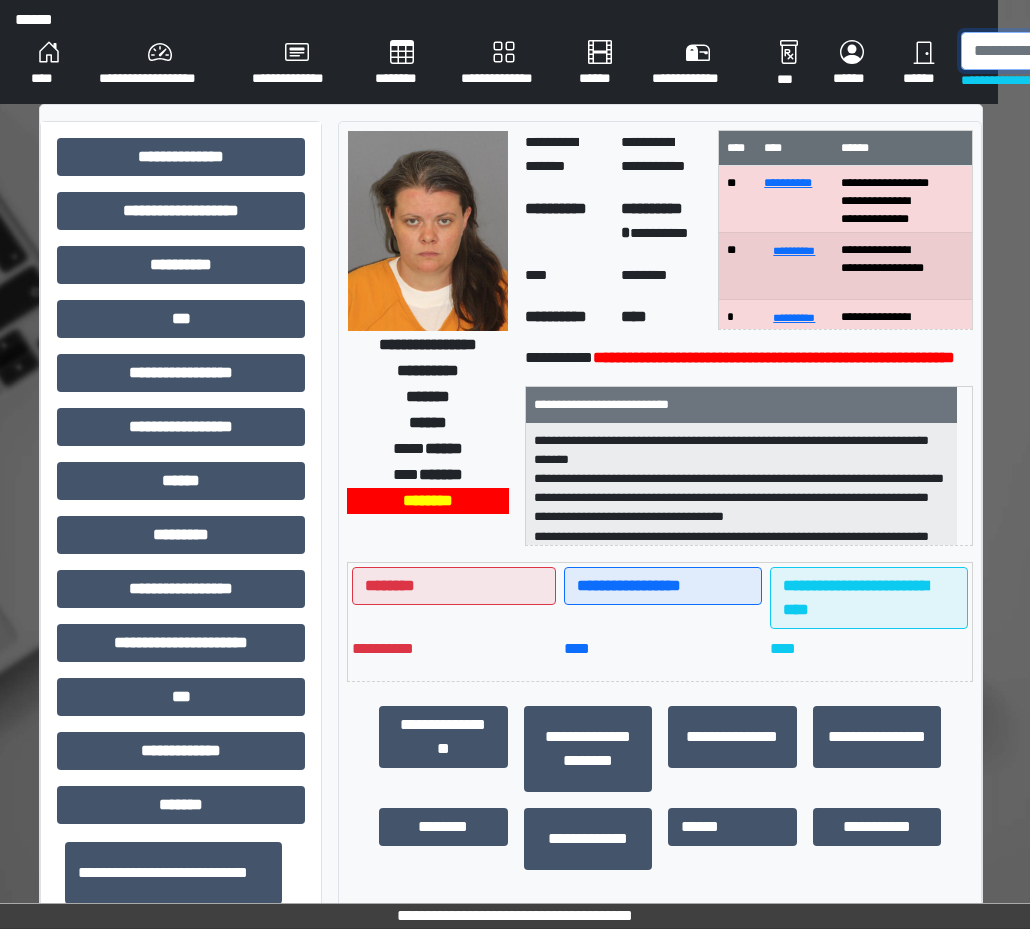 click at bounding box center (1064, 51) 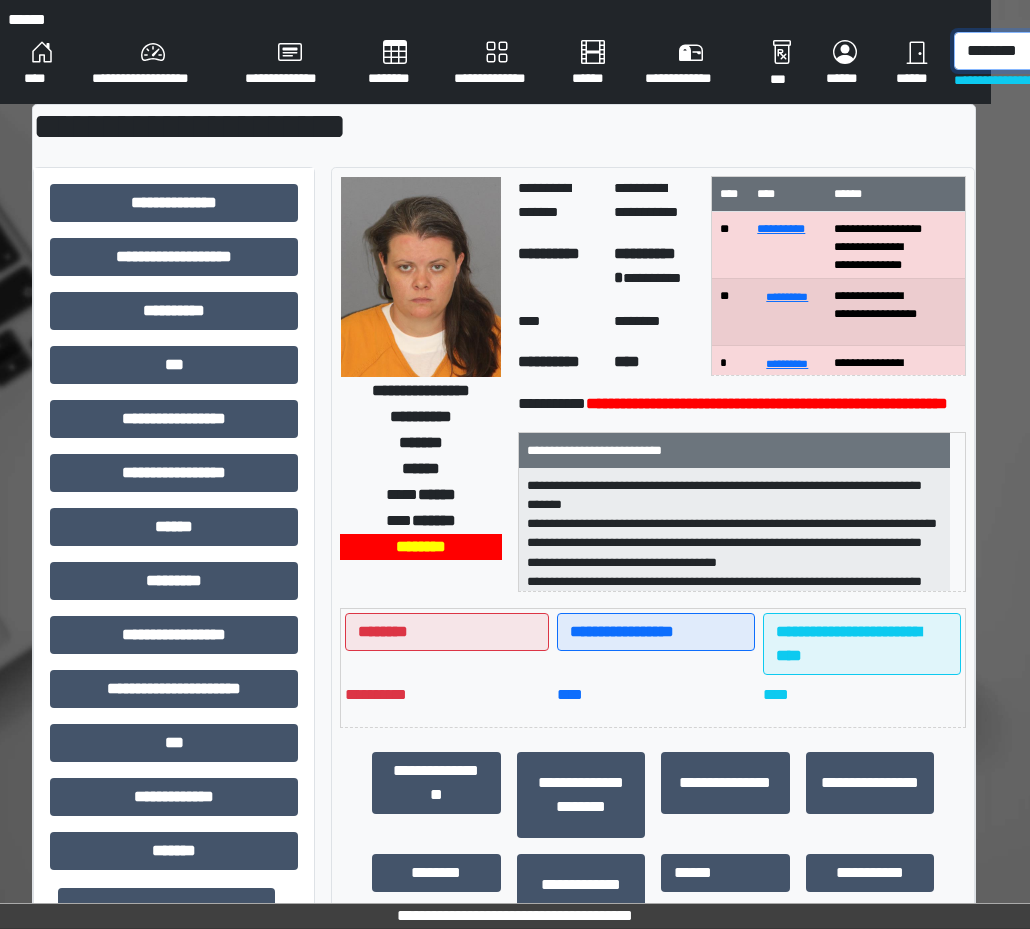 scroll, scrollTop: 0, scrollLeft: 43, axis: horizontal 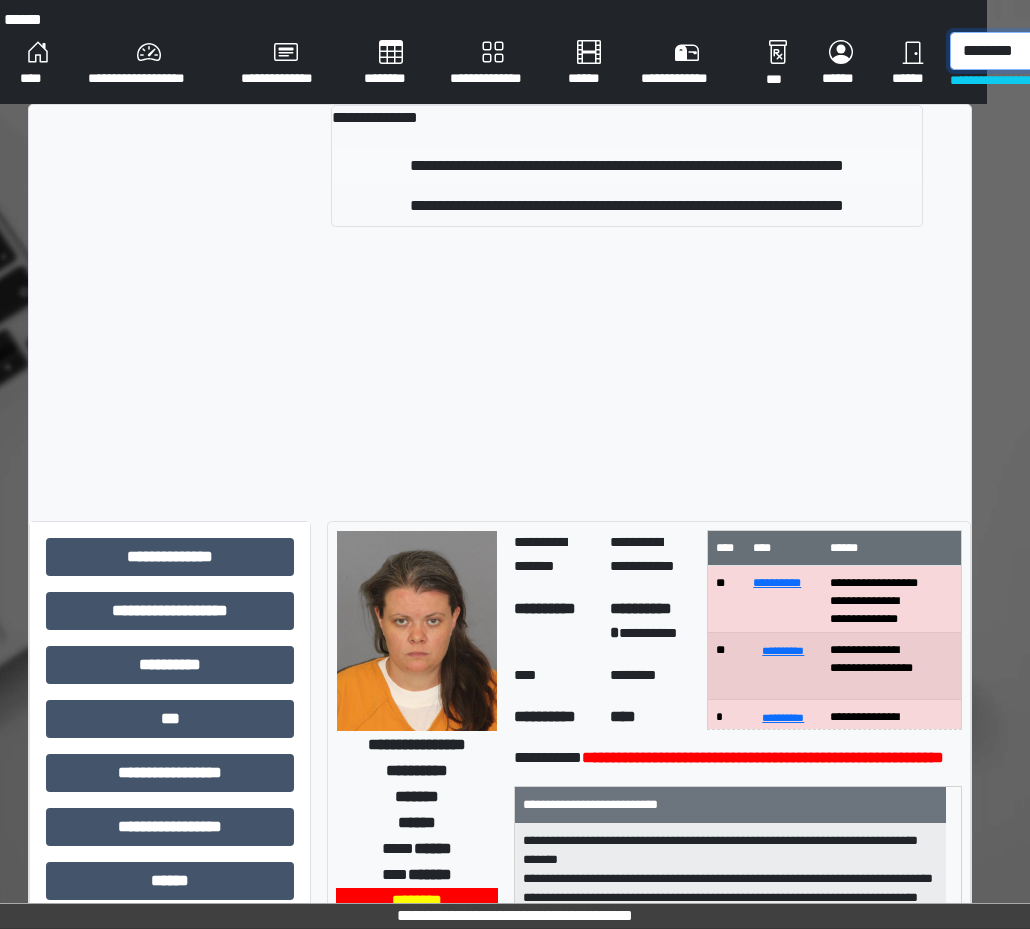 type on "********" 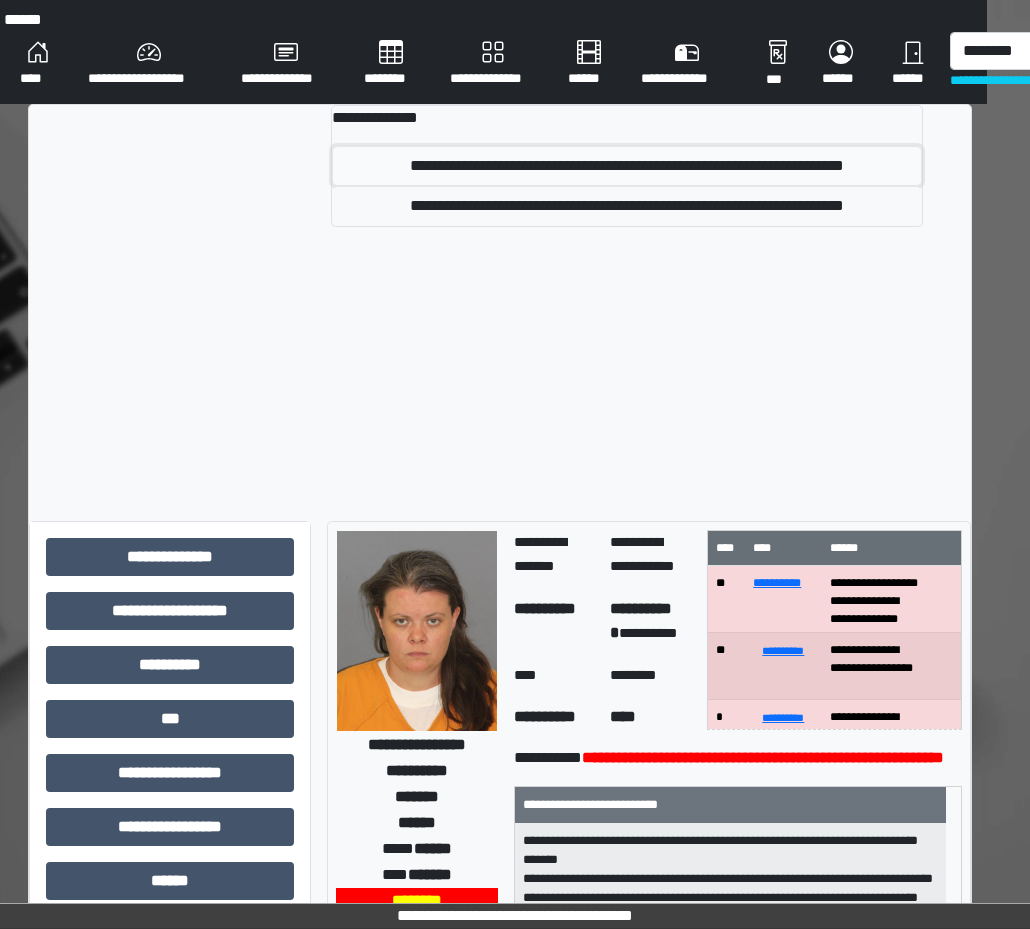click on "**********" at bounding box center [627, 166] 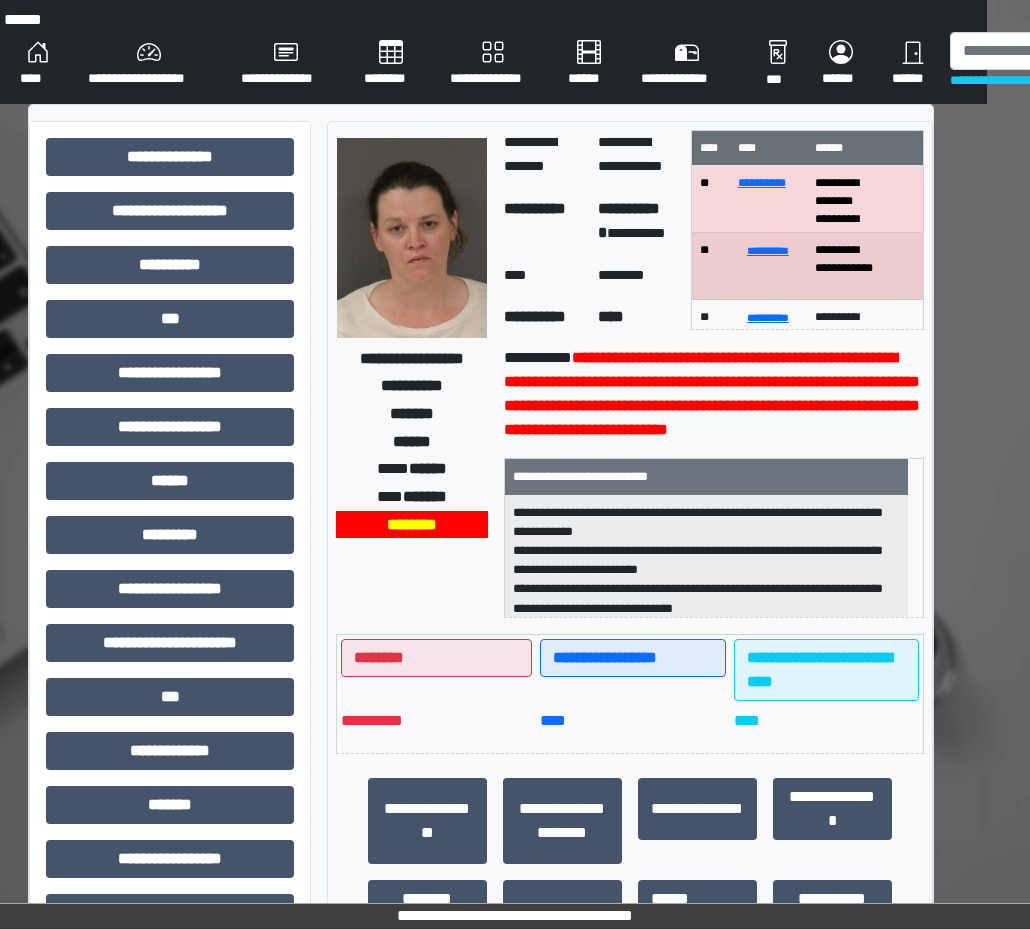 click on "**********" at bounding box center [543, 318] 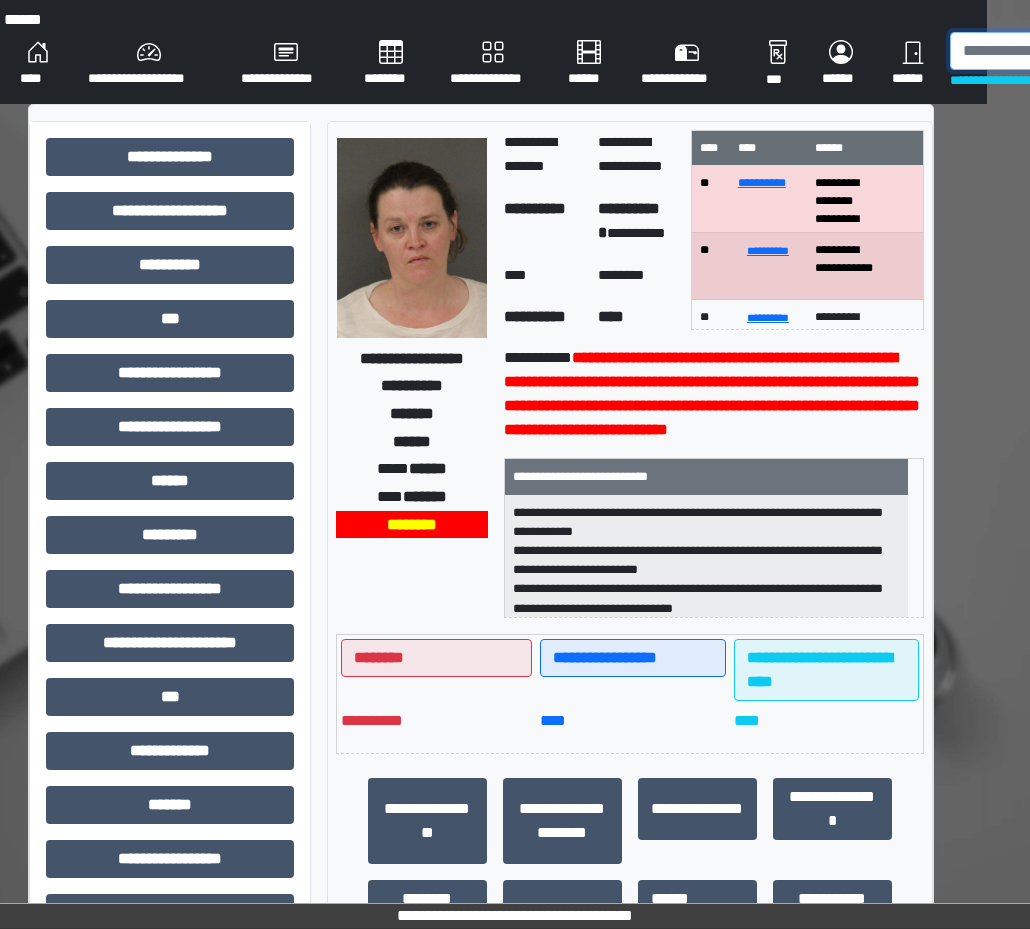 click at bounding box center (1053, 51) 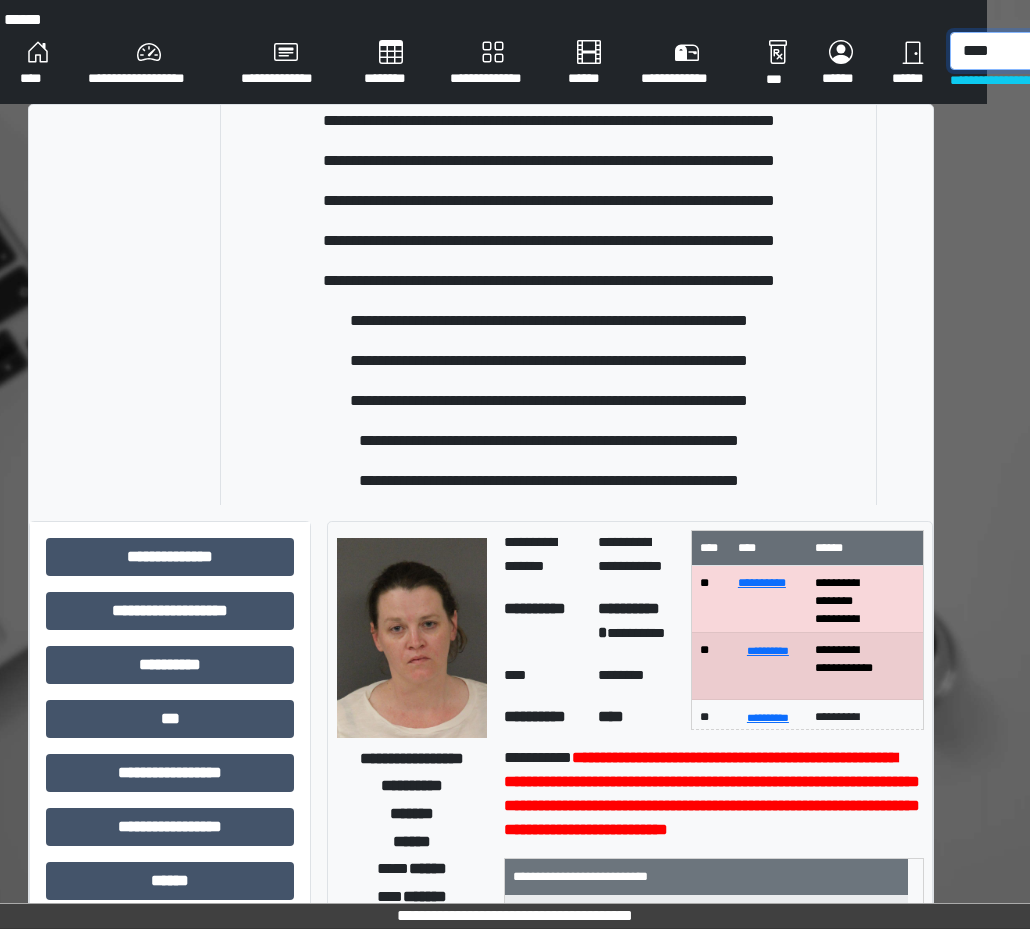 scroll, scrollTop: 500, scrollLeft: 0, axis: vertical 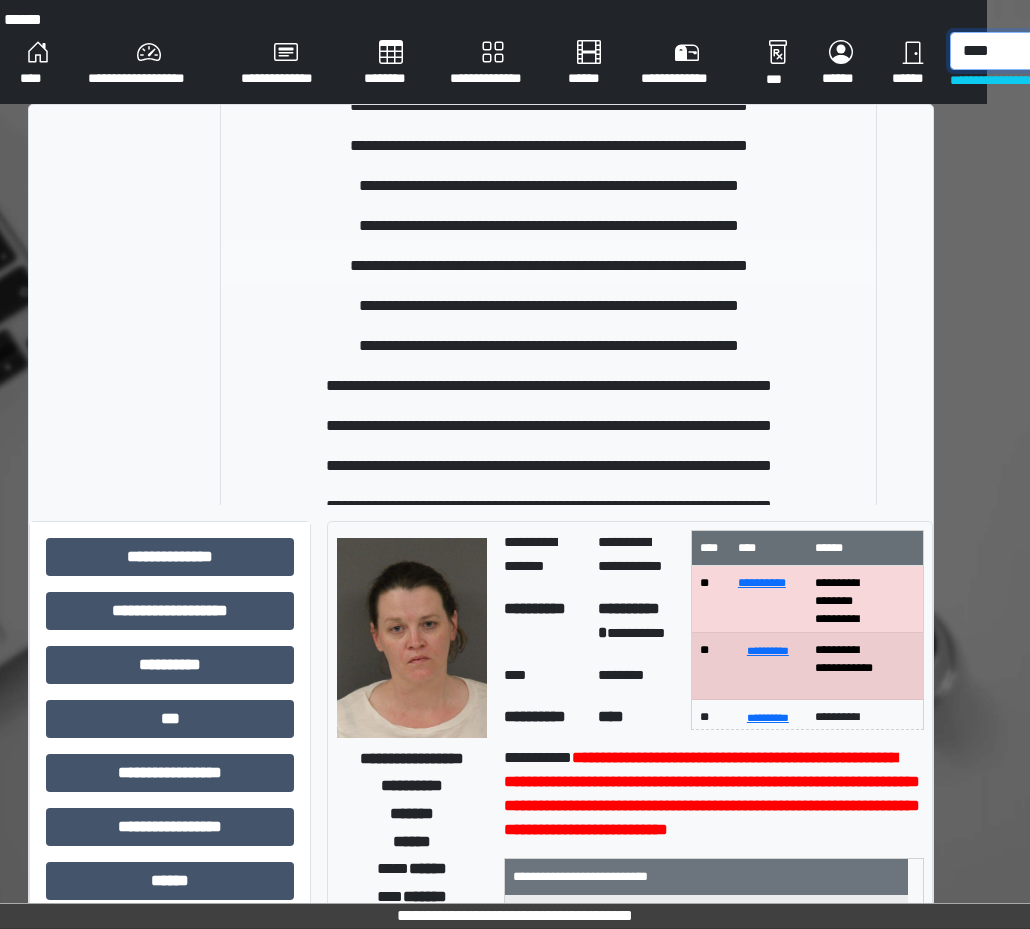 type on "****" 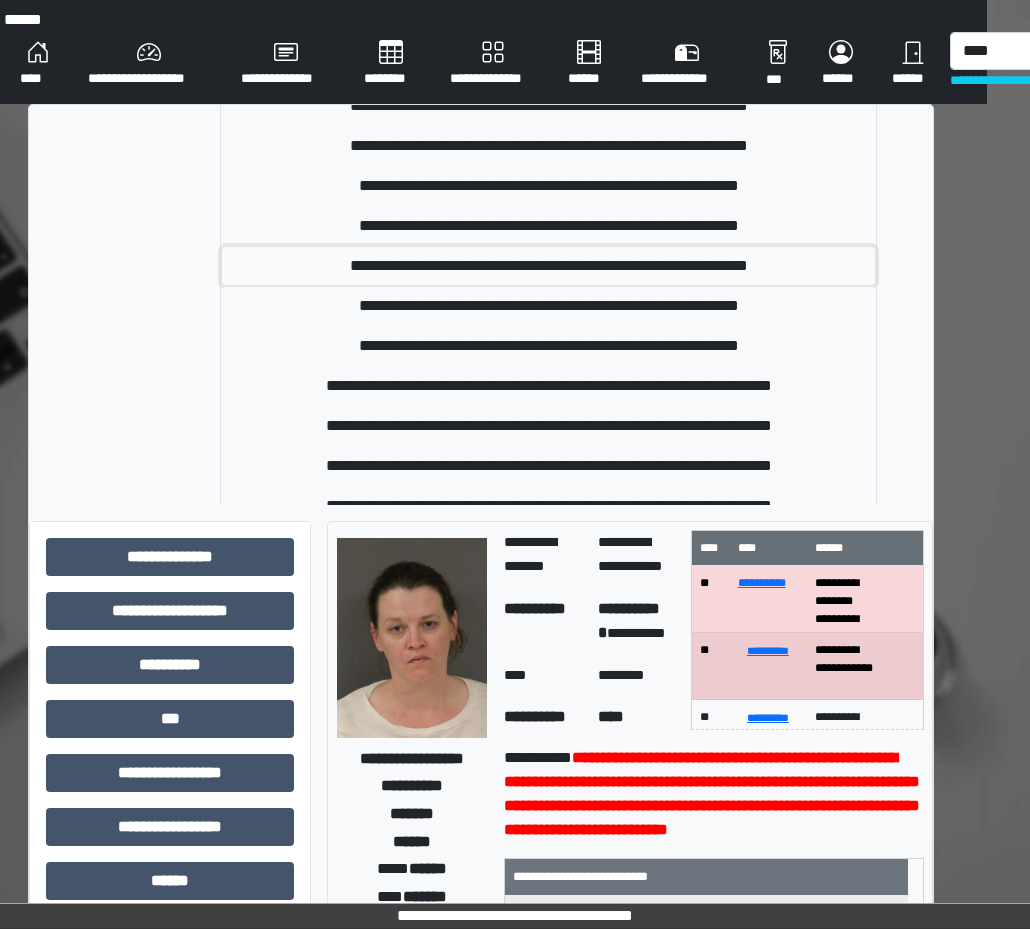 click on "**********" at bounding box center [548, 266] 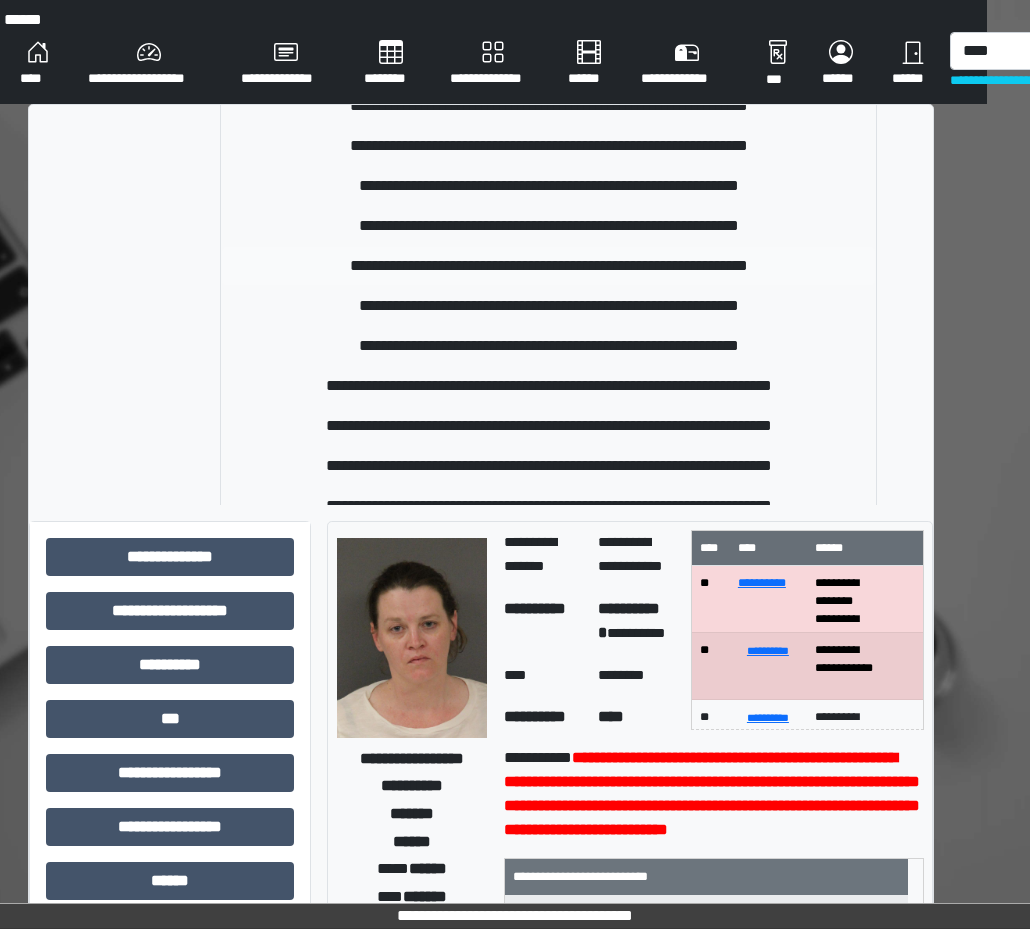 type 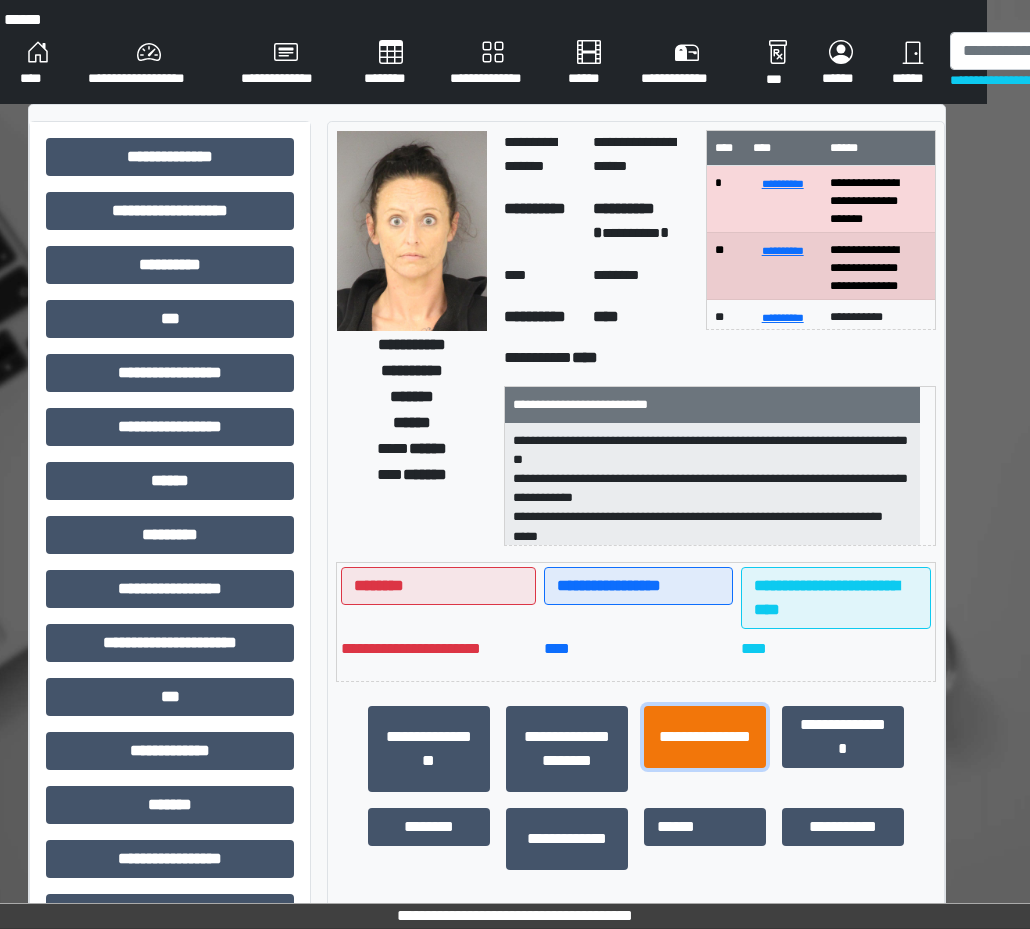 click on "**********" at bounding box center (705, 737) 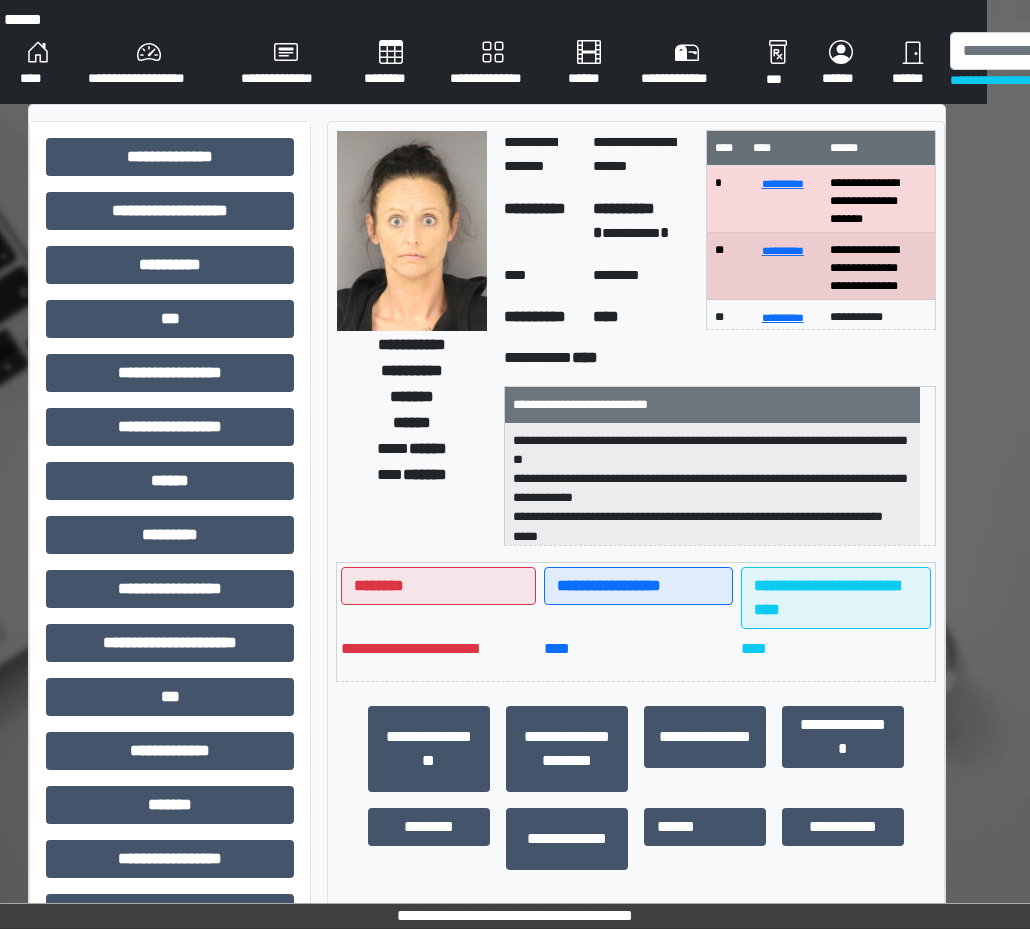 click on "**********" at bounding box center (821, 230) 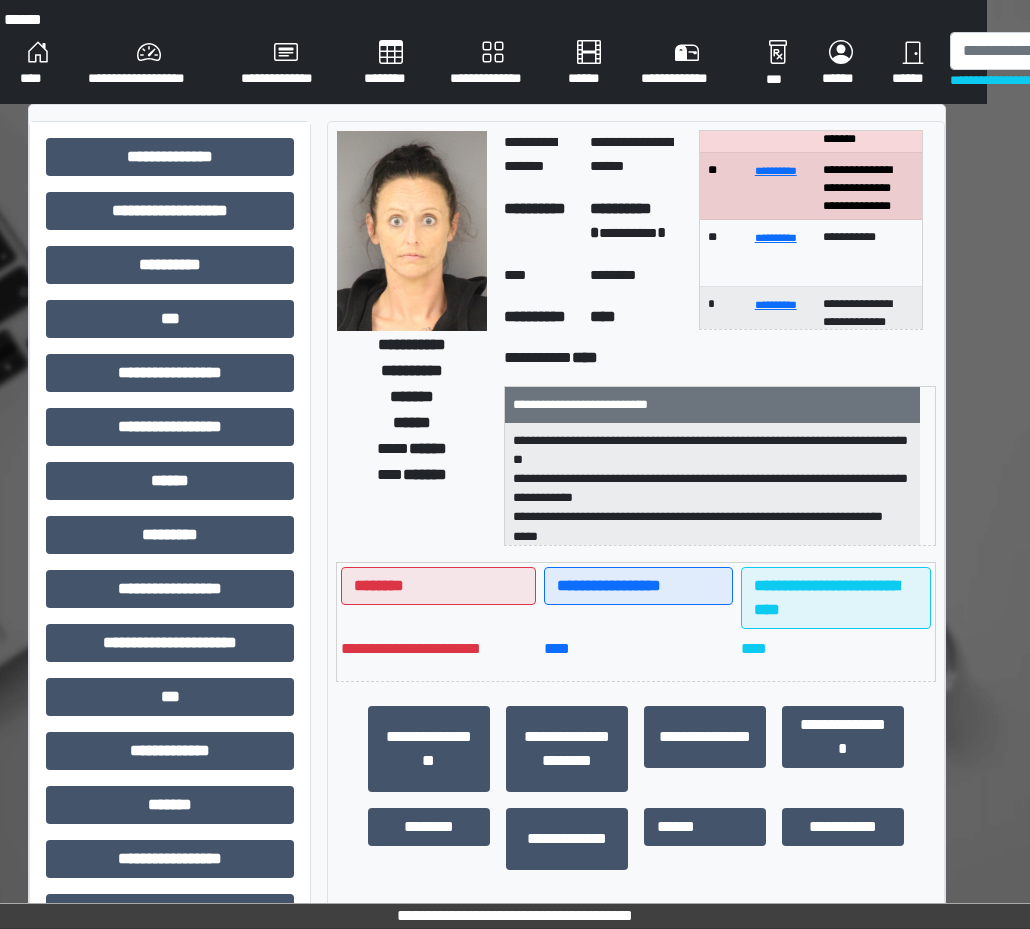 scroll, scrollTop: 120, scrollLeft: 0, axis: vertical 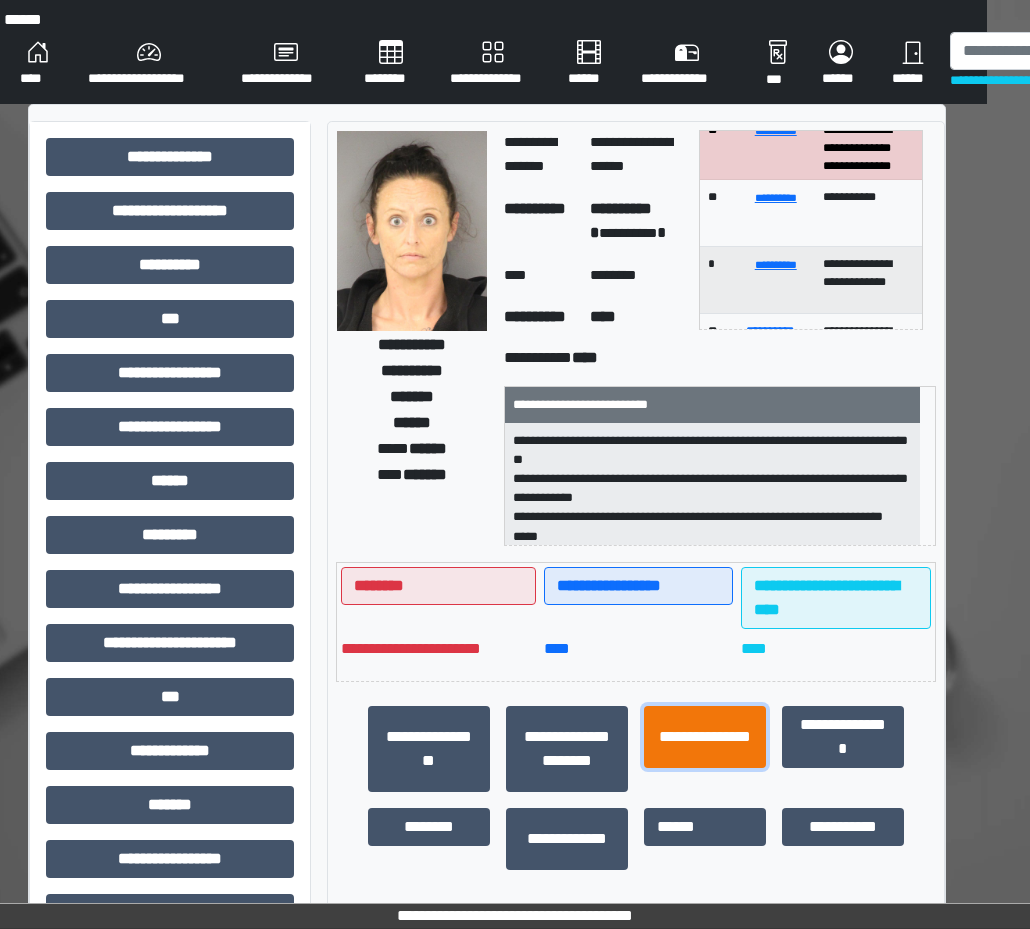 click on "**********" at bounding box center (705, 737) 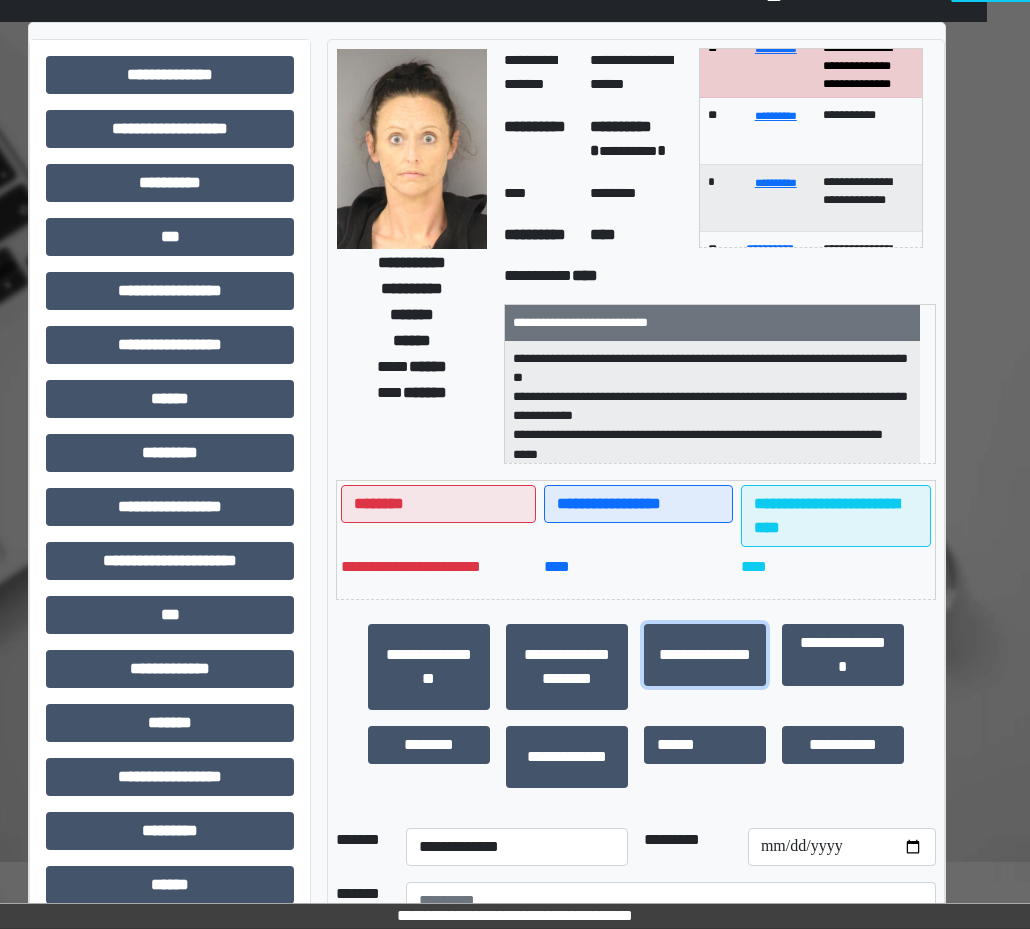 scroll, scrollTop: 200, scrollLeft: 43, axis: both 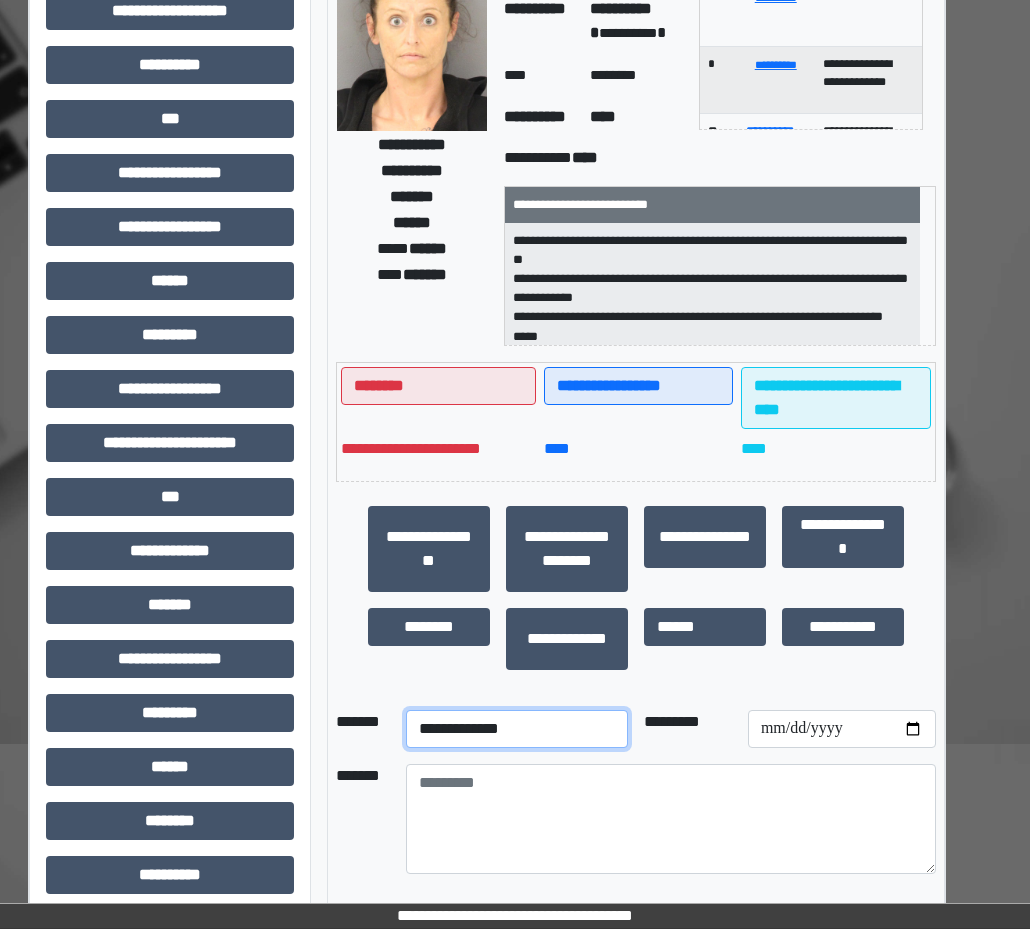 click on "**********" at bounding box center [517, 729] 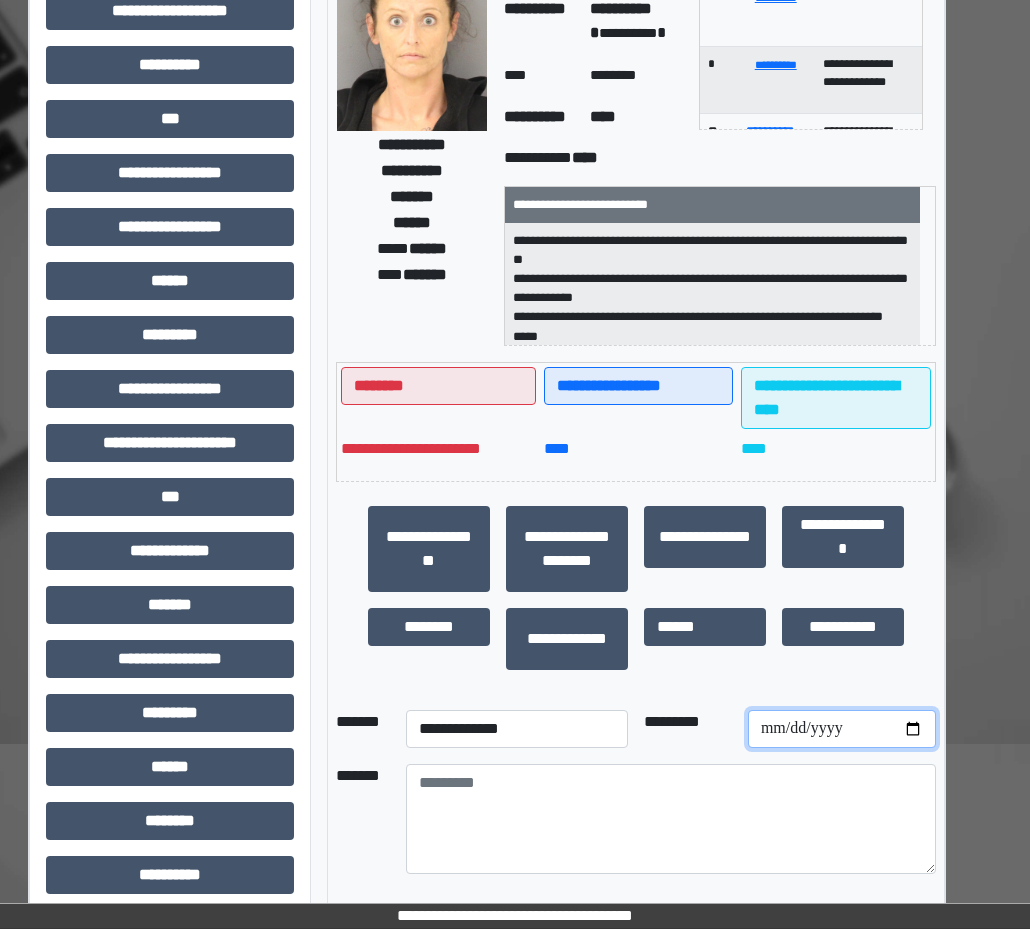click at bounding box center [842, 729] 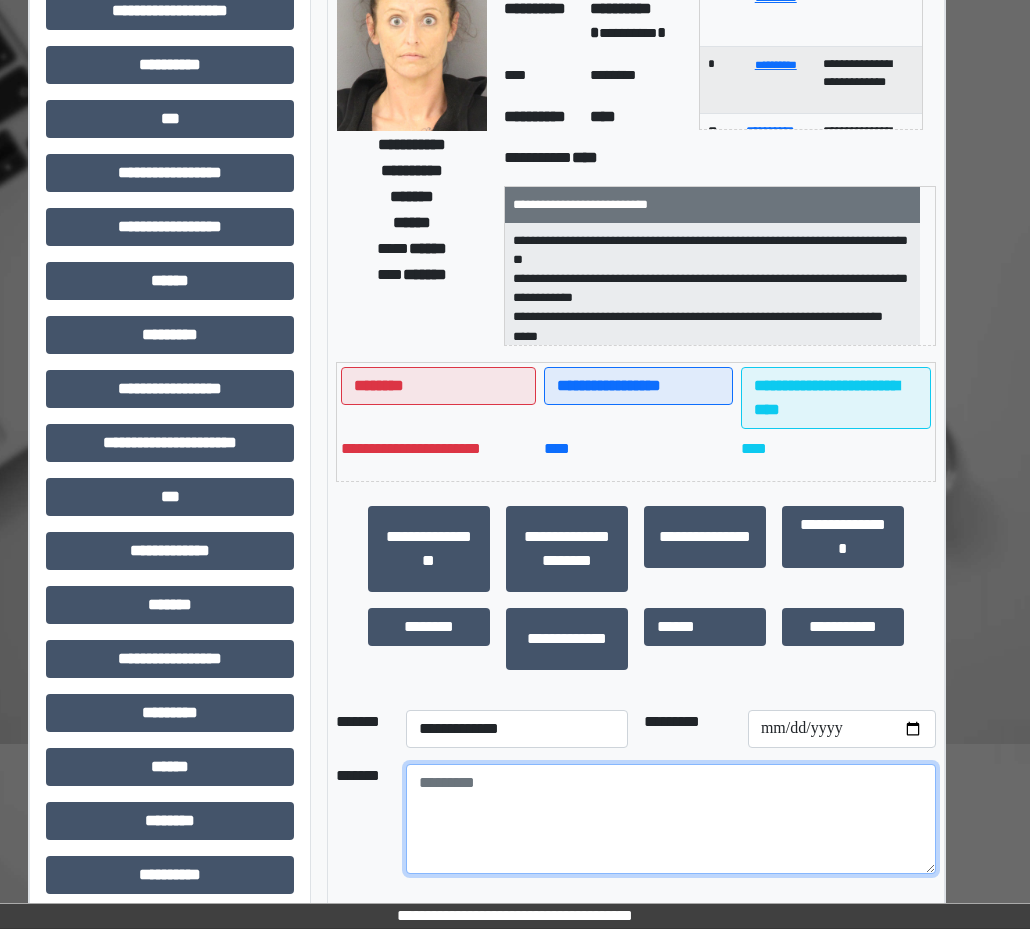 click at bounding box center (670, 819) 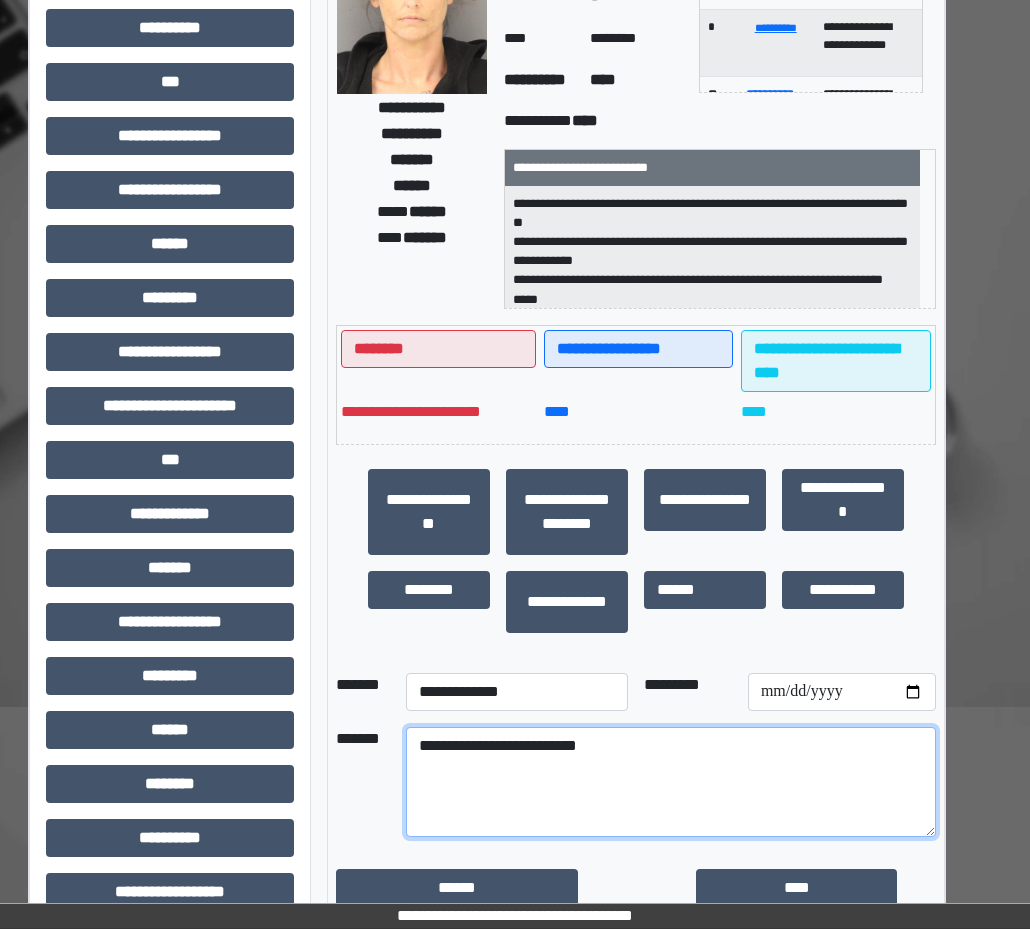 scroll, scrollTop: 269, scrollLeft: 43, axis: both 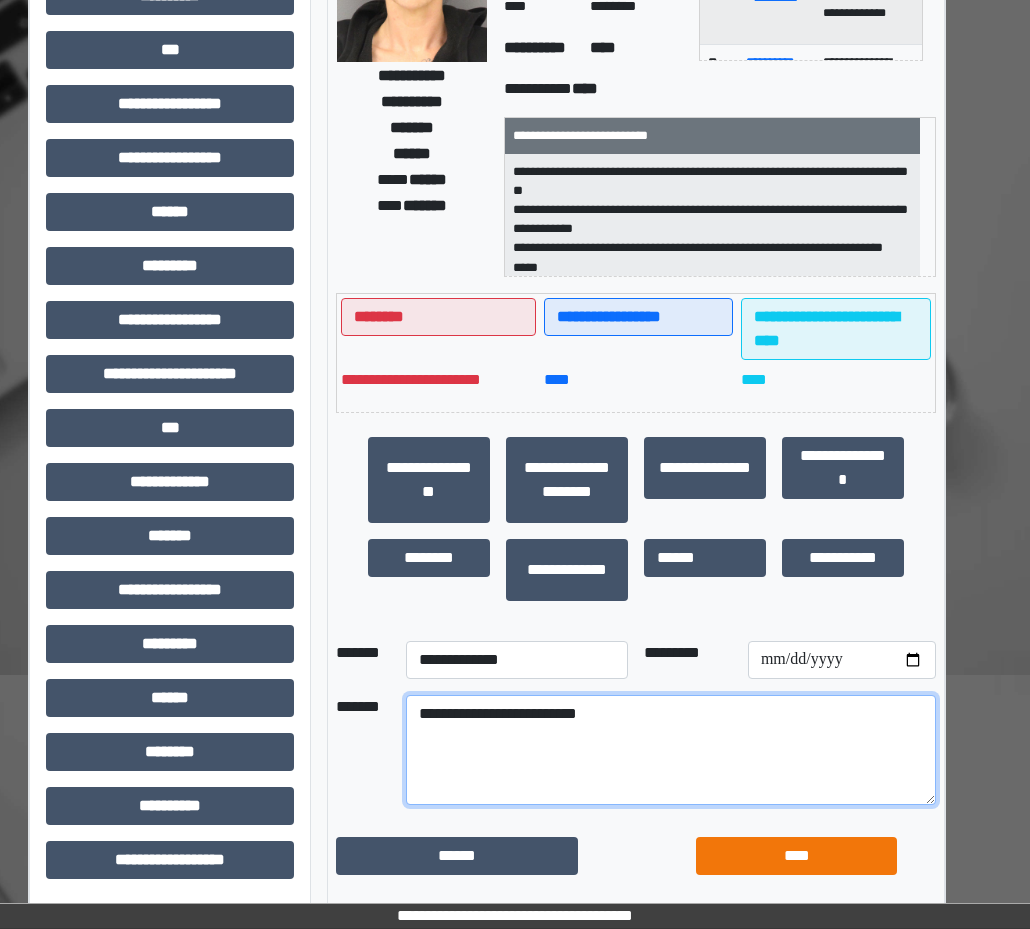 type on "**********" 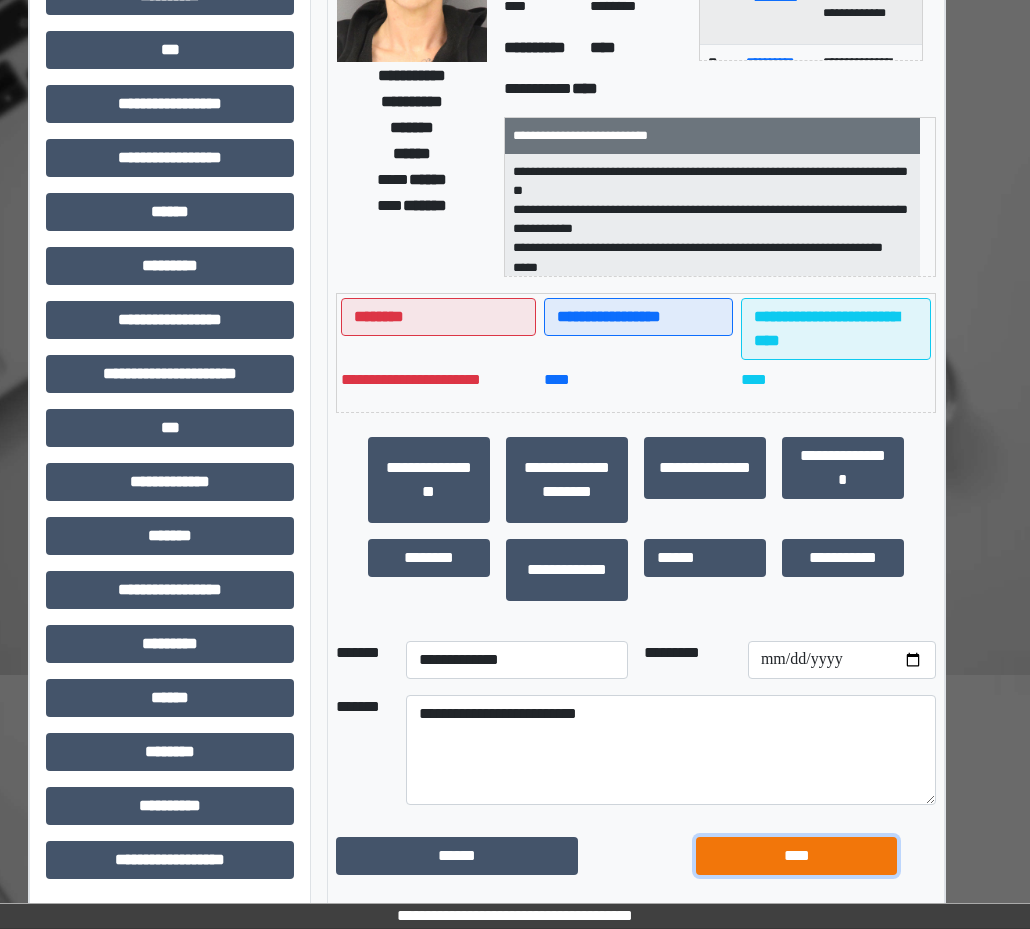 click on "****" at bounding box center [796, 856] 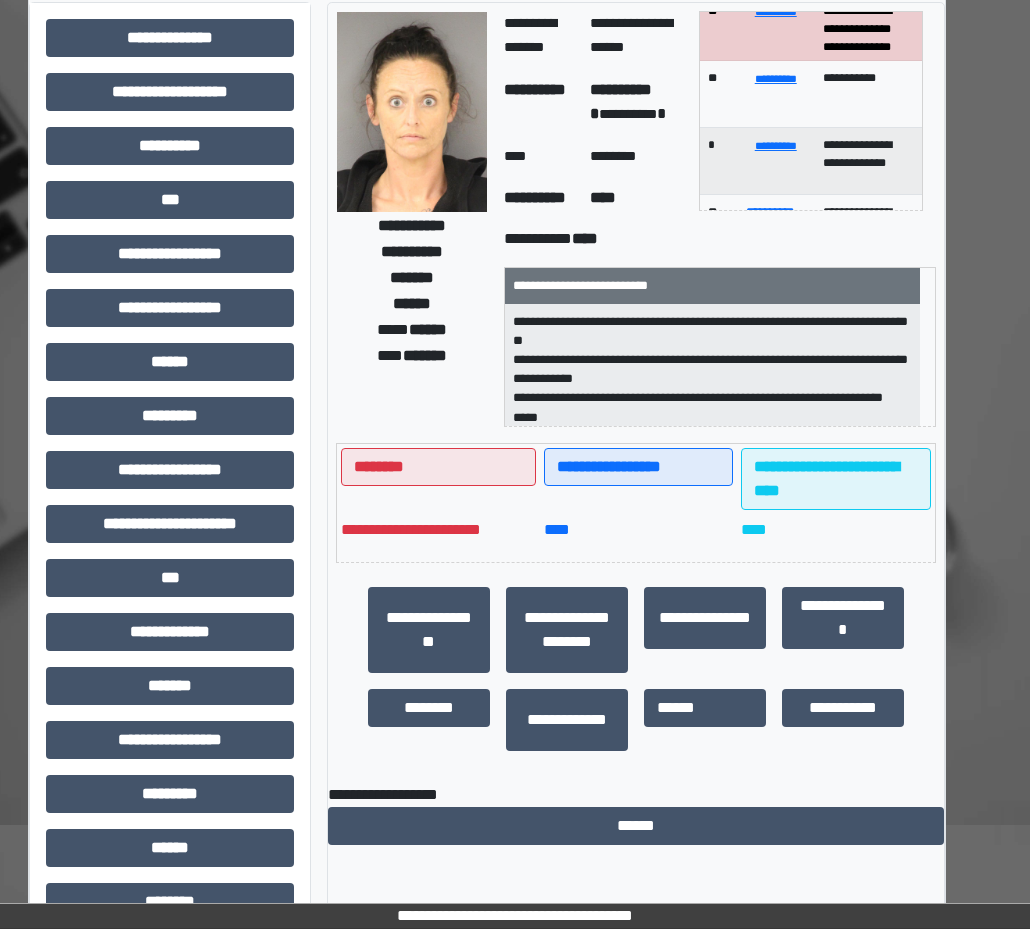 scroll, scrollTop: 0, scrollLeft: 43, axis: horizontal 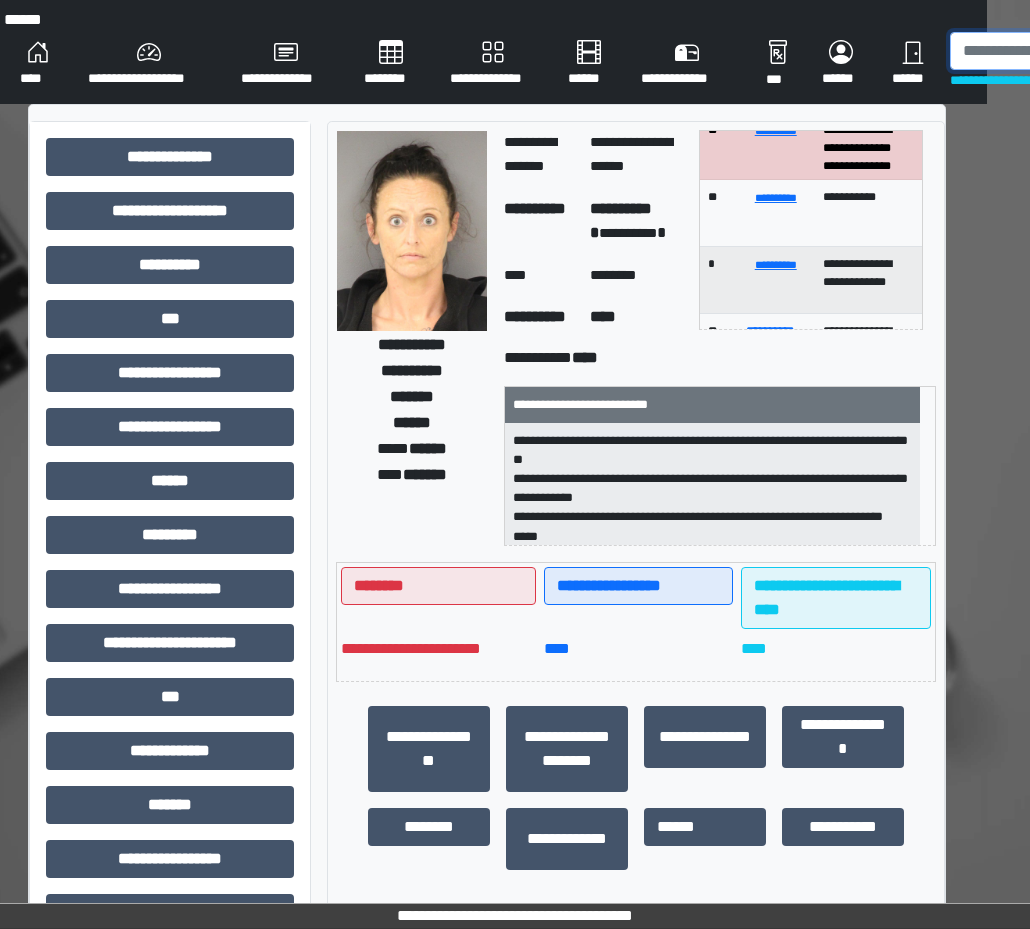 click at bounding box center [1053, 51] 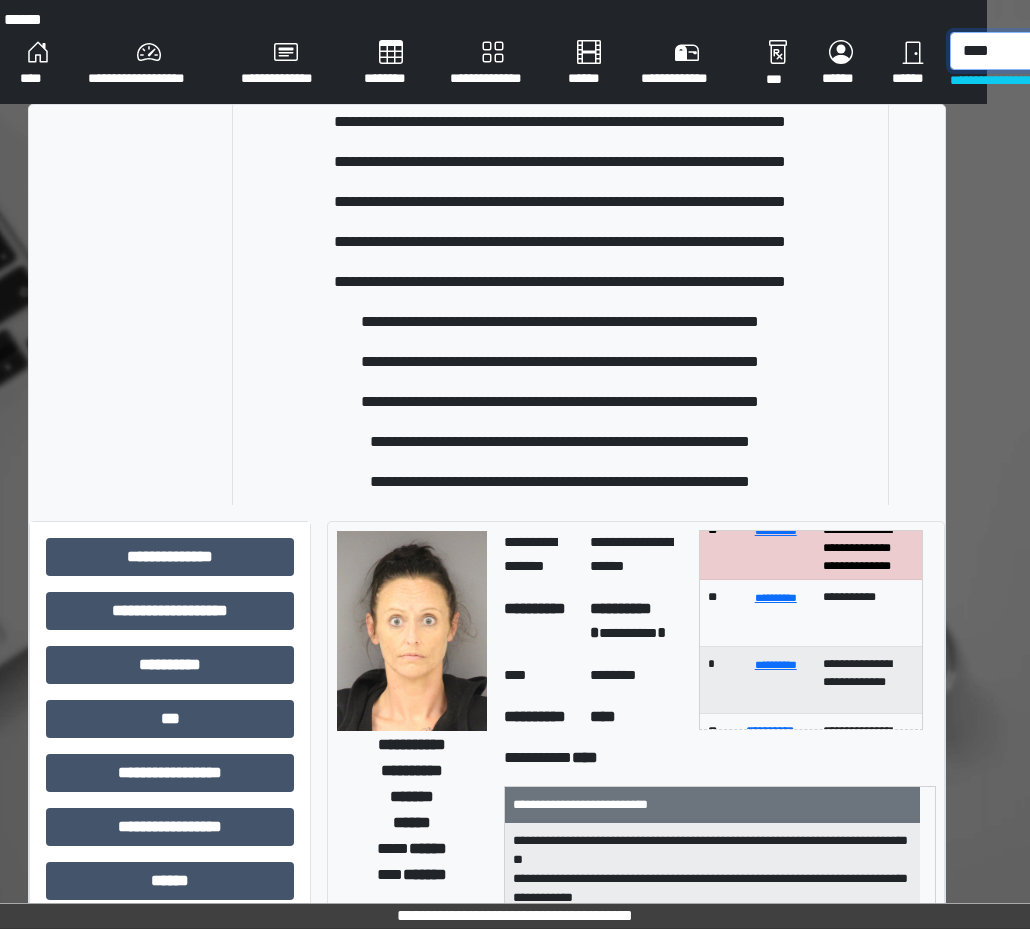 scroll, scrollTop: 500, scrollLeft: 0, axis: vertical 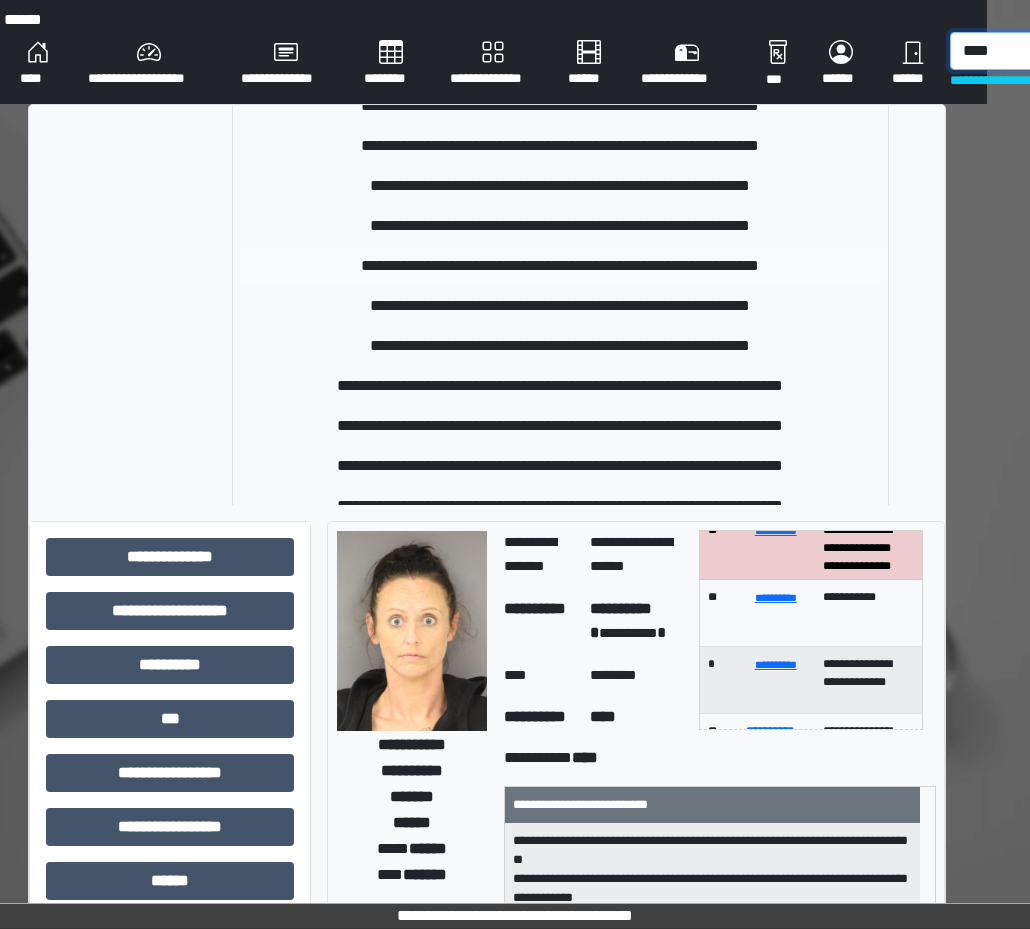 type on "****" 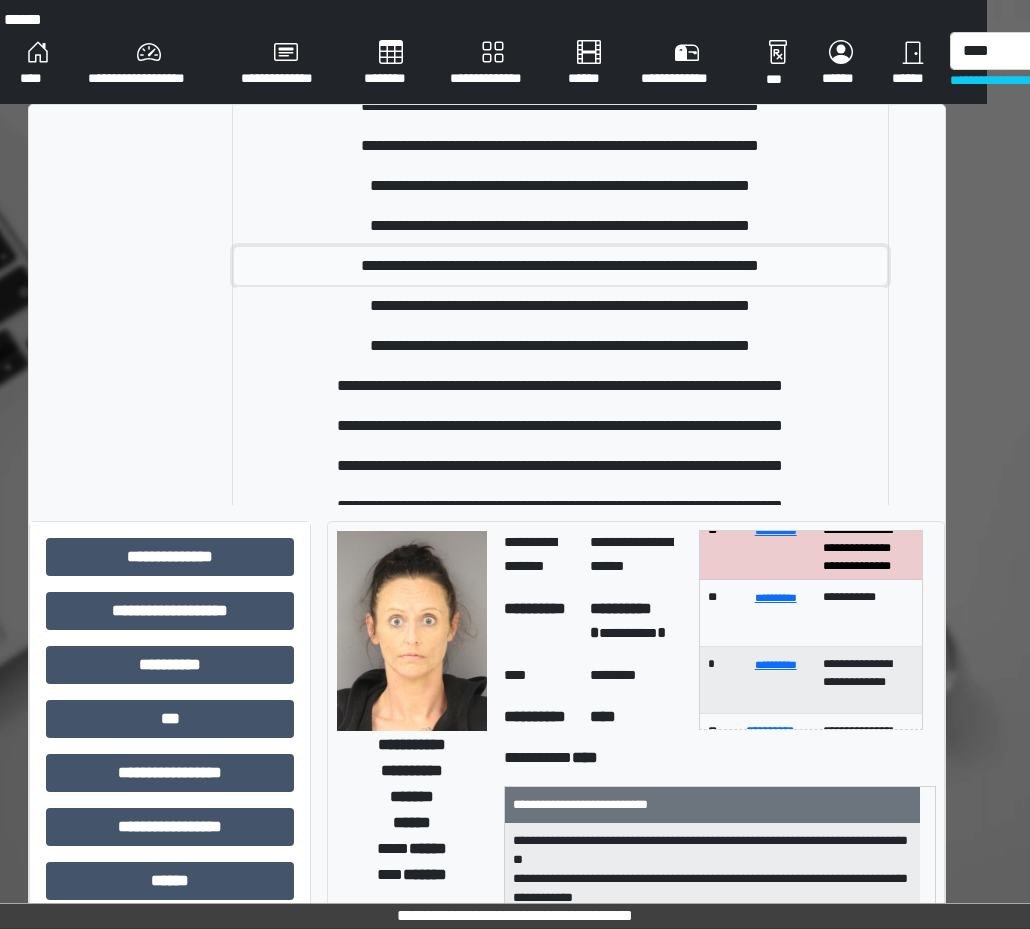 click on "**********" at bounding box center (560, 266) 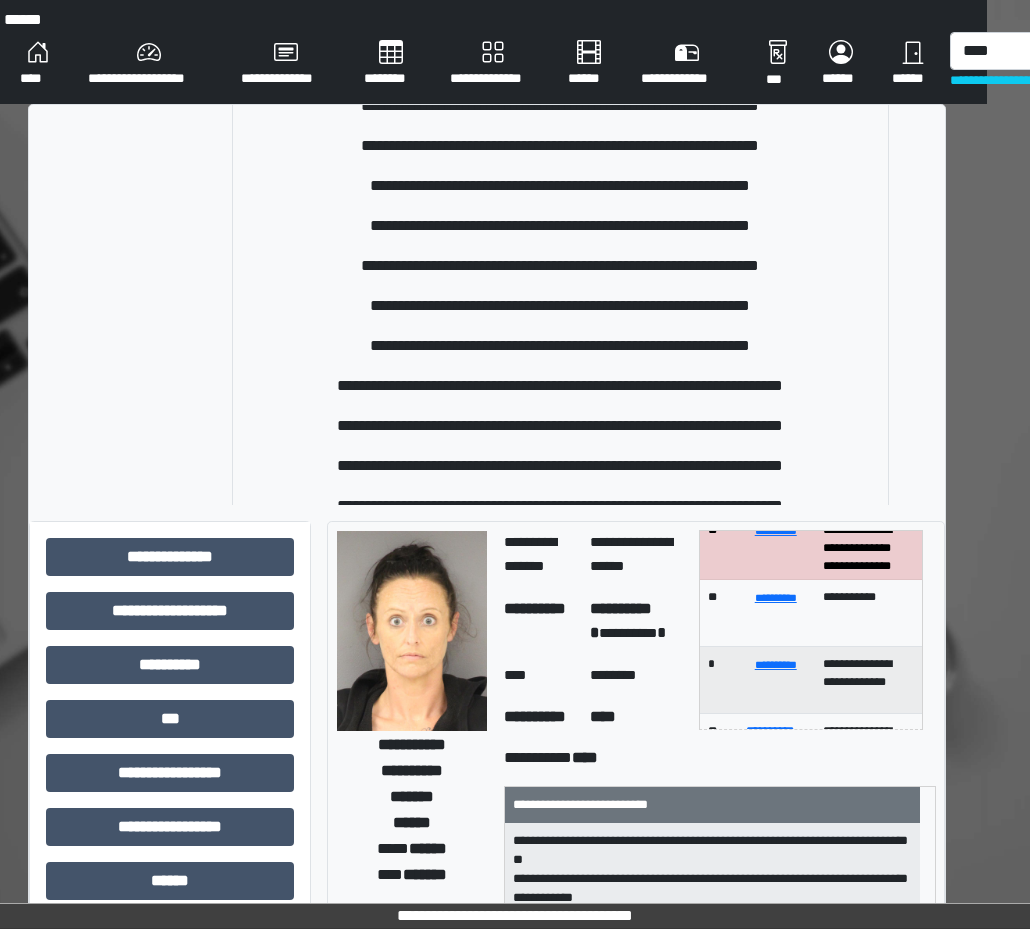 type 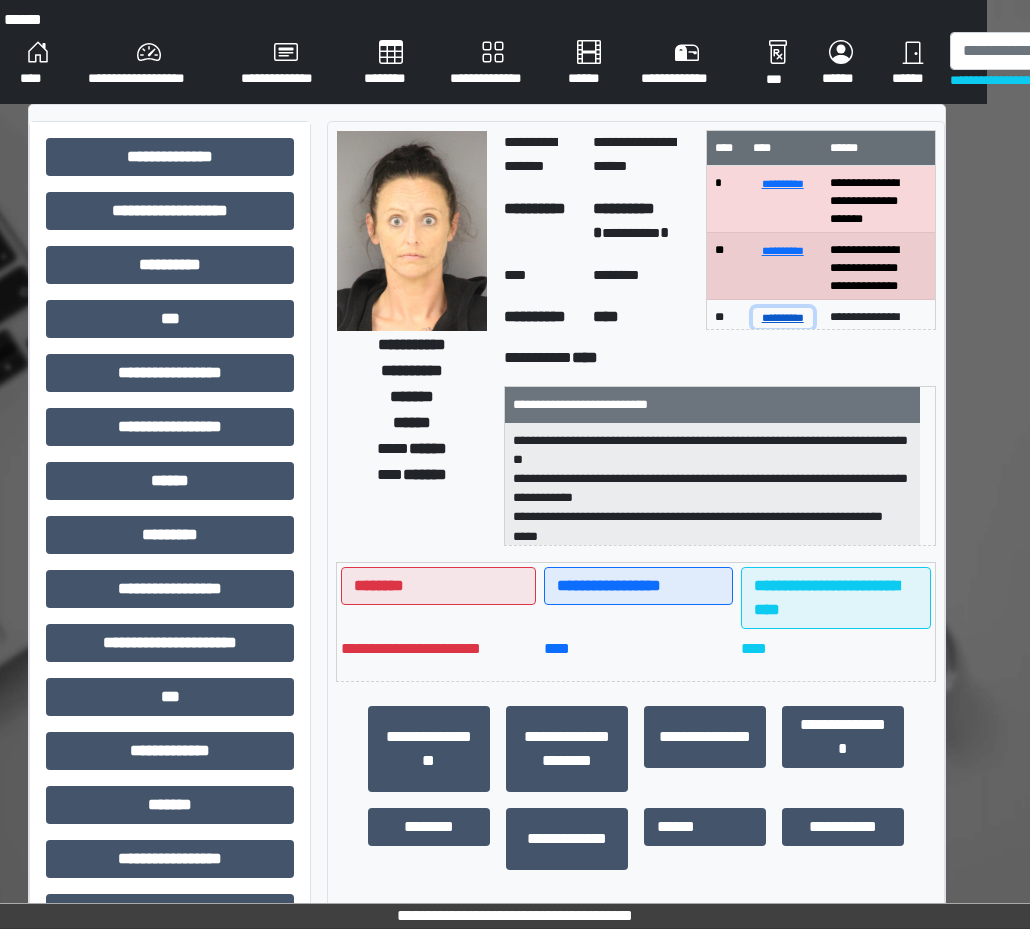 click on "**********" at bounding box center (783, 317) 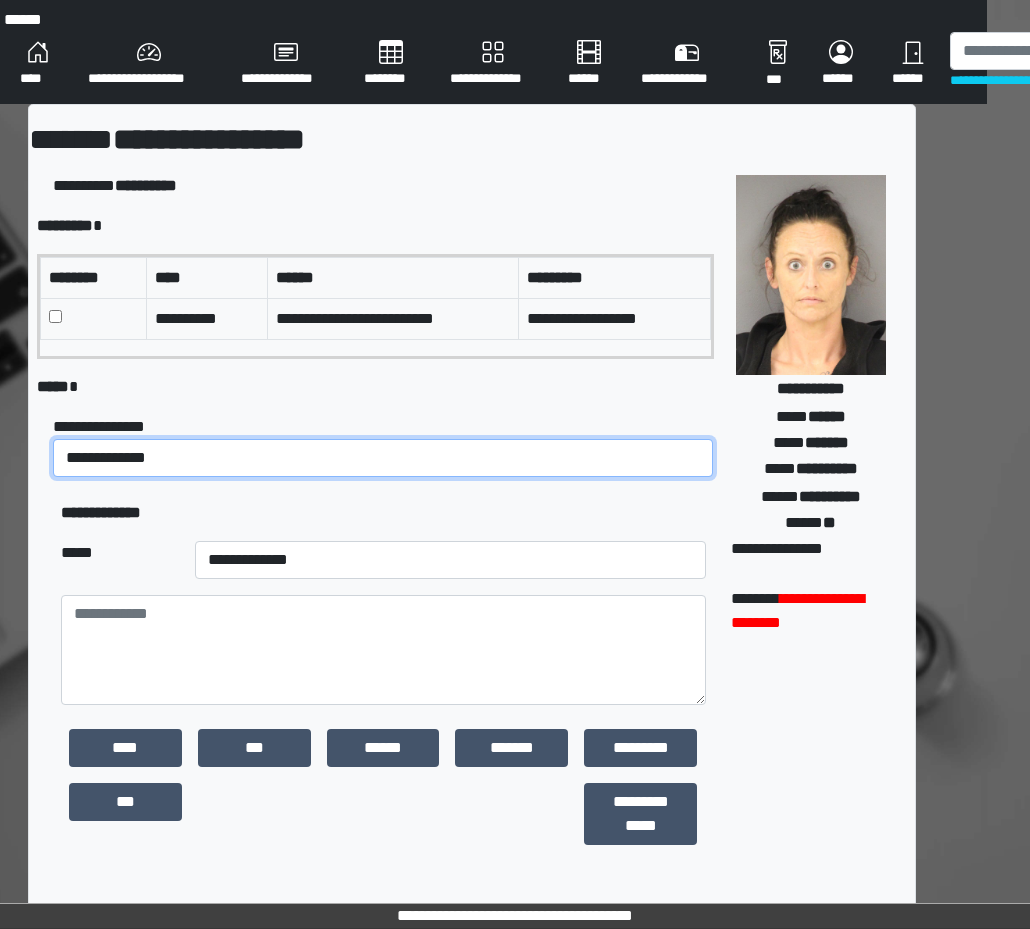 click on "**********" at bounding box center [383, 458] 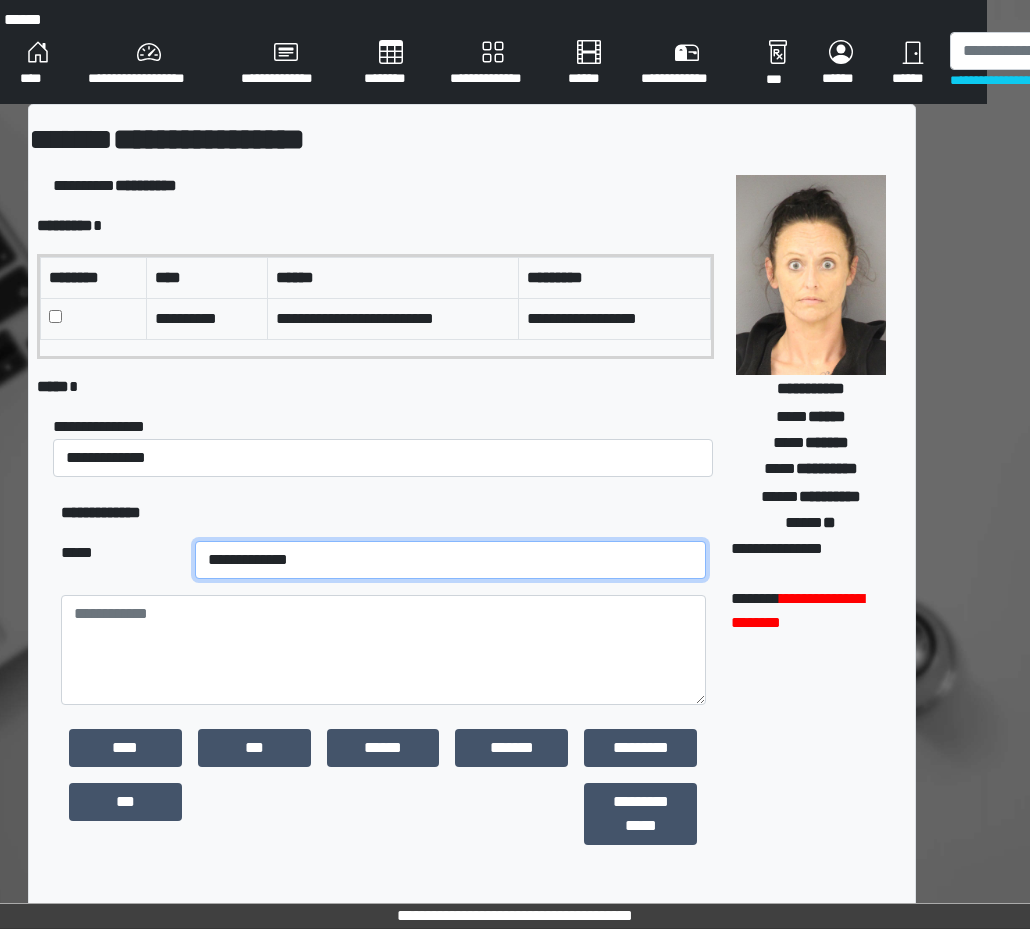 click on "**********" at bounding box center (451, 560) 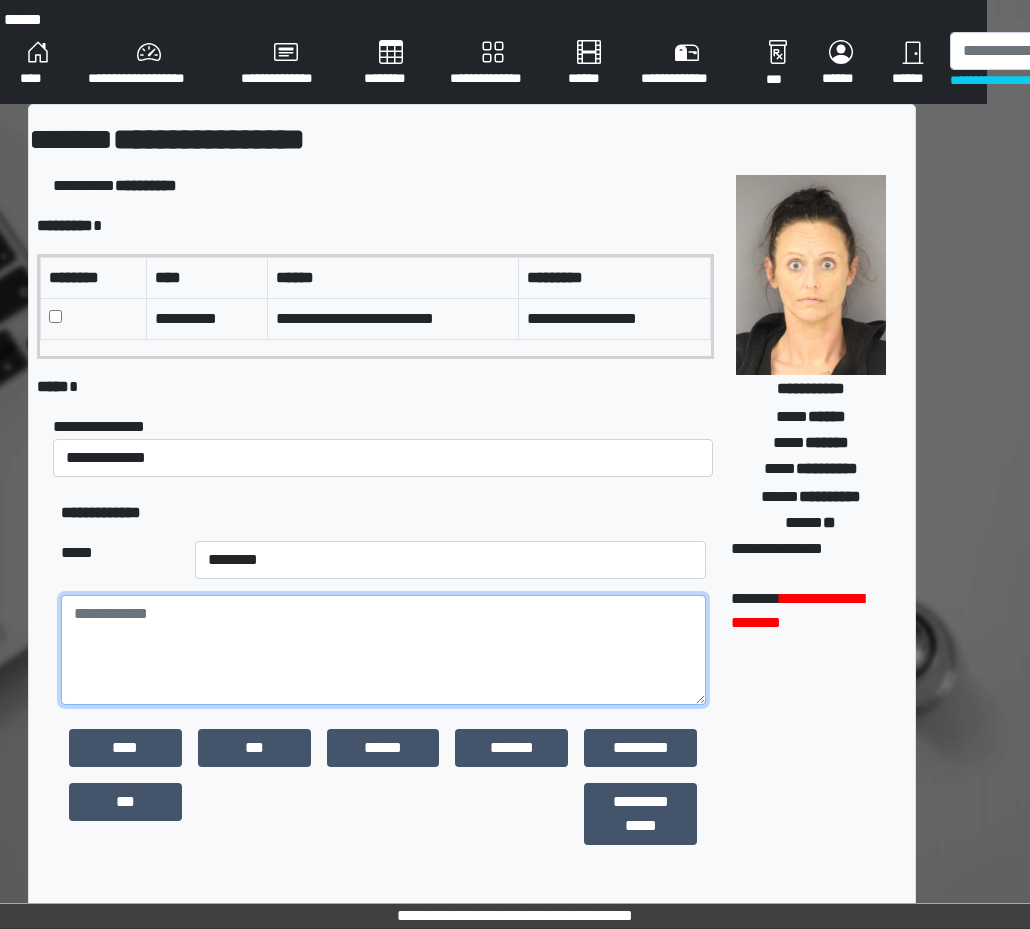 drag, startPoint x: 247, startPoint y: 608, endPoint x: 236, endPoint y: 634, distance: 28.231188 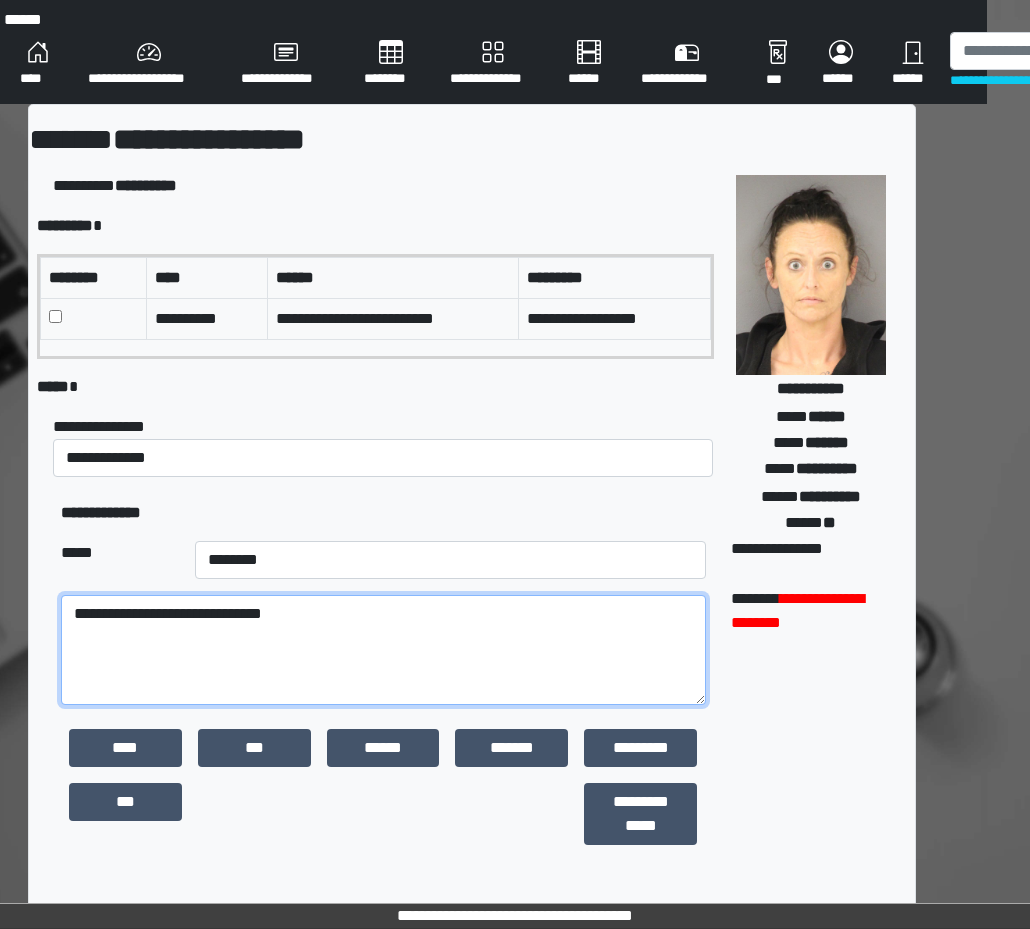 paste on "*******" 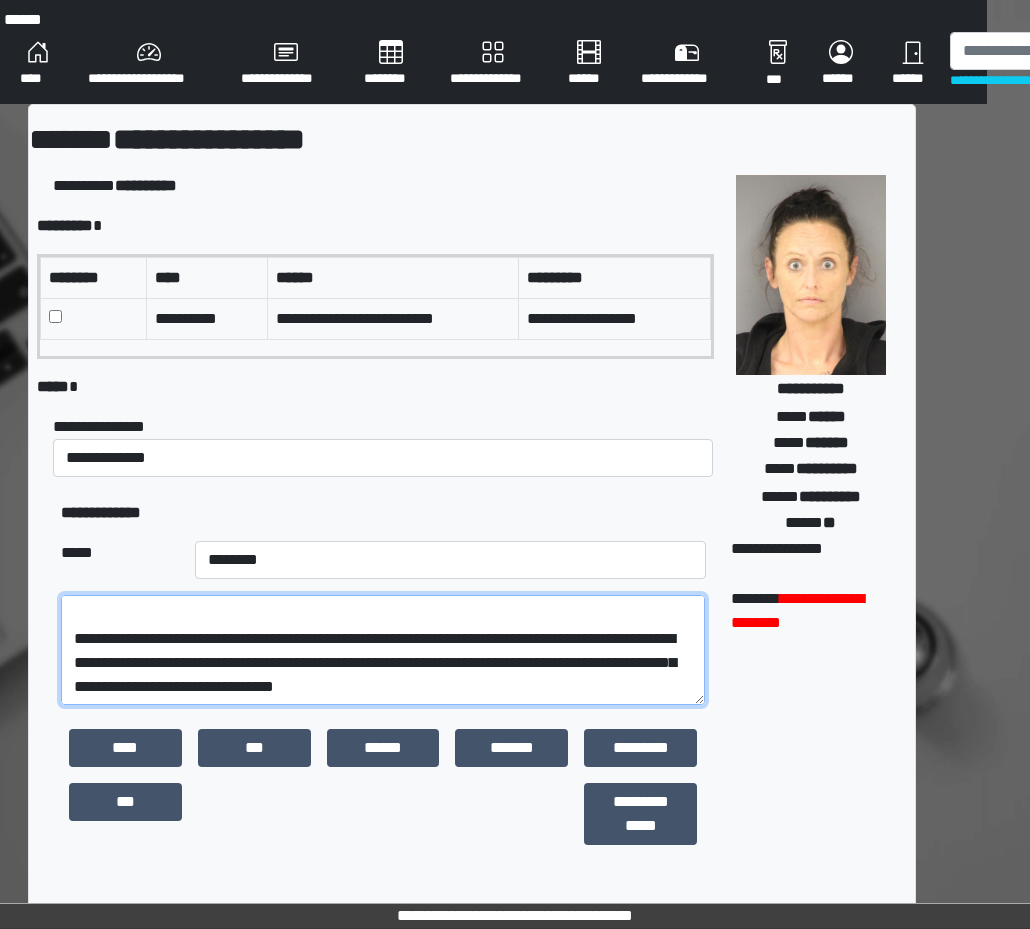 scroll, scrollTop: 24, scrollLeft: 0, axis: vertical 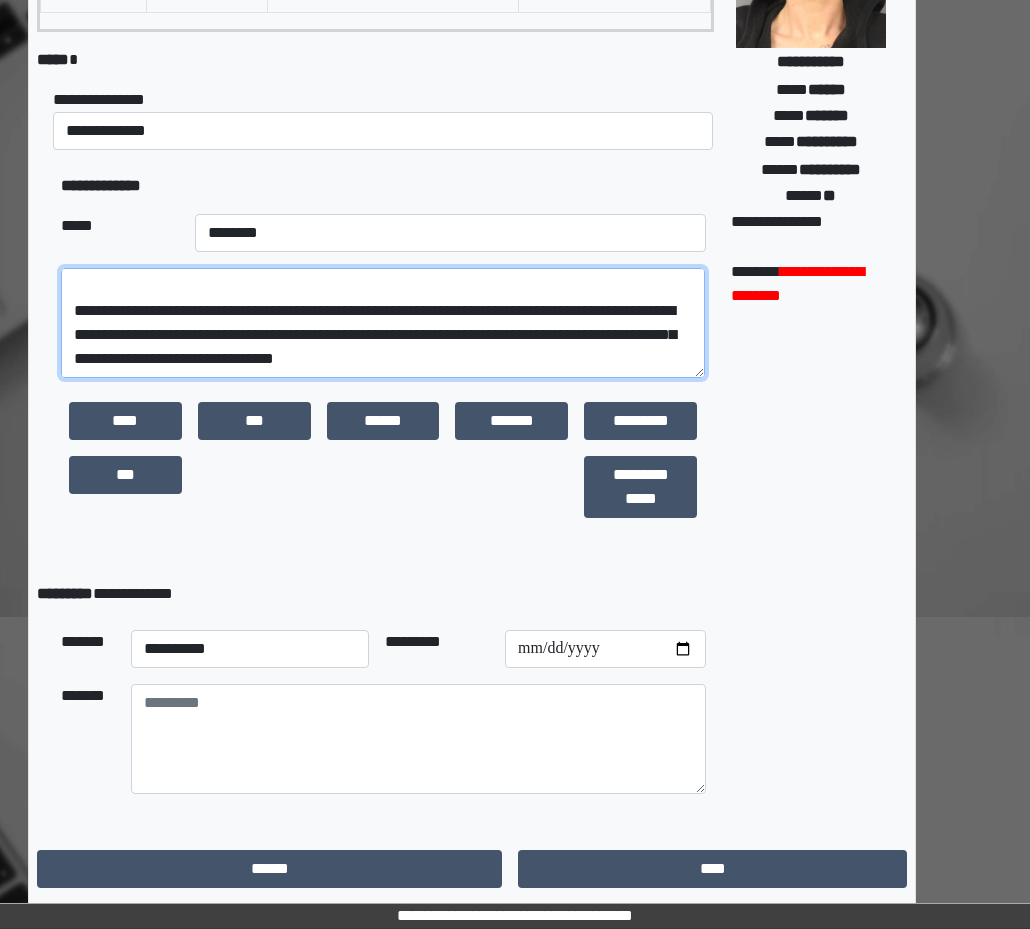 type on "**********" 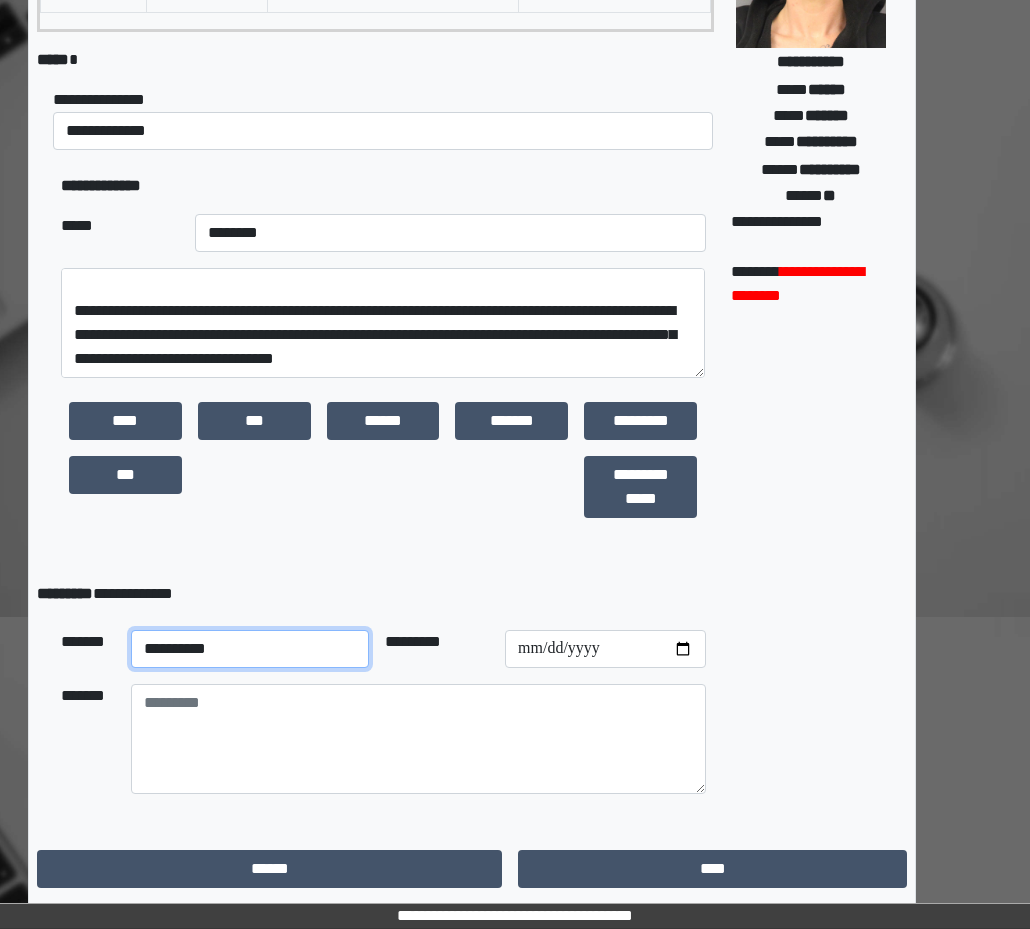 click on "**********" at bounding box center [250, 649] 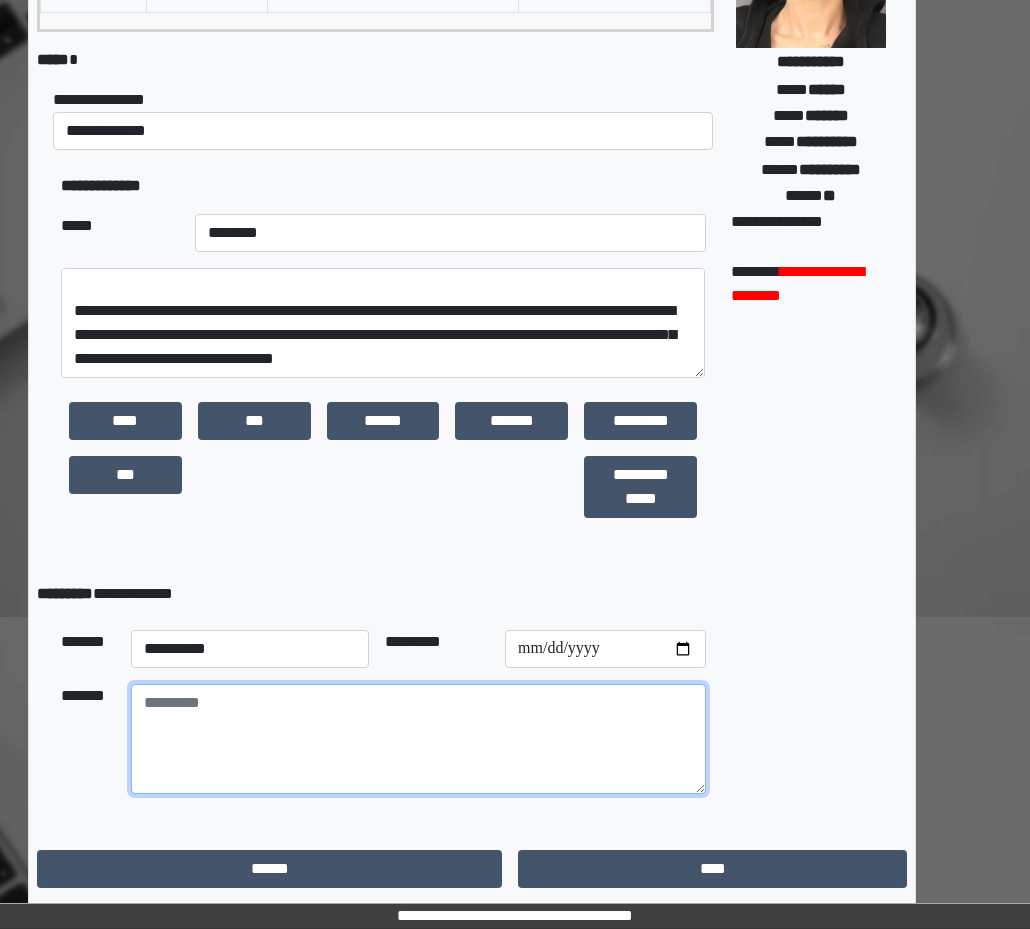click at bounding box center (418, 739) 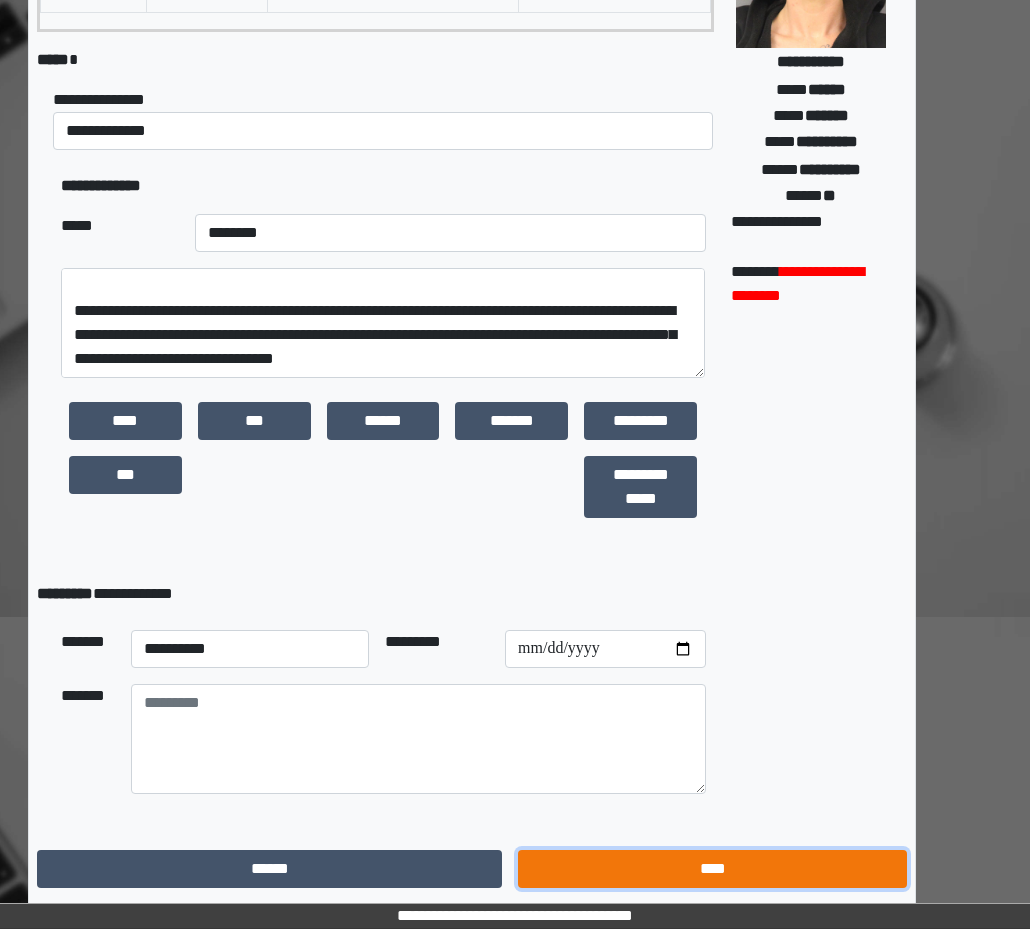 click on "****" at bounding box center [712, 869] 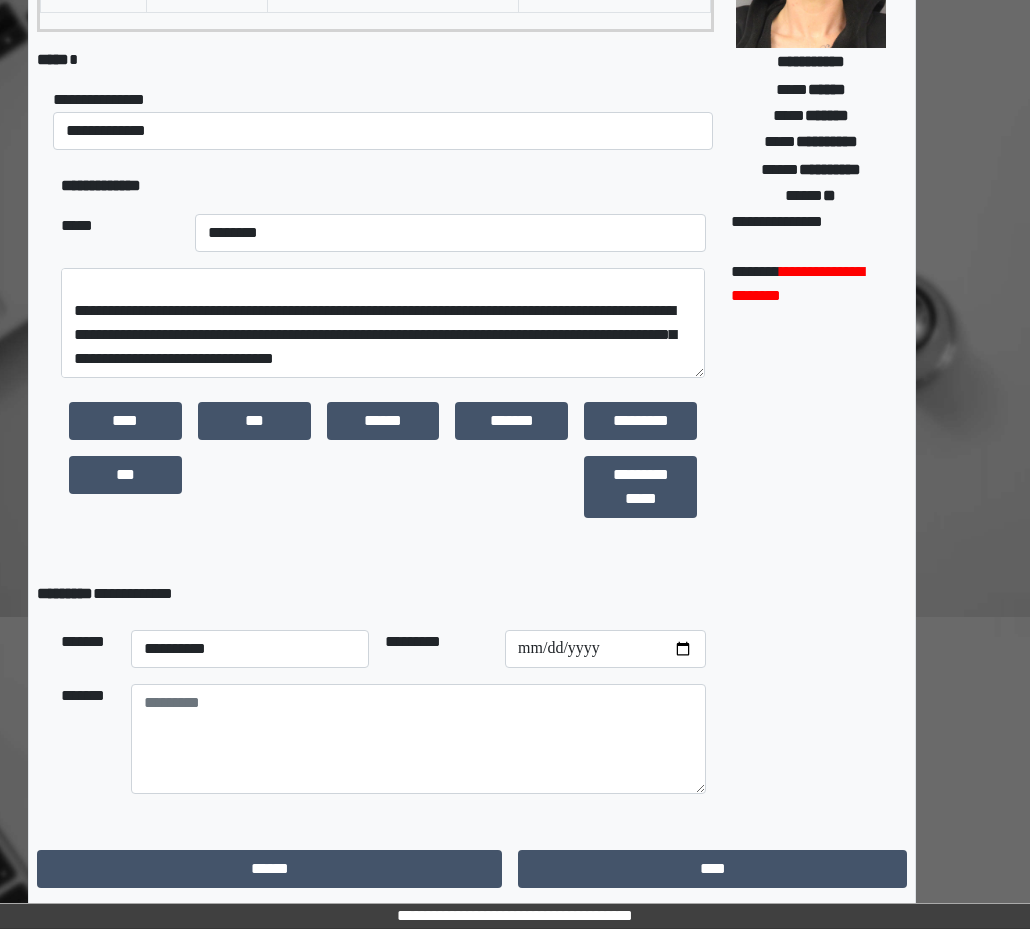 scroll, scrollTop: 15, scrollLeft: 43, axis: both 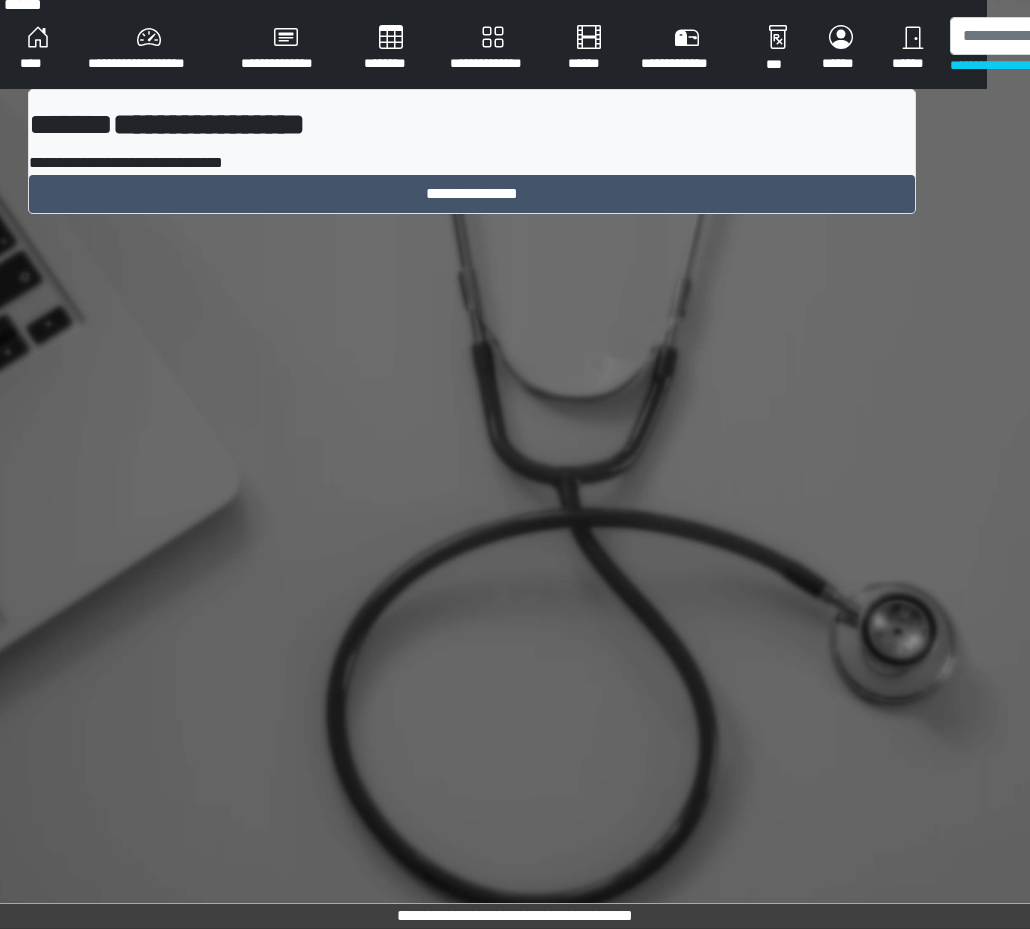 click on "**********" at bounding box center [472, 159] 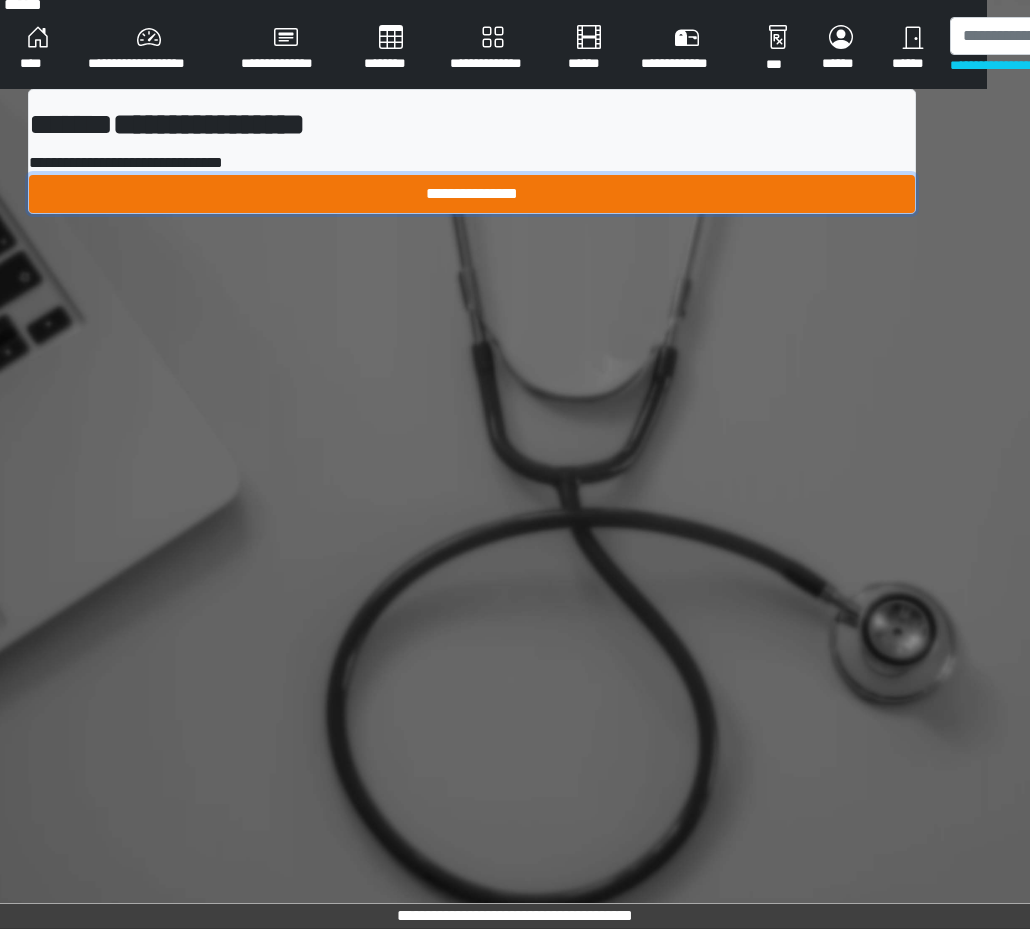 click on "**********" at bounding box center (472, 194) 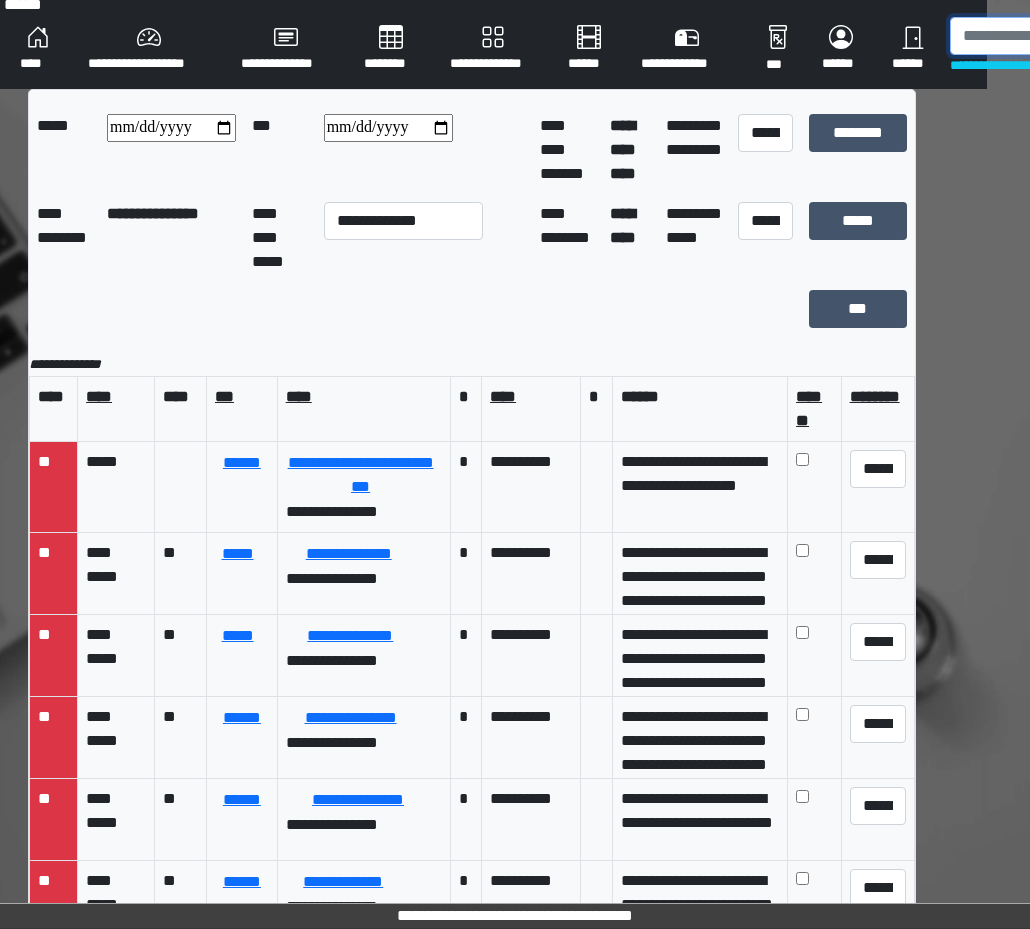 click at bounding box center (1053, 36) 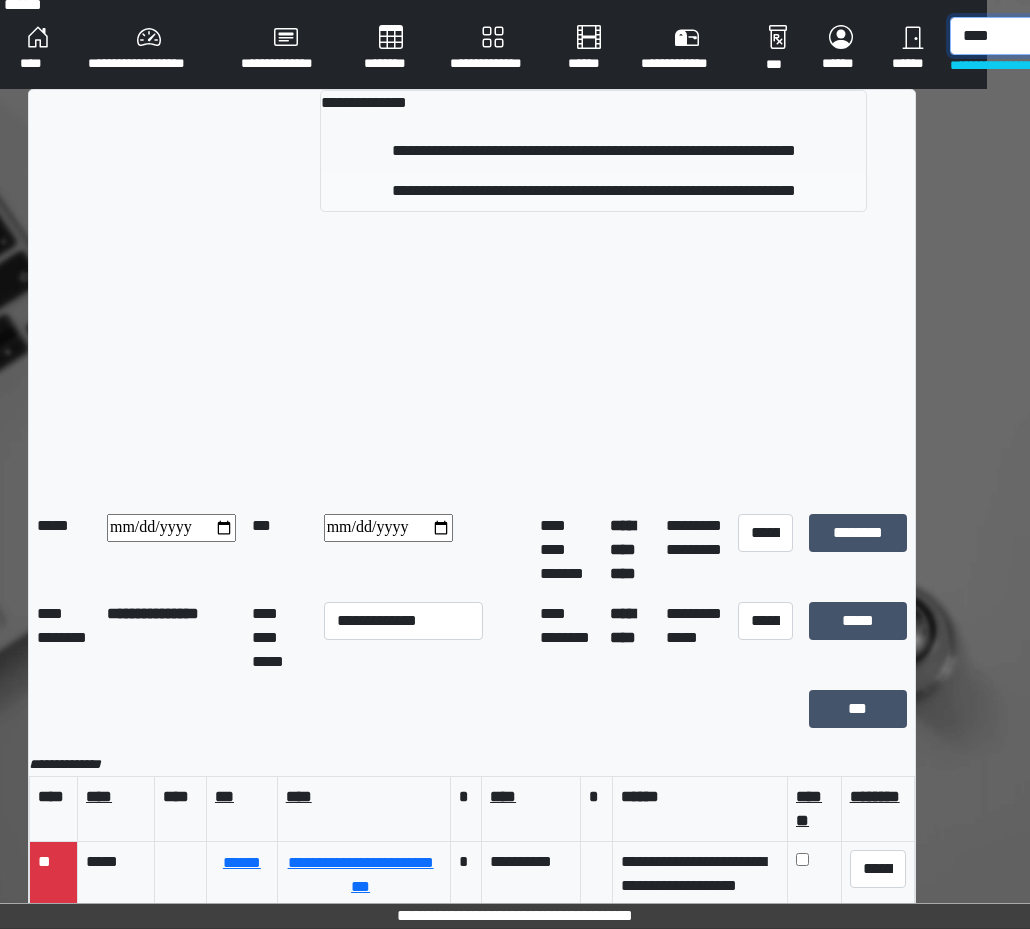 type on "****" 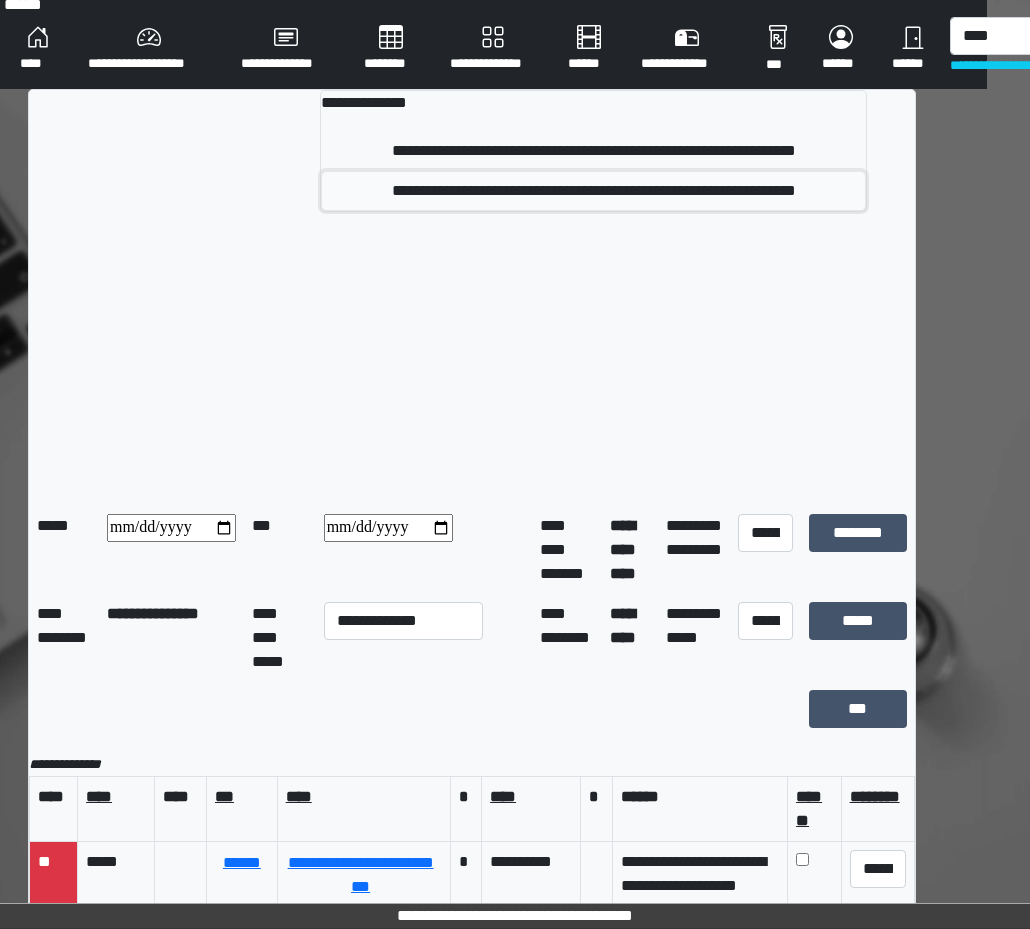 click on "**********" at bounding box center (593, 191) 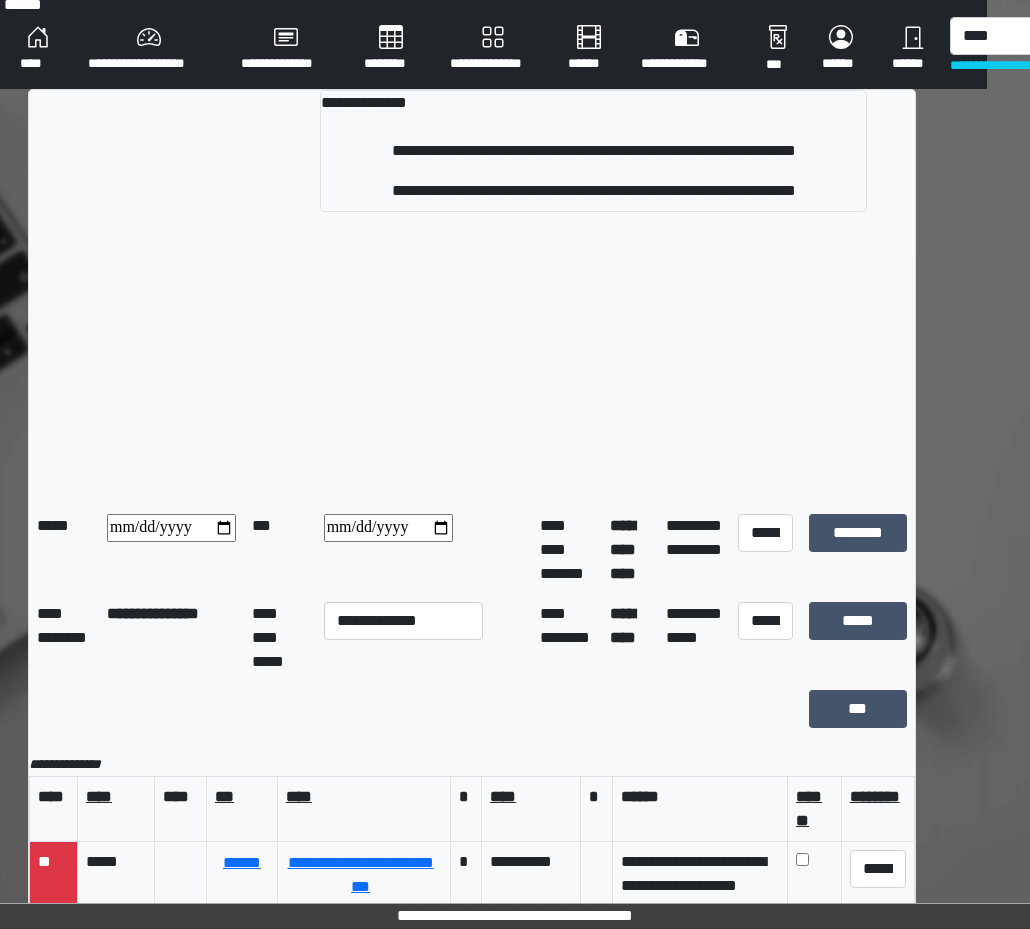 type 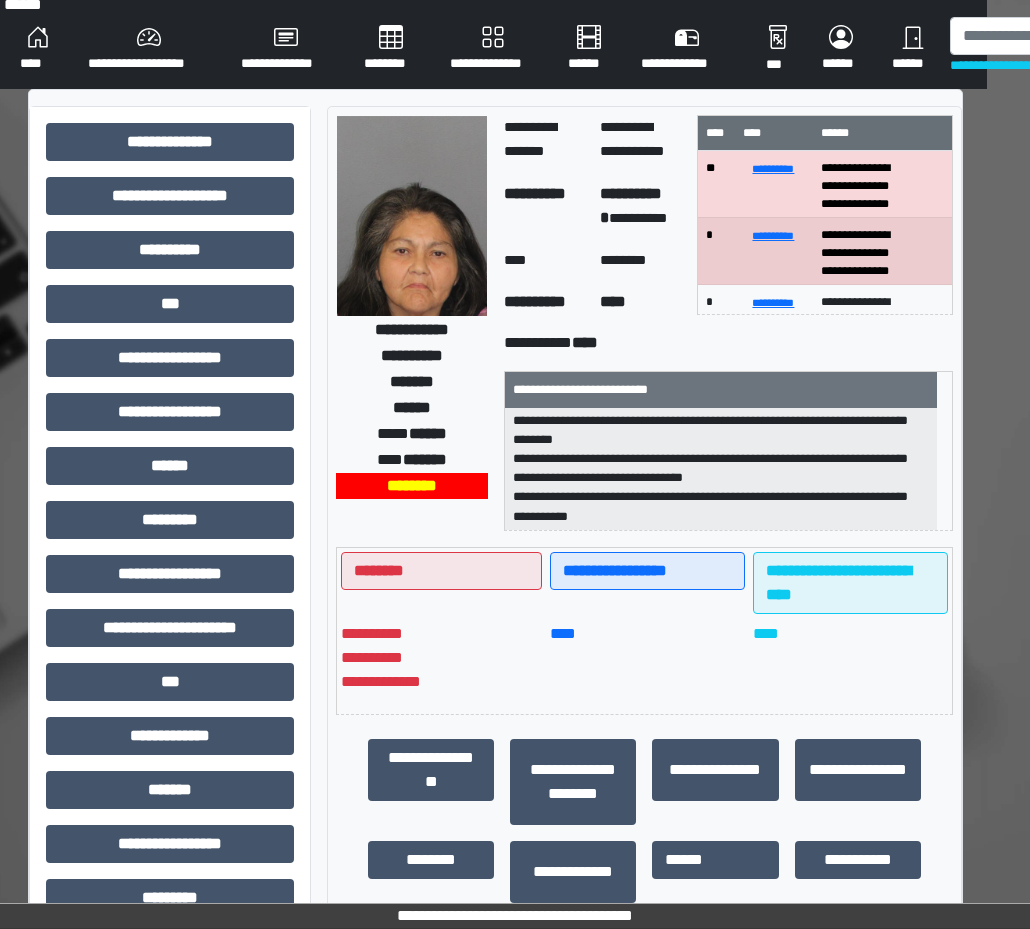 scroll, scrollTop: 6, scrollLeft: 0, axis: vertical 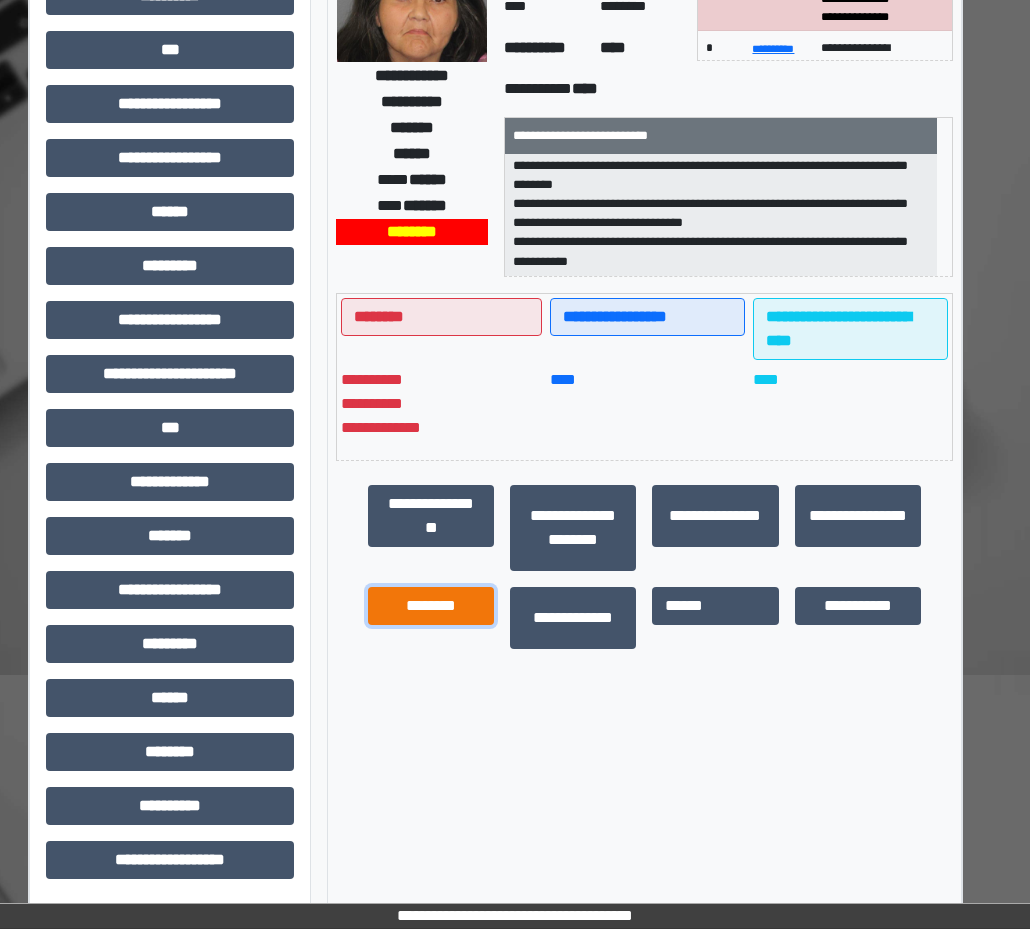 click on "********" at bounding box center (431, 606) 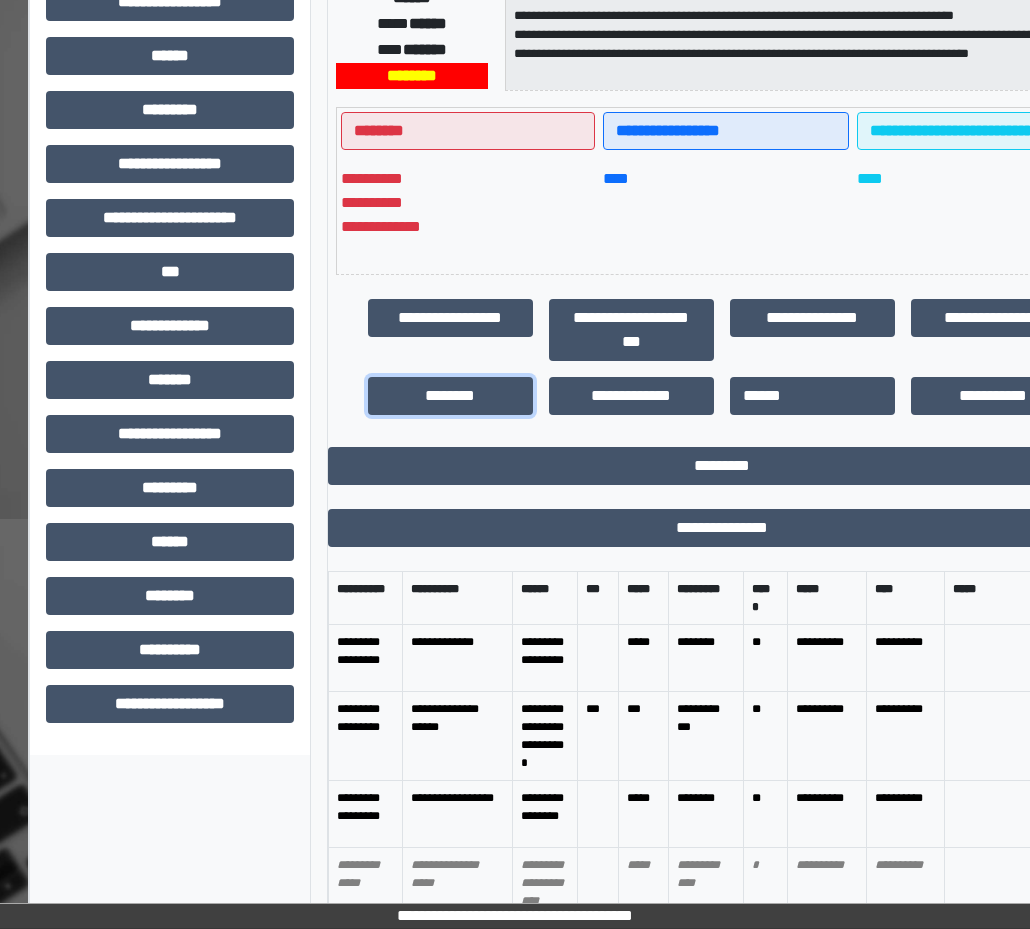 scroll, scrollTop: 565, scrollLeft: 43, axis: both 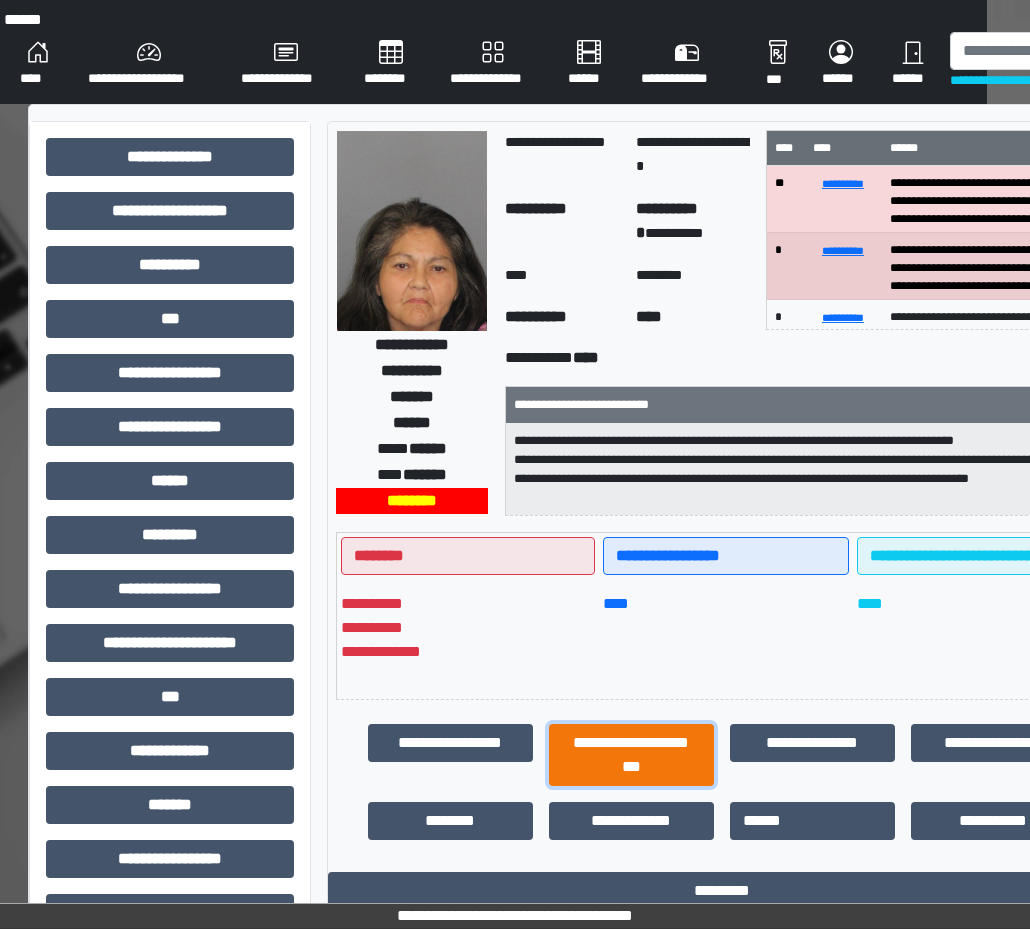 click on "**********" at bounding box center (631, 755) 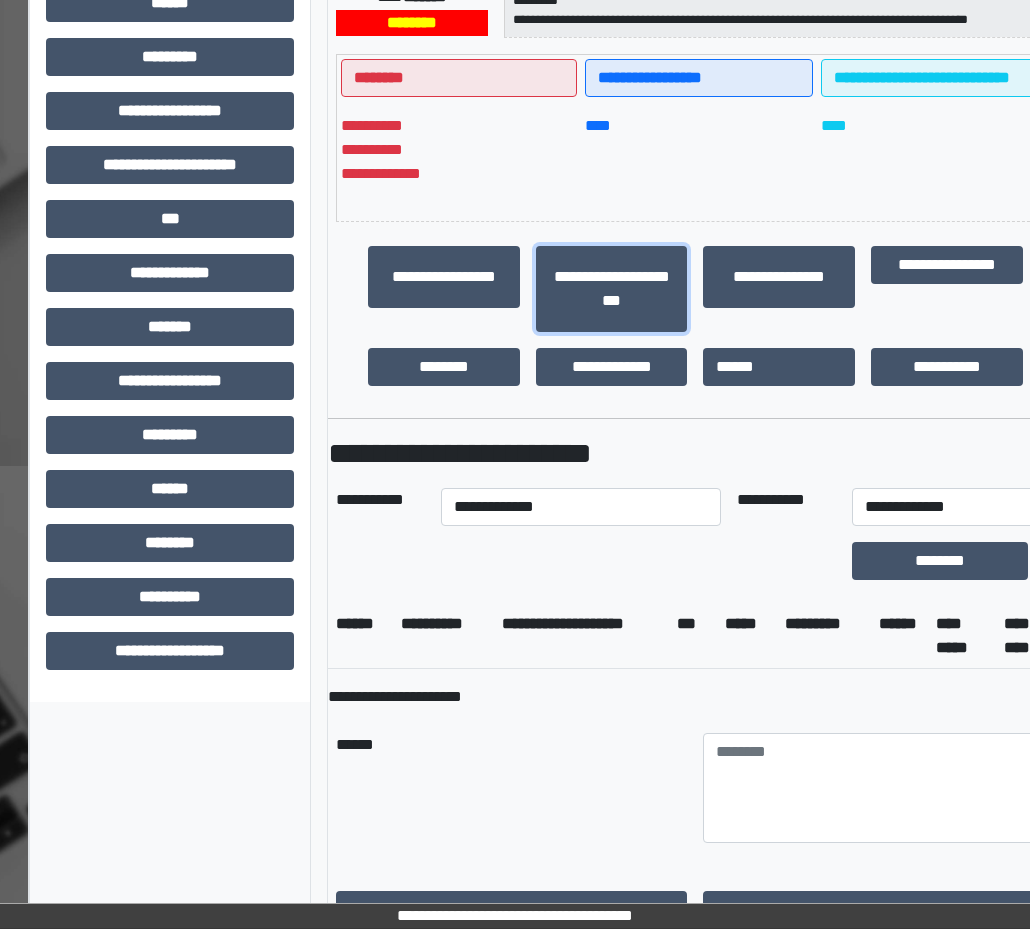 scroll, scrollTop: 600, scrollLeft: 43, axis: both 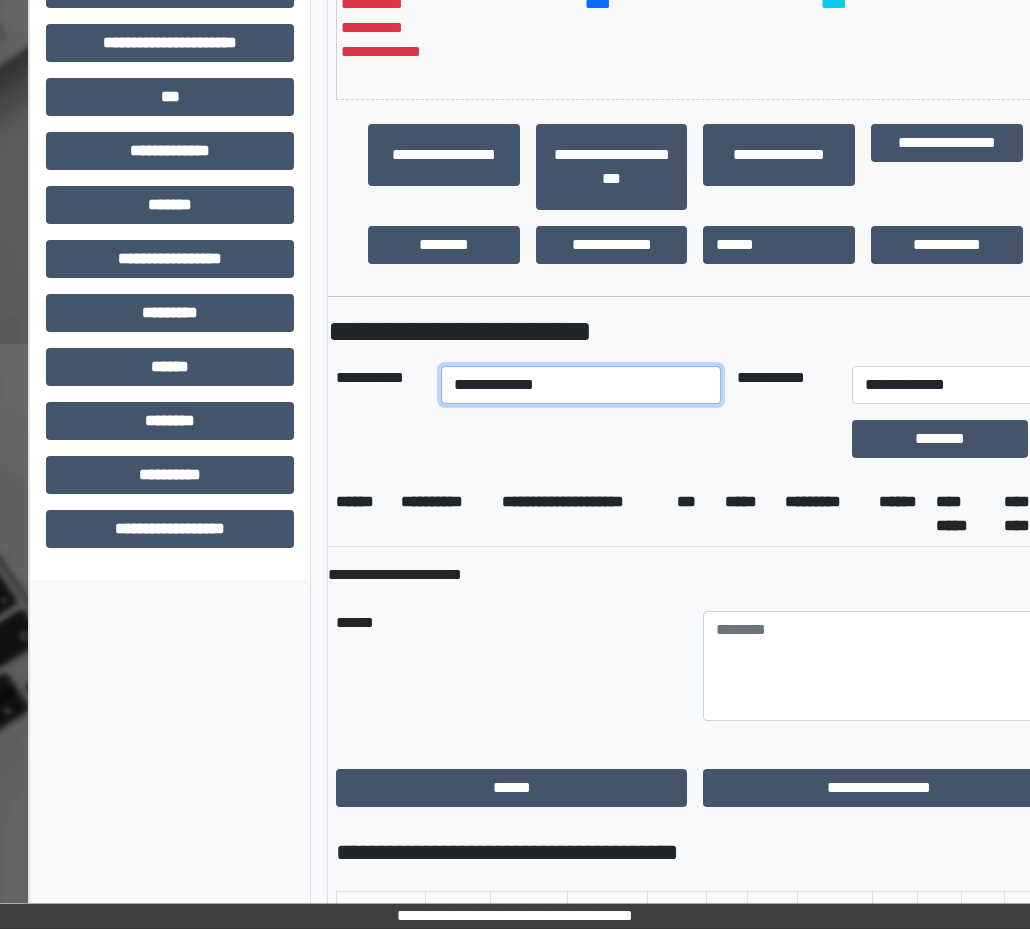 click on "**********" at bounding box center [581, 385] 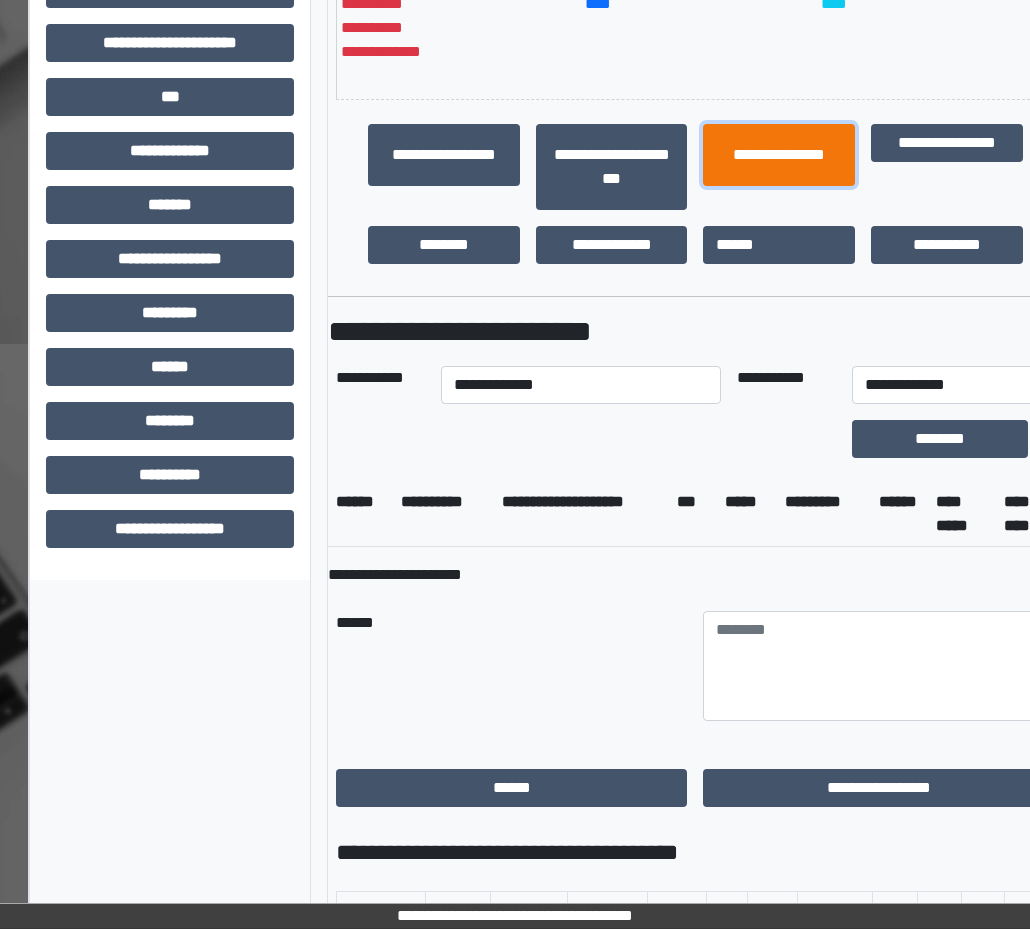 click on "**********" at bounding box center [779, 155] 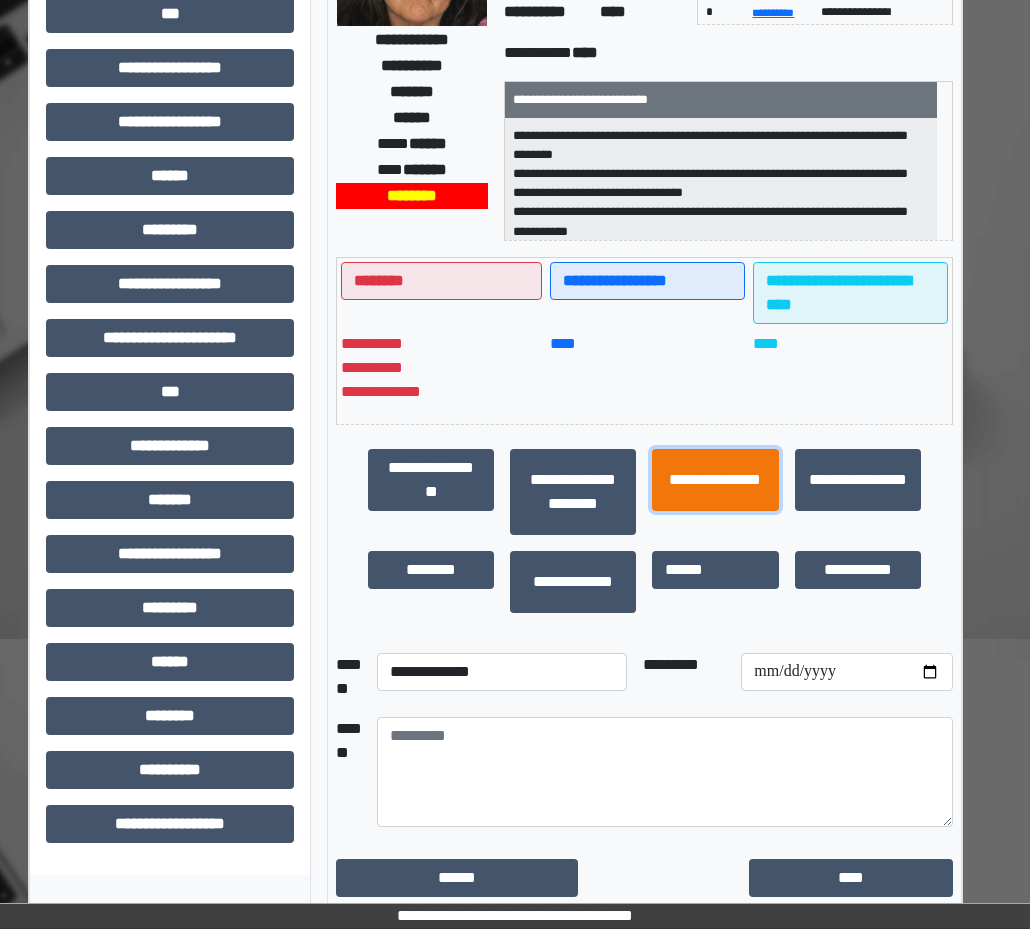 scroll, scrollTop: 305, scrollLeft: 43, axis: both 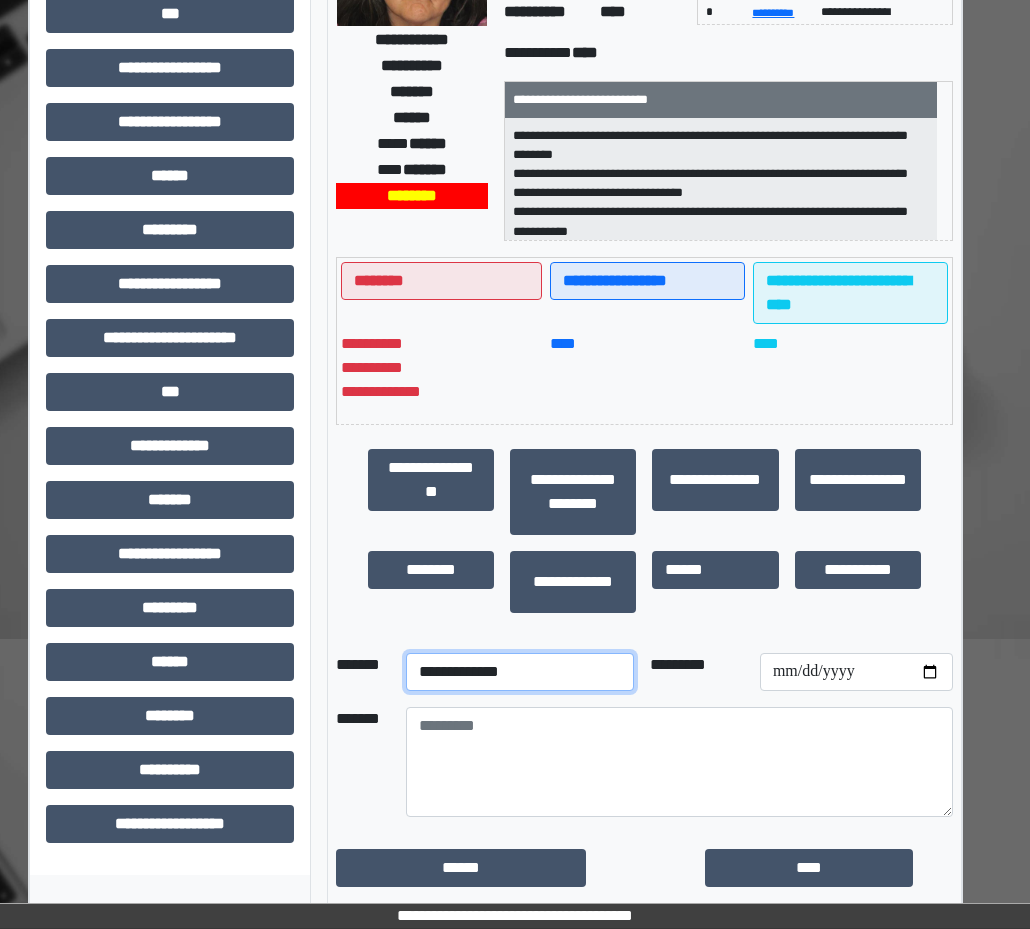 click on "**********" at bounding box center (520, 672) 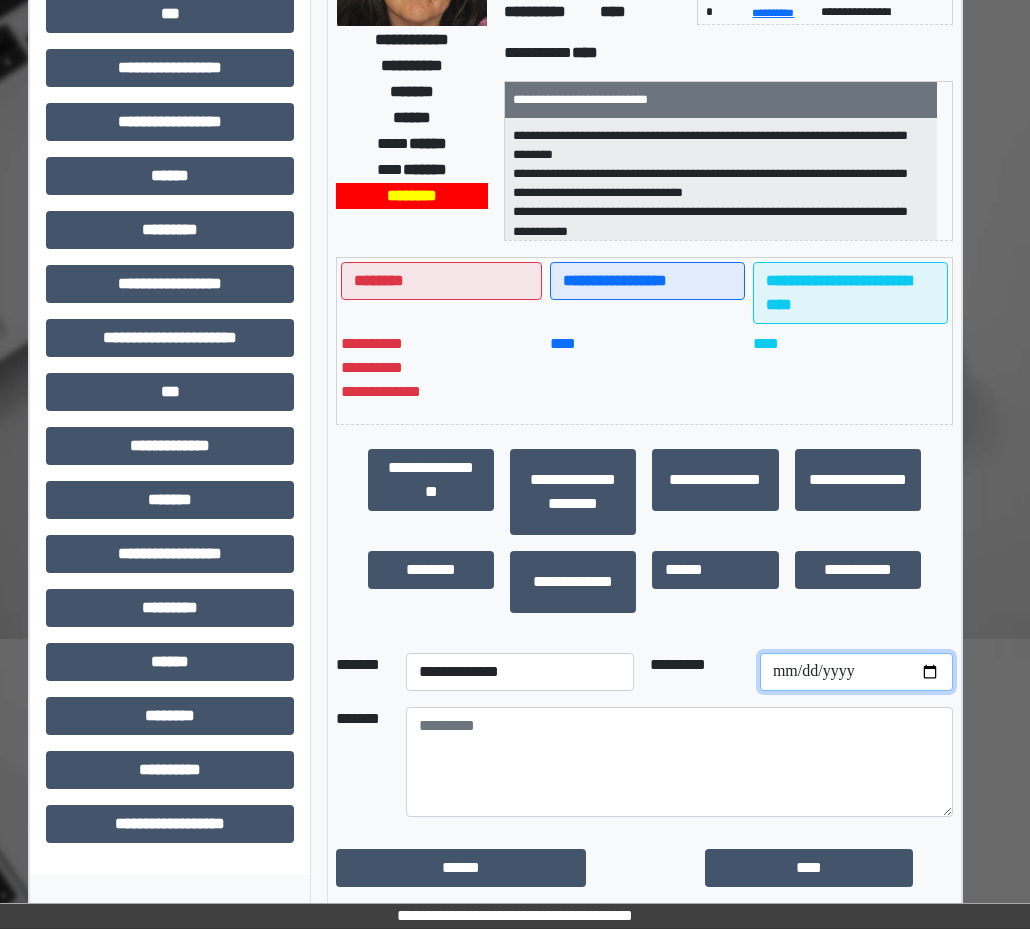 click at bounding box center (856, 672) 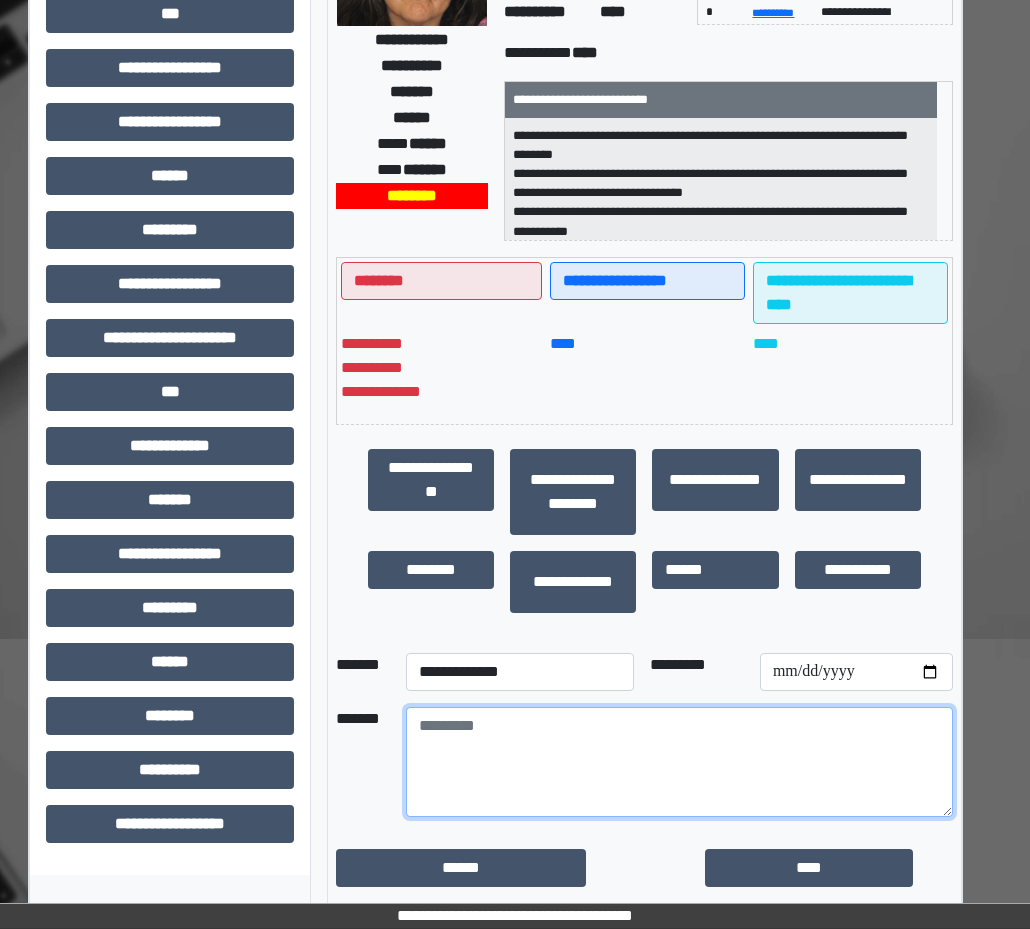 drag, startPoint x: 709, startPoint y: 735, endPoint x: 645, endPoint y: 711, distance: 68.35203 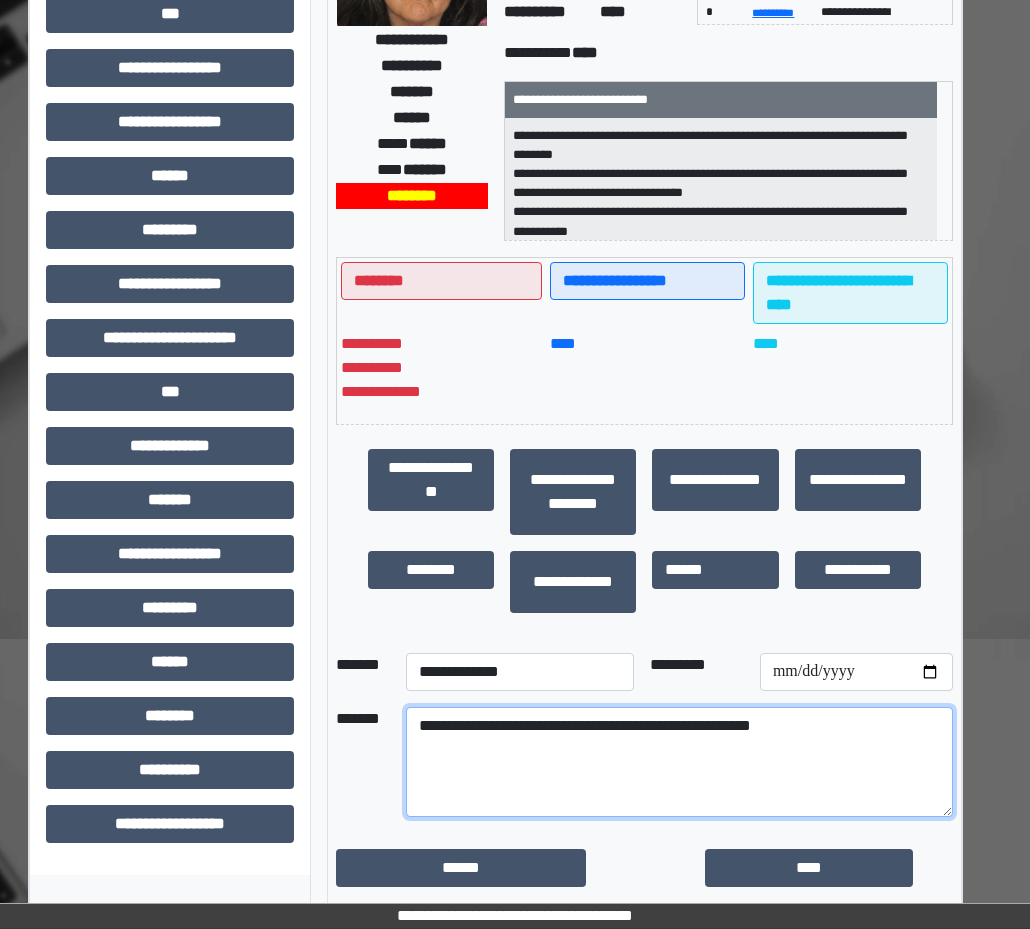 click on "**********" at bounding box center [679, 762] 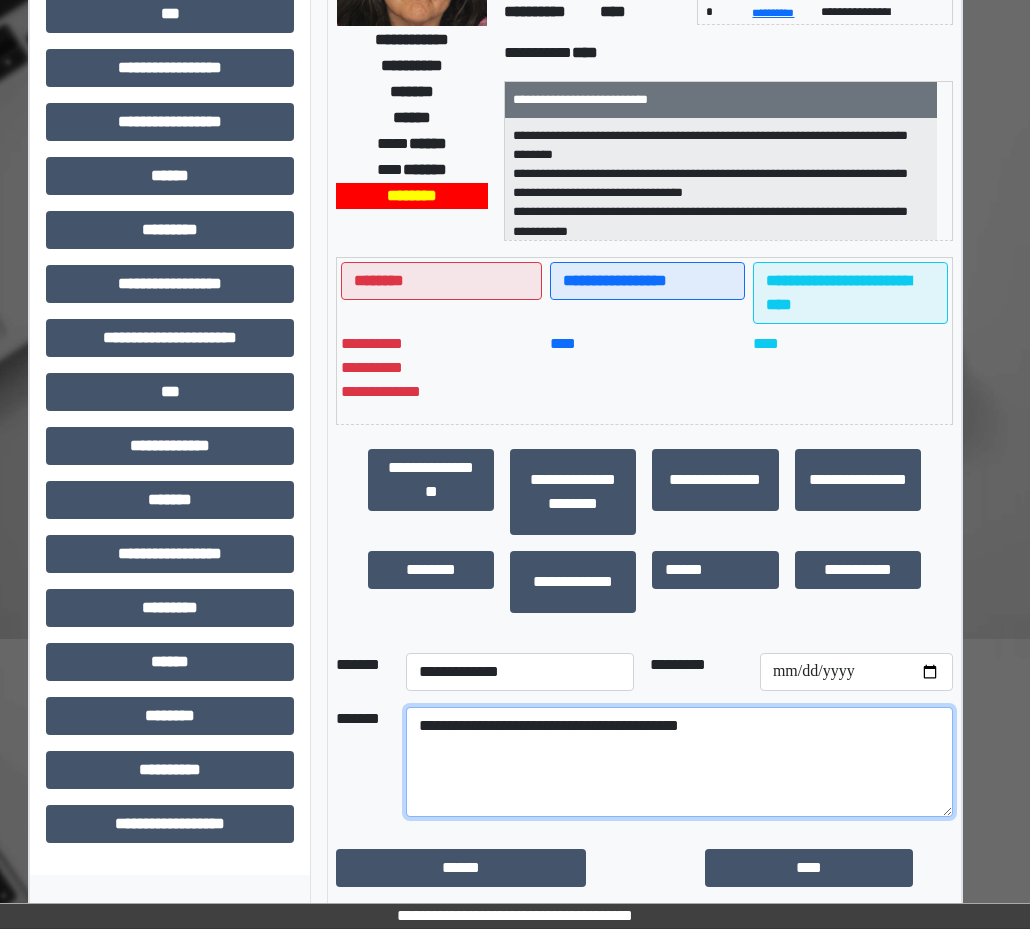 click on "**********" at bounding box center [679, 762] 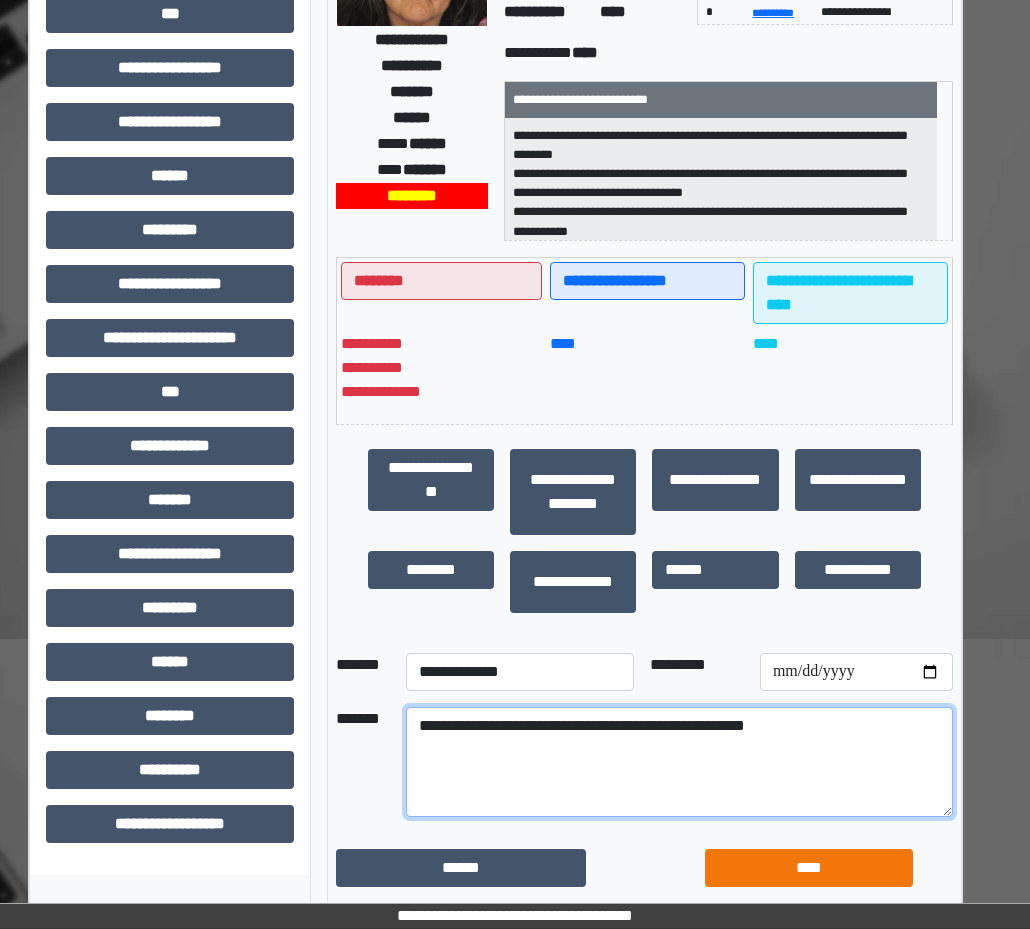 type on "**********" 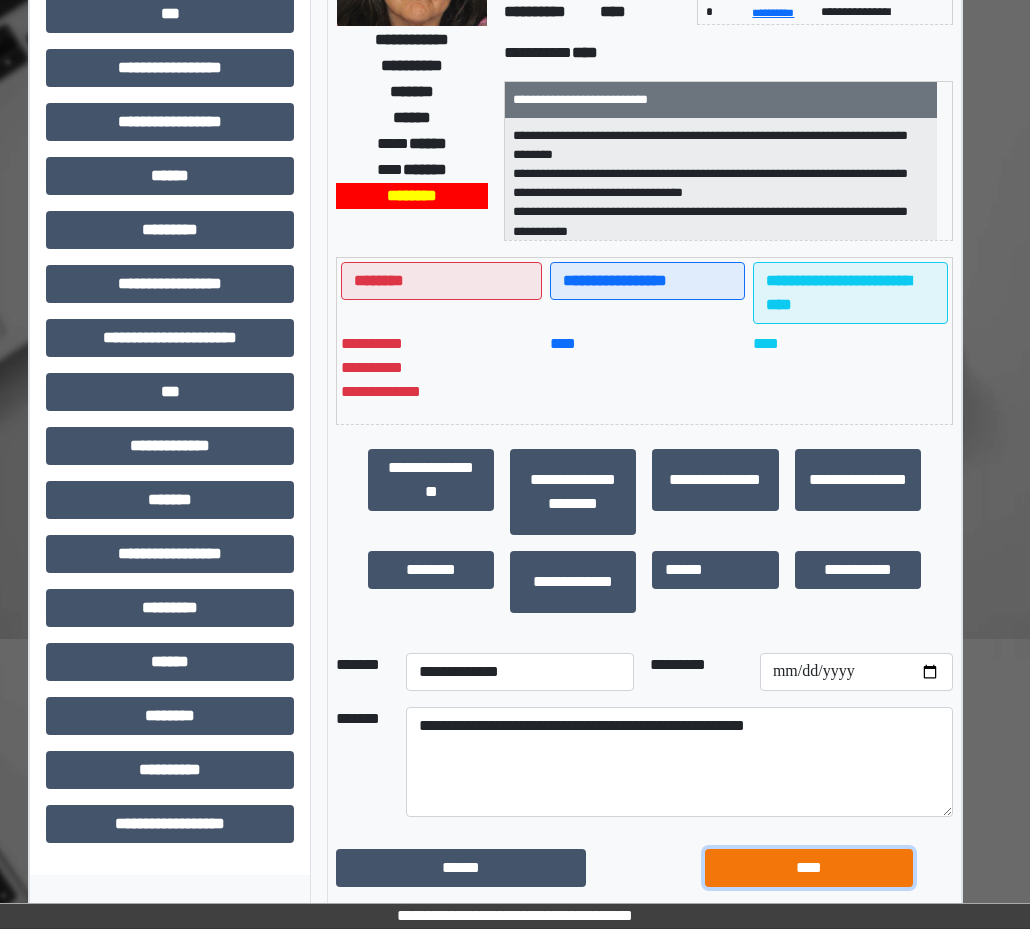 click on "****" at bounding box center (809, 868) 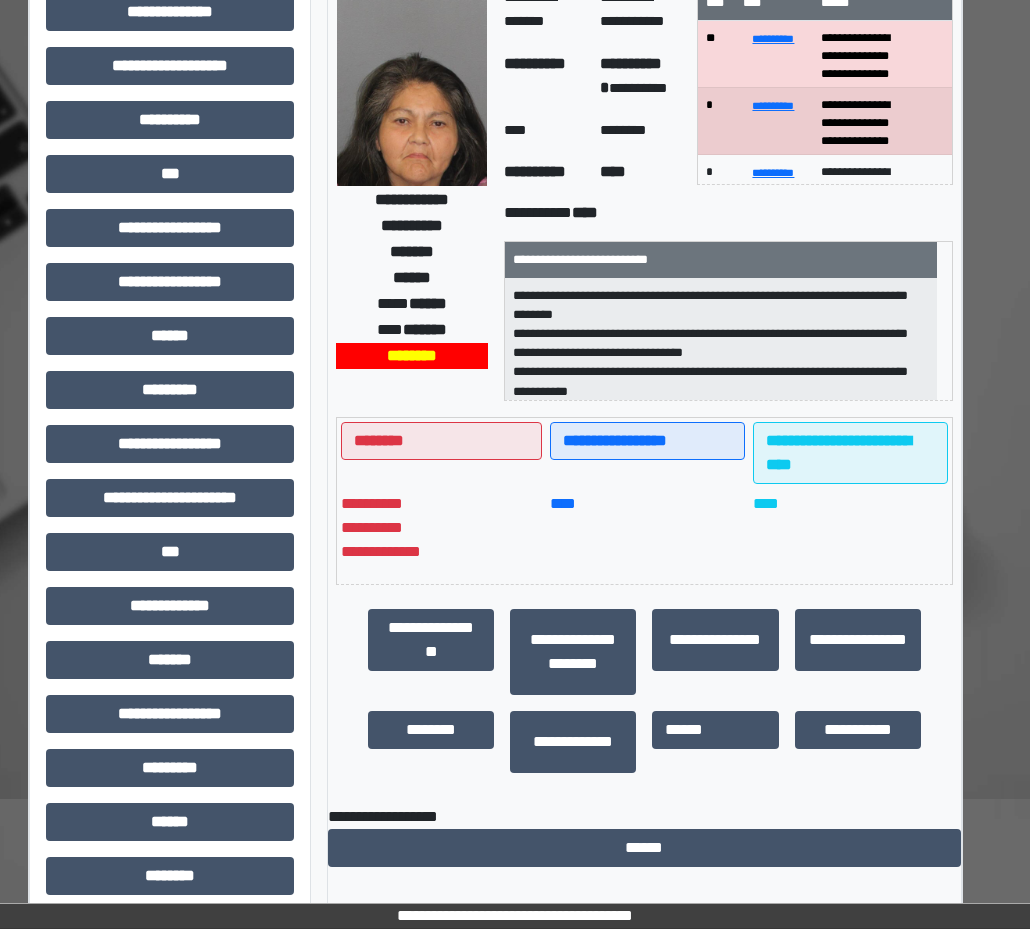 scroll, scrollTop: 0, scrollLeft: 43, axis: horizontal 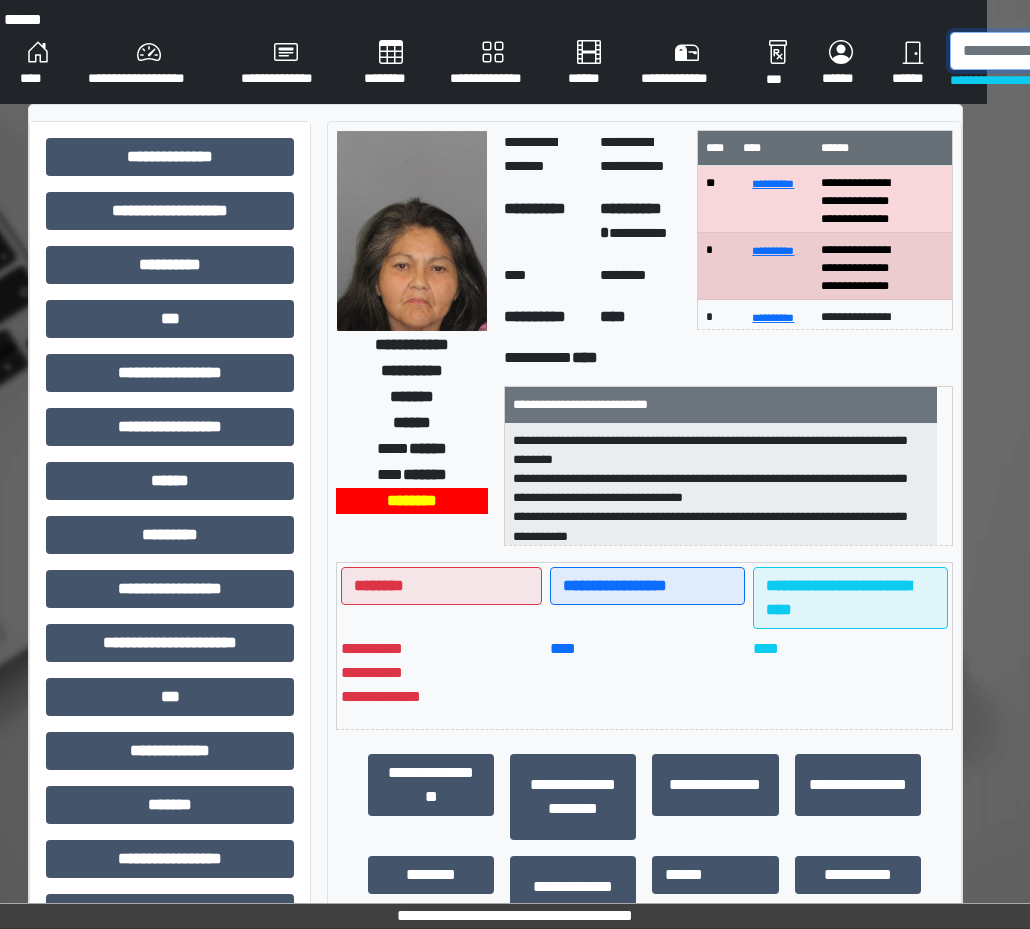 click at bounding box center (1053, 51) 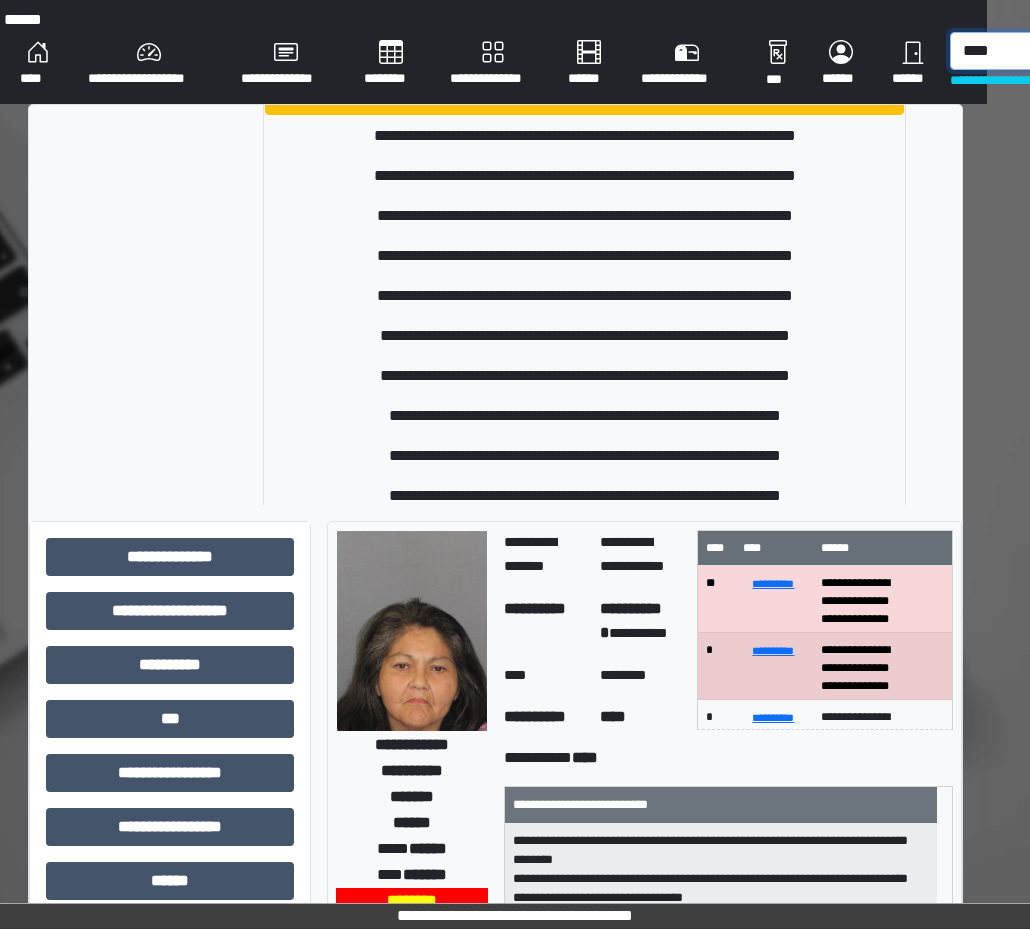 scroll, scrollTop: 1100, scrollLeft: 0, axis: vertical 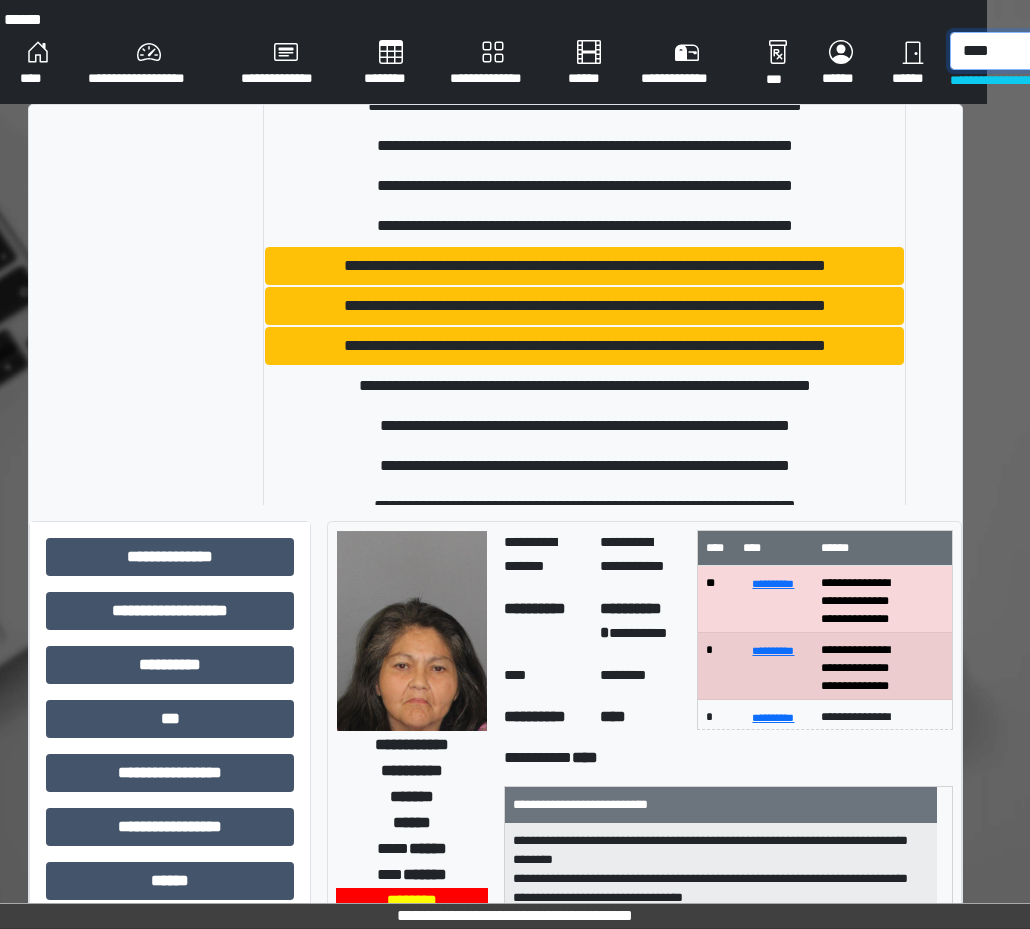 drag, startPoint x: 1009, startPoint y: 58, endPoint x: 722, endPoint y: 64, distance: 287.0627 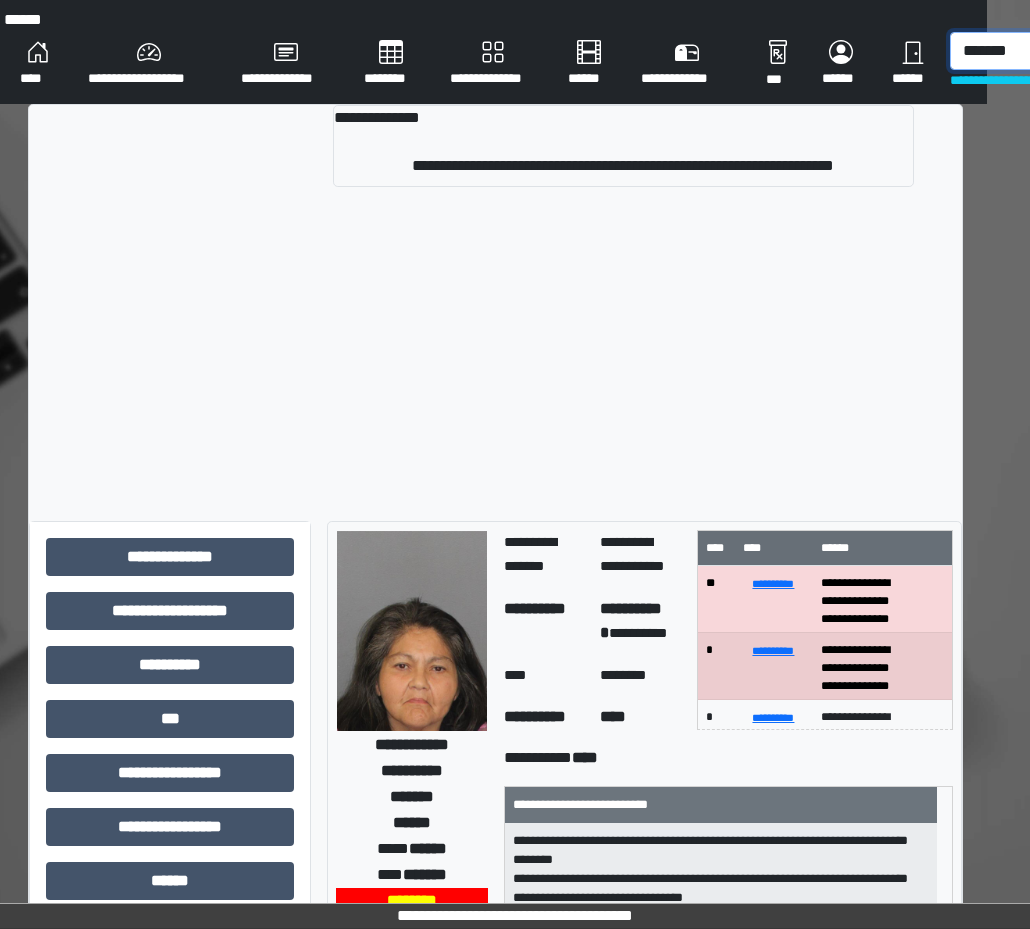 type on "*******" 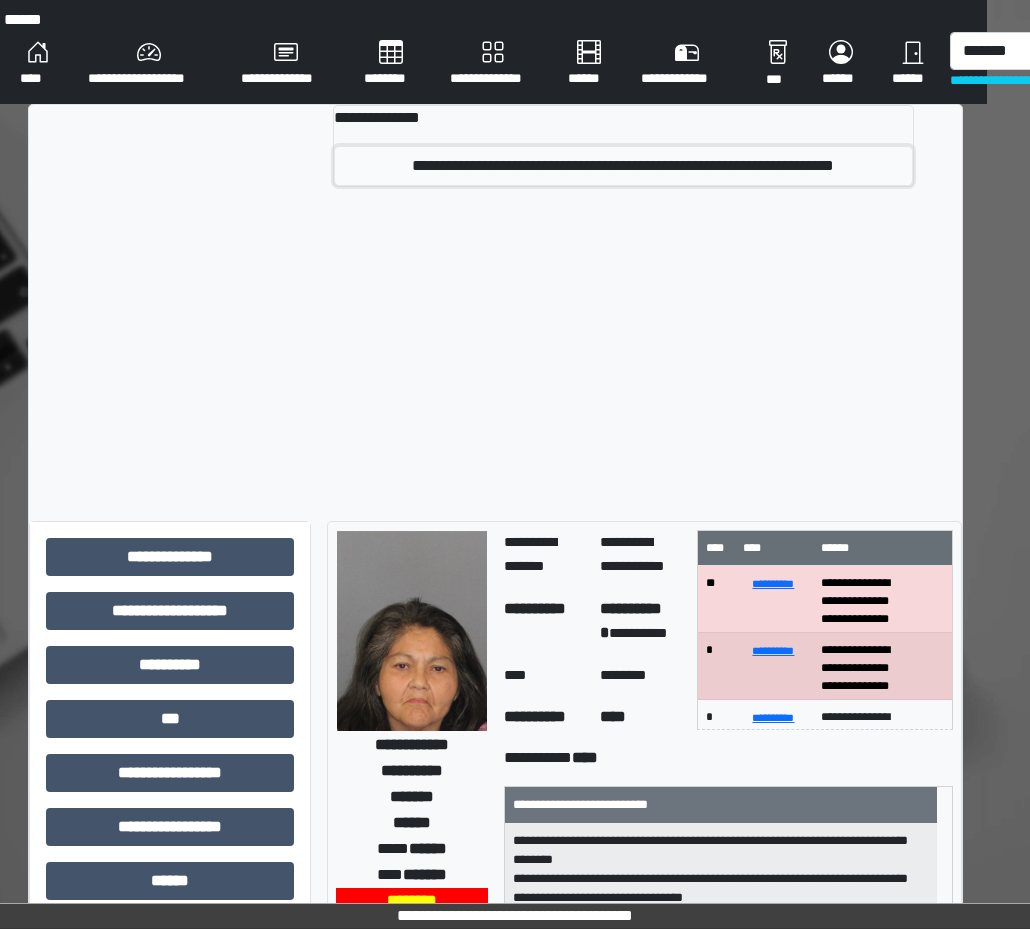 click on "**********" at bounding box center [623, 166] 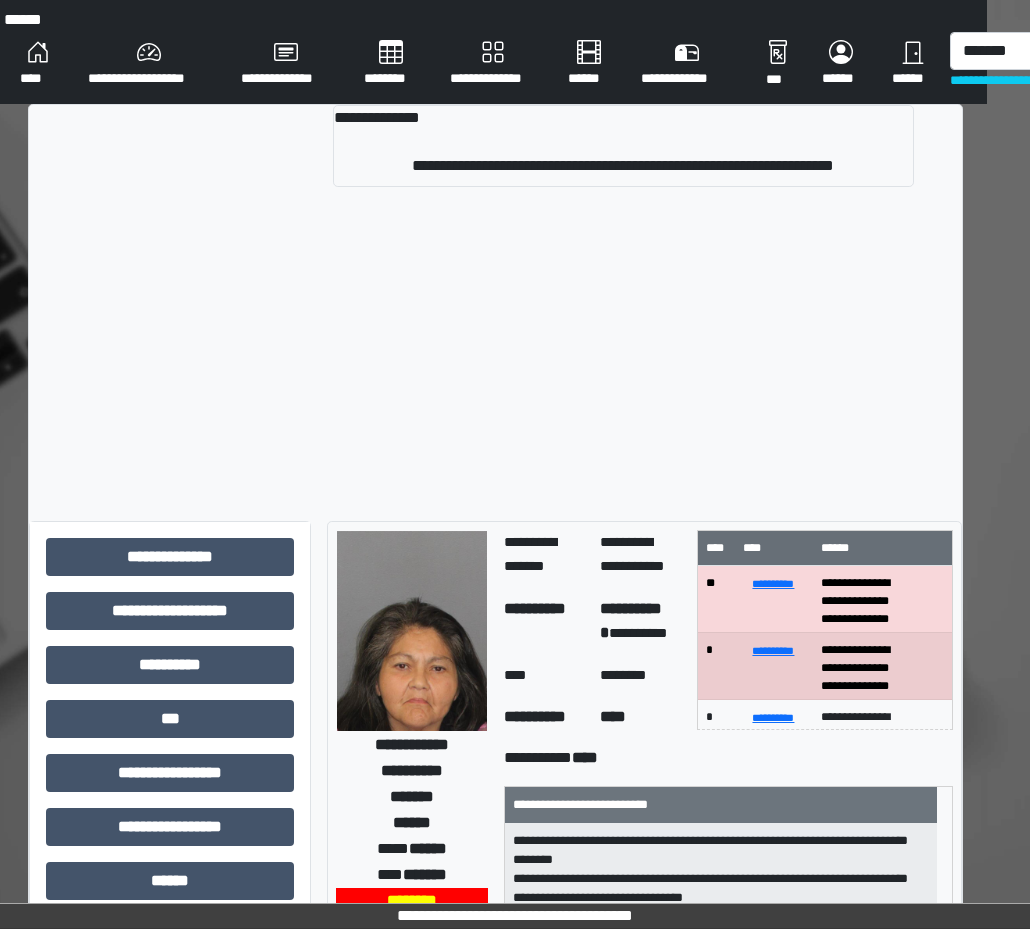 type 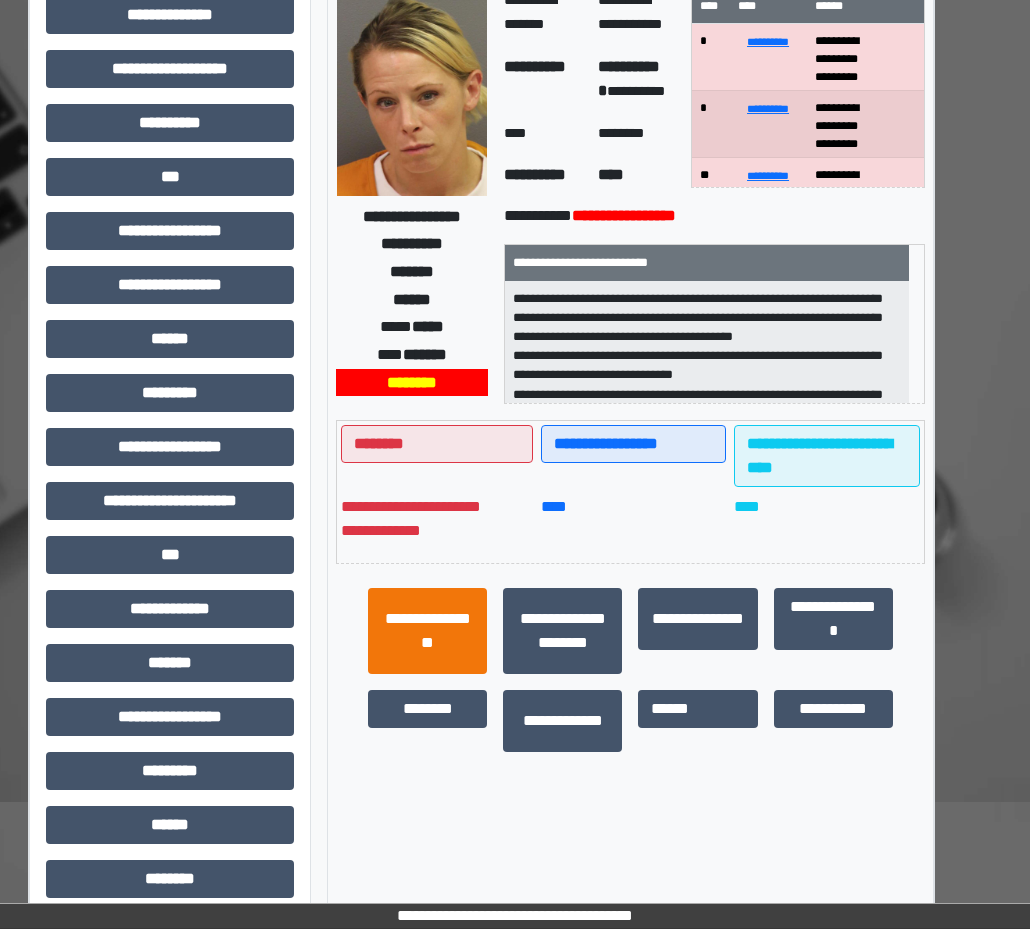 scroll, scrollTop: 269, scrollLeft: 43, axis: both 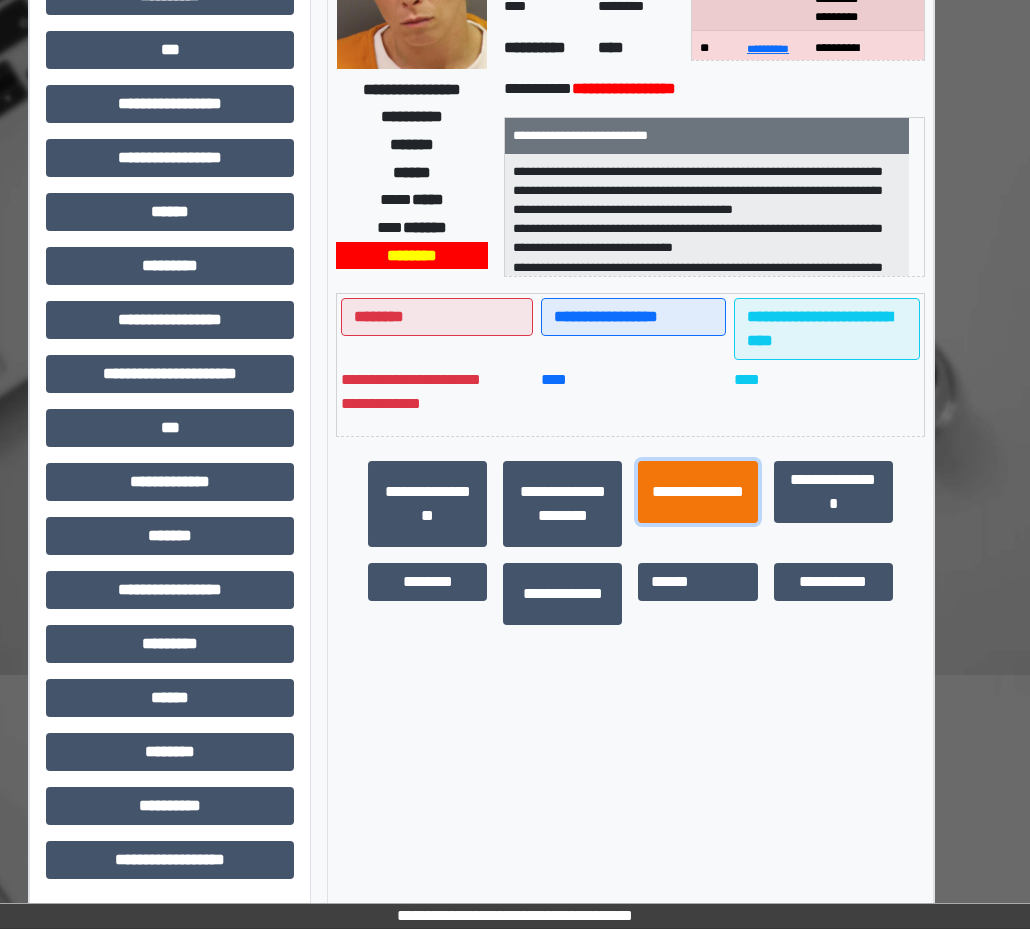 click on "**********" at bounding box center [697, 492] 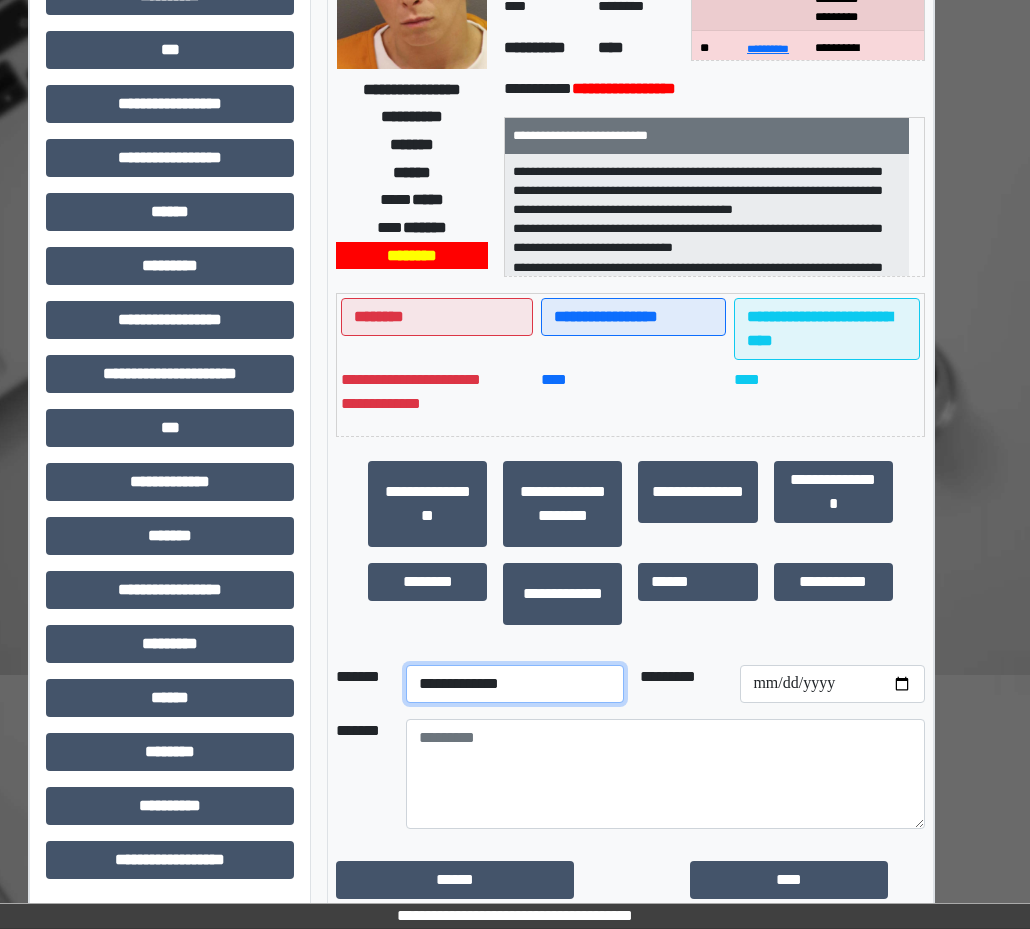 click on "**********" at bounding box center (515, 684) 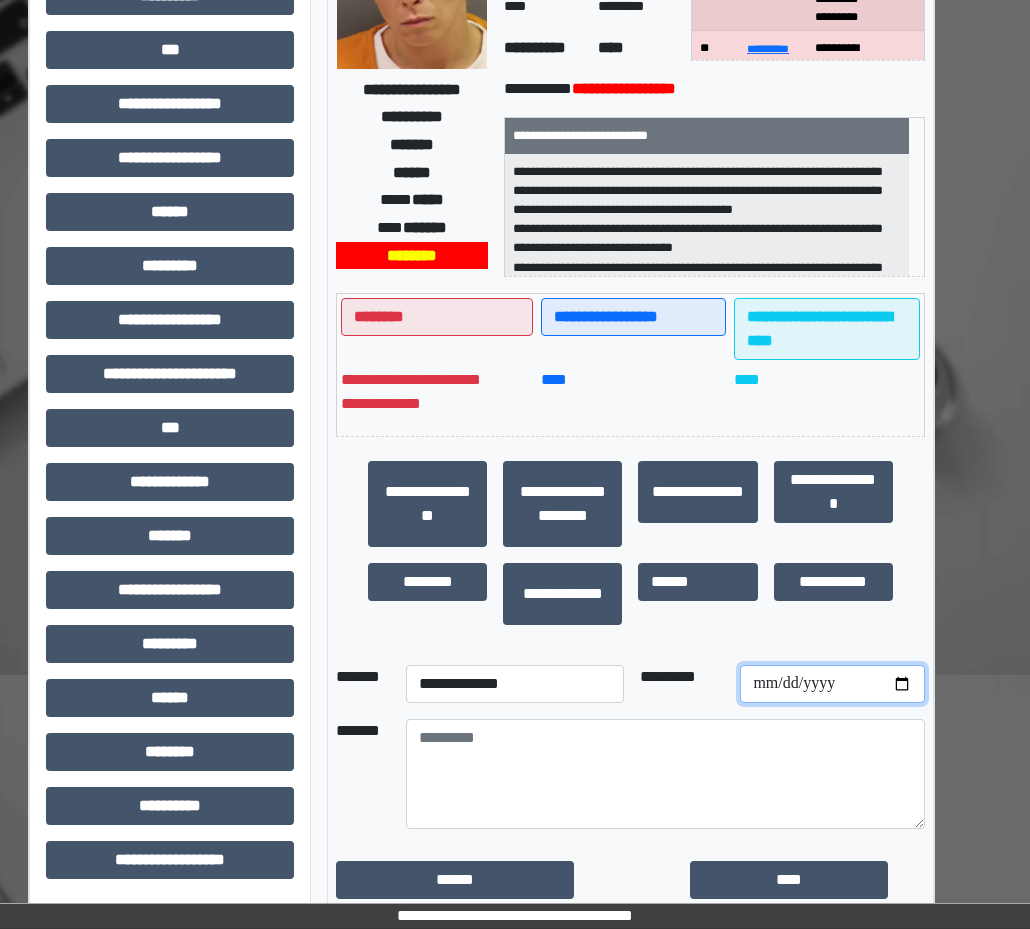 click at bounding box center (832, 684) 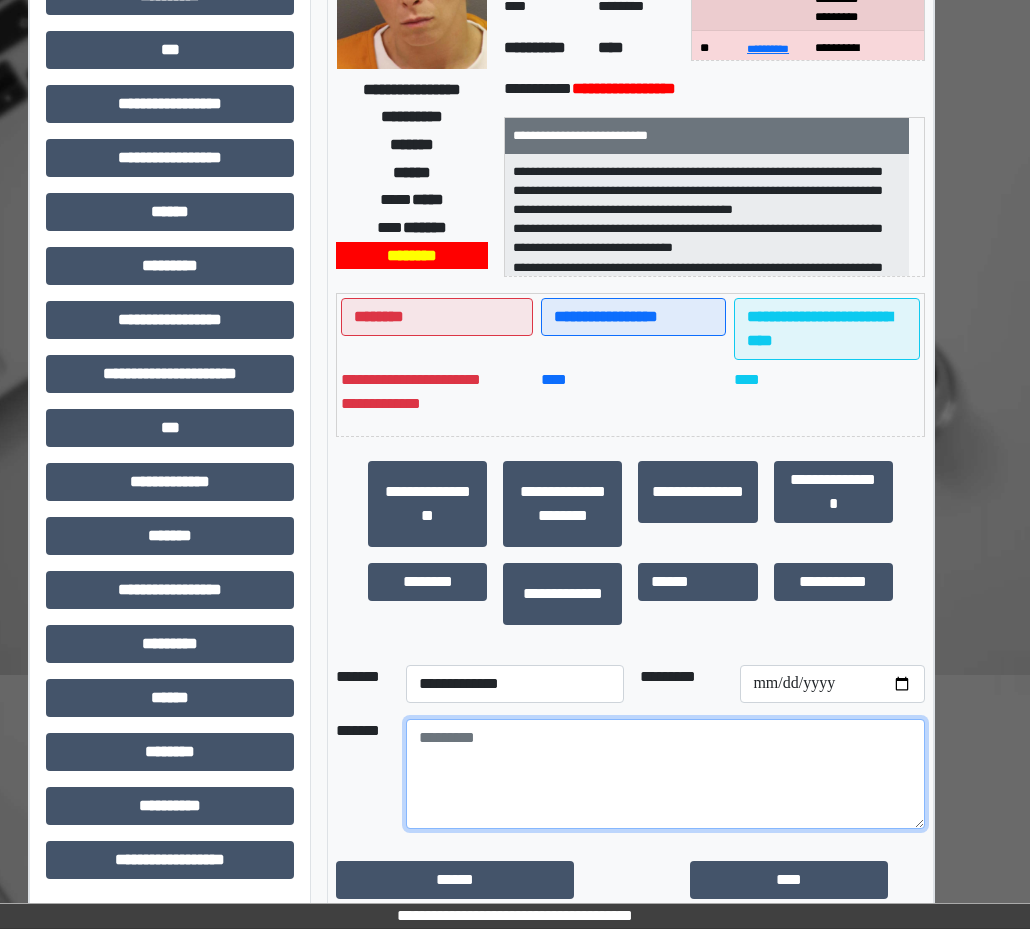 click at bounding box center (665, 774) 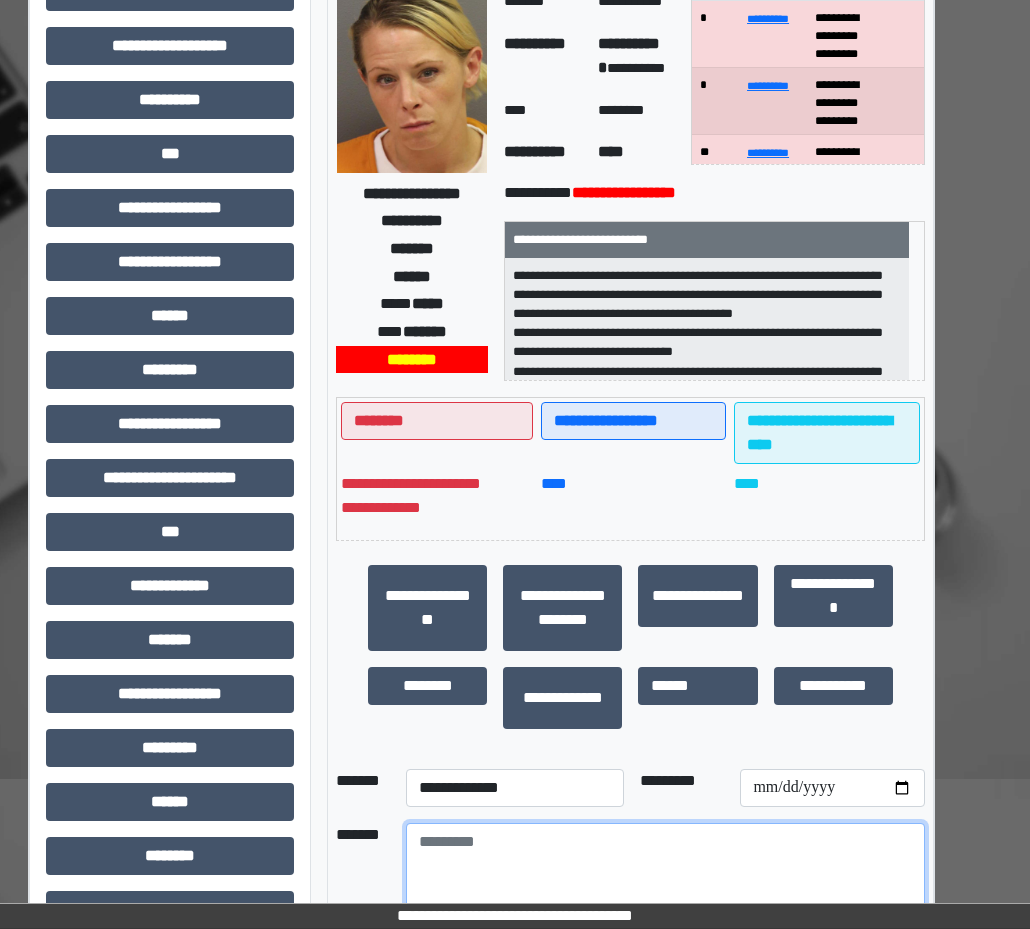 scroll, scrollTop: 0, scrollLeft: 43, axis: horizontal 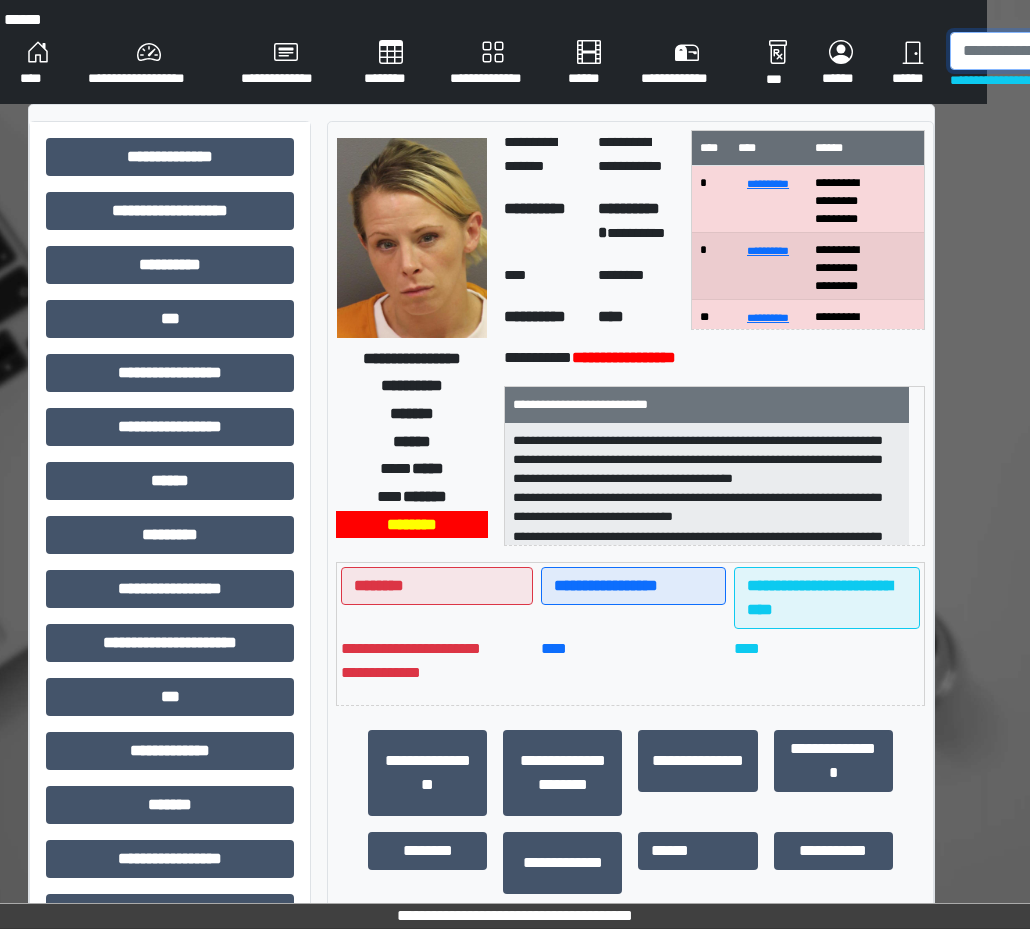 click at bounding box center [1053, 51] 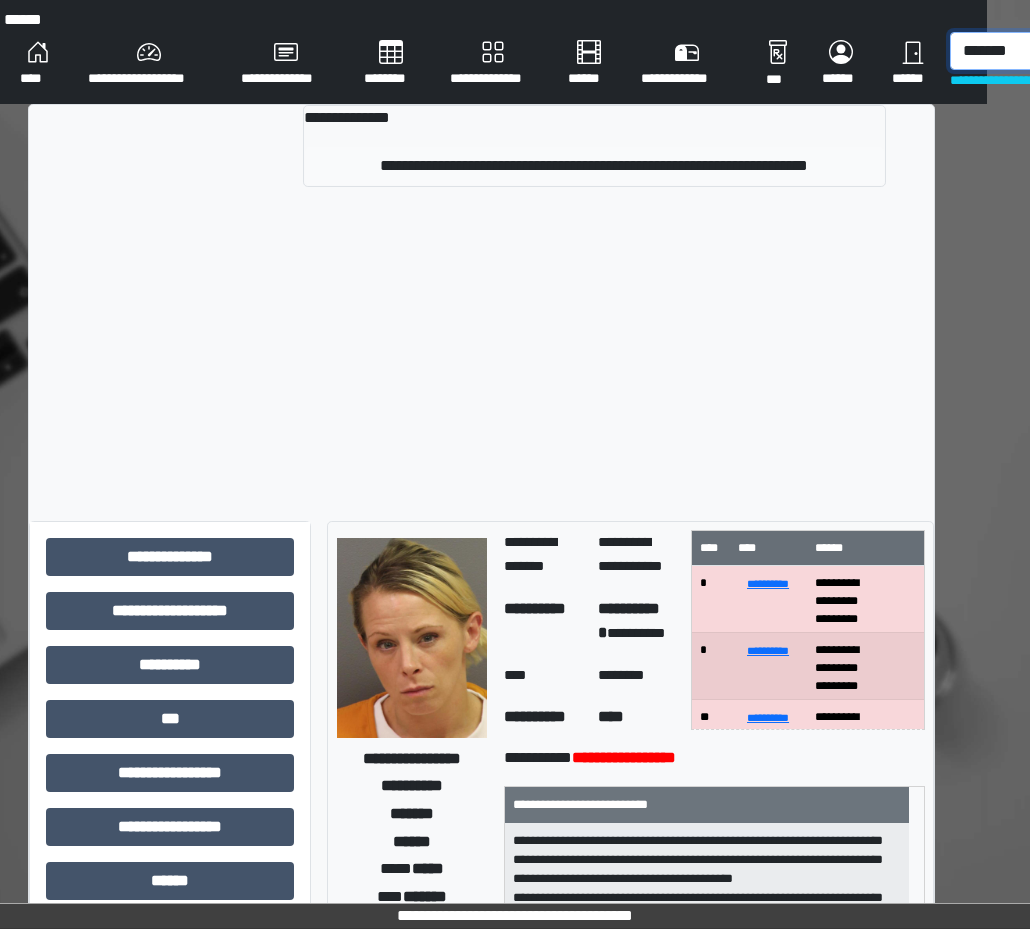 type on "*******" 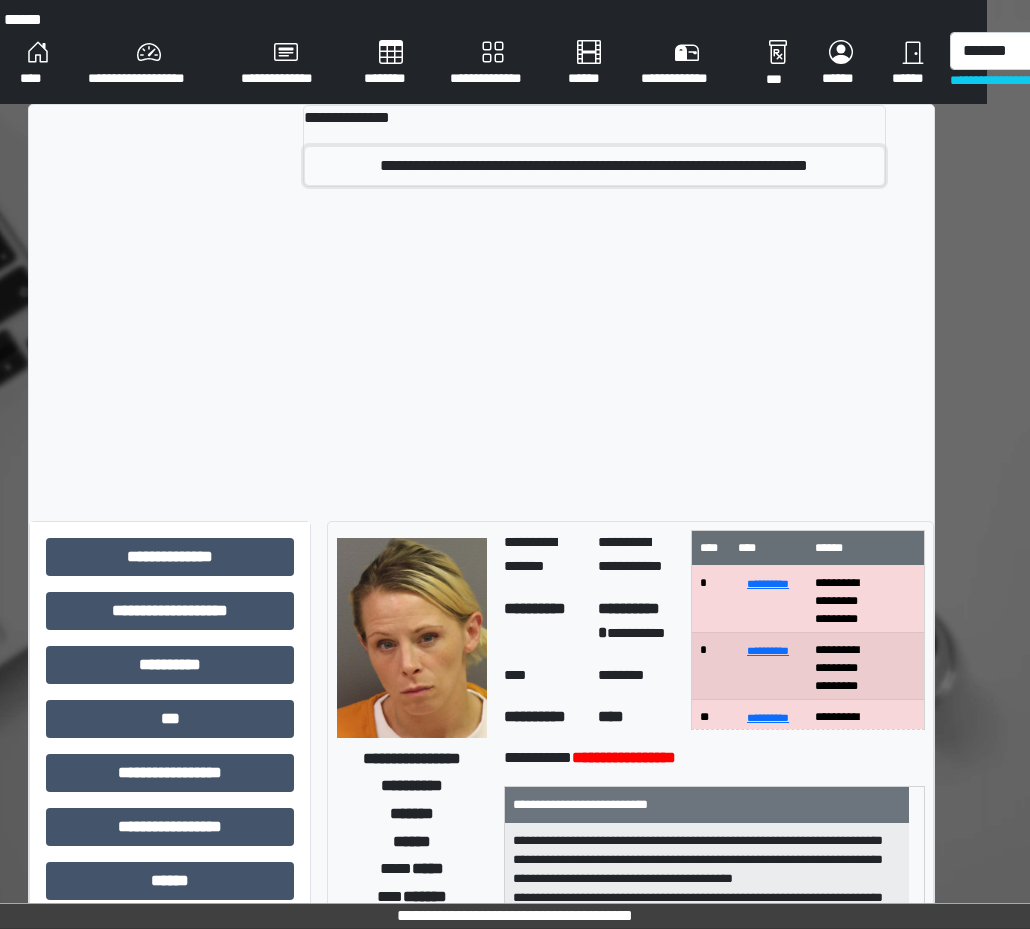 click on "**********" at bounding box center (594, 166) 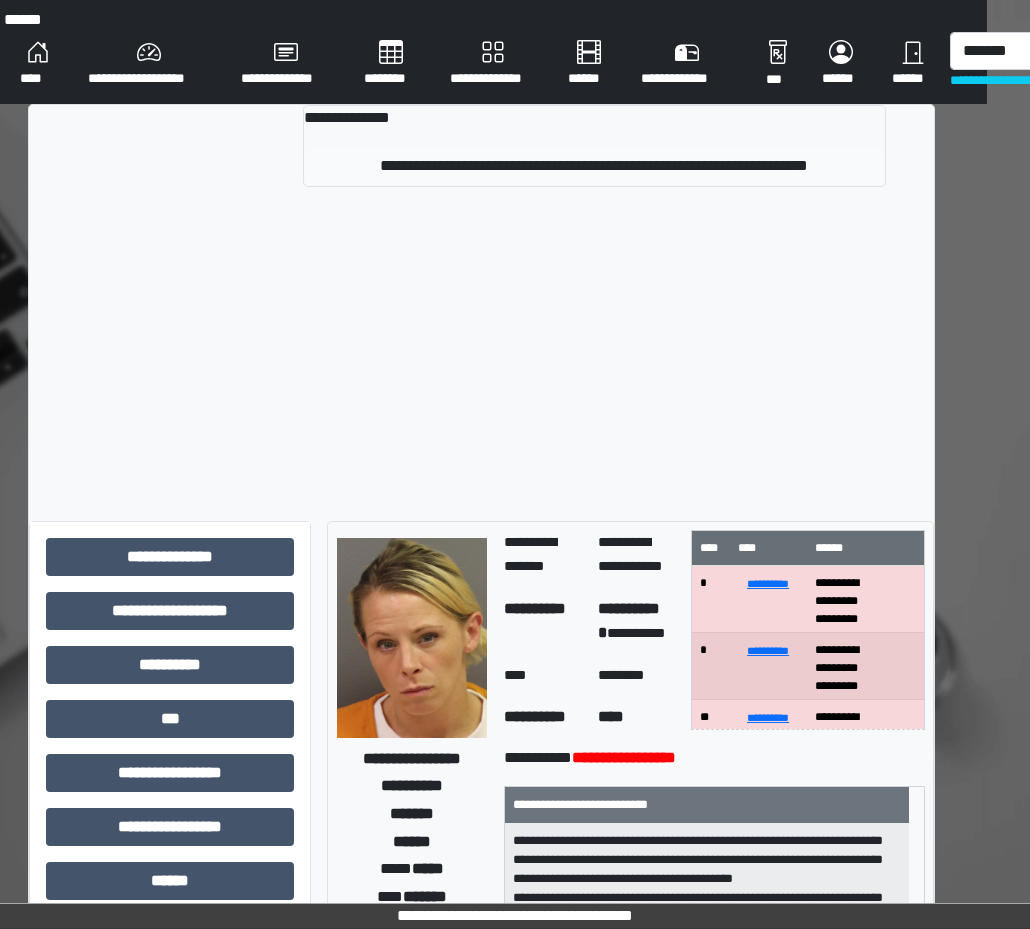 type 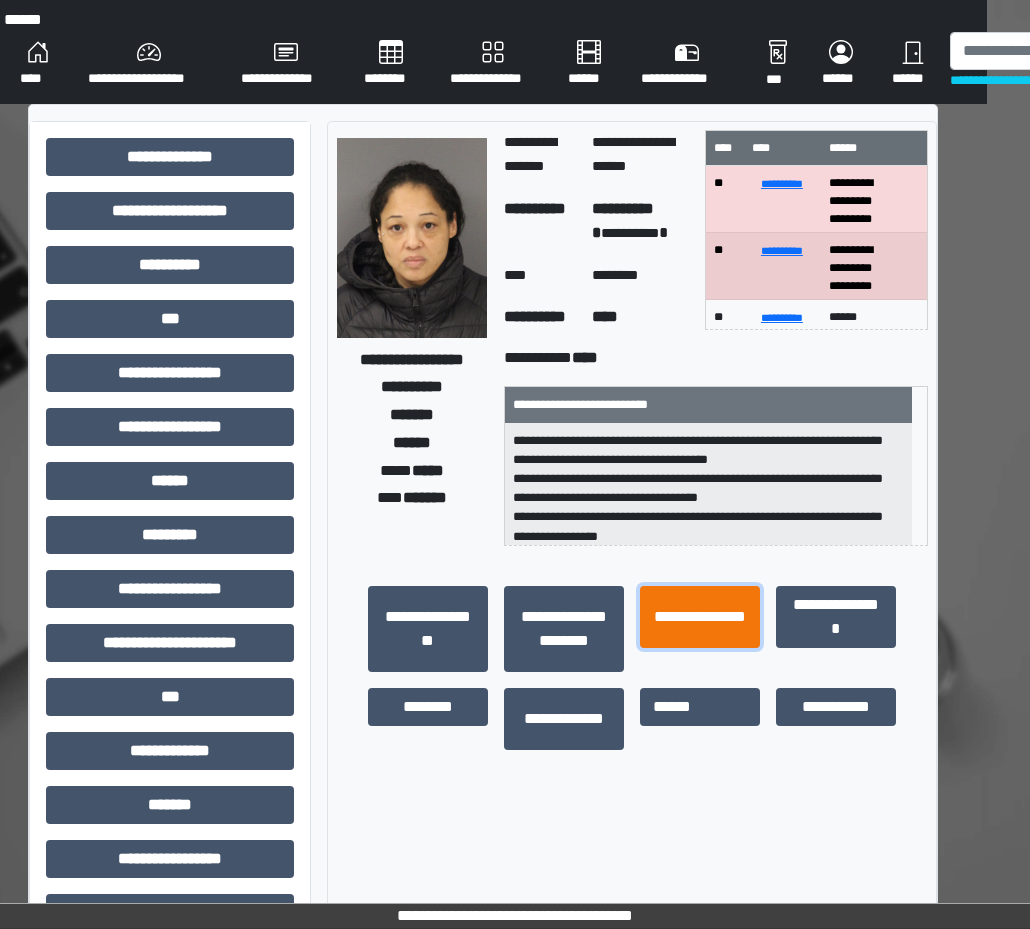 click on "**********" at bounding box center [700, 617] 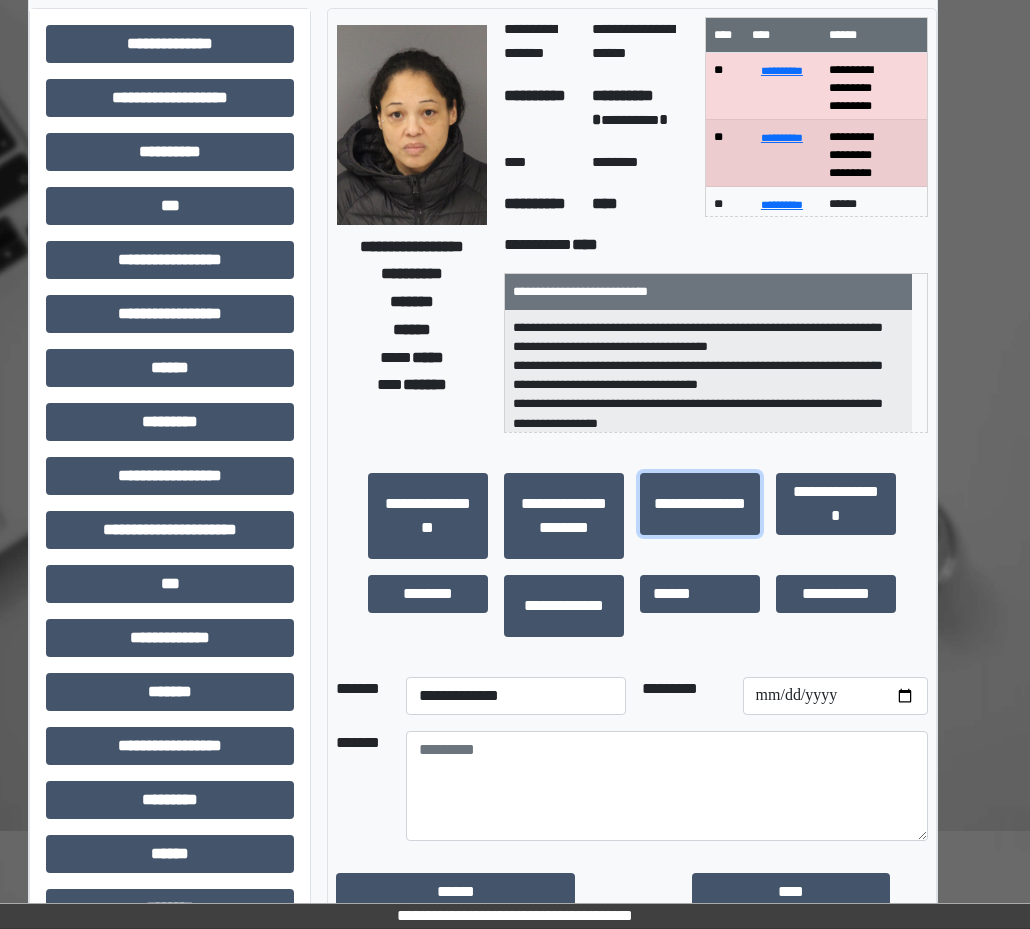 scroll, scrollTop: 269, scrollLeft: 43, axis: both 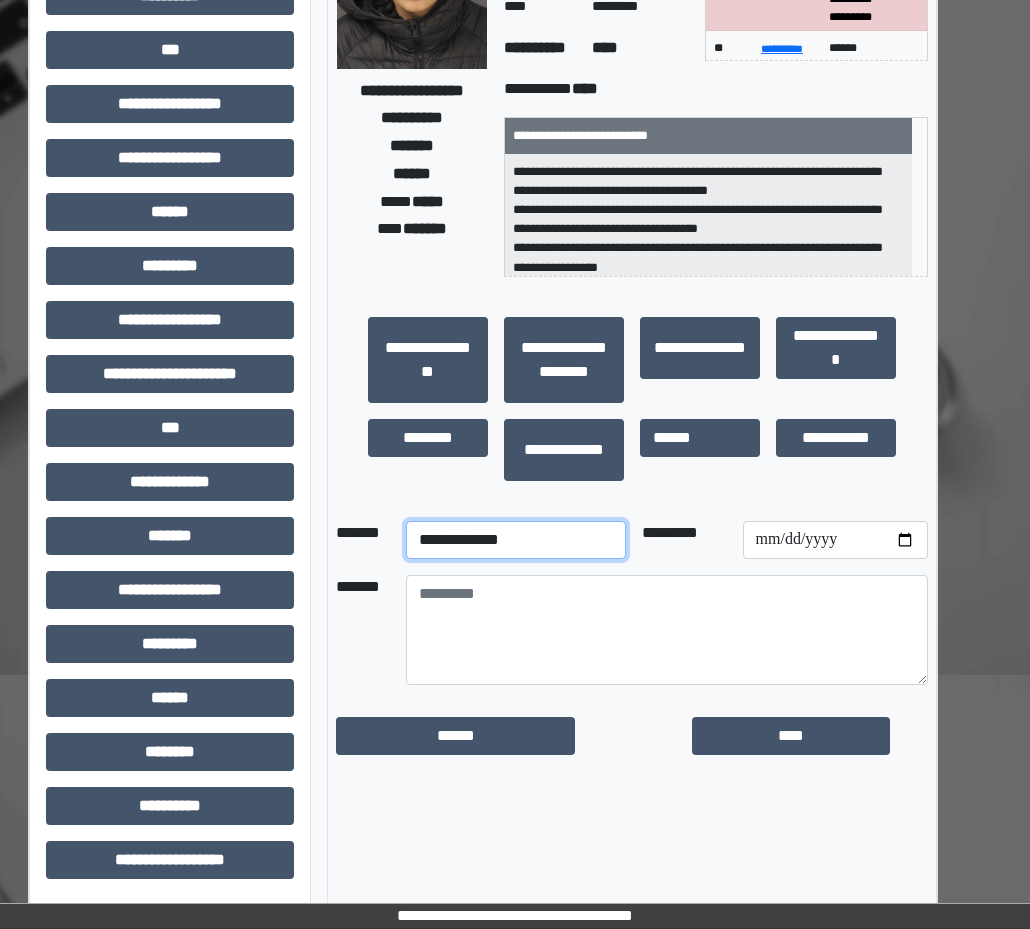 click on "**********" at bounding box center (515, 540) 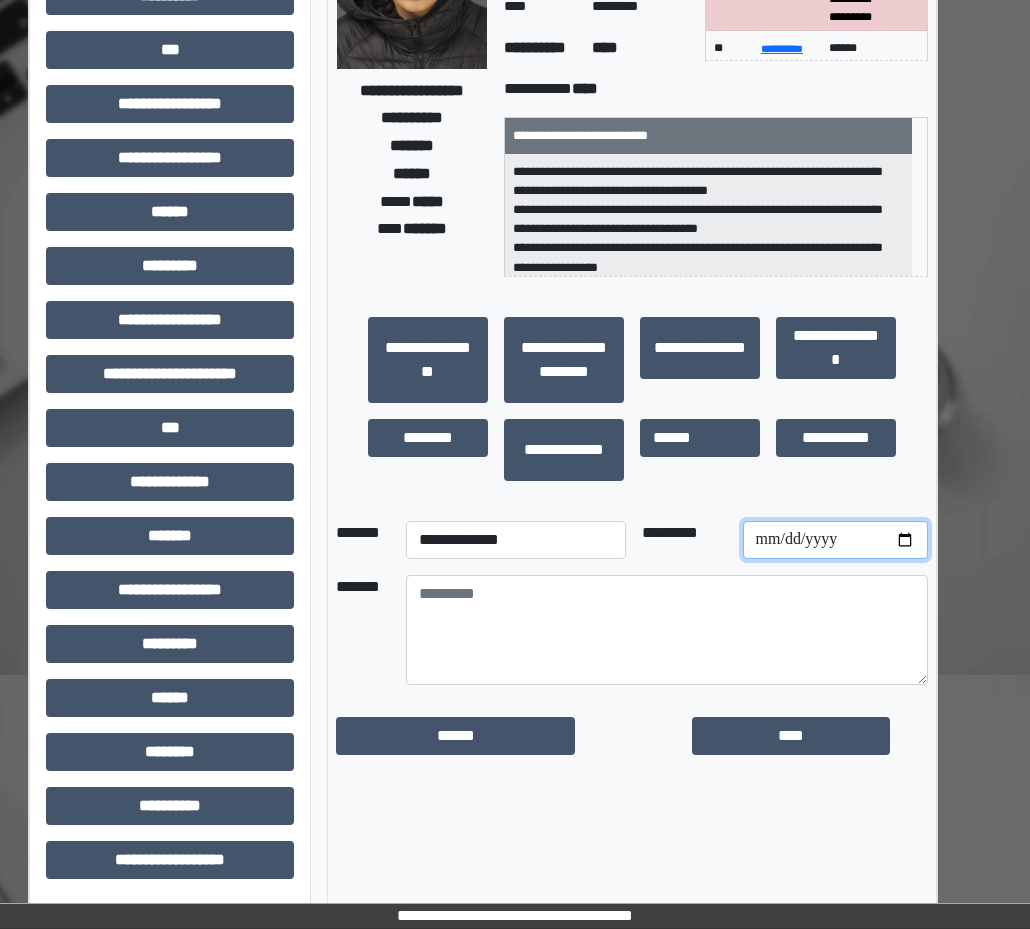 click at bounding box center (835, 540) 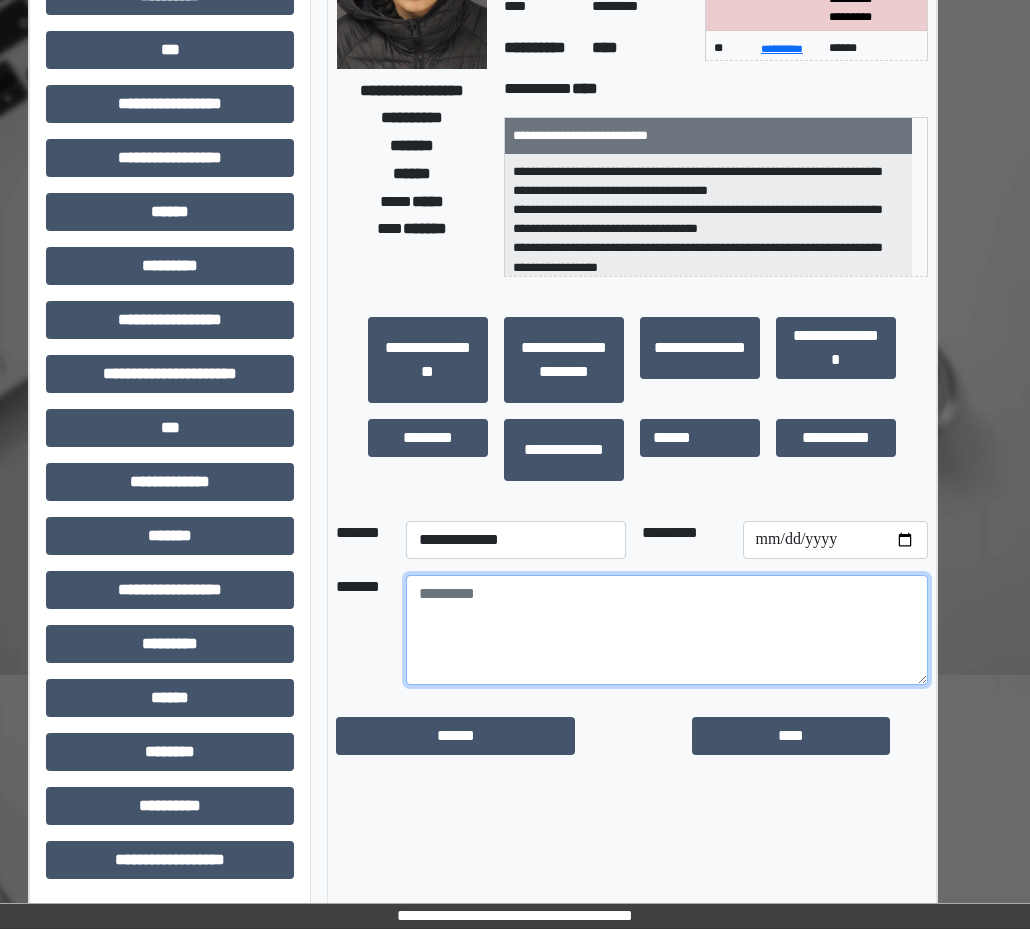 click at bounding box center (667, 630) 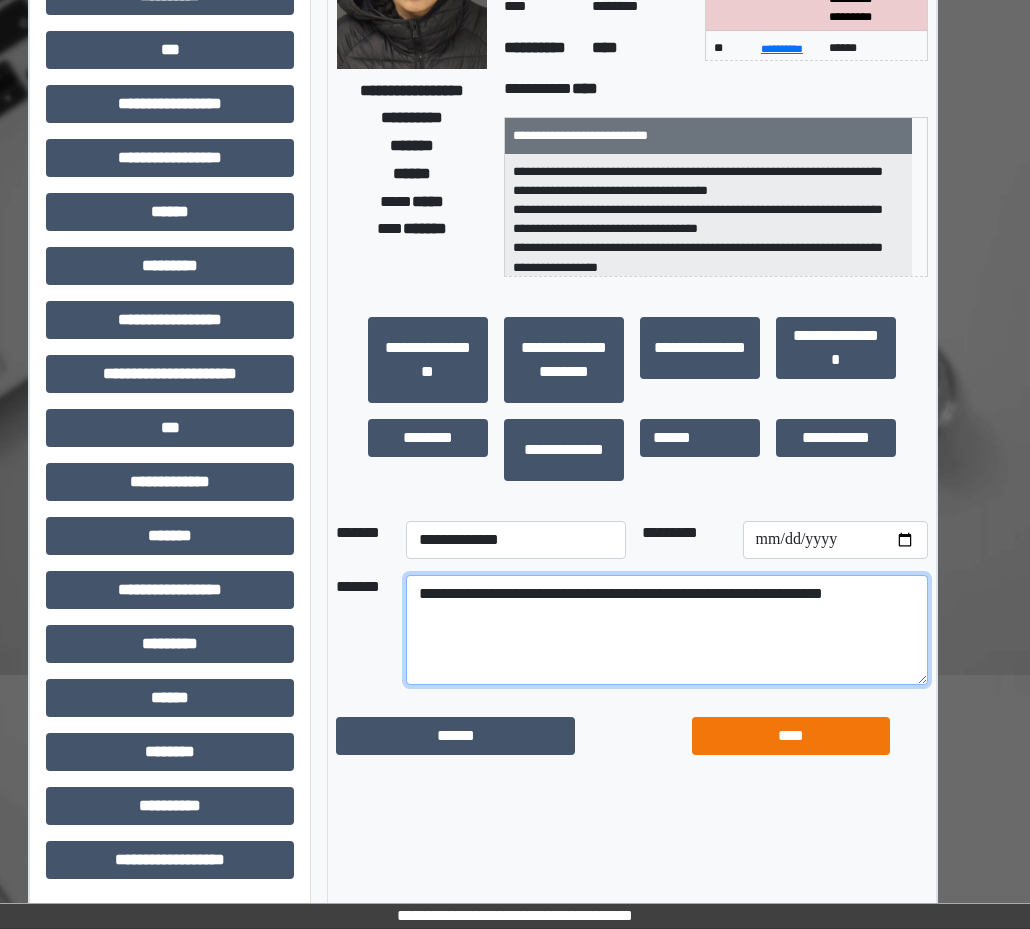 type on "**********" 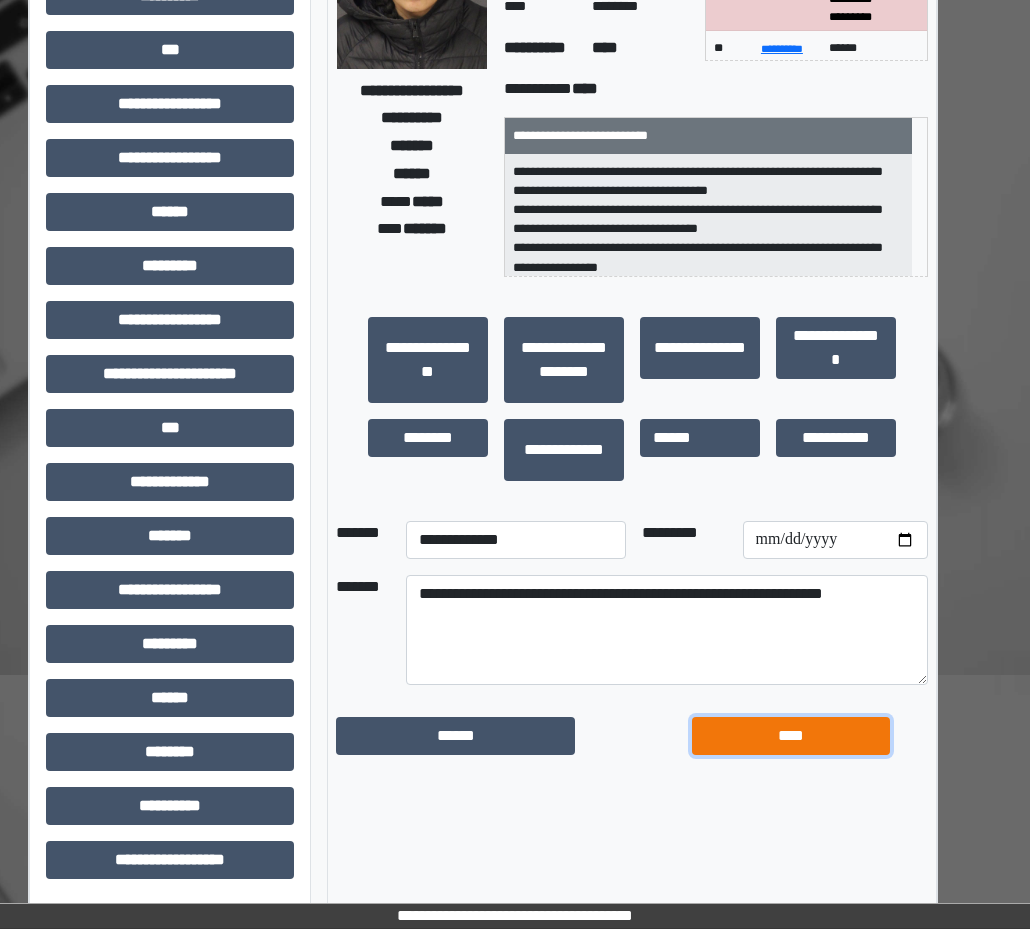 click on "****" at bounding box center (791, 736) 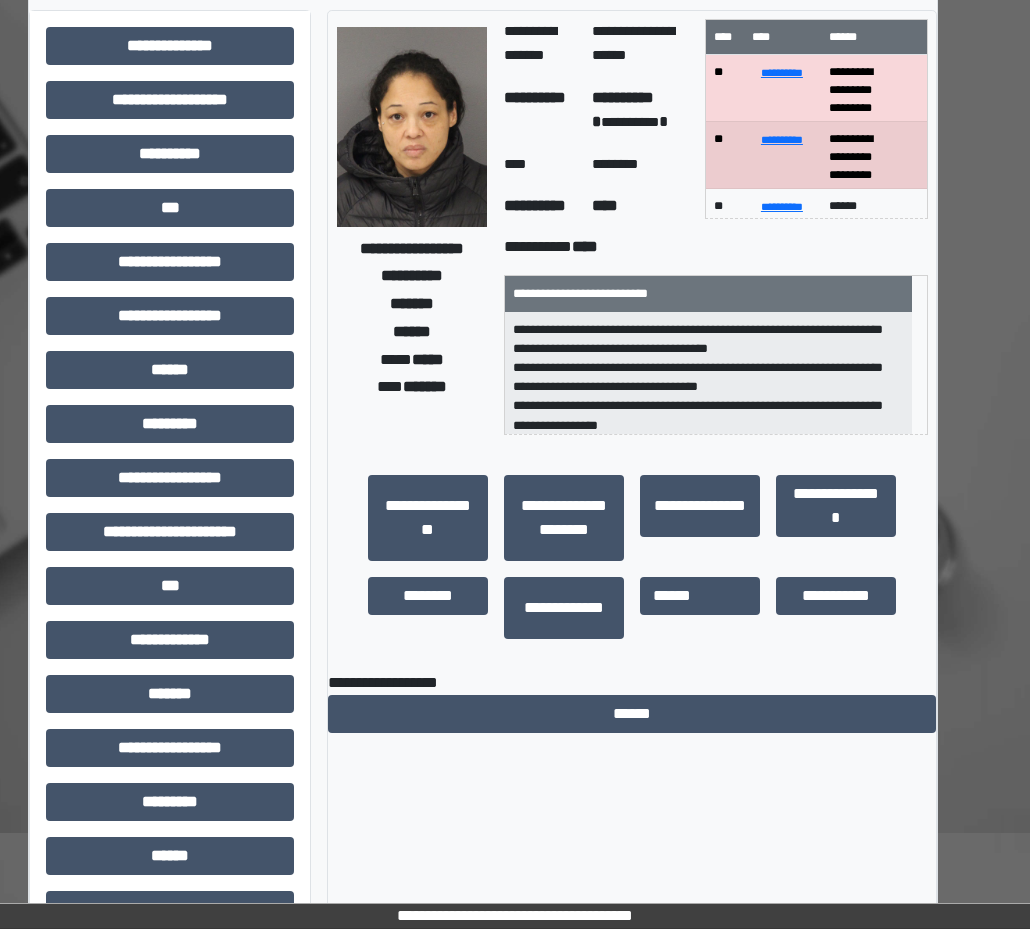 scroll, scrollTop: 0, scrollLeft: 43, axis: horizontal 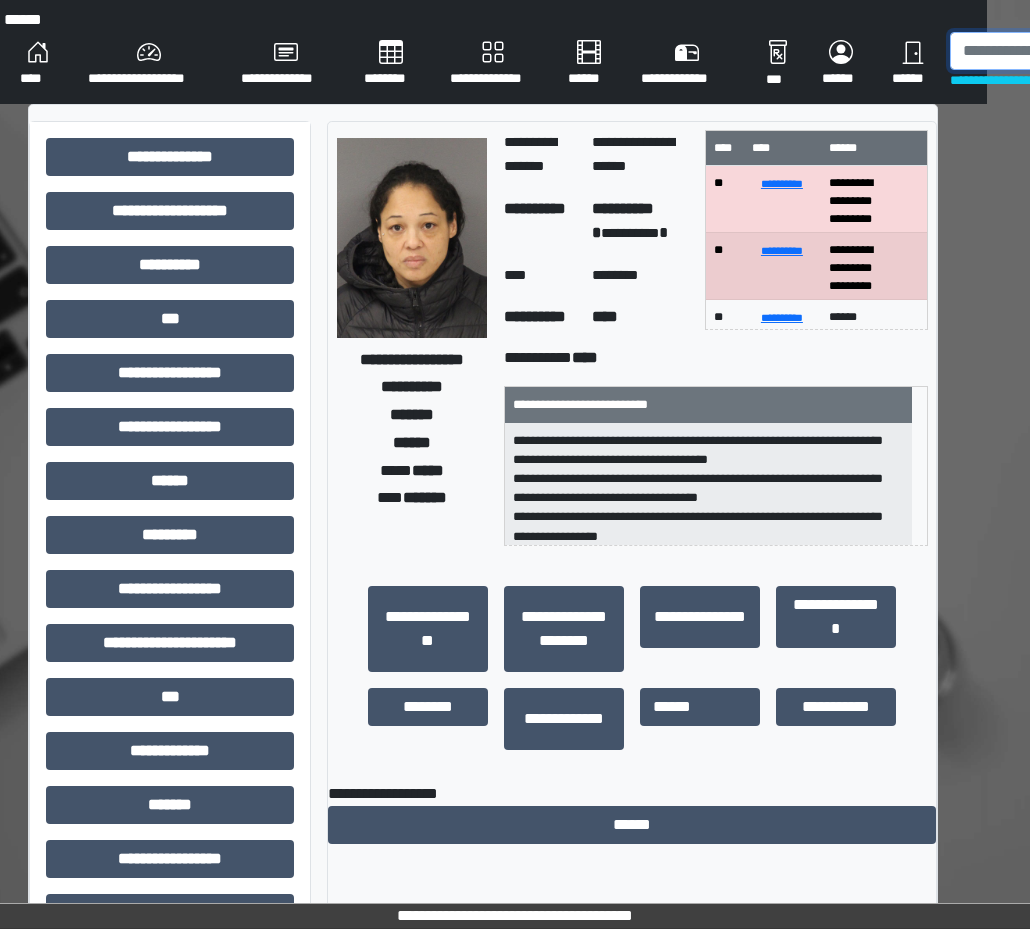 click at bounding box center (1053, 51) 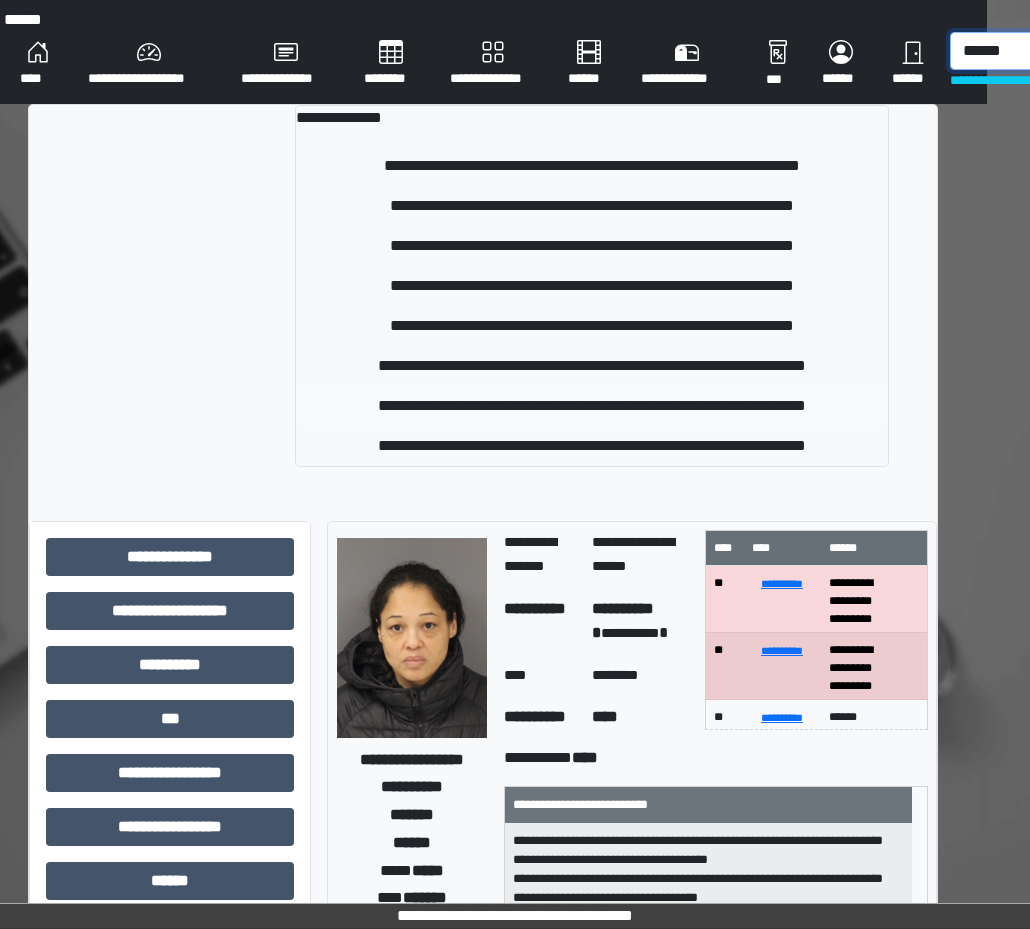 type on "******" 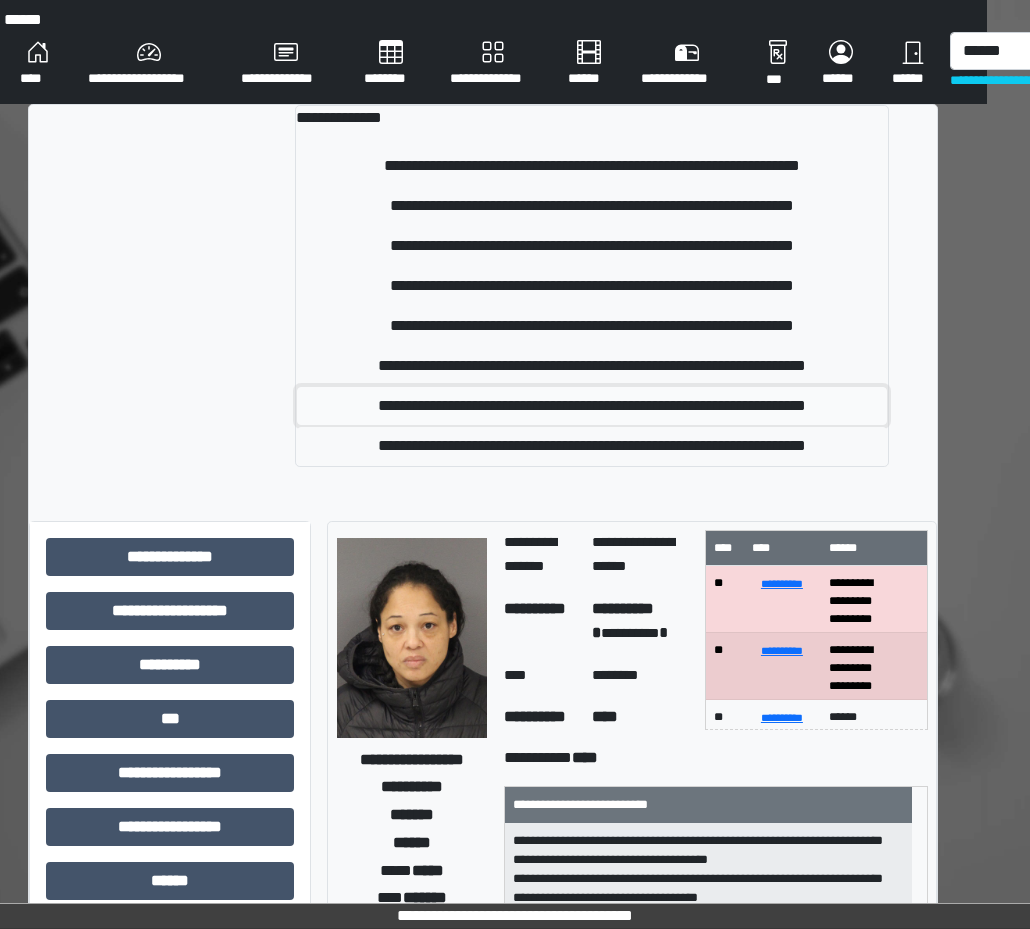 click on "**********" at bounding box center [592, 406] 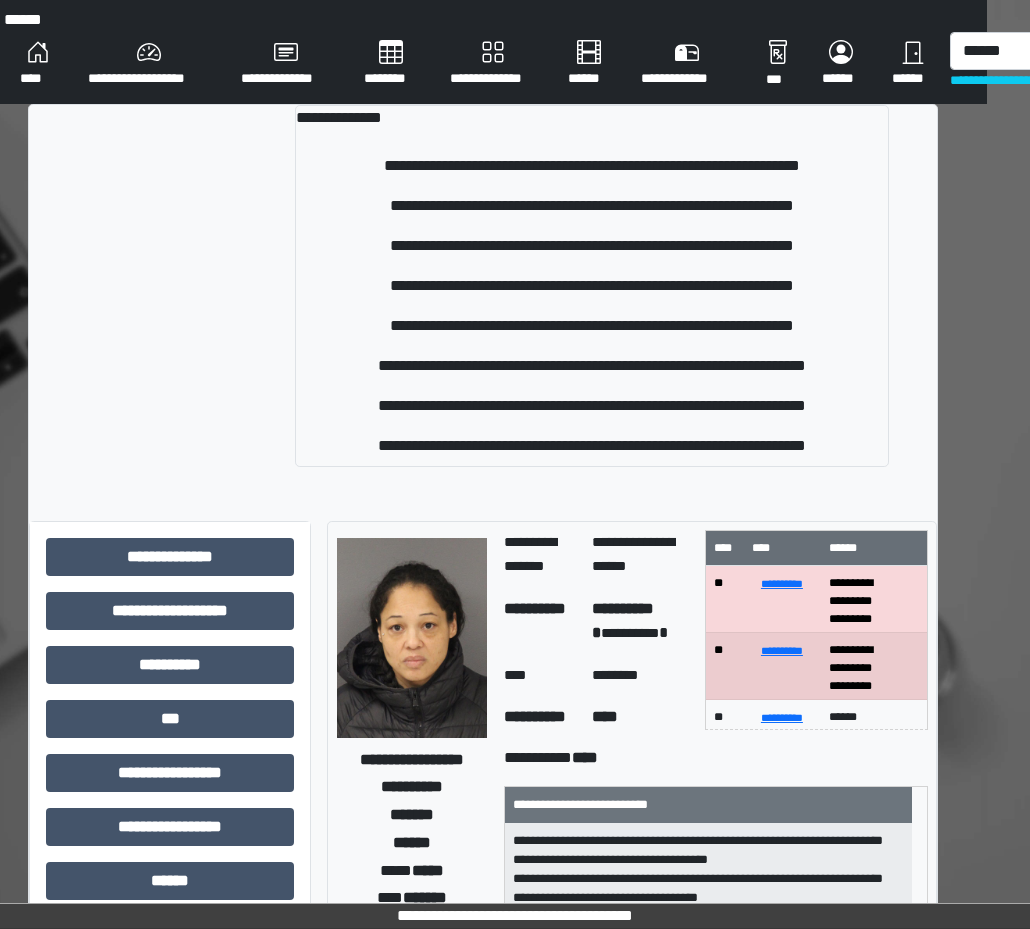 type 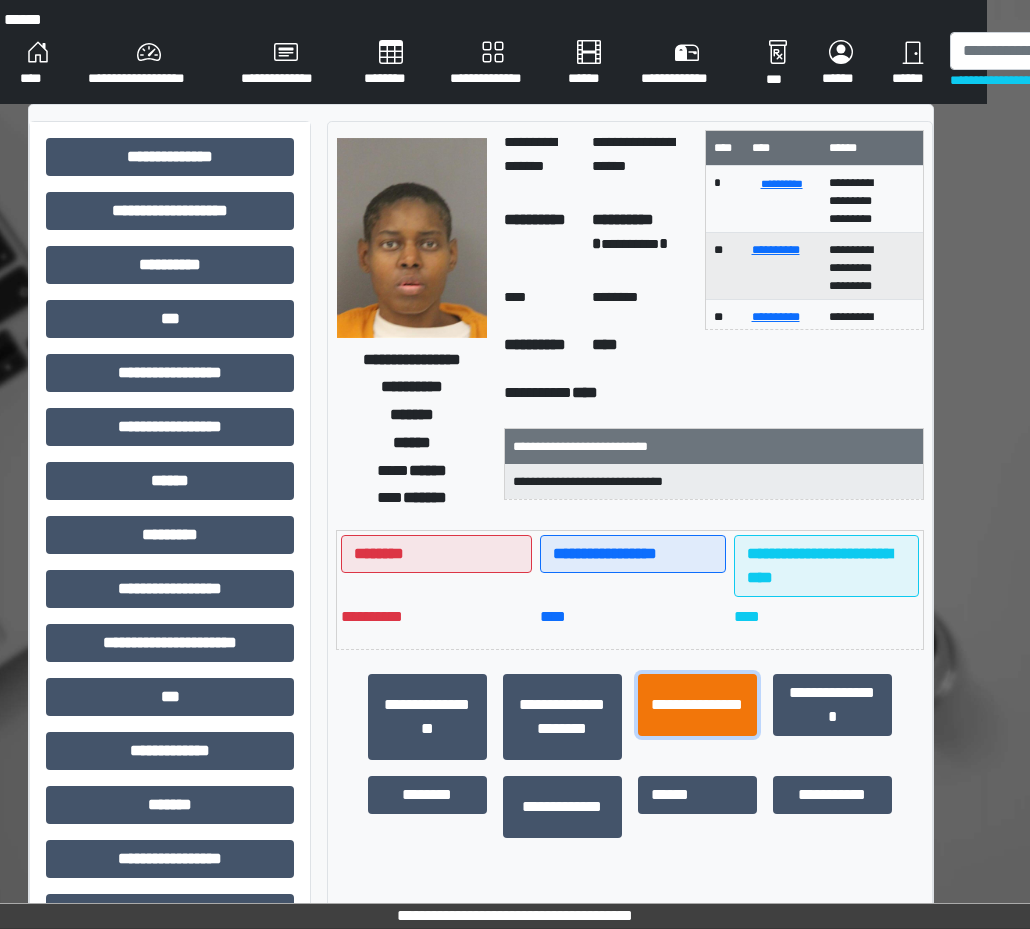 click on "**********" at bounding box center [697, 705] 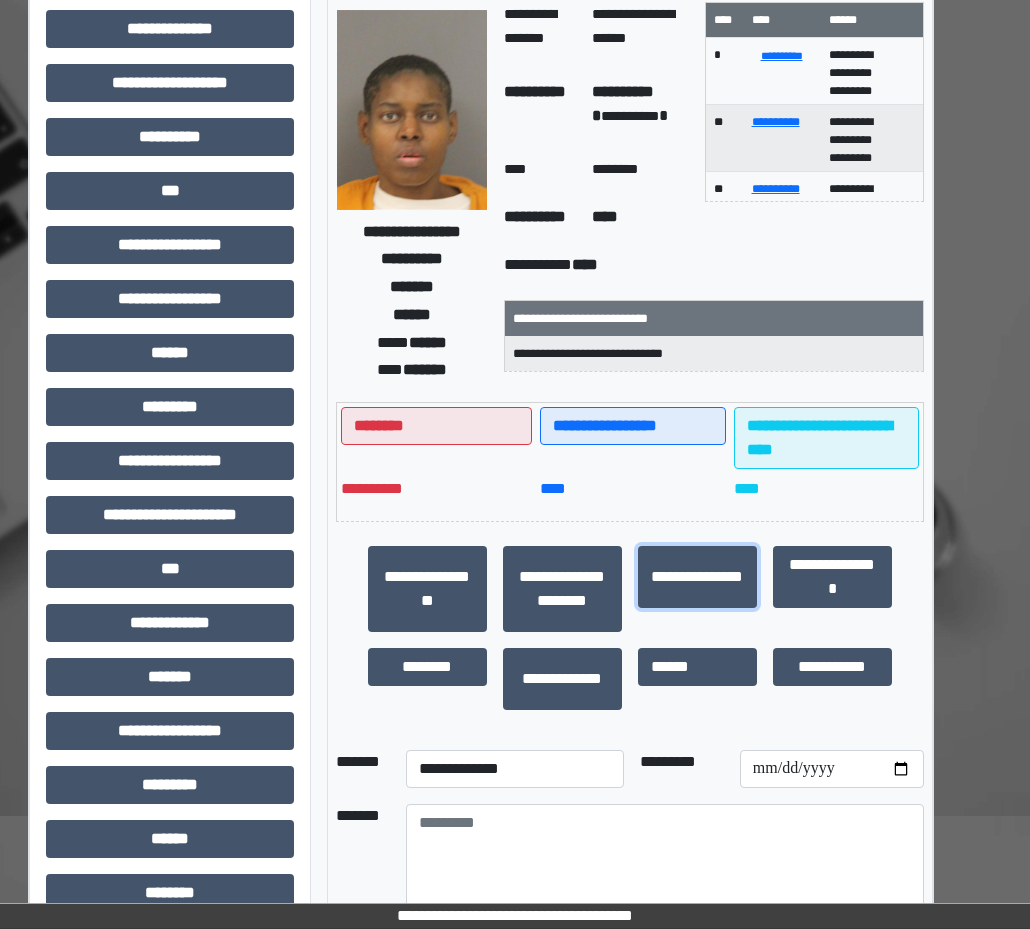 scroll, scrollTop: 269, scrollLeft: 43, axis: both 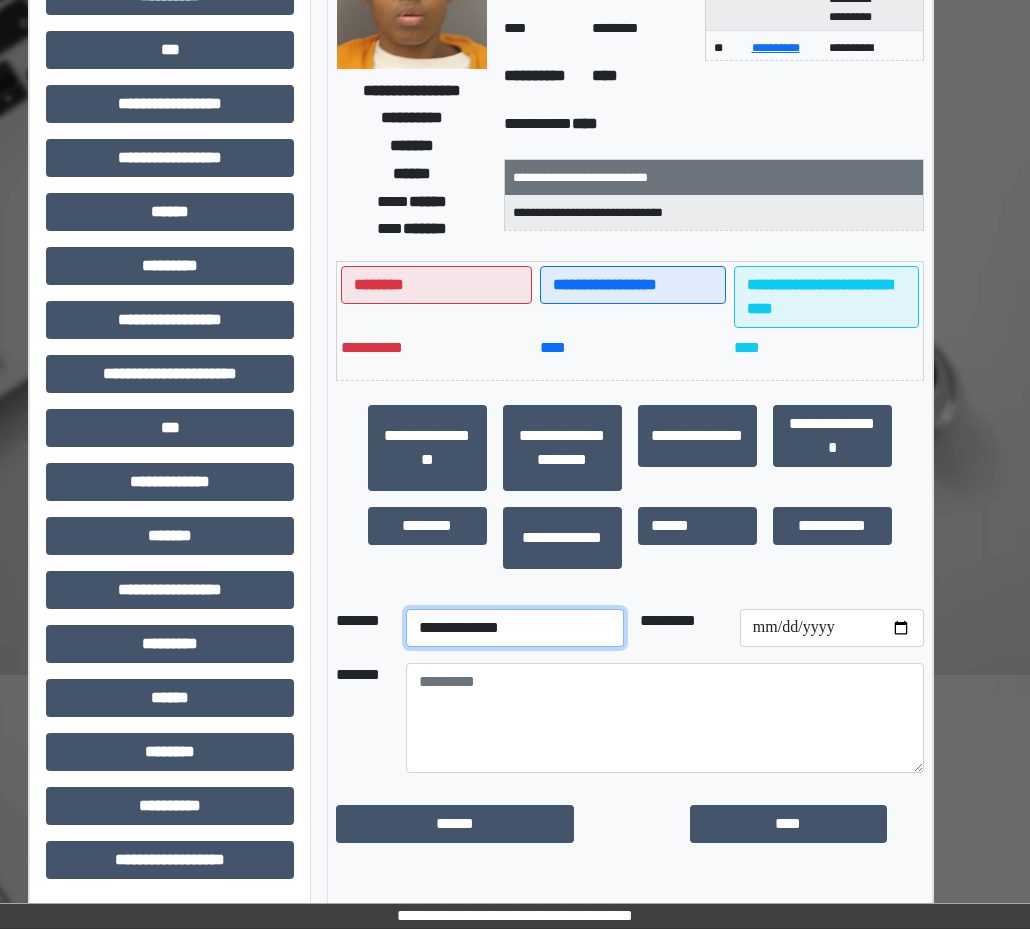 click on "**********" at bounding box center [515, 628] 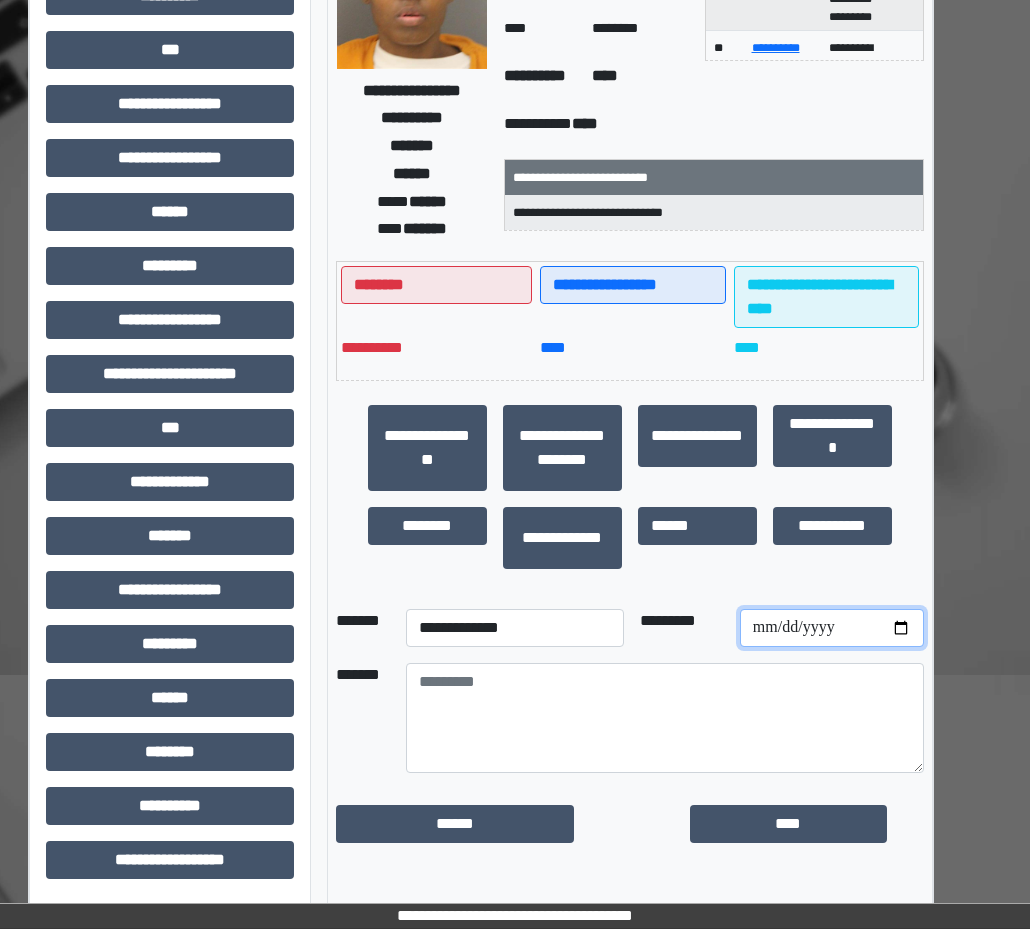 click at bounding box center (832, 628) 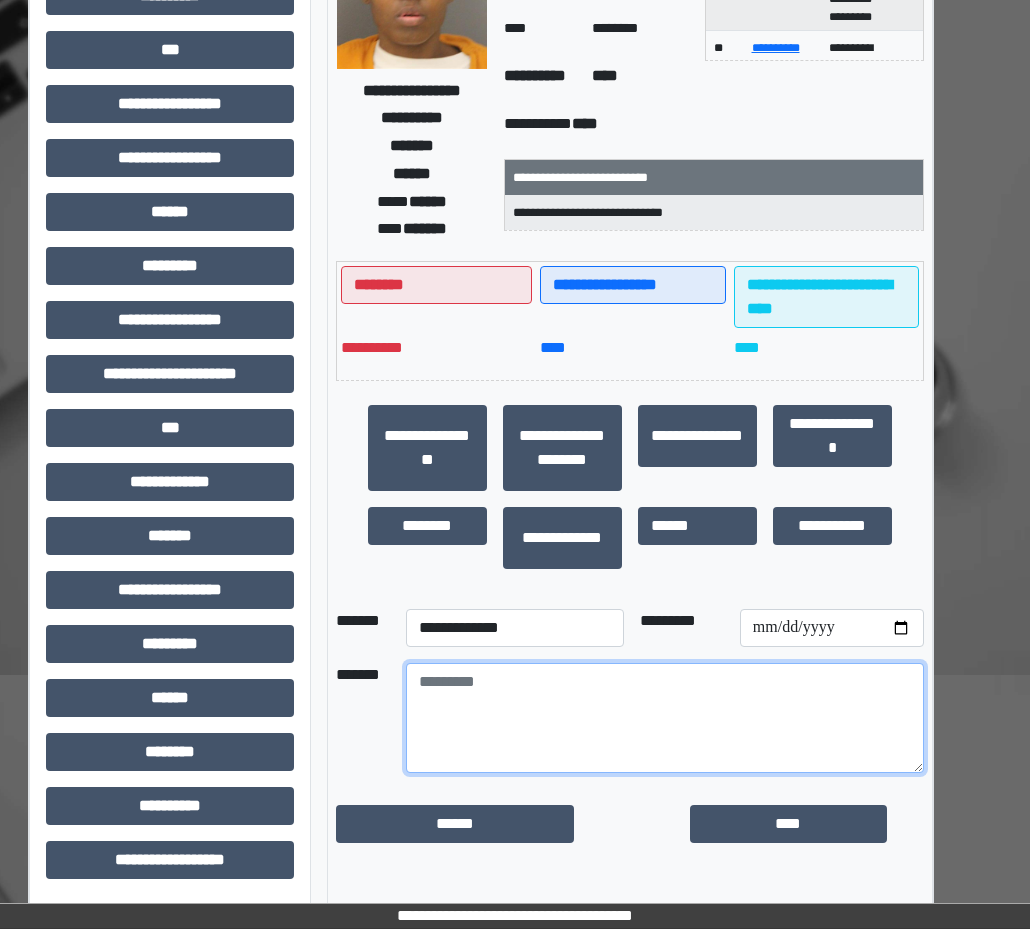 click at bounding box center (665, 718) 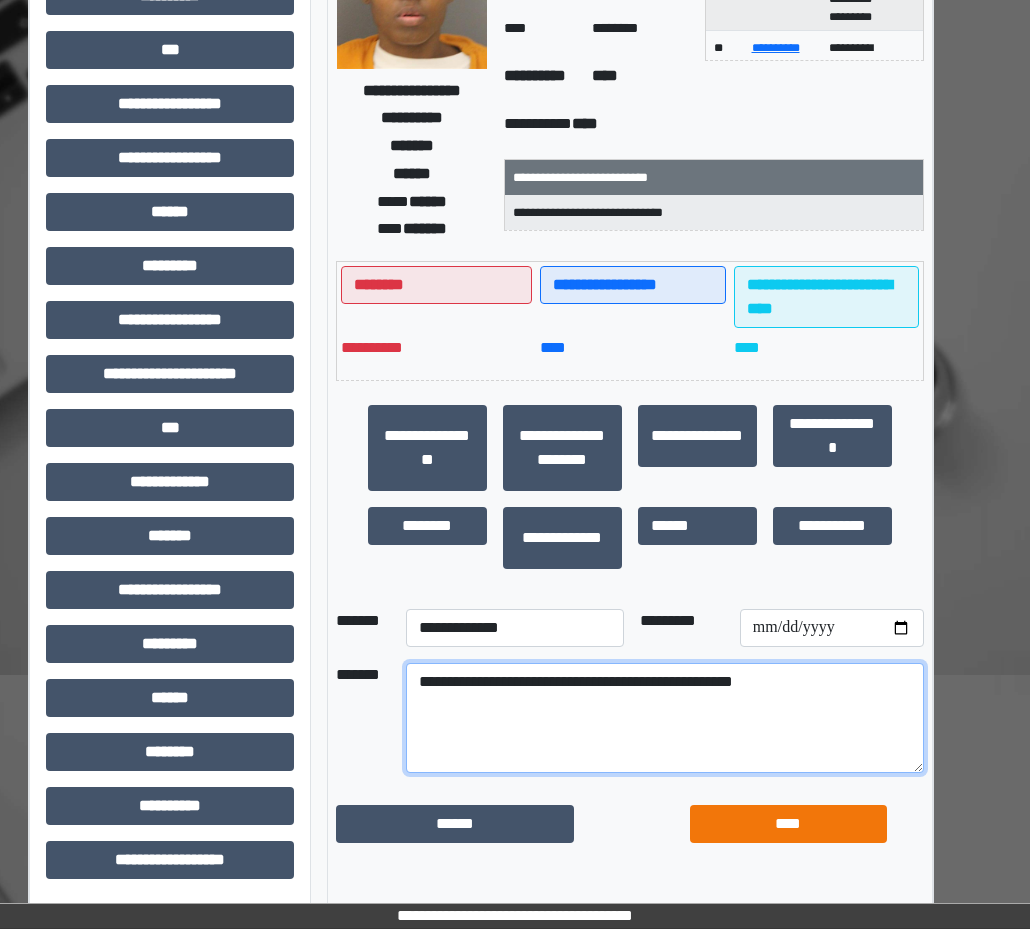 type on "**********" 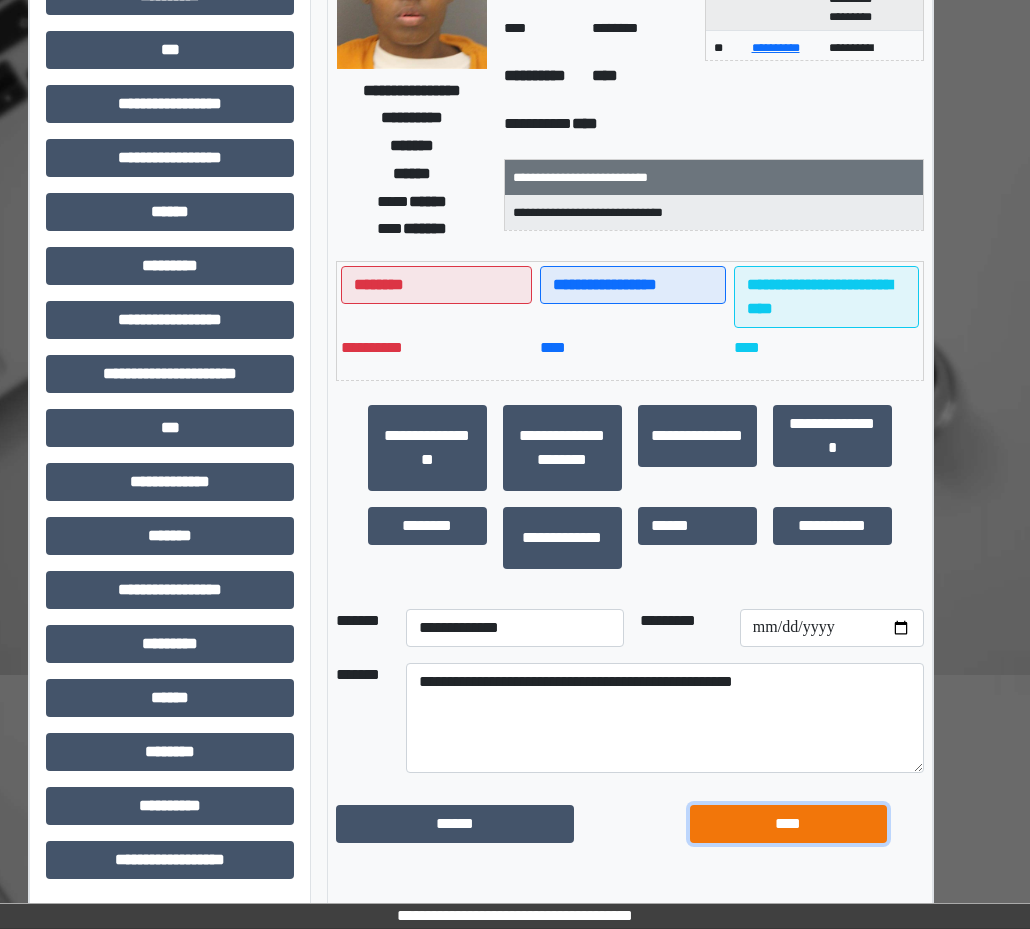click on "****" at bounding box center [788, 824] 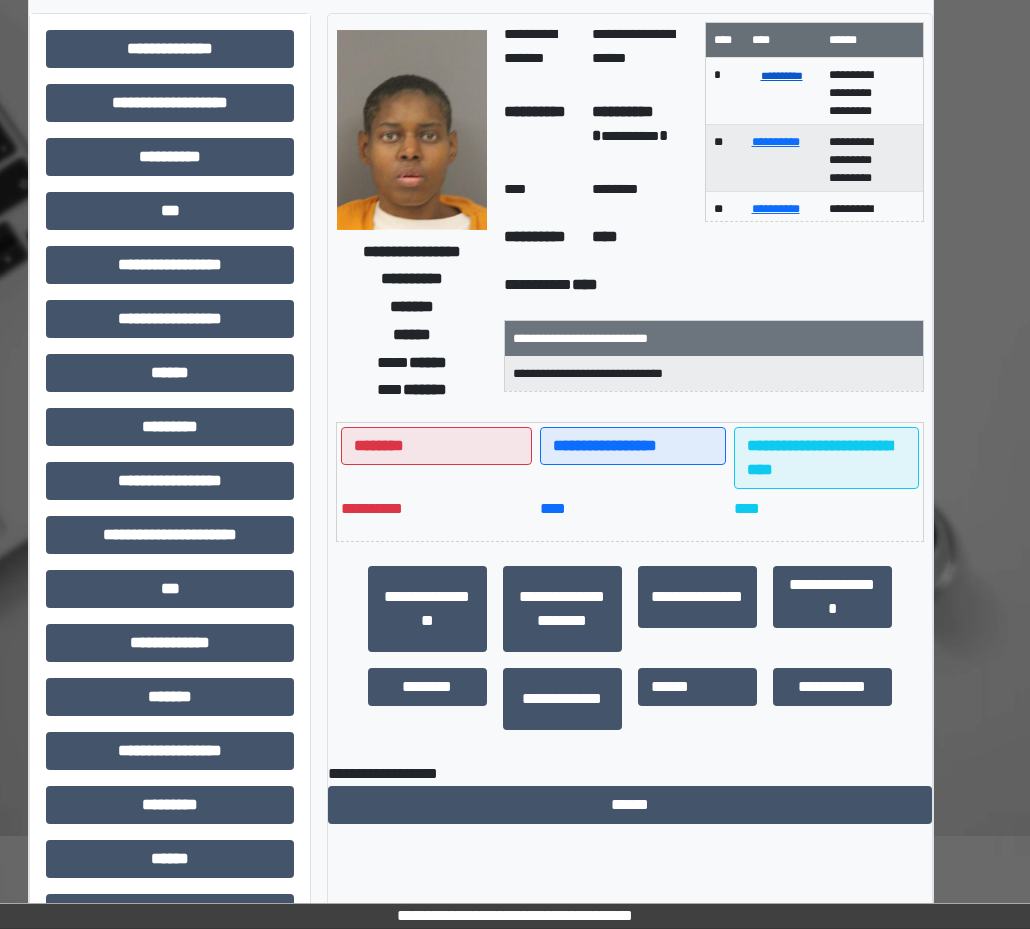 scroll, scrollTop: 0, scrollLeft: 43, axis: horizontal 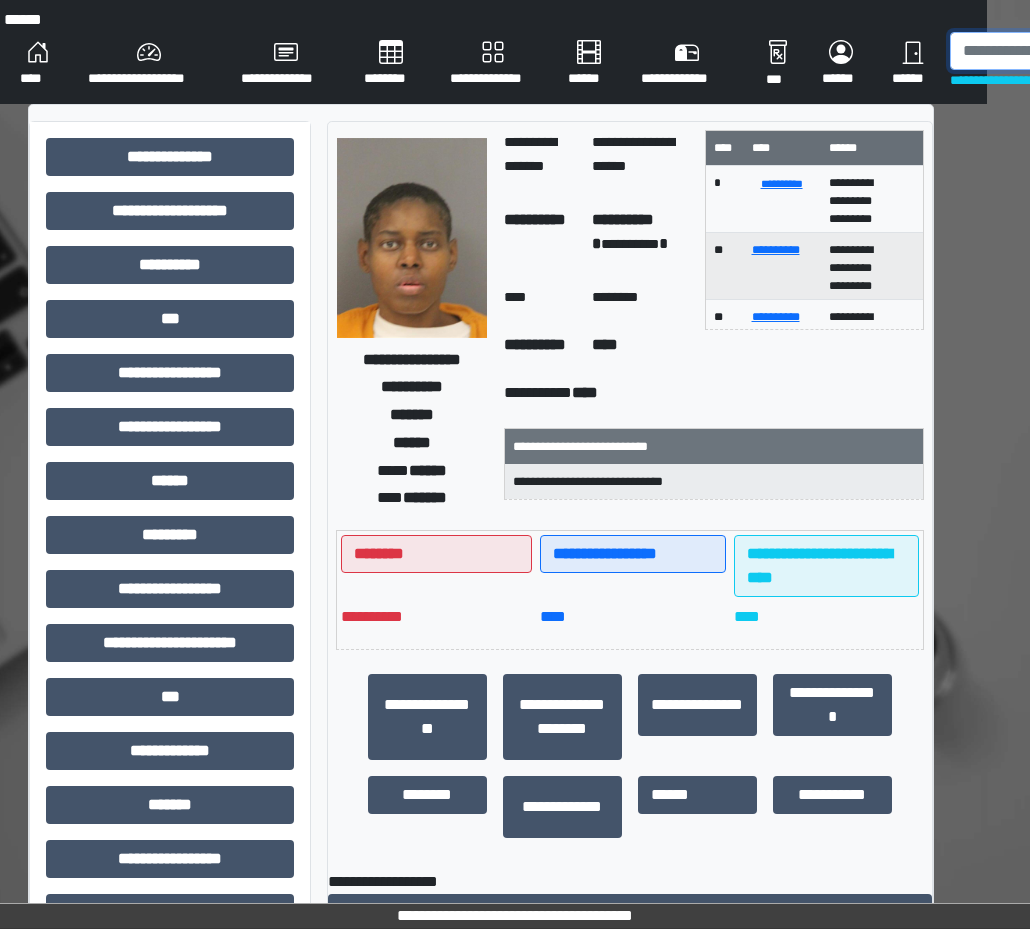click at bounding box center (1053, 51) 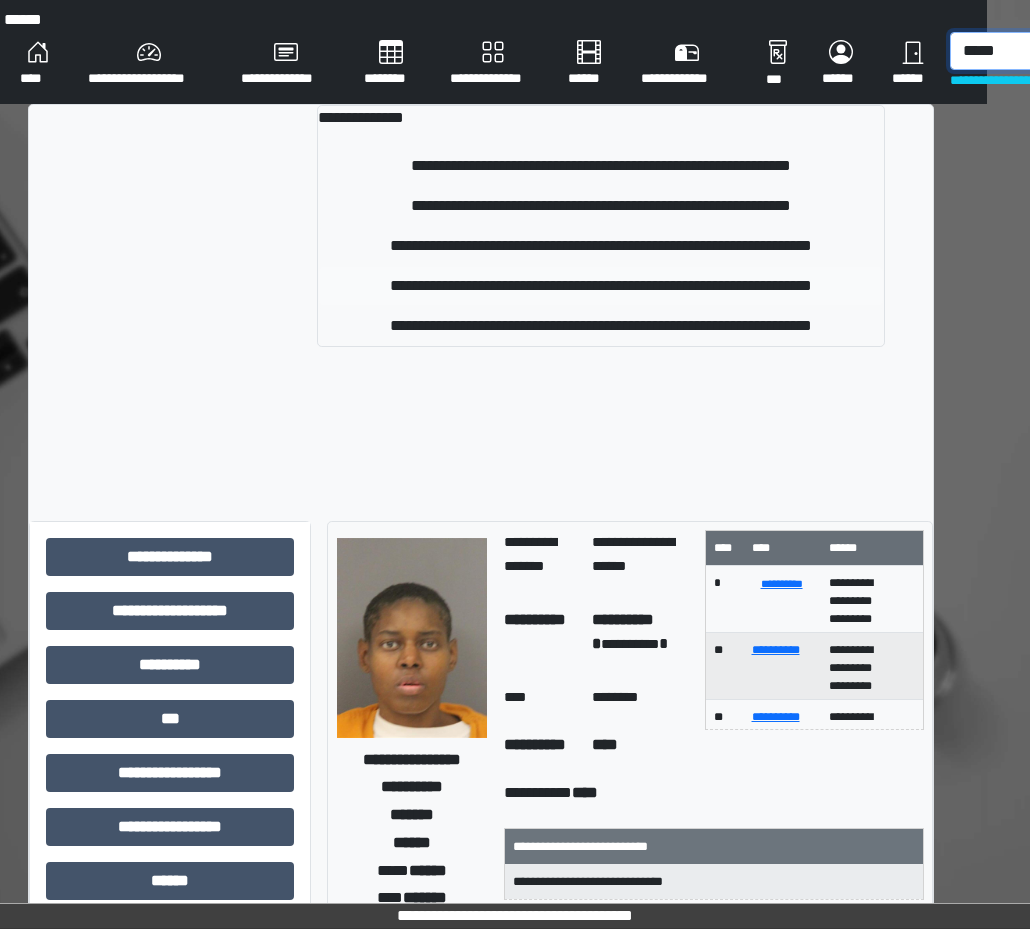 type on "*****" 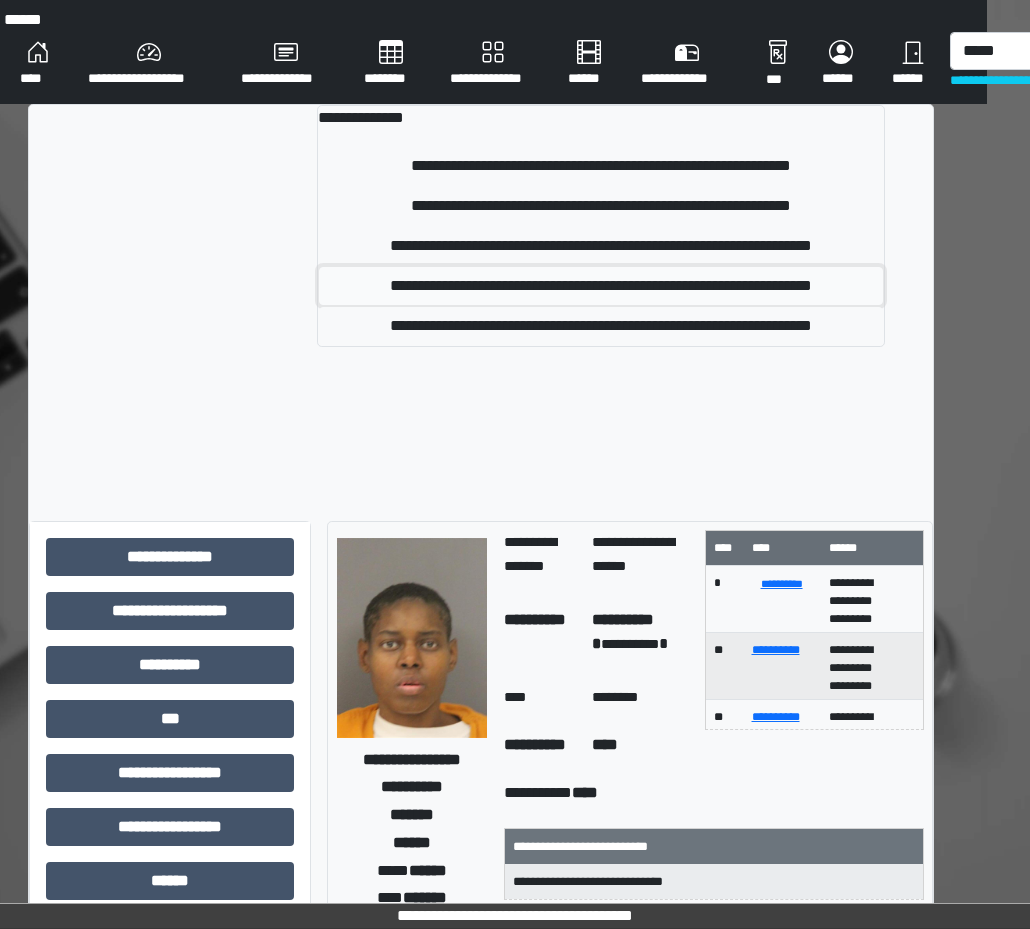 click on "**********" at bounding box center (601, 286) 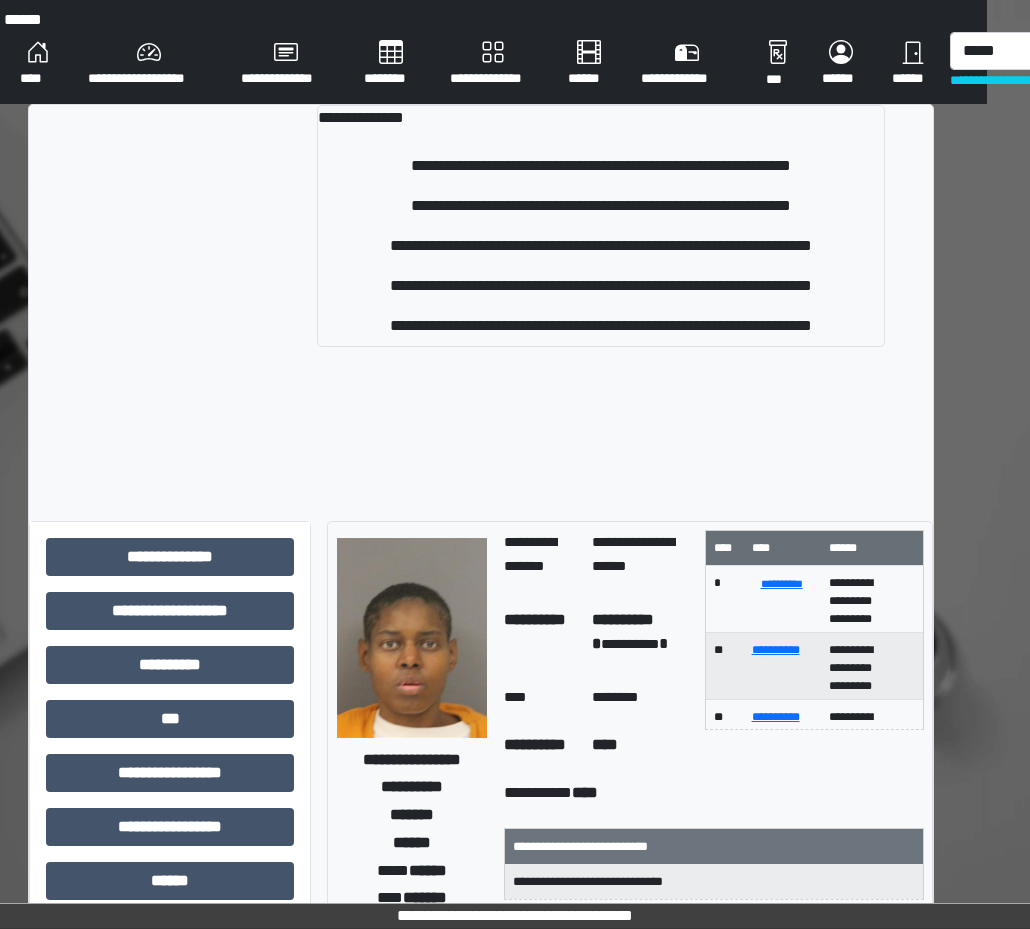 type 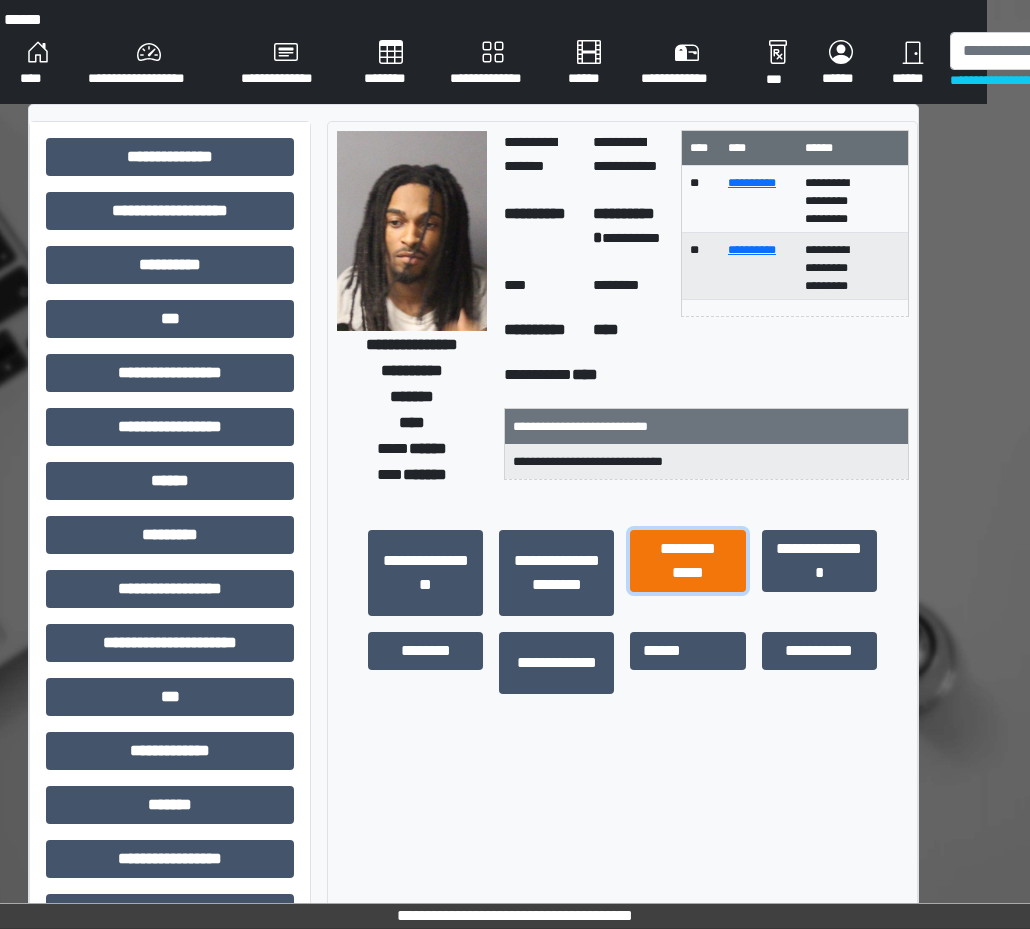 click on "**********" at bounding box center (687, 561) 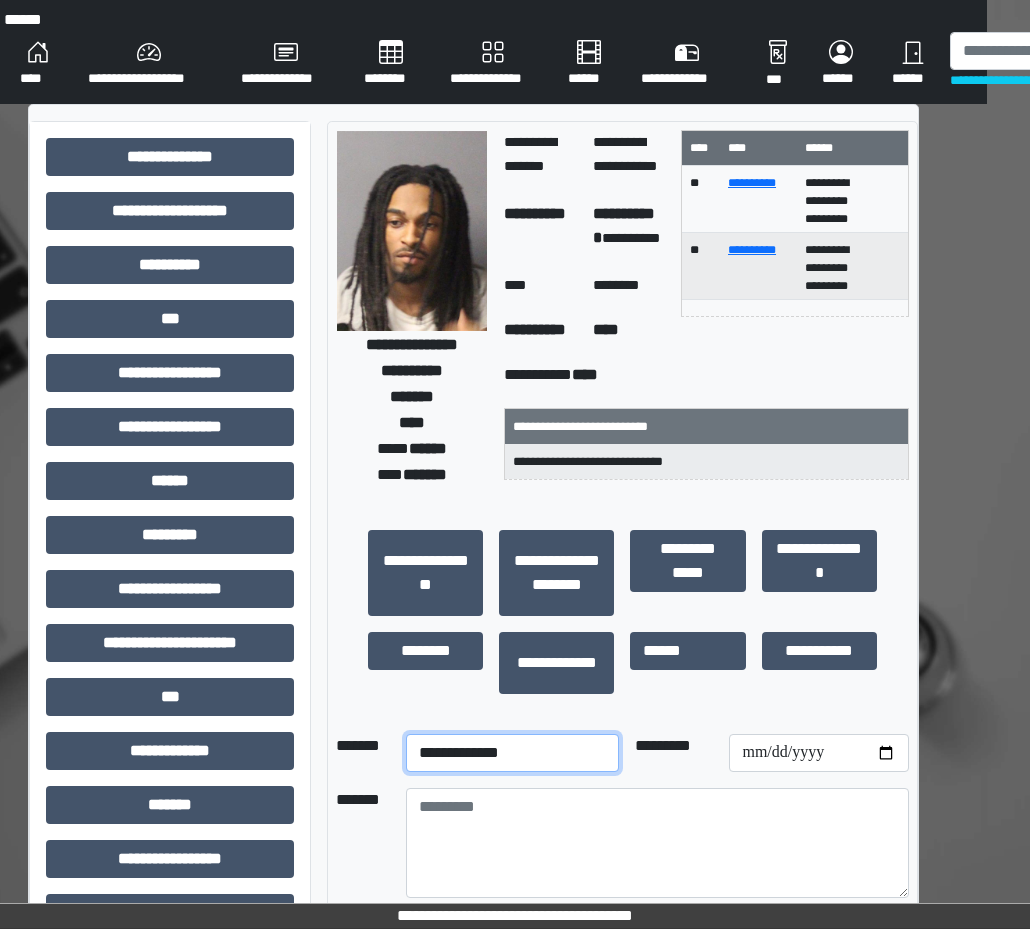 click on "**********" at bounding box center [512, 753] 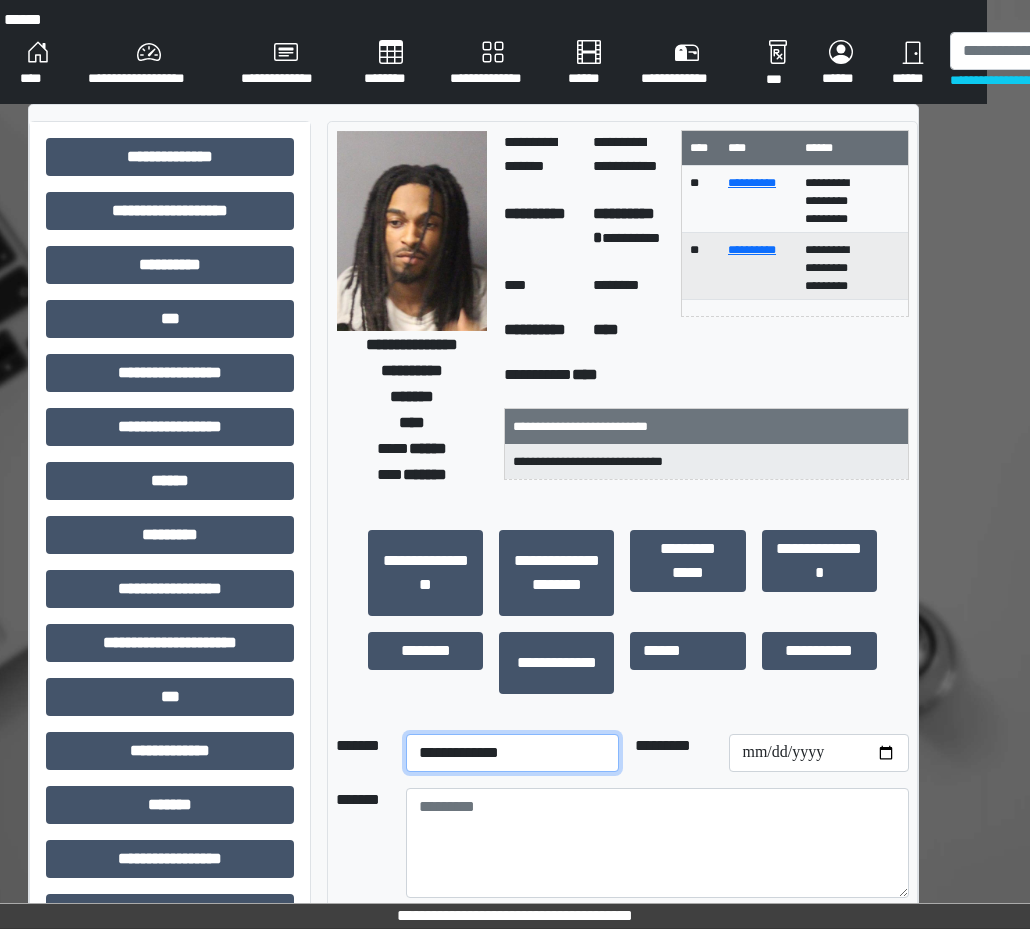 select on "**" 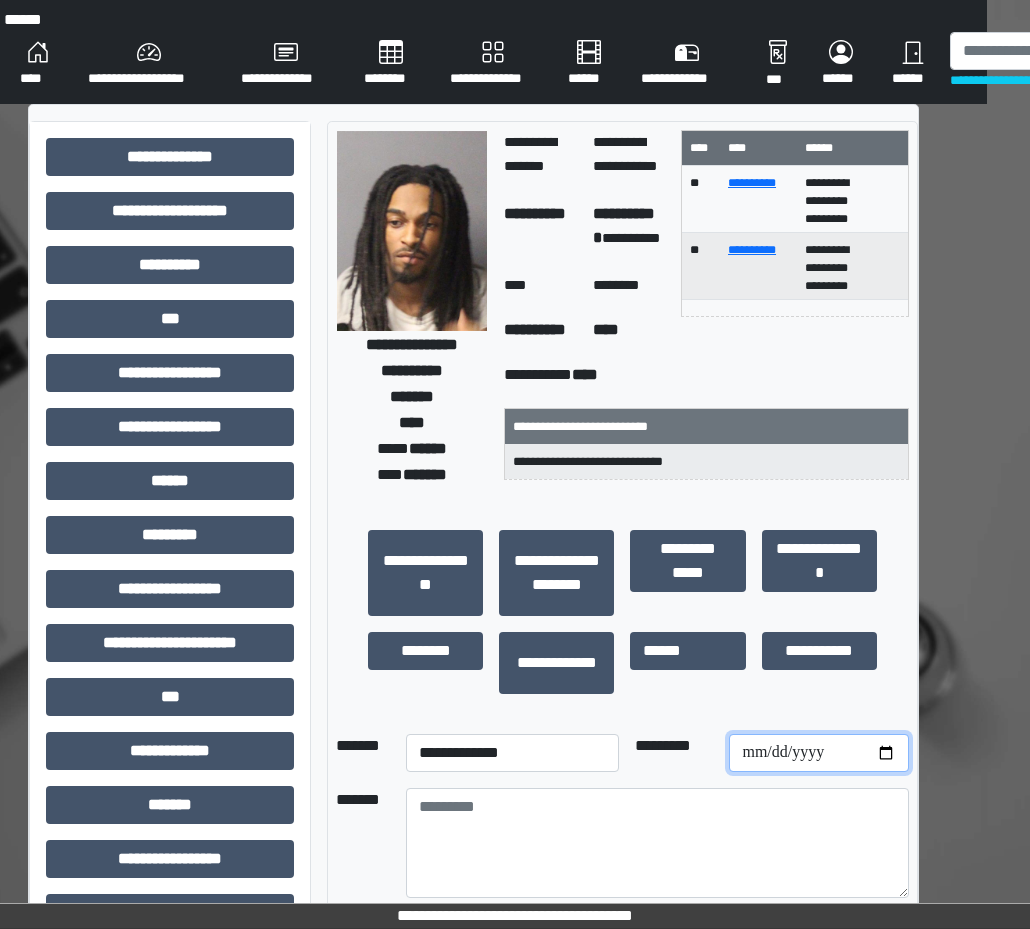 click at bounding box center [819, 753] 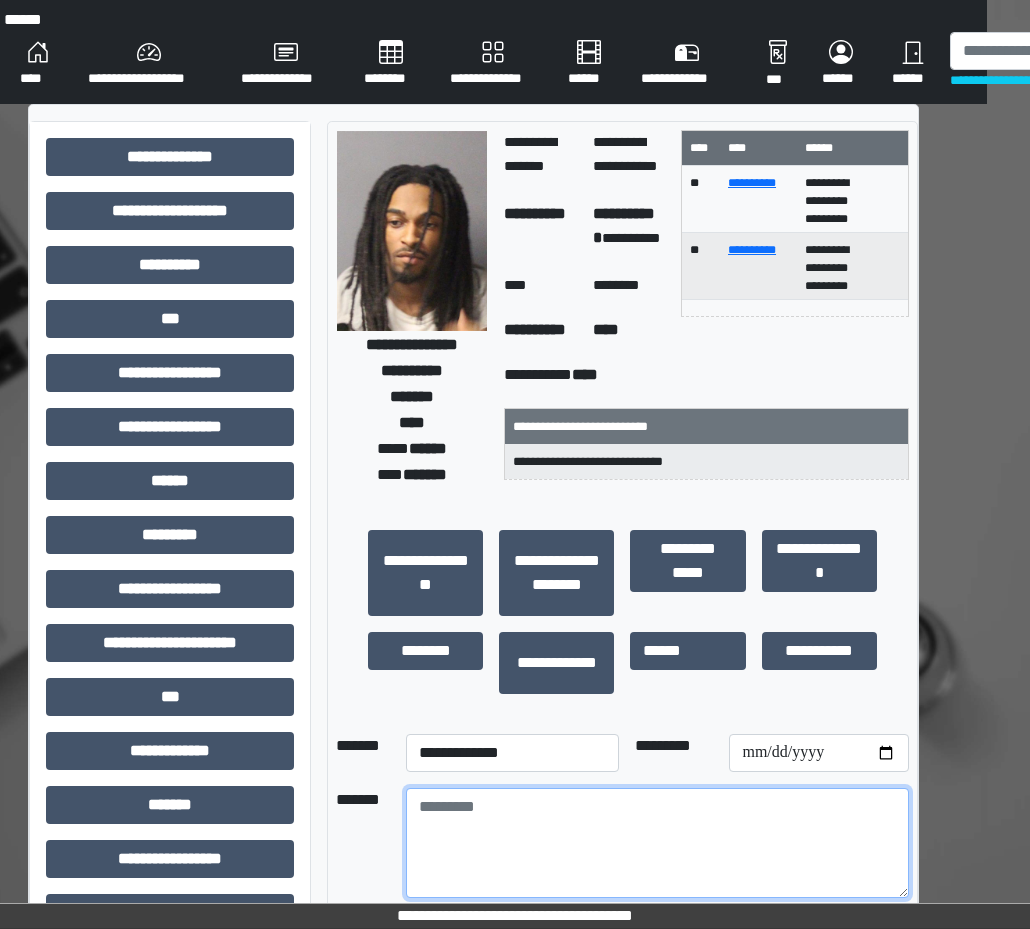 click at bounding box center [657, 843] 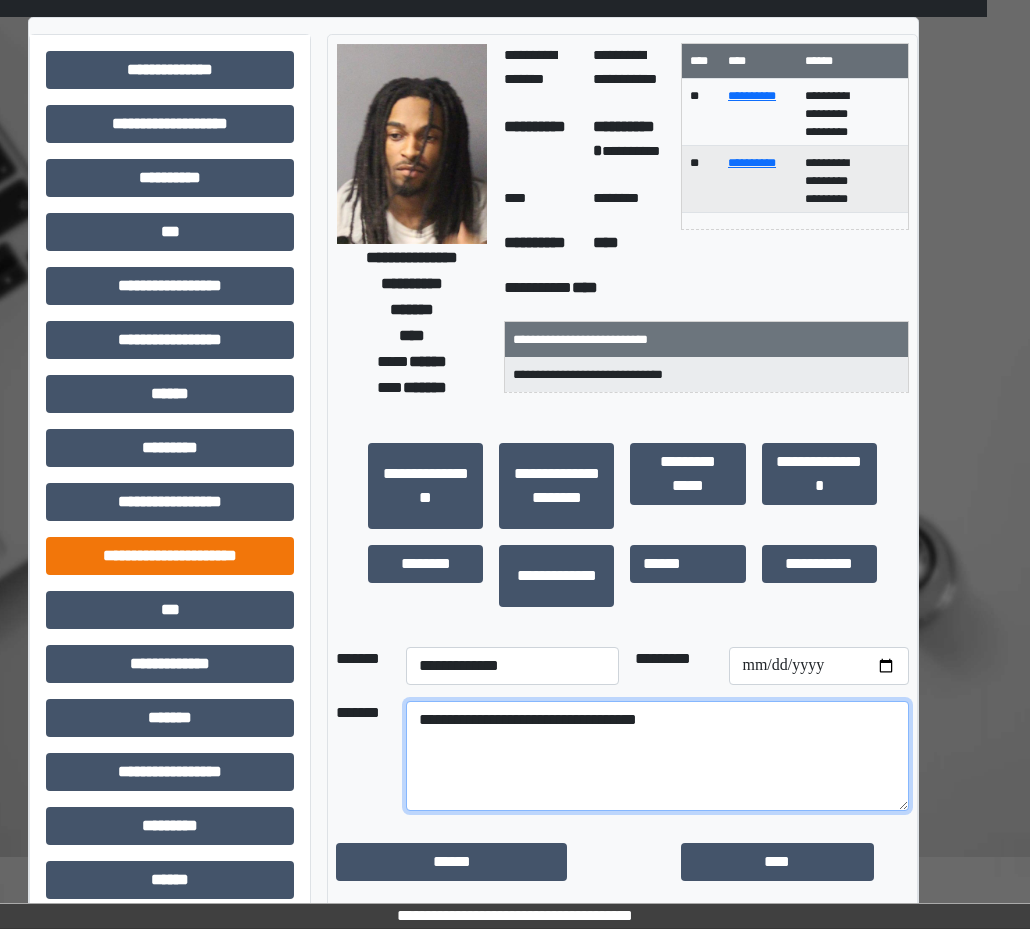 scroll, scrollTop: 269, scrollLeft: 43, axis: both 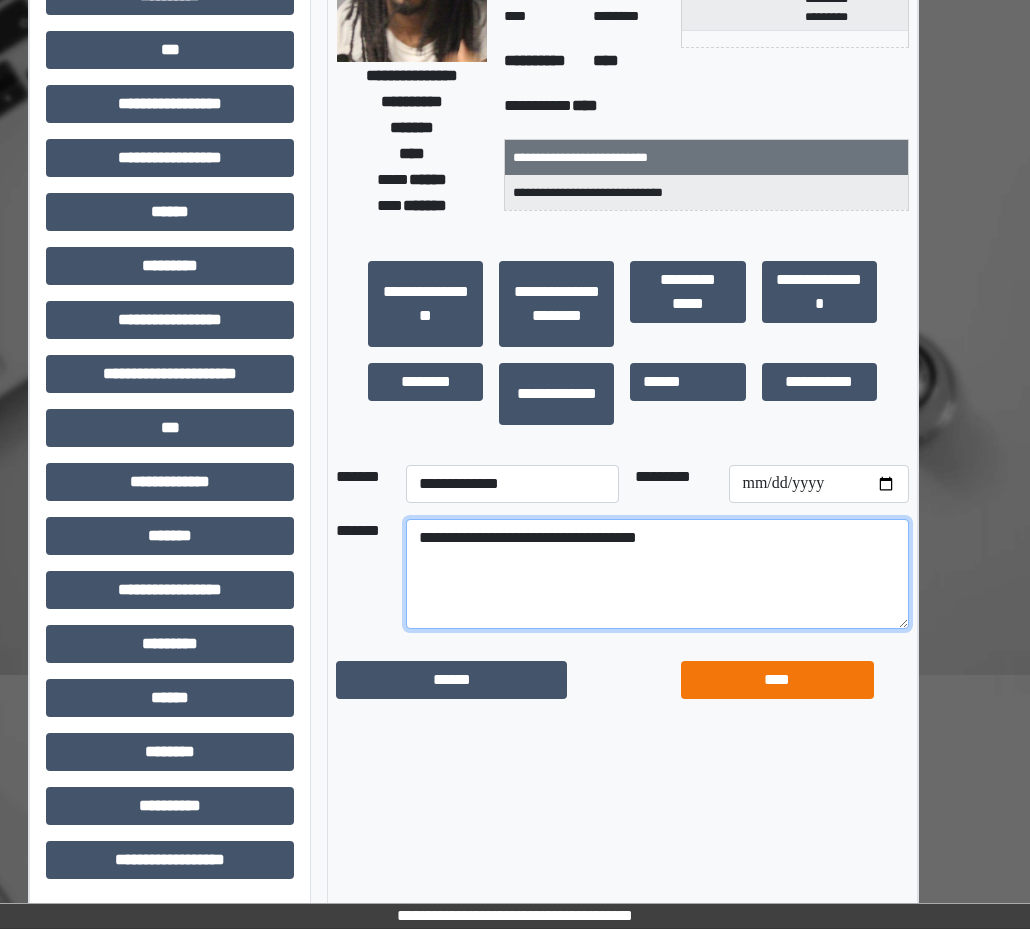 type on "**********" 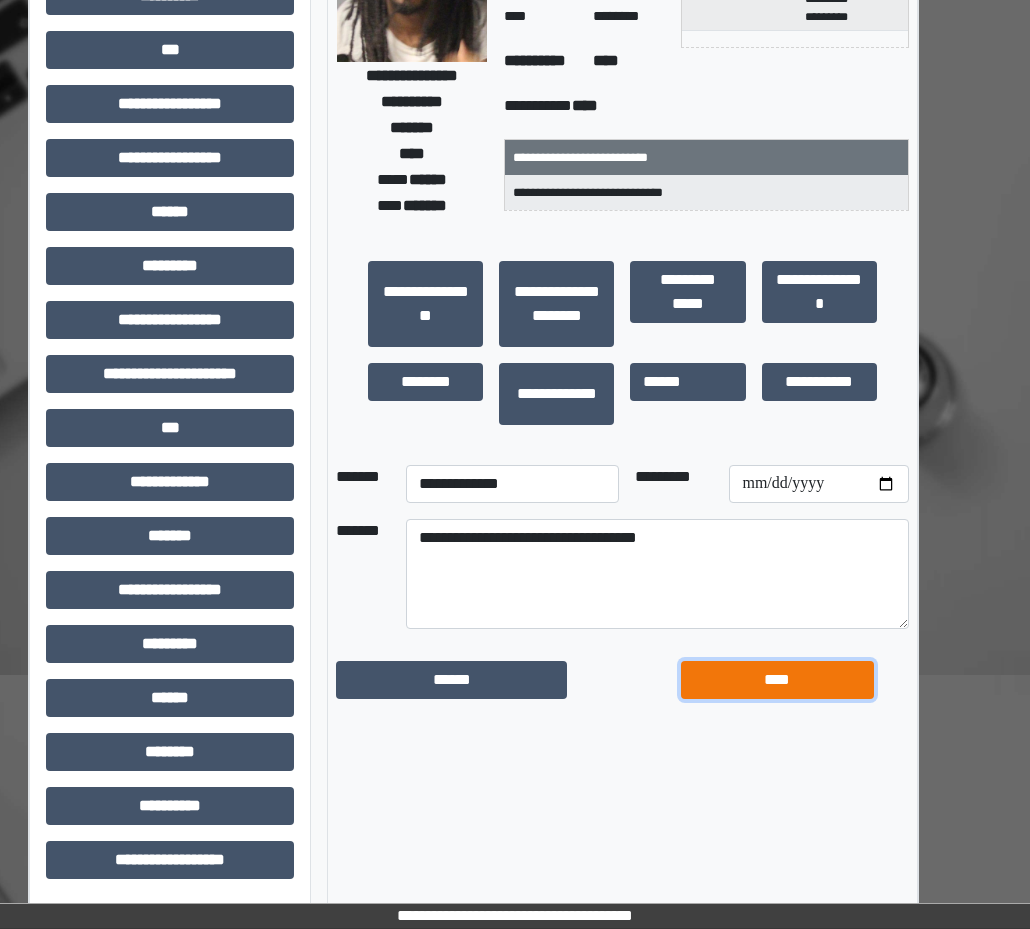 click on "****" at bounding box center [777, 680] 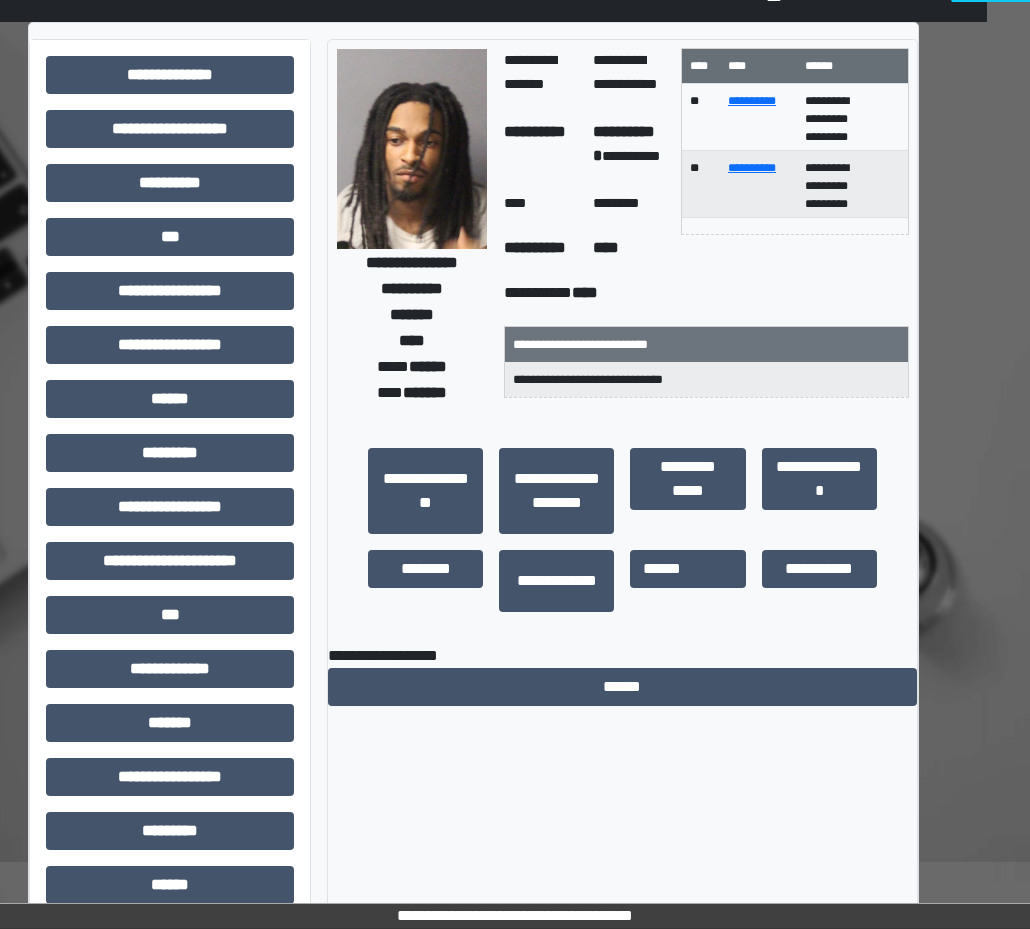 scroll, scrollTop: 0, scrollLeft: 43, axis: horizontal 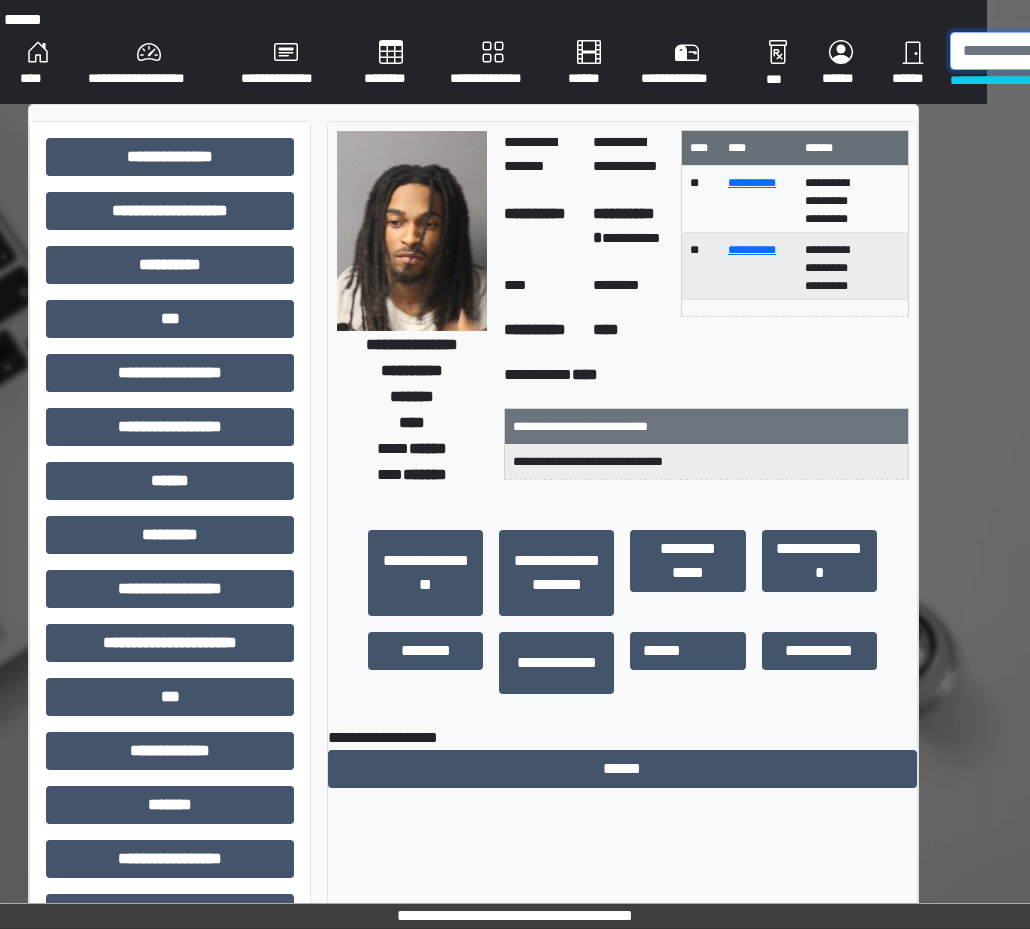 click at bounding box center (1053, 51) 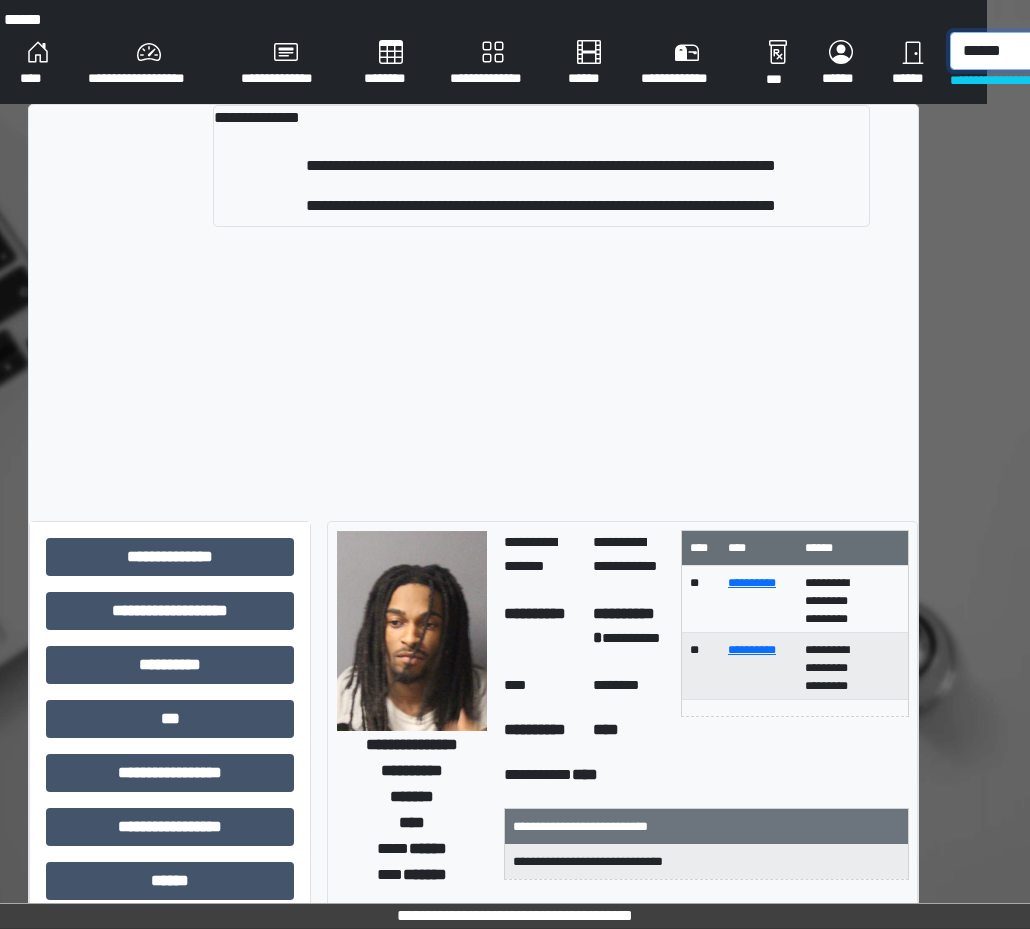 type on "******" 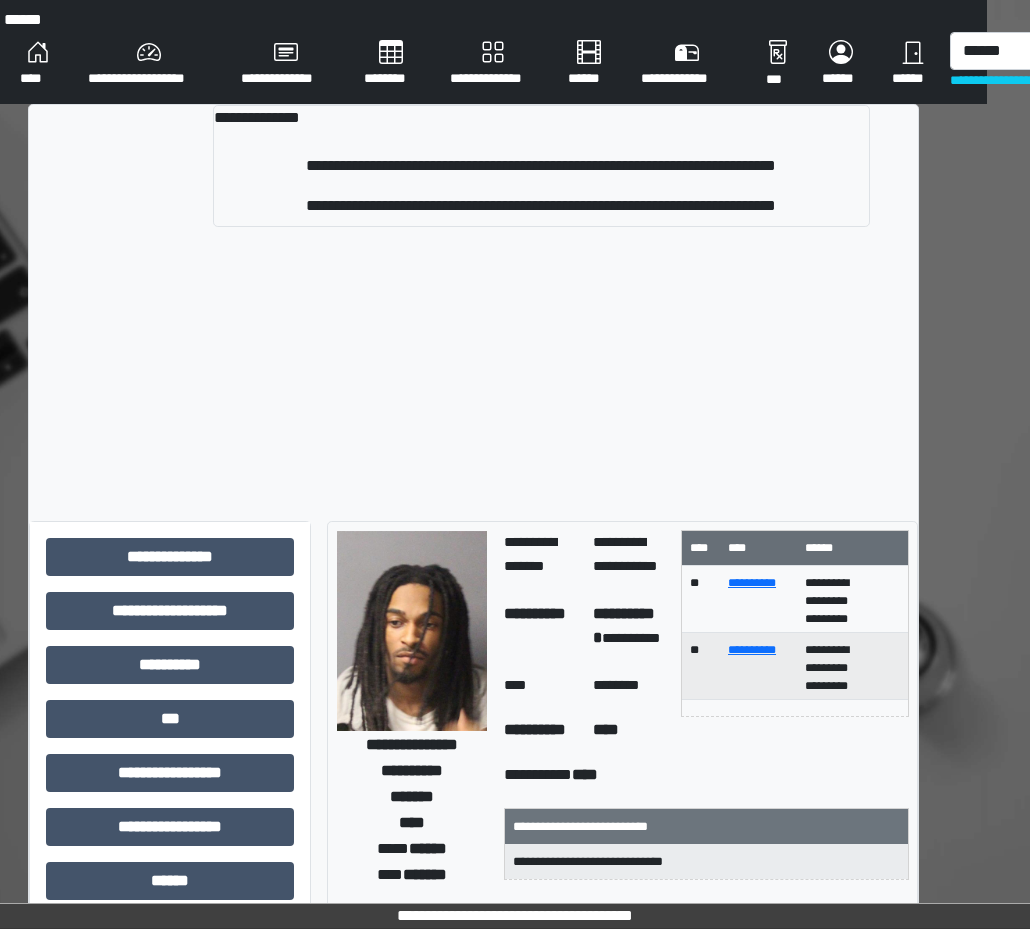 click on "**********" at bounding box center [541, 166] 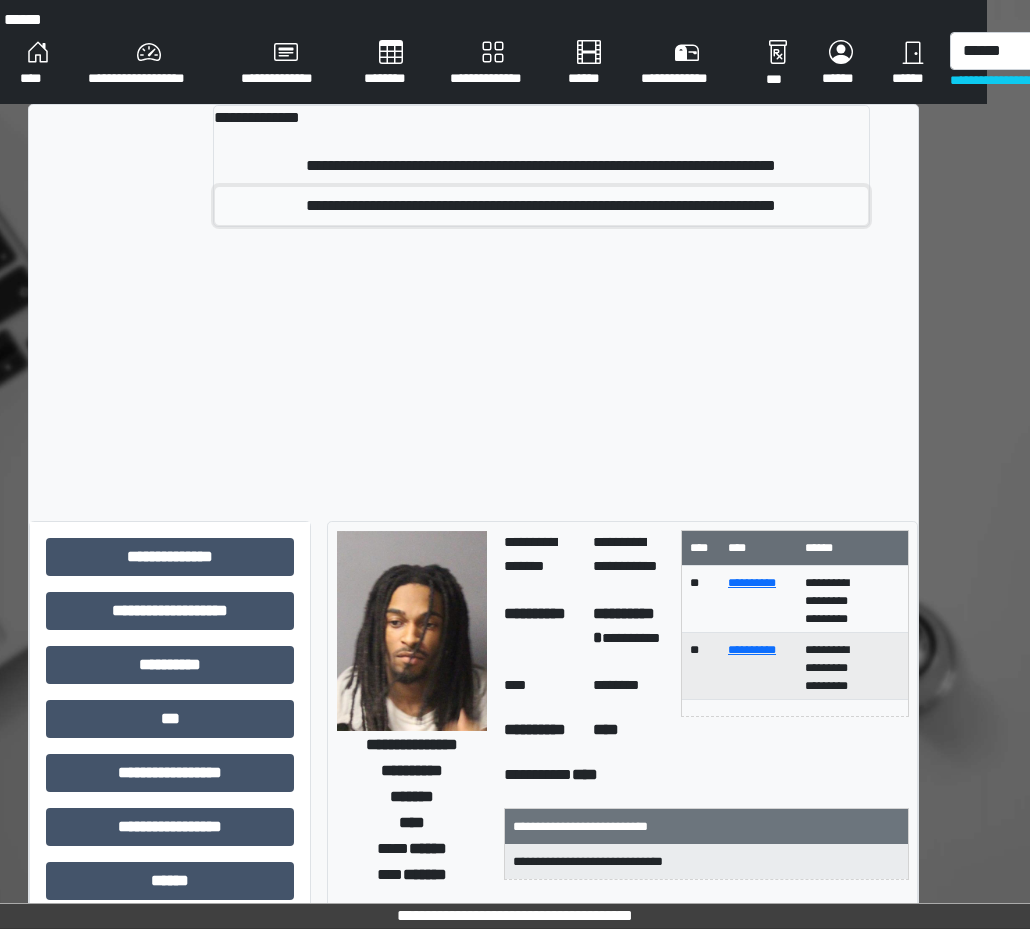 click on "**********" at bounding box center [541, 206] 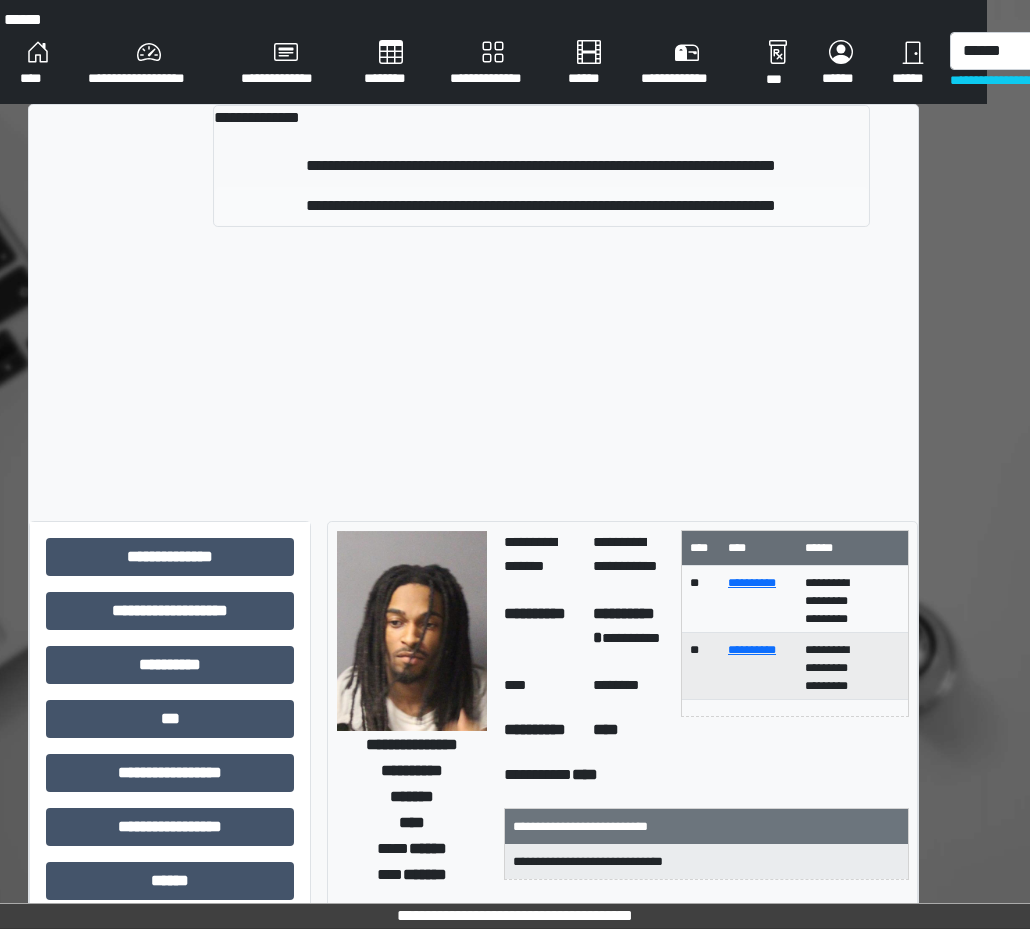 type 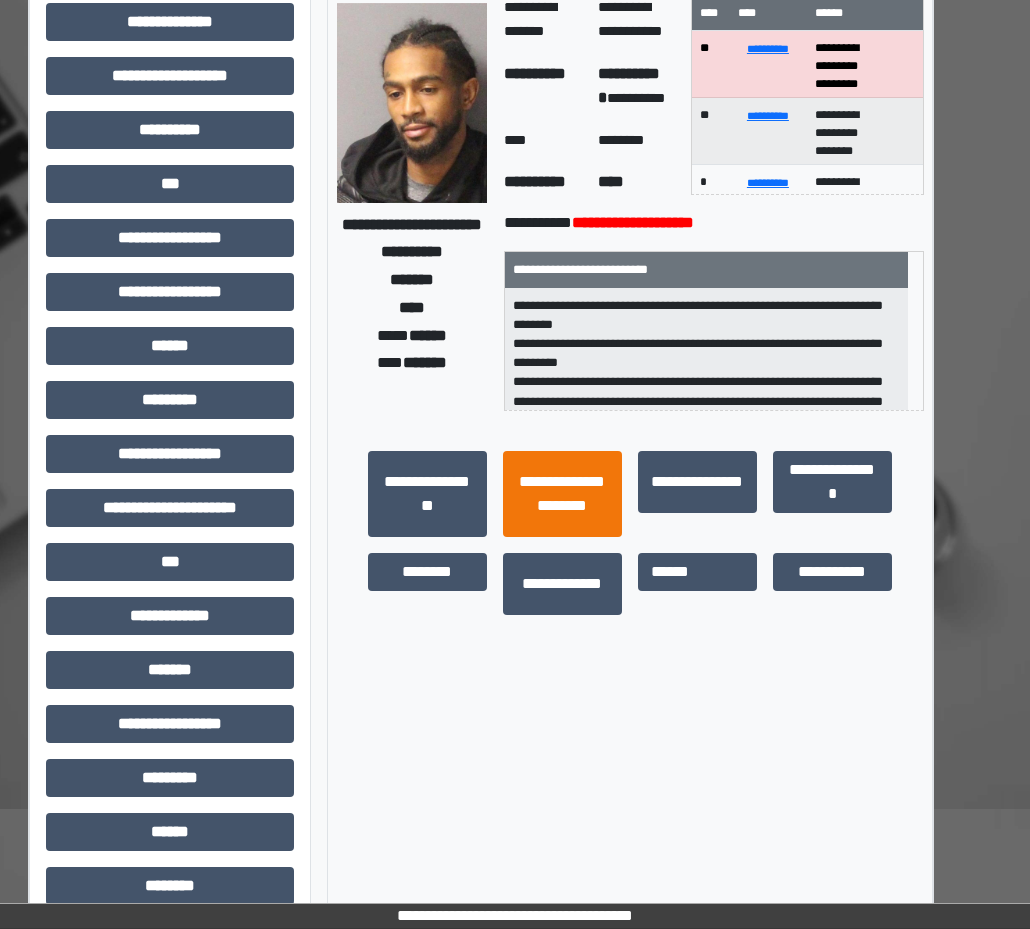scroll, scrollTop: 269, scrollLeft: 43, axis: both 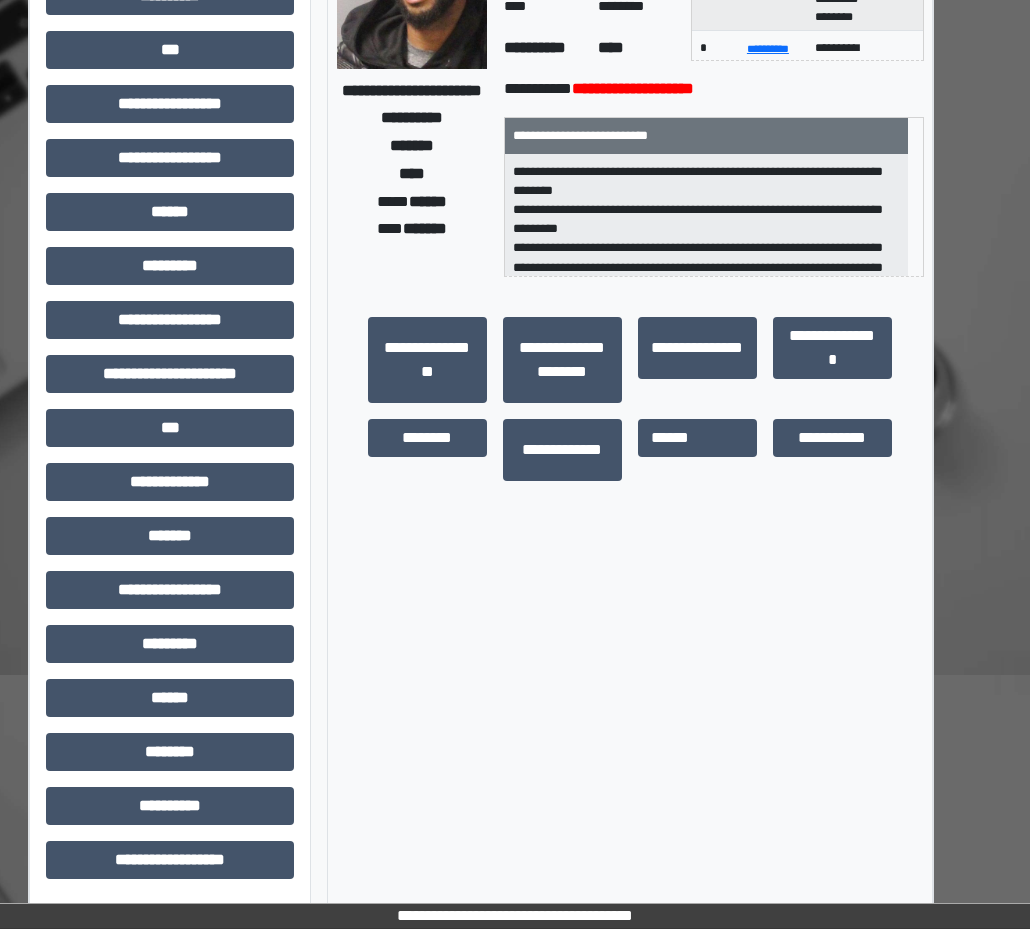 click on "**********" at bounding box center [832, 360] 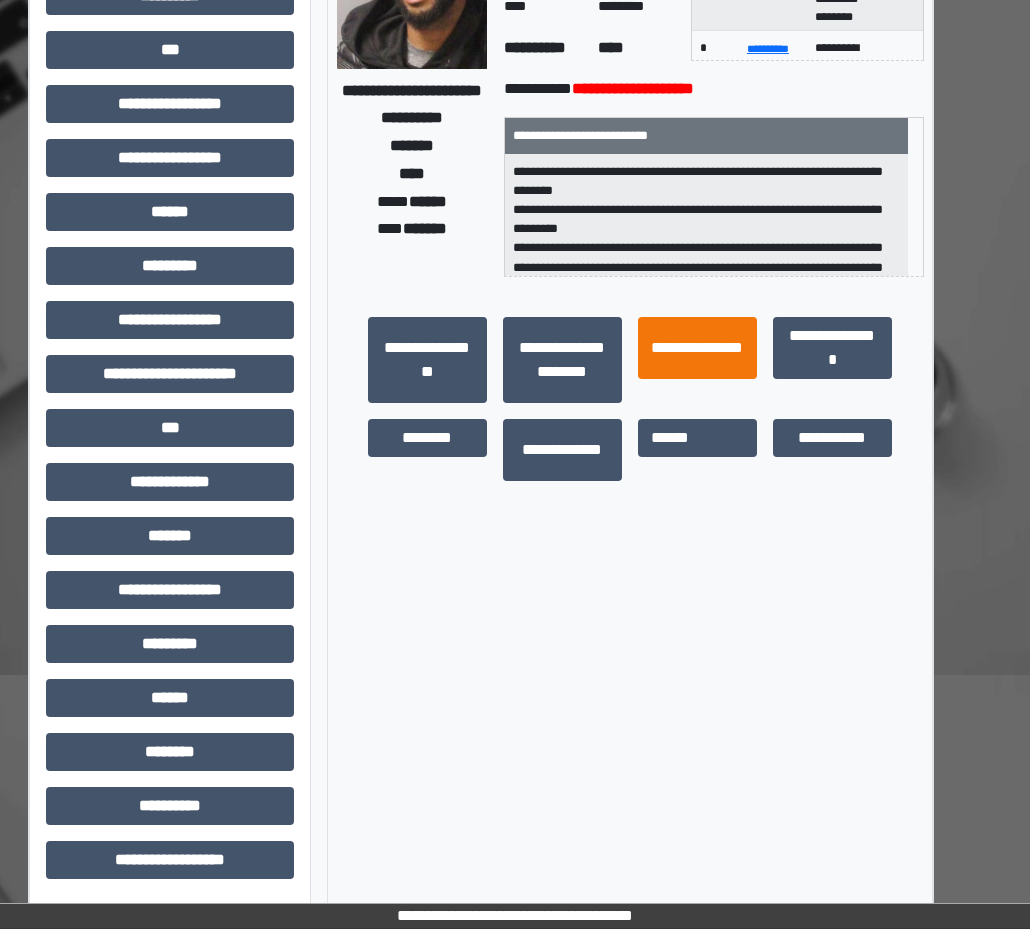 drag, startPoint x: 637, startPoint y: 361, endPoint x: 667, endPoint y: 363, distance: 30.066593 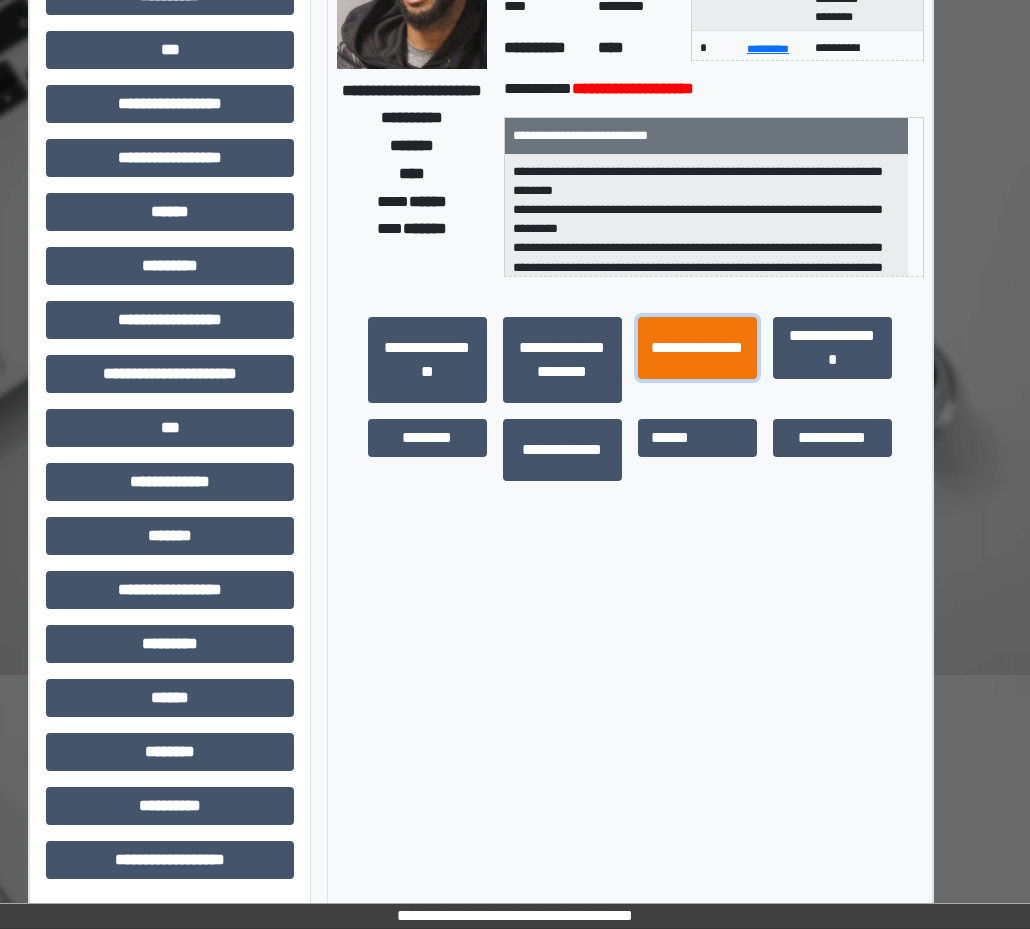 click on "**********" at bounding box center (697, 348) 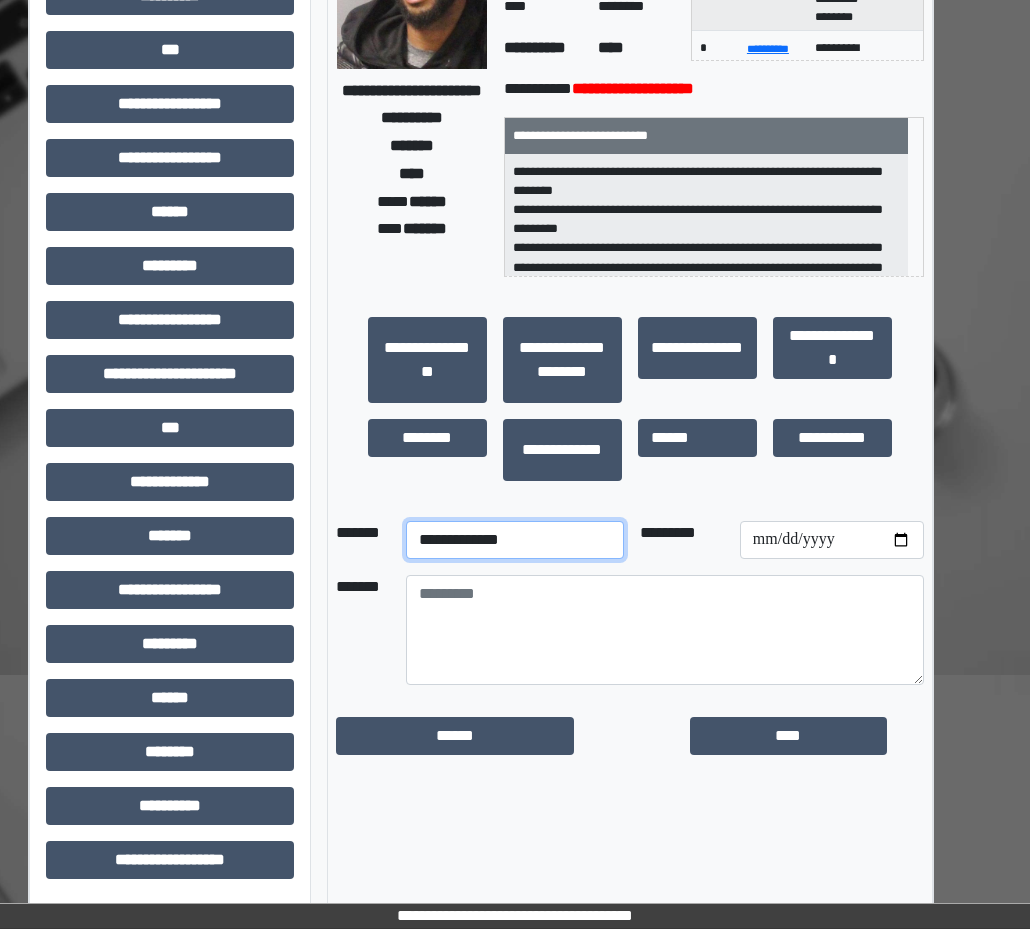 click on "**********" at bounding box center [515, 540] 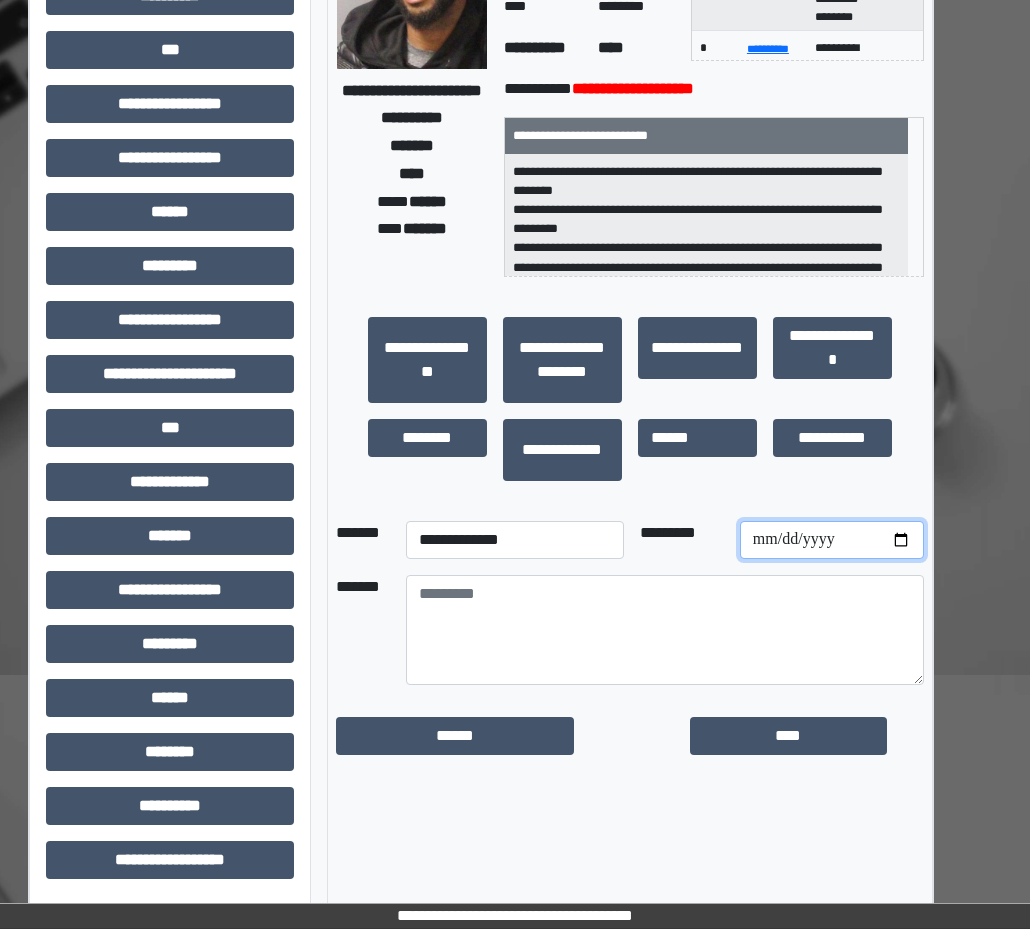 click at bounding box center (832, 540) 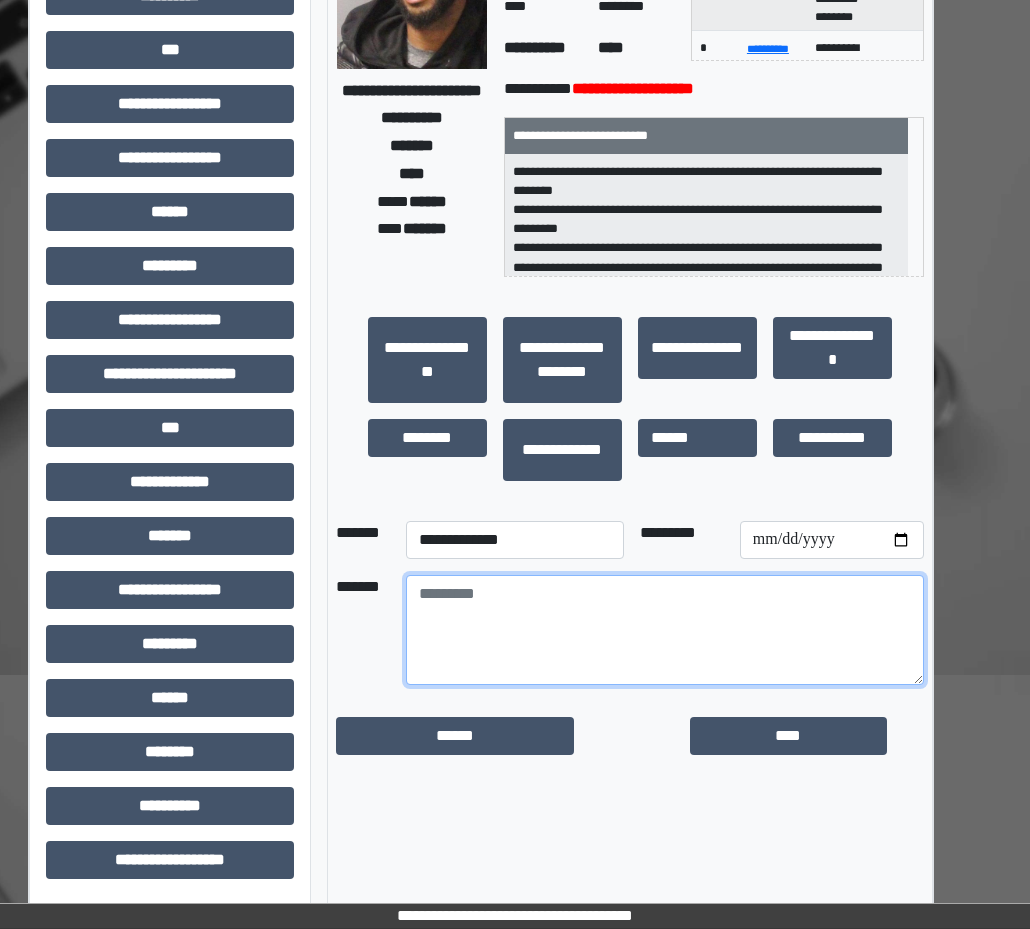 click at bounding box center (665, 630) 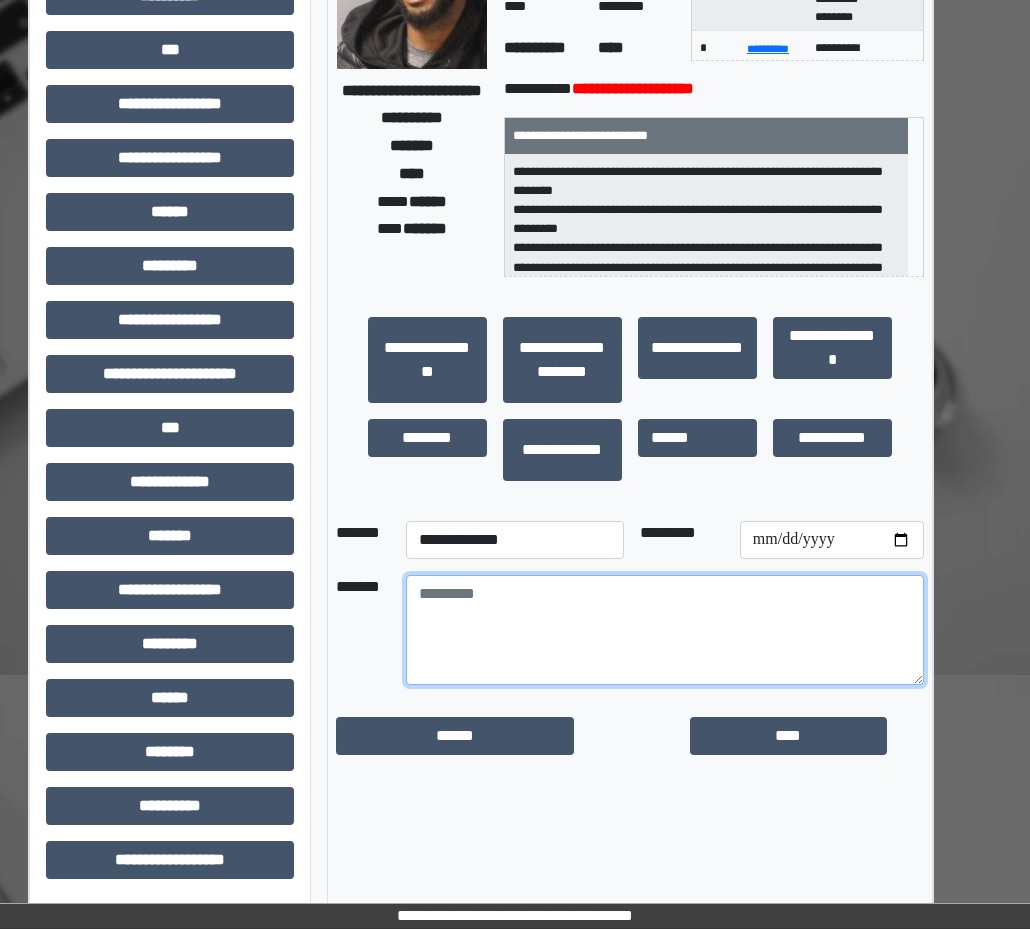 type on "*" 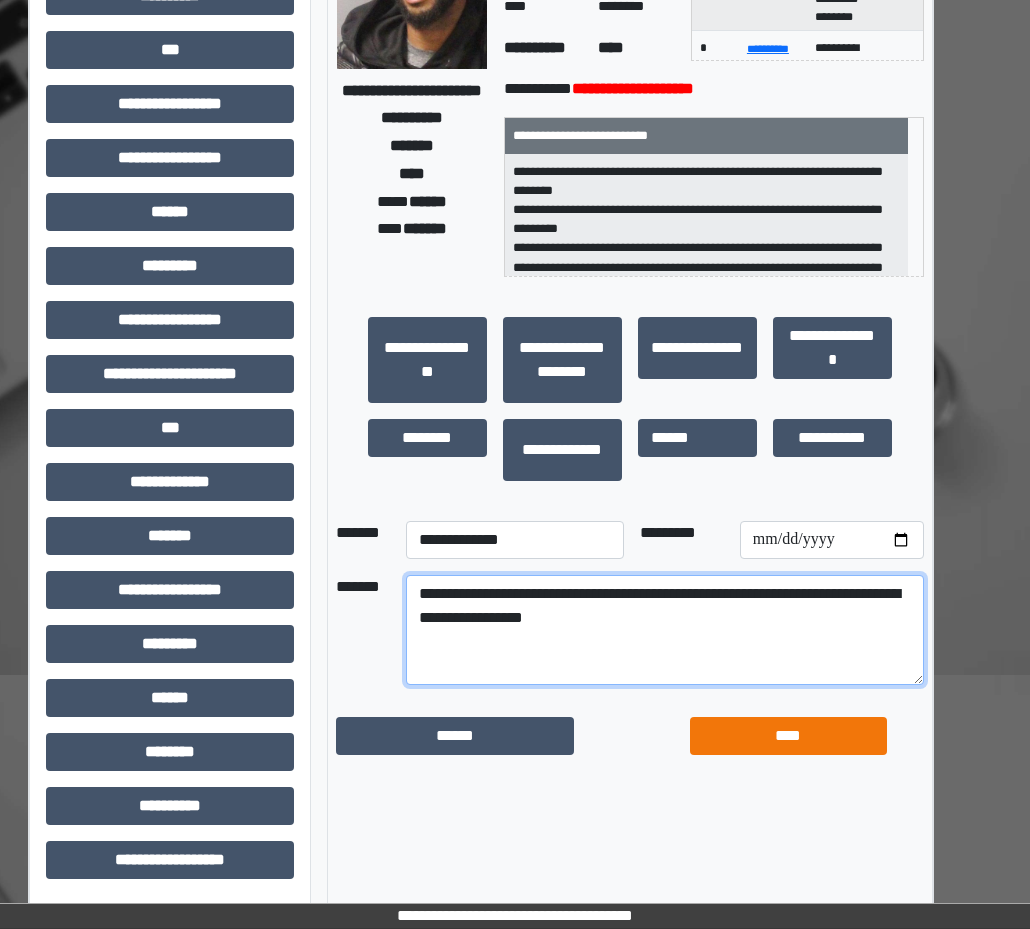 type on "**********" 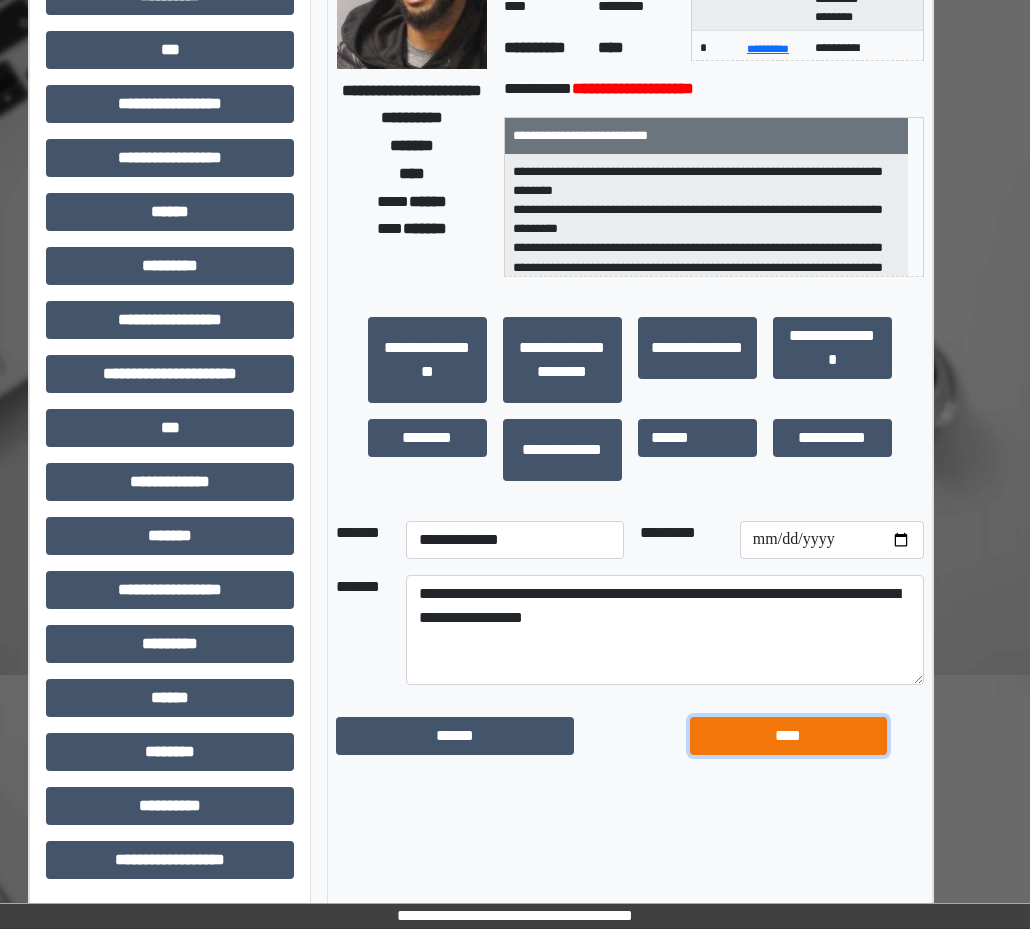 click on "****" at bounding box center (788, 736) 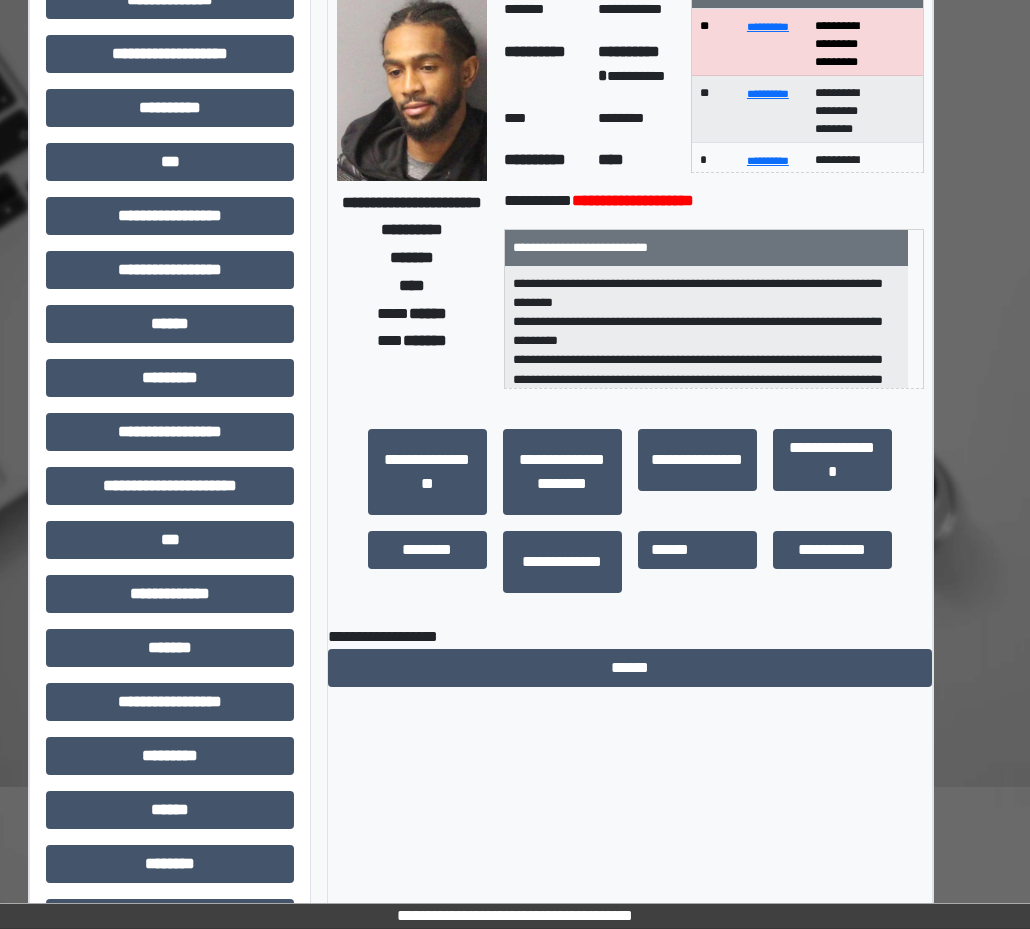 scroll, scrollTop: 0, scrollLeft: 43, axis: horizontal 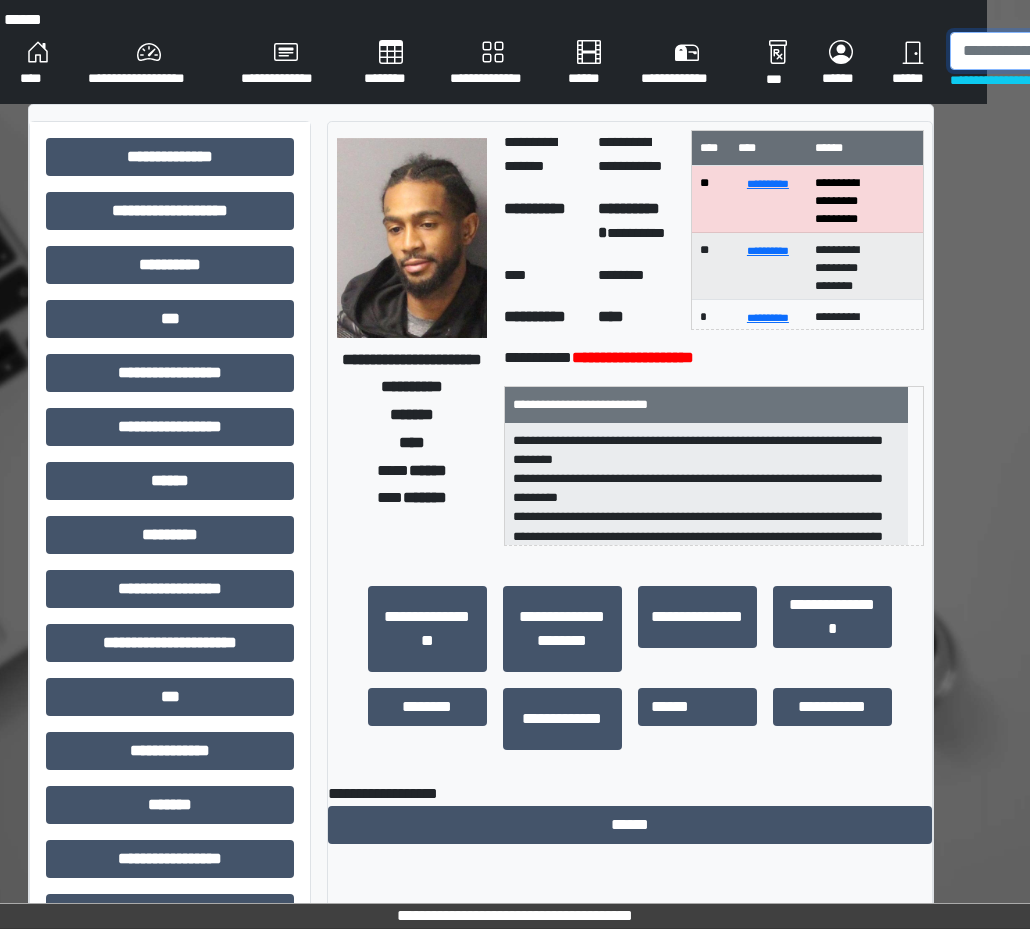 click at bounding box center (1053, 51) 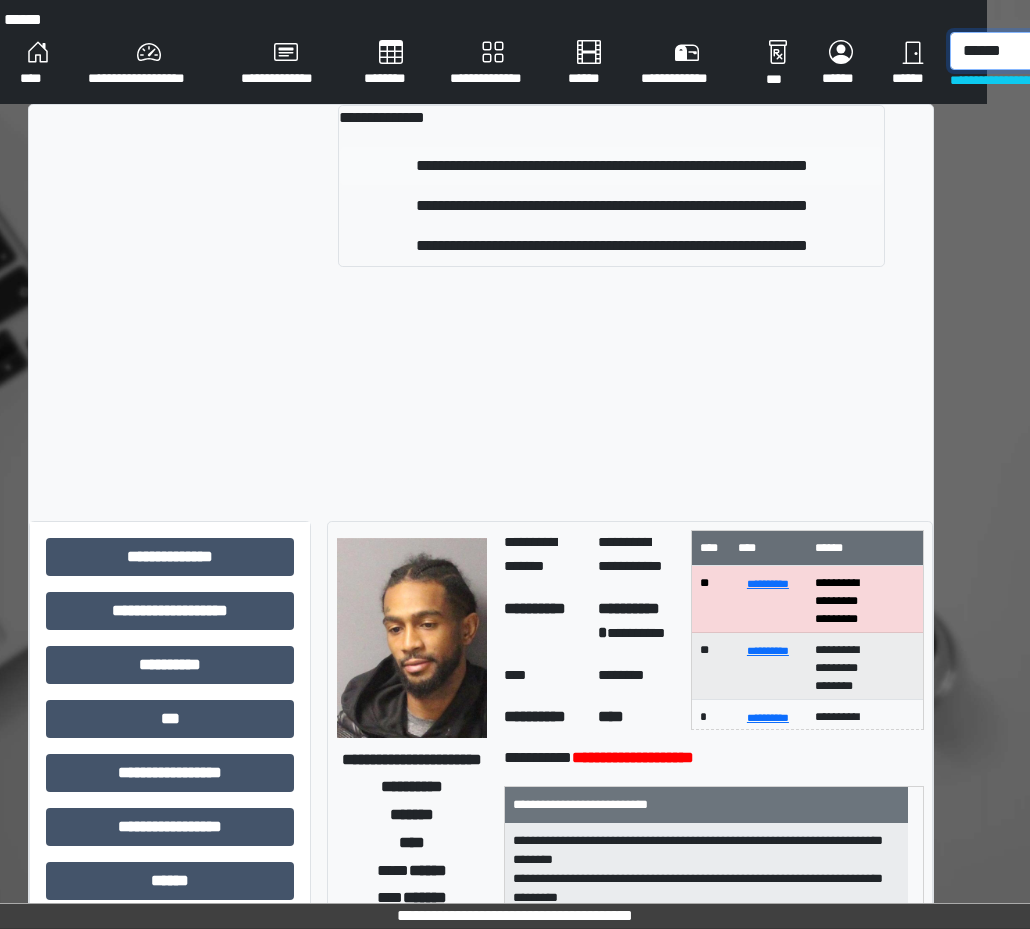 type on "******" 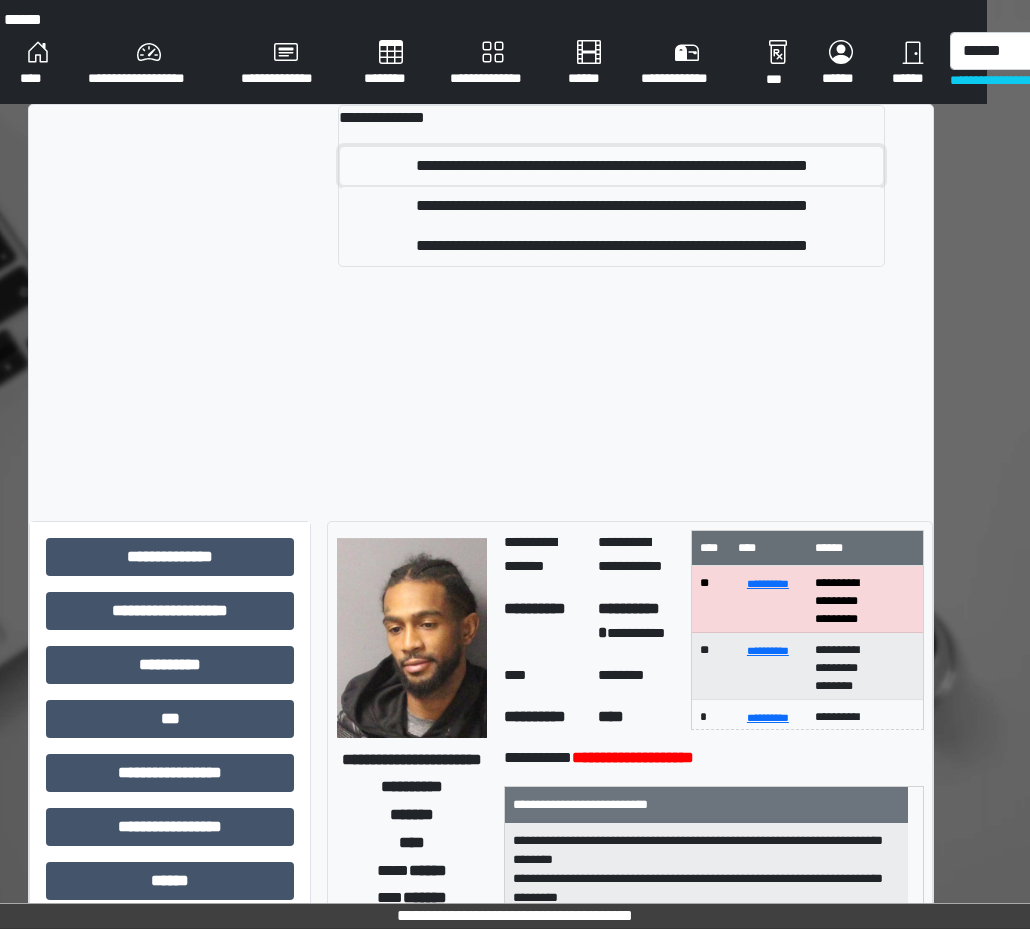 click on "**********" at bounding box center (611, 166) 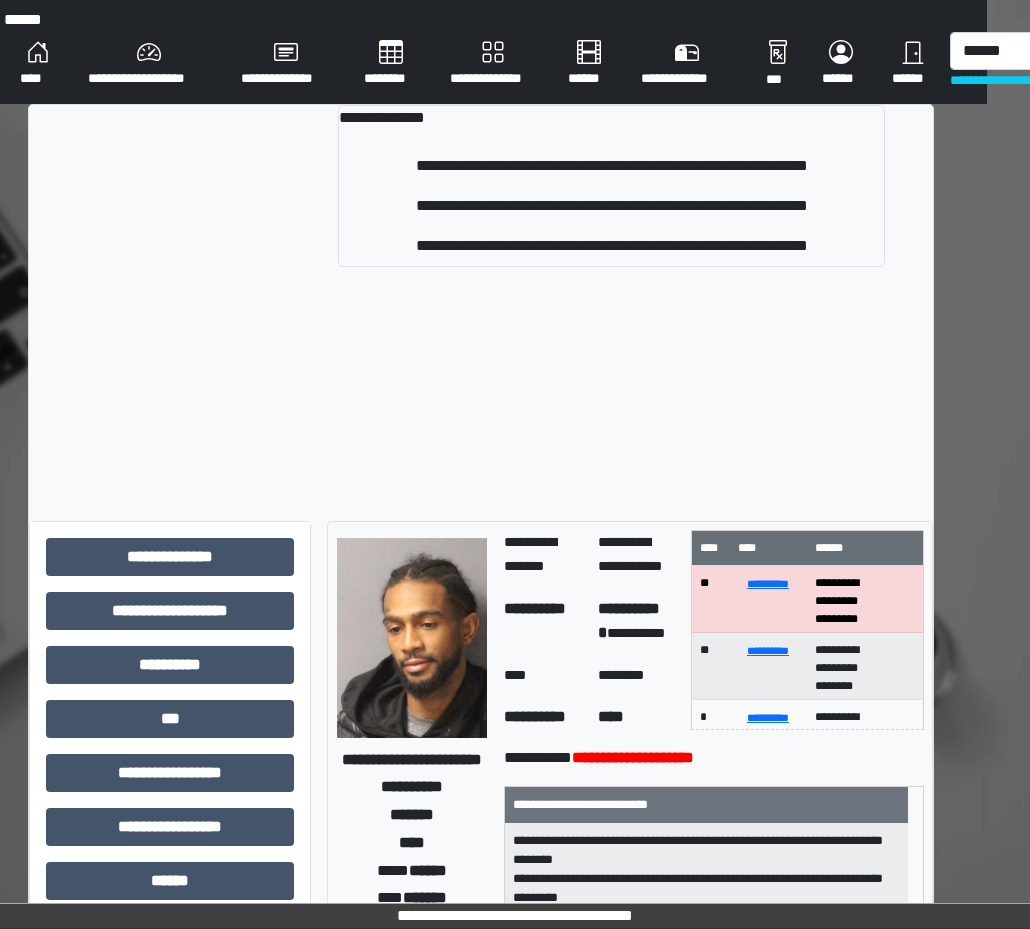 type 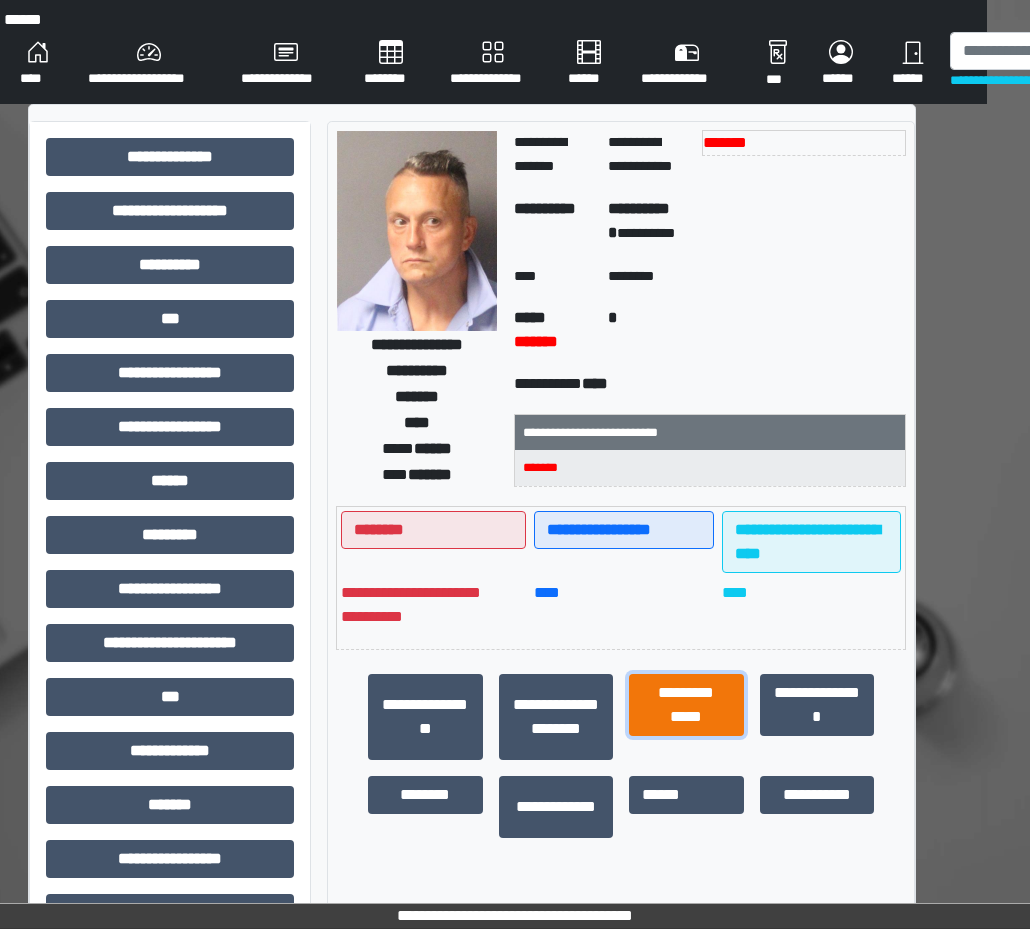 click on "**********" at bounding box center (686, 705) 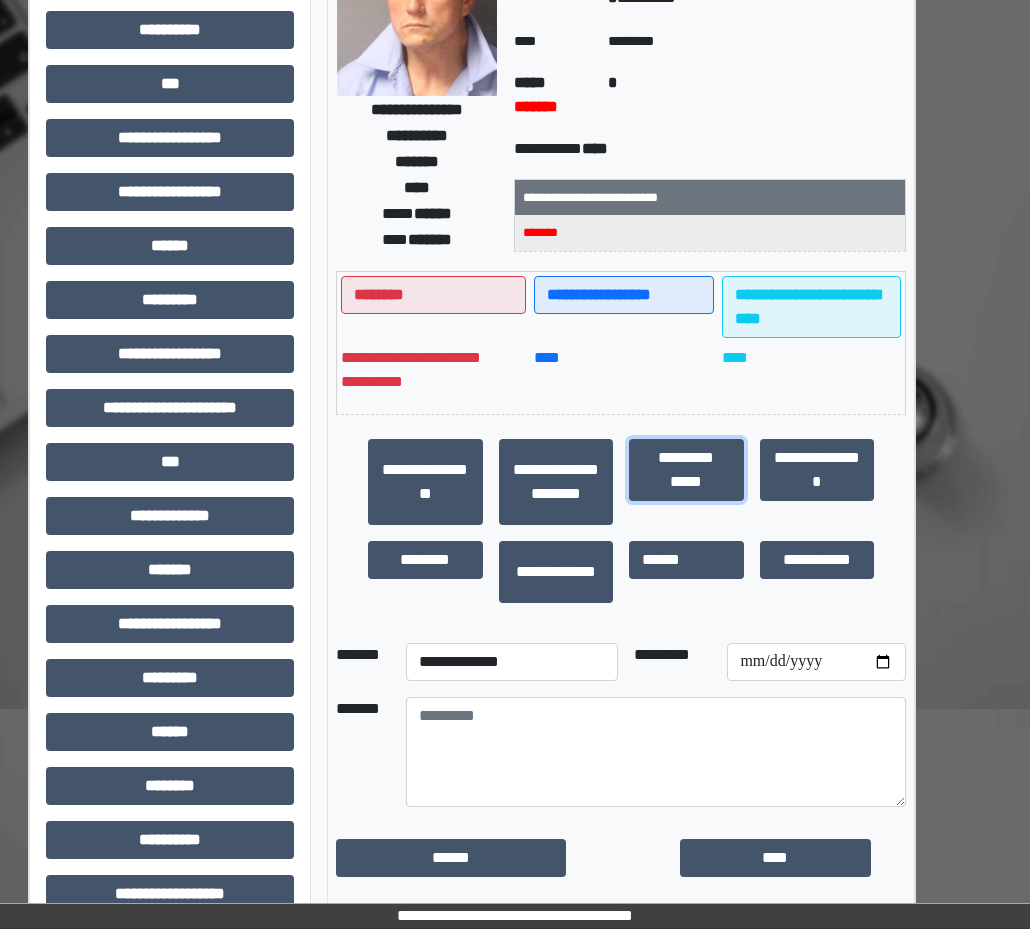 scroll, scrollTop: 269, scrollLeft: 43, axis: both 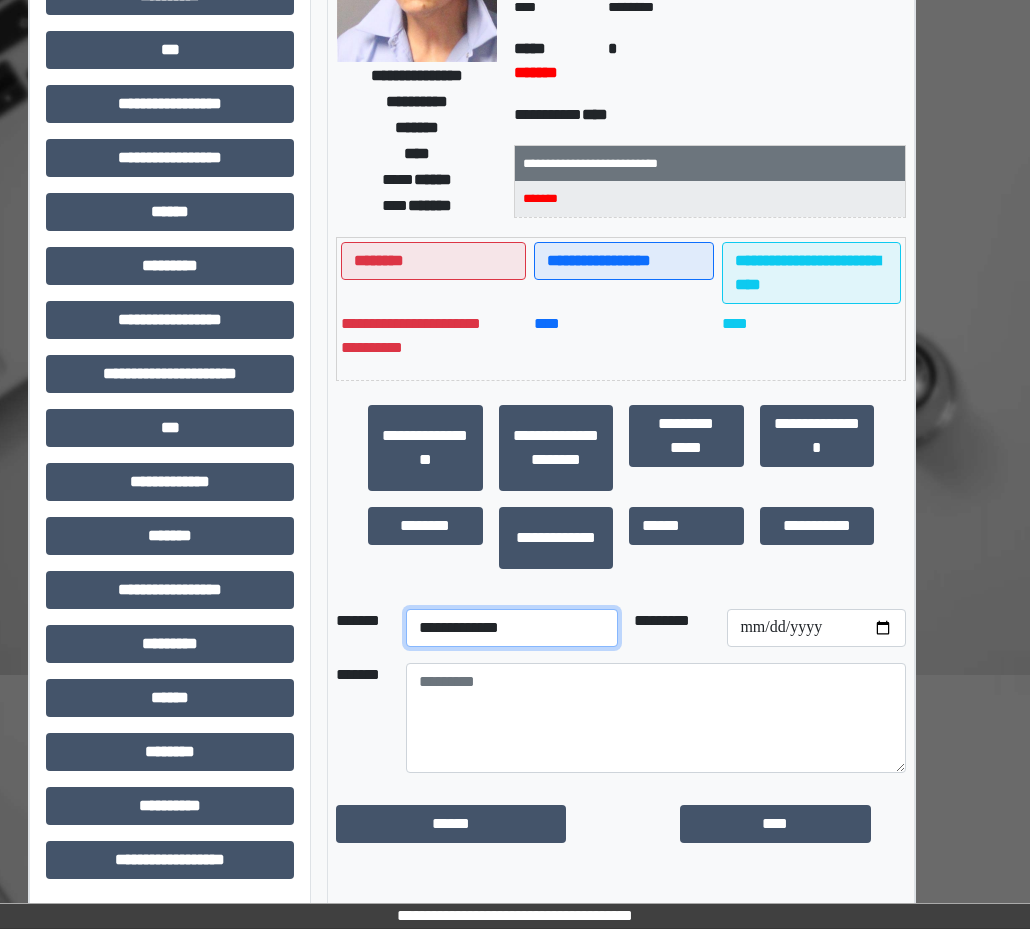 click on "**********" at bounding box center (511, 628) 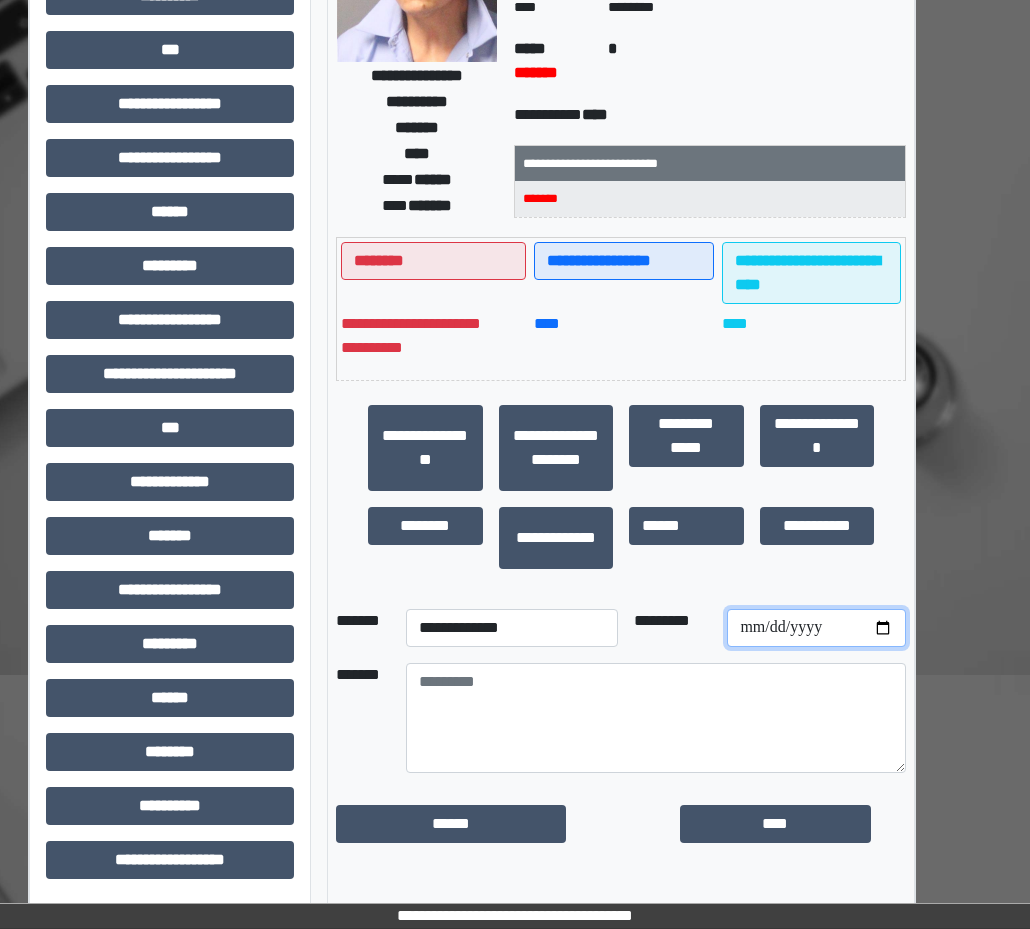 click at bounding box center [816, 628] 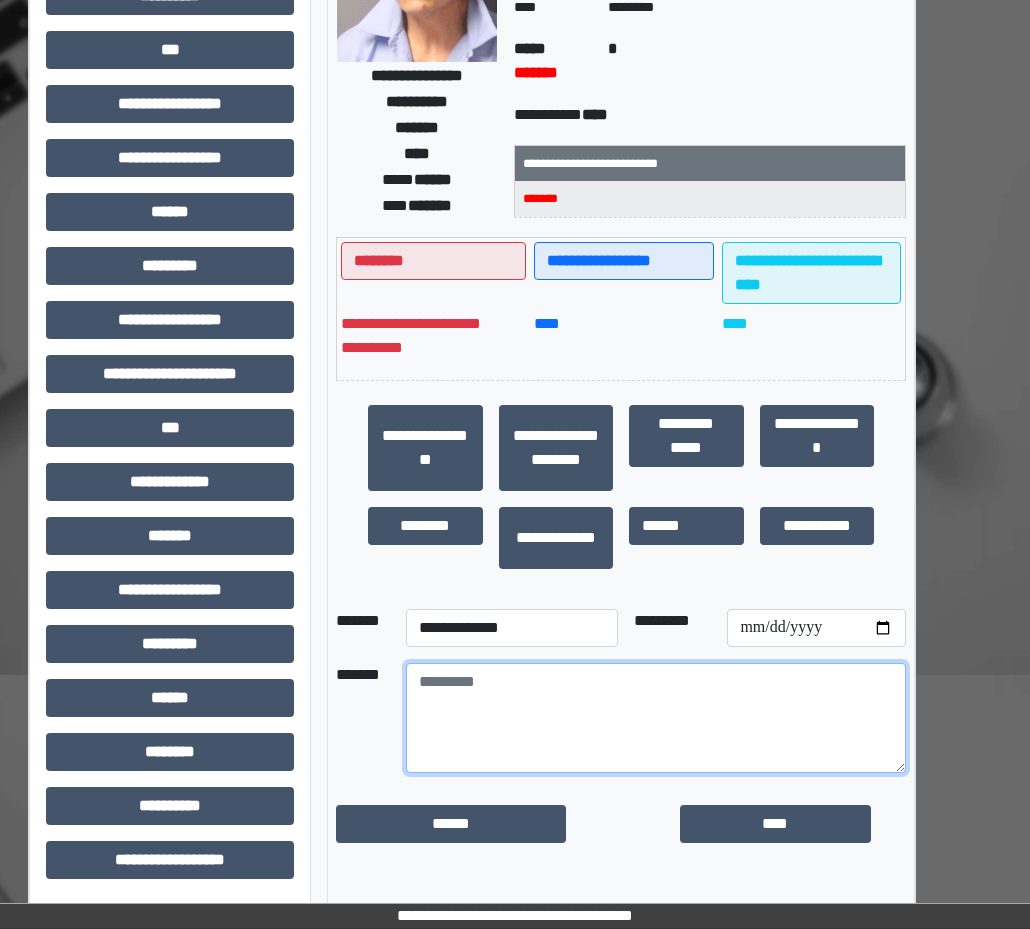 click at bounding box center [656, 718] 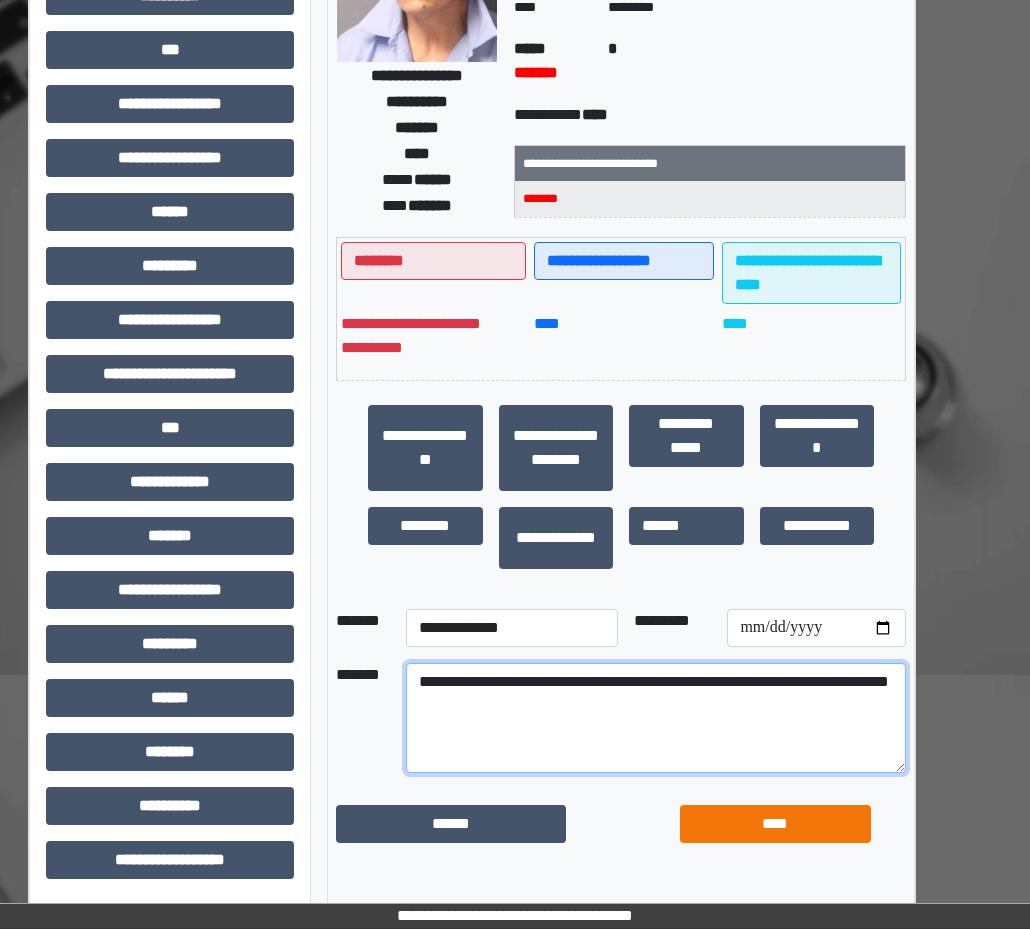 type on "**********" 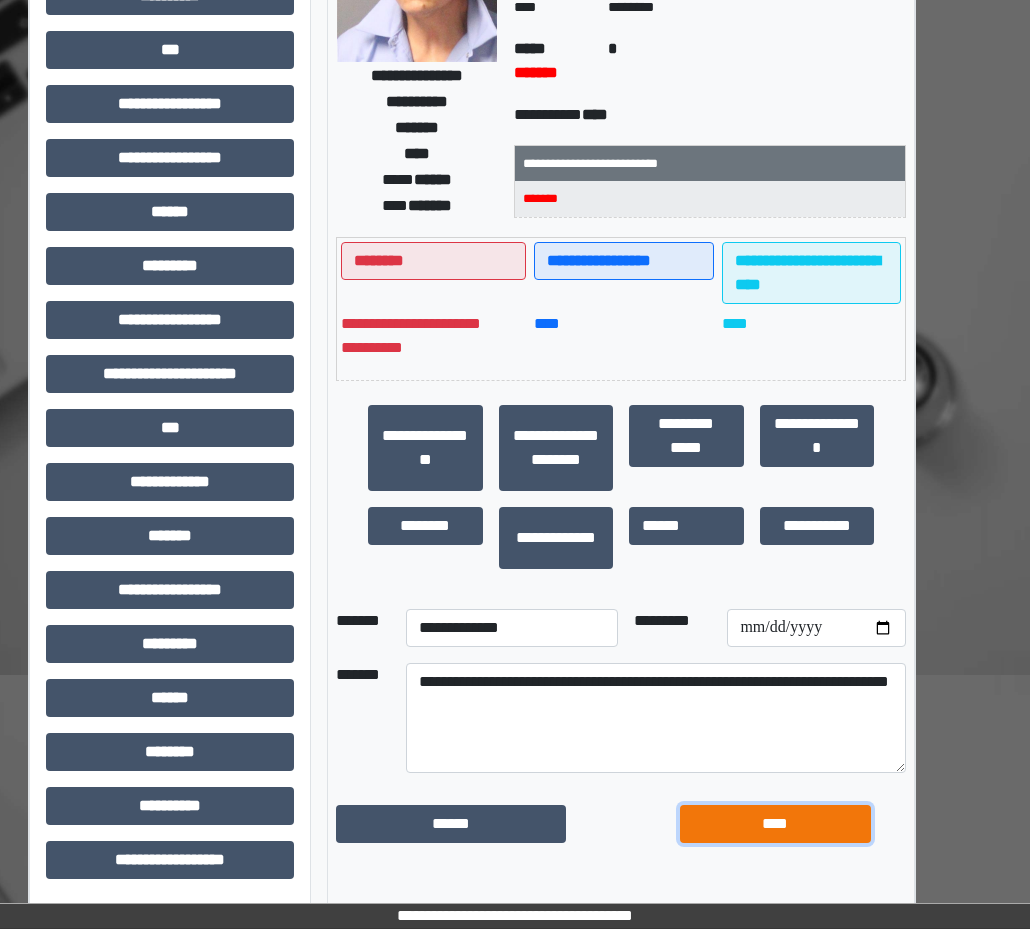 click on "****" at bounding box center (775, 824) 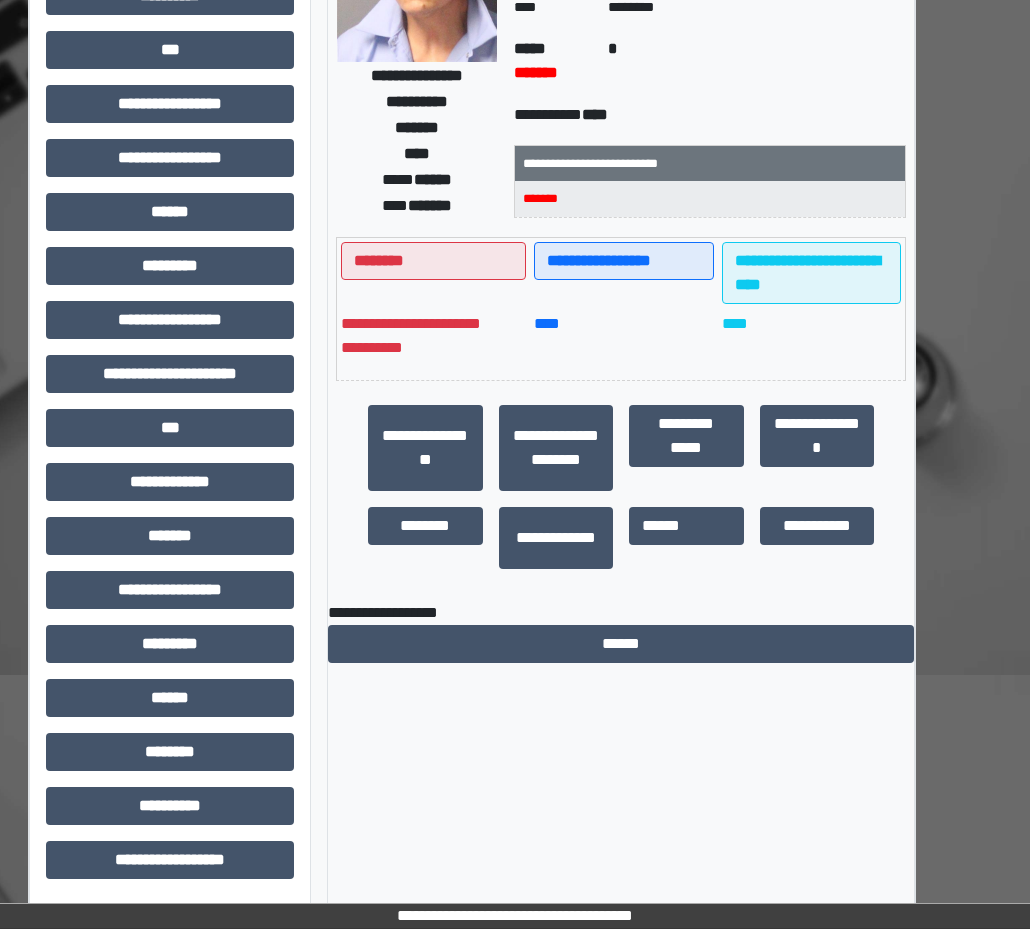 drag, startPoint x: 987, startPoint y: 755, endPoint x: 706, endPoint y: 85, distance: 726.5404 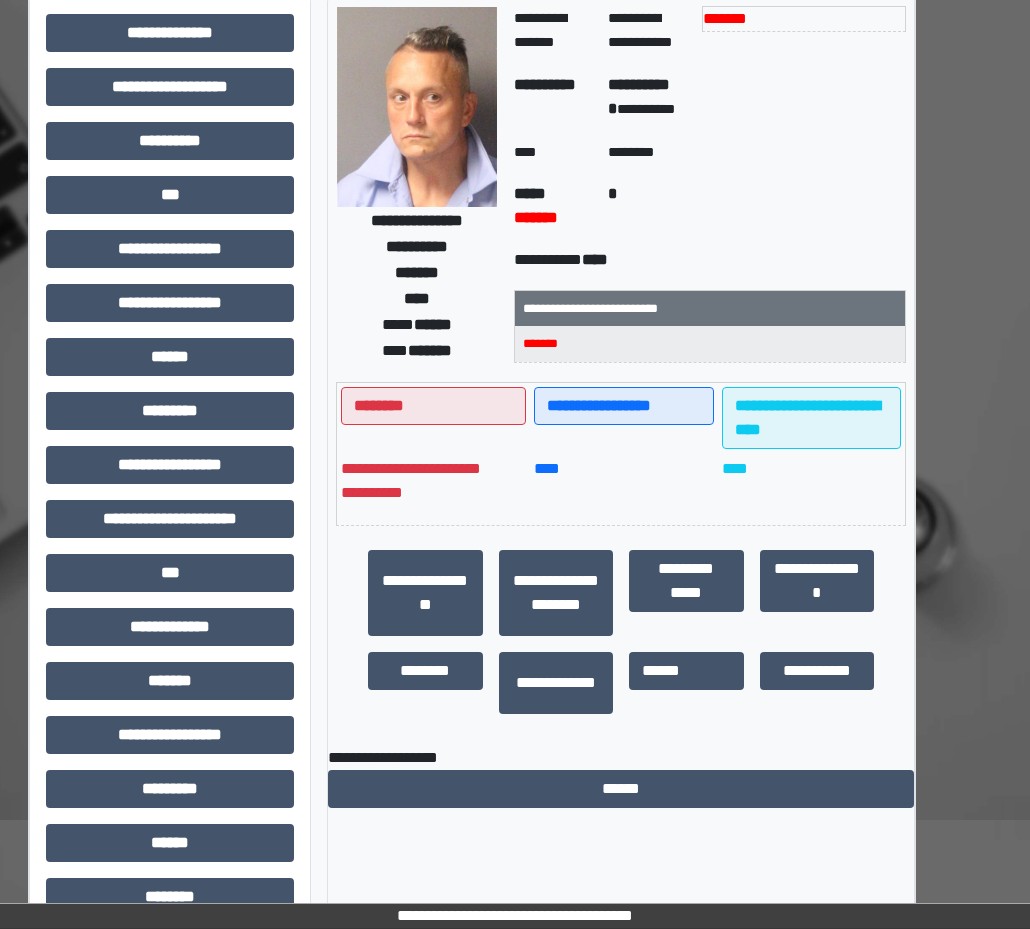 scroll, scrollTop: 0, scrollLeft: 43, axis: horizontal 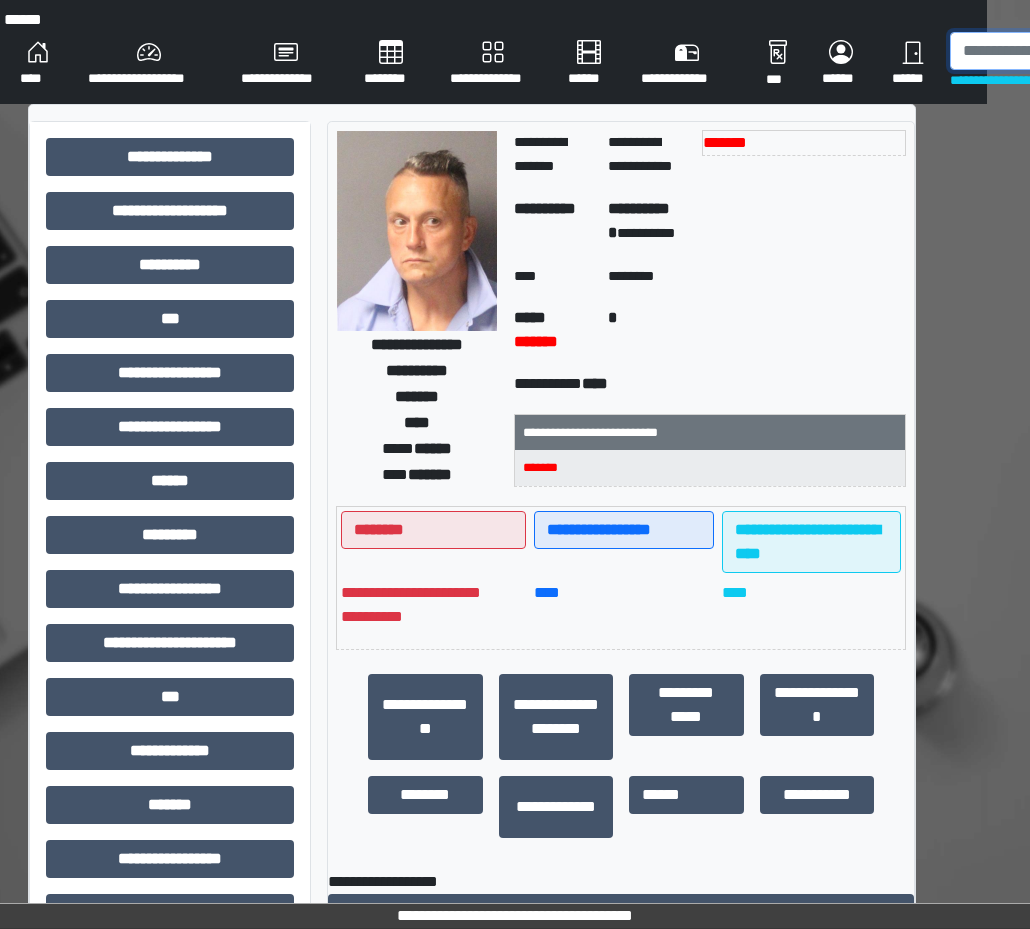 click at bounding box center [1053, 51] 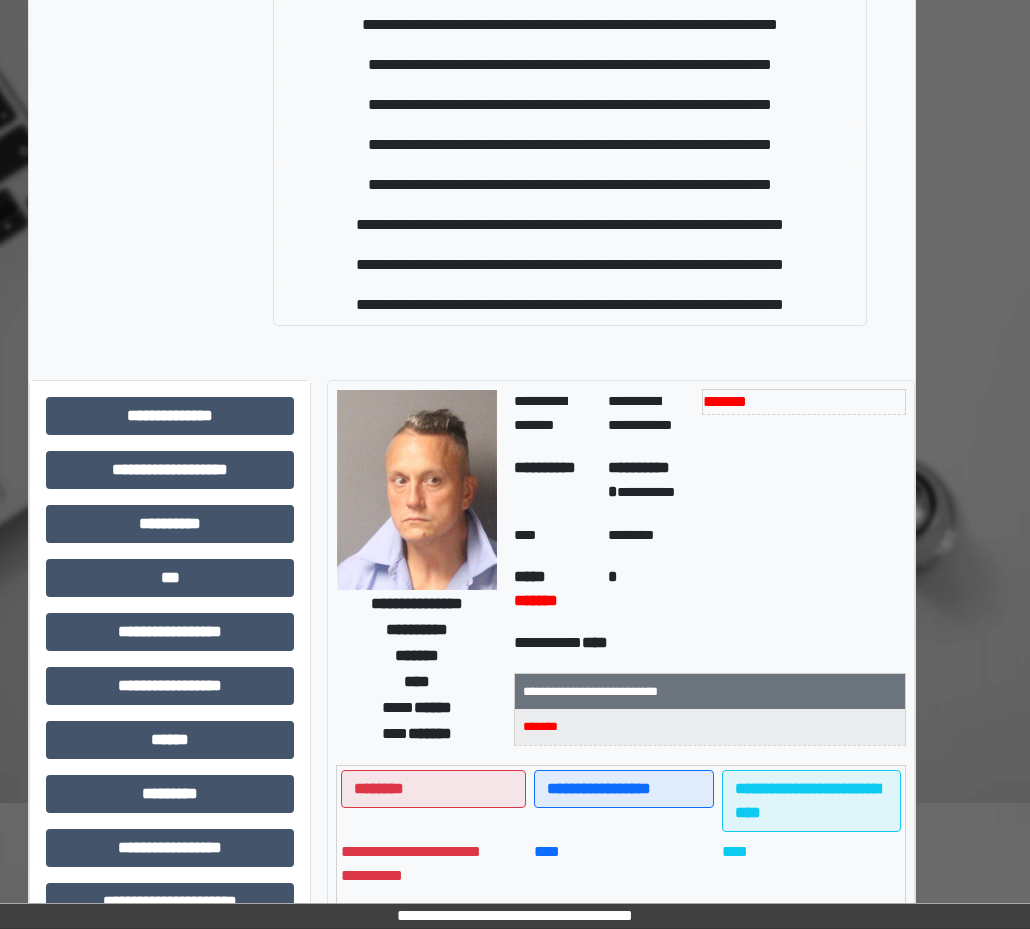 scroll, scrollTop: 0, scrollLeft: 43, axis: horizontal 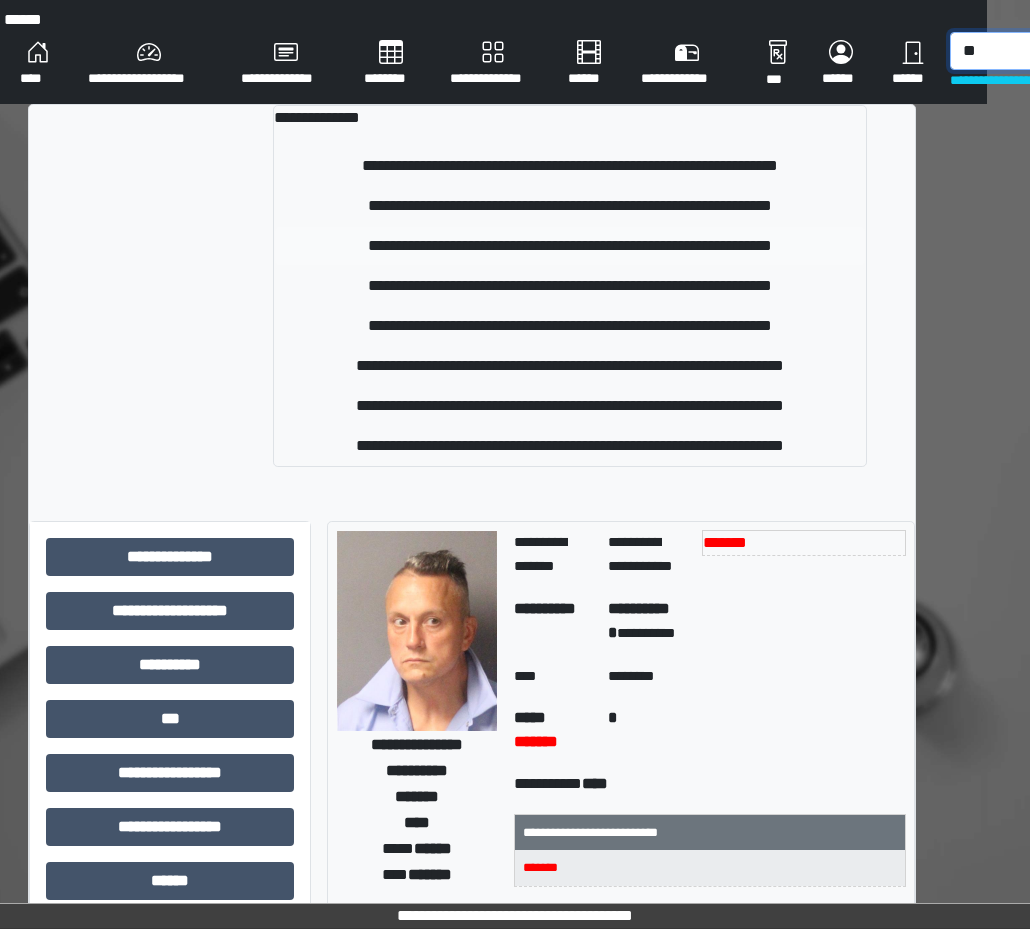 type on "*" 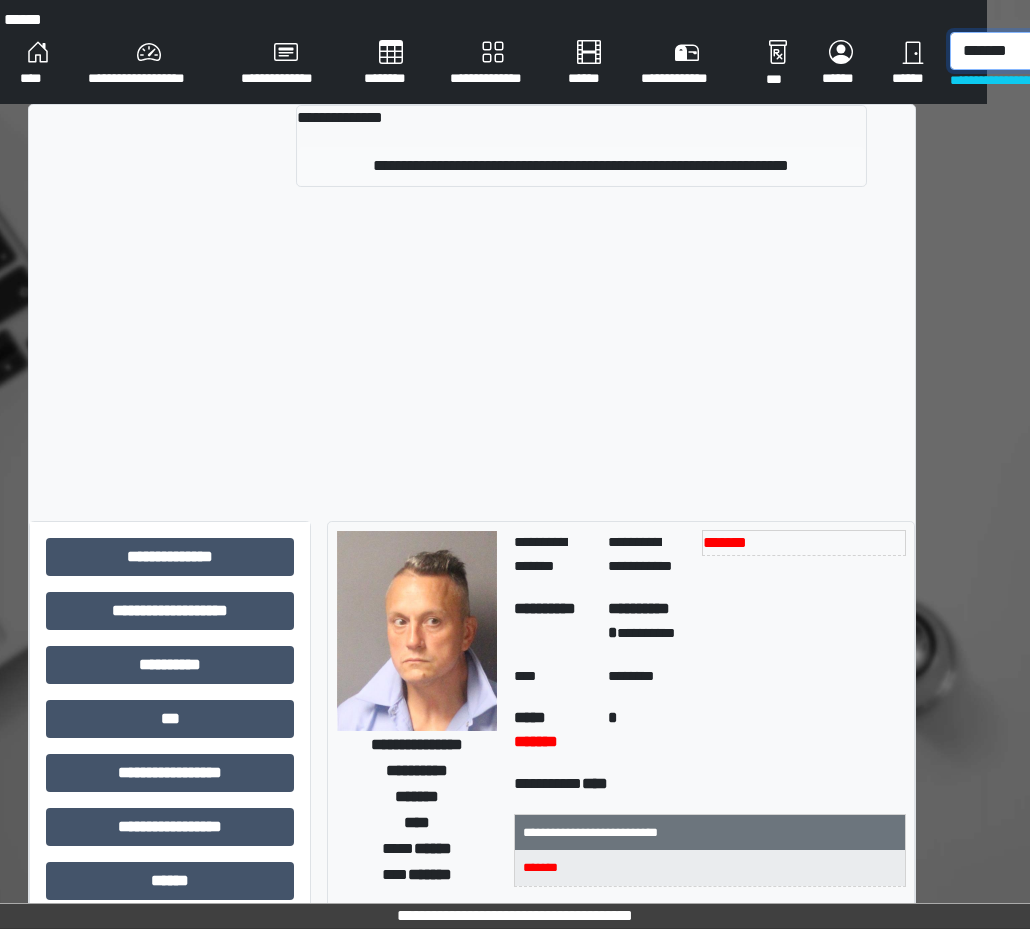 type on "*******" 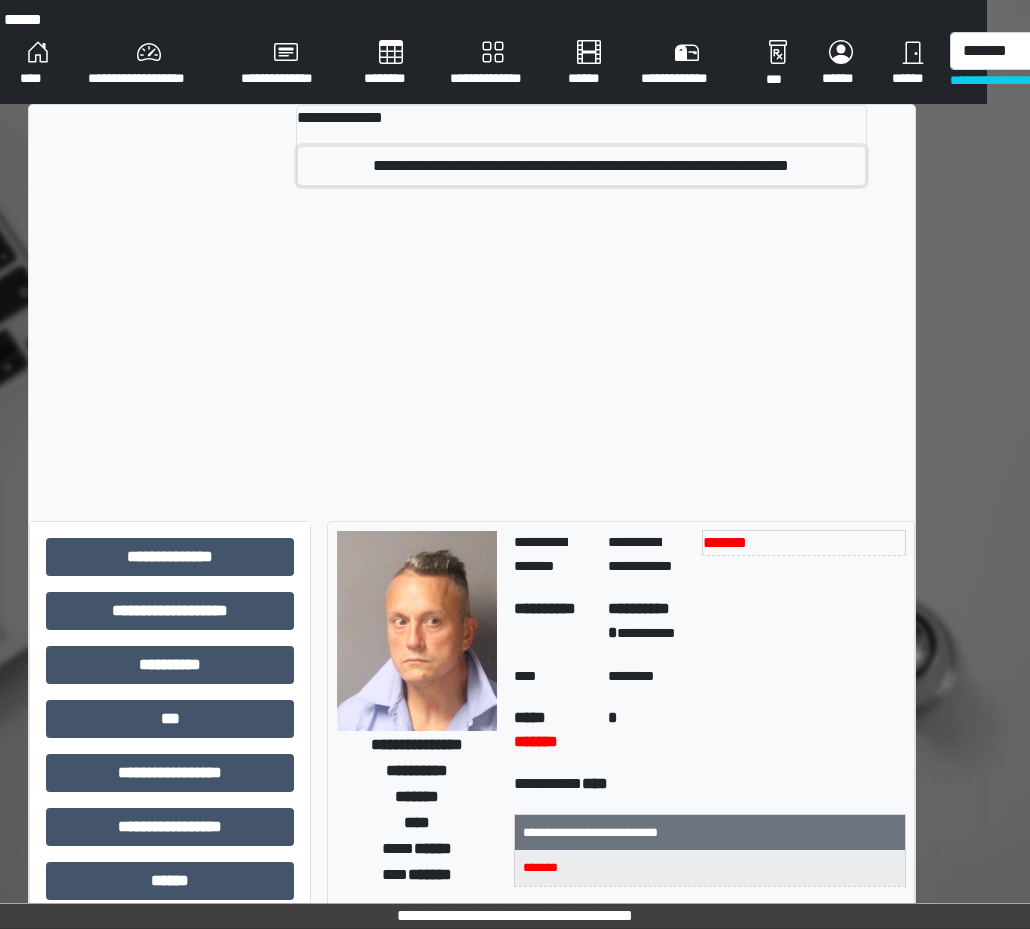 click on "**********" at bounding box center [582, 166] 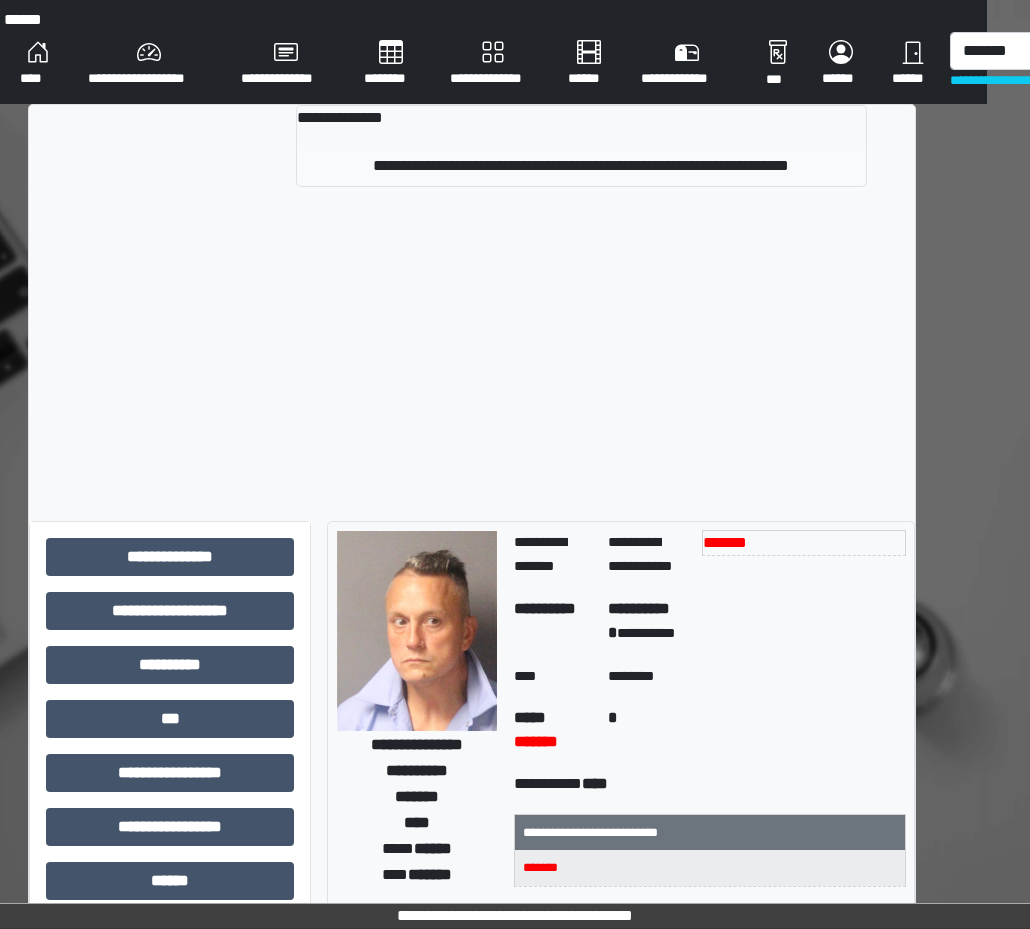 type 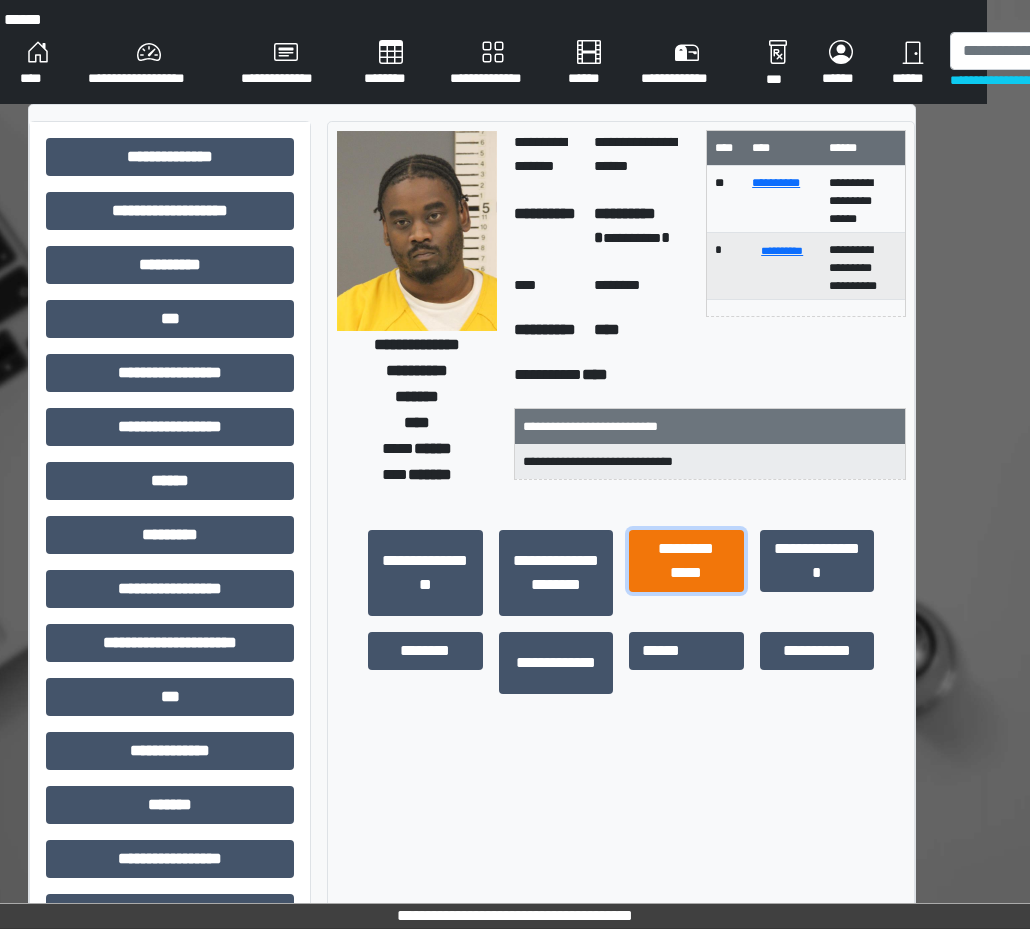click on "**********" at bounding box center (686, 561) 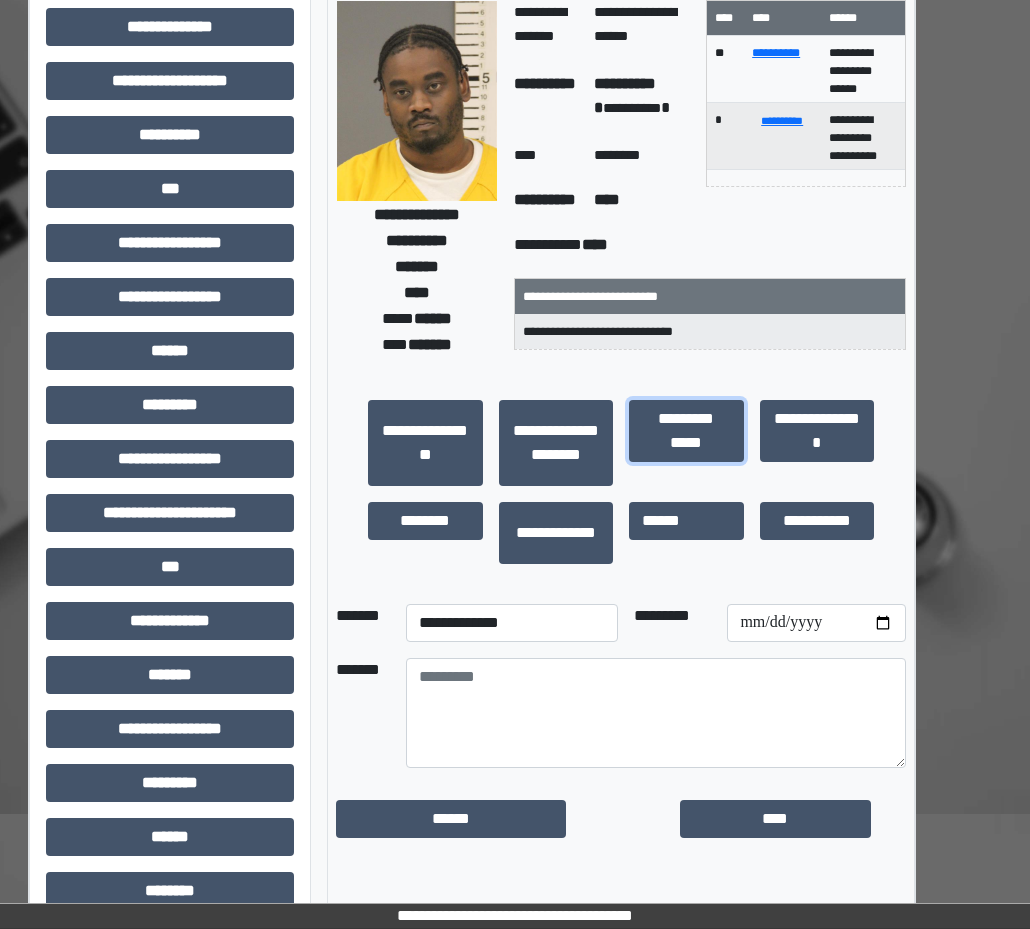 scroll, scrollTop: 269, scrollLeft: 43, axis: both 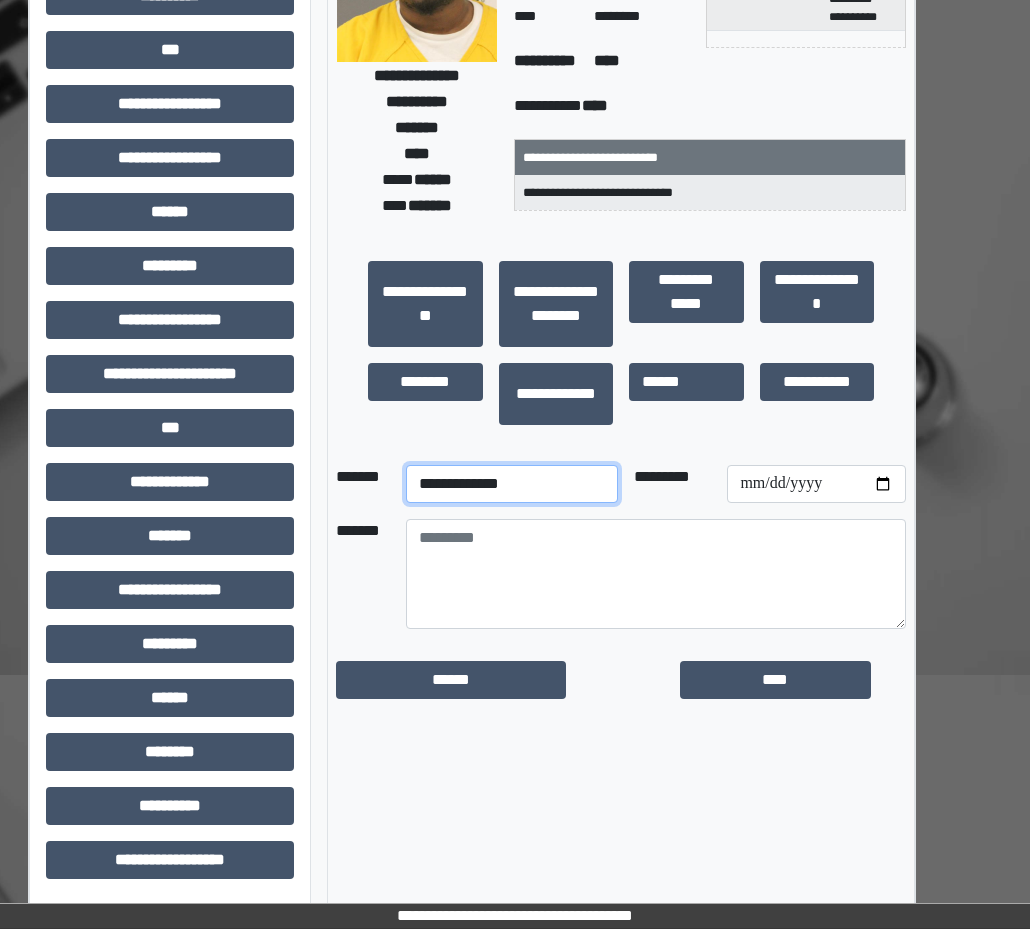 click on "**********" at bounding box center [511, 484] 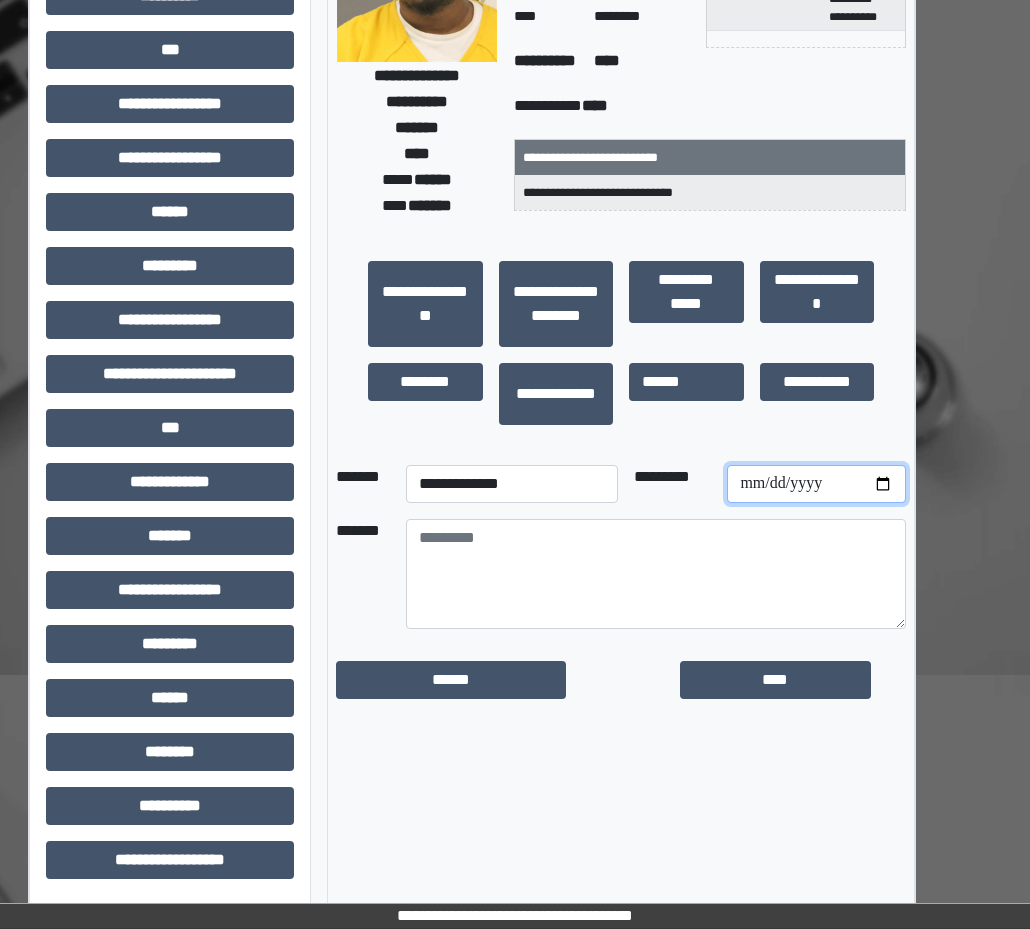 click at bounding box center (816, 484) 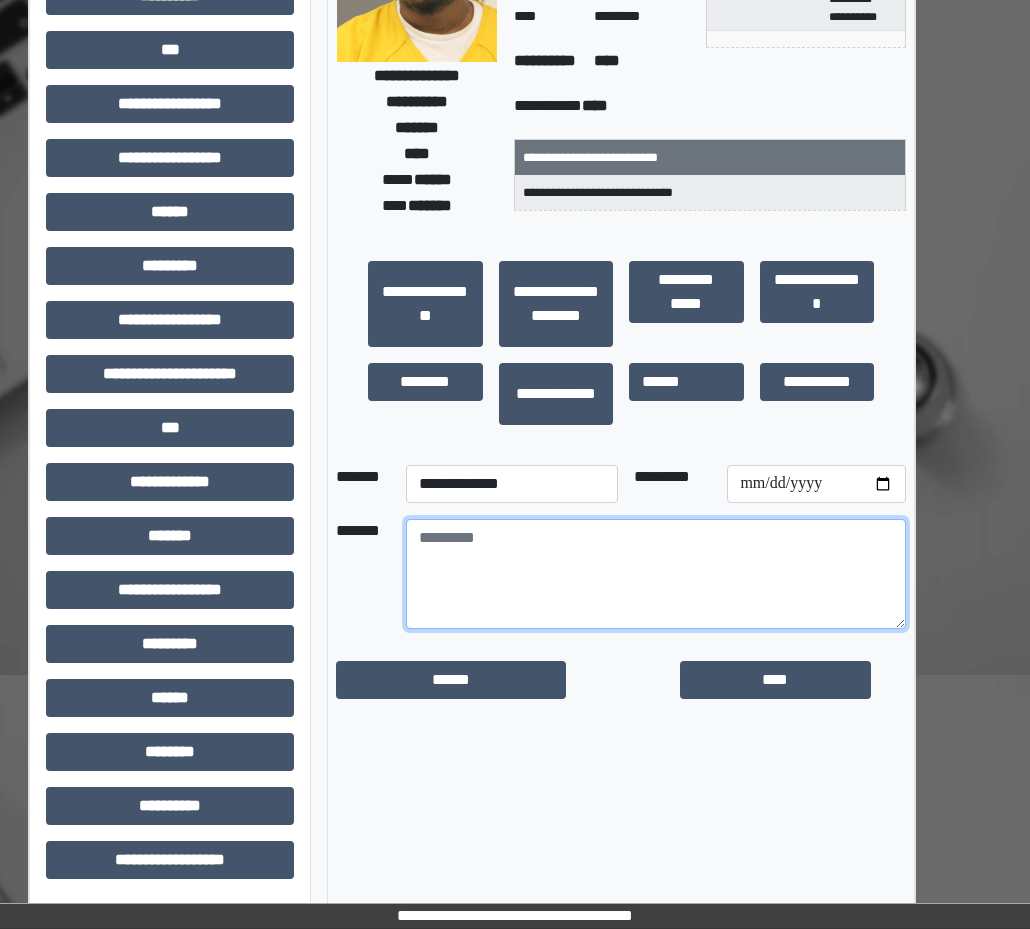 click at bounding box center [656, 574] 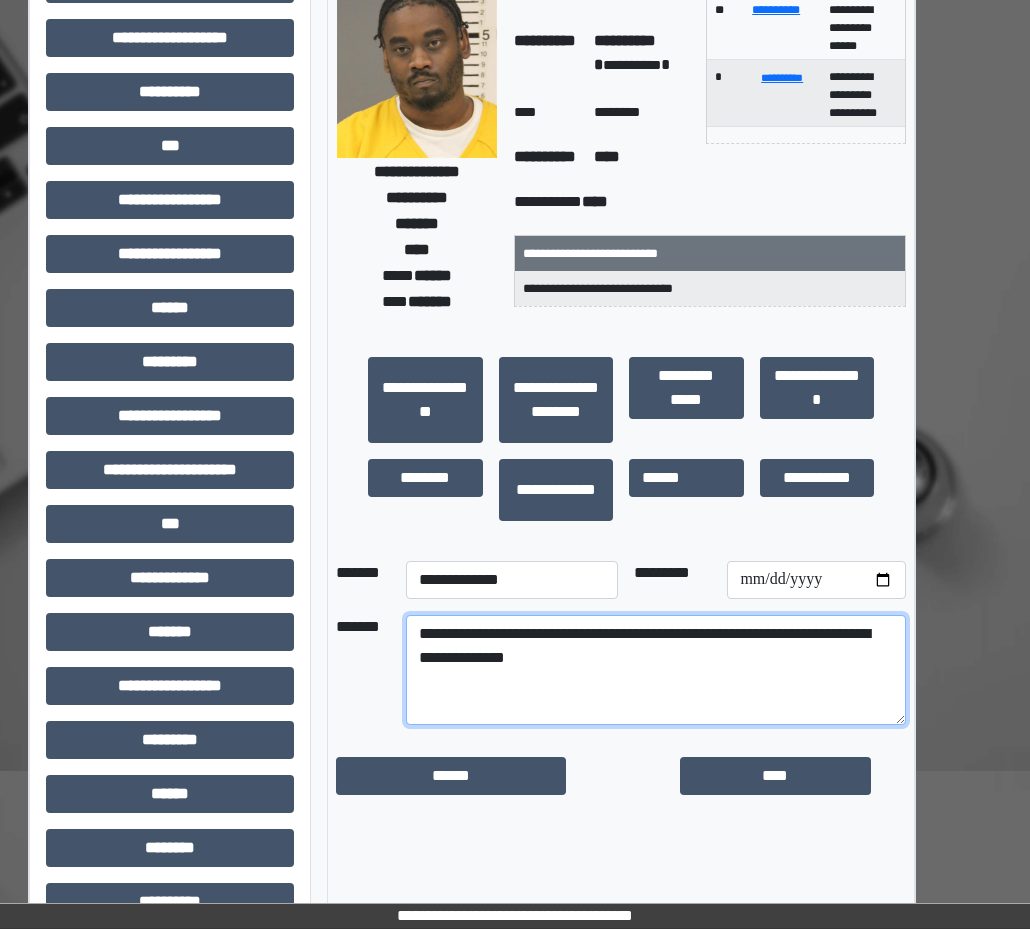 scroll, scrollTop: 269, scrollLeft: 43, axis: both 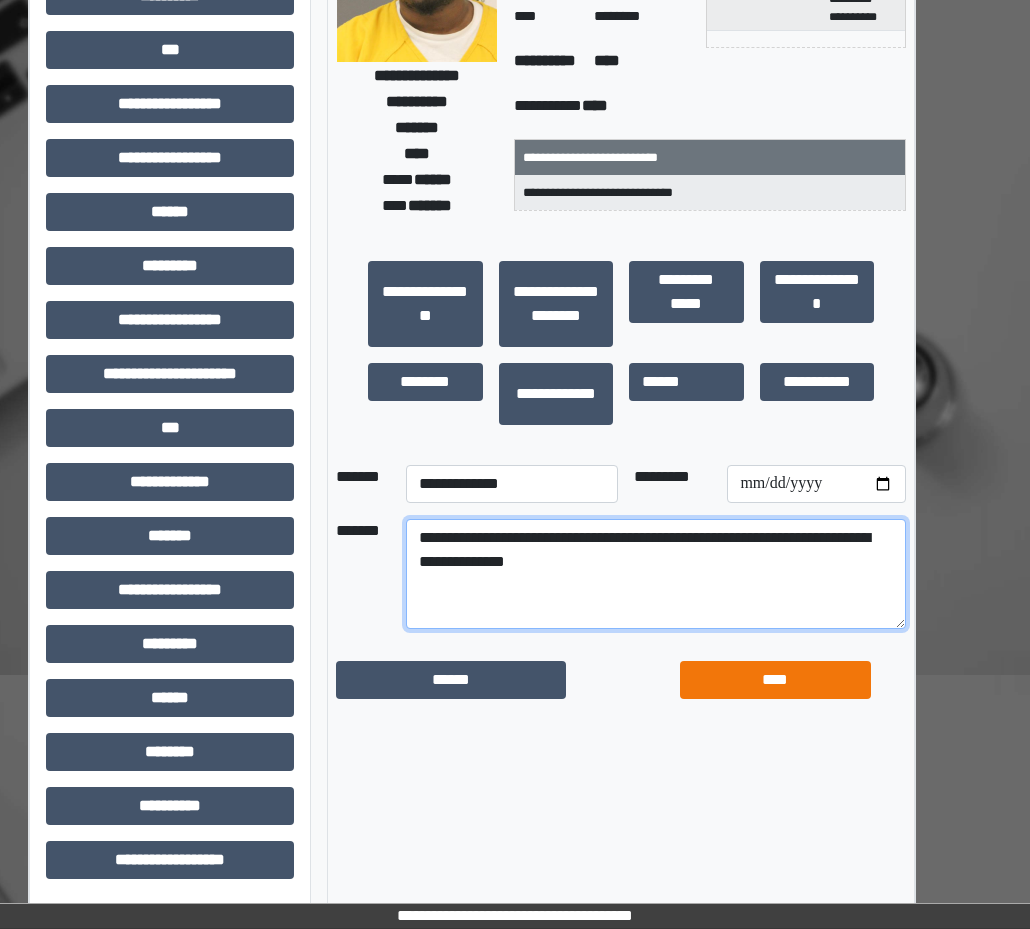 type on "**********" 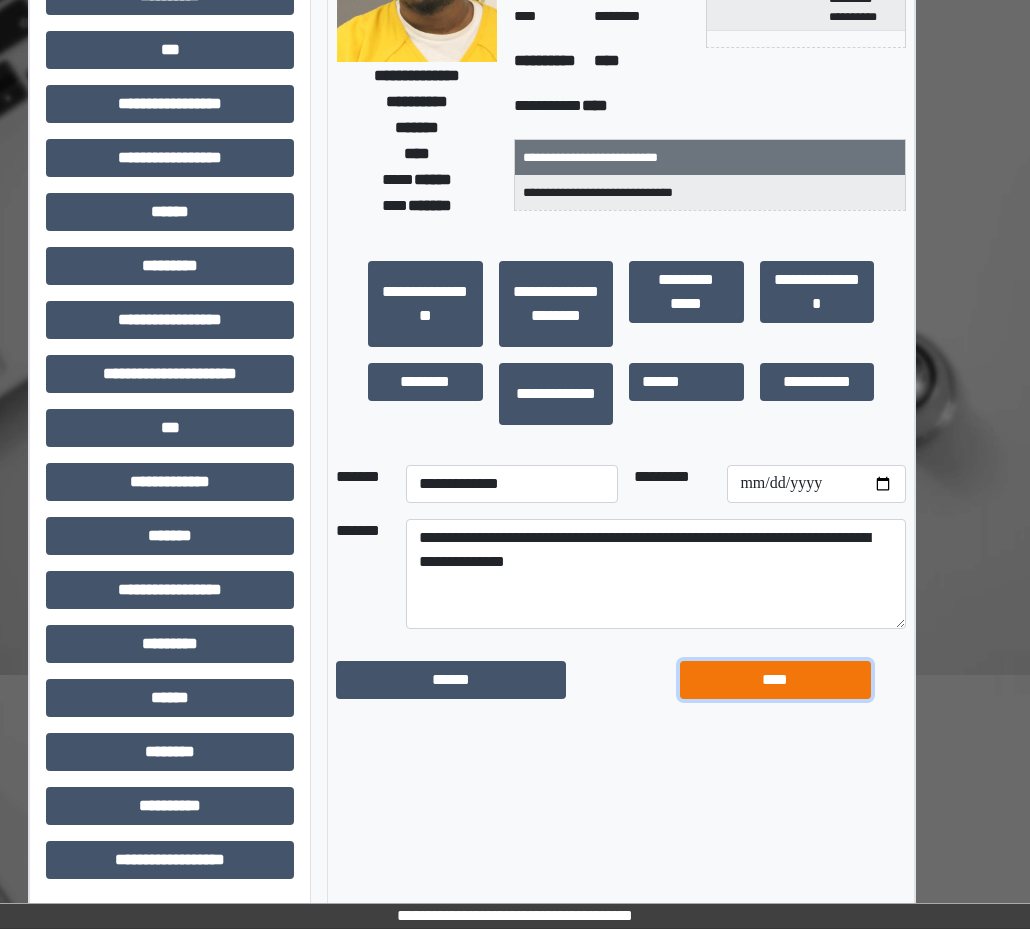click on "****" at bounding box center (775, 680) 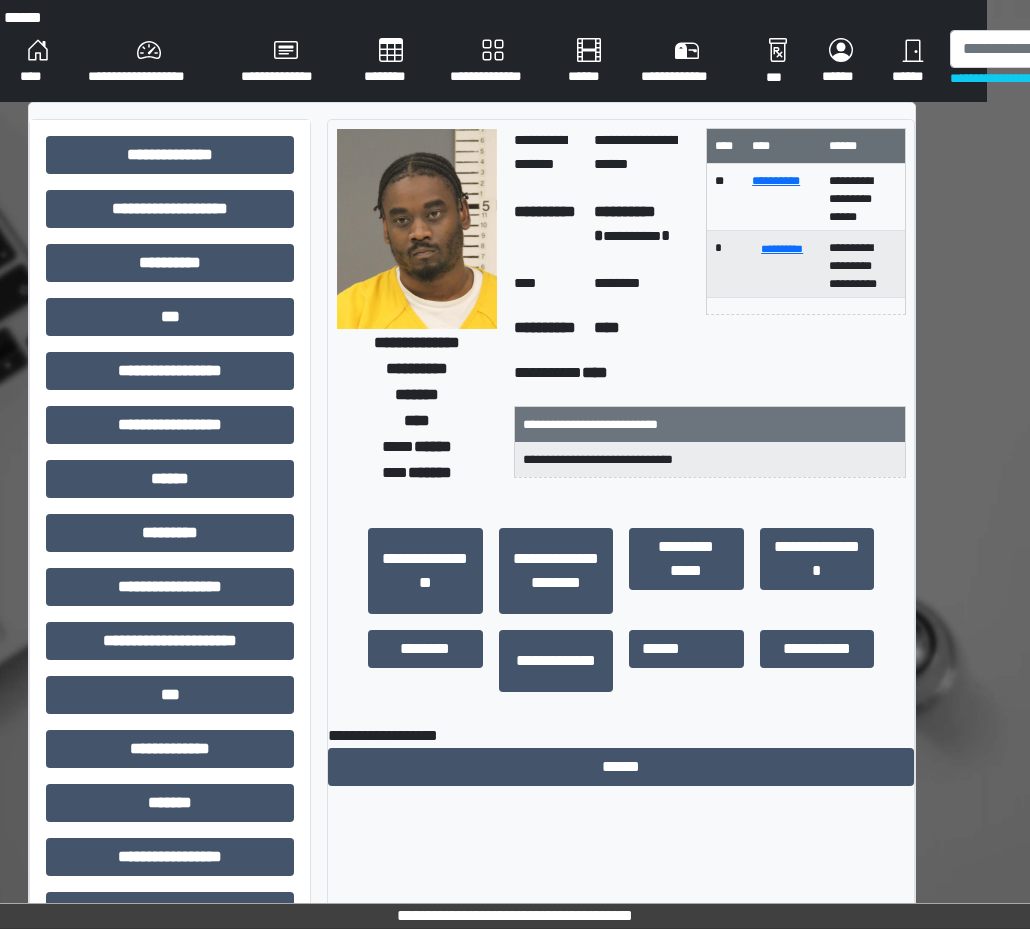 scroll, scrollTop: 0, scrollLeft: 43, axis: horizontal 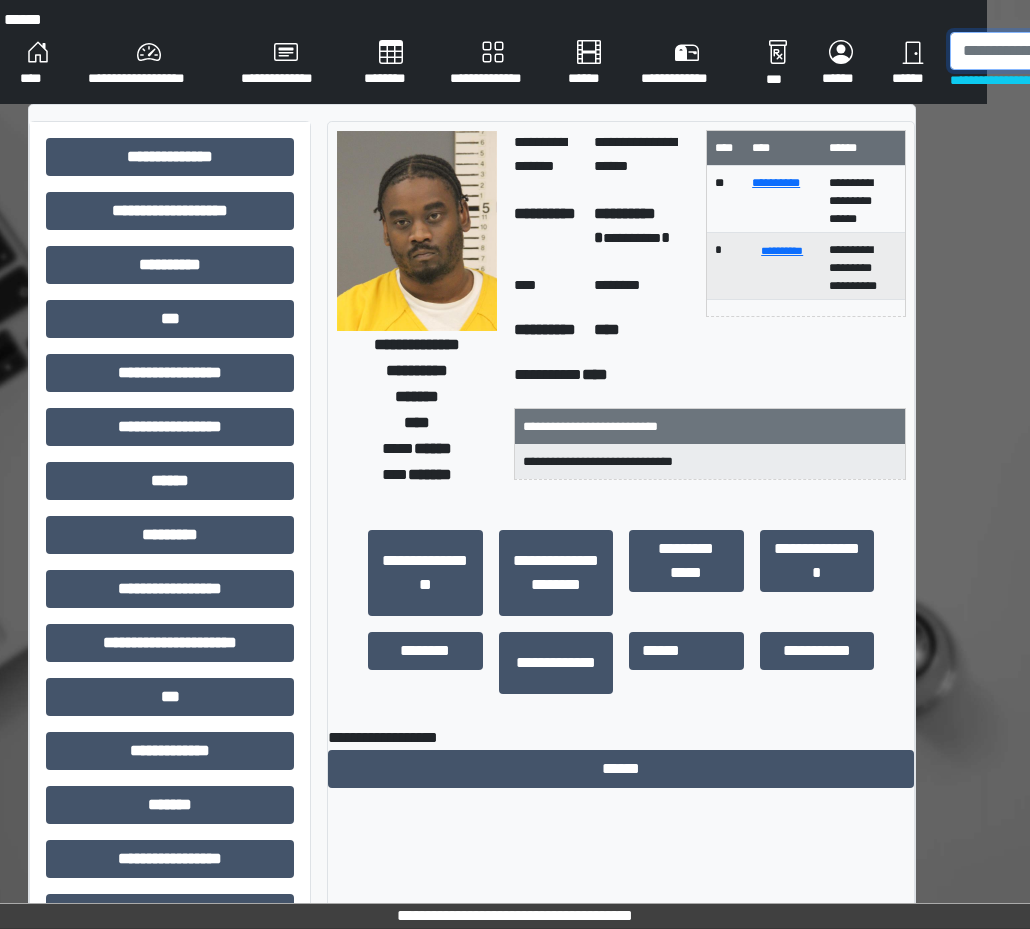 click at bounding box center (1053, 51) 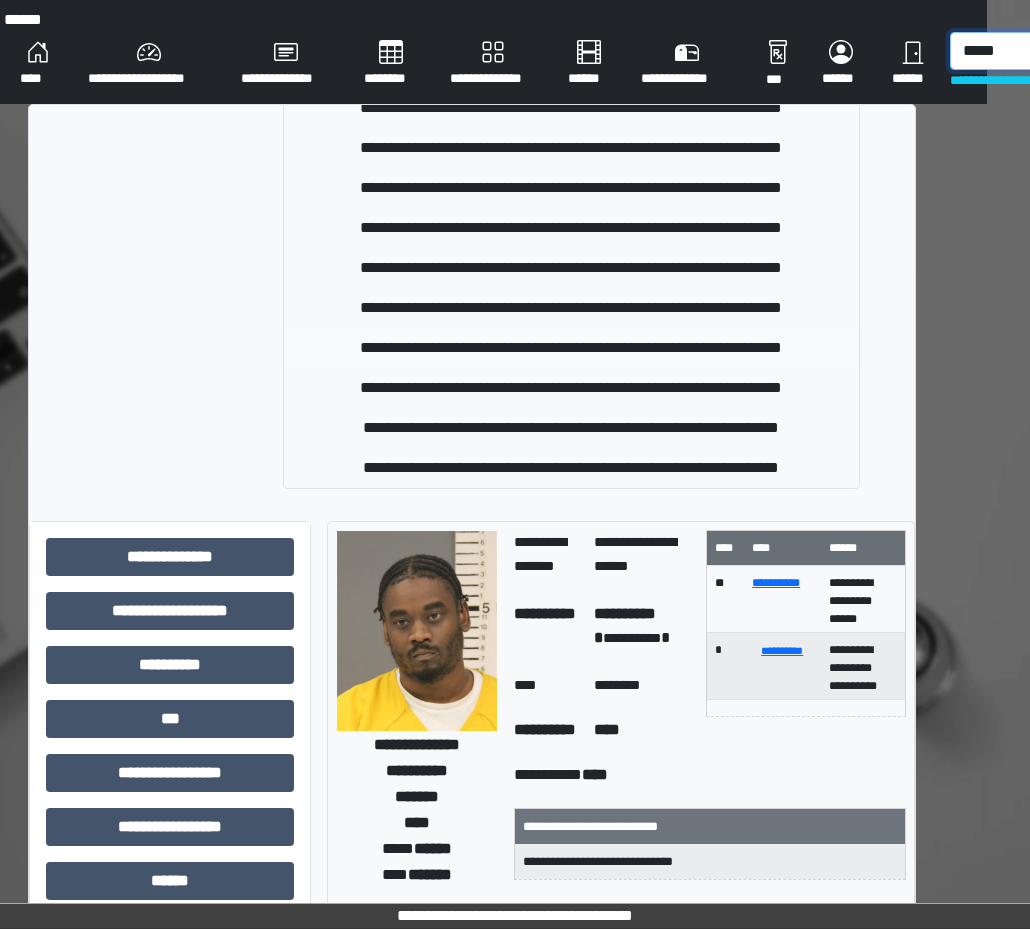 scroll, scrollTop: 0, scrollLeft: 0, axis: both 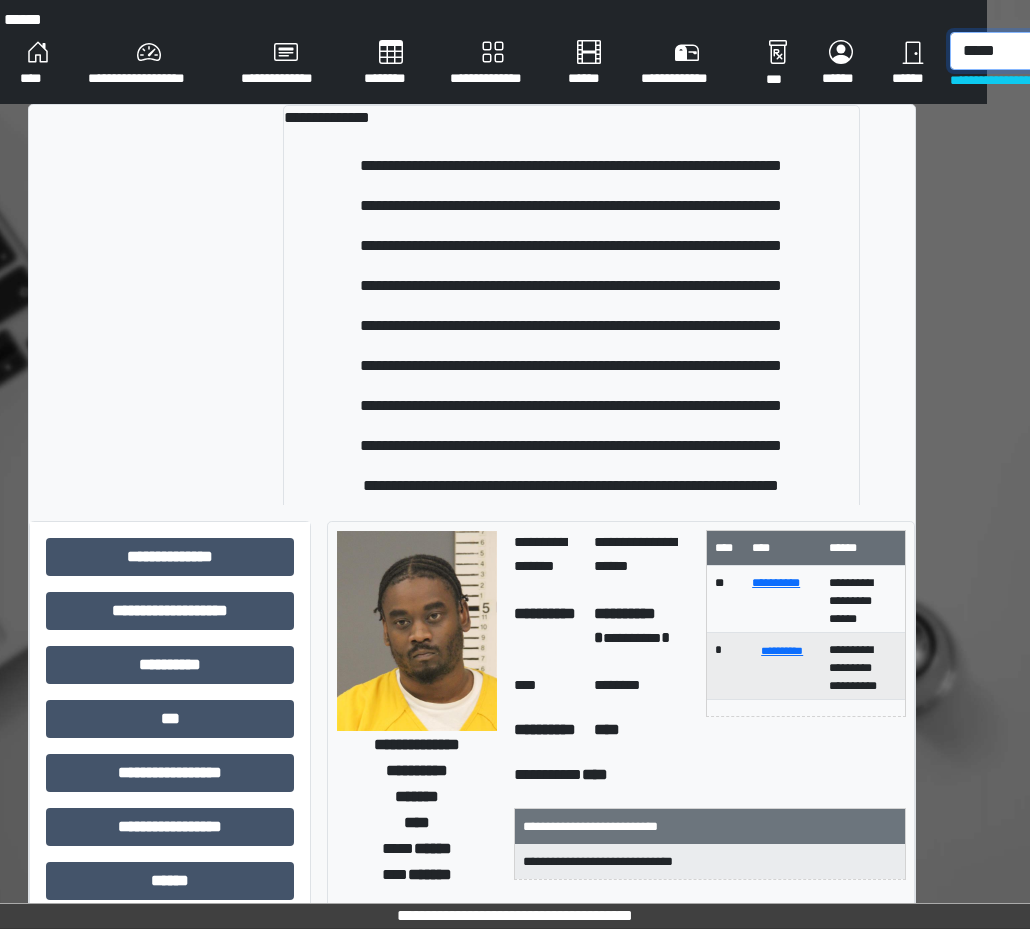 drag, startPoint x: 1022, startPoint y: 49, endPoint x: 654, endPoint y: 40, distance: 368.11005 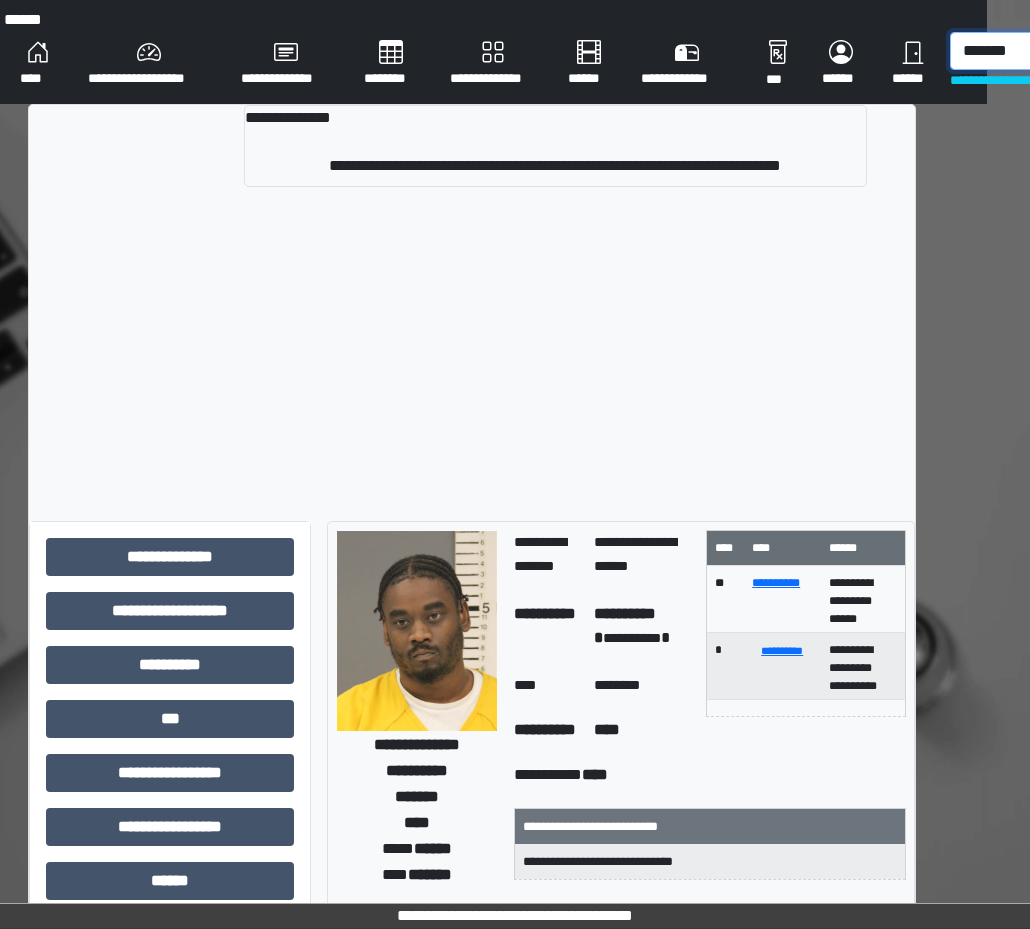 type on "*******" 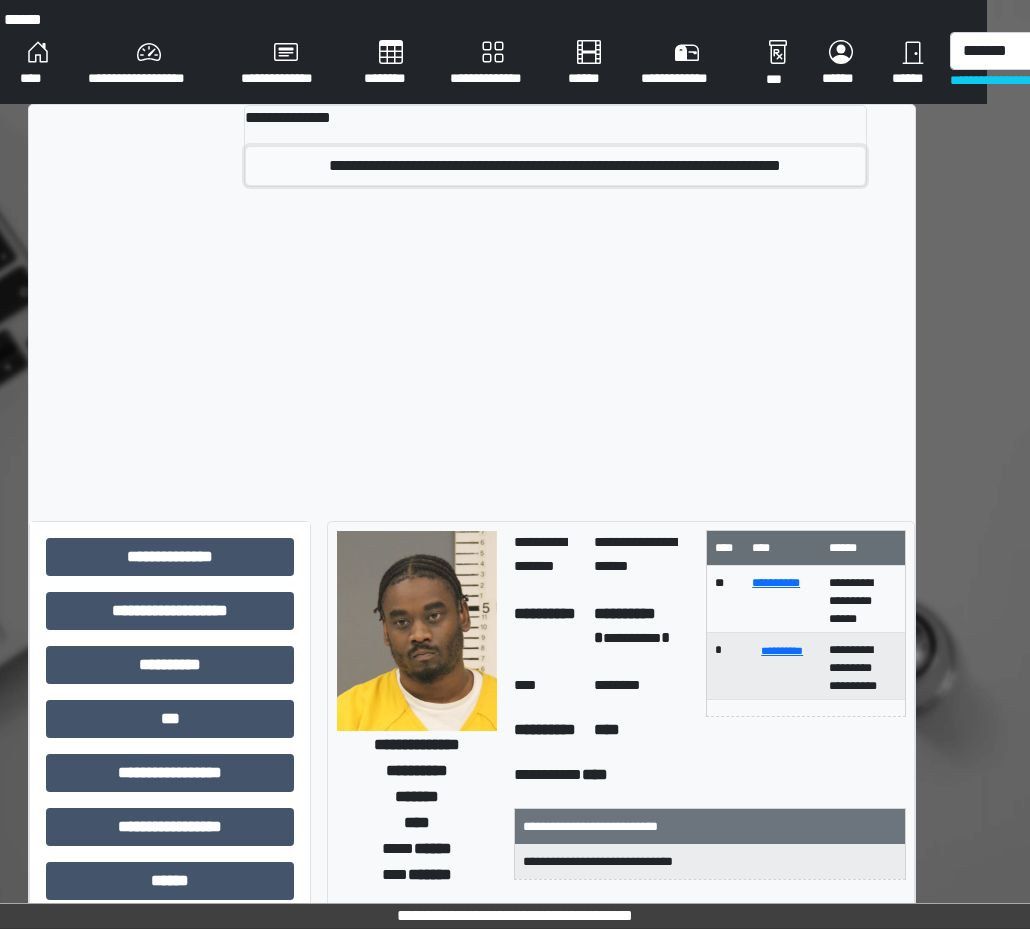 click on "**********" at bounding box center [555, 166] 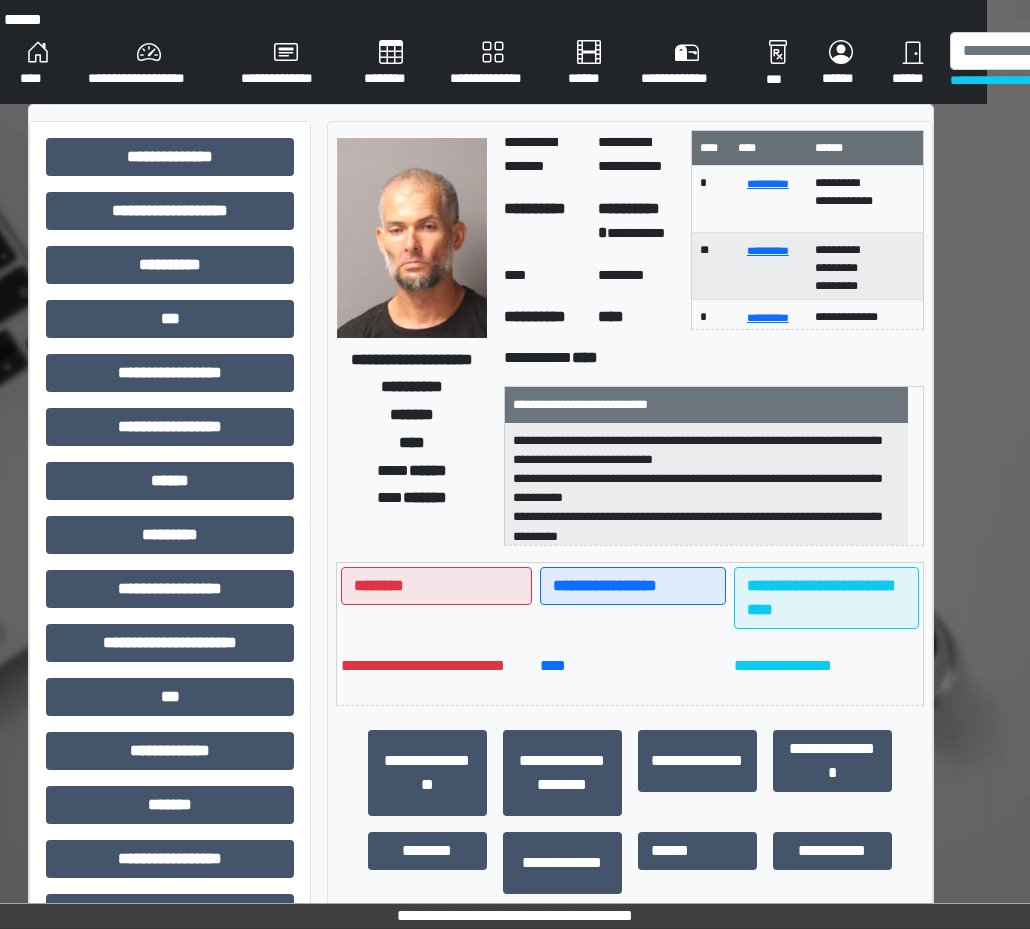 click on "**********" at bounding box center [148, 64] 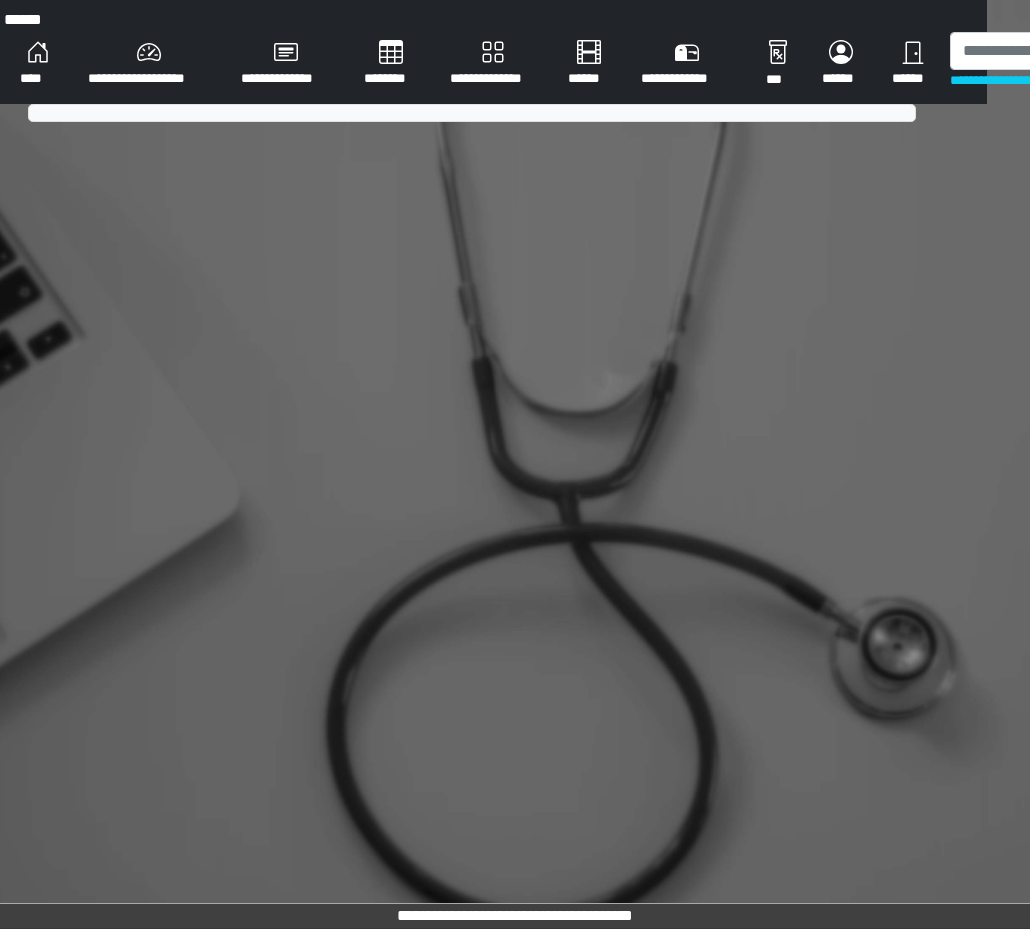 scroll, scrollTop: 0, scrollLeft: 0, axis: both 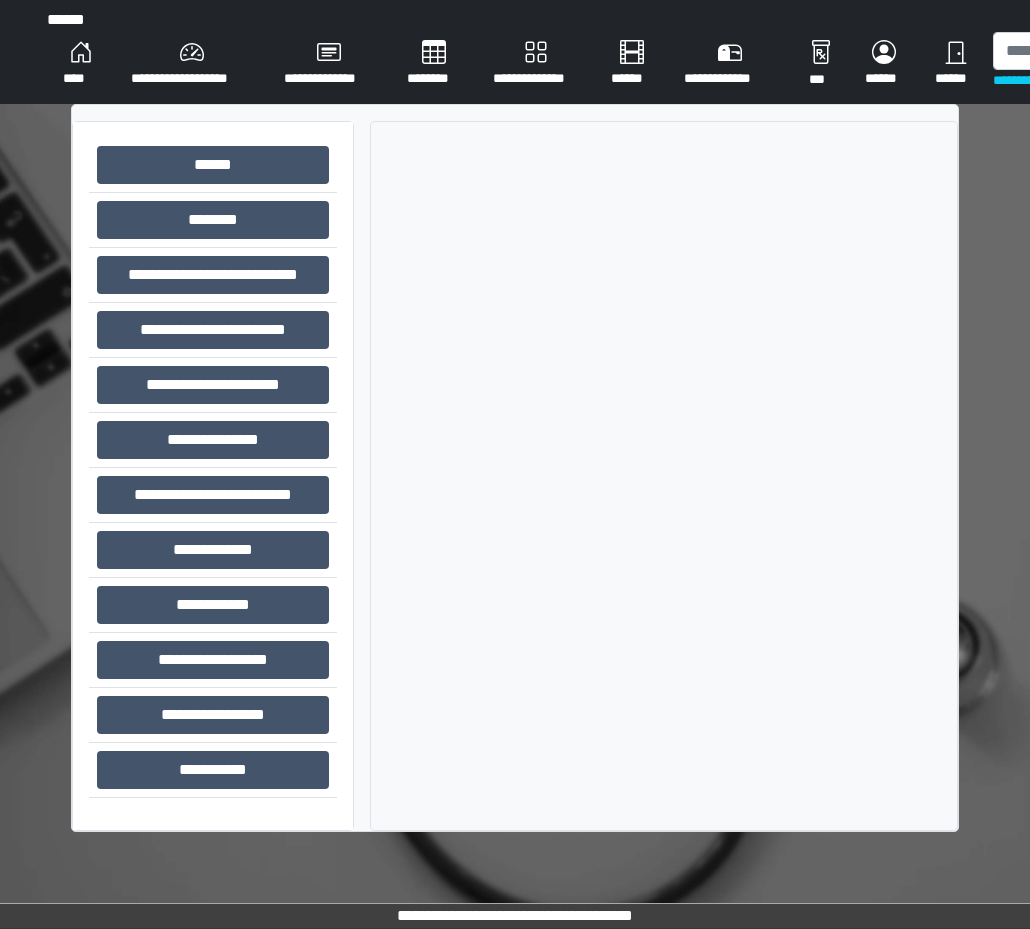 click on "**********" at bounding box center (213, 660) 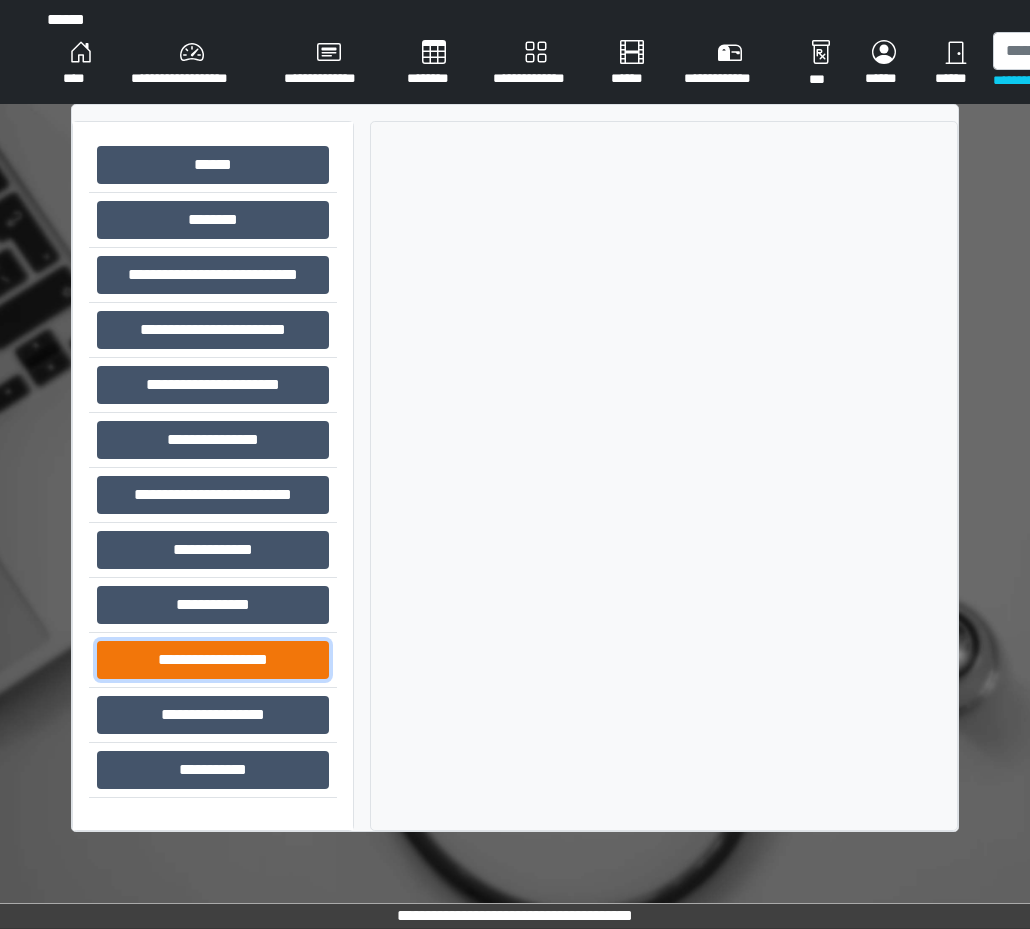 click on "**********" at bounding box center [213, 660] 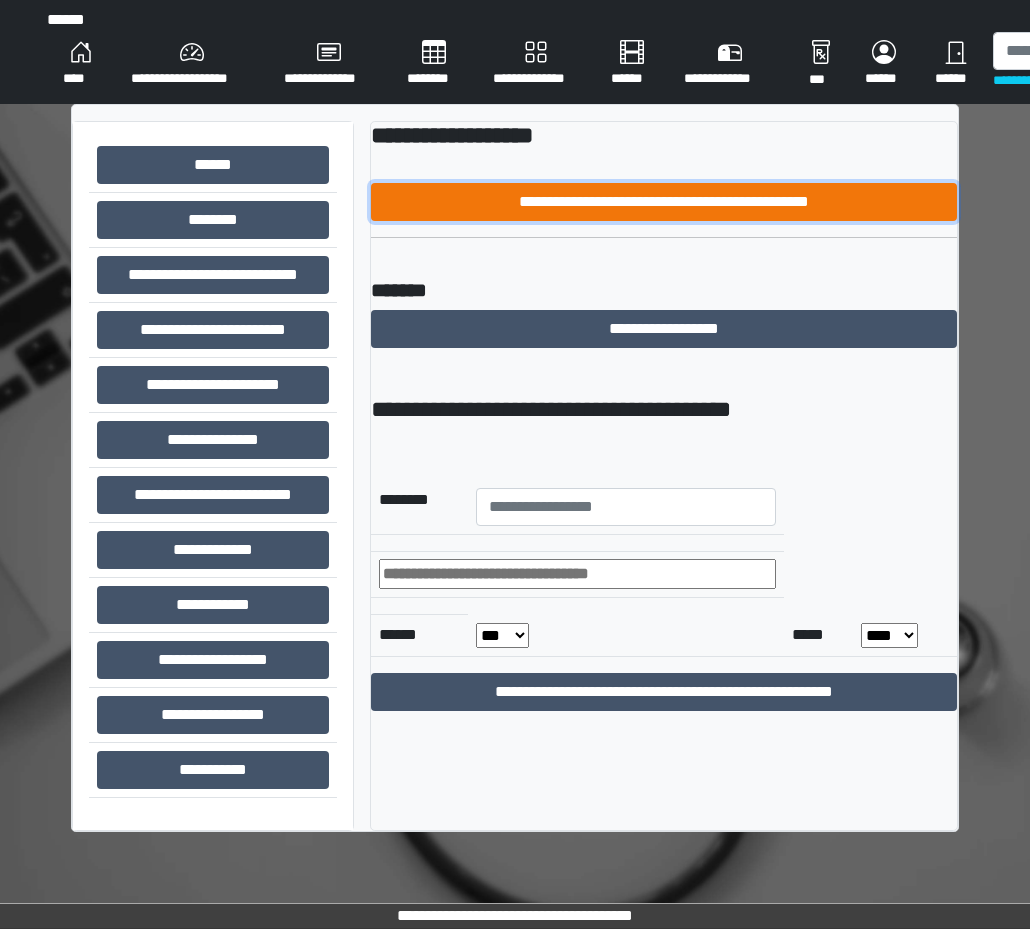 click on "**********" at bounding box center (664, 202) 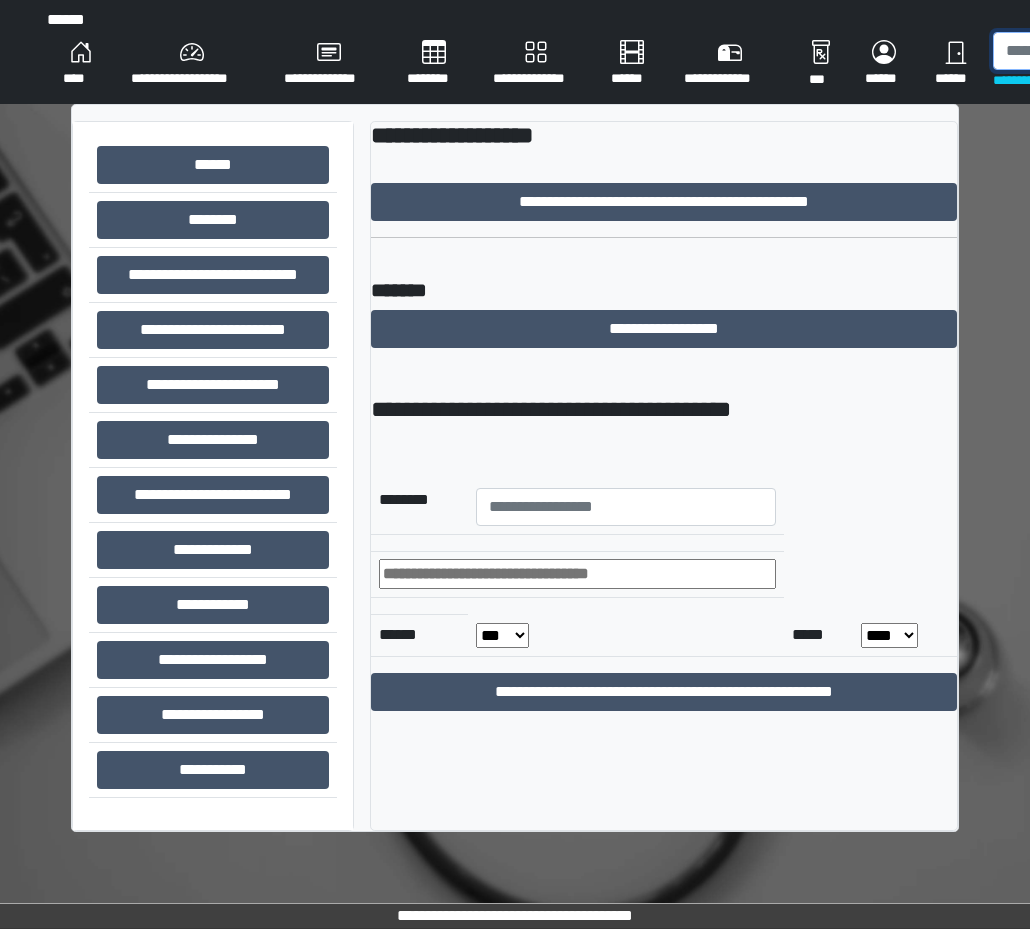 click at bounding box center [1096, 51] 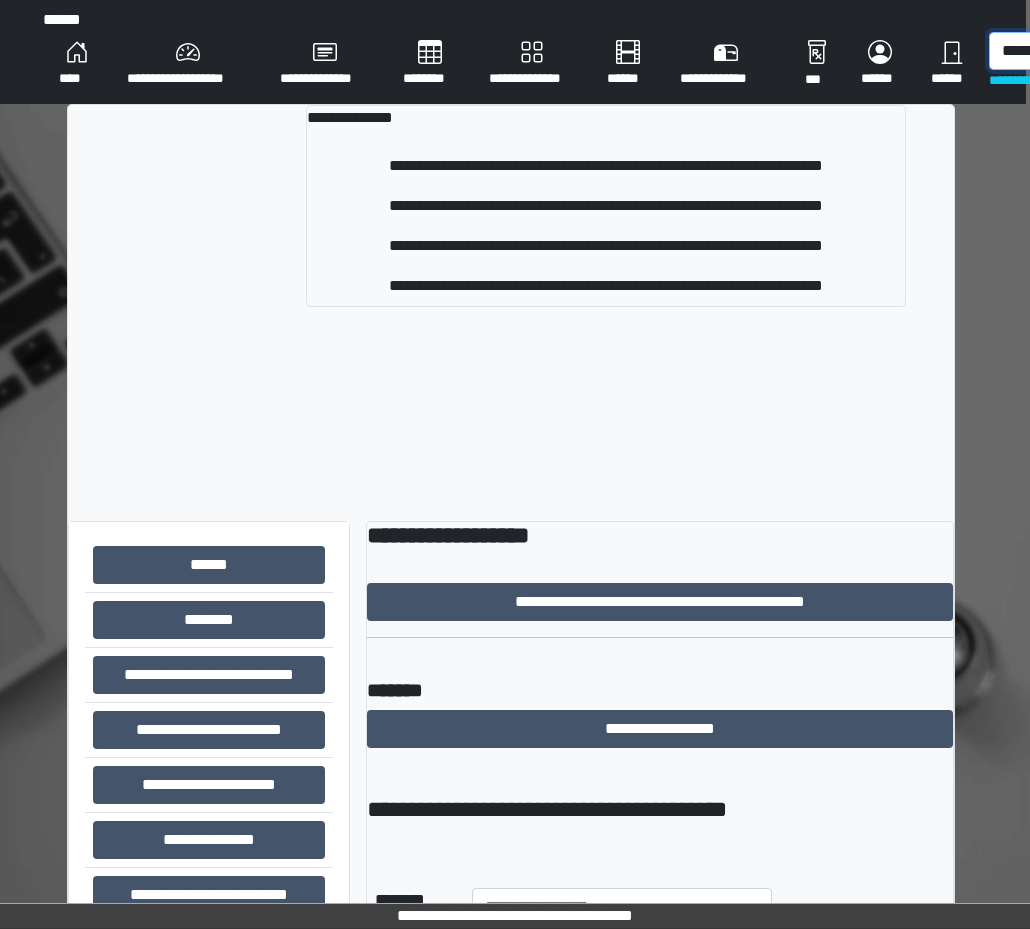 scroll, scrollTop: 0, scrollLeft: 14, axis: horizontal 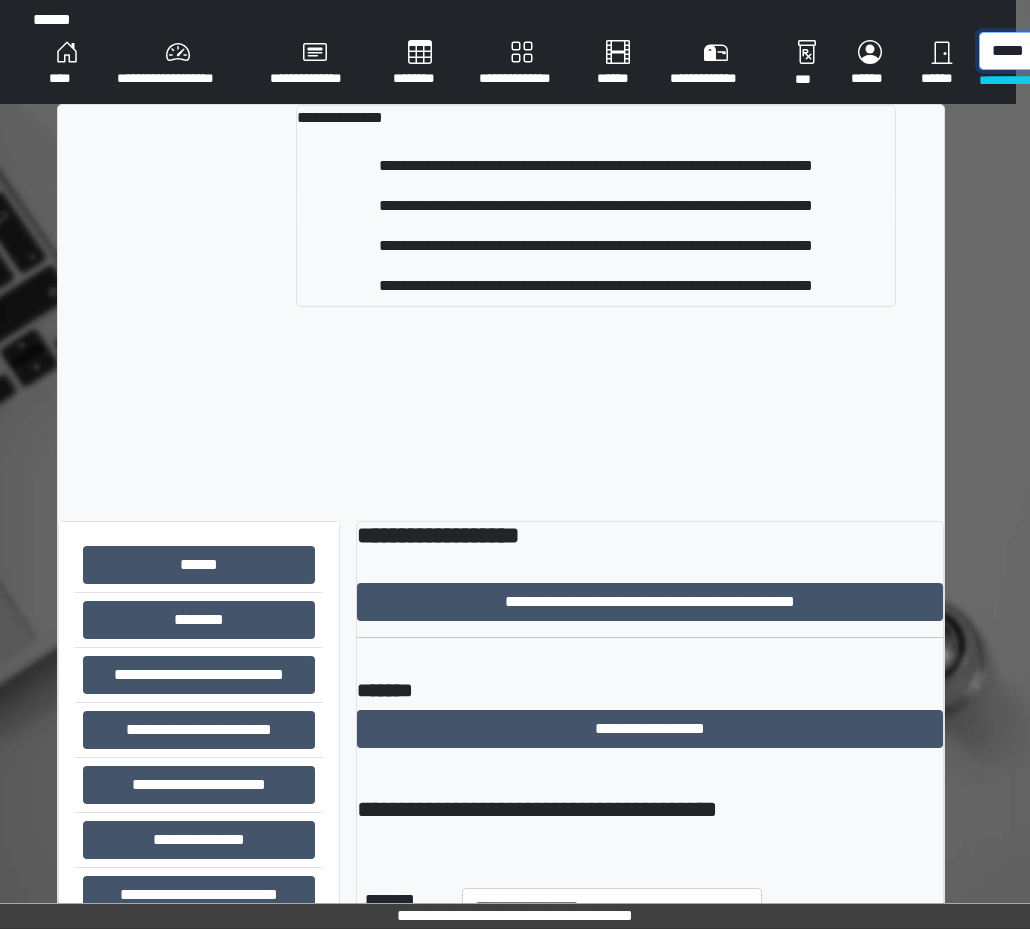 type on "*****" 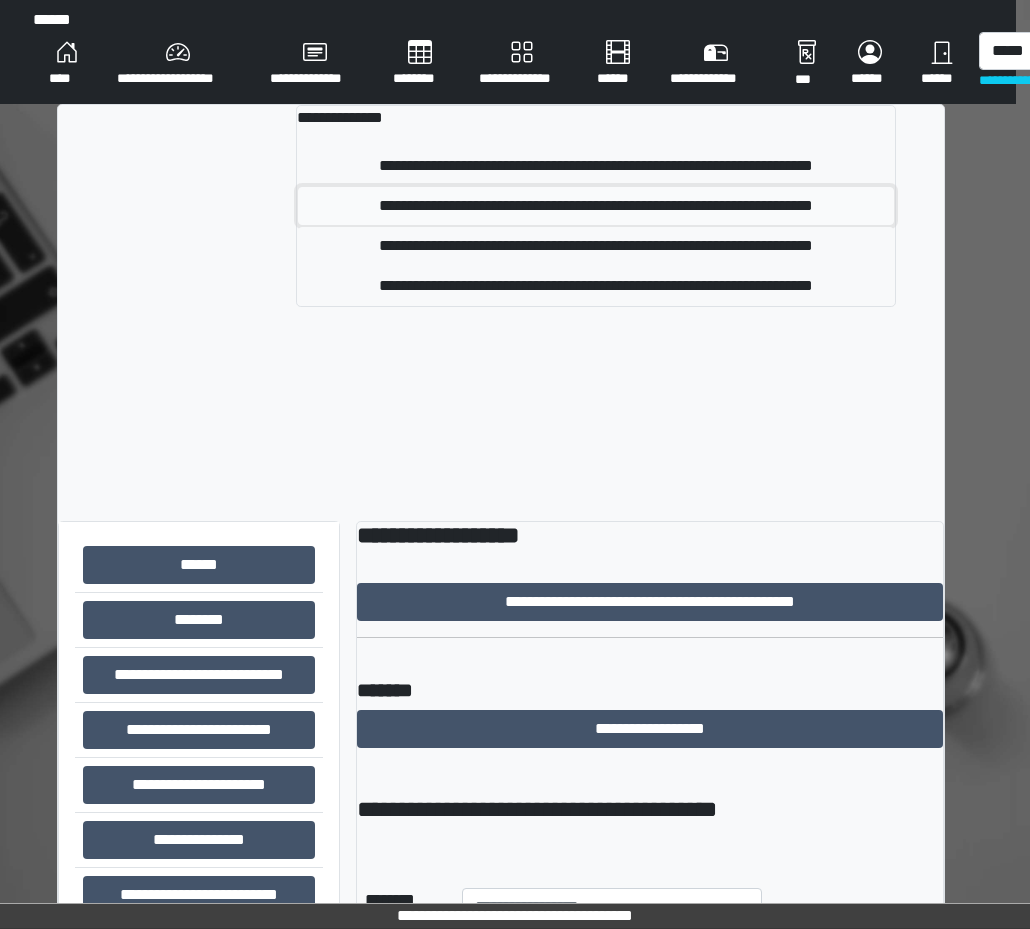 click on "**********" at bounding box center (596, 206) 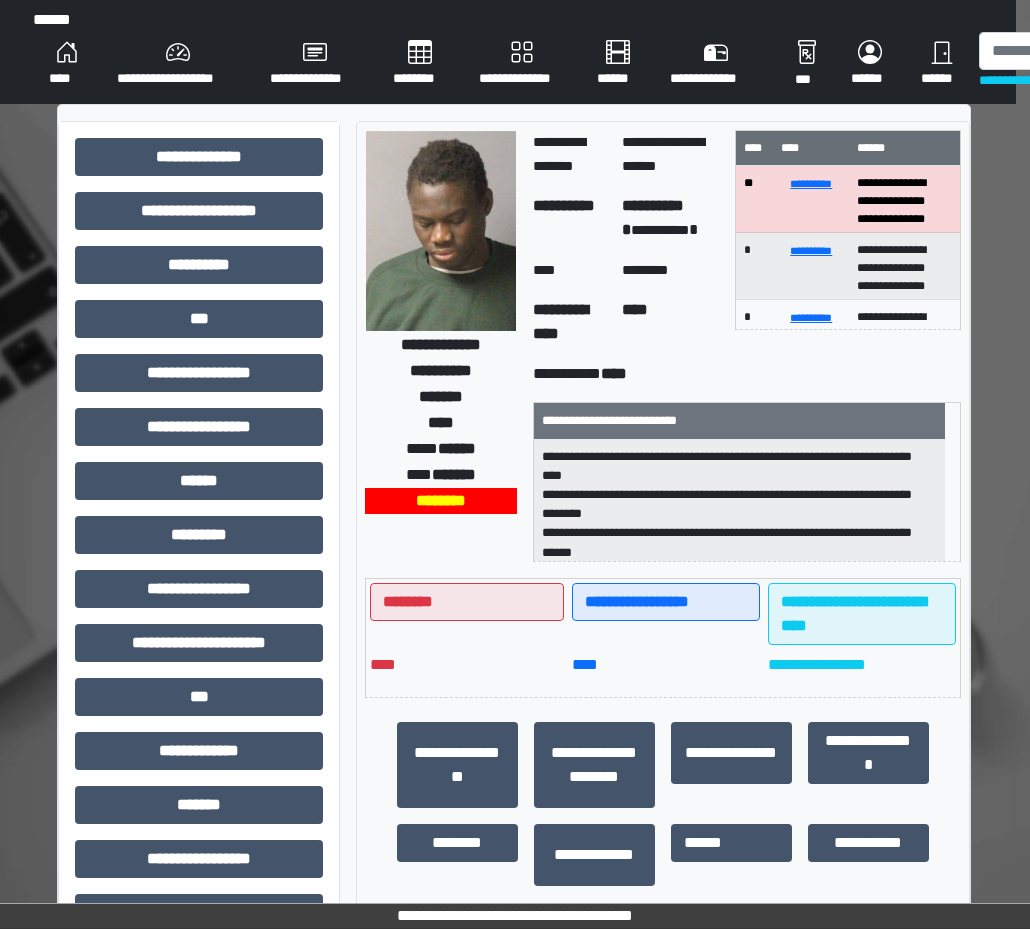 drag, startPoint x: 910, startPoint y: 186, endPoint x: 897, endPoint y: 167, distance: 23.021729 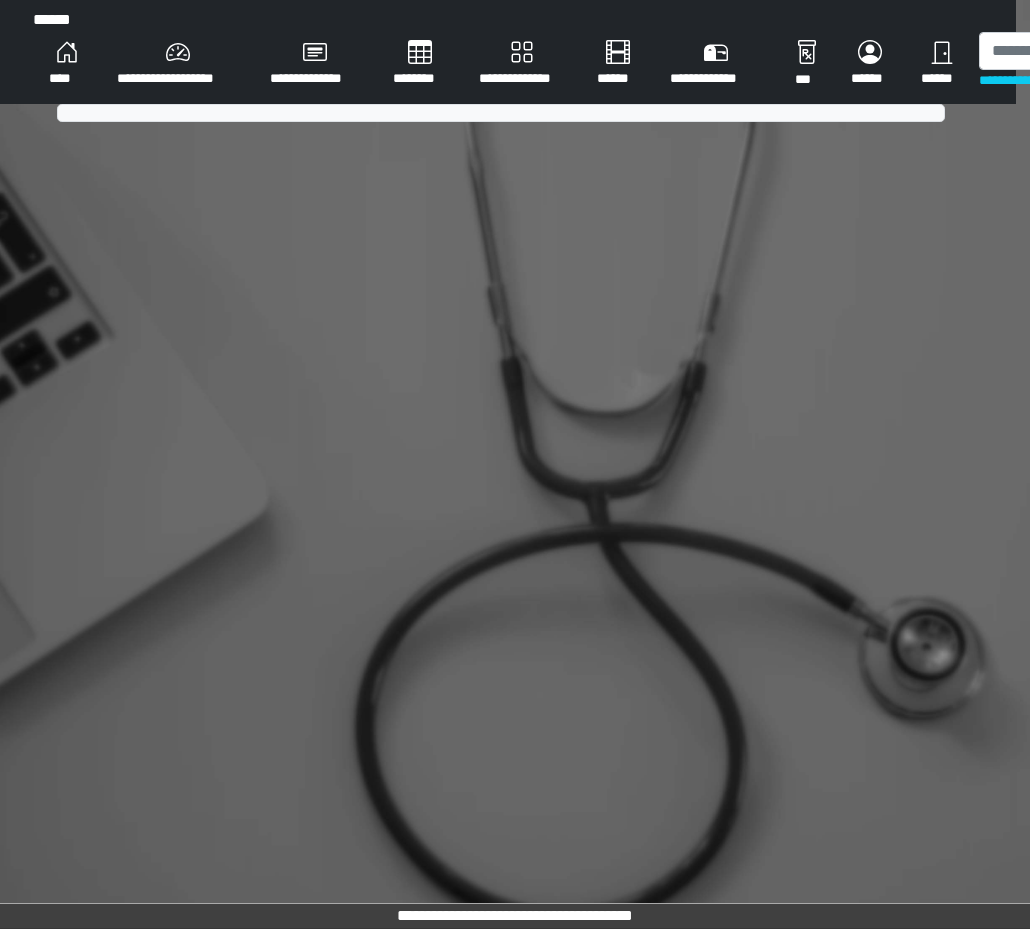 scroll, scrollTop: 0, scrollLeft: 0, axis: both 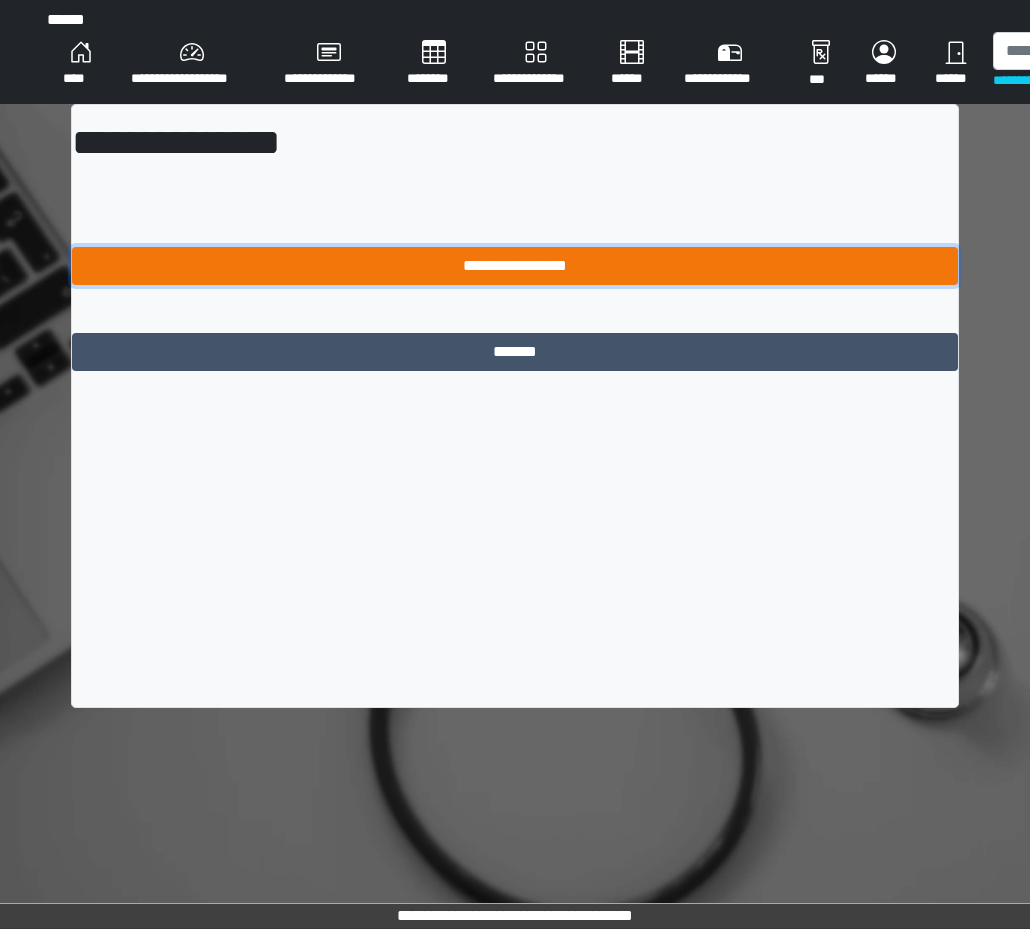 click on "**********" at bounding box center (515, 266) 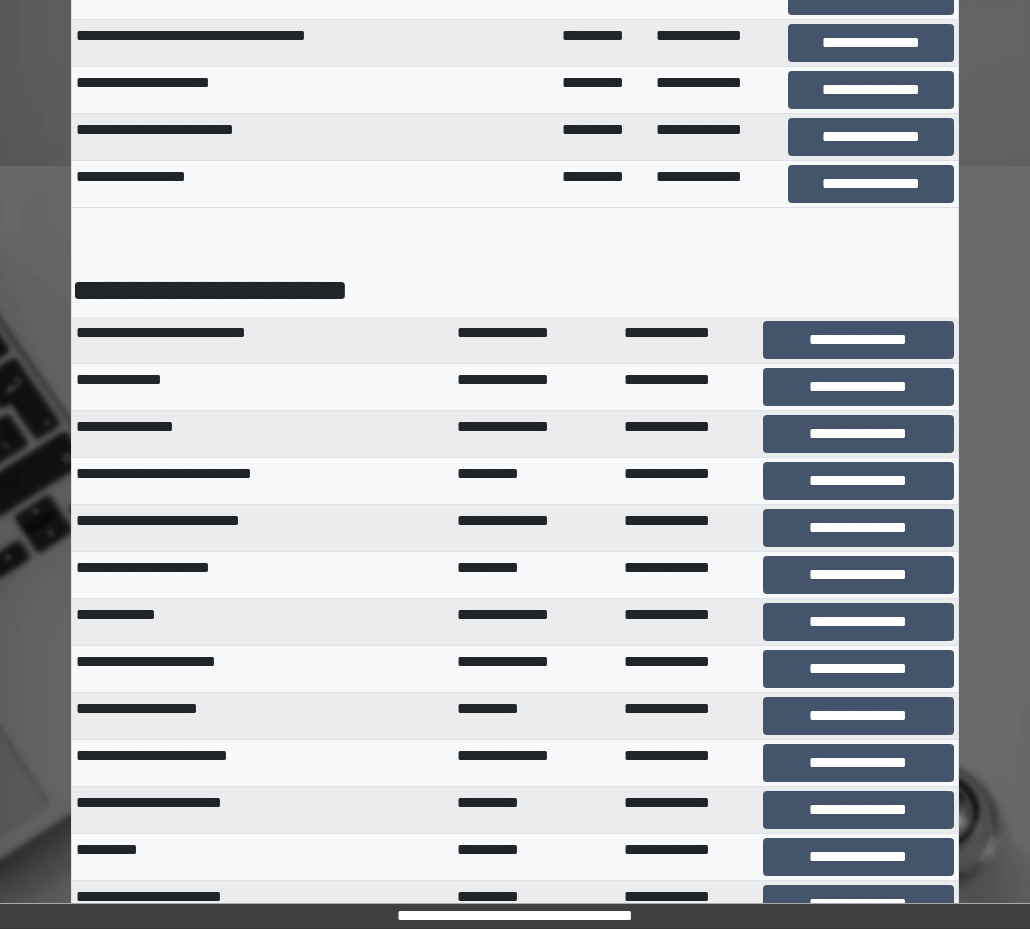 scroll, scrollTop: 6564, scrollLeft: 0, axis: vertical 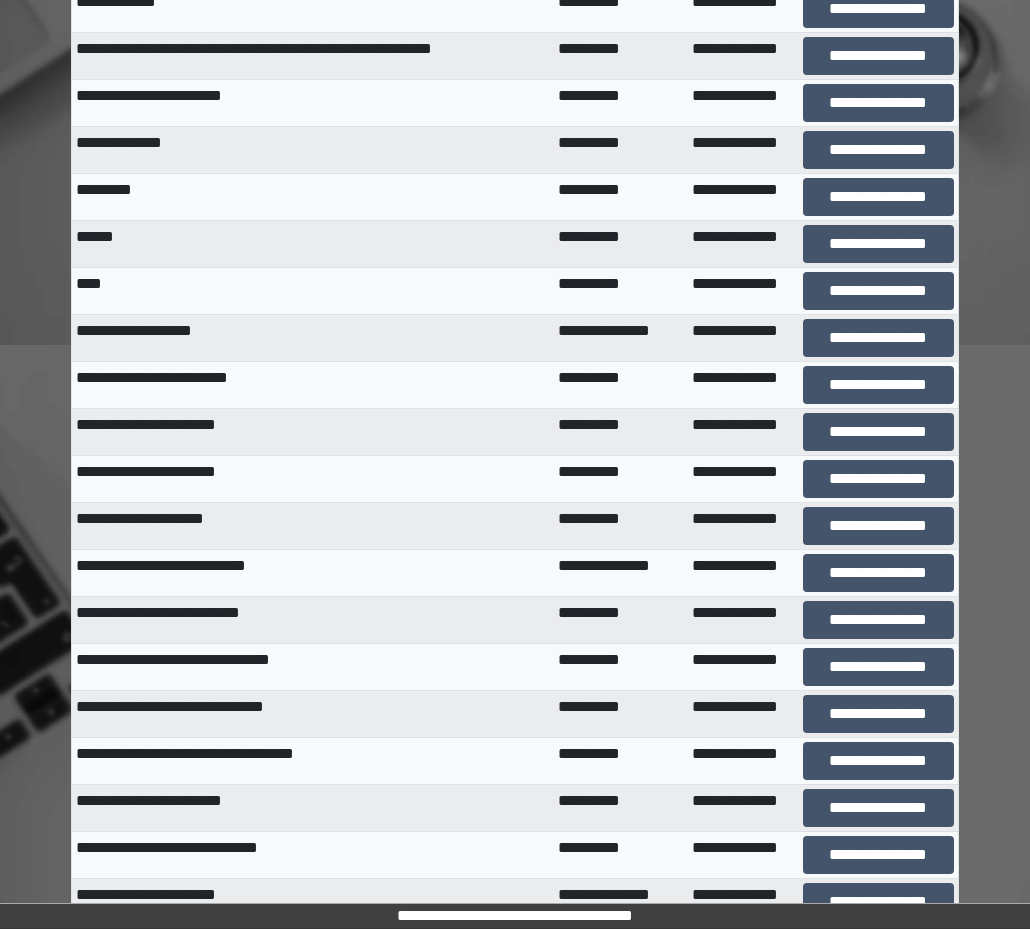 click on "**********" at bounding box center [878, 572] 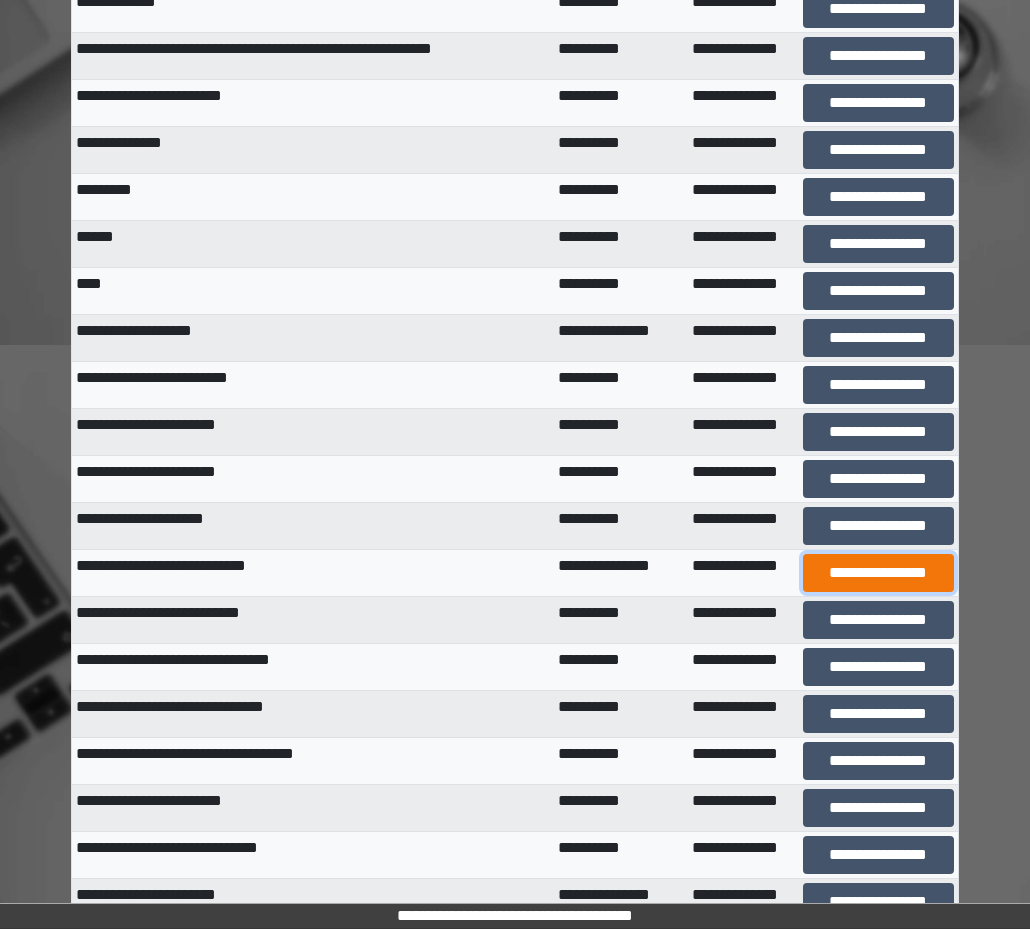 click on "**********" at bounding box center (878, 573) 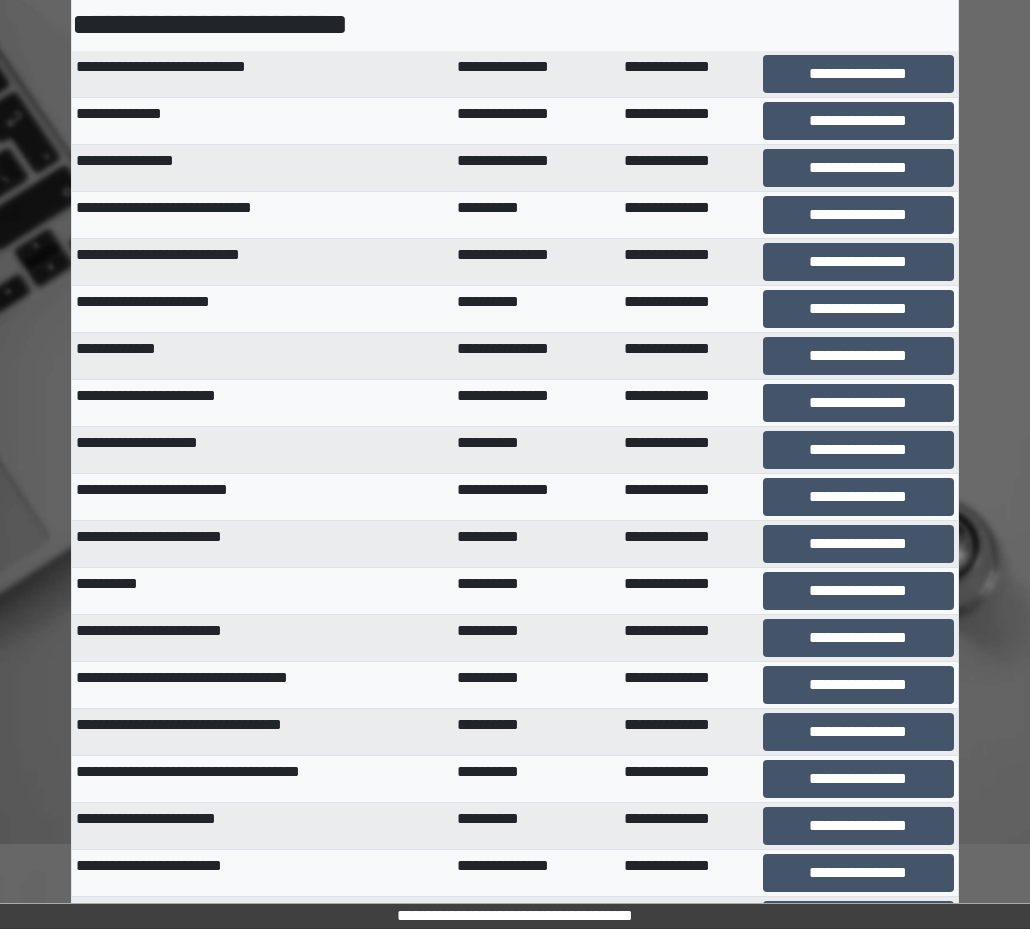 scroll, scrollTop: 6351, scrollLeft: 0, axis: vertical 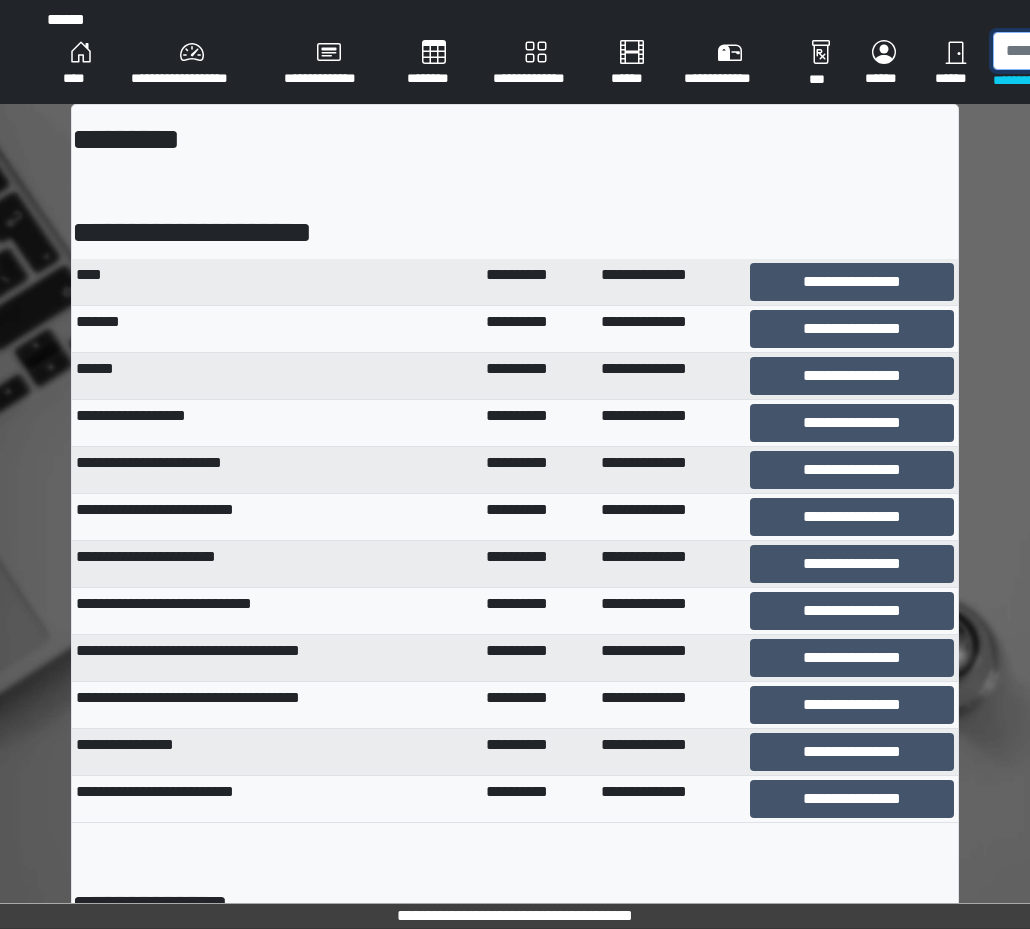 click at bounding box center [1096, 51] 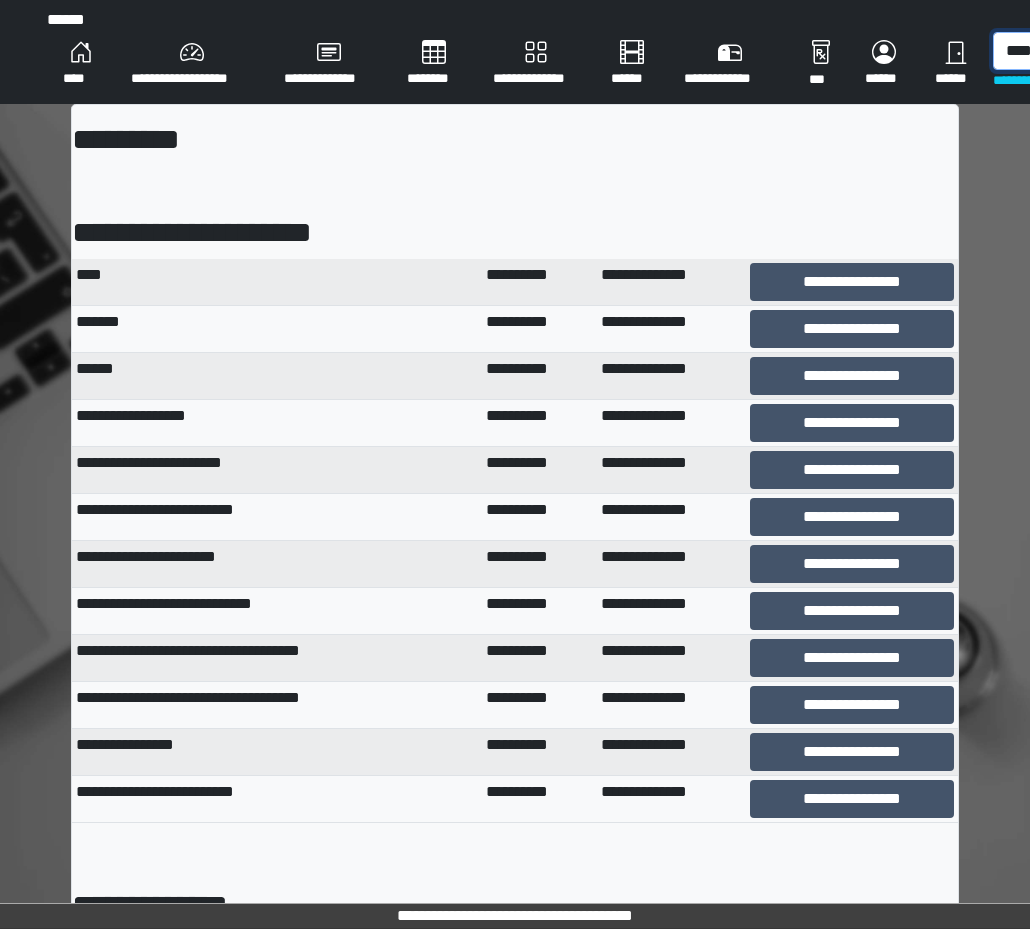 scroll, scrollTop: 0, scrollLeft: 3, axis: horizontal 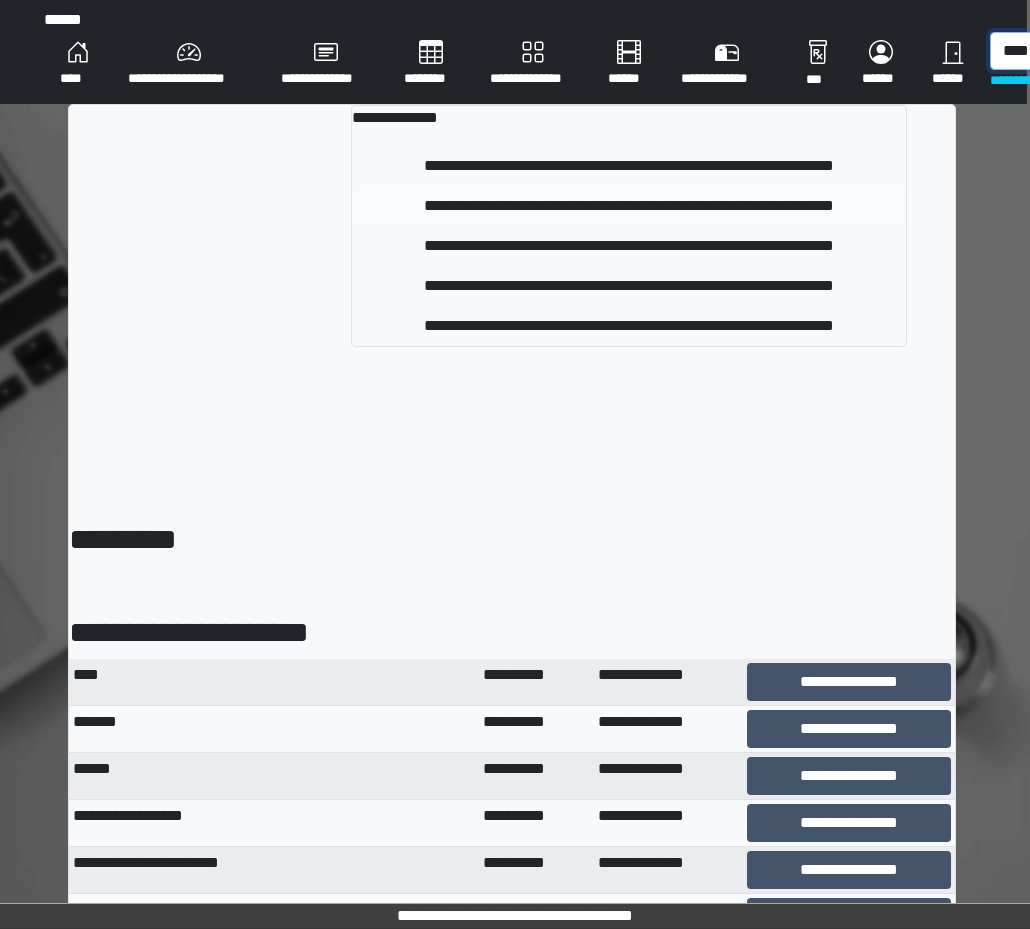 type on "****" 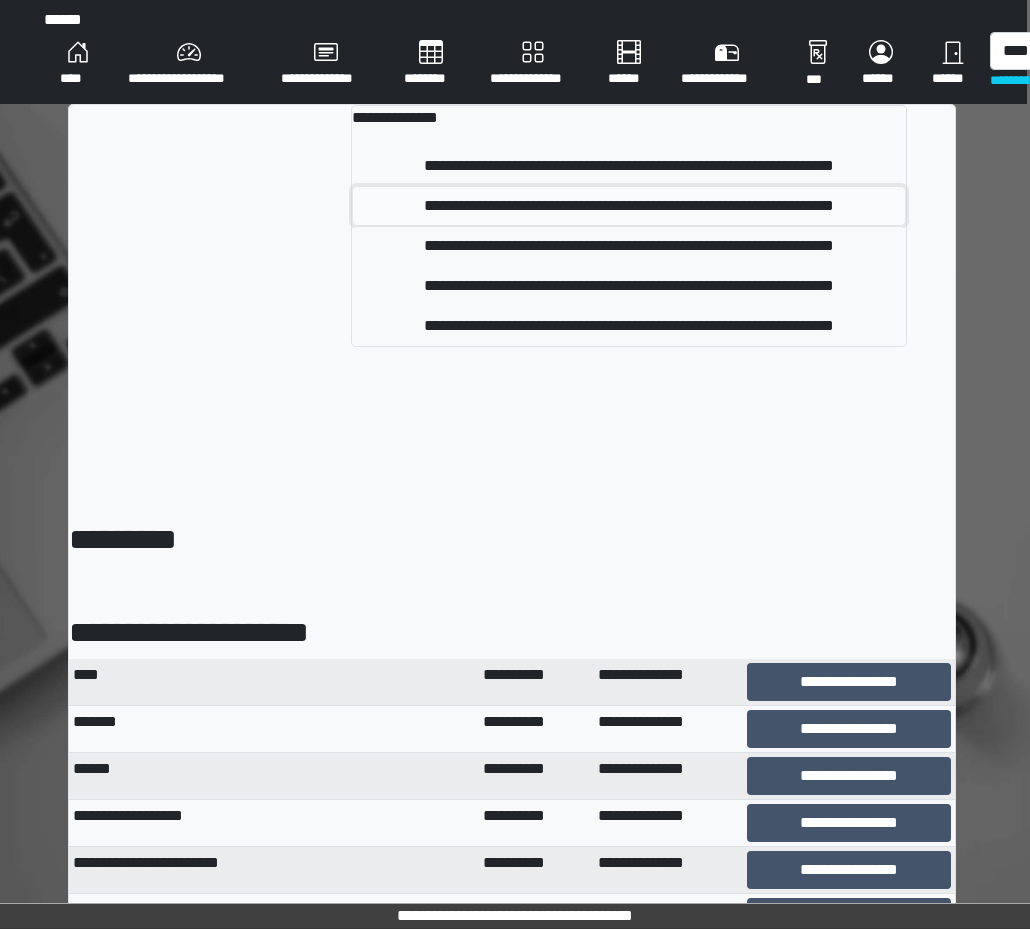 click on "**********" at bounding box center (629, 206) 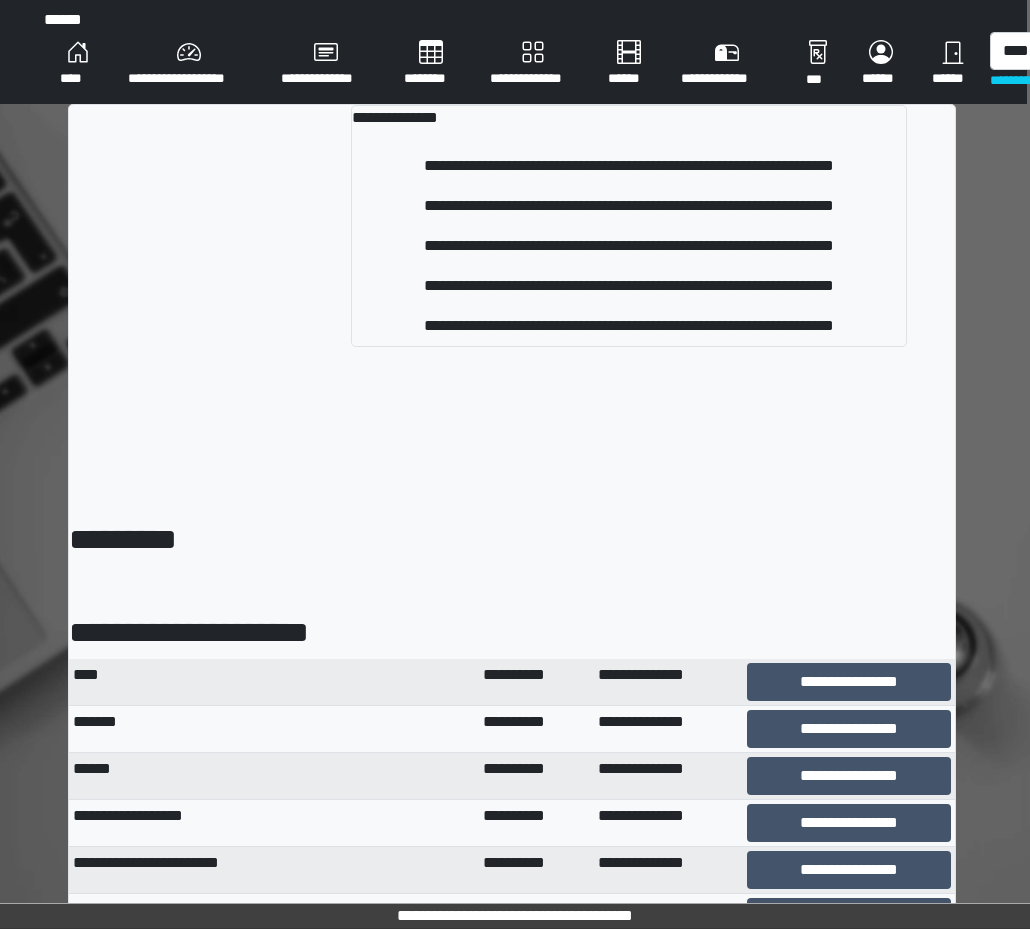 type 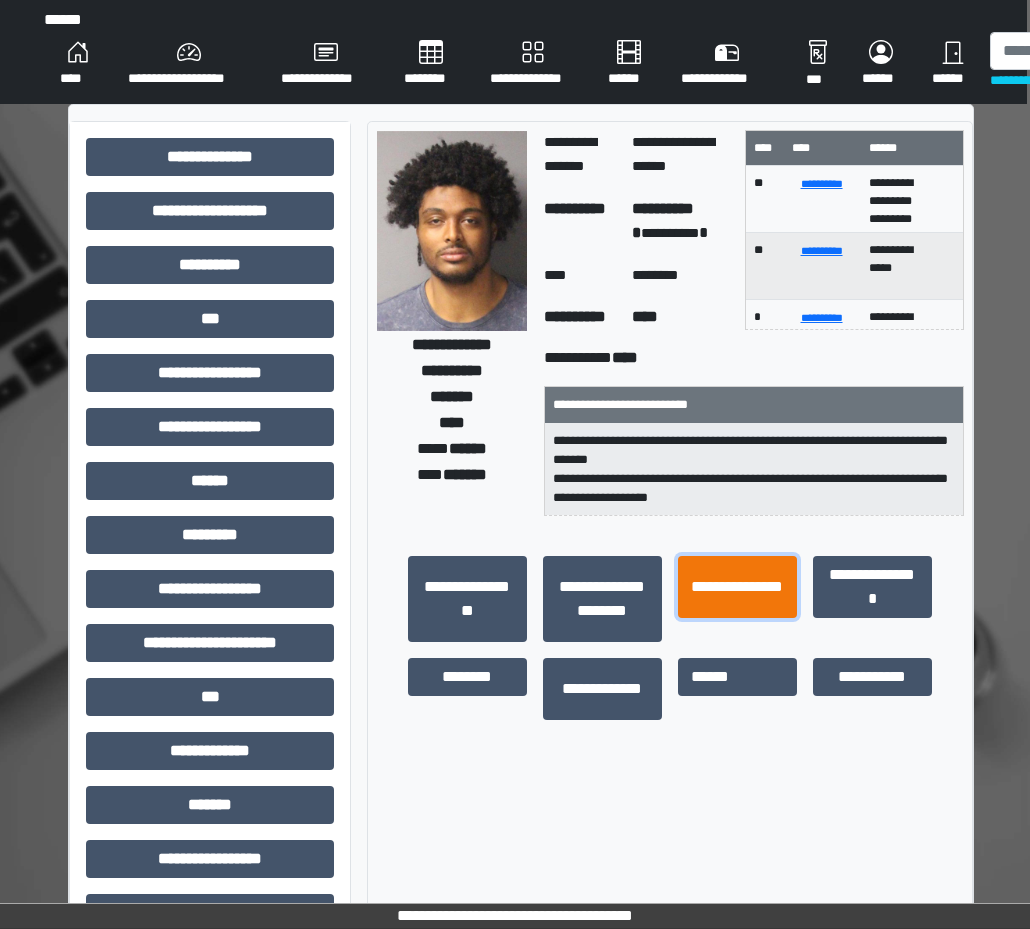 click on "**********" at bounding box center [737, 587] 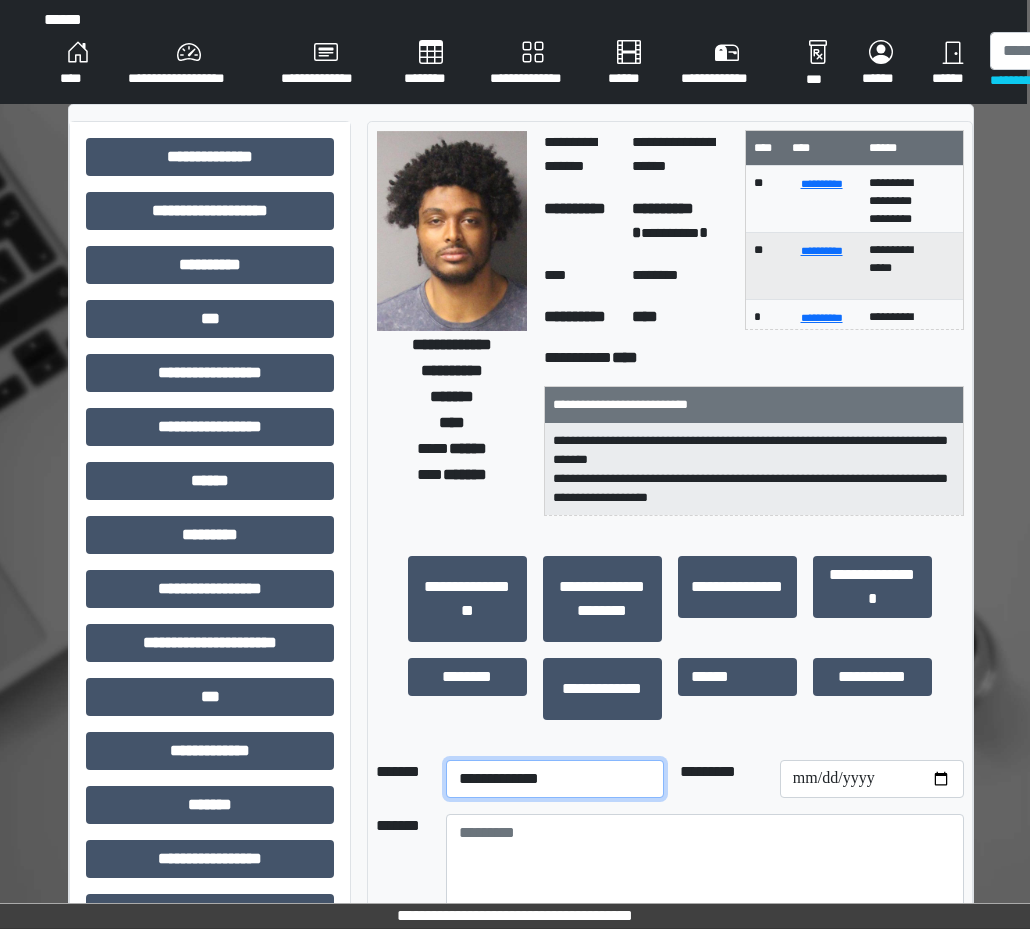 click on "**********" at bounding box center (555, 779) 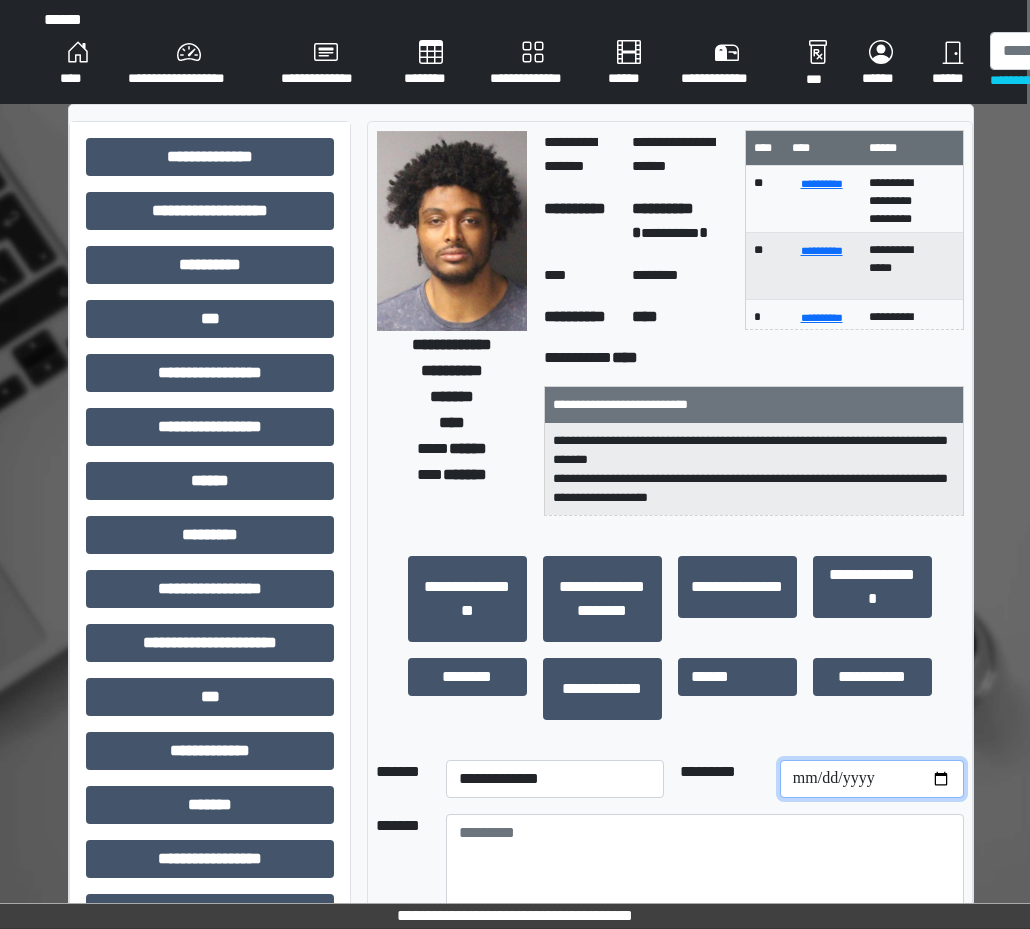 click at bounding box center (872, 779) 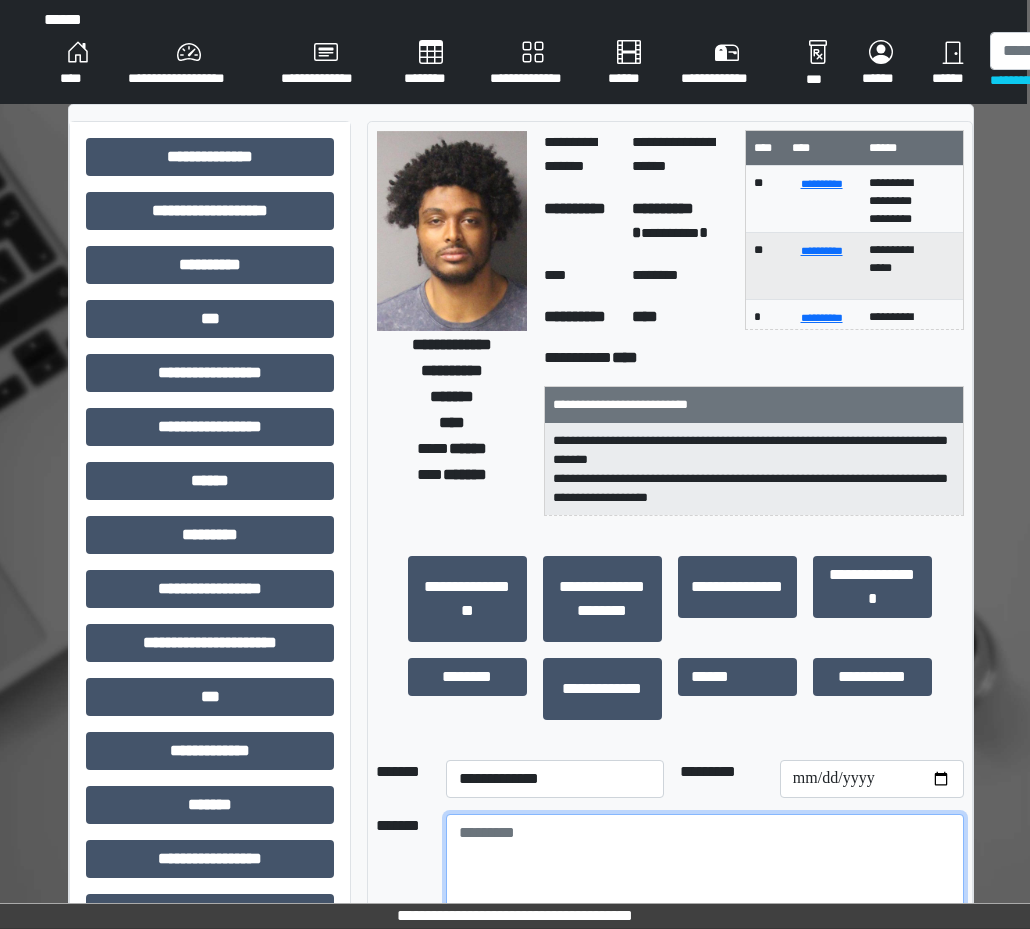 click at bounding box center [705, 869] 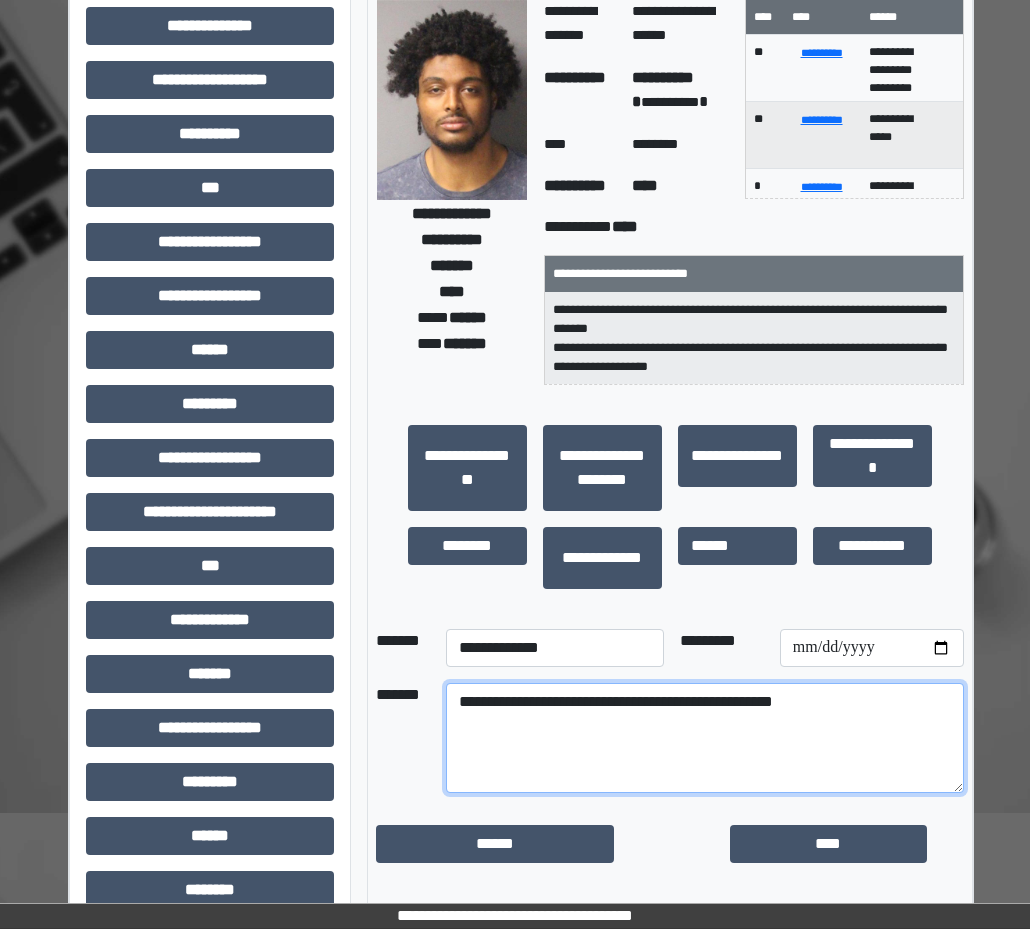 scroll, scrollTop: 269, scrollLeft: 3, axis: both 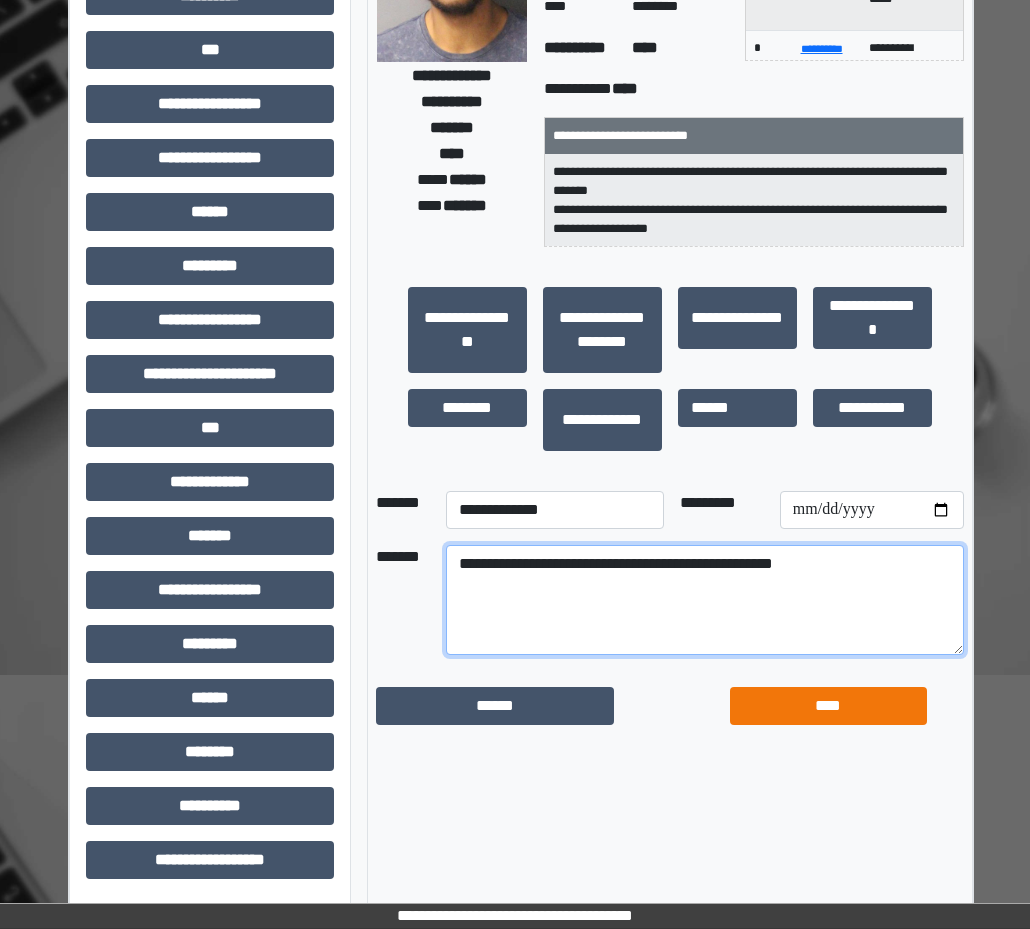 type on "**********" 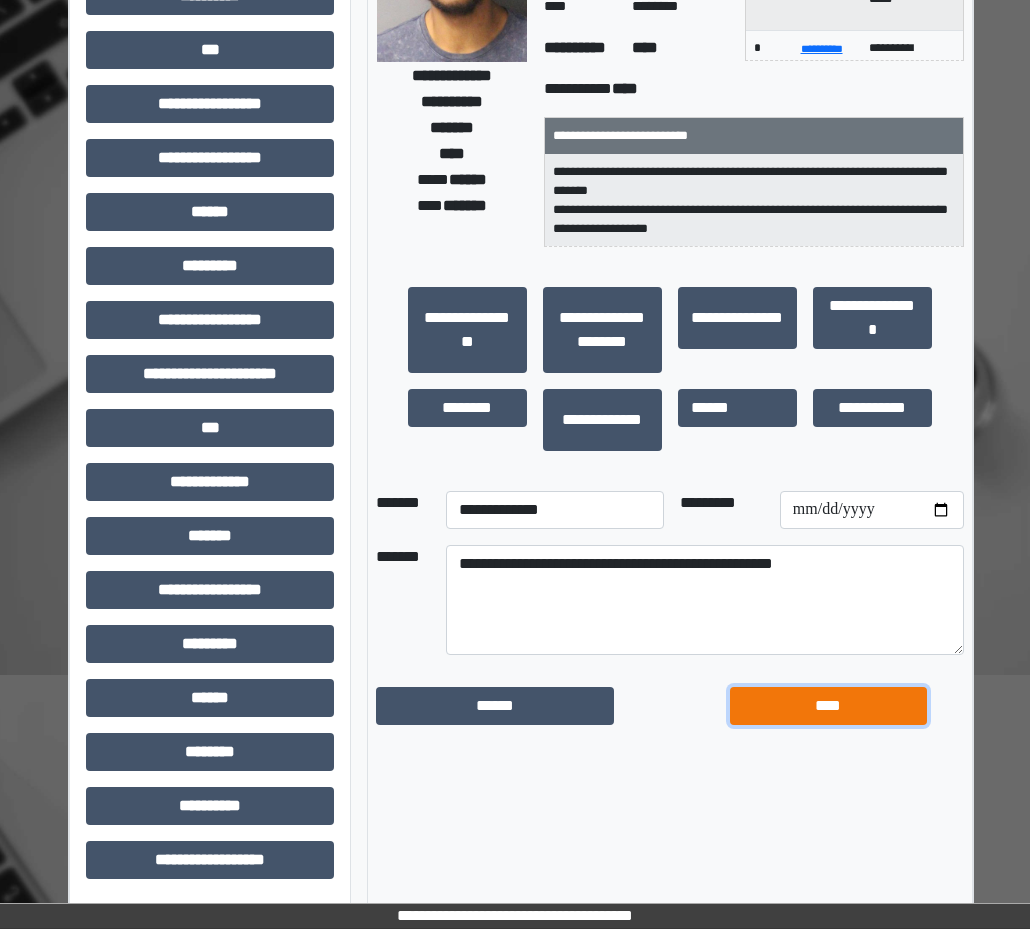 click on "****" at bounding box center [828, 706] 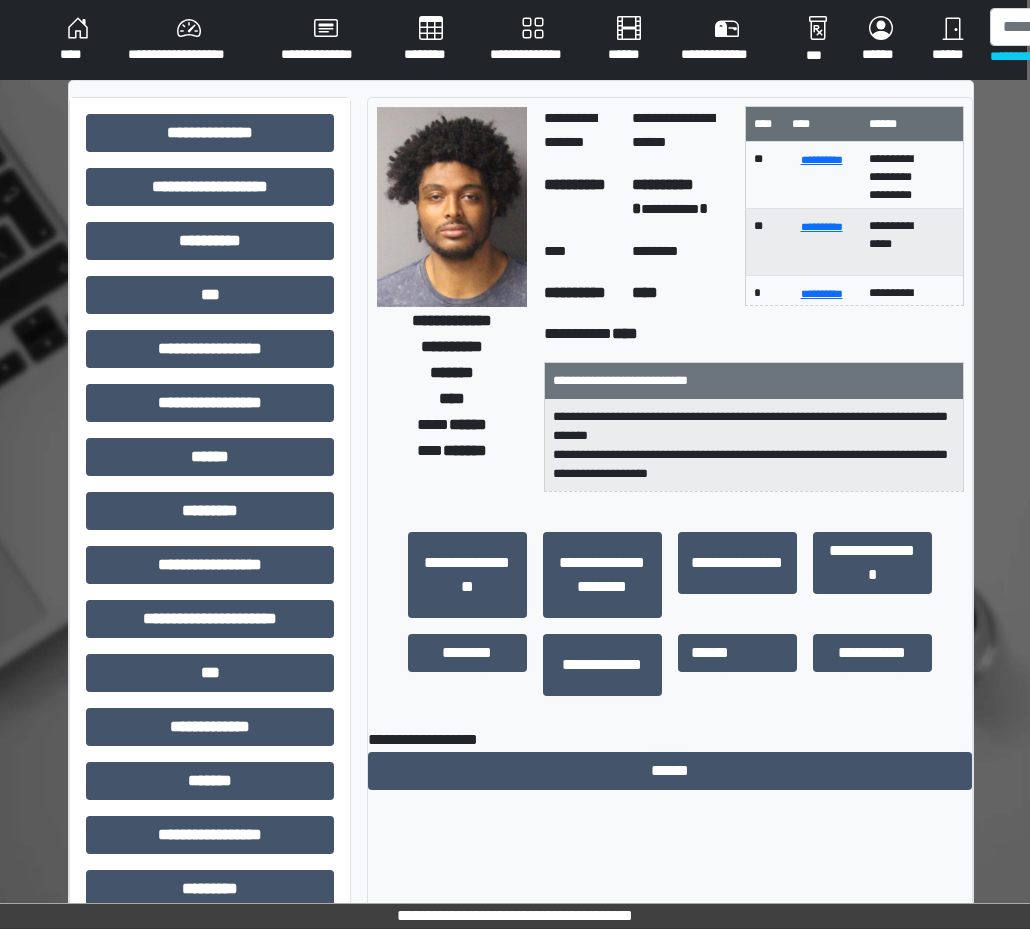 scroll, scrollTop: 0, scrollLeft: 3, axis: horizontal 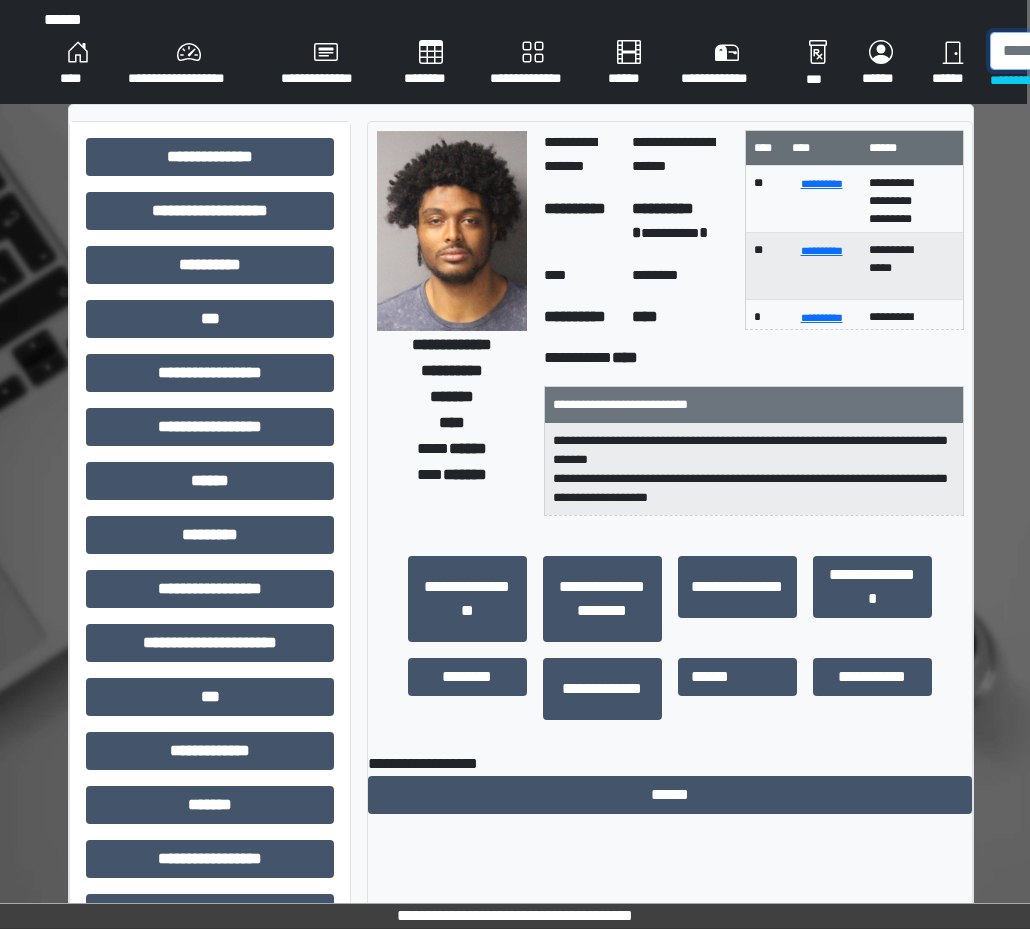 click at bounding box center [1093, 51] 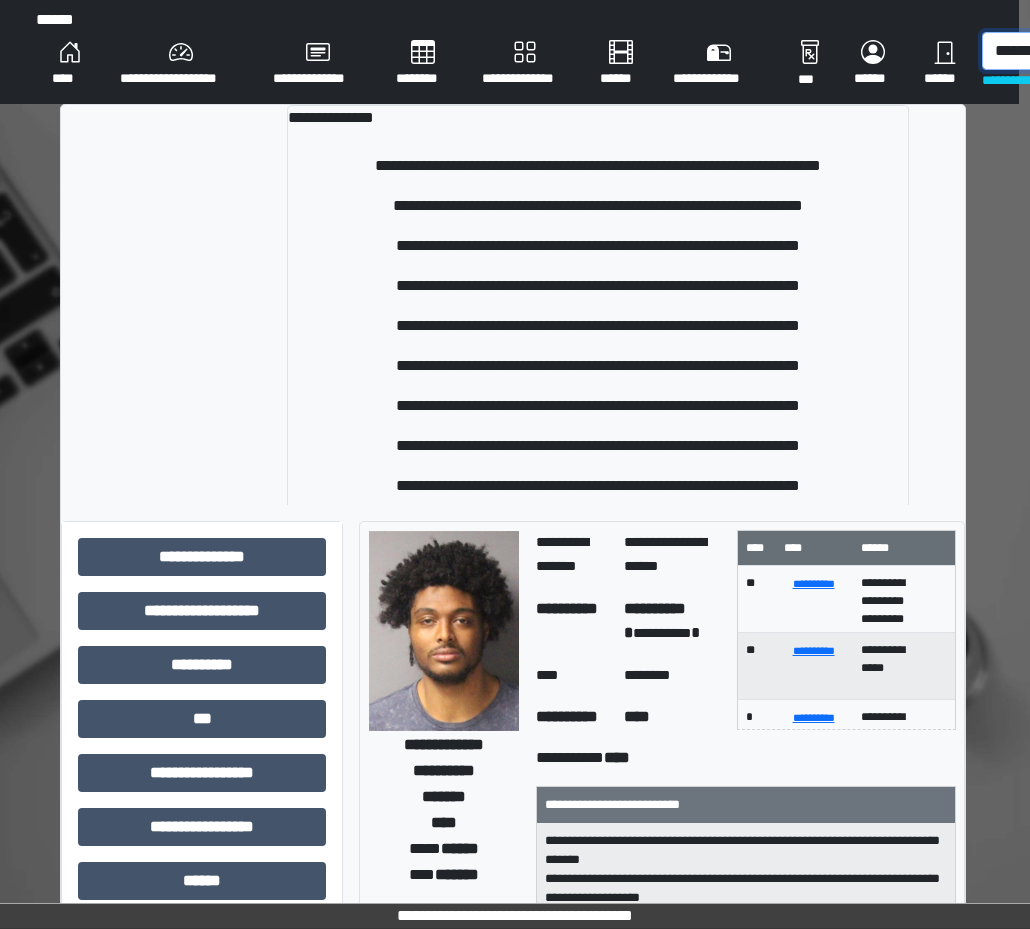 scroll, scrollTop: 0, scrollLeft: 18, axis: horizontal 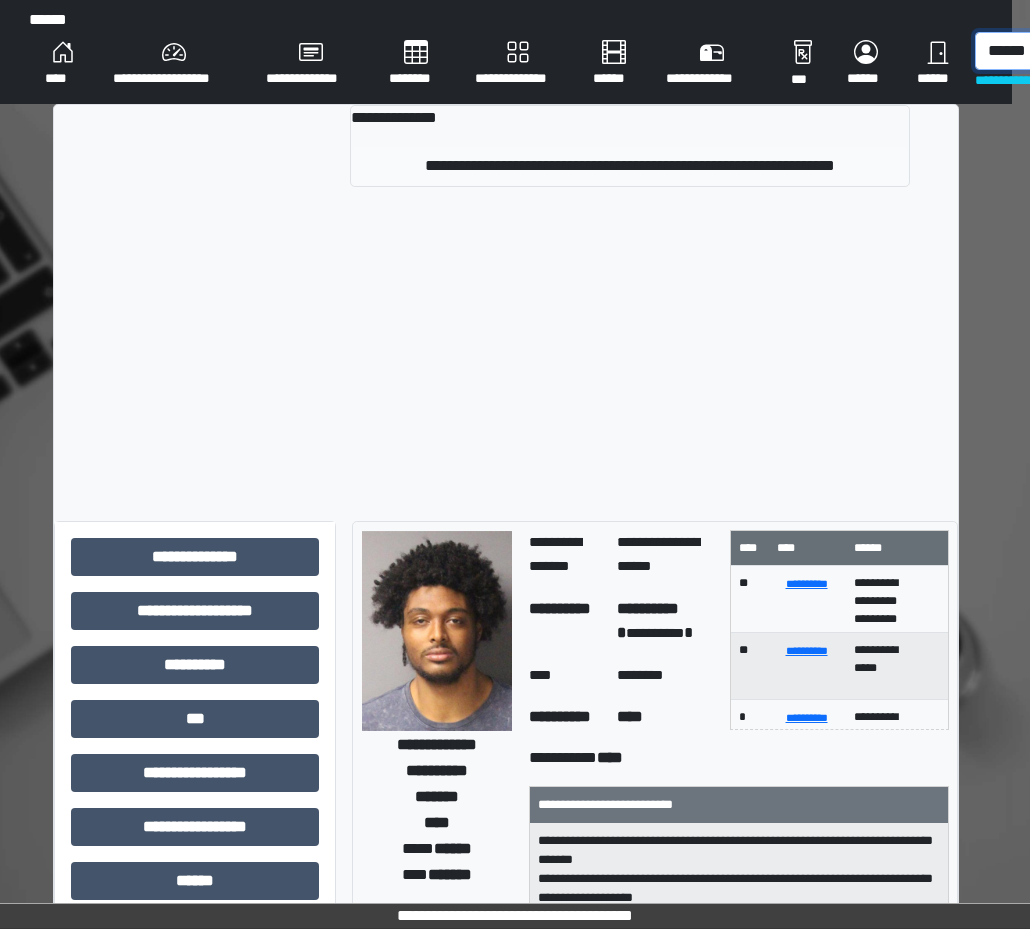 type on "******" 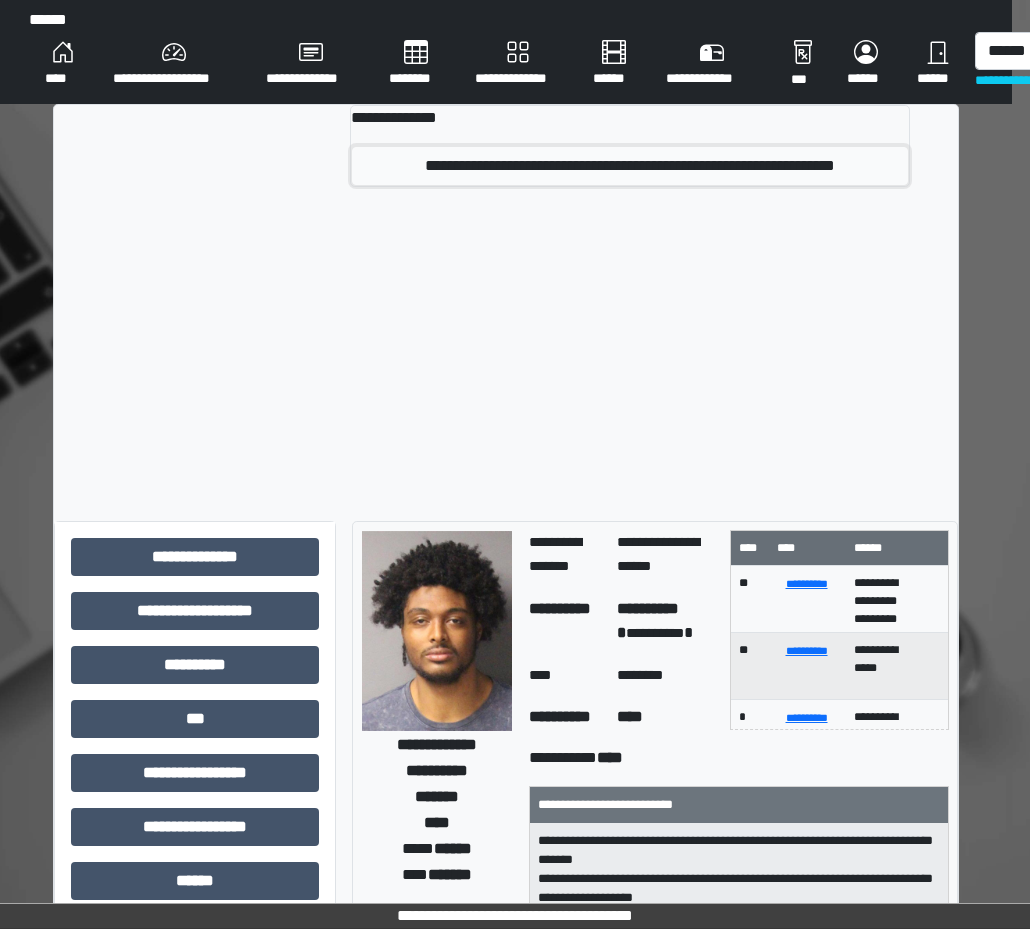 click on "**********" at bounding box center (630, 166) 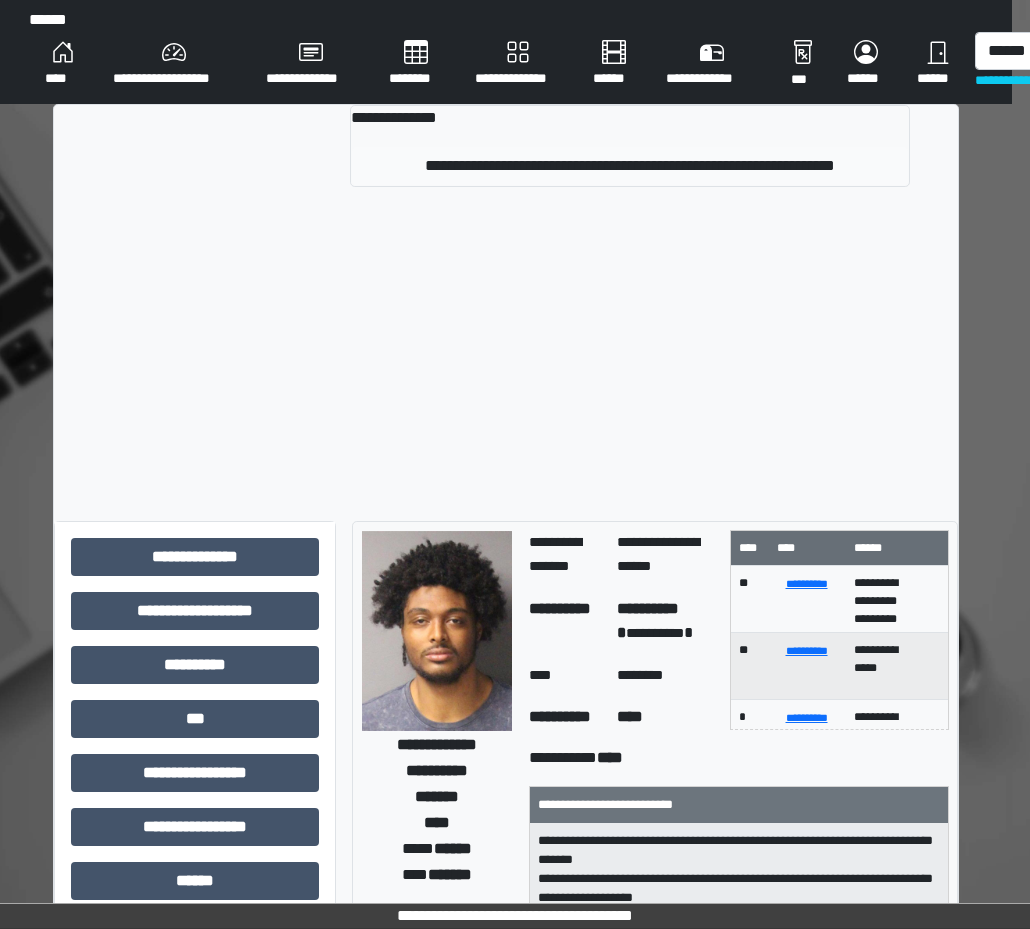 type 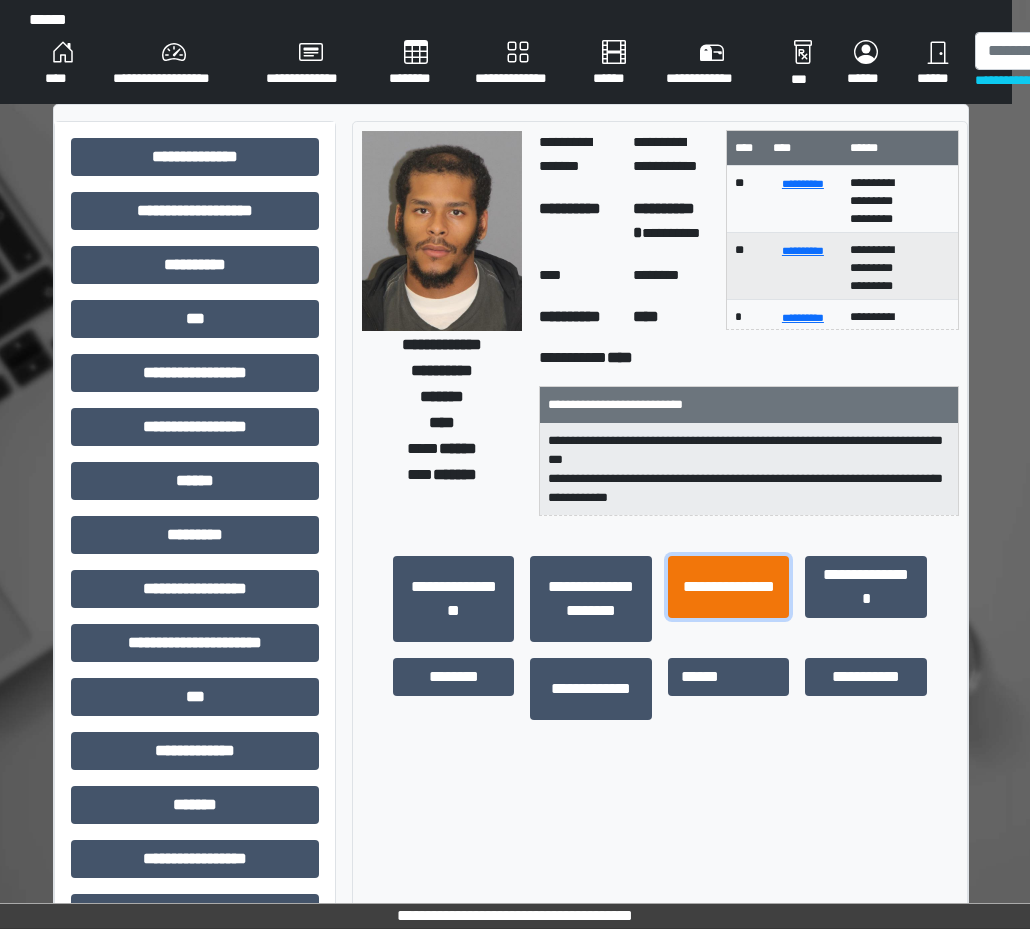 click on "**********" at bounding box center [728, 587] 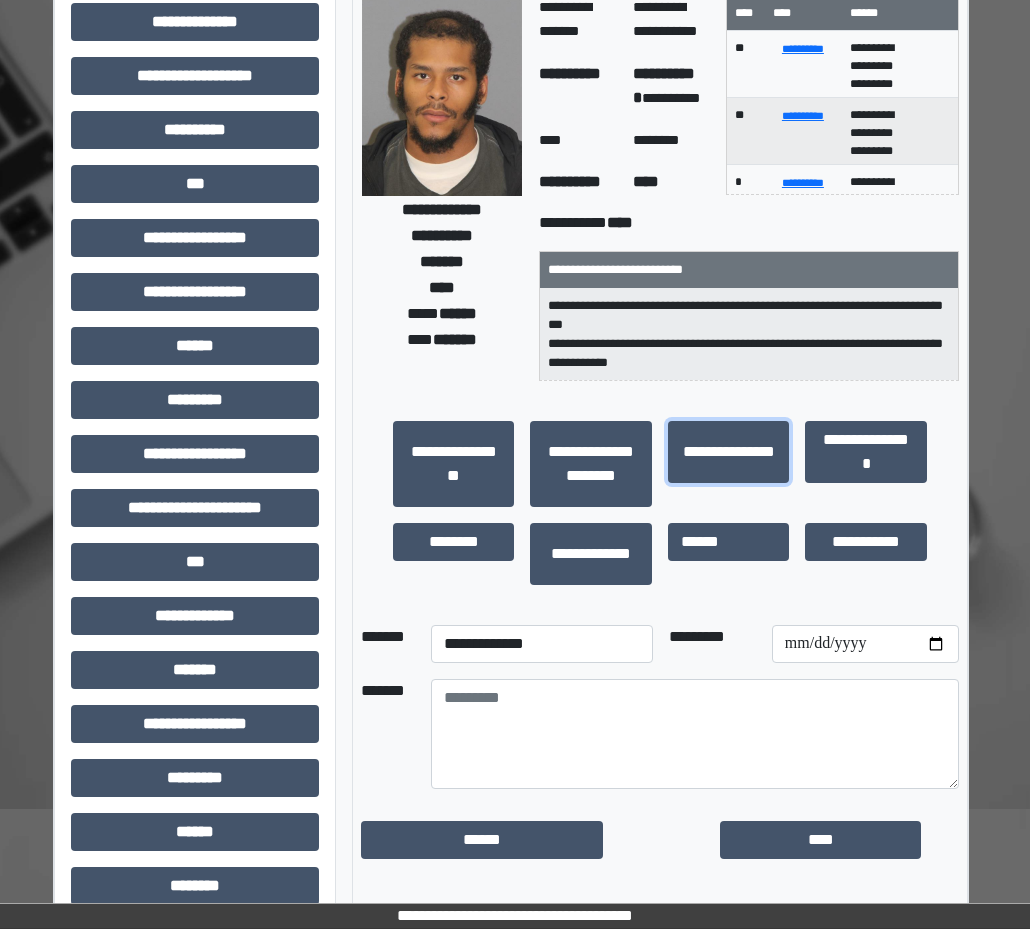 scroll, scrollTop: 269, scrollLeft: 18, axis: both 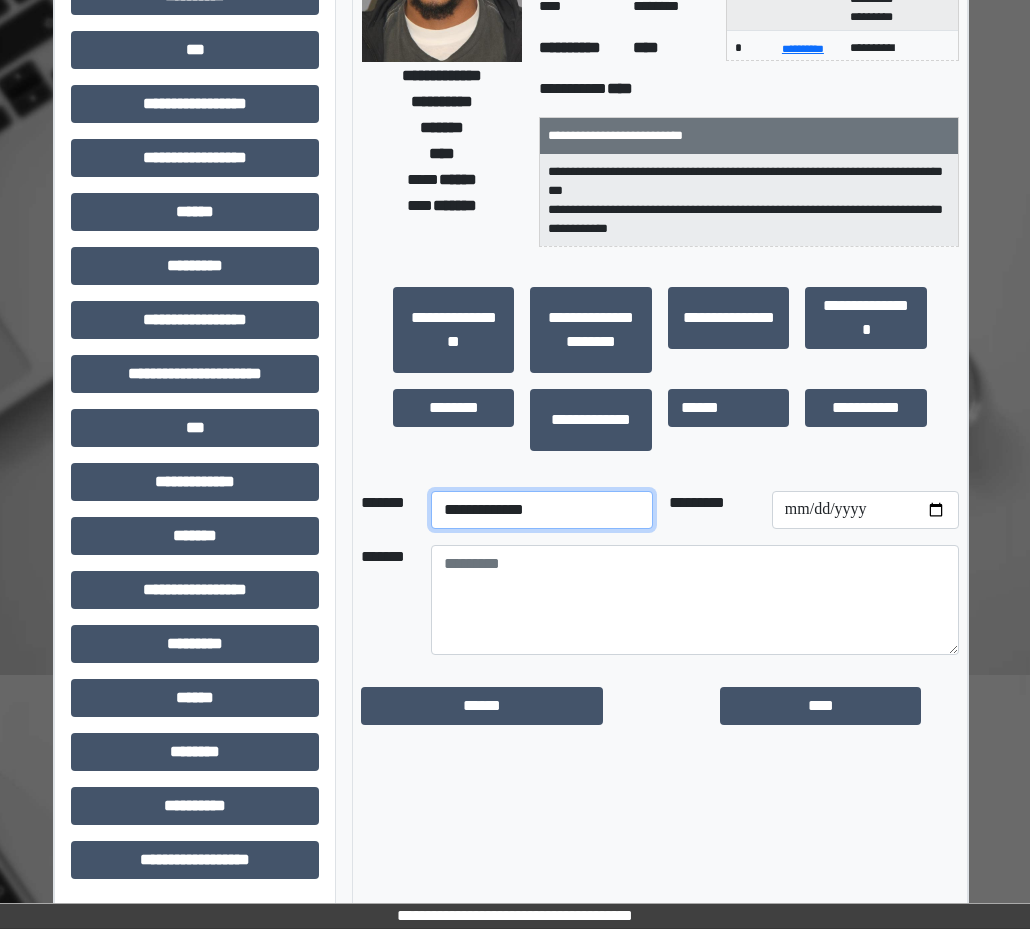 click on "**********" at bounding box center [541, 510] 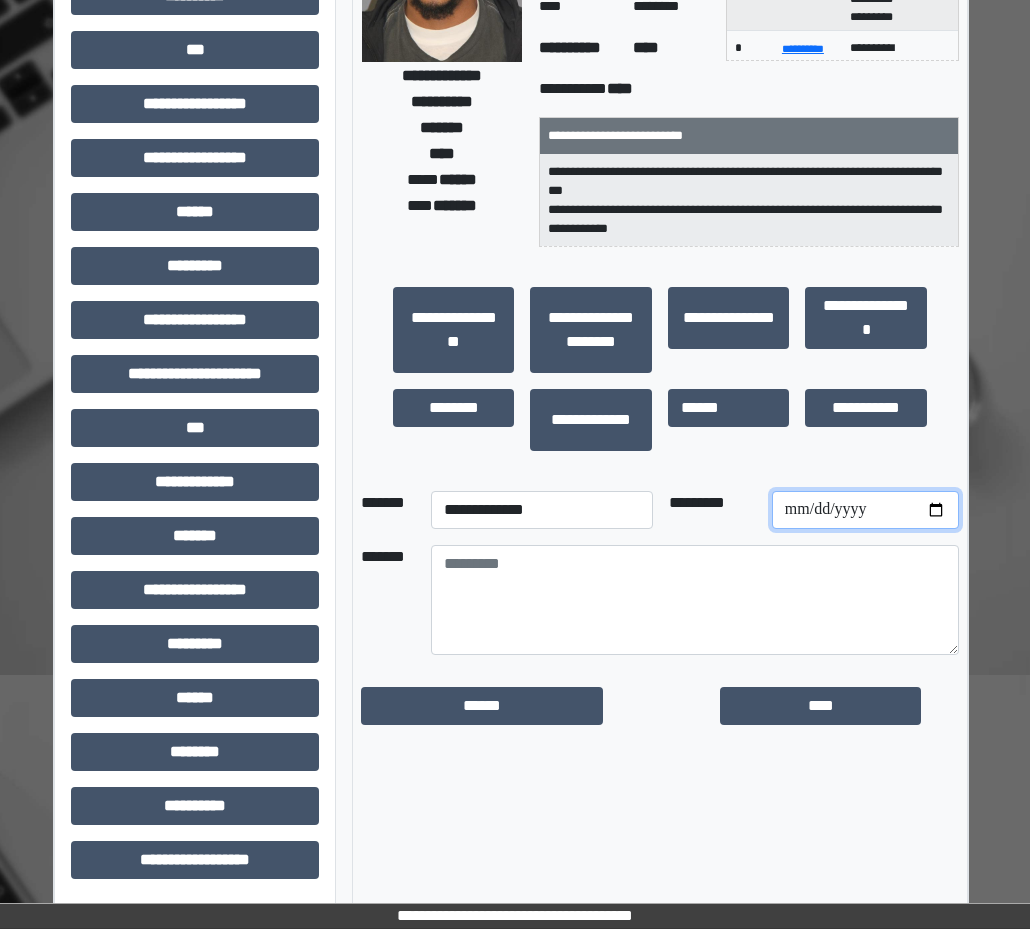 click at bounding box center (865, 510) 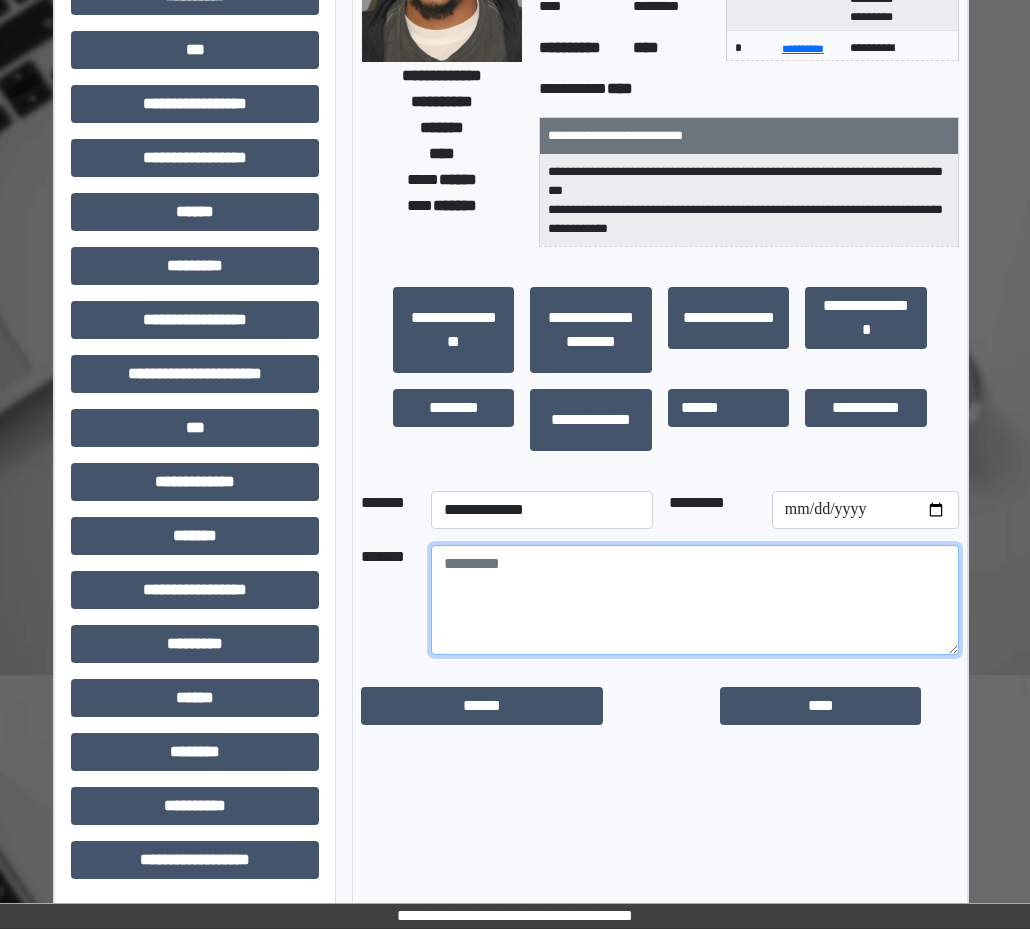 click at bounding box center [695, 600] 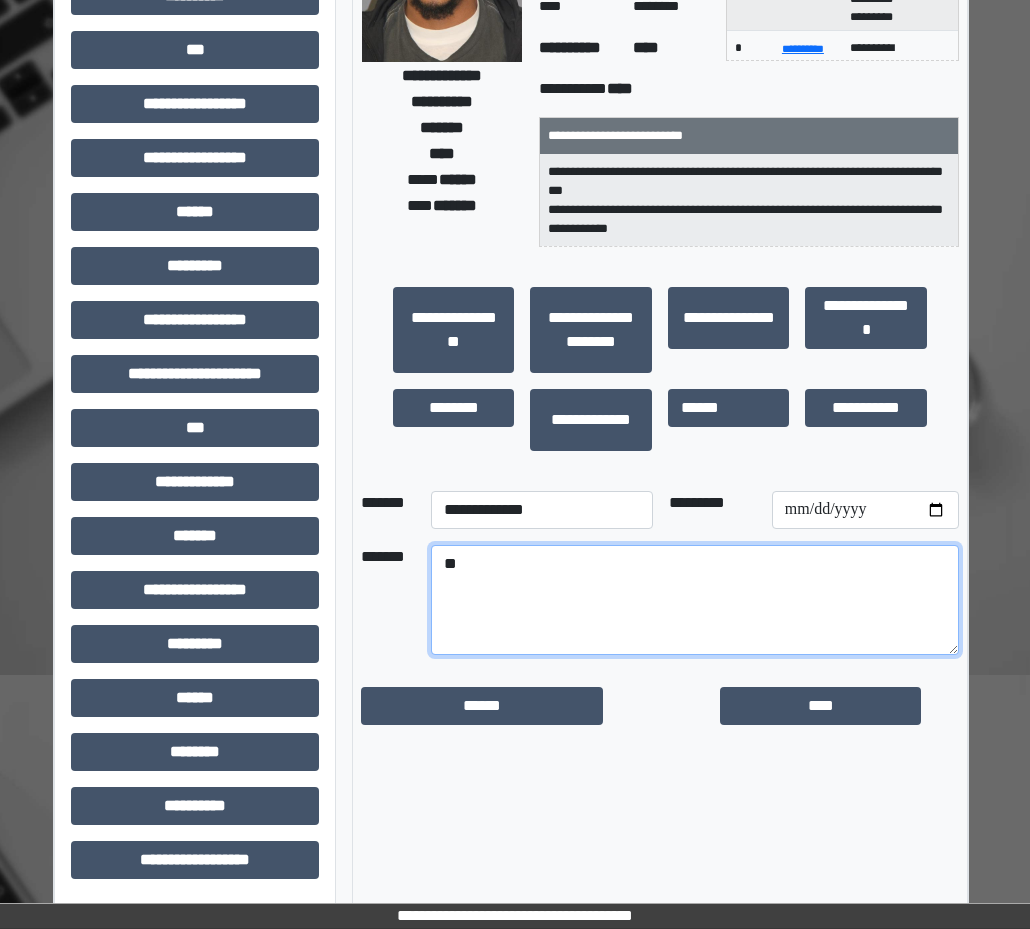 type on "*" 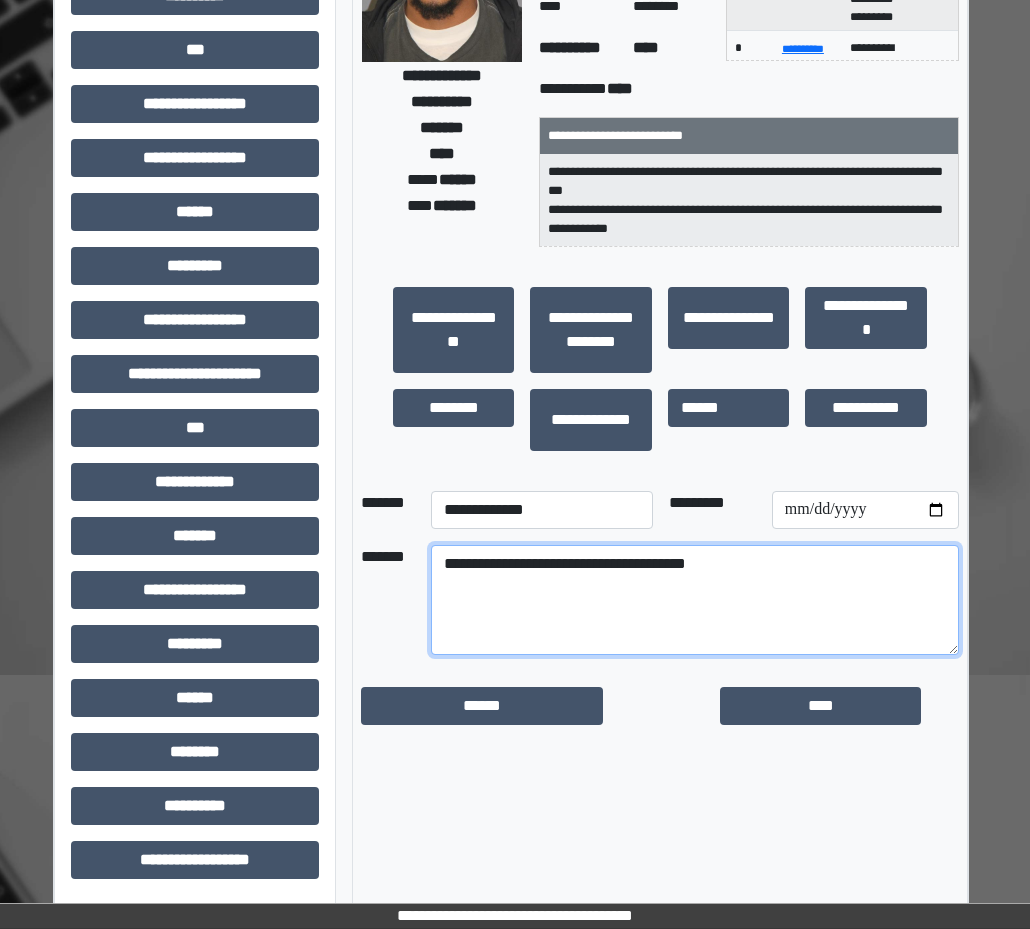 click on "**********" at bounding box center [695, 600] 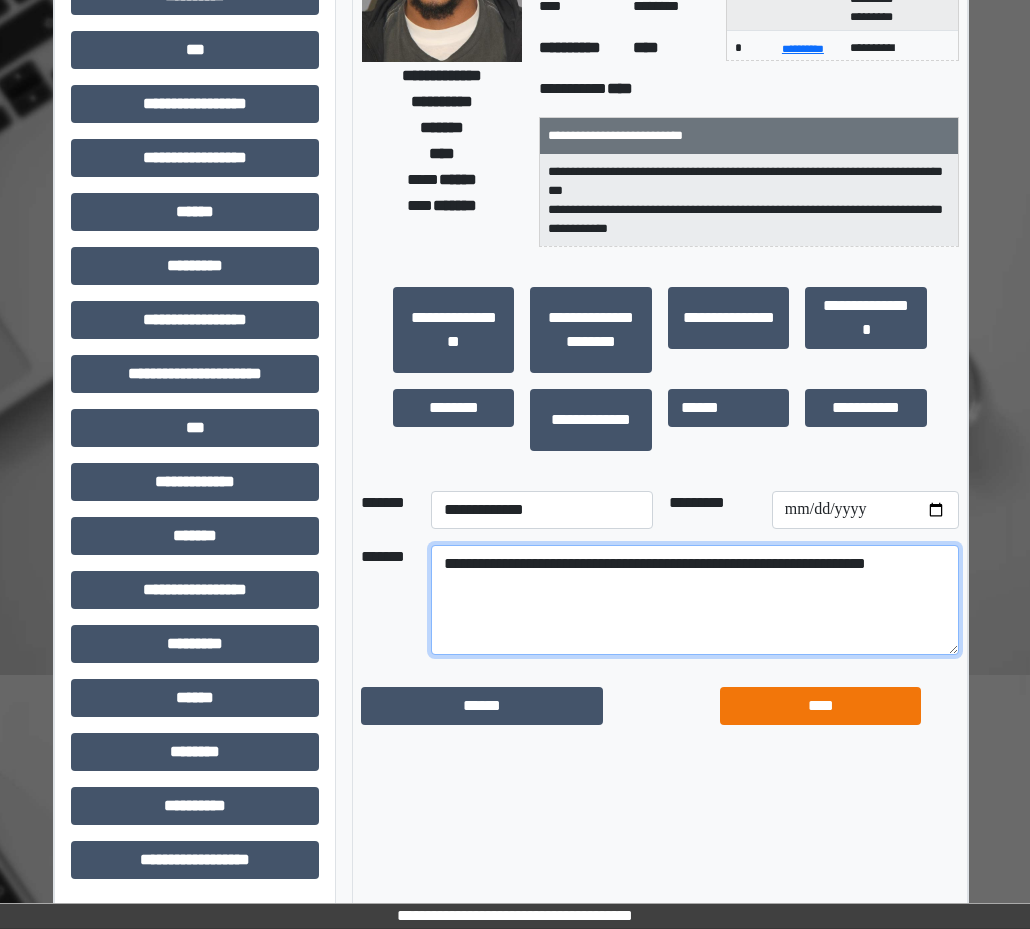 type on "**********" 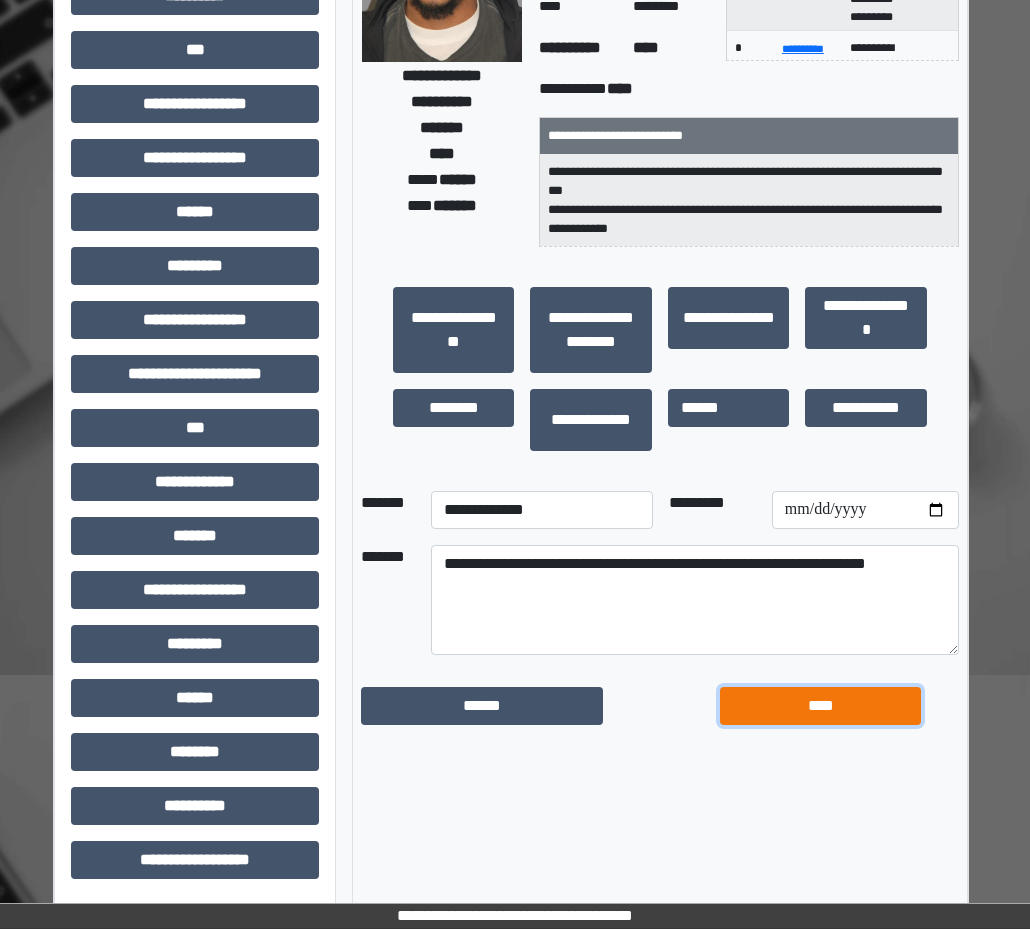 click on "****" at bounding box center [820, 706] 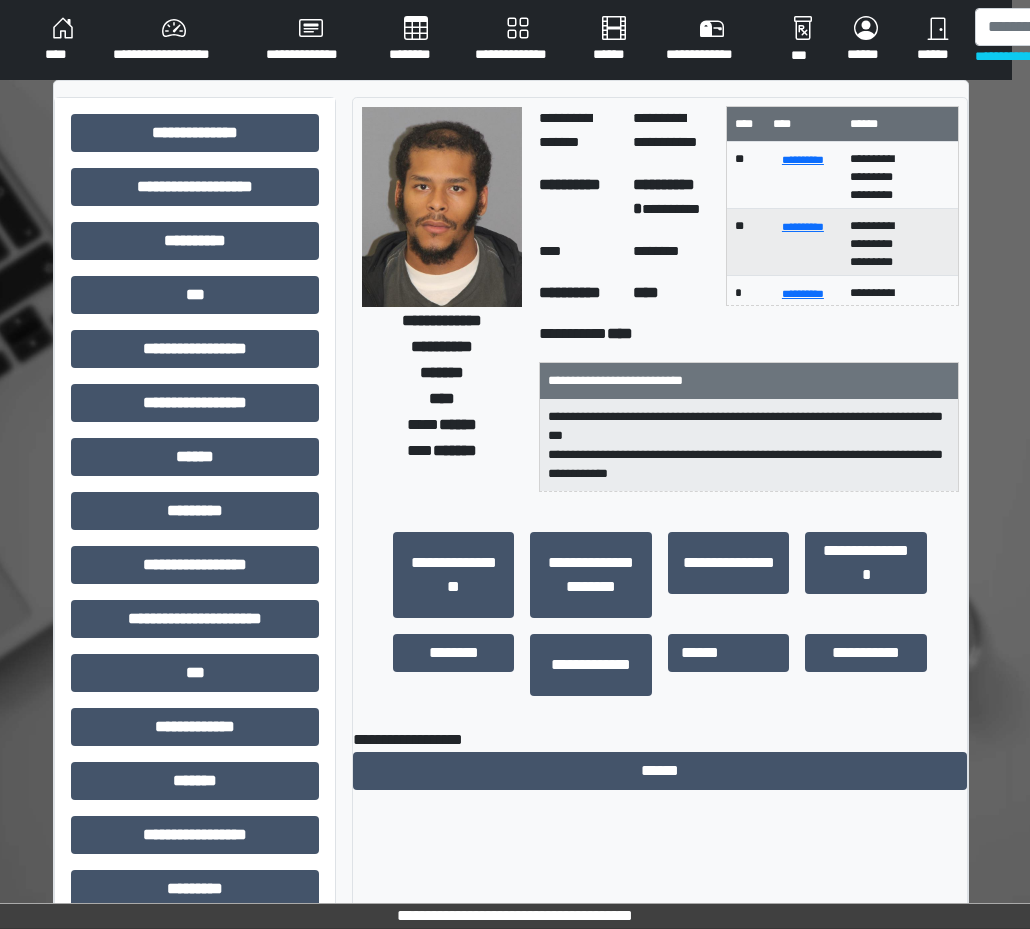scroll, scrollTop: 0, scrollLeft: 18, axis: horizontal 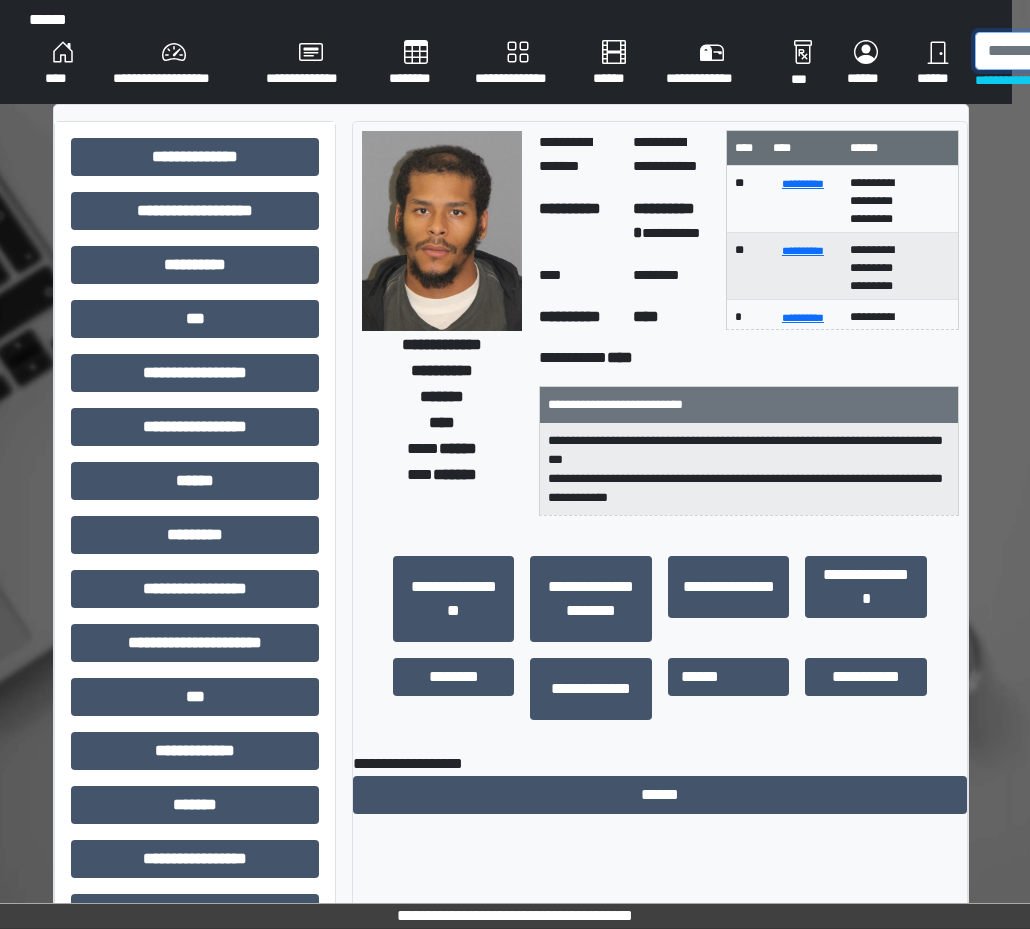 click at bounding box center (1078, 51) 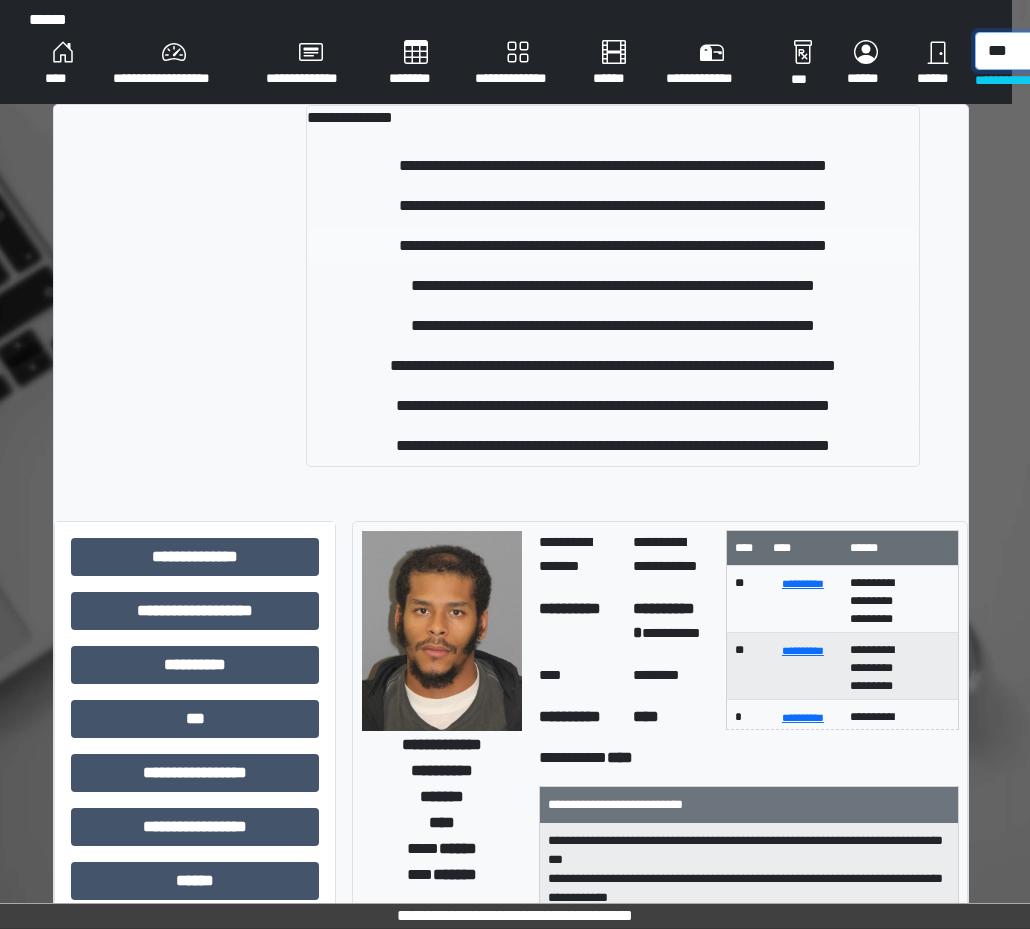 type on "***" 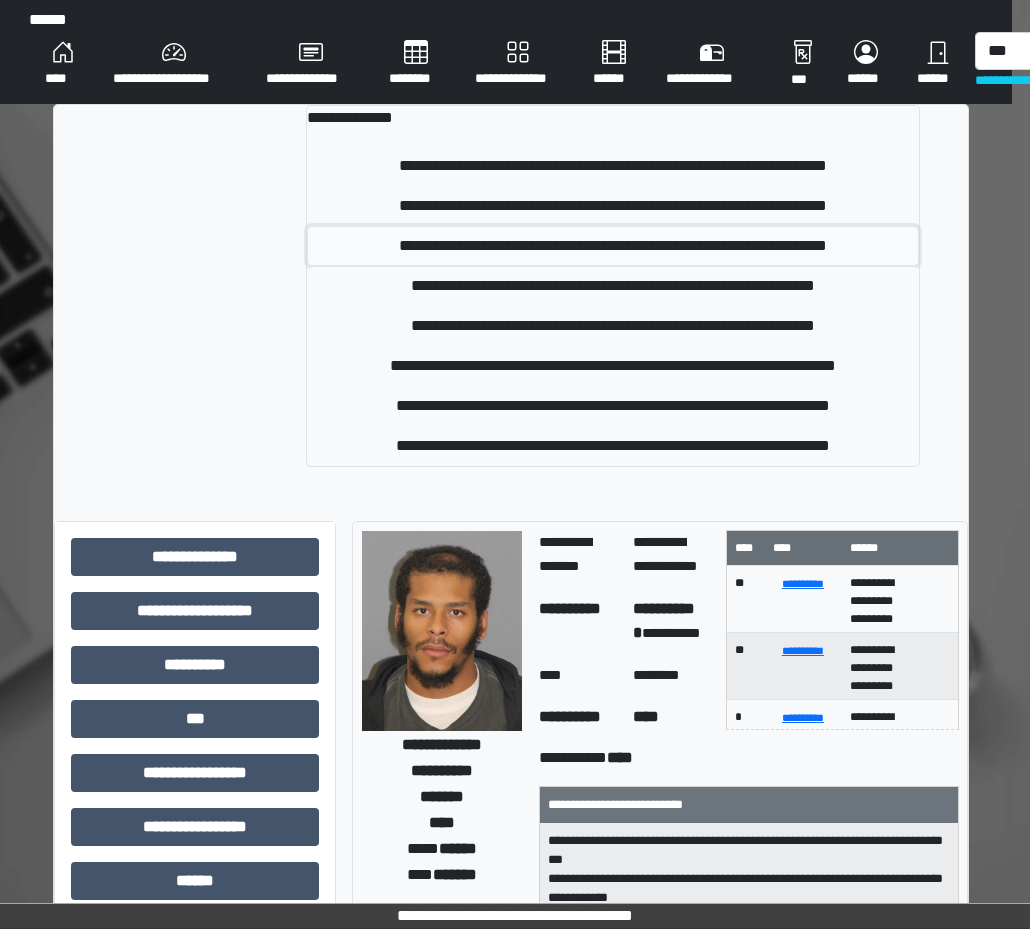 click on "**********" at bounding box center (613, 246) 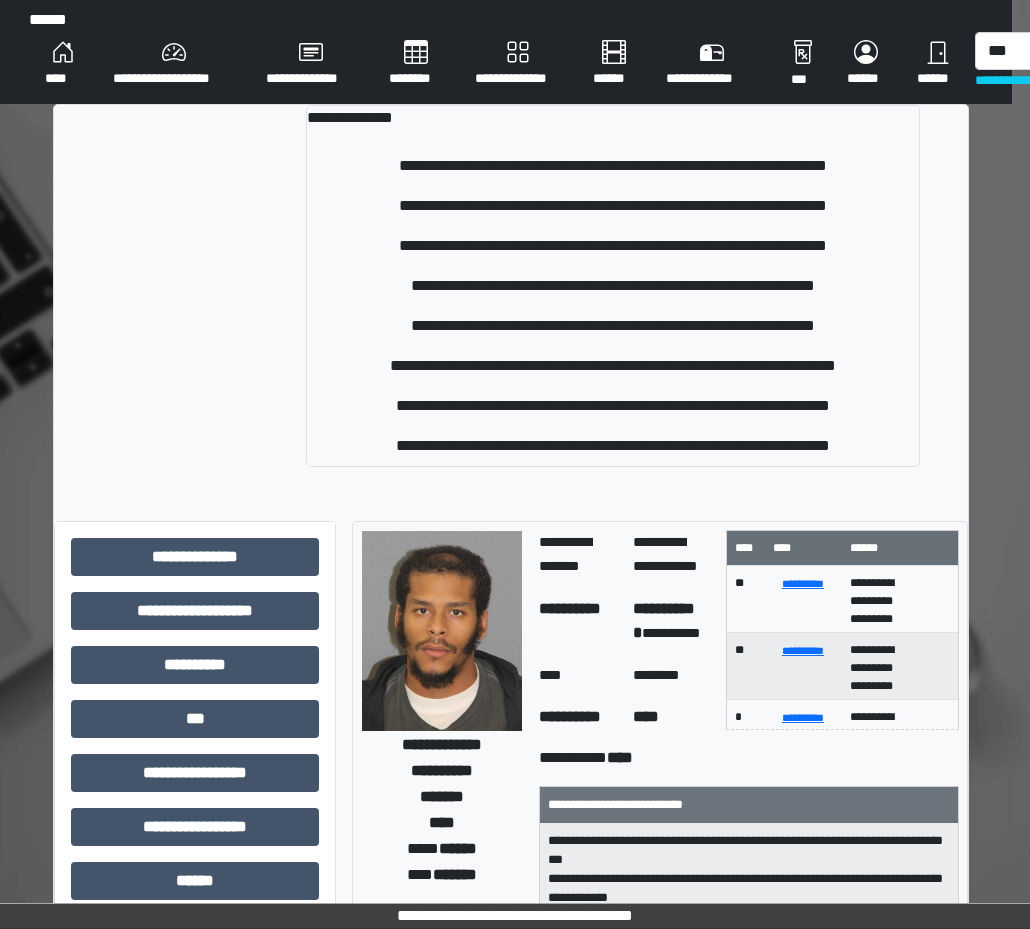 type 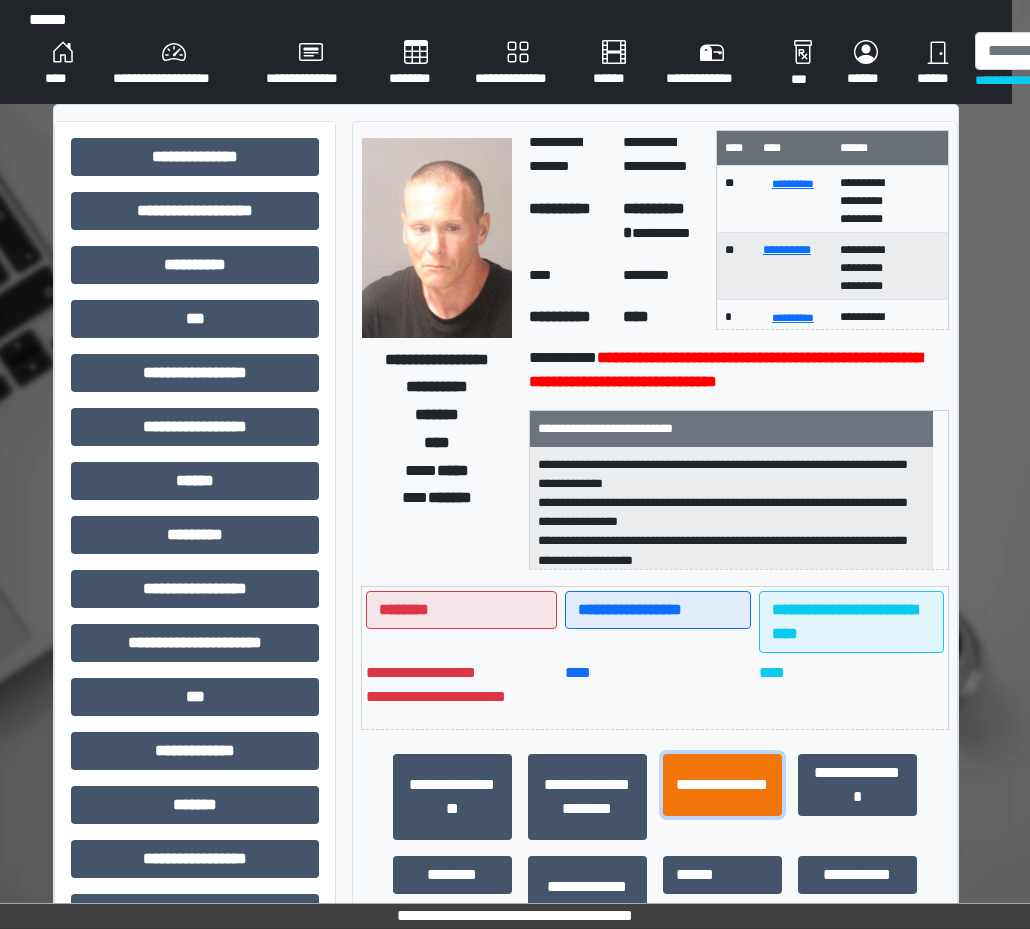 click on "**********" at bounding box center (722, 785) 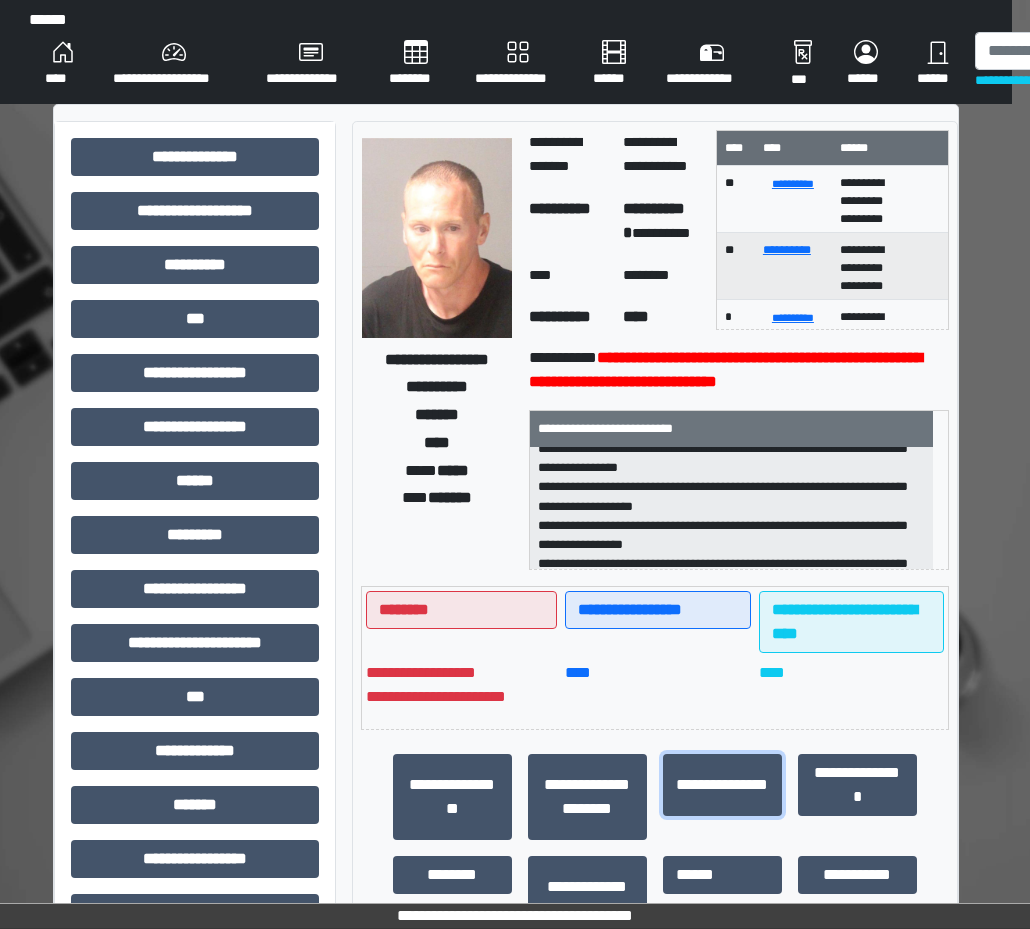 scroll, scrollTop: 82, scrollLeft: 0, axis: vertical 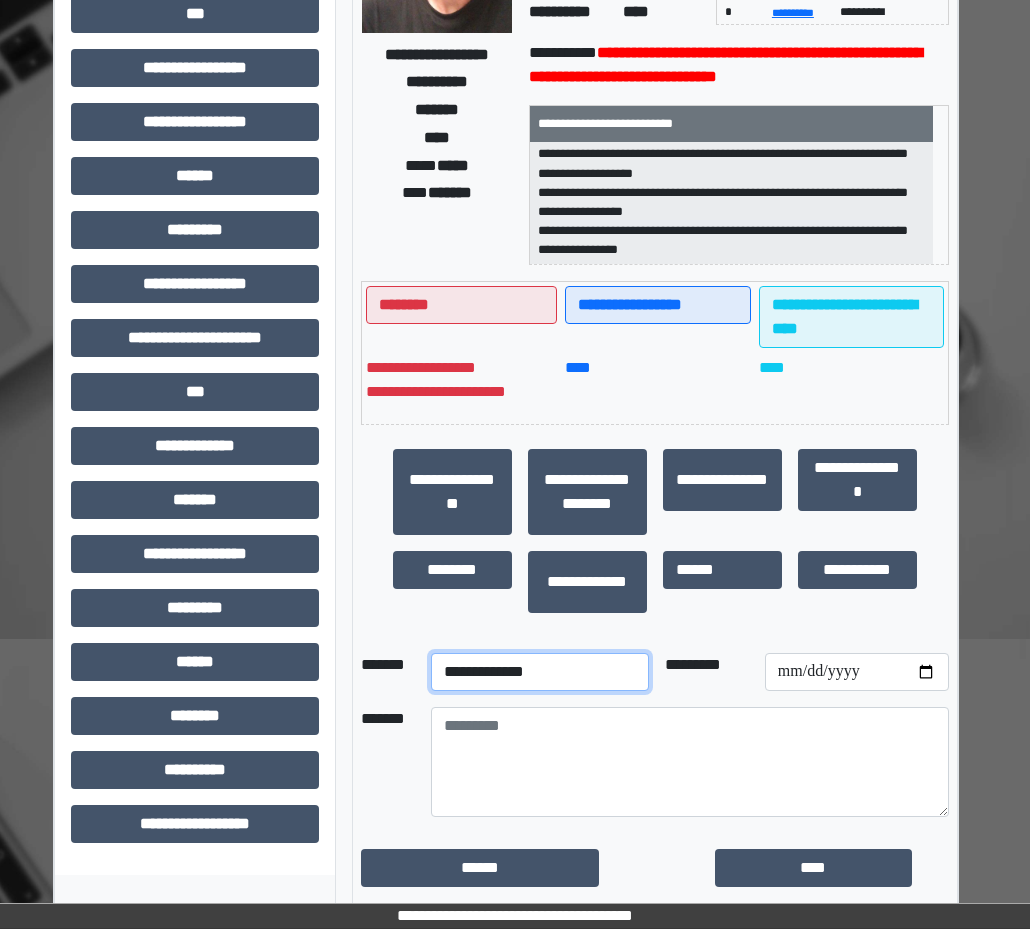 click on "**********" at bounding box center (540, 672) 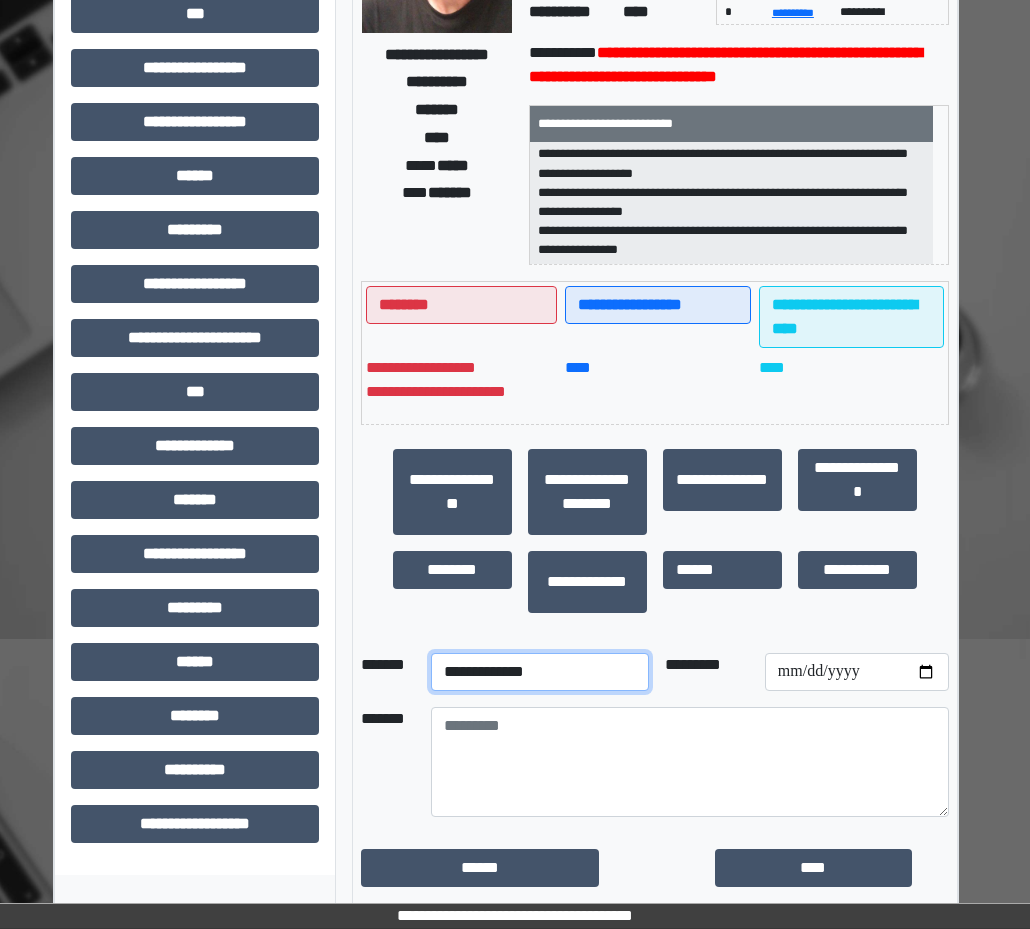 select on "**" 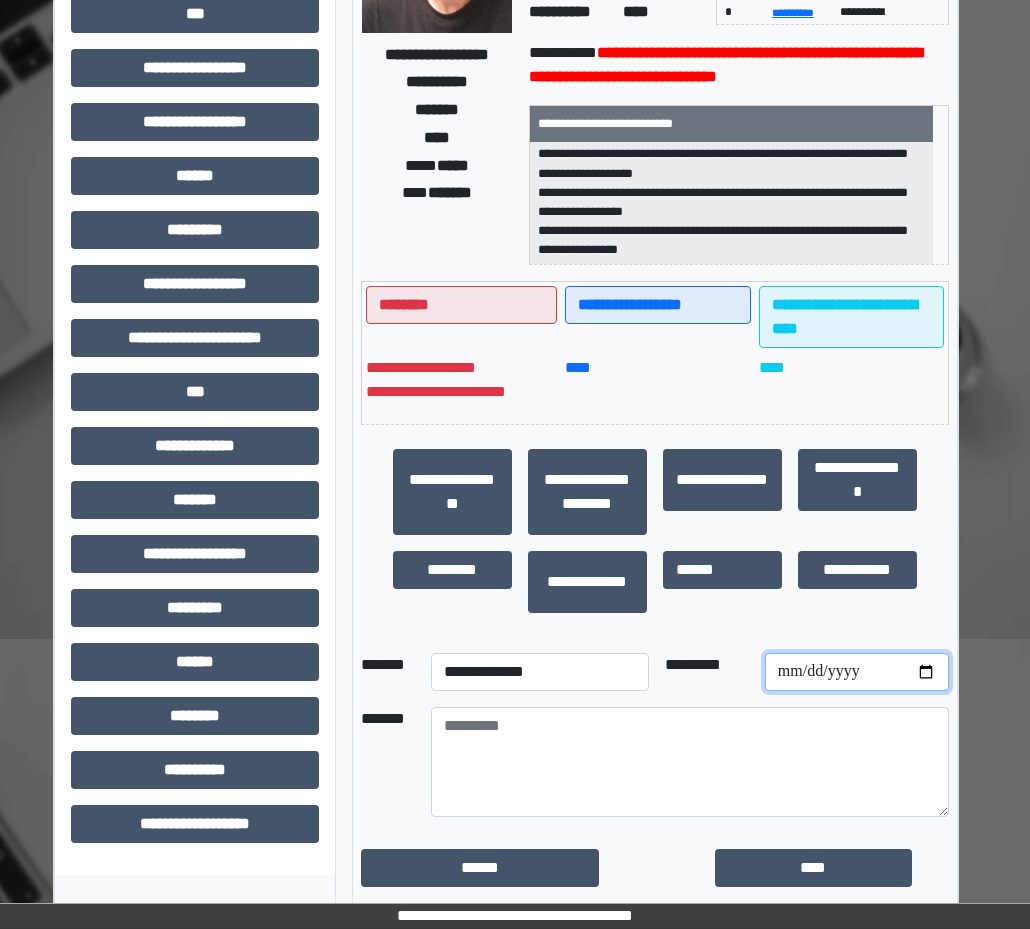 click at bounding box center (857, 672) 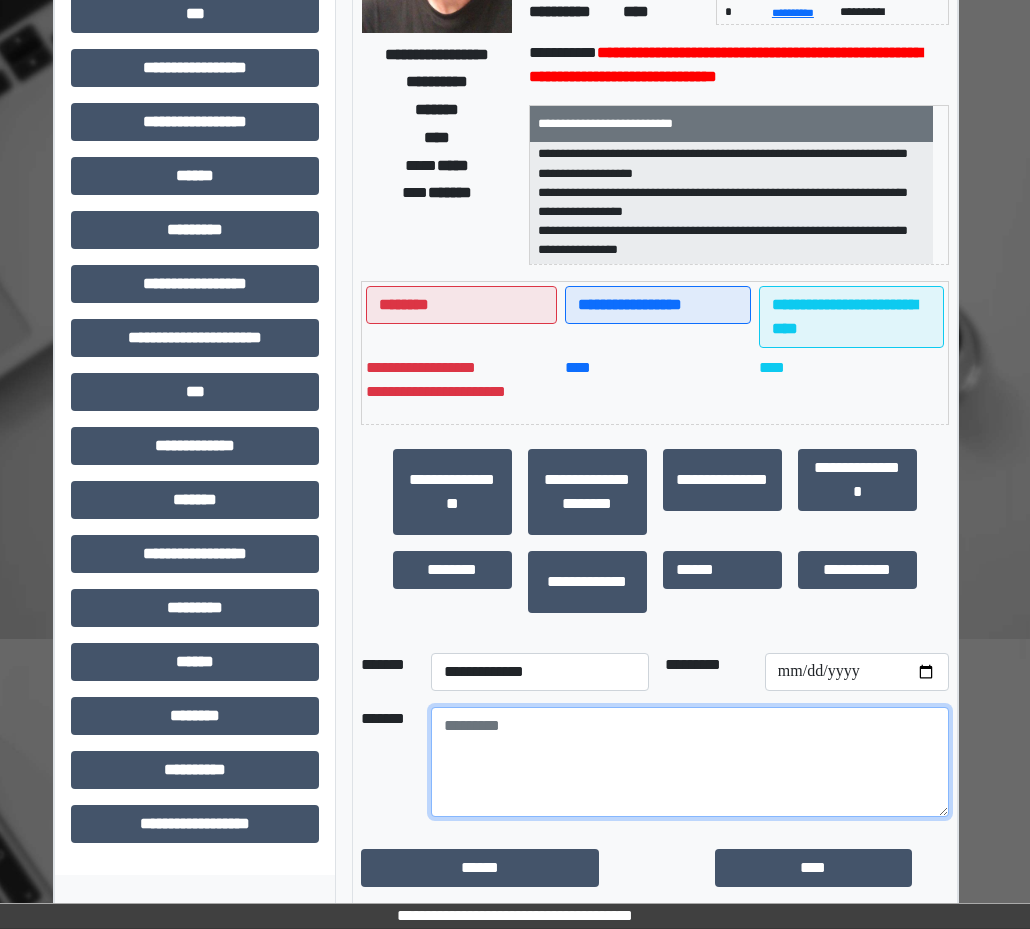 click at bounding box center [690, 762] 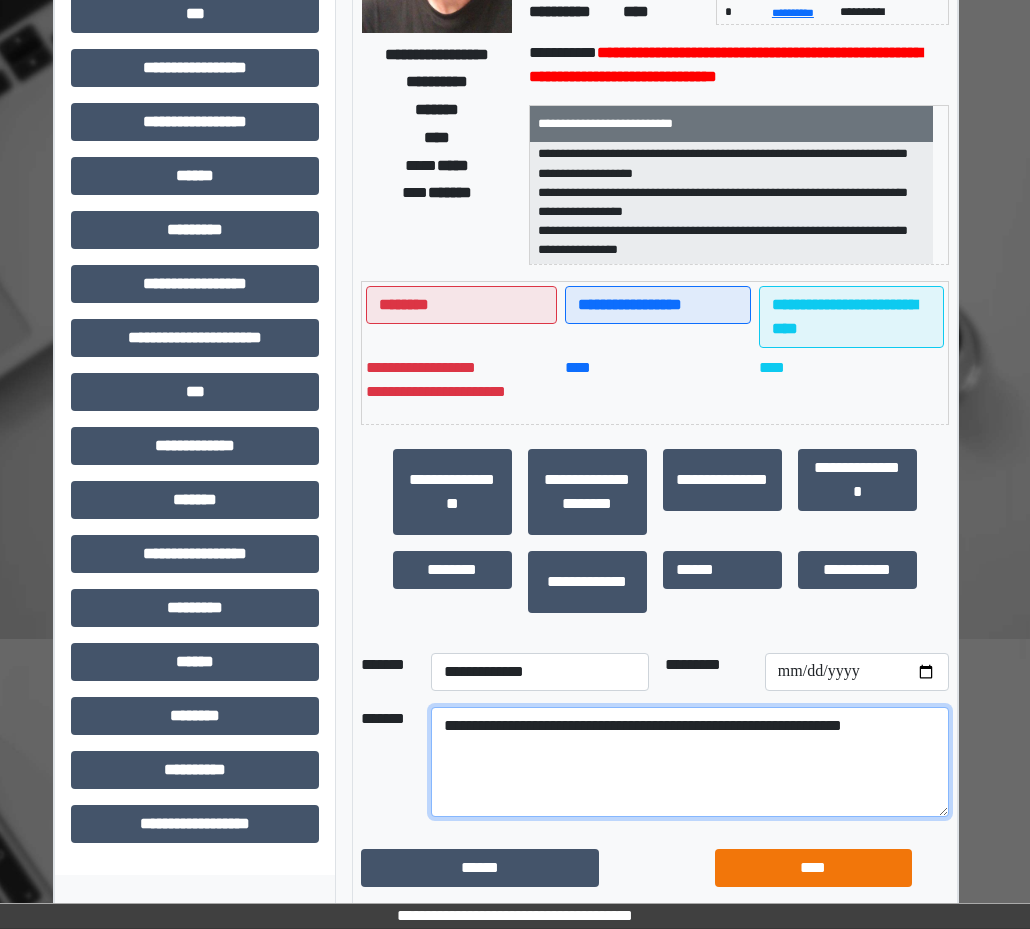 type on "**********" 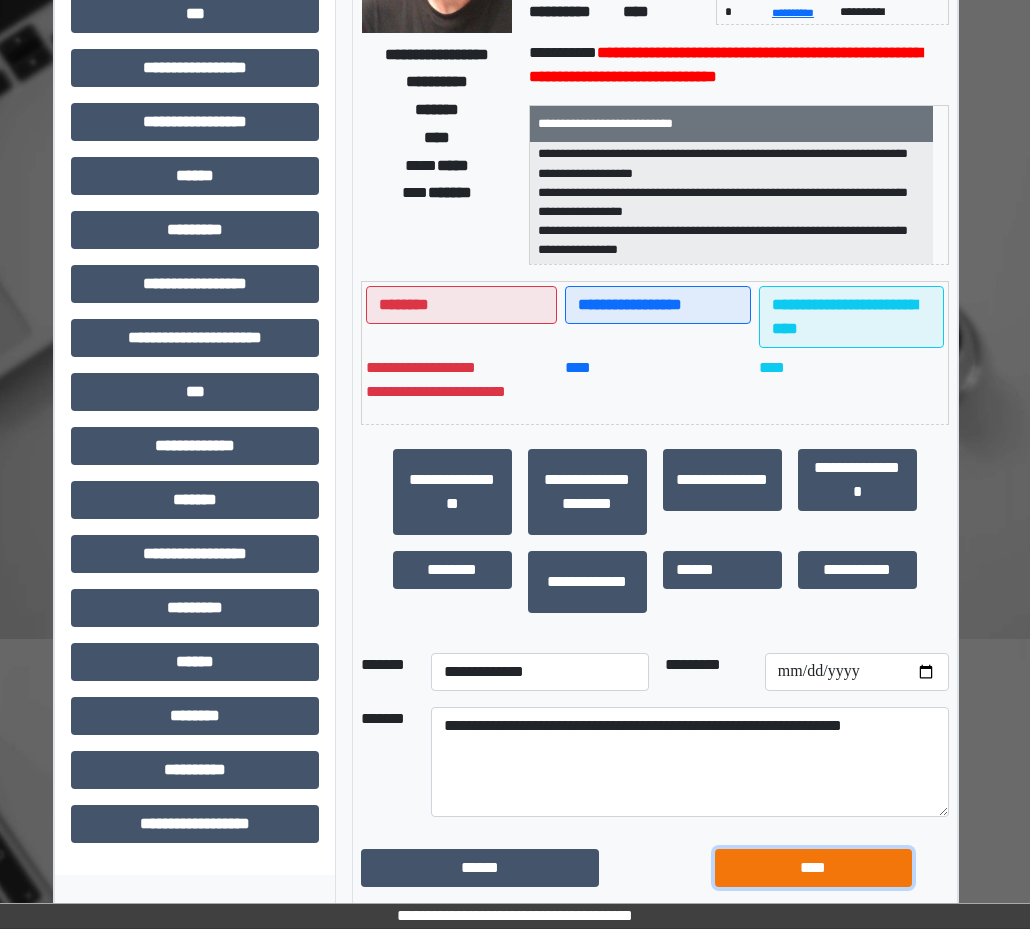 click on "****" at bounding box center [813, 868] 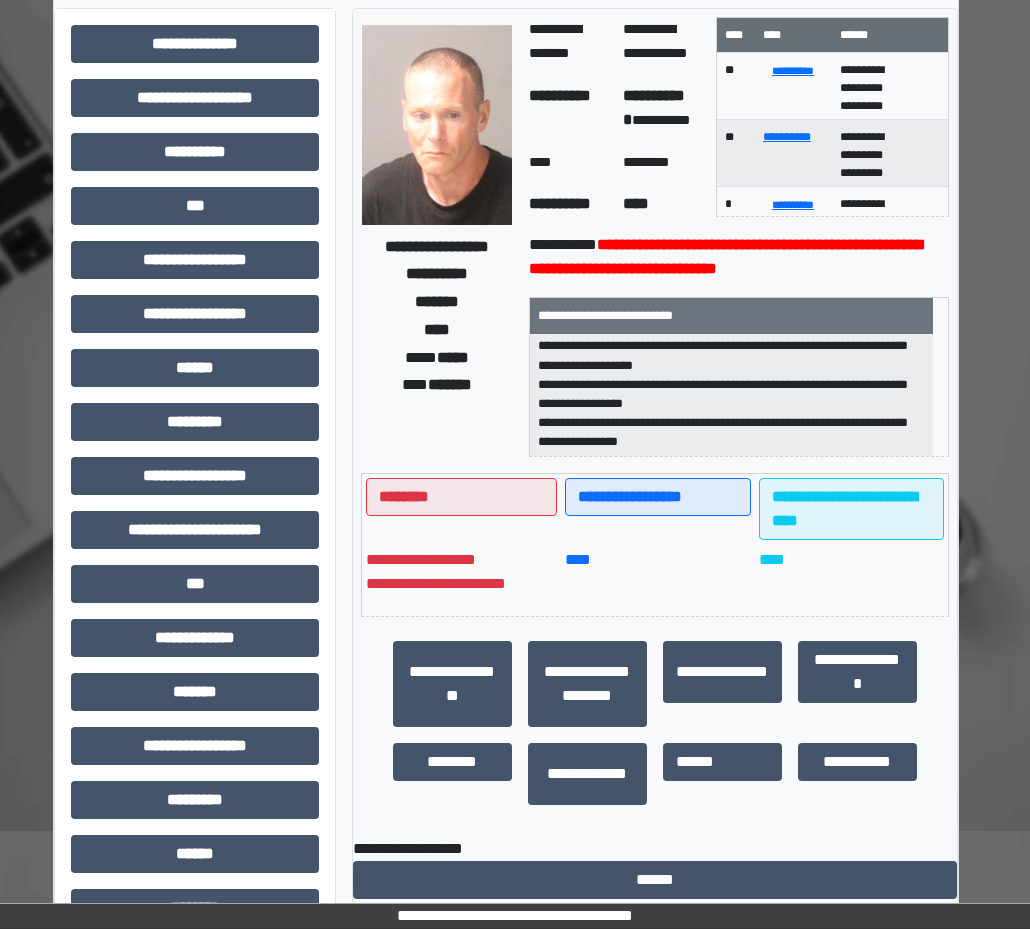 scroll, scrollTop: 0, scrollLeft: 18, axis: horizontal 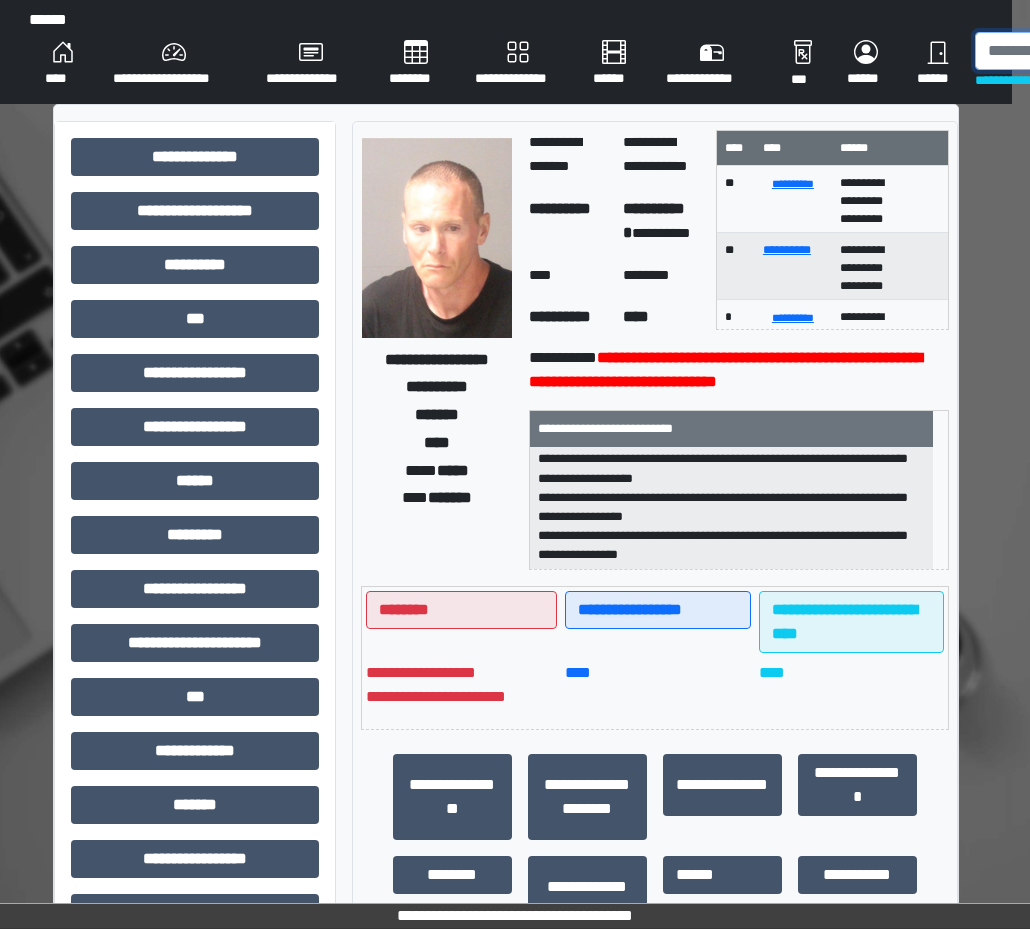 click at bounding box center [1078, 51] 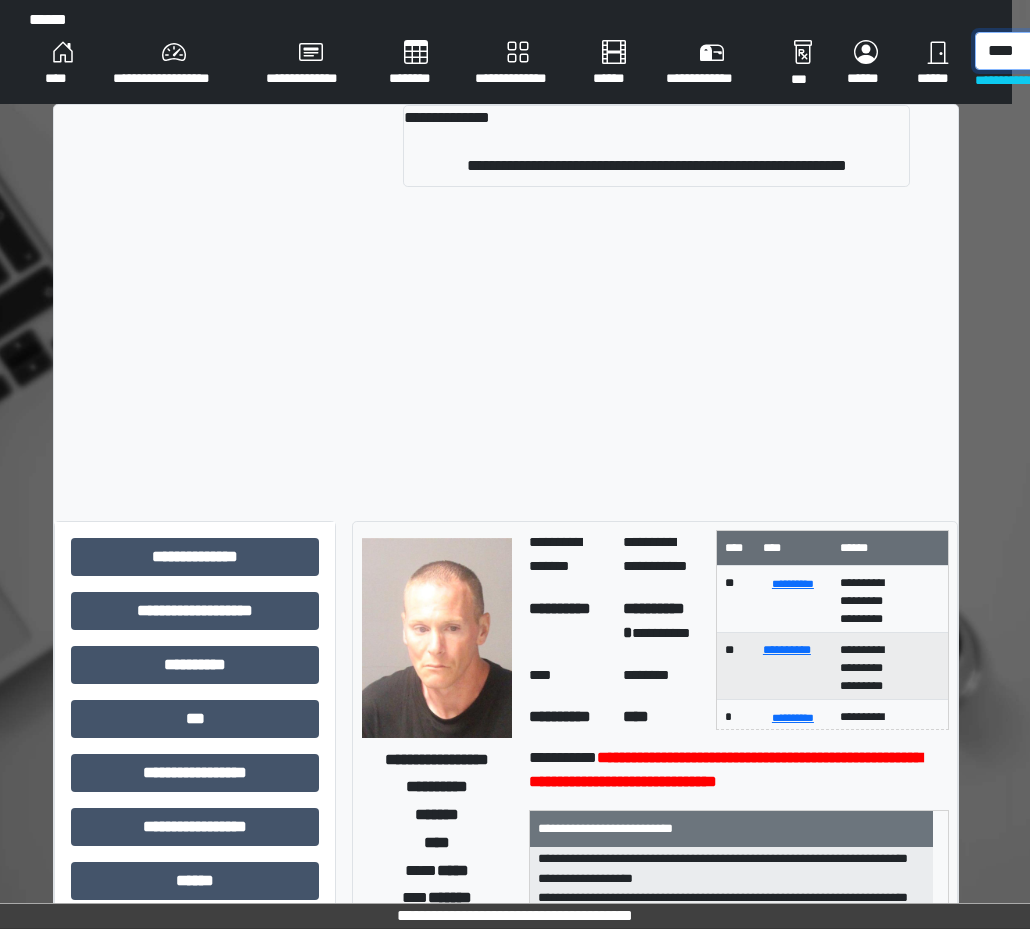 type on "****" 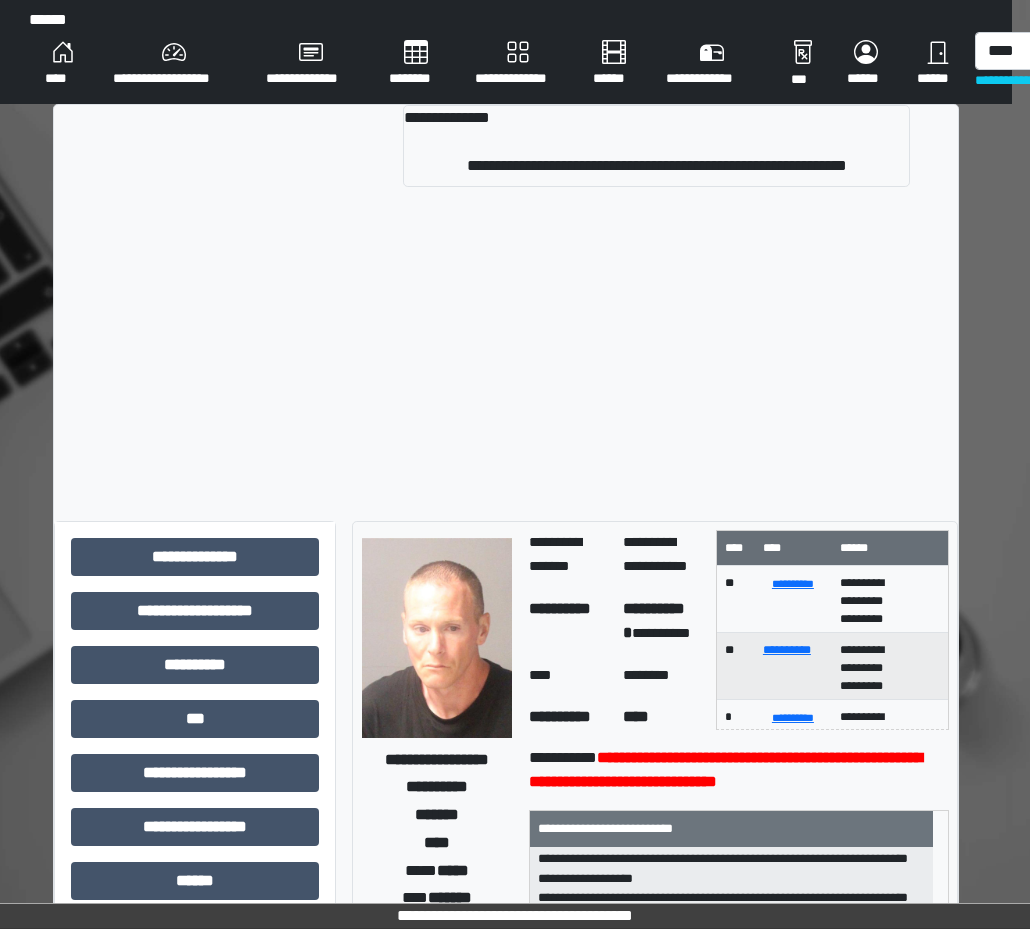 click on "**********" at bounding box center [506, 154] 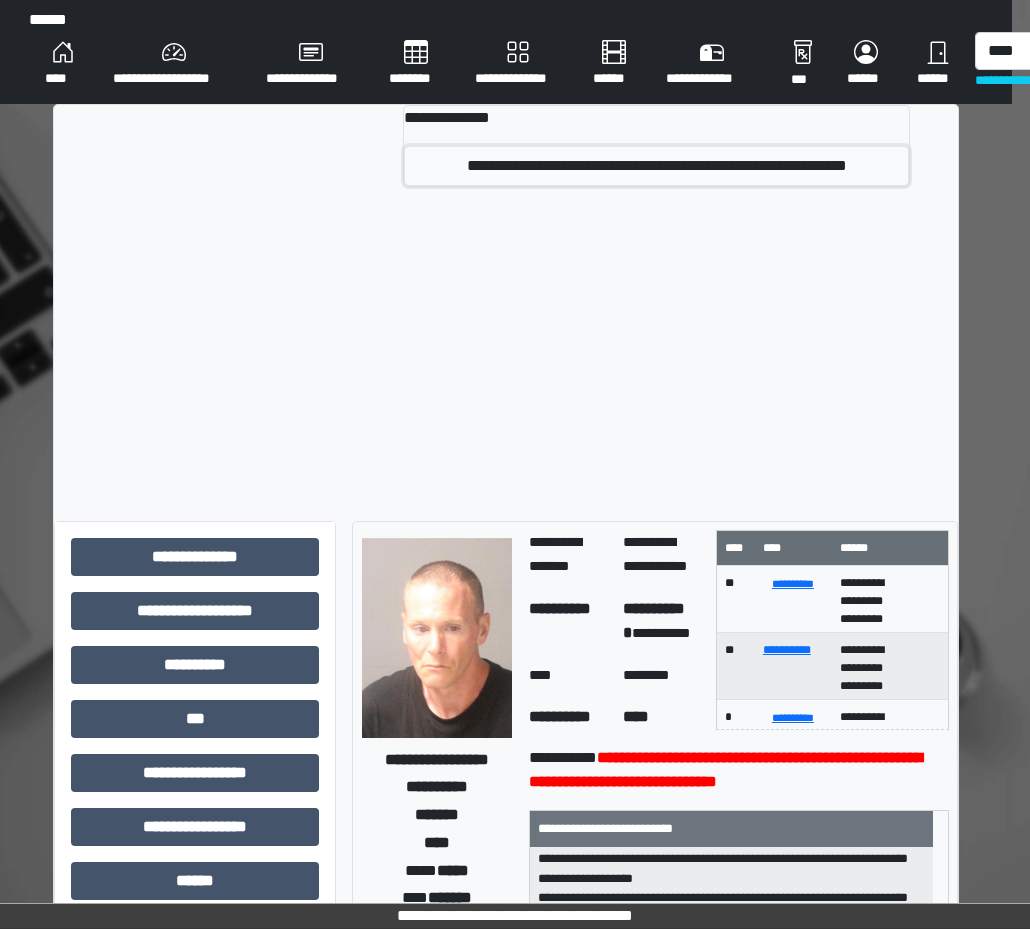 click on "**********" at bounding box center [656, 166] 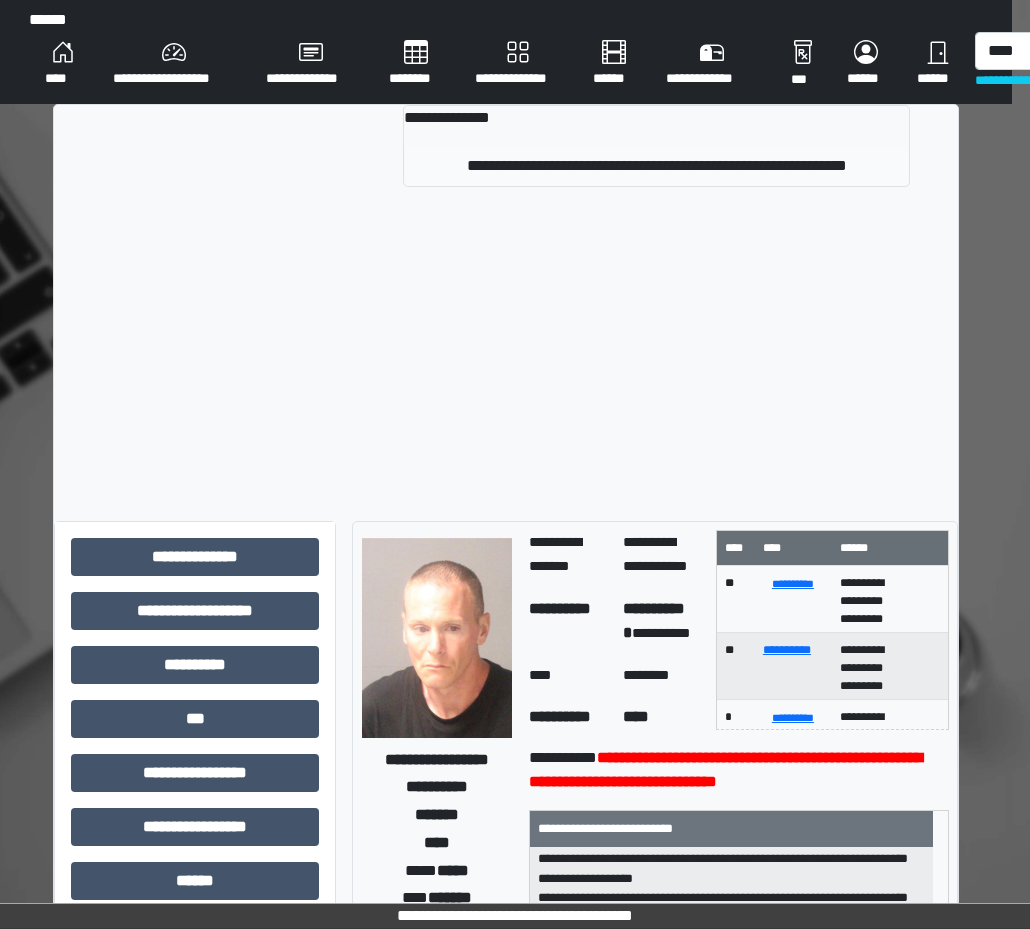 type 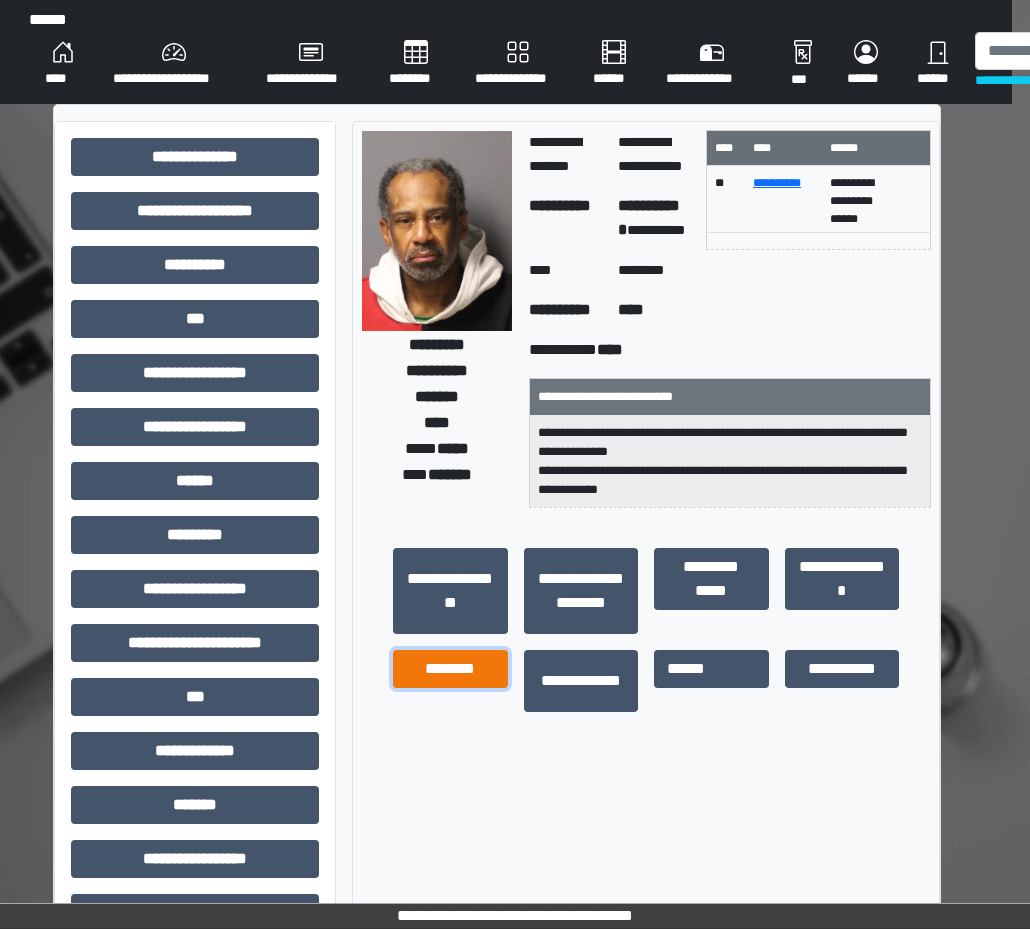click on "********" at bounding box center [450, 669] 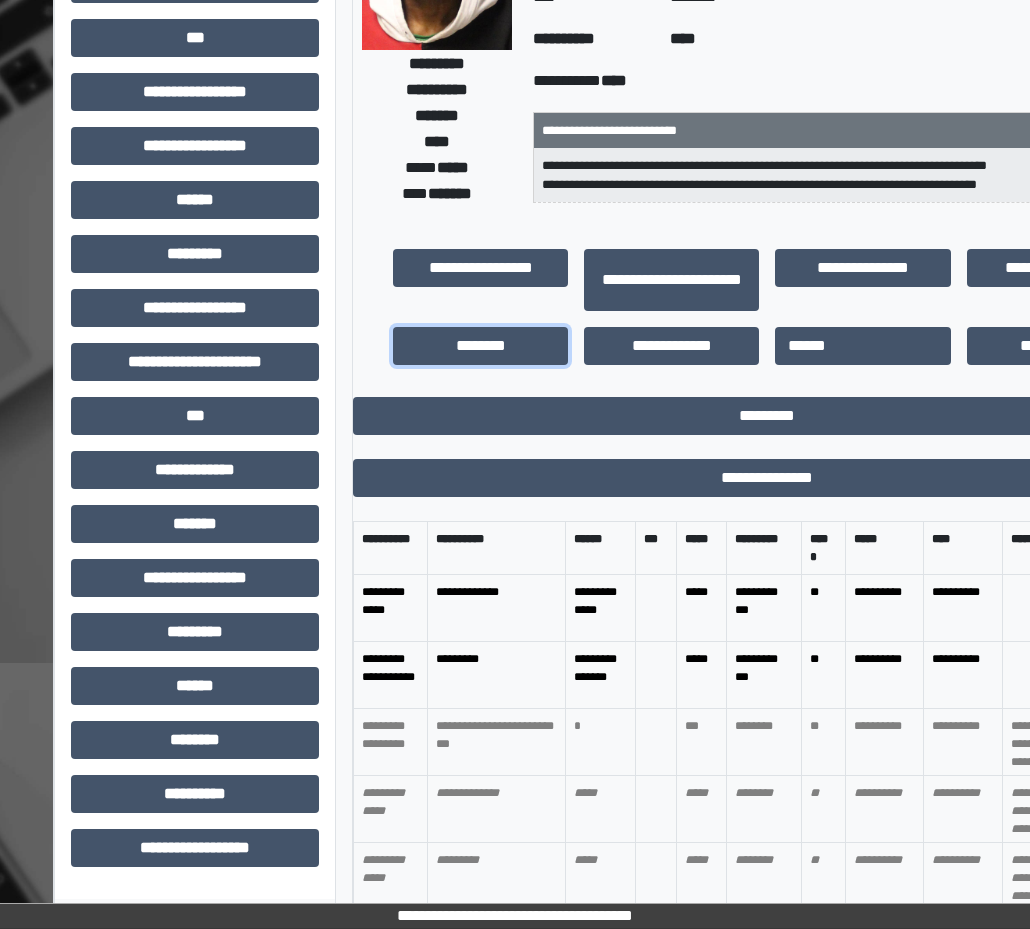 scroll, scrollTop: 371, scrollLeft: 18, axis: both 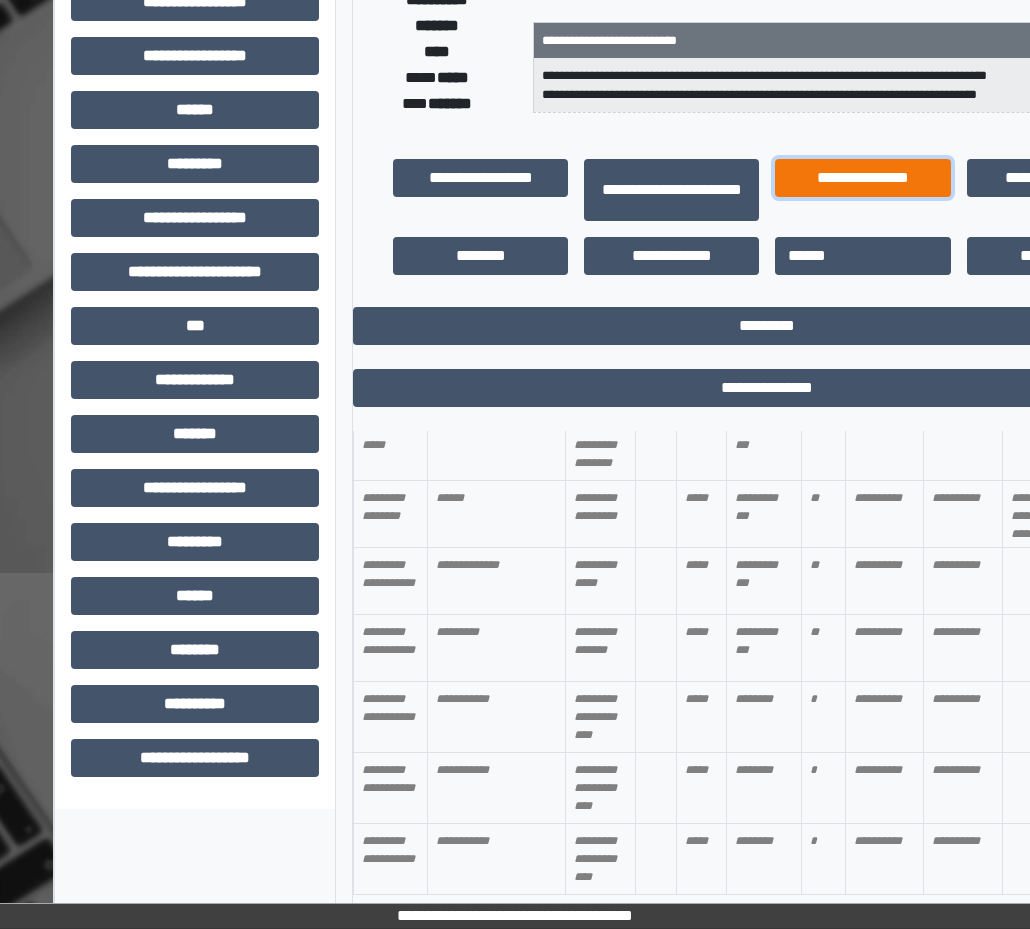 click on "**********" at bounding box center (862, 178) 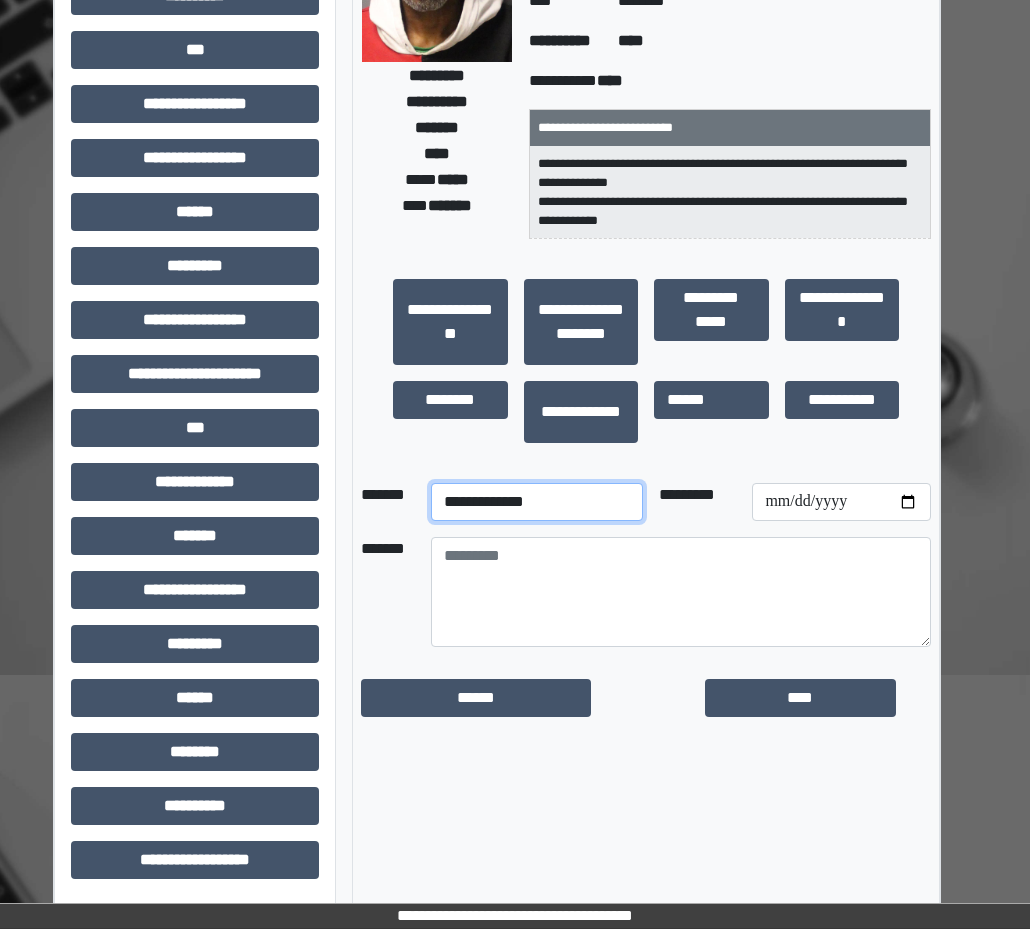 click on "**********" at bounding box center (536, 502) 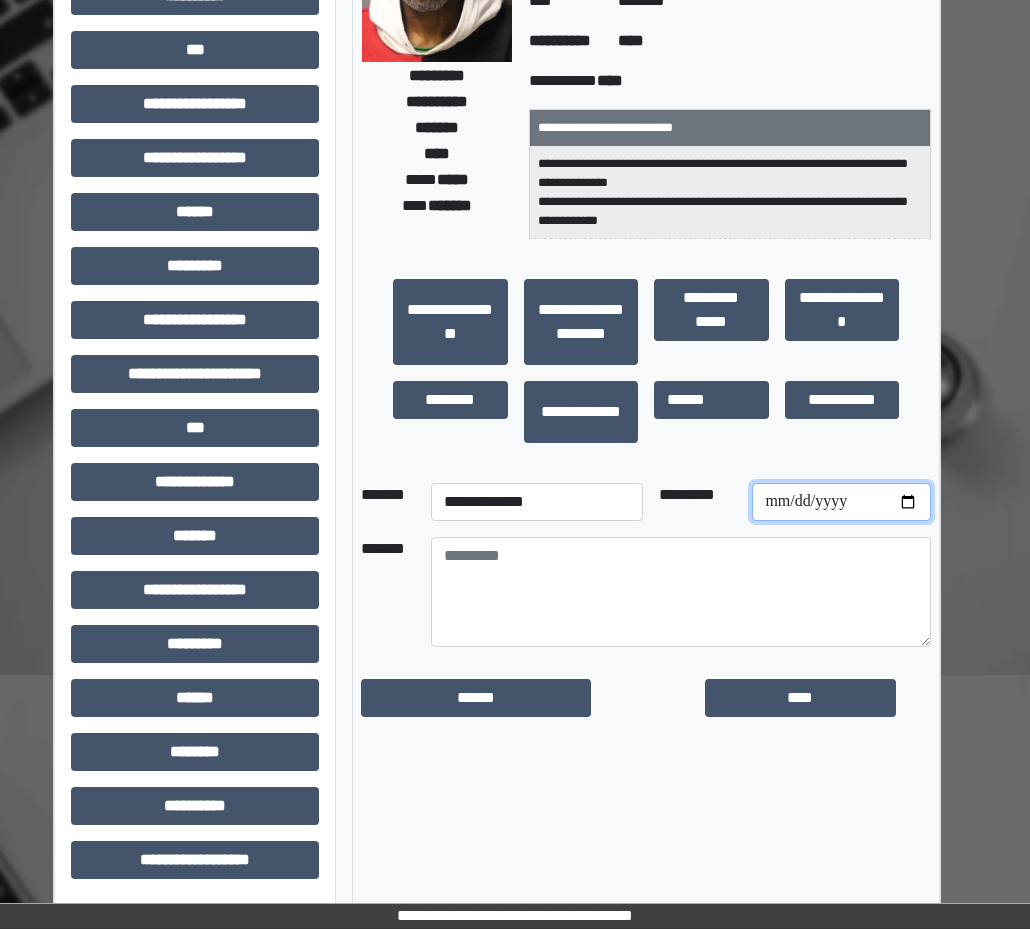 click at bounding box center (841, 502) 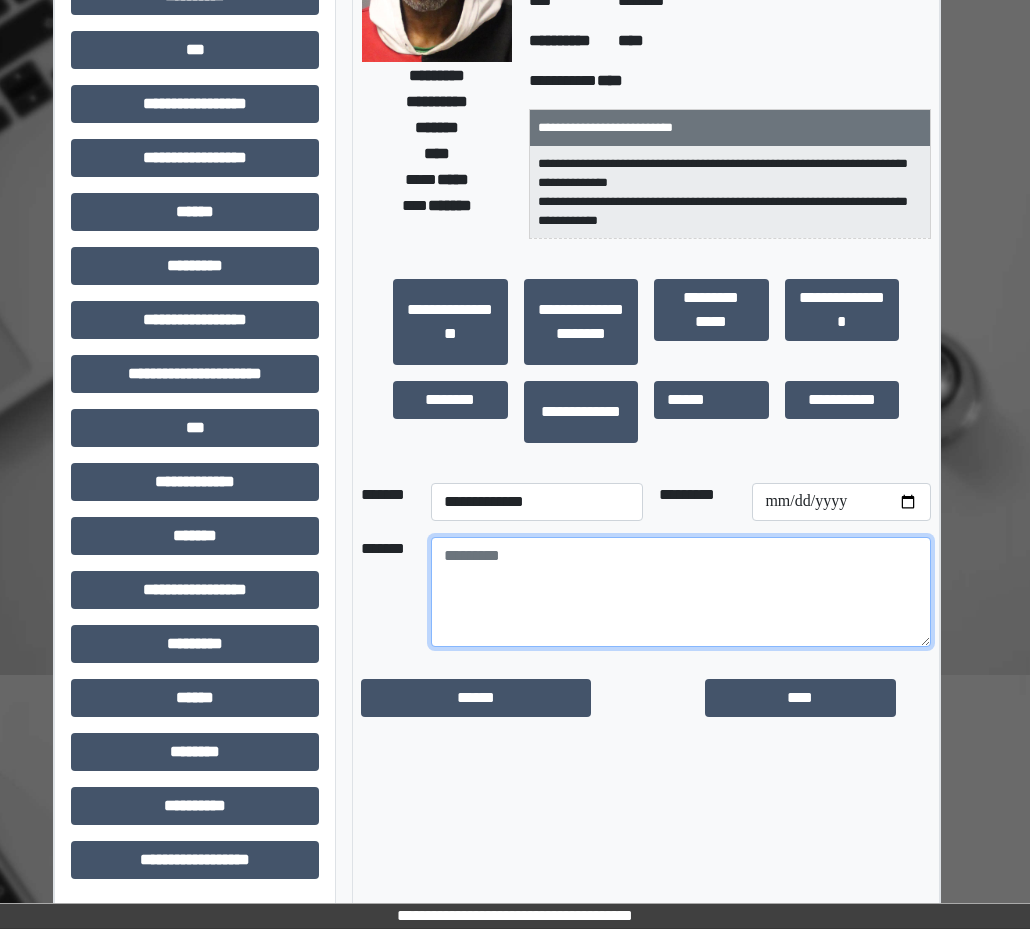 click at bounding box center (681, 592) 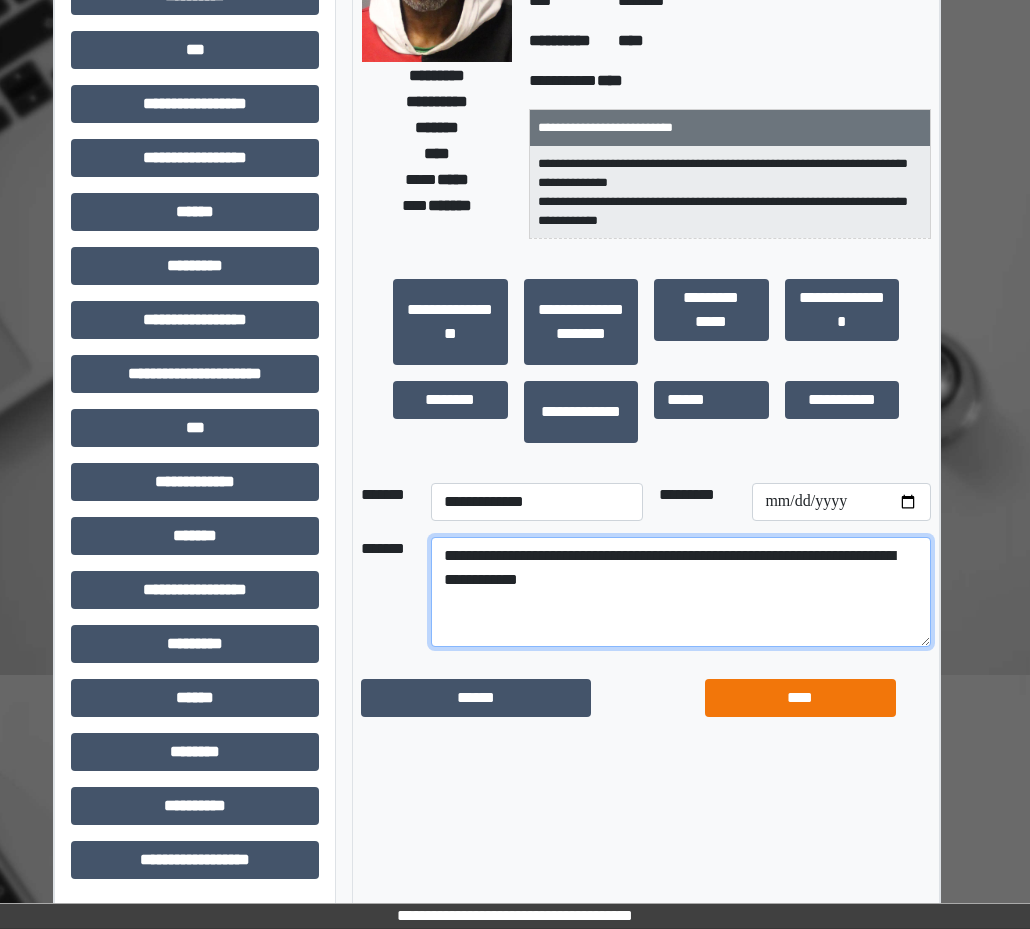 type on "**********" 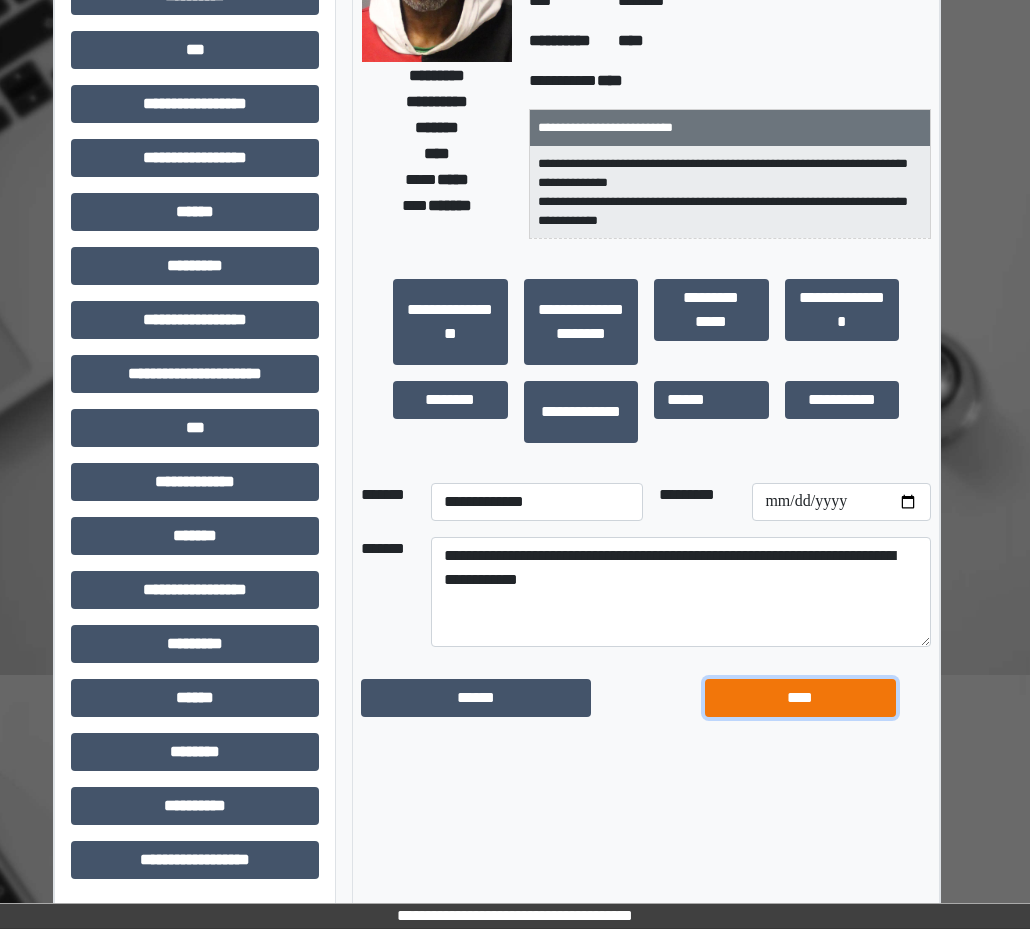 click on "****" at bounding box center [800, 698] 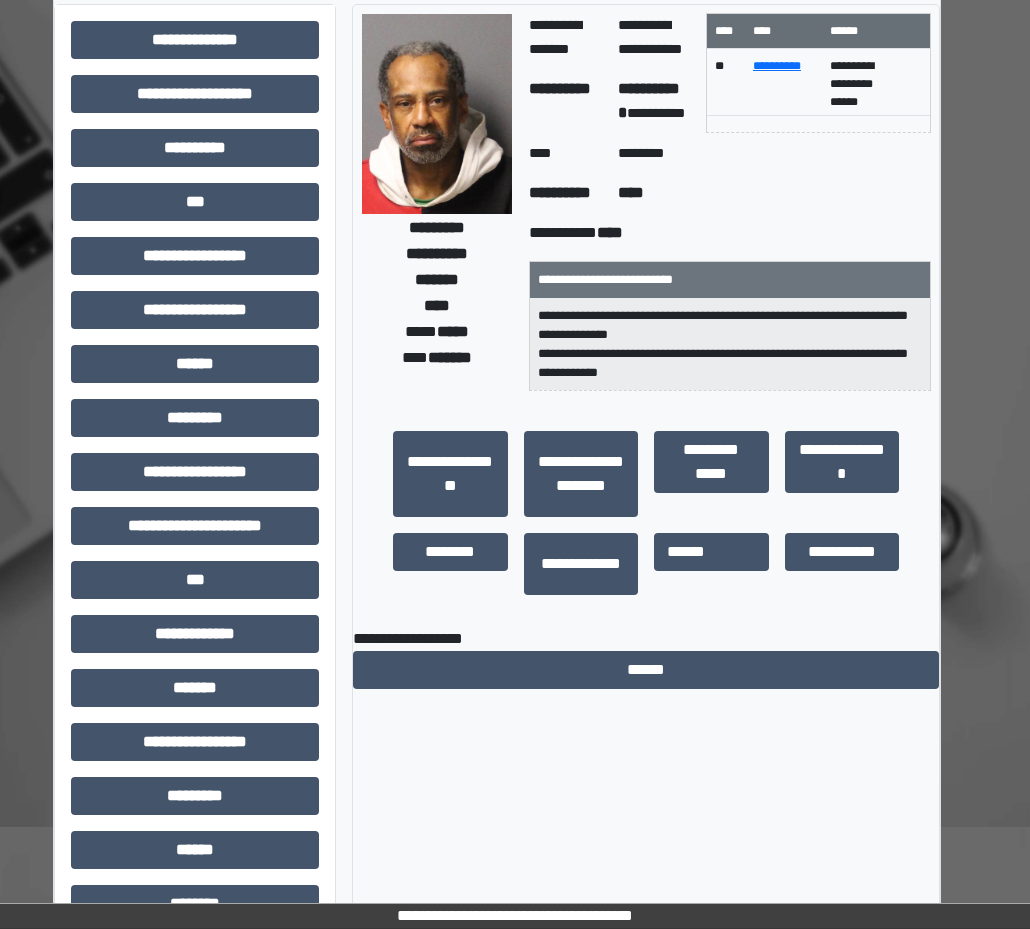 scroll, scrollTop: 0, scrollLeft: 18, axis: horizontal 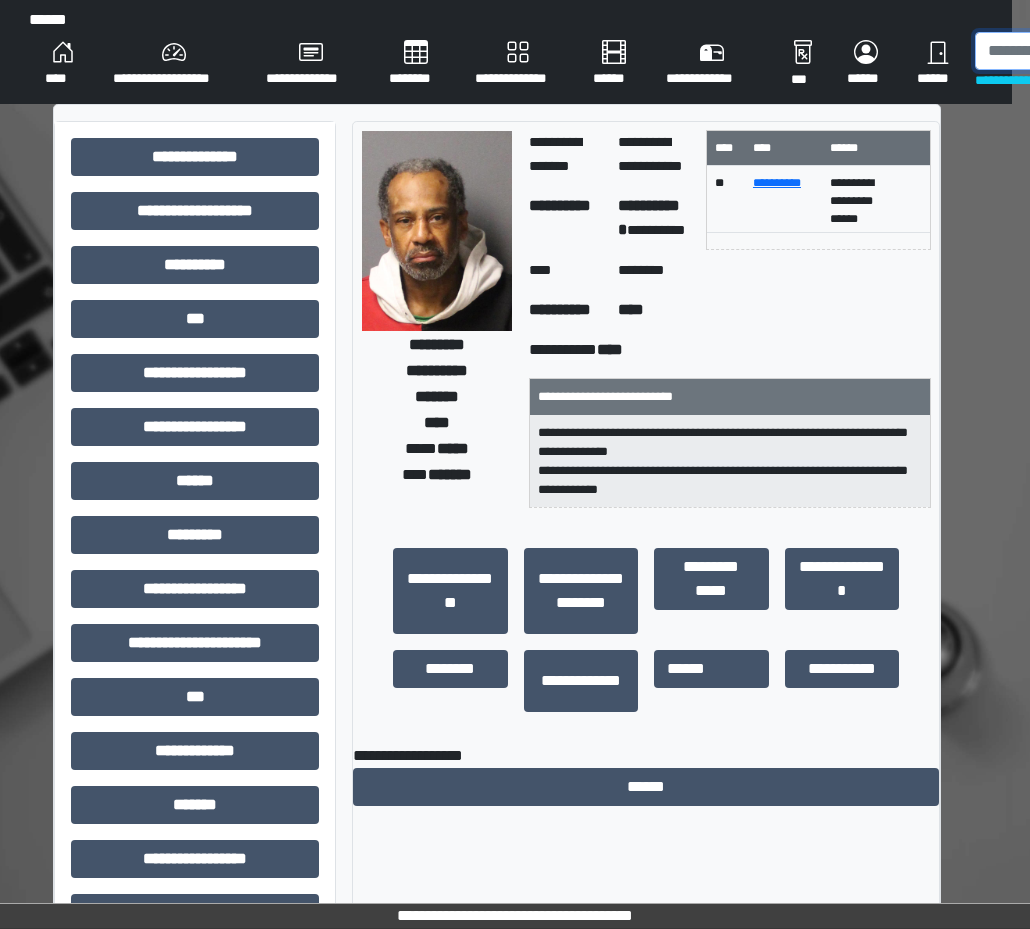 click at bounding box center [1078, 51] 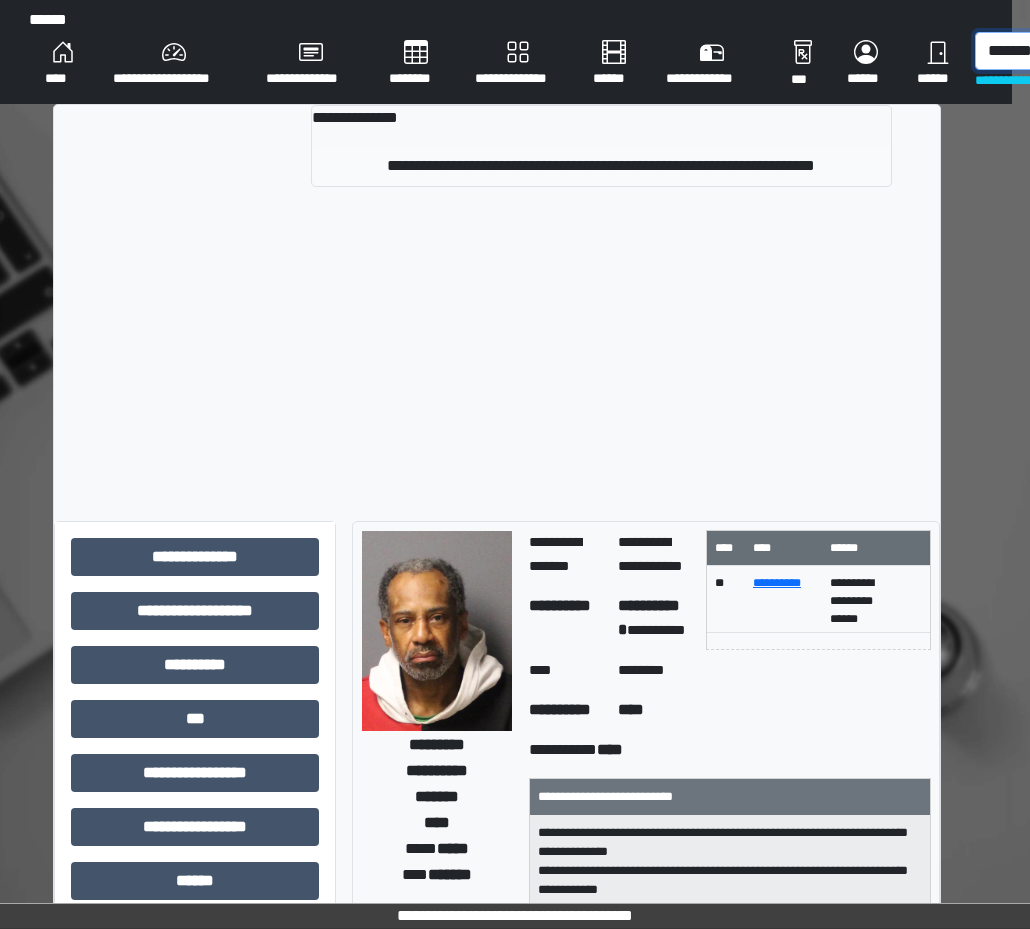 type on "*******" 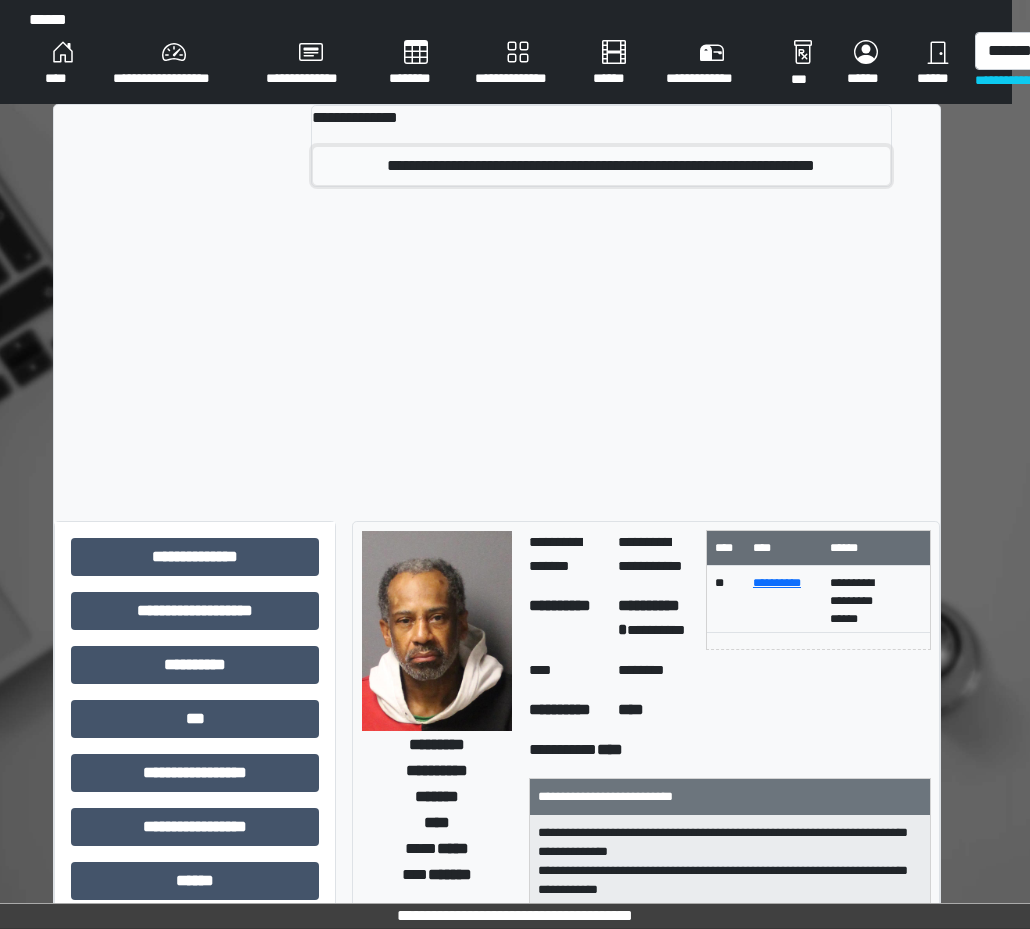 click on "**********" at bounding box center [601, 166] 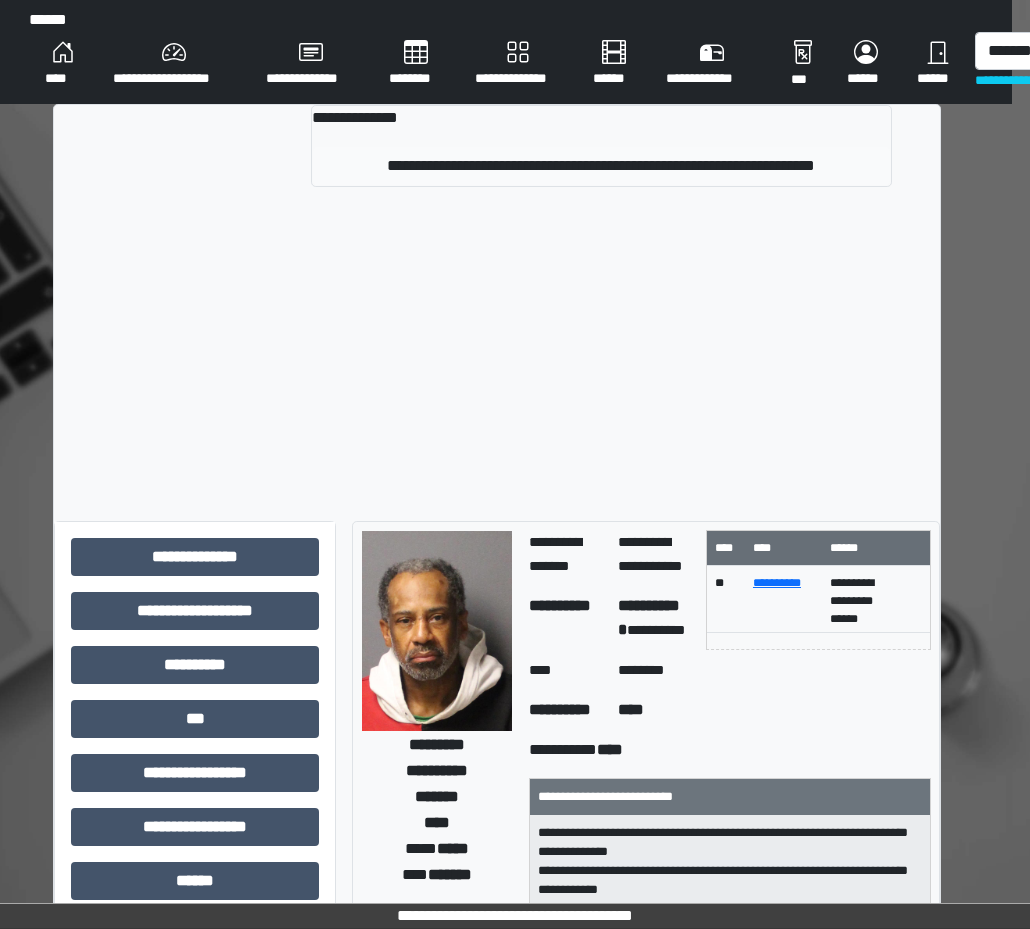 type 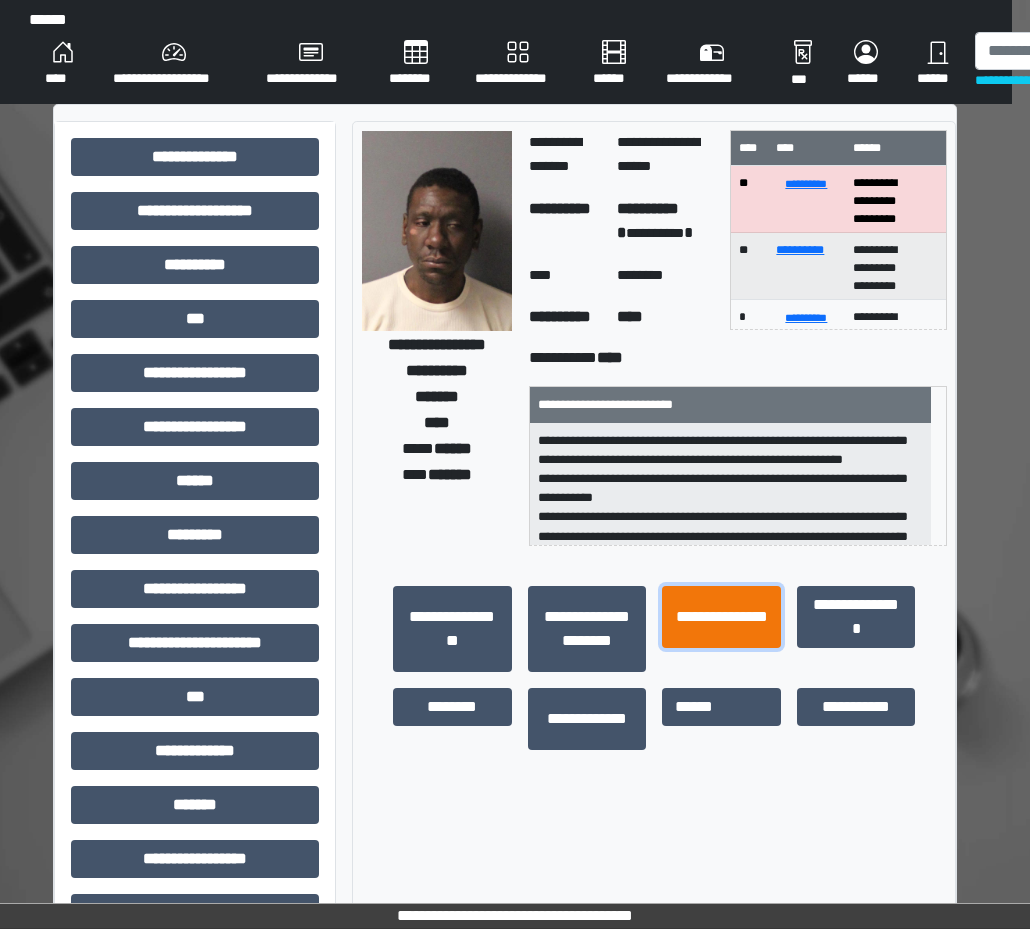 click on "**********" at bounding box center (721, 617) 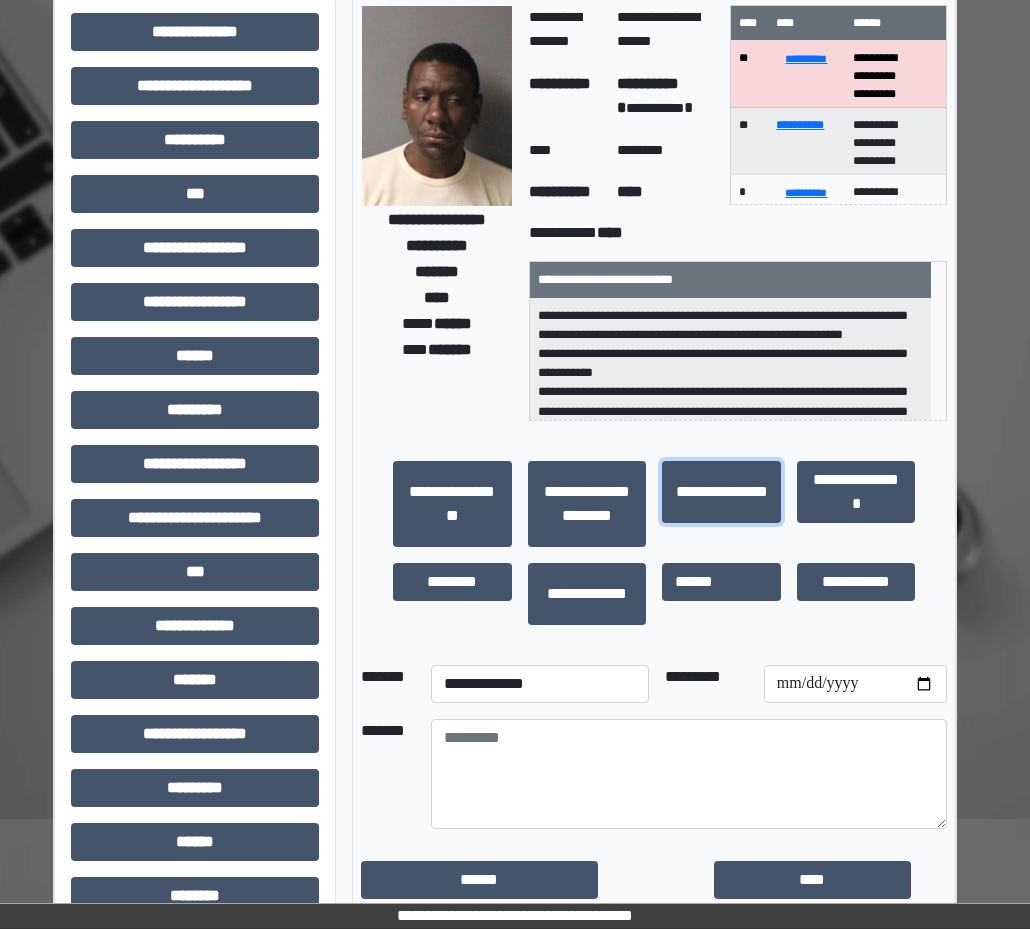 scroll, scrollTop: 269, scrollLeft: 18, axis: both 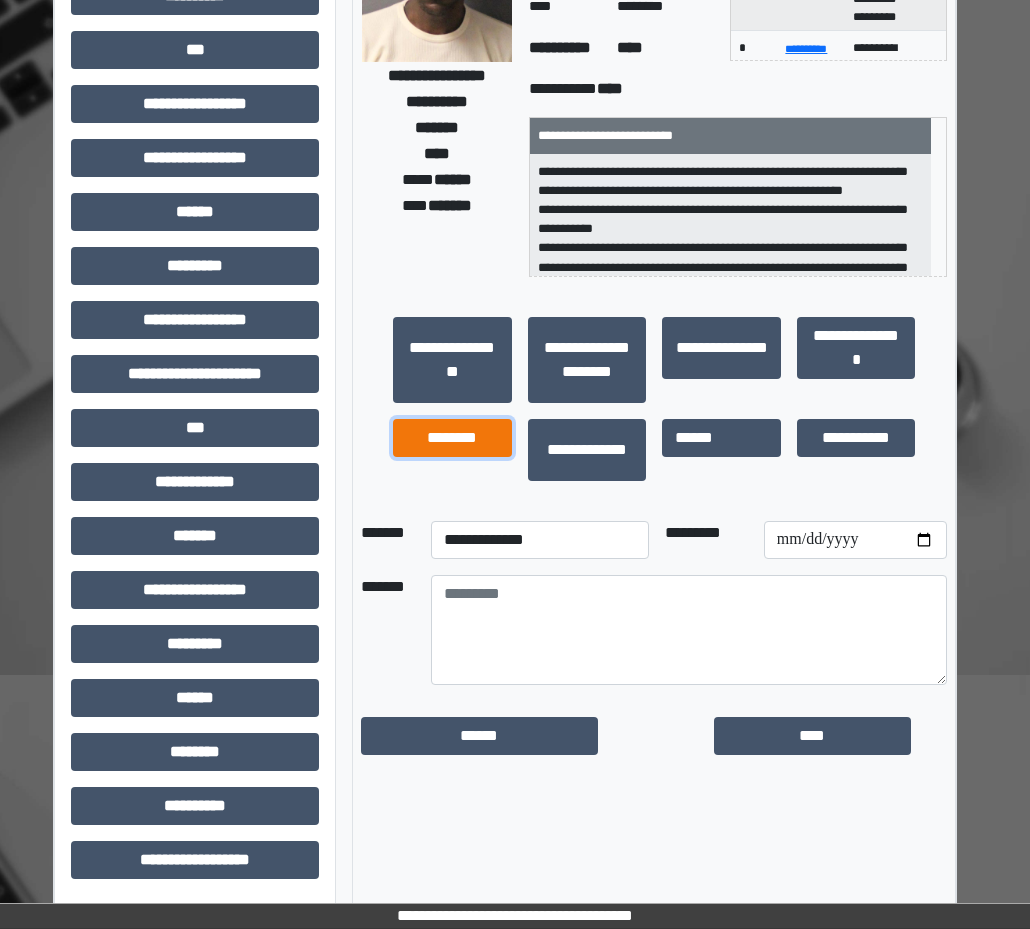 click on "********" at bounding box center [452, 438] 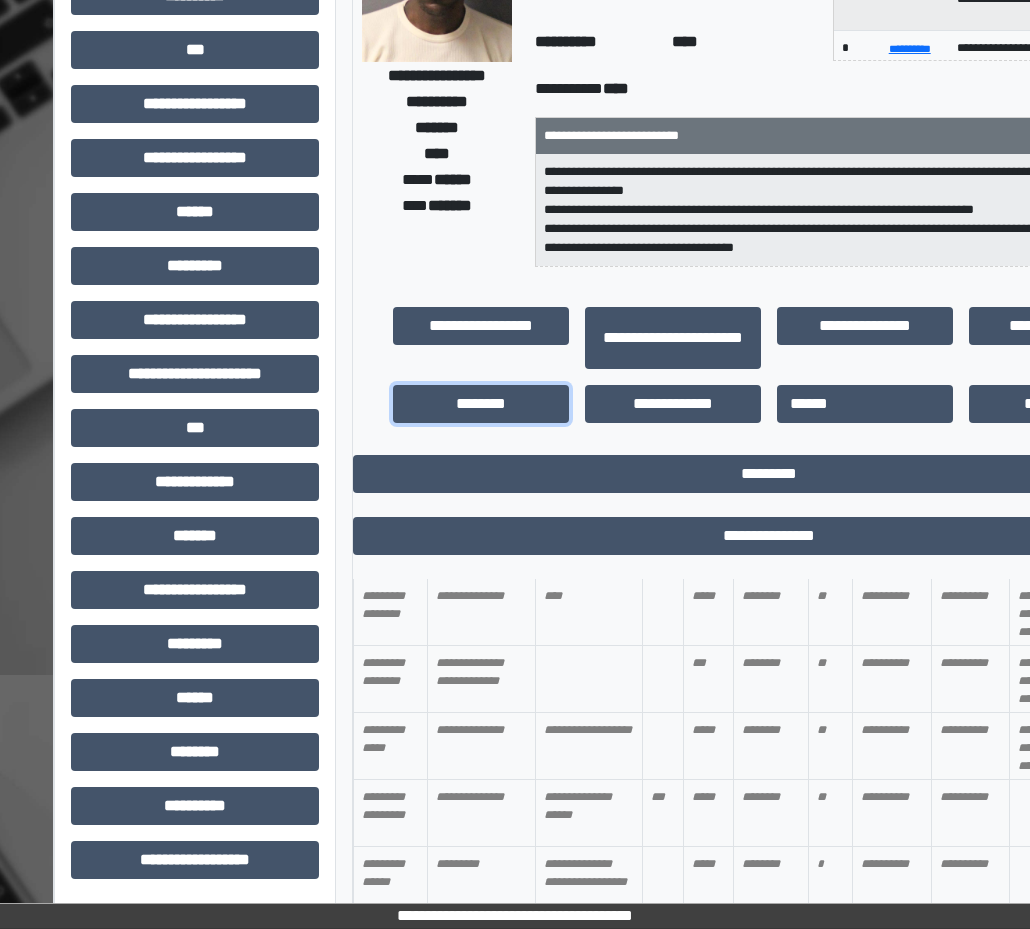 scroll, scrollTop: 500, scrollLeft: 0, axis: vertical 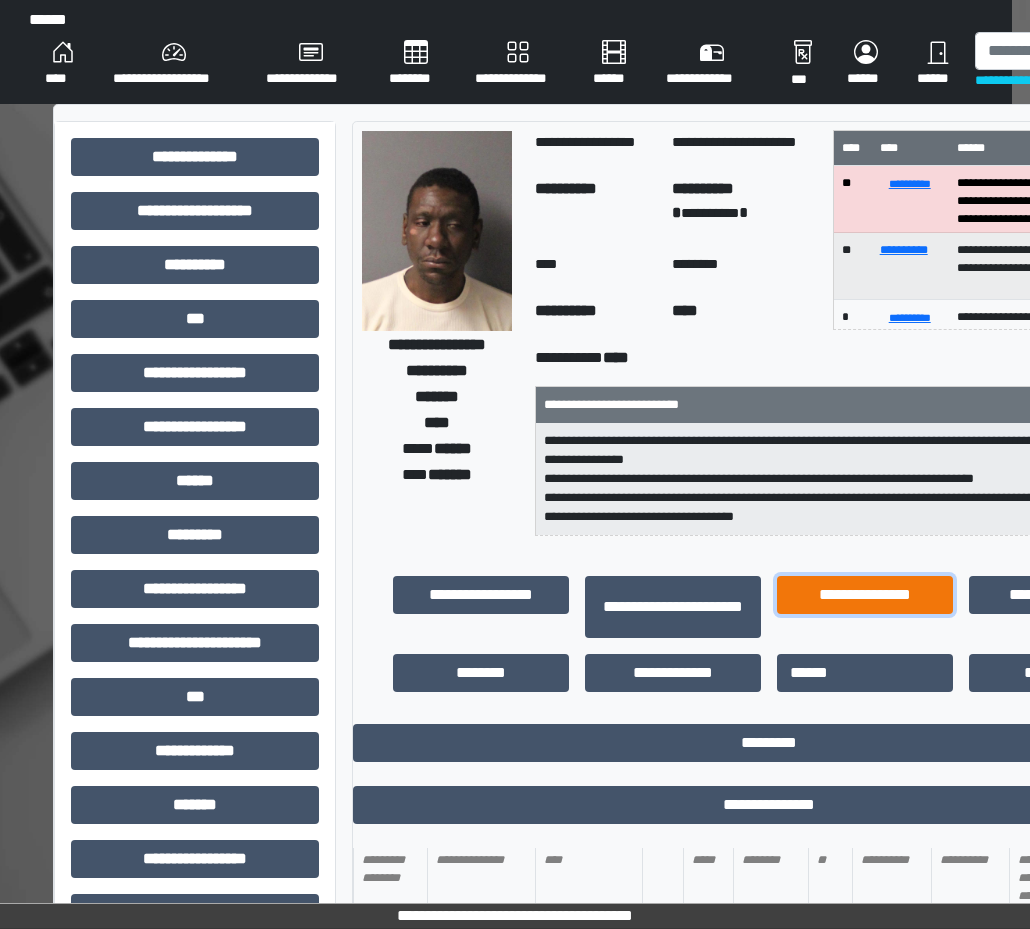 click on "**********" at bounding box center (865, 595) 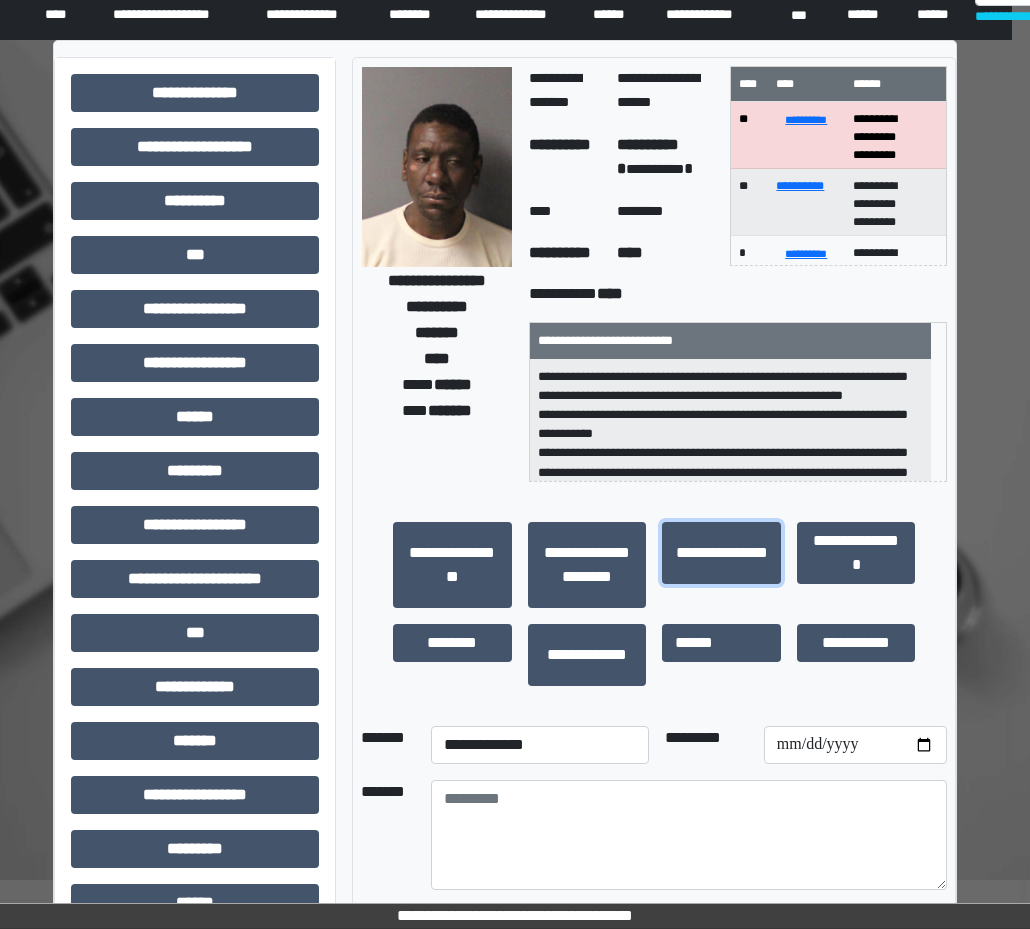 scroll, scrollTop: 269, scrollLeft: 18, axis: both 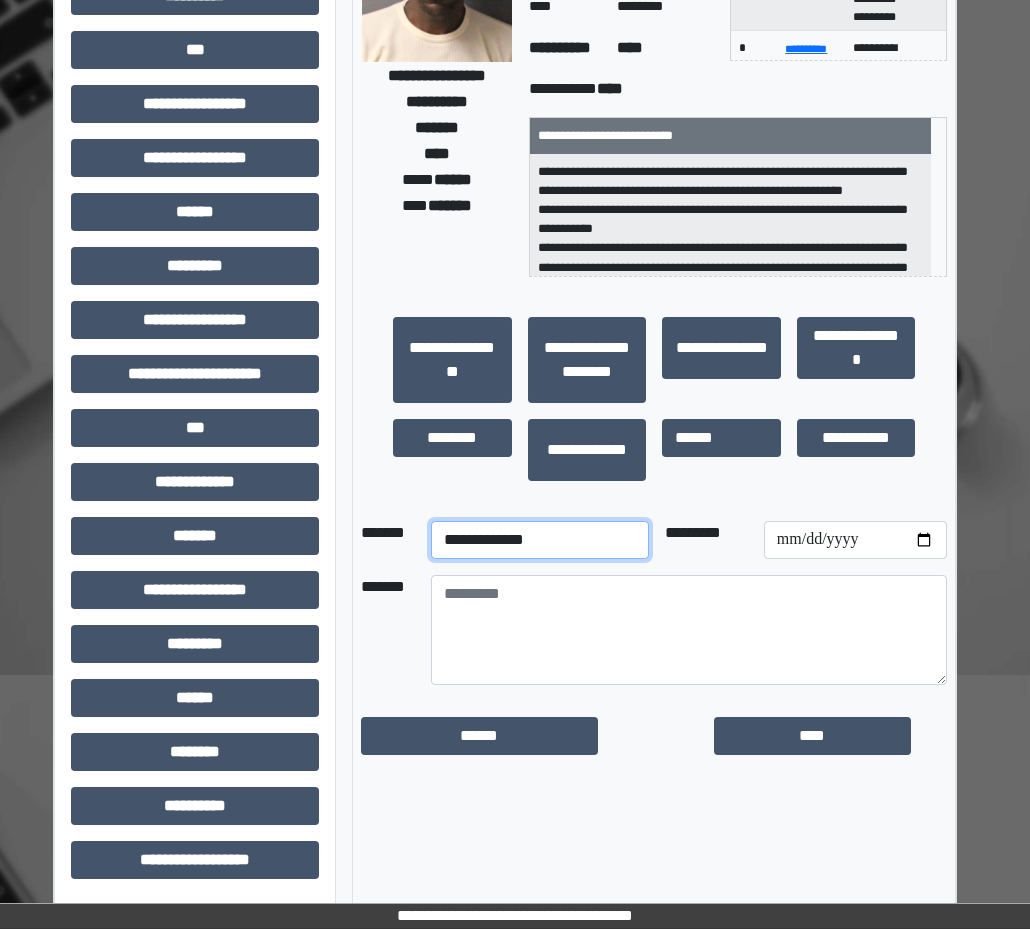 click on "**********" at bounding box center (539, 540) 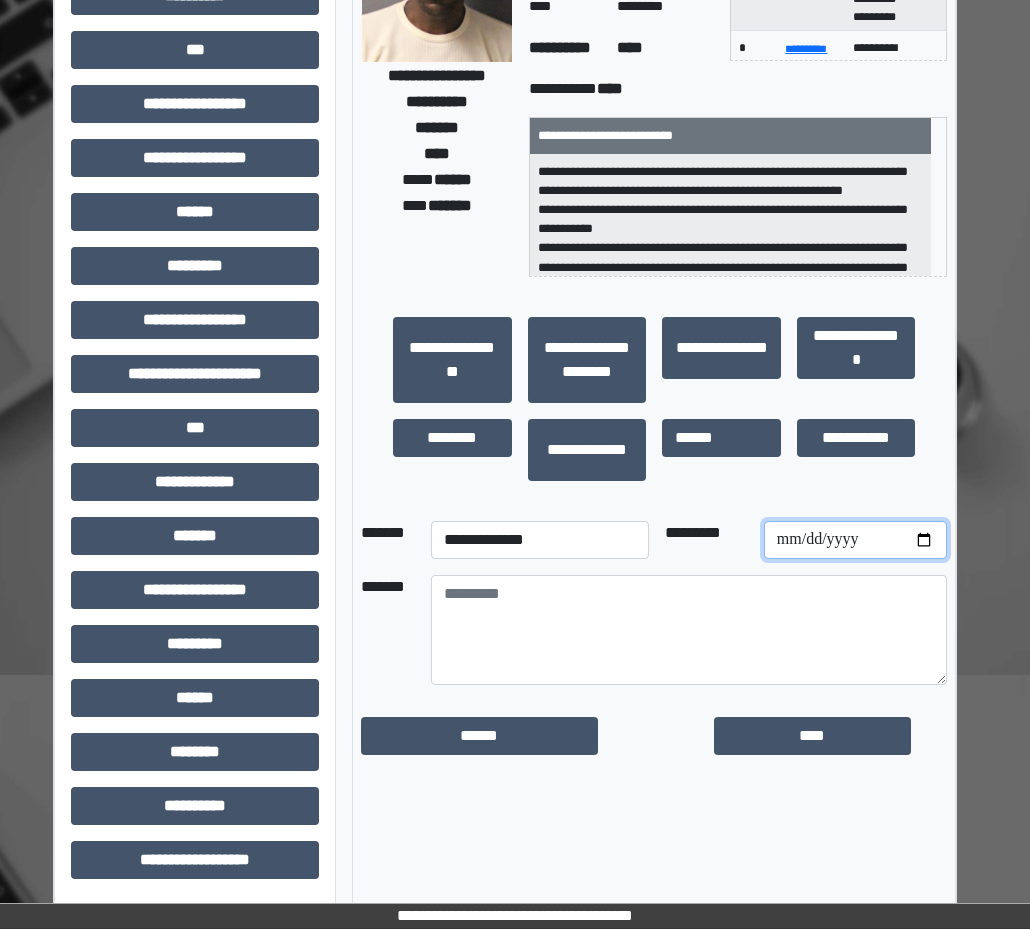click at bounding box center (856, 540) 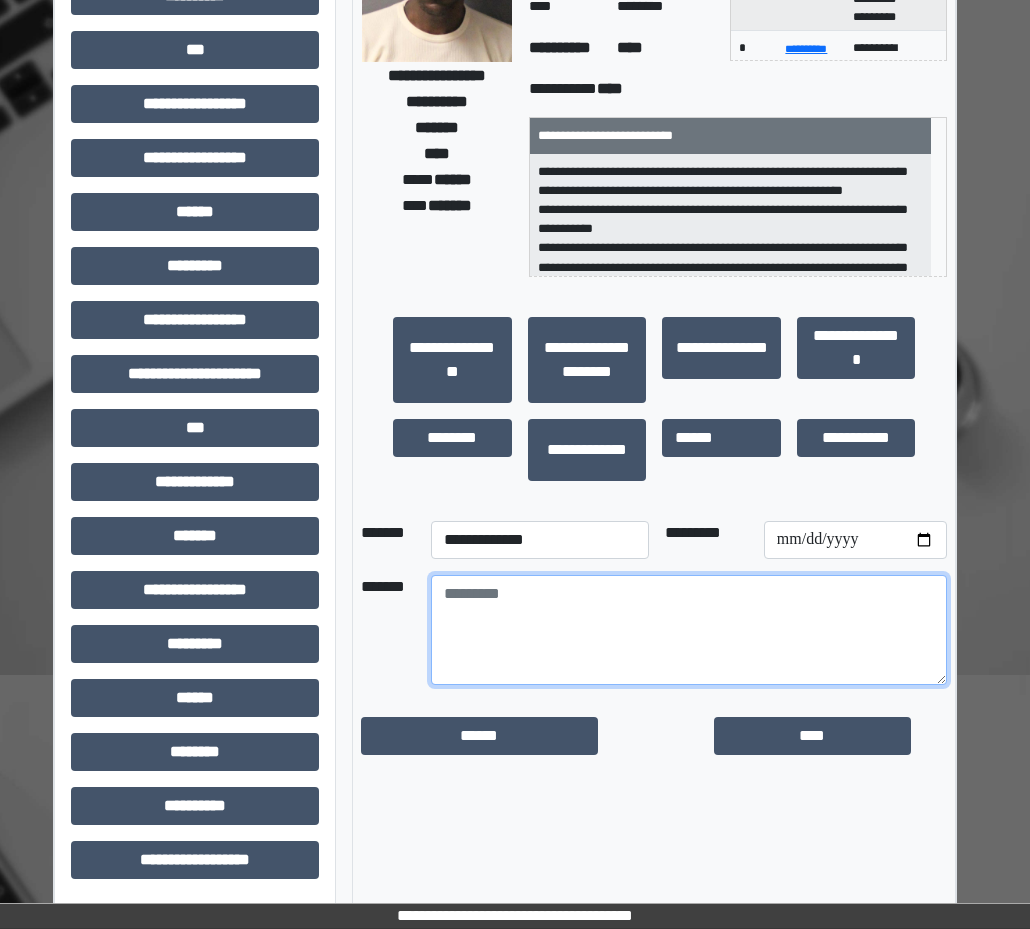 click at bounding box center (689, 630) 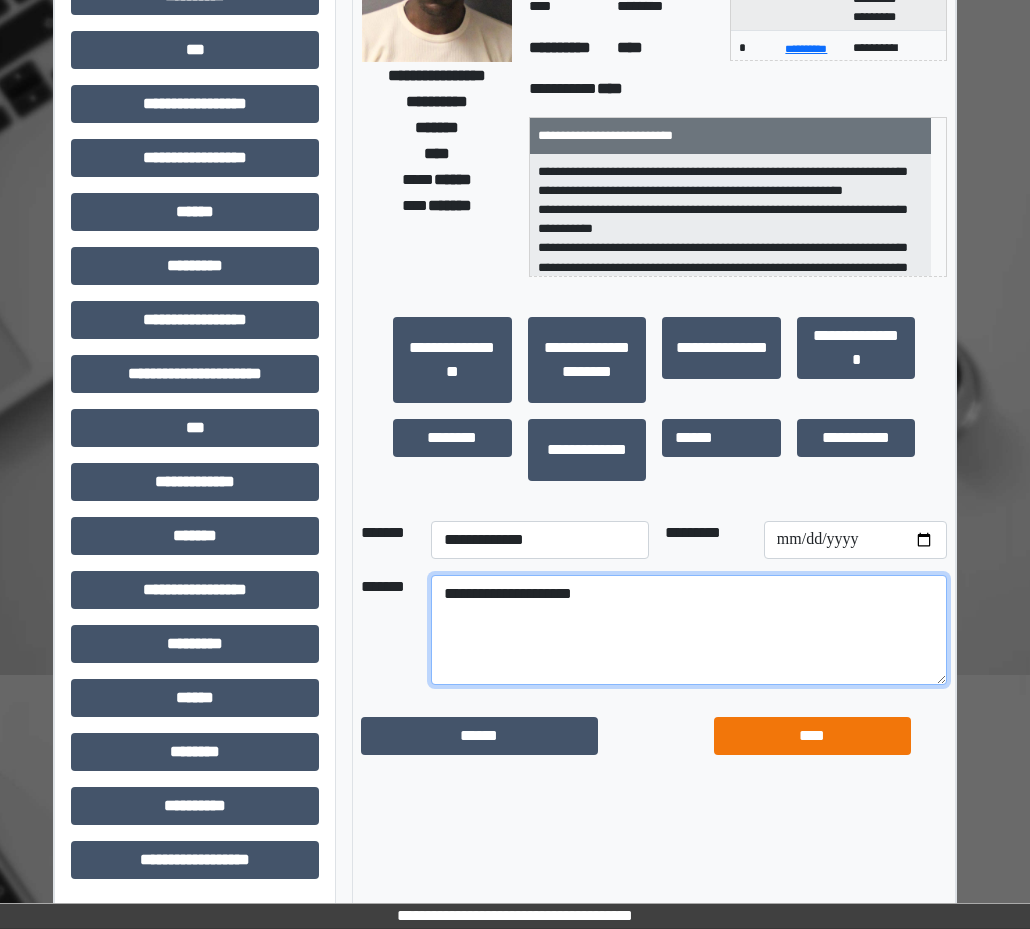 type on "**********" 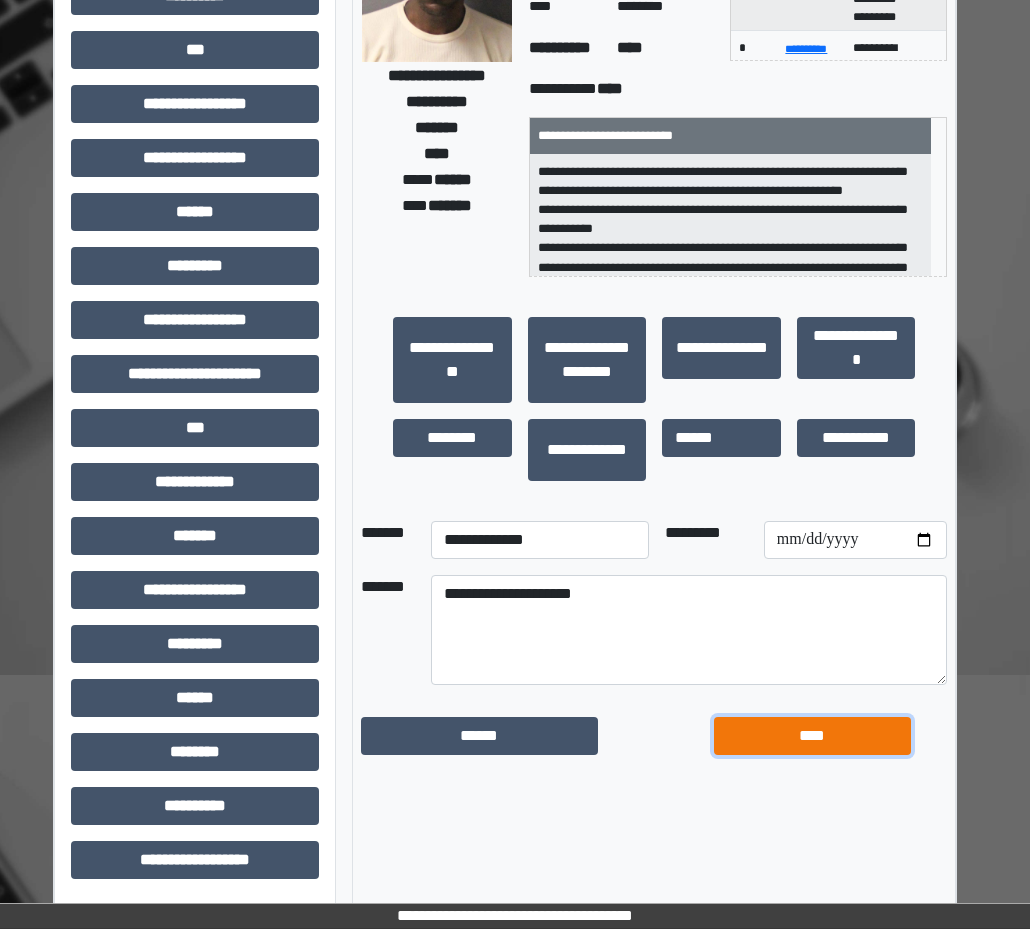 click on "****" at bounding box center (812, 736) 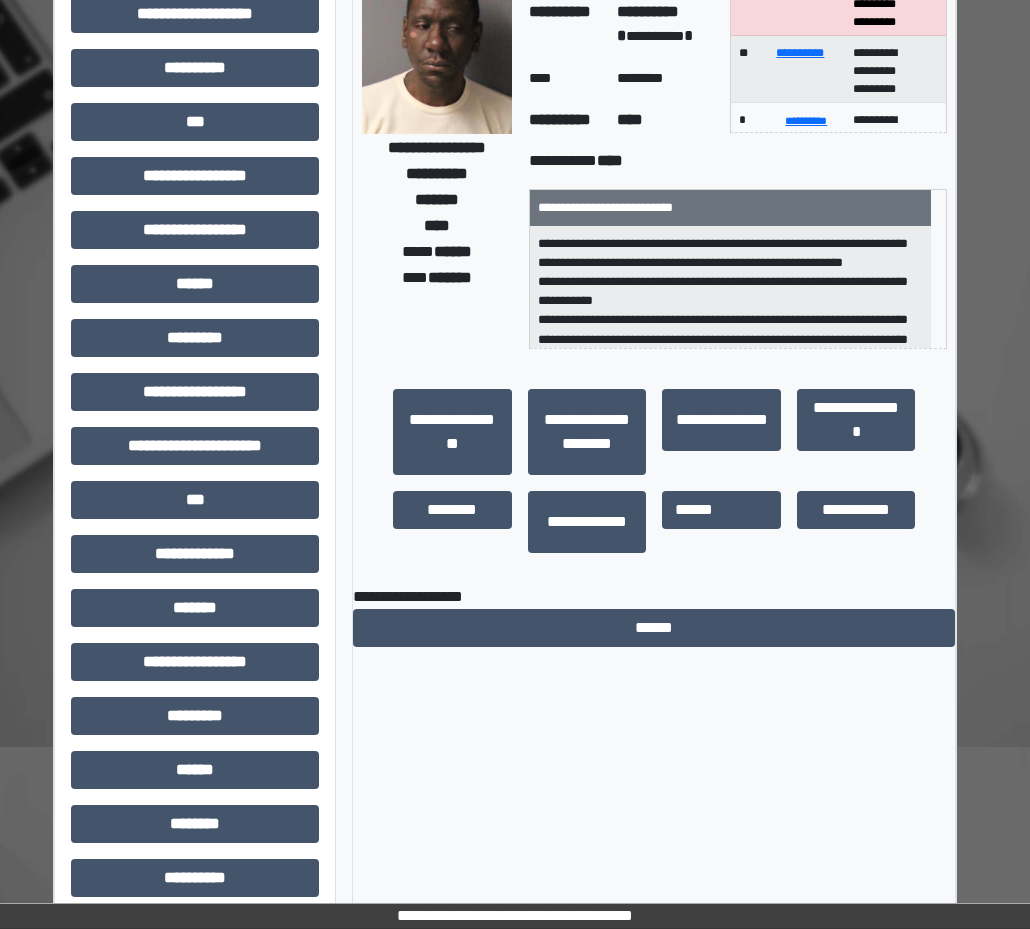scroll, scrollTop: 0, scrollLeft: 18, axis: horizontal 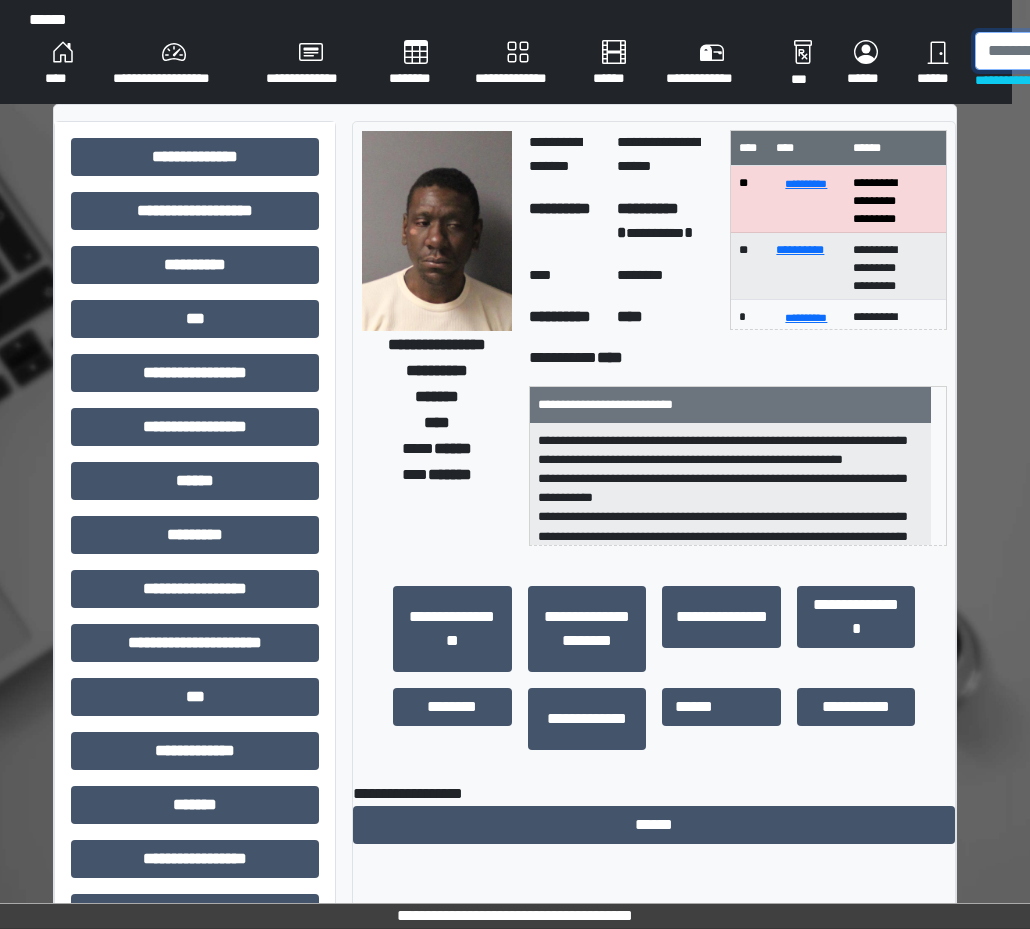 click at bounding box center [1078, 51] 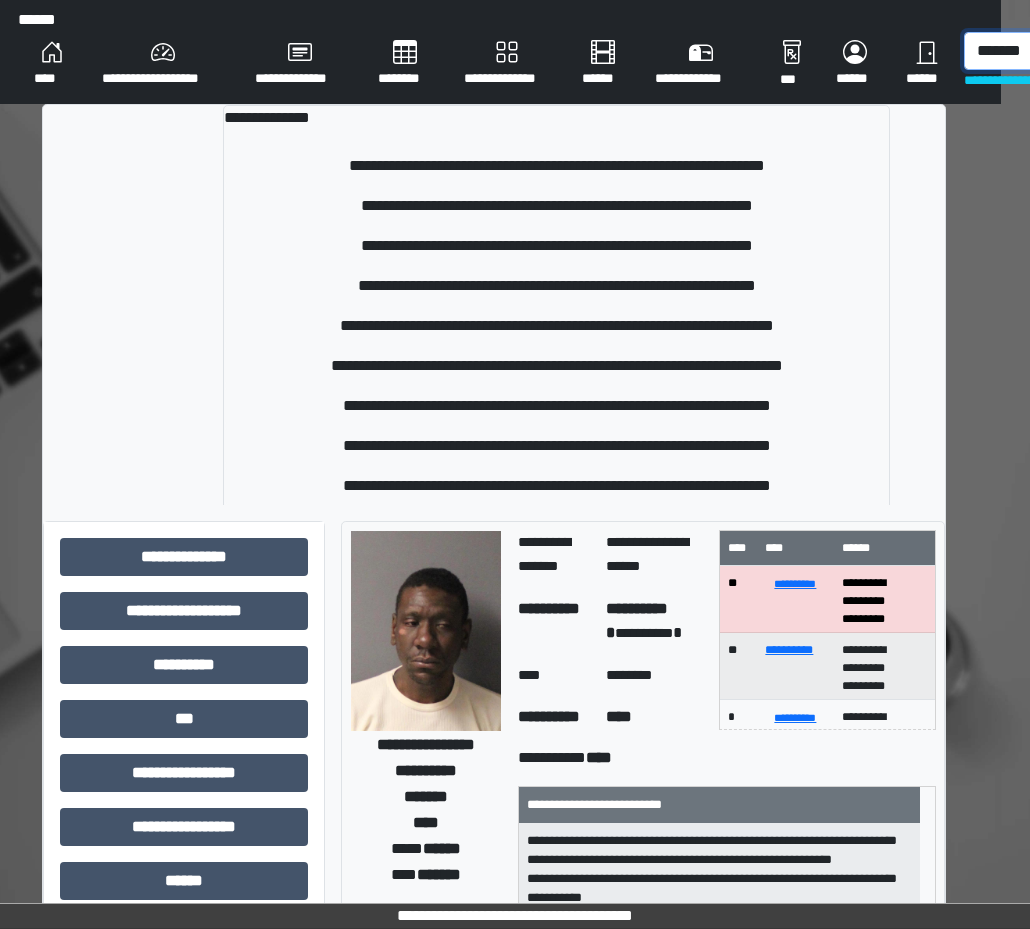 scroll, scrollTop: 0, scrollLeft: 38, axis: horizontal 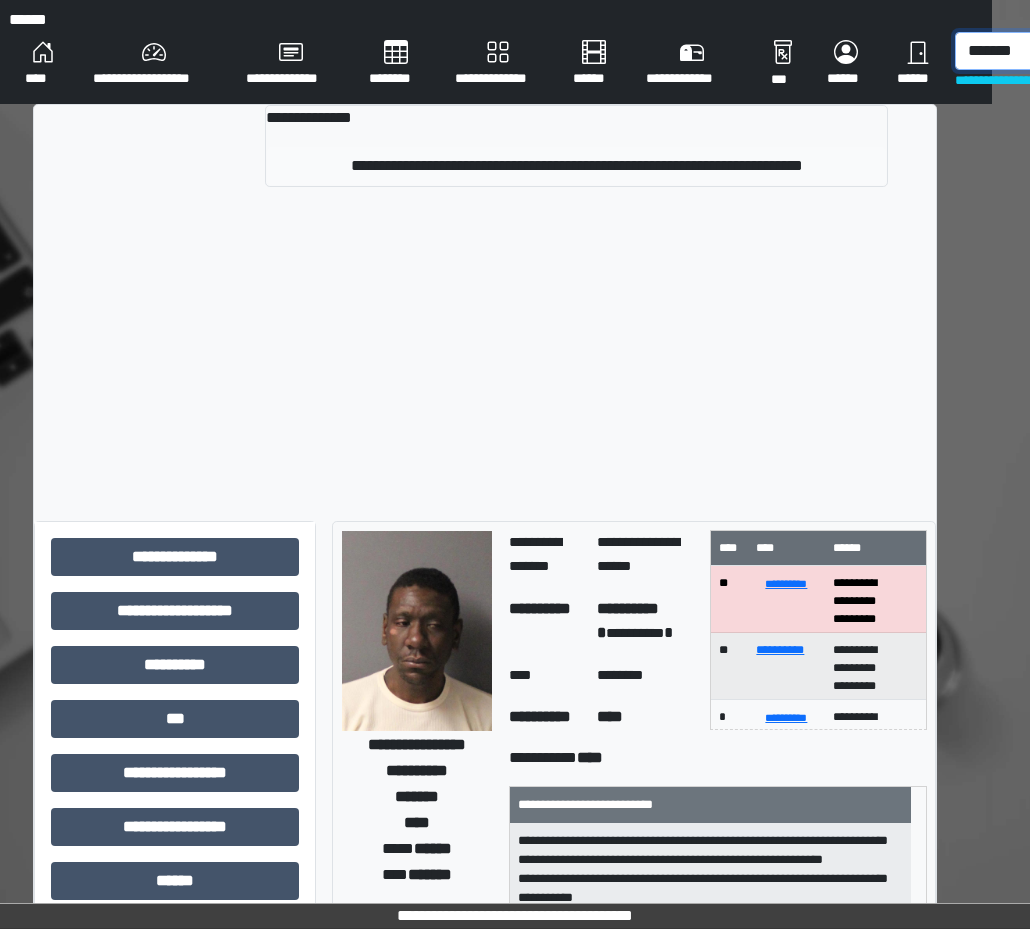 type on "*******" 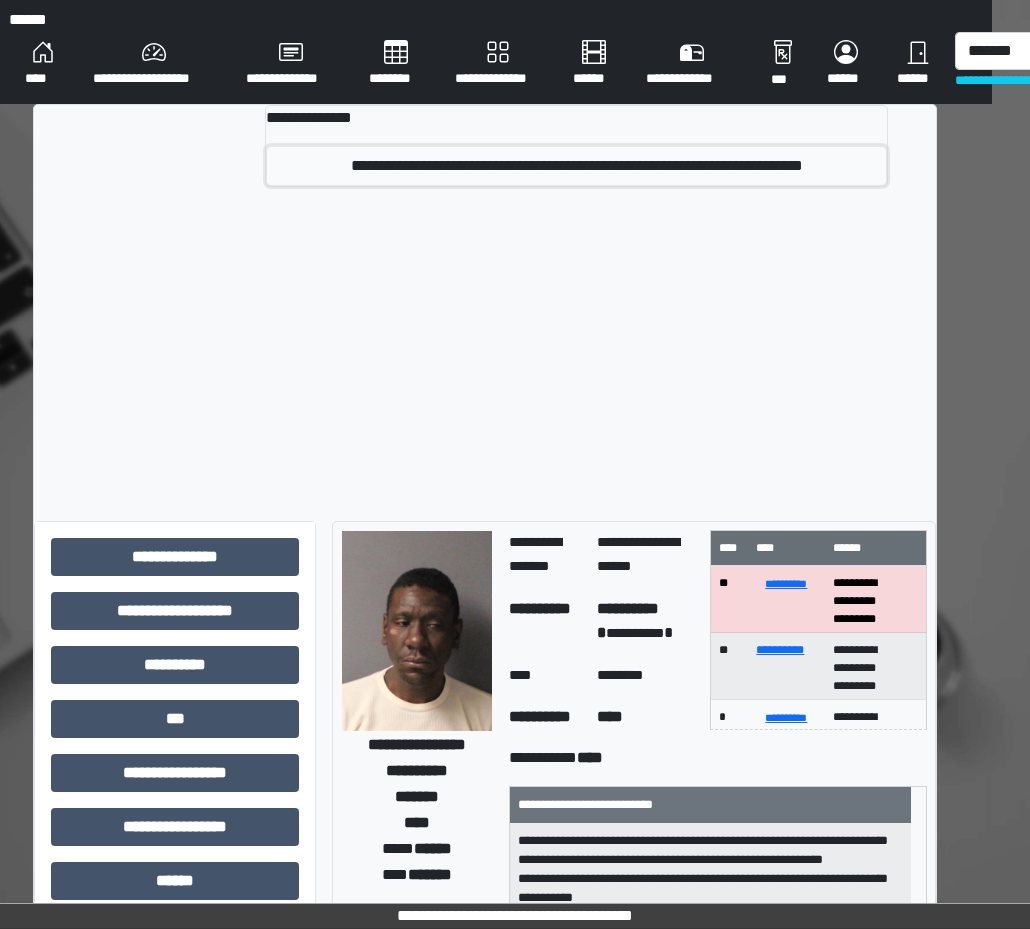 click on "**********" at bounding box center (576, 166) 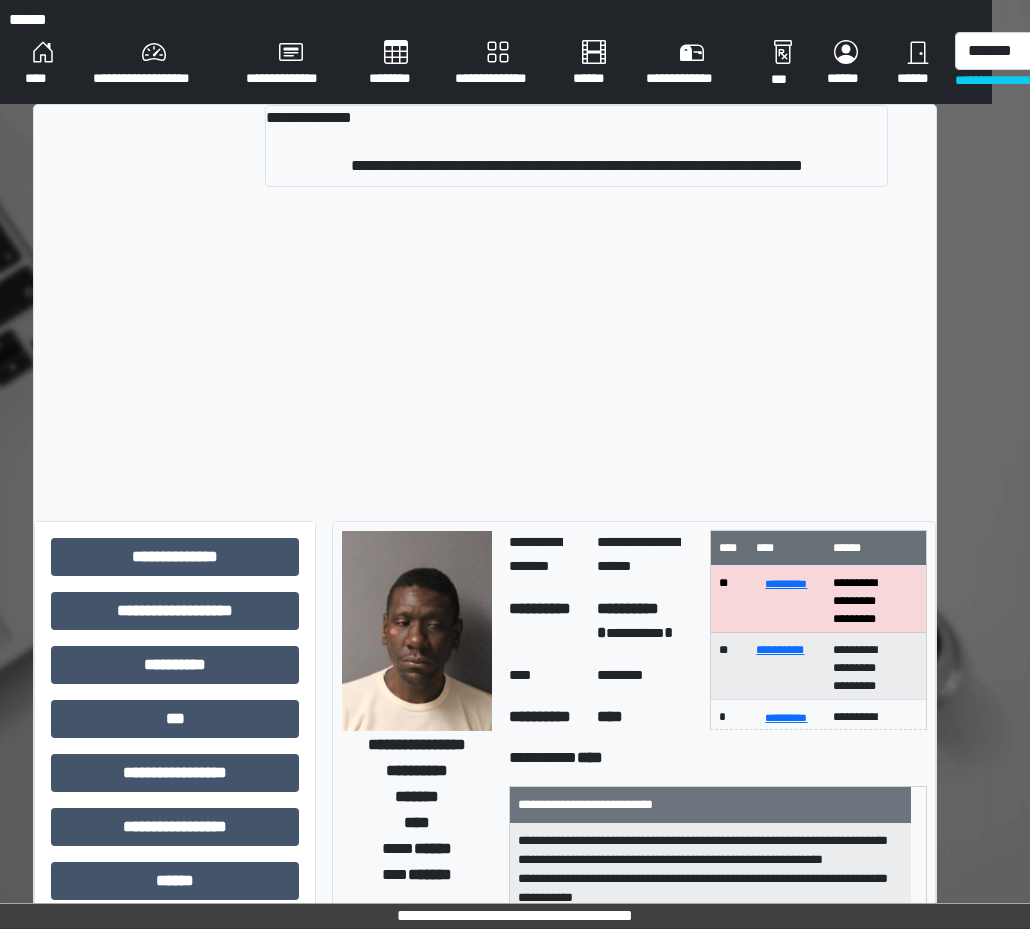 type 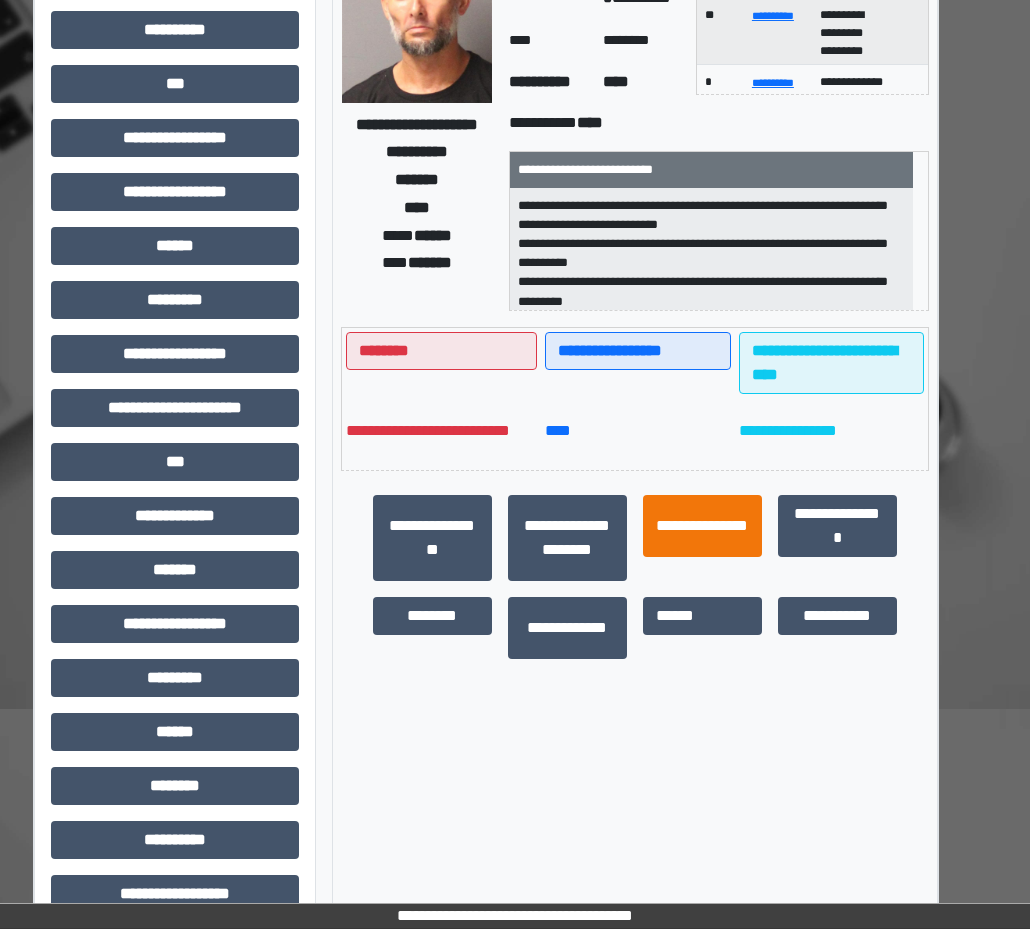 scroll, scrollTop: 269, scrollLeft: 38, axis: both 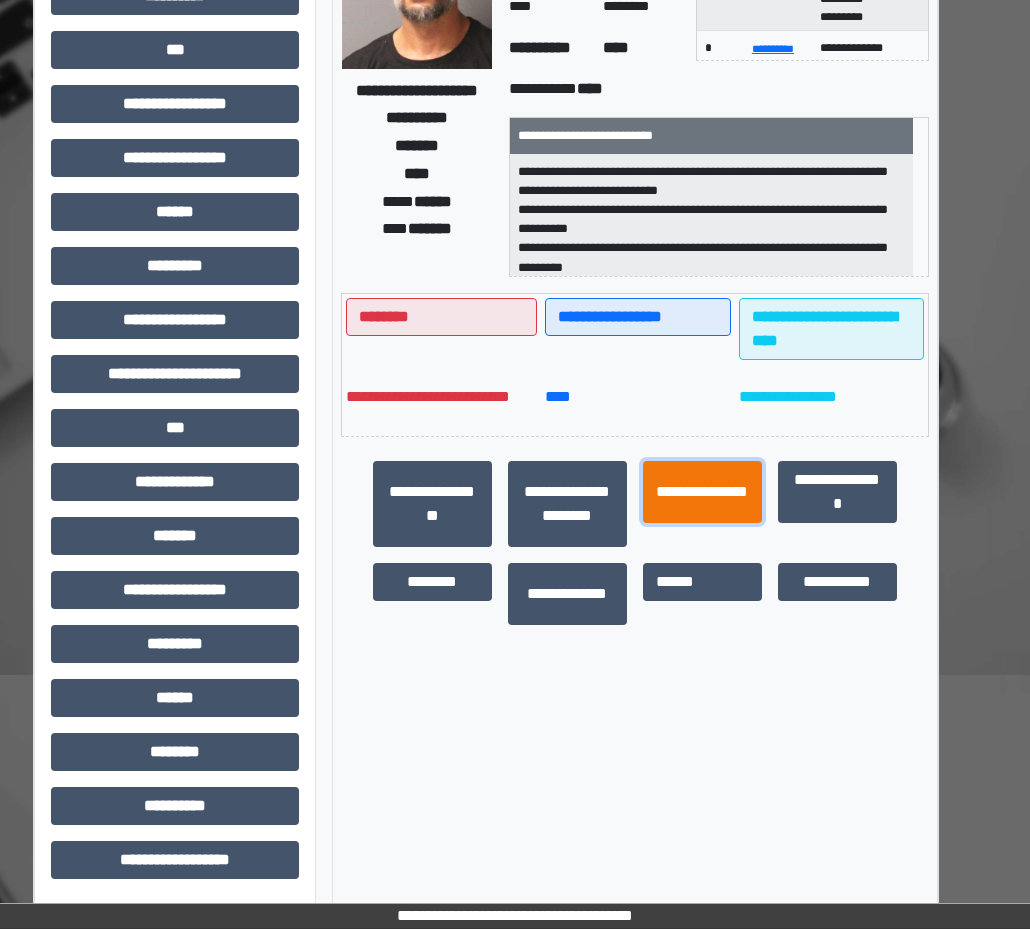 click on "**********" at bounding box center (702, 492) 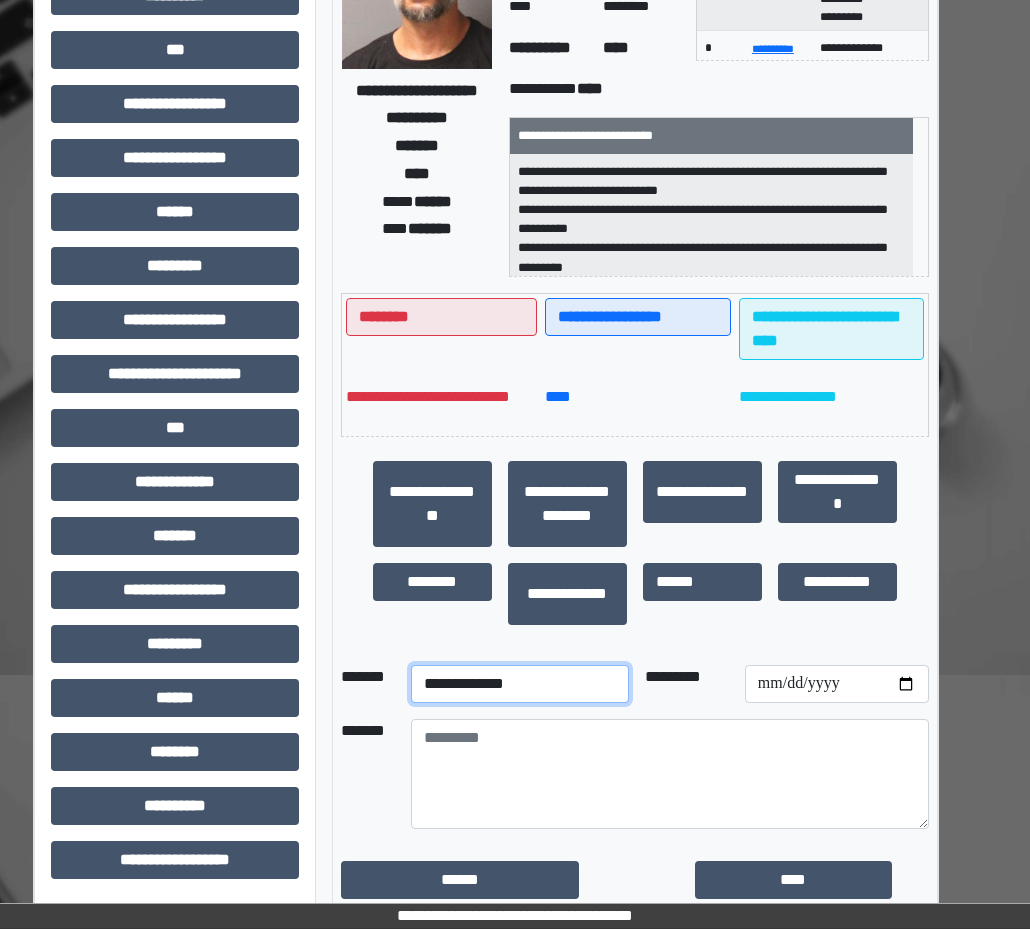 click on "**********" at bounding box center (520, 684) 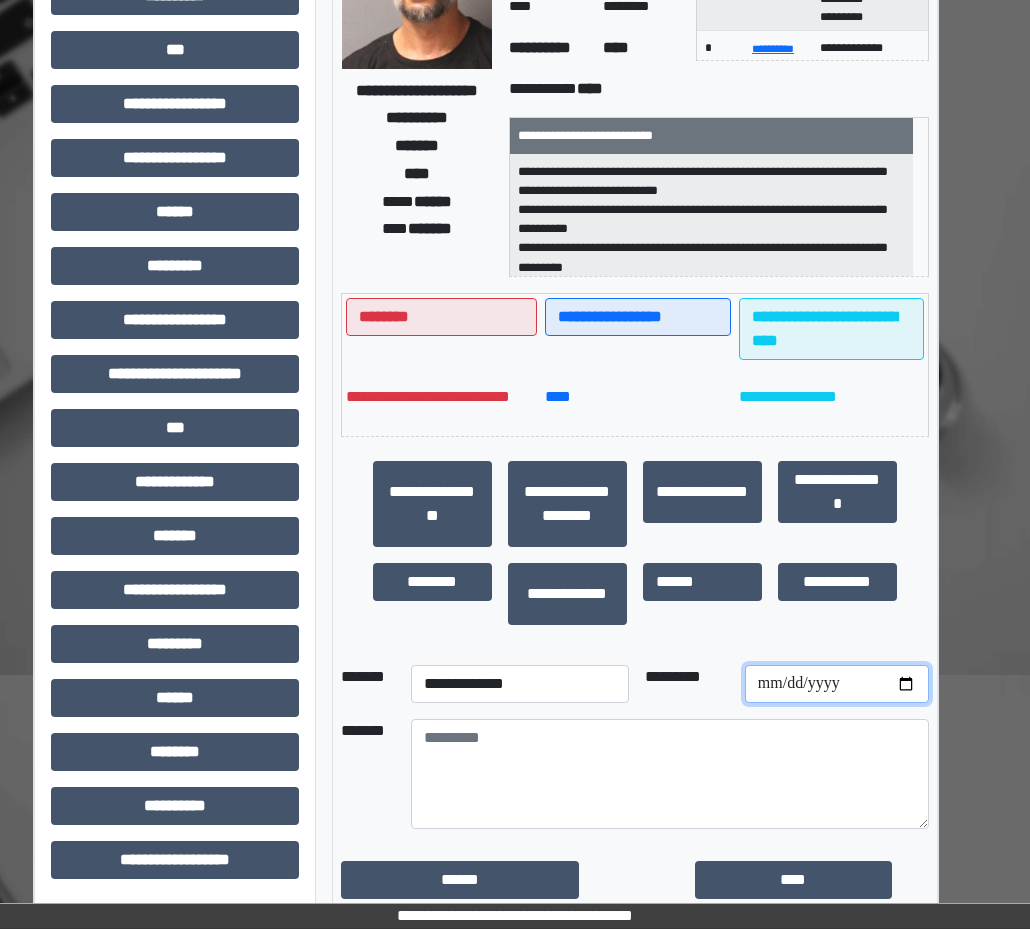 click at bounding box center (837, 684) 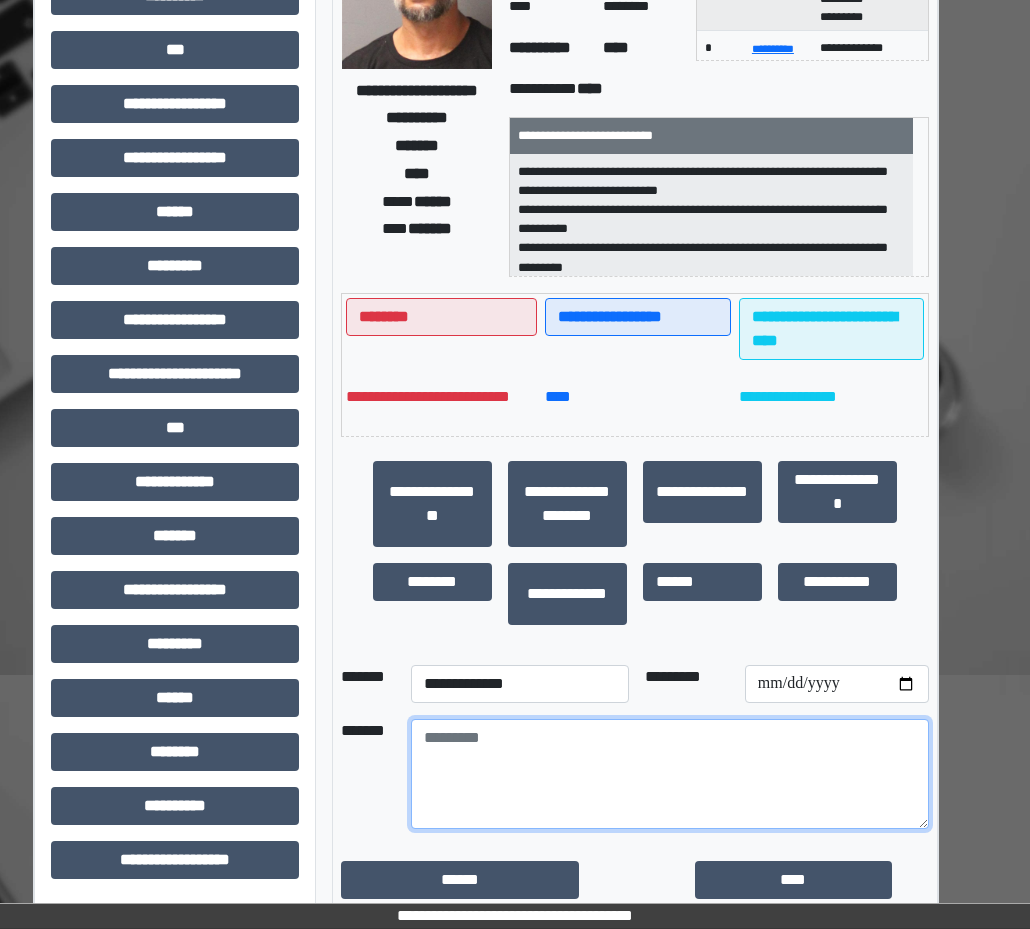 click at bounding box center (670, 774) 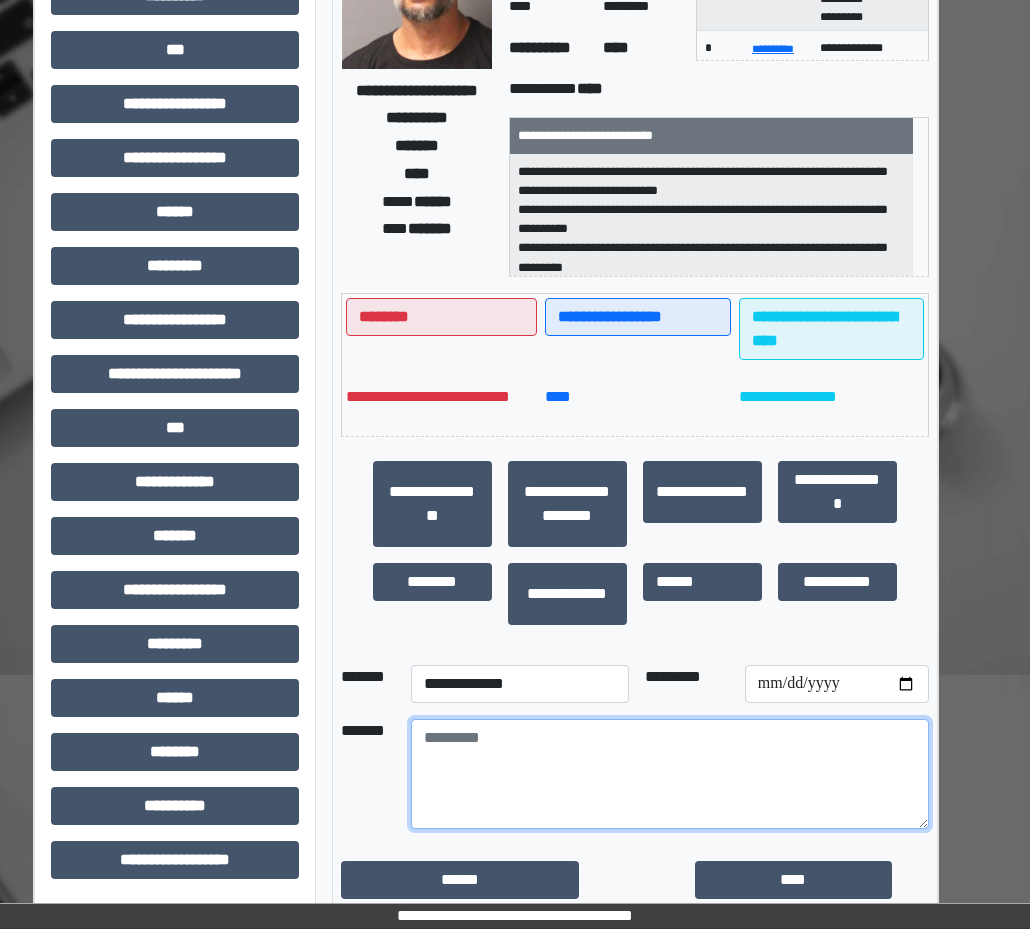 type on "*" 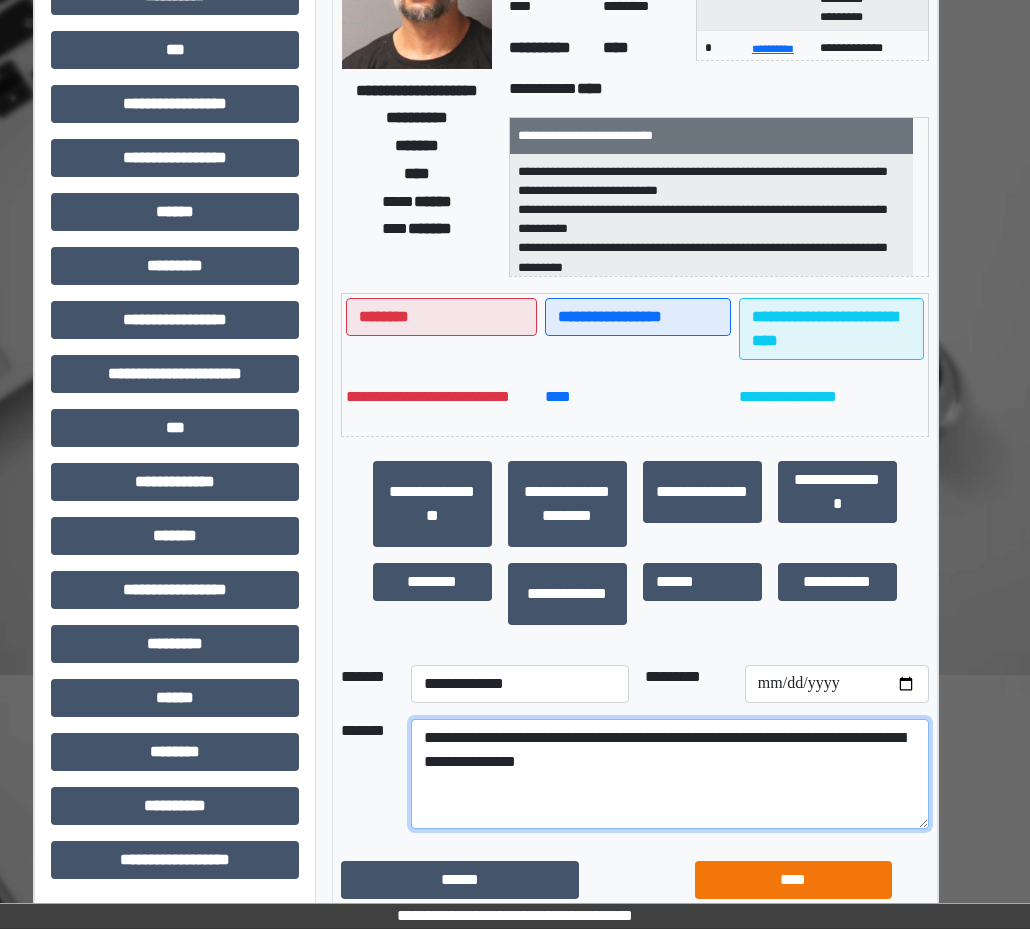 type on "**********" 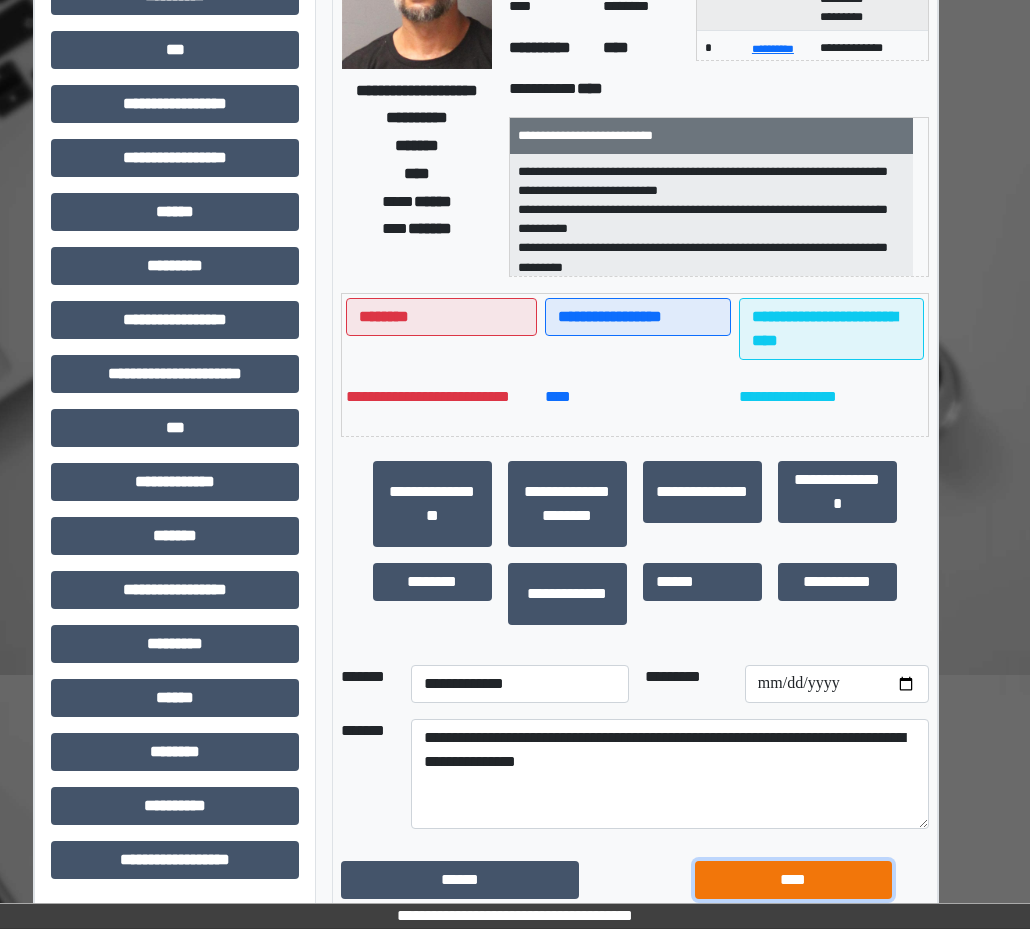 click on "****" at bounding box center (793, 880) 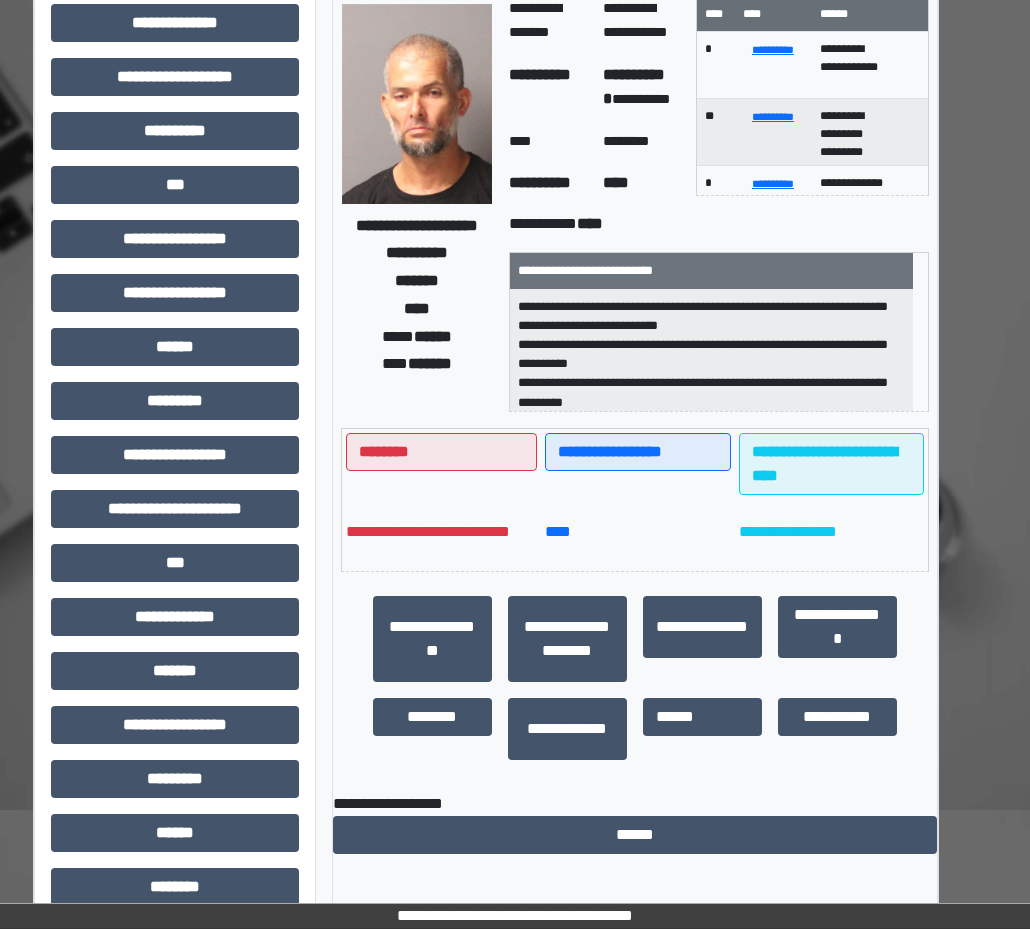 scroll, scrollTop: 0, scrollLeft: 38, axis: horizontal 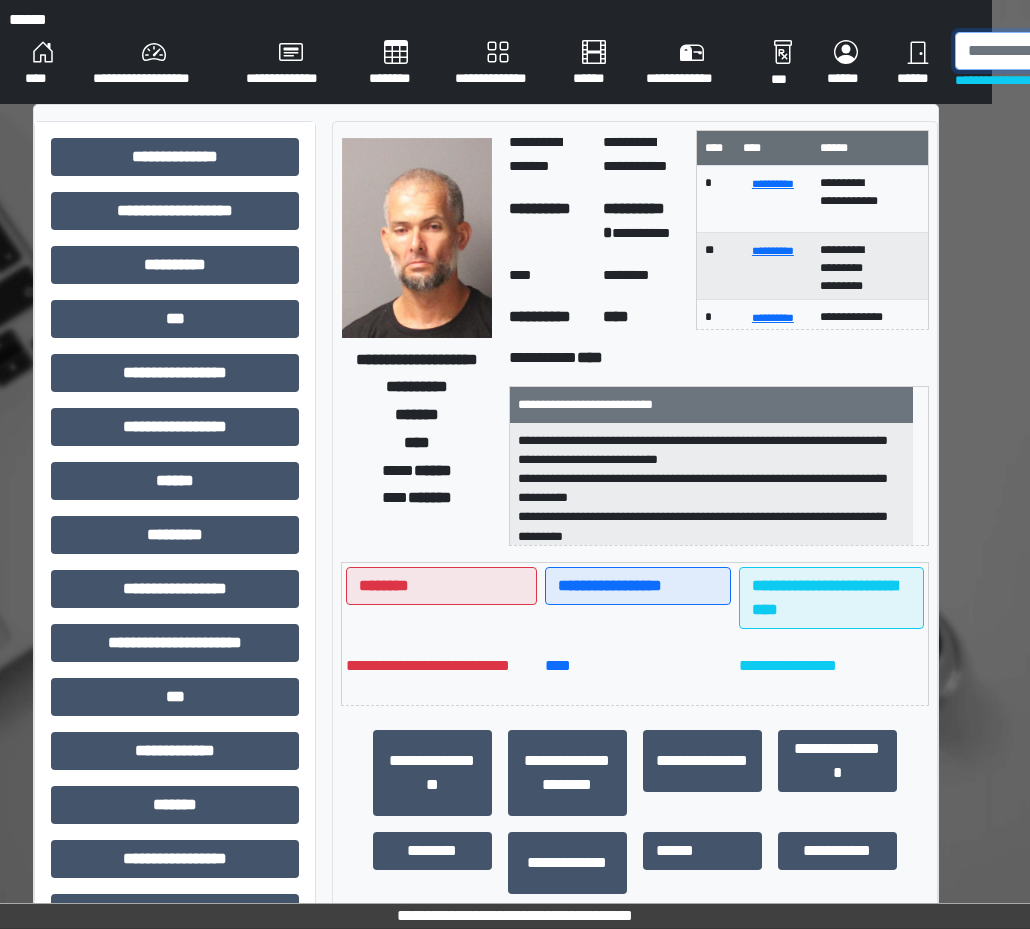 click at bounding box center (1058, 51) 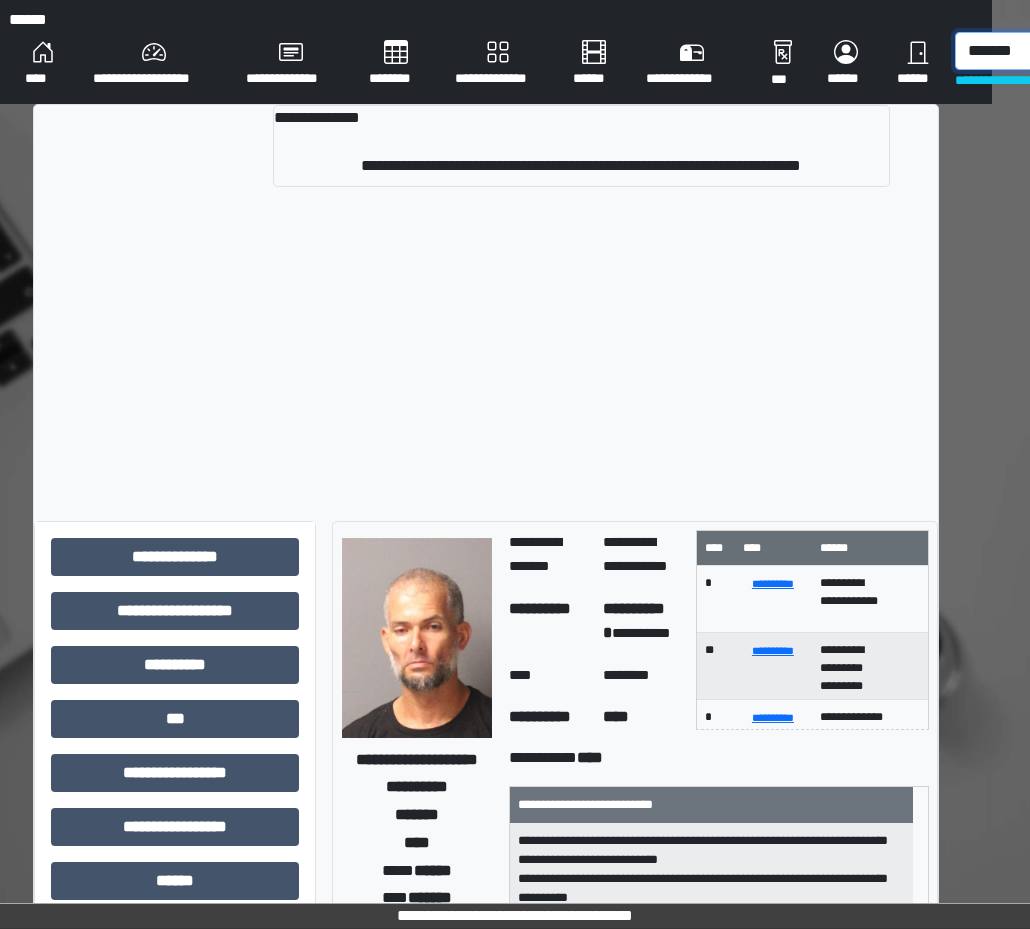 type on "*******" 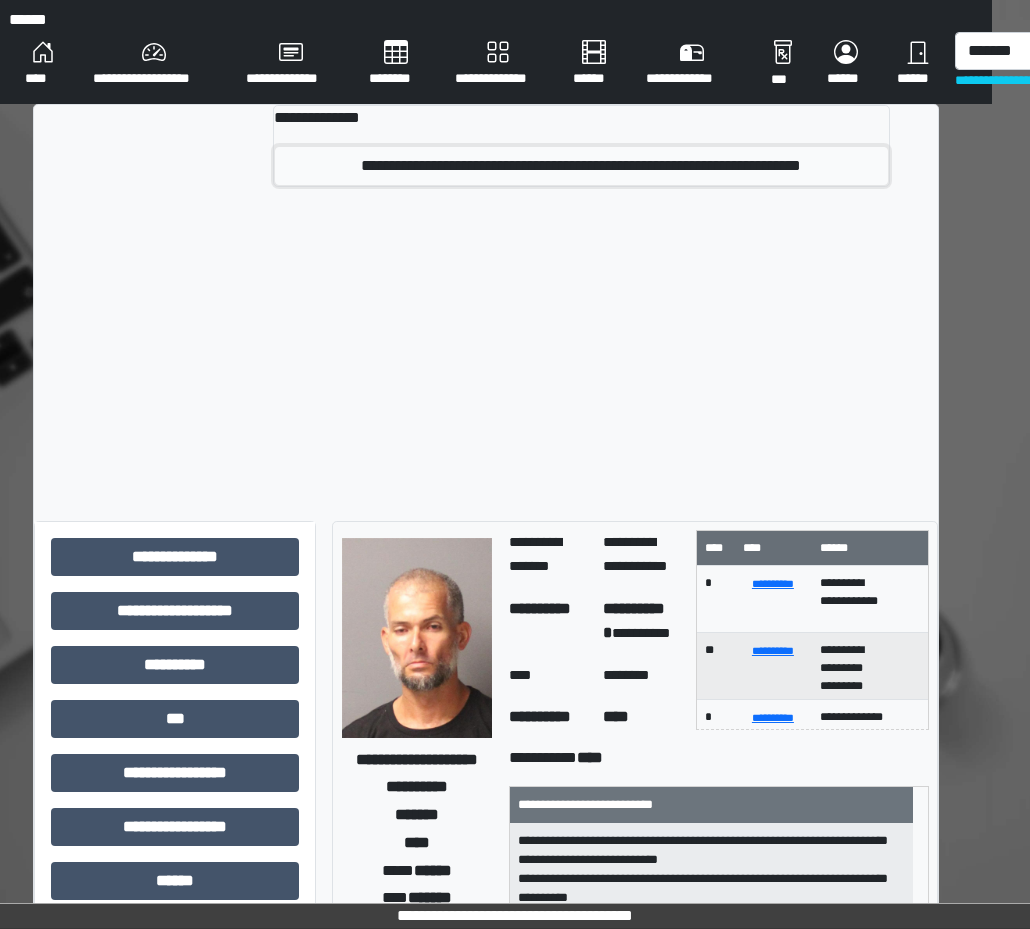 click on "**********" at bounding box center (581, 166) 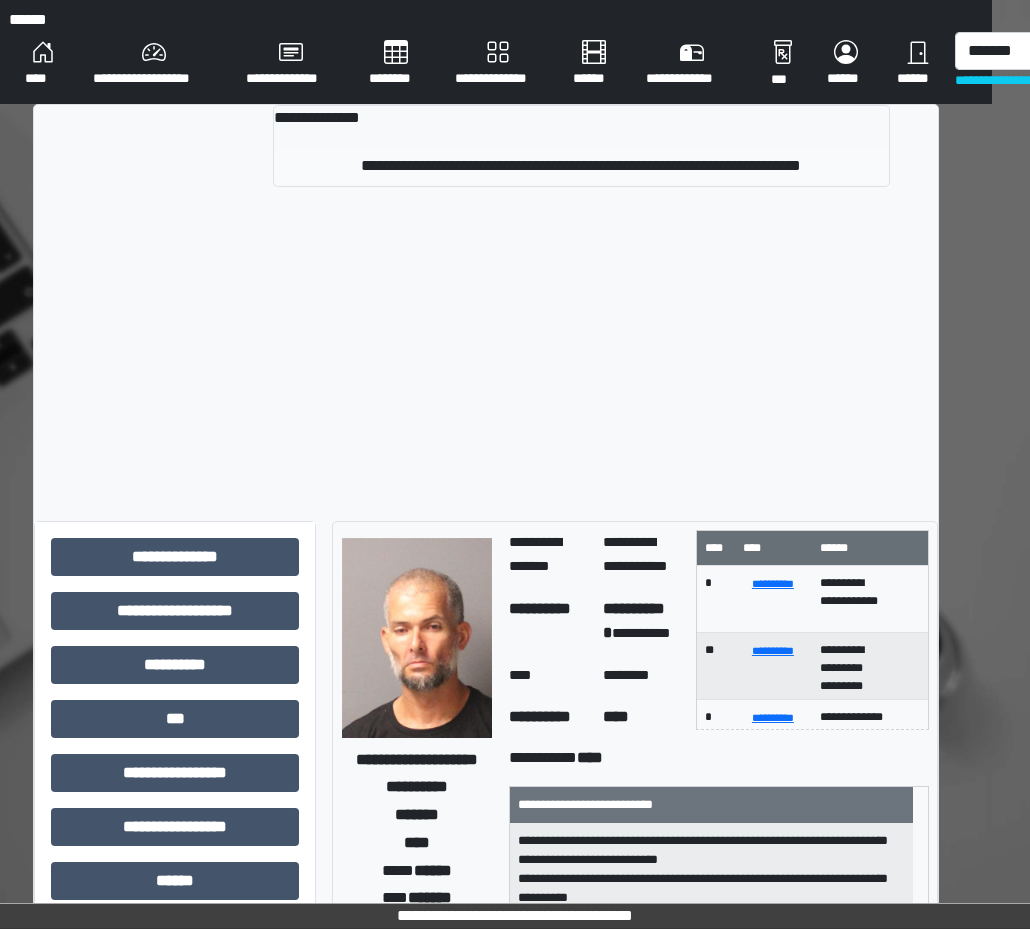 type 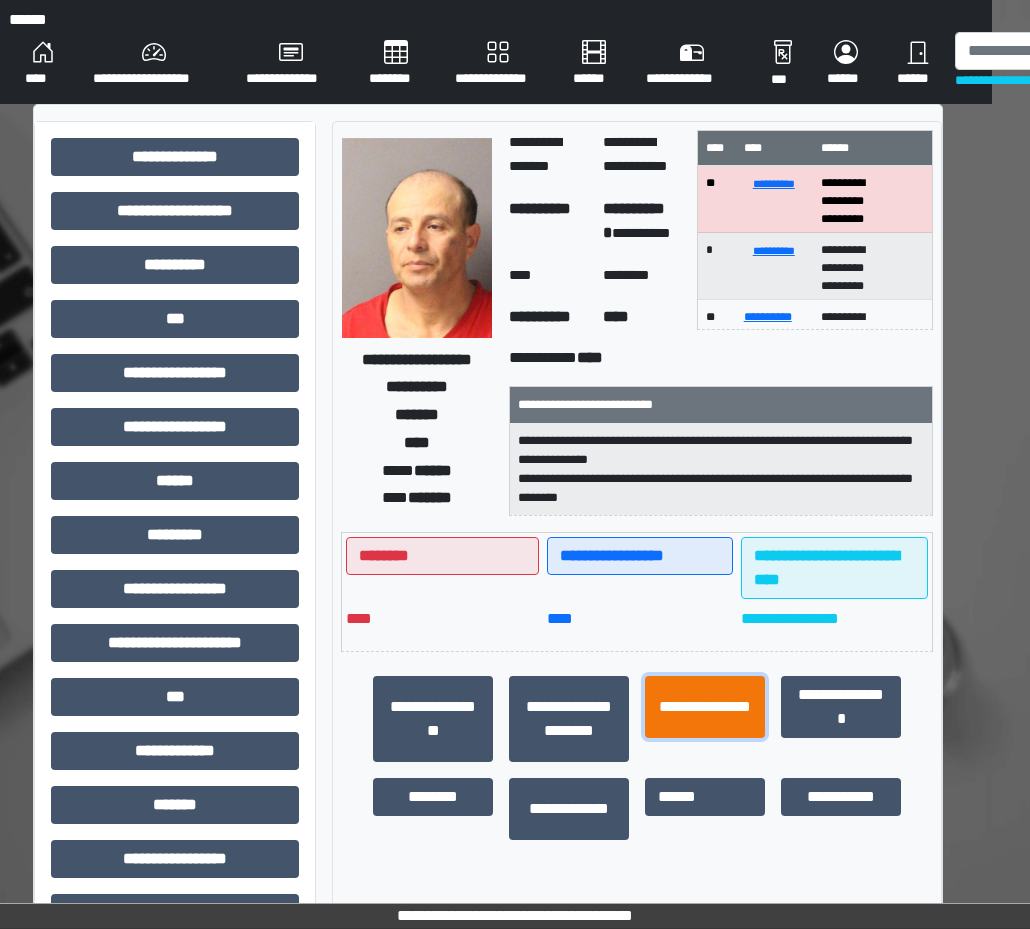click on "**********" at bounding box center (705, 707) 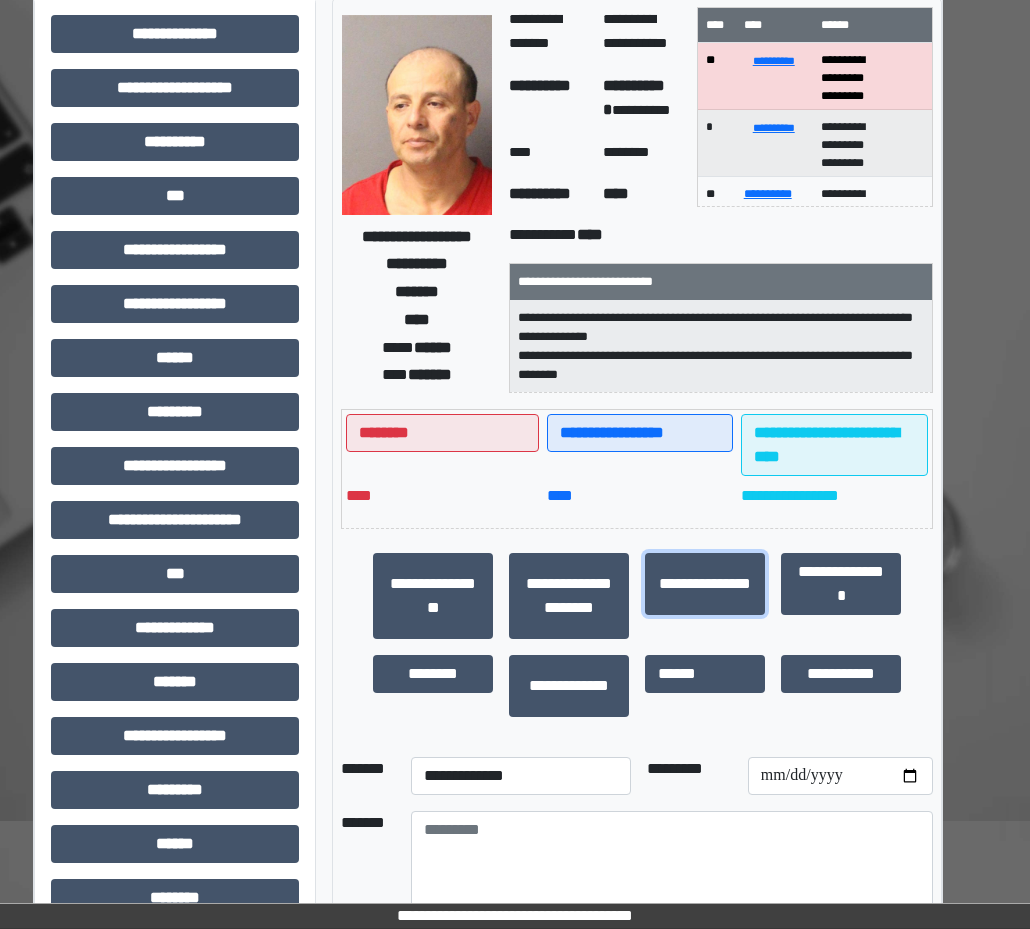 scroll, scrollTop: 269, scrollLeft: 38, axis: both 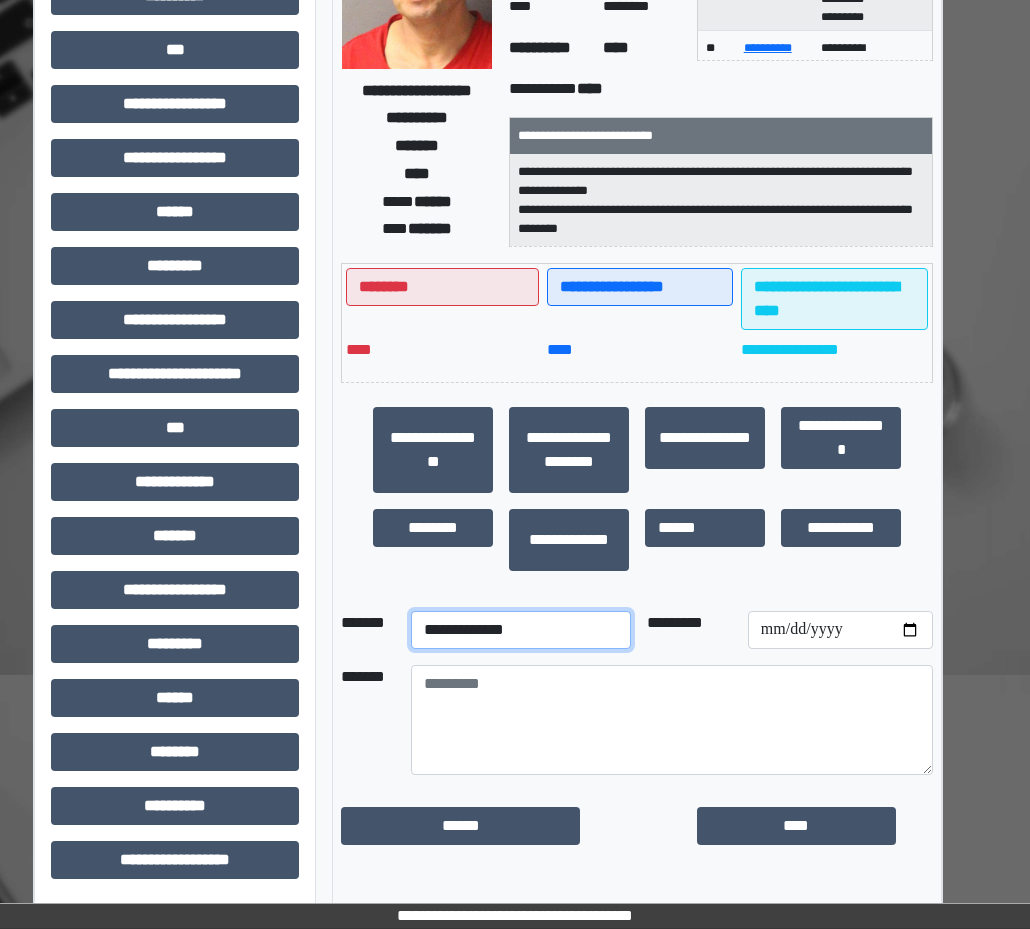 click on "**********" at bounding box center [520, 630] 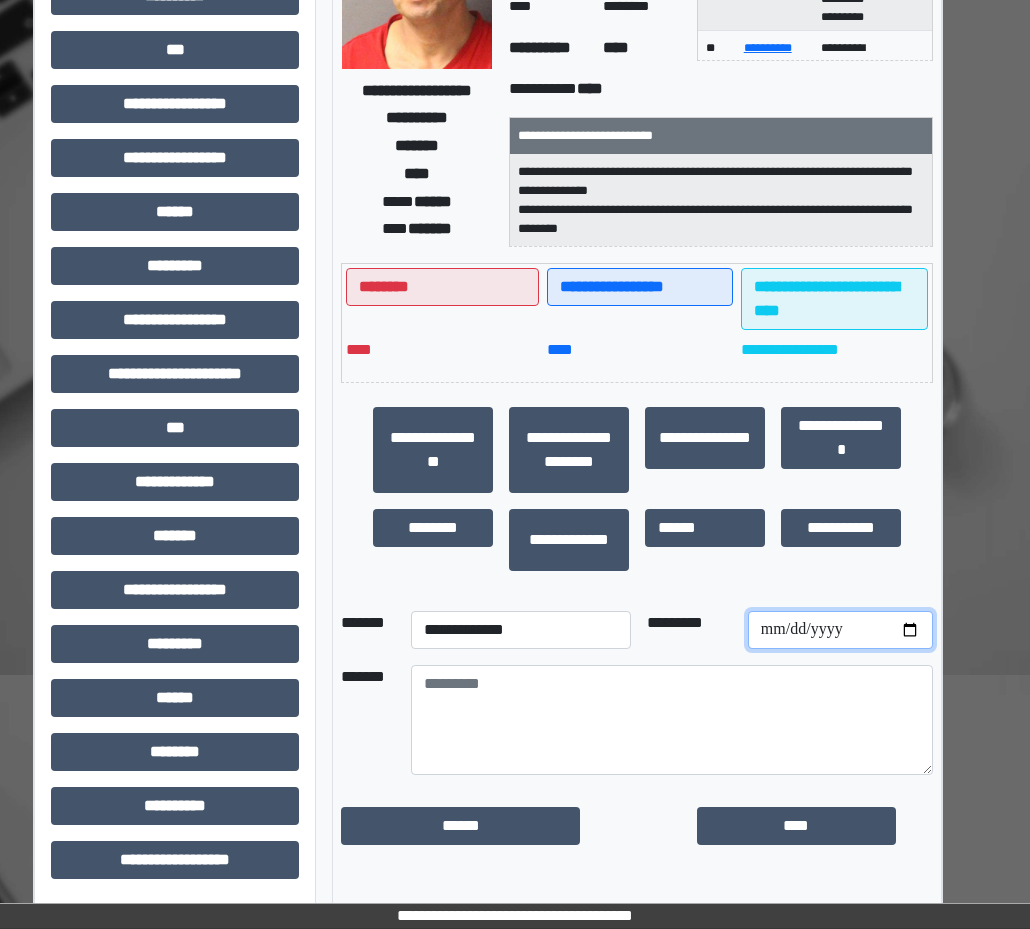 click at bounding box center [840, 630] 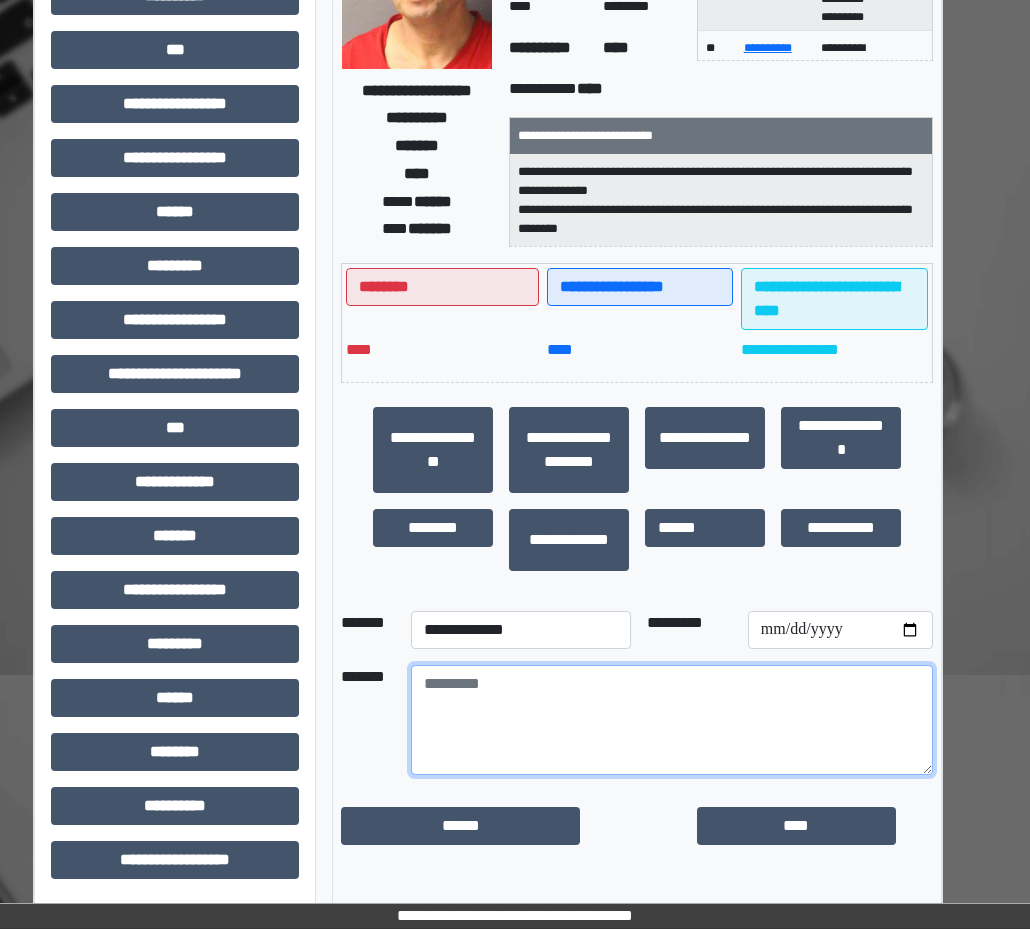 drag, startPoint x: 802, startPoint y: 711, endPoint x: 766, endPoint y: 696, distance: 39 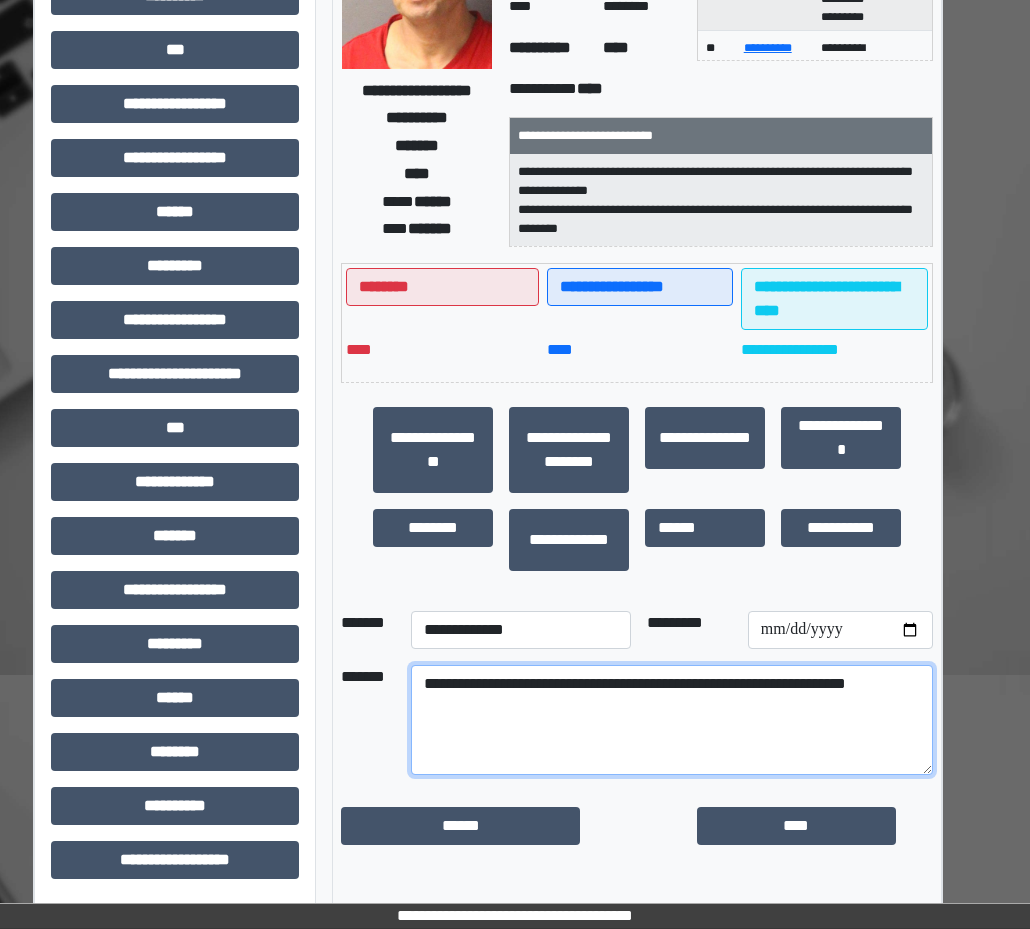 click on "**********" at bounding box center [672, 720] 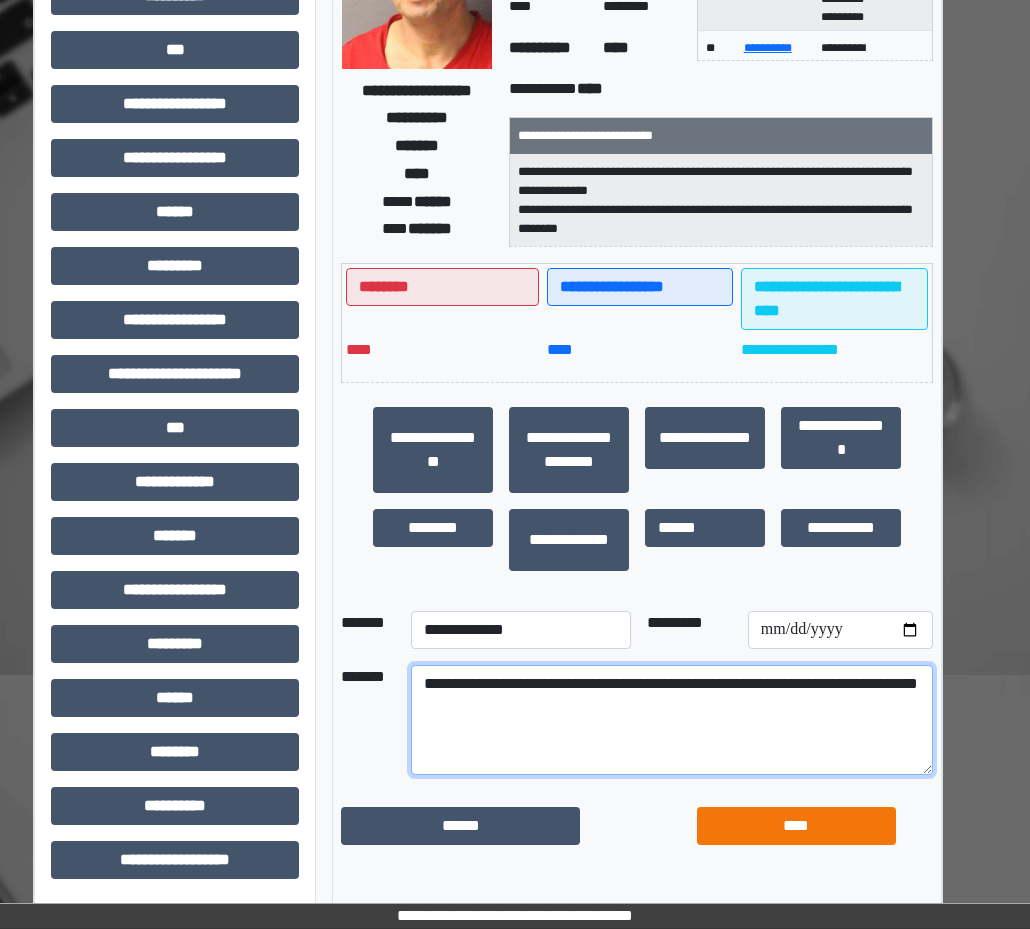 type on "**********" 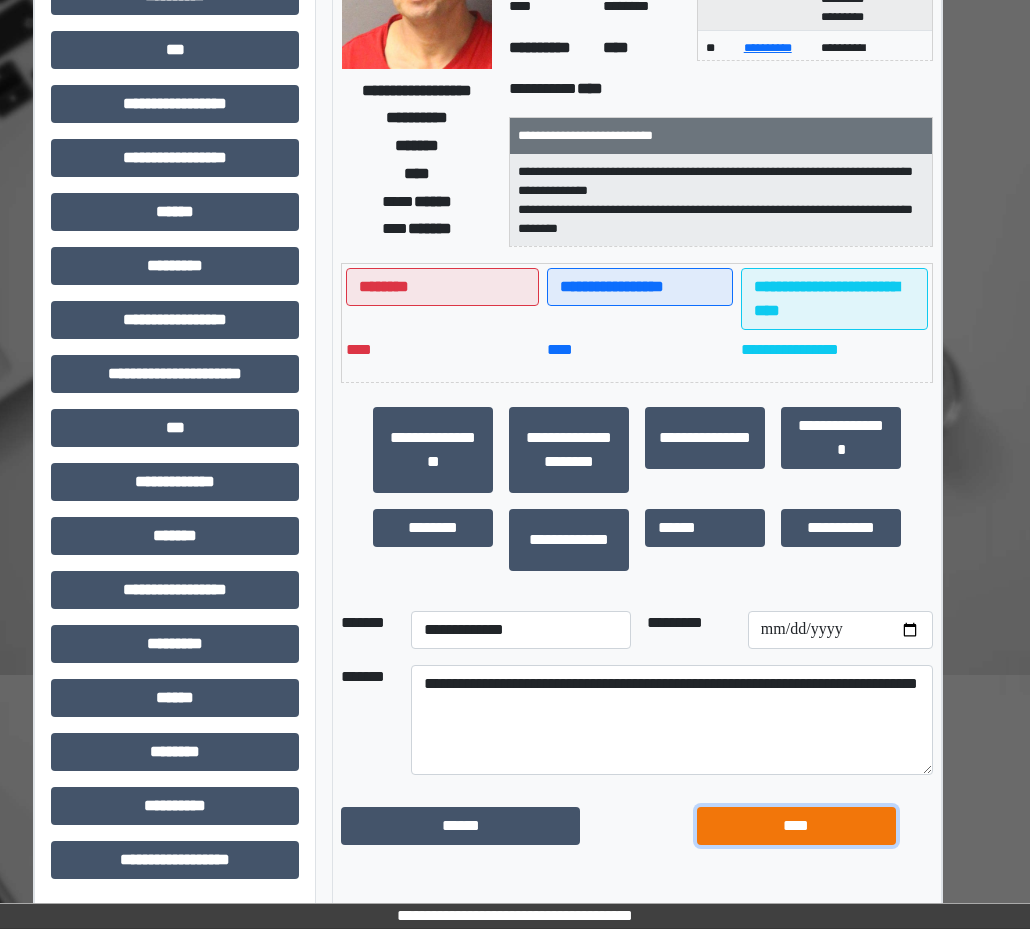 click on "****" at bounding box center (796, 826) 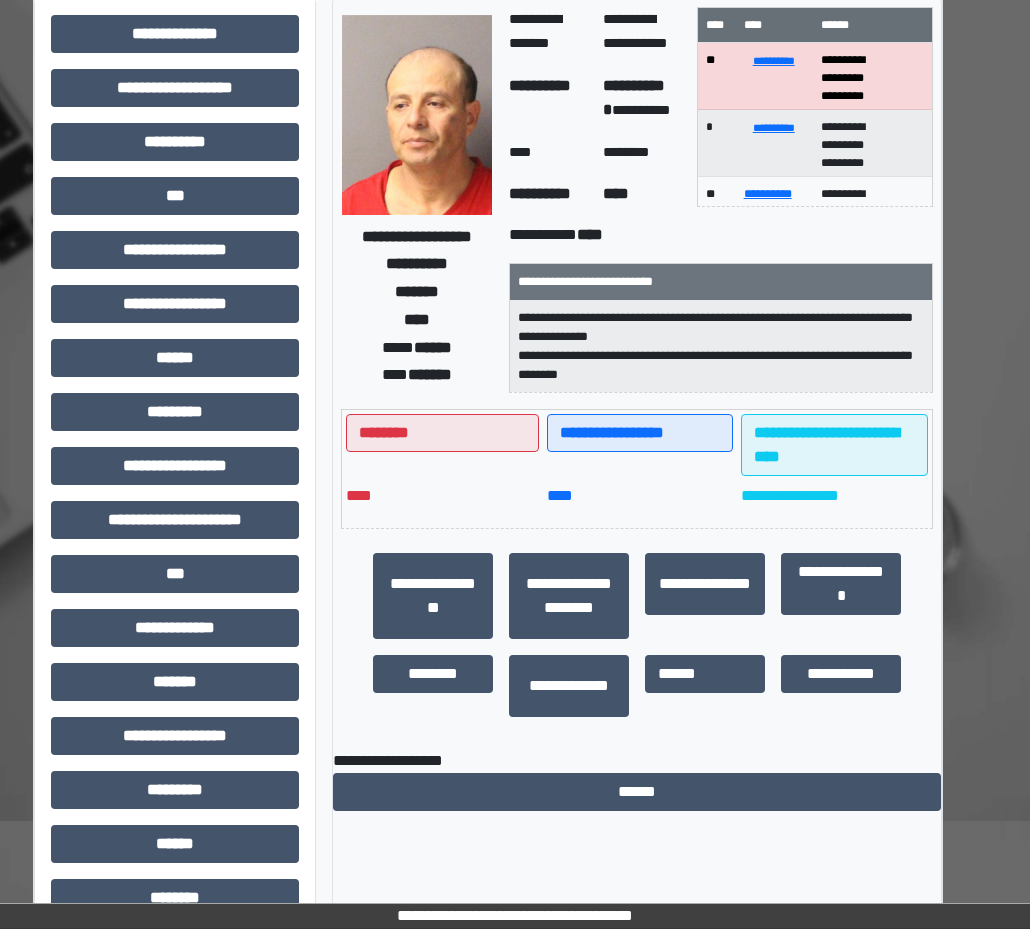 scroll, scrollTop: 0, scrollLeft: 38, axis: horizontal 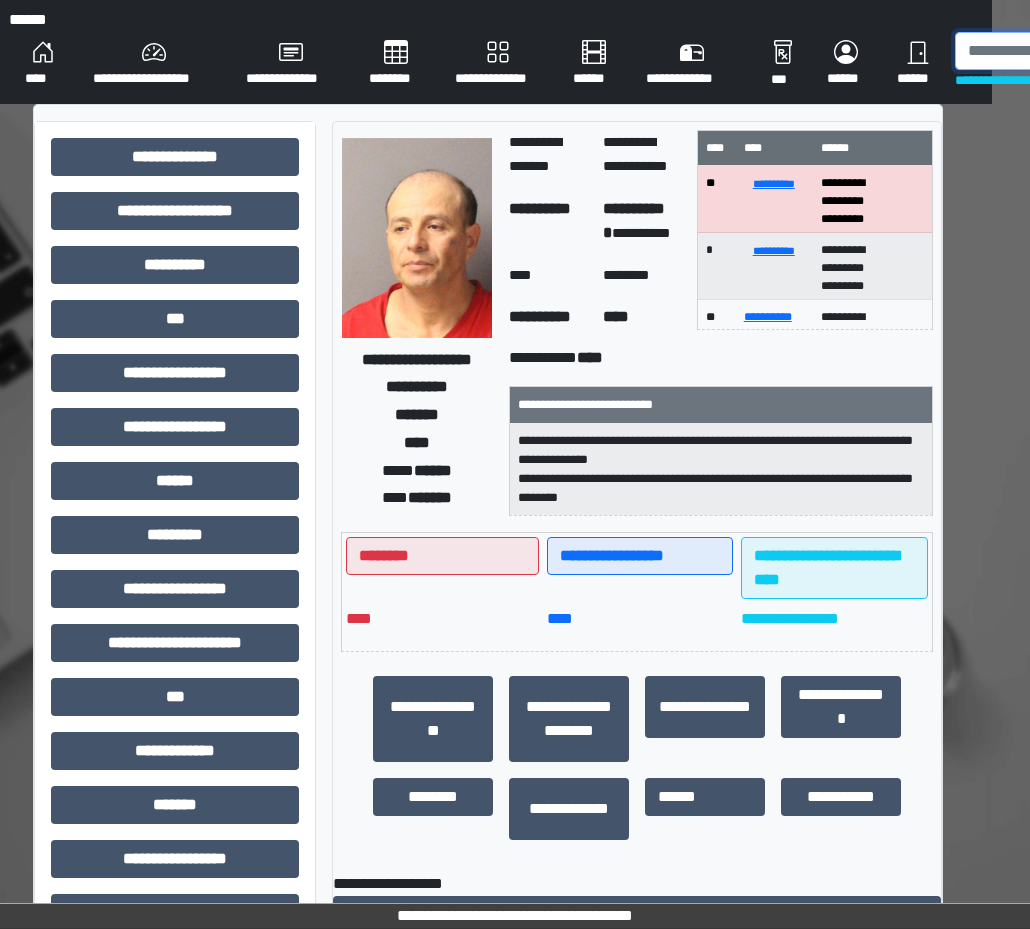 click at bounding box center (1058, 51) 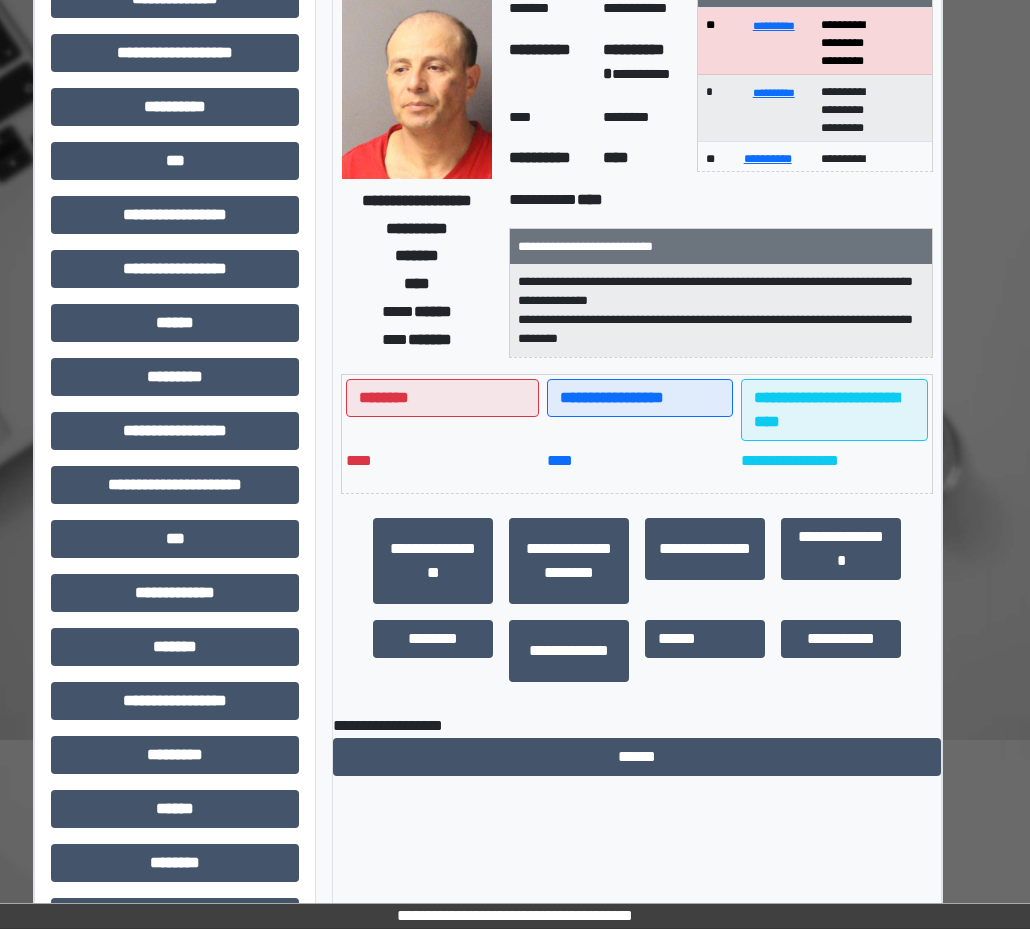 scroll, scrollTop: 0, scrollLeft: 38, axis: horizontal 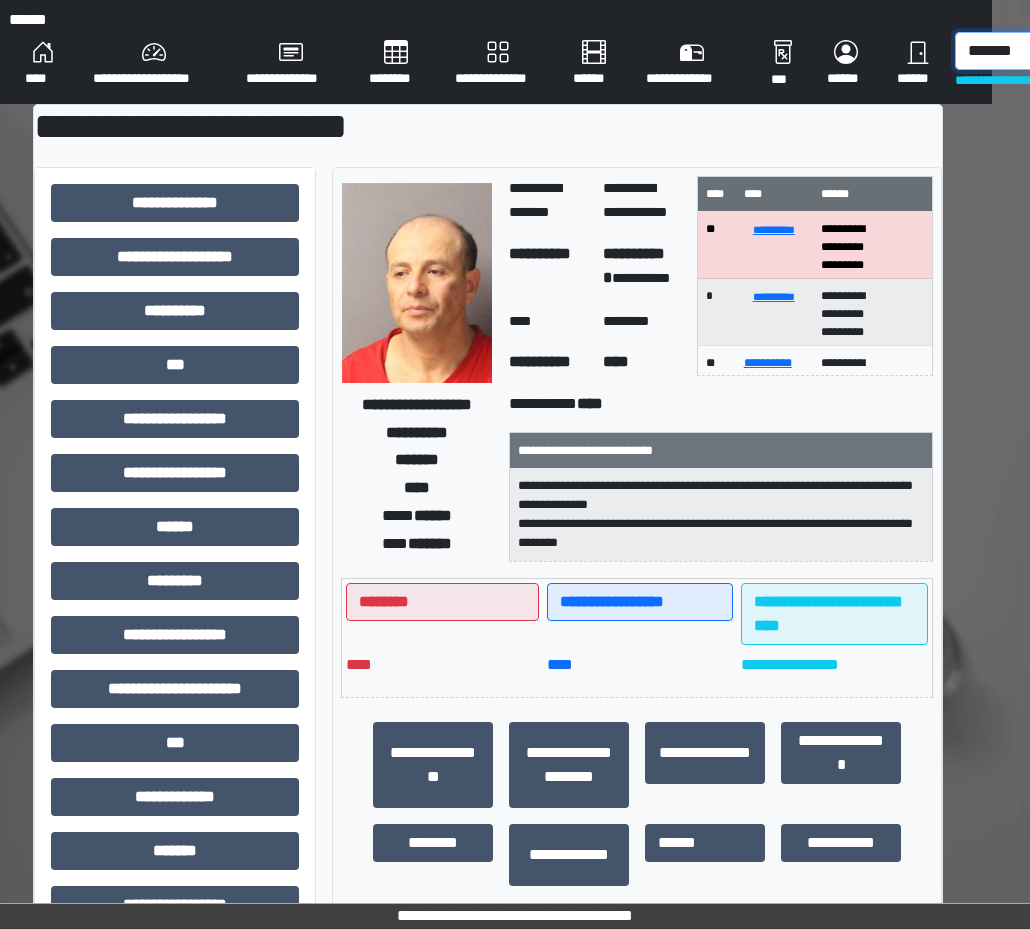 click on "*******" at bounding box center [1058, 51] 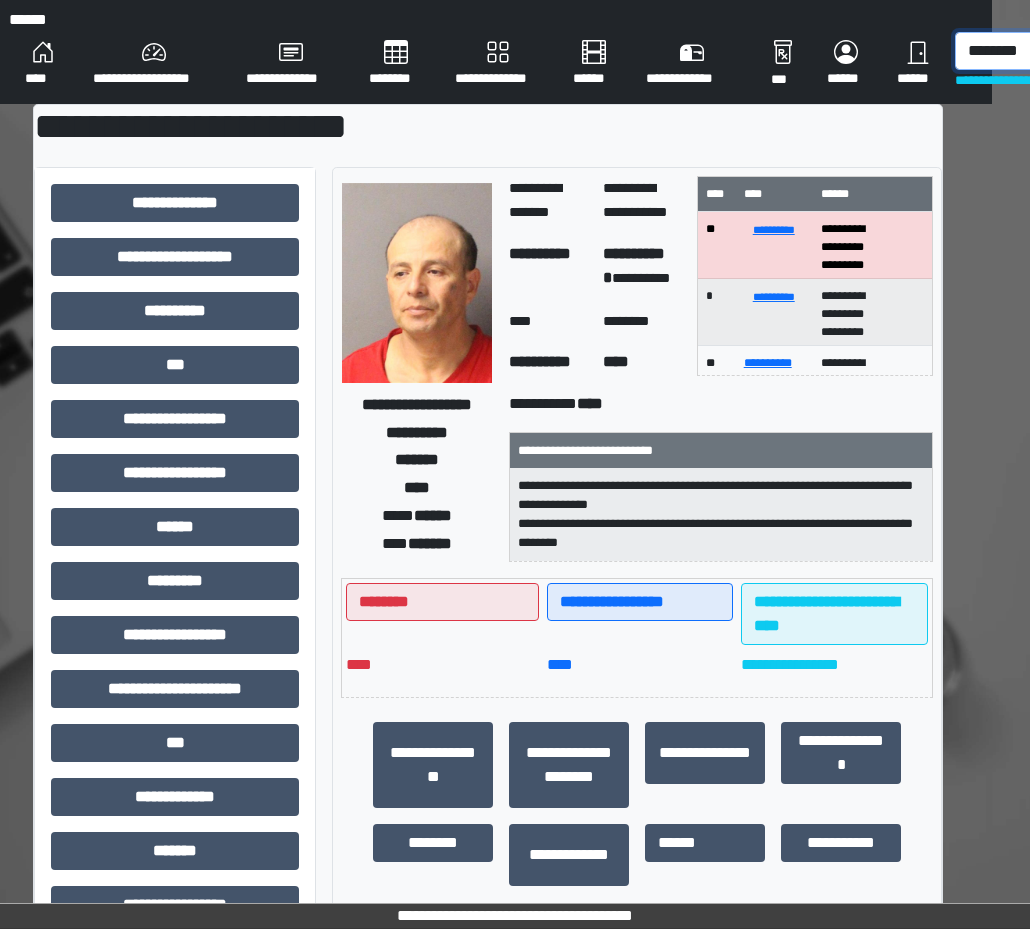 scroll, scrollTop: 0, scrollLeft: 42, axis: horizontal 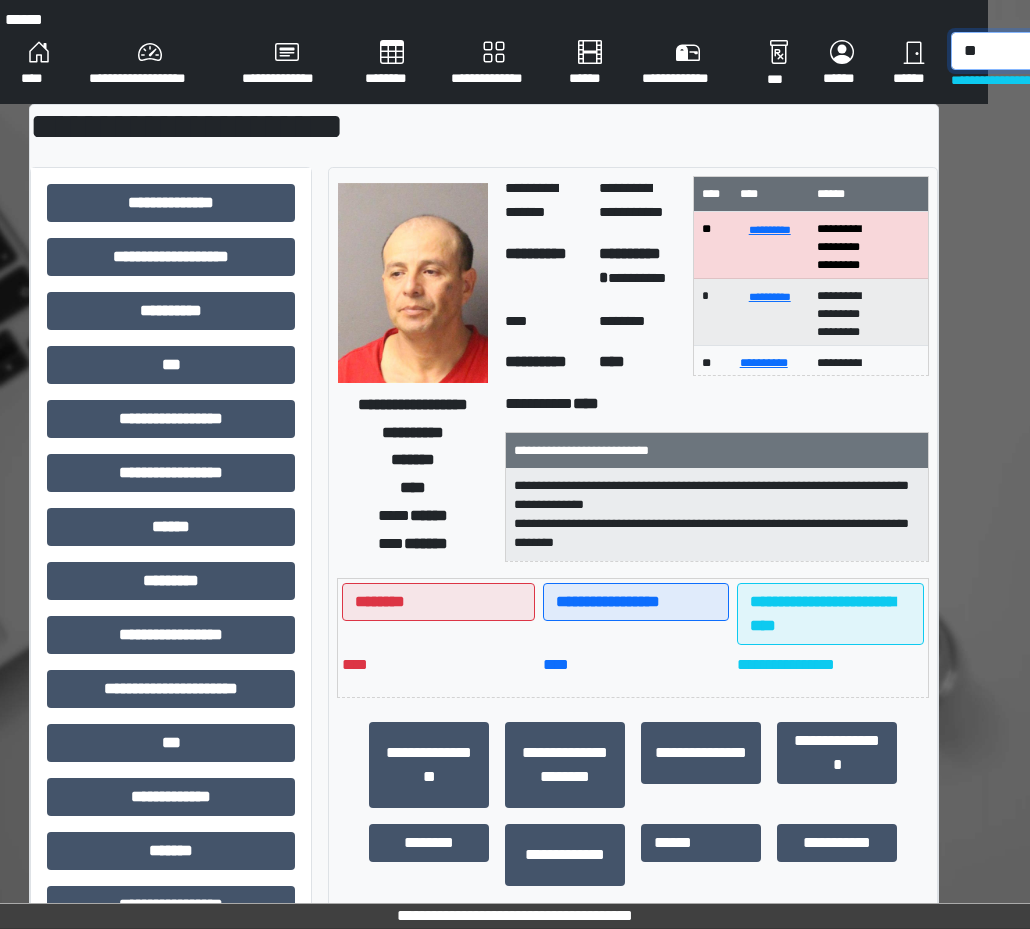 type on "*" 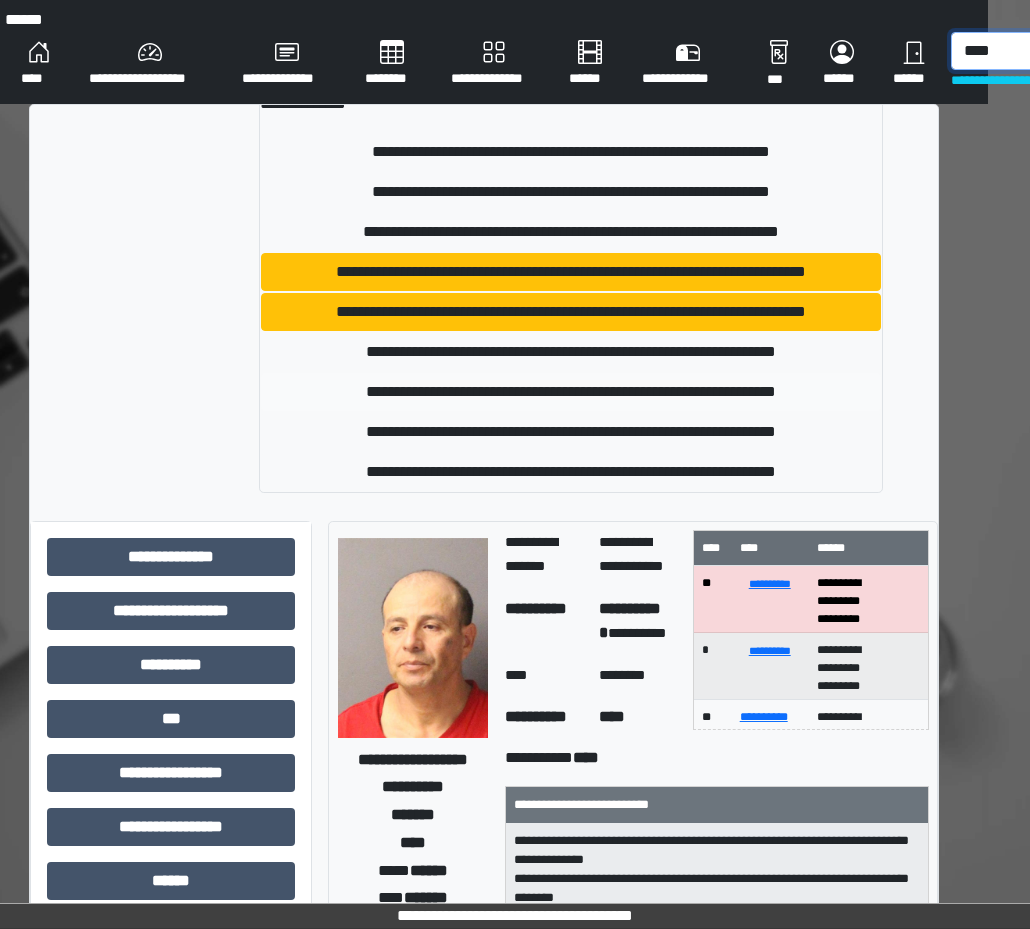 scroll, scrollTop: 18, scrollLeft: 0, axis: vertical 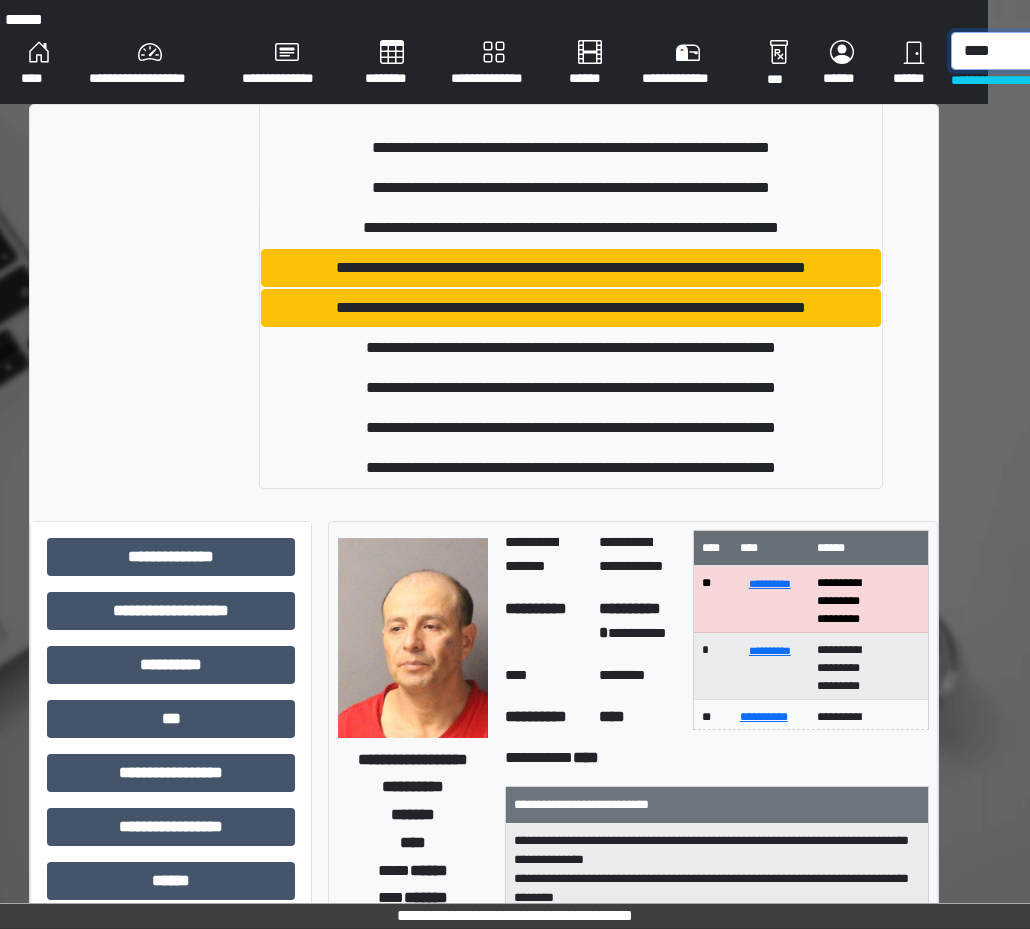 type on "****" 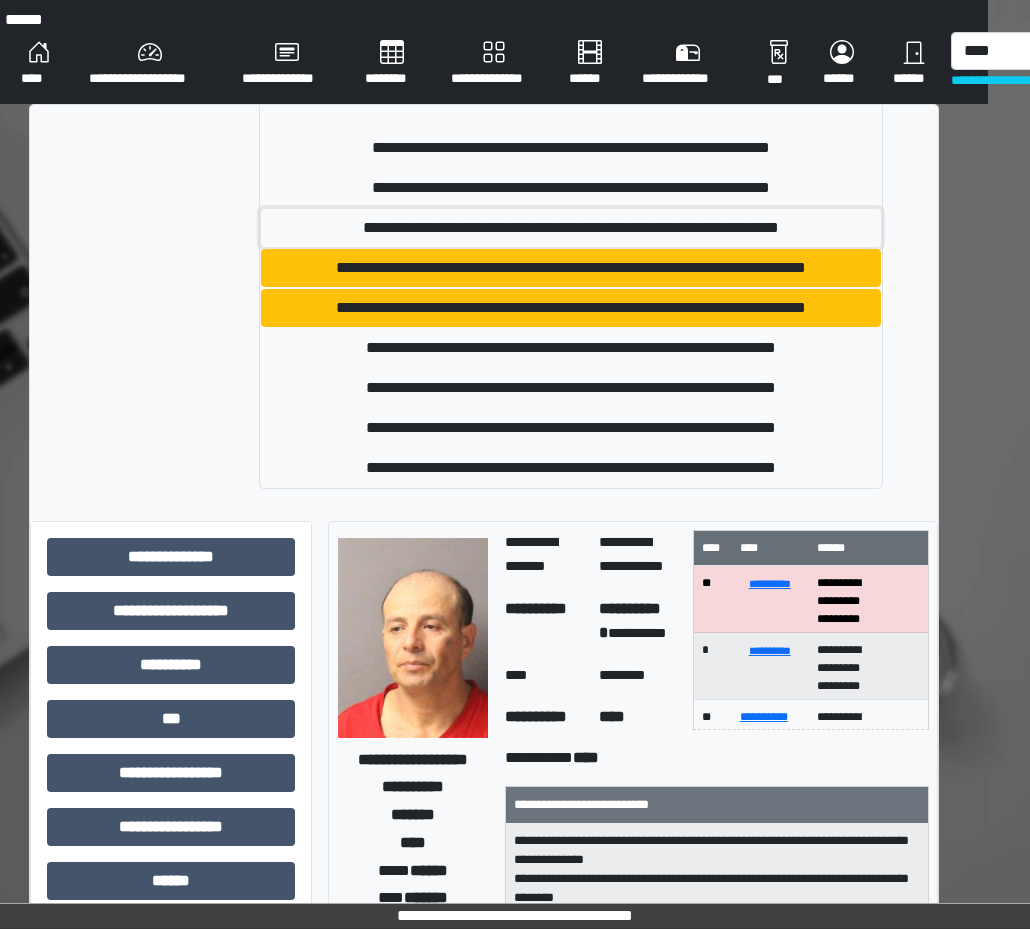 click on "**********" at bounding box center [571, 228] 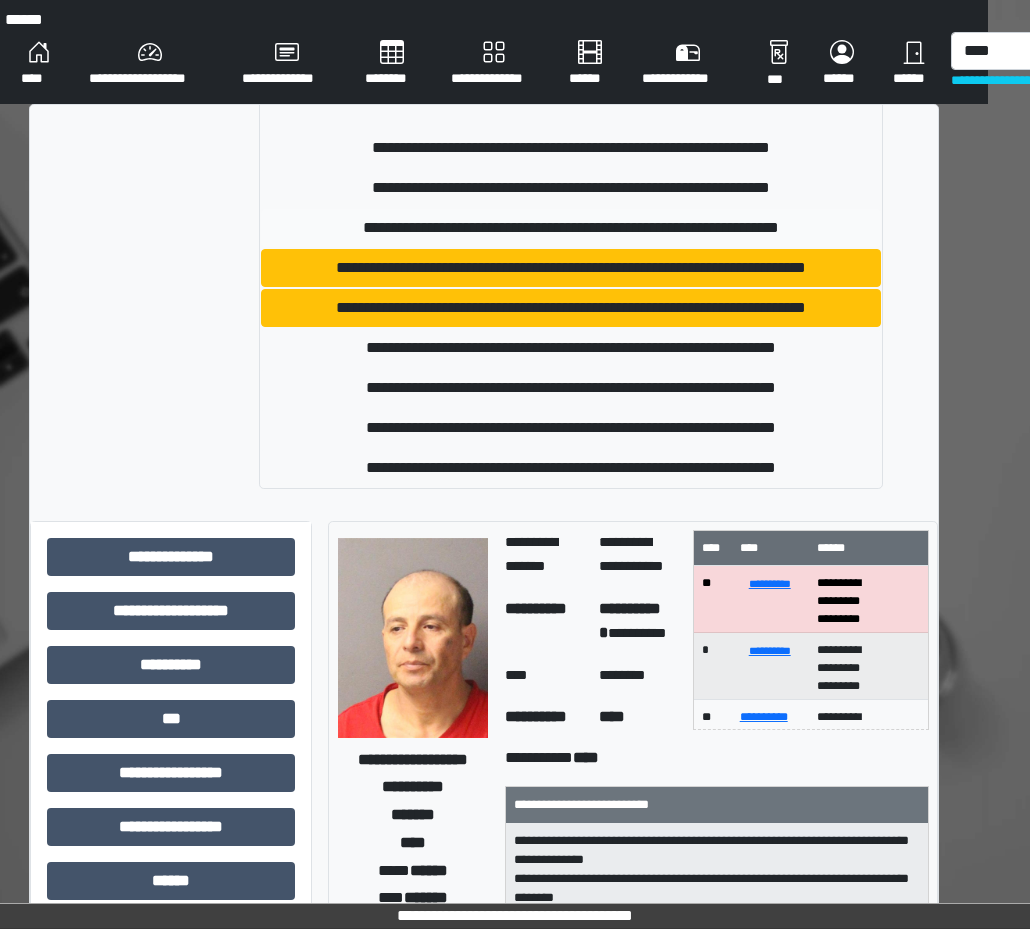 type 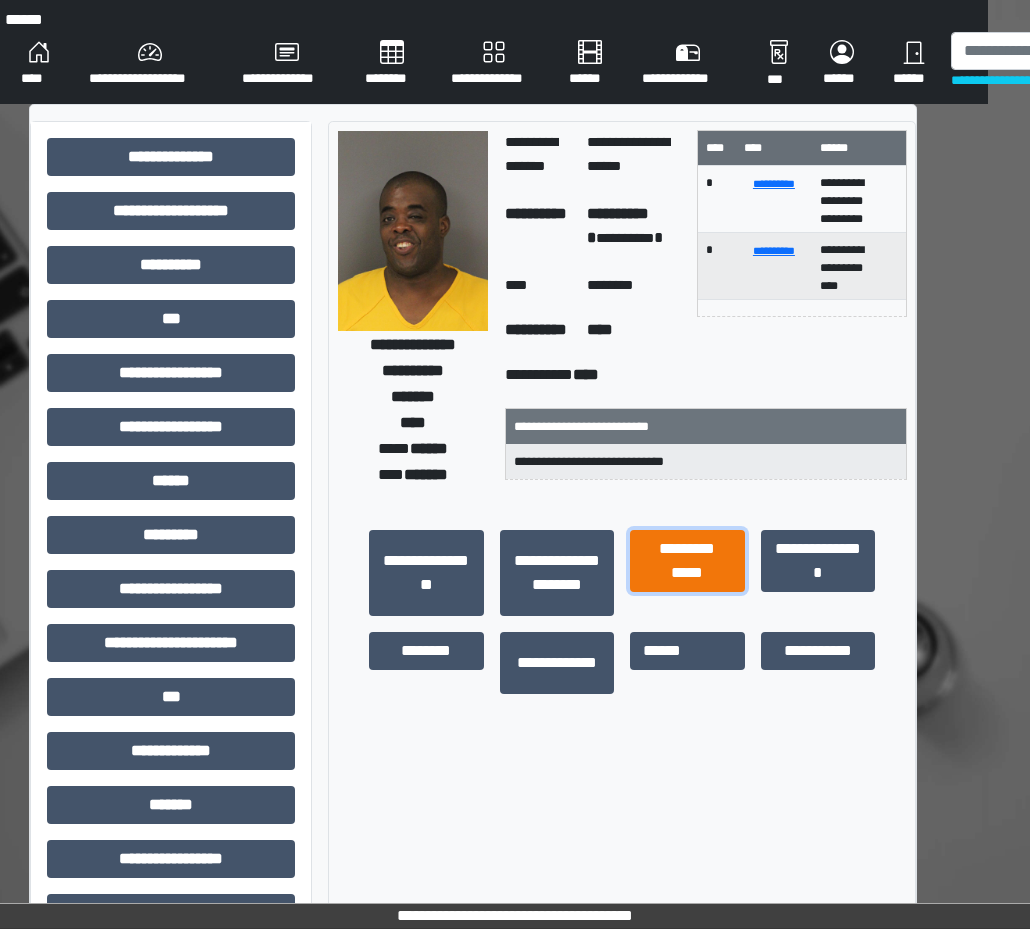 click on "**********" at bounding box center (687, 561) 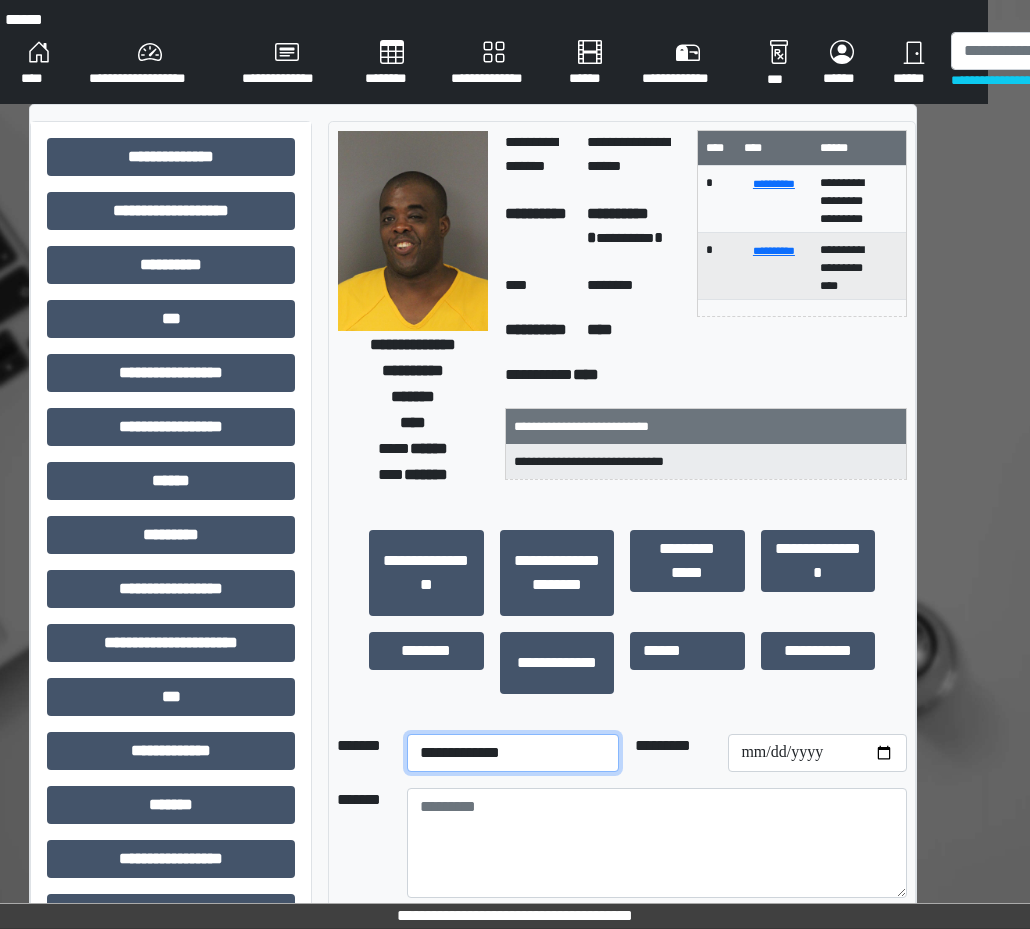 click on "**********" at bounding box center (512, 753) 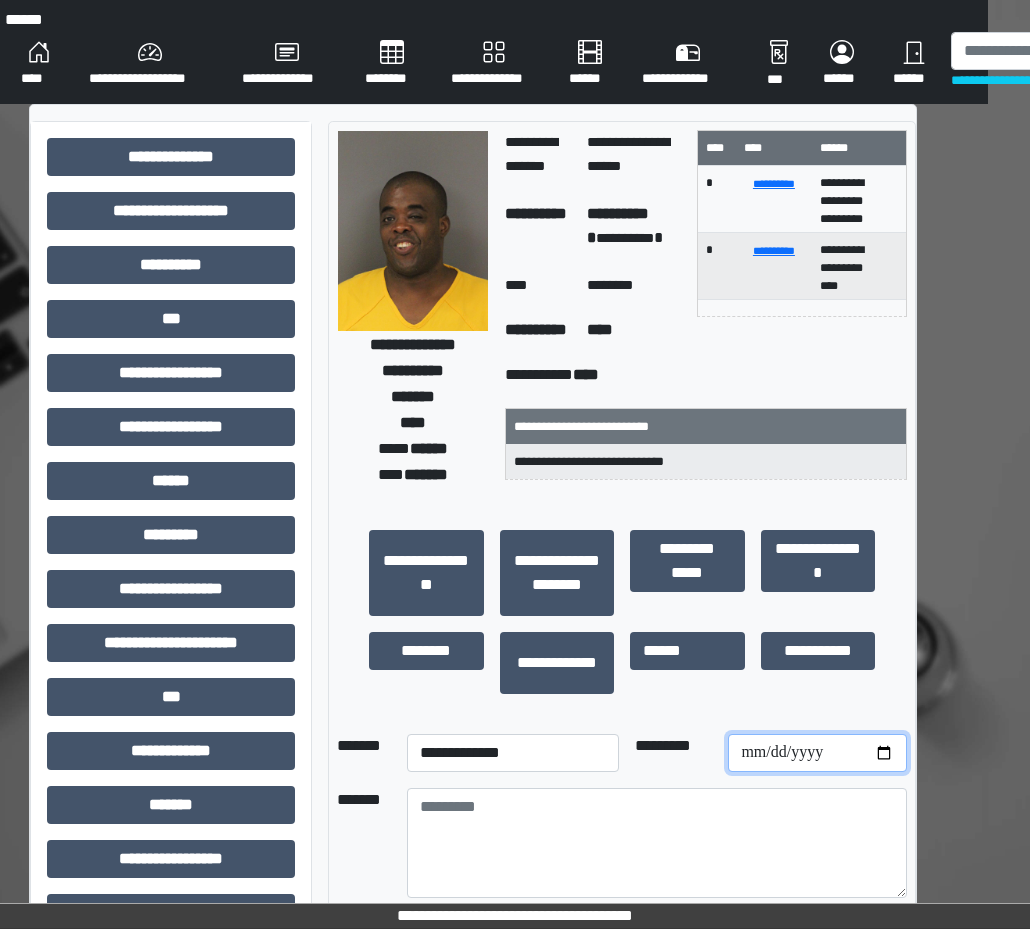 click at bounding box center [817, 753] 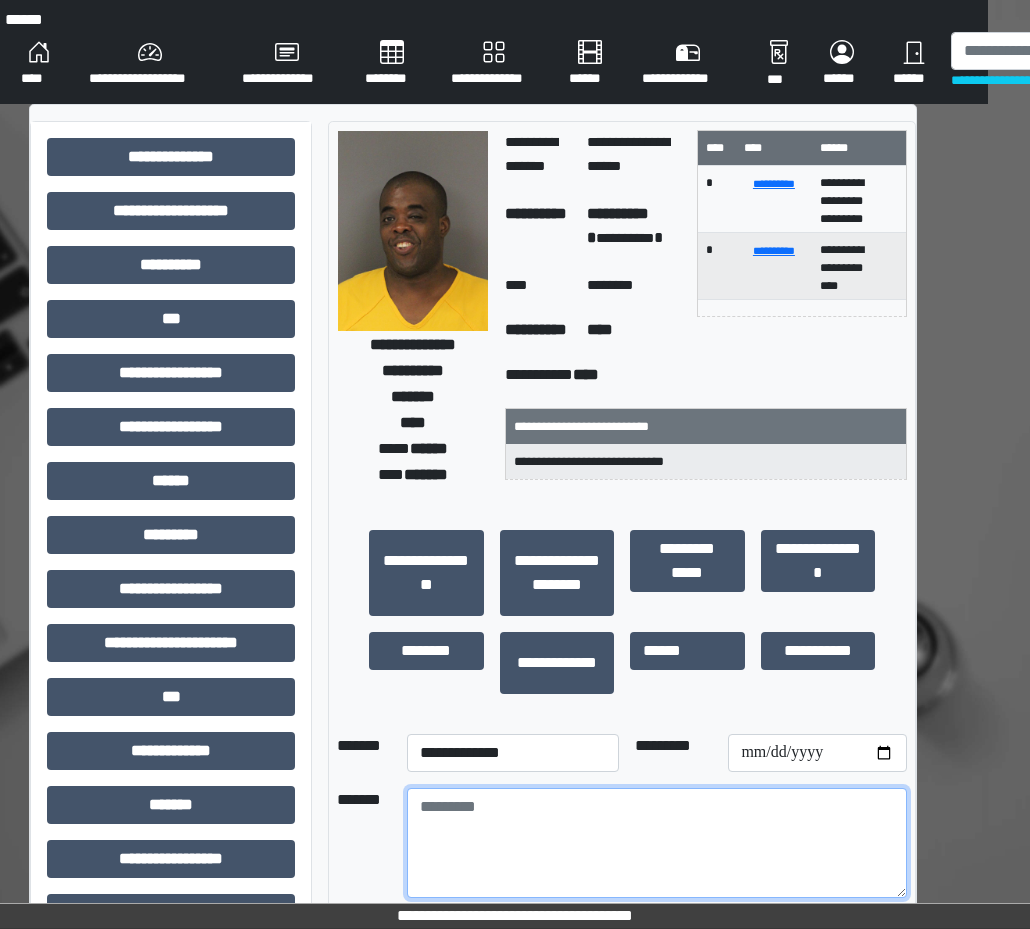 click at bounding box center (657, 843) 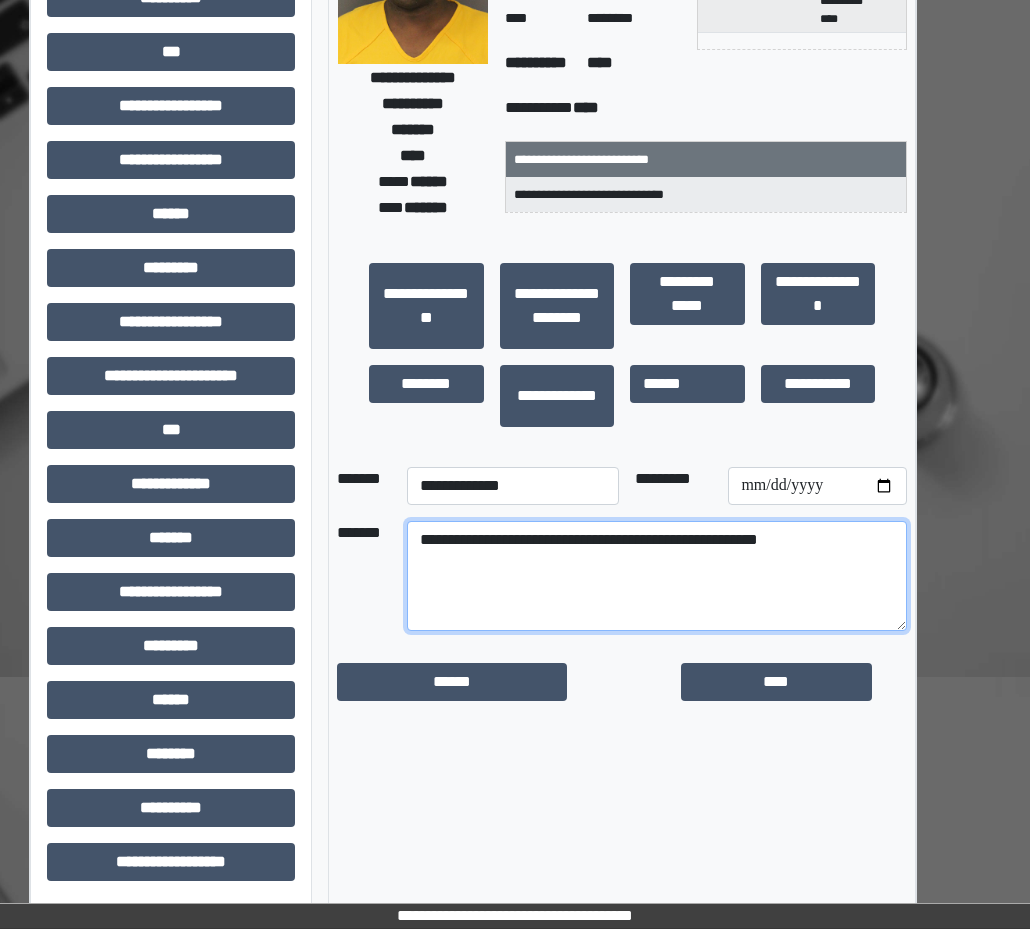 scroll, scrollTop: 269, scrollLeft: 42, axis: both 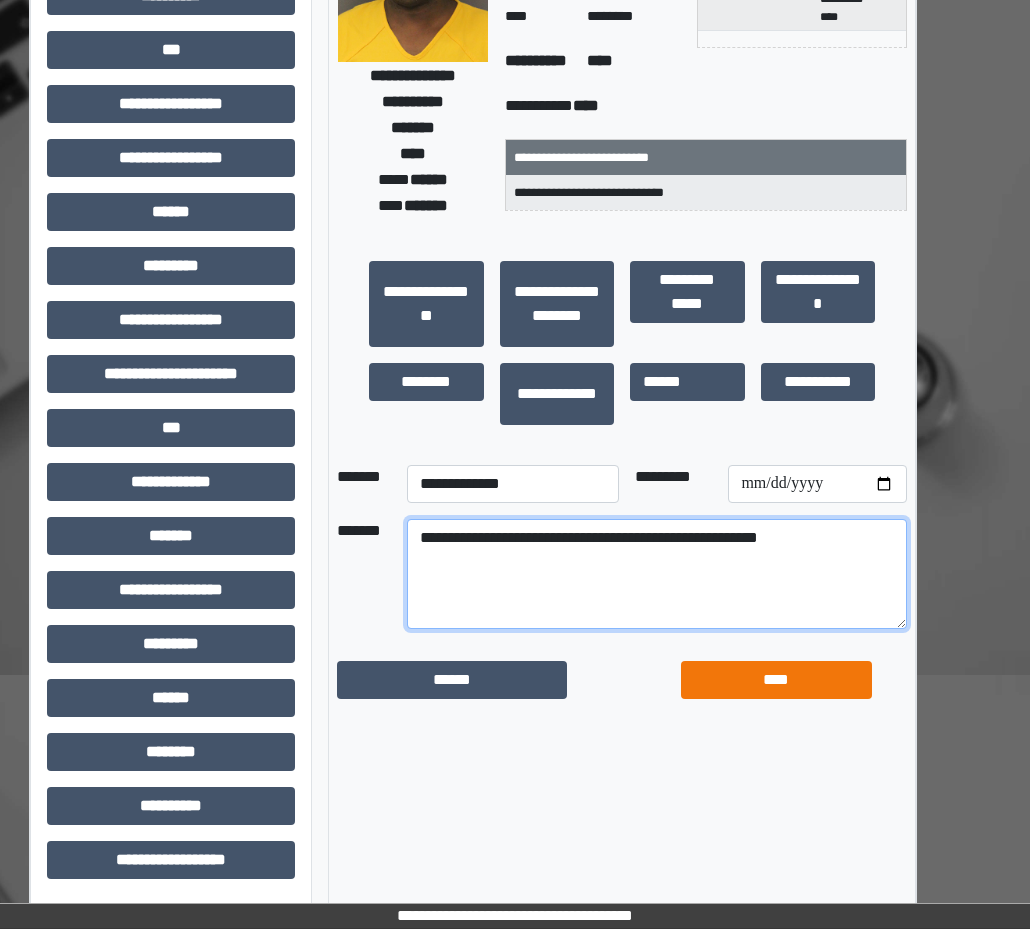 type on "**********" 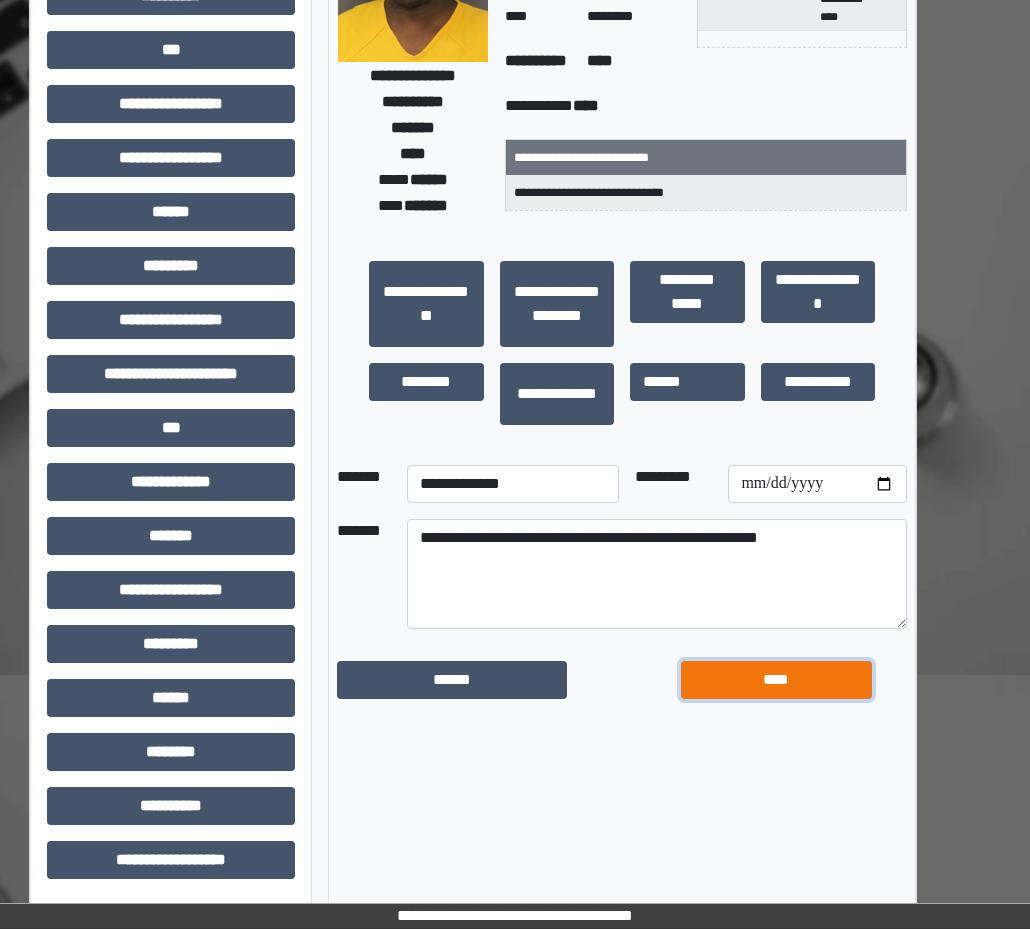 click on "****" at bounding box center [776, 680] 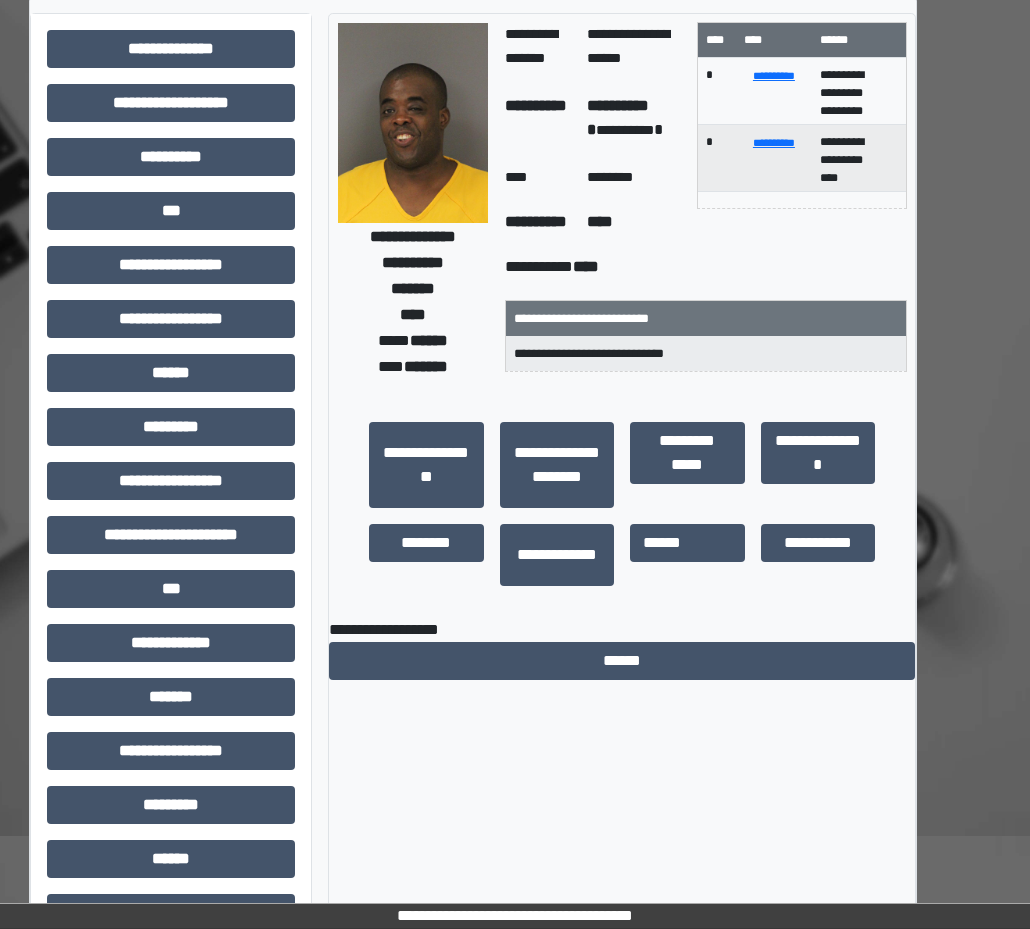 scroll, scrollTop: 0, scrollLeft: 42, axis: horizontal 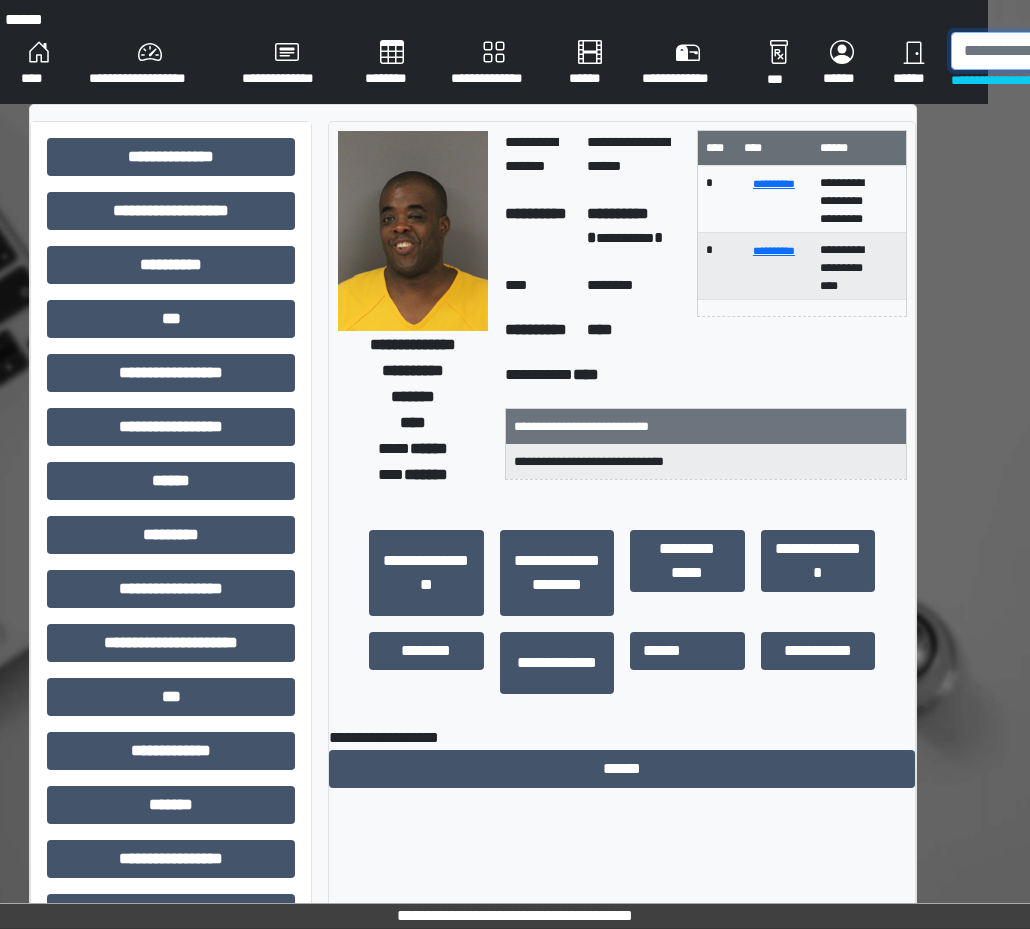 click at bounding box center [1054, 51] 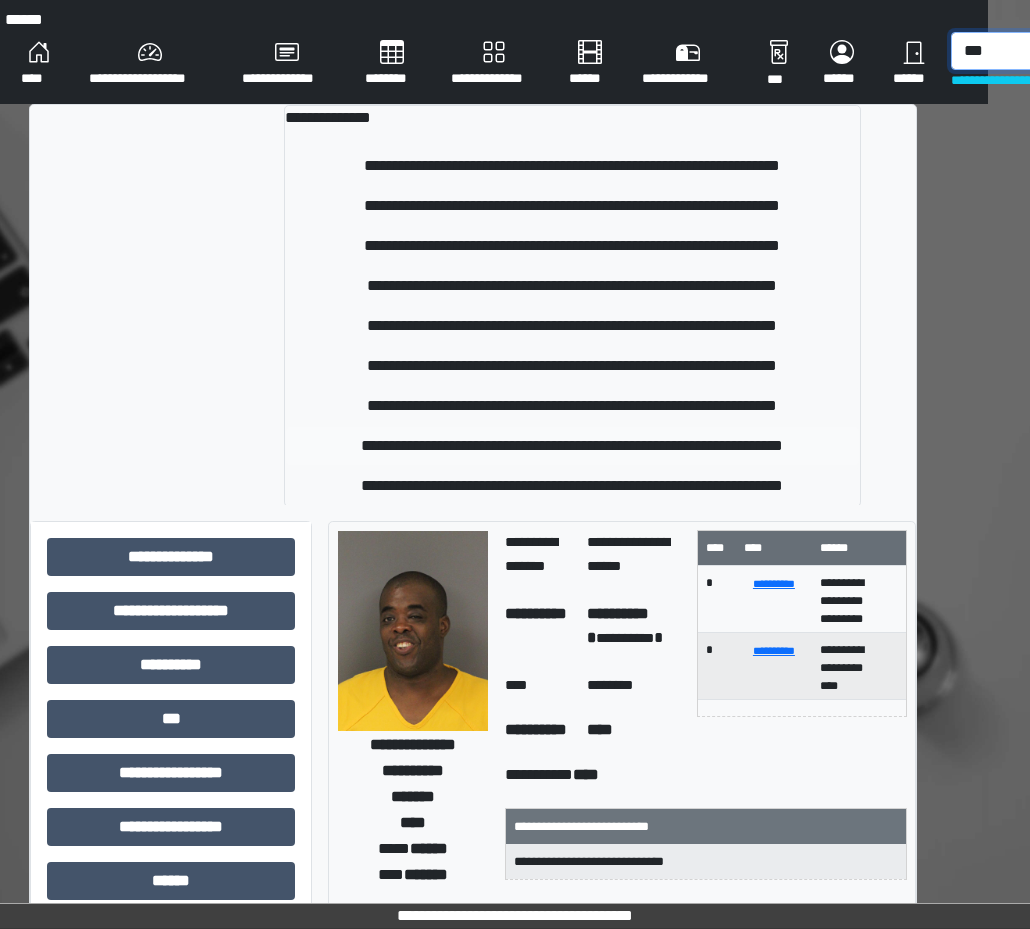 type on "***" 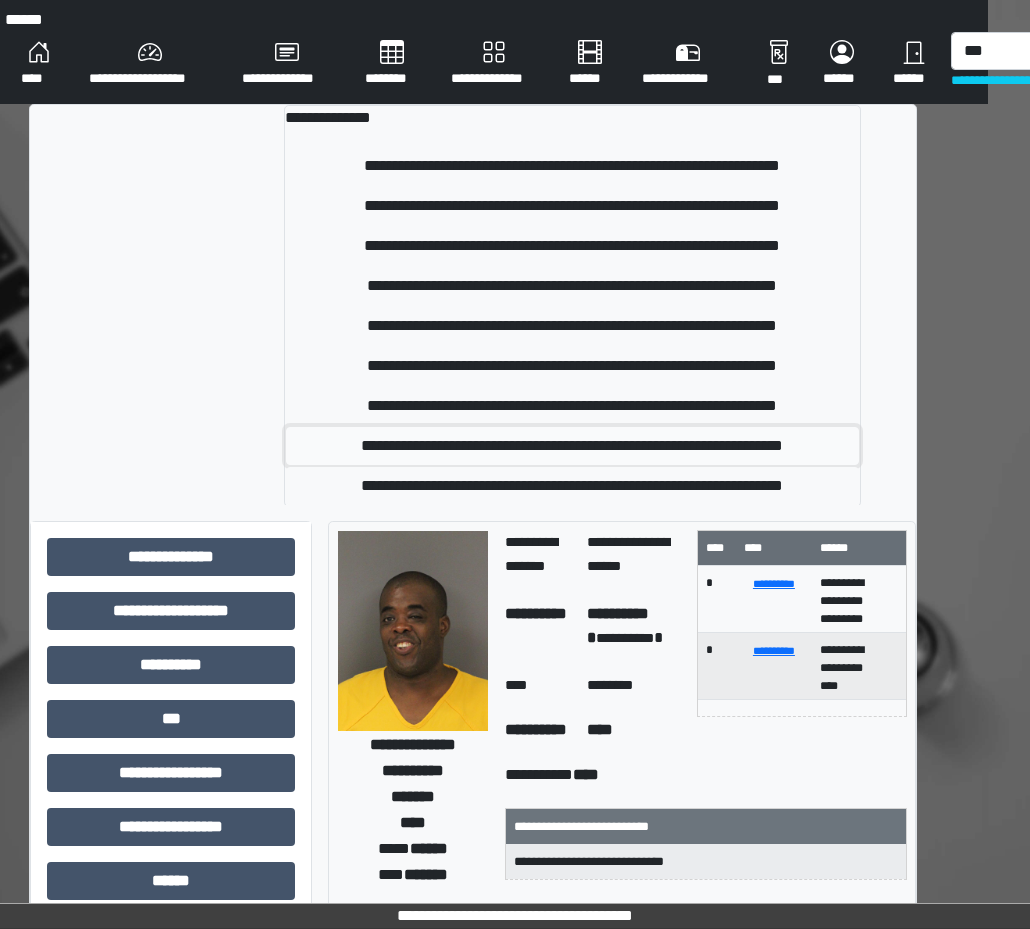 click on "**********" at bounding box center [572, 446] 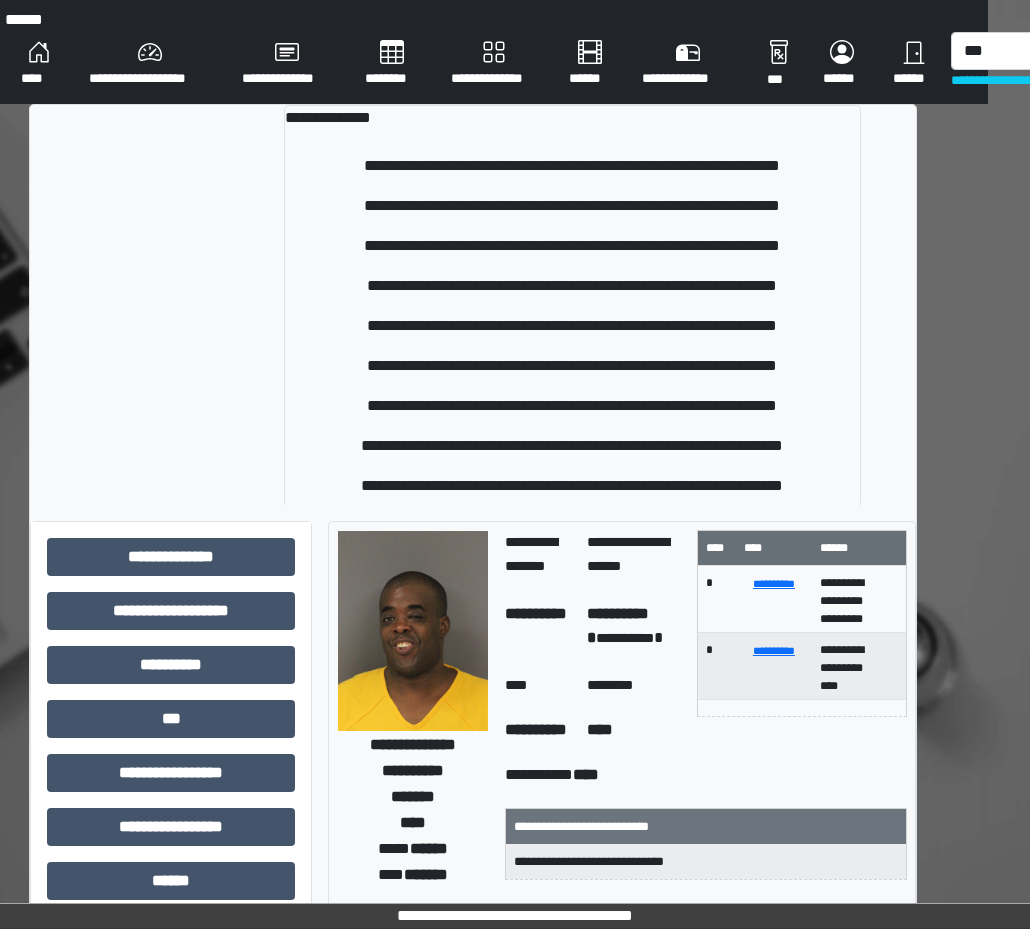 type 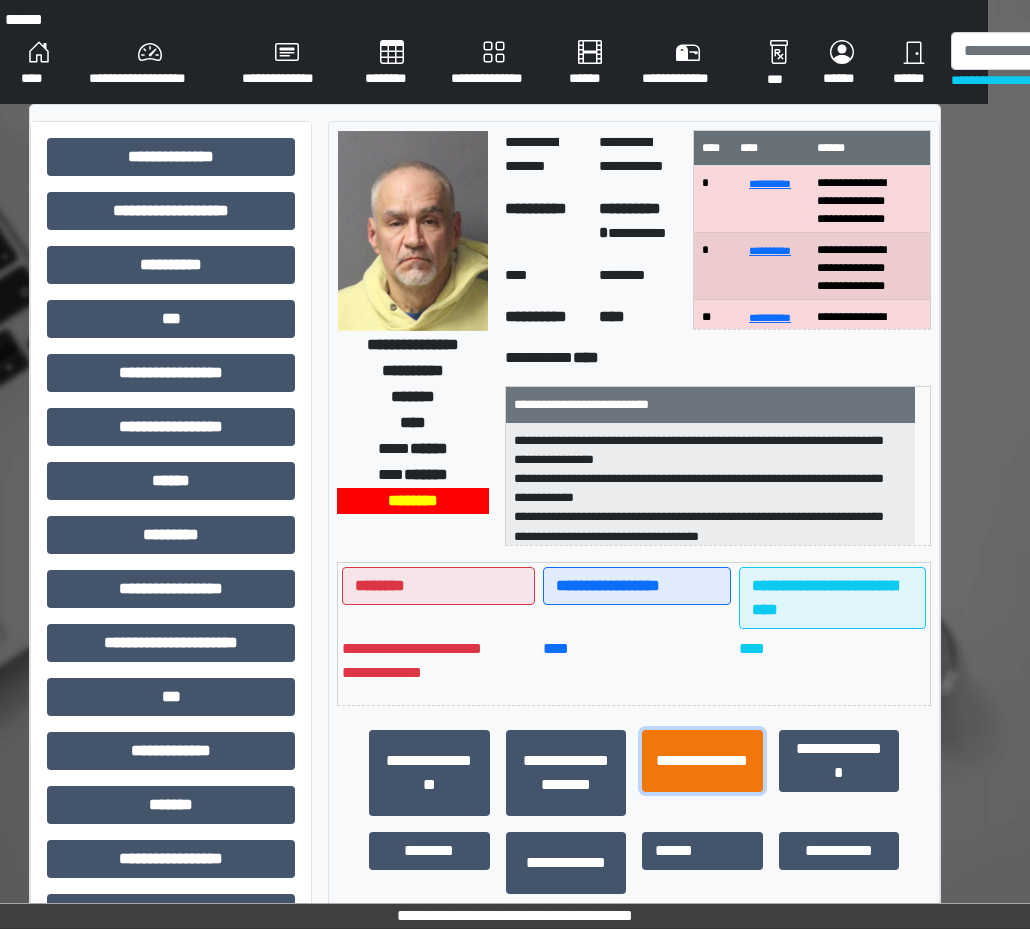 click on "**********" at bounding box center (702, 761) 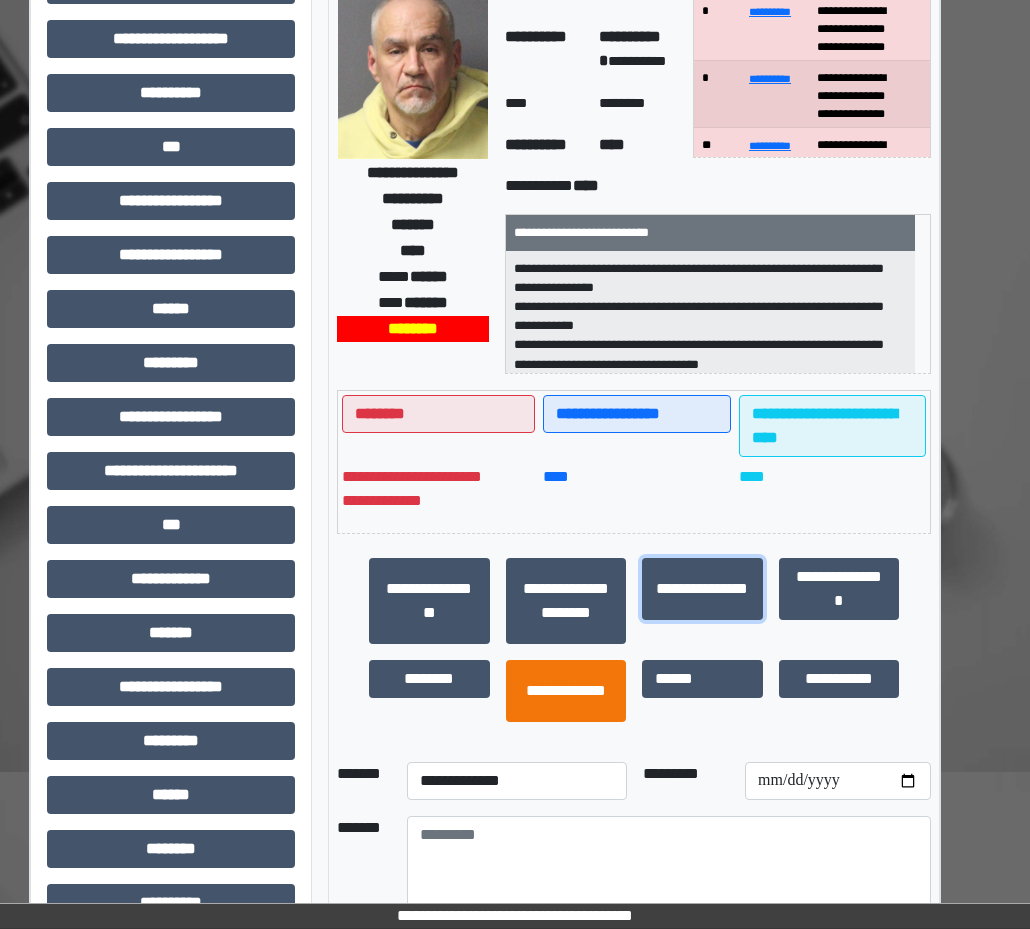 scroll, scrollTop: 281, scrollLeft: 42, axis: both 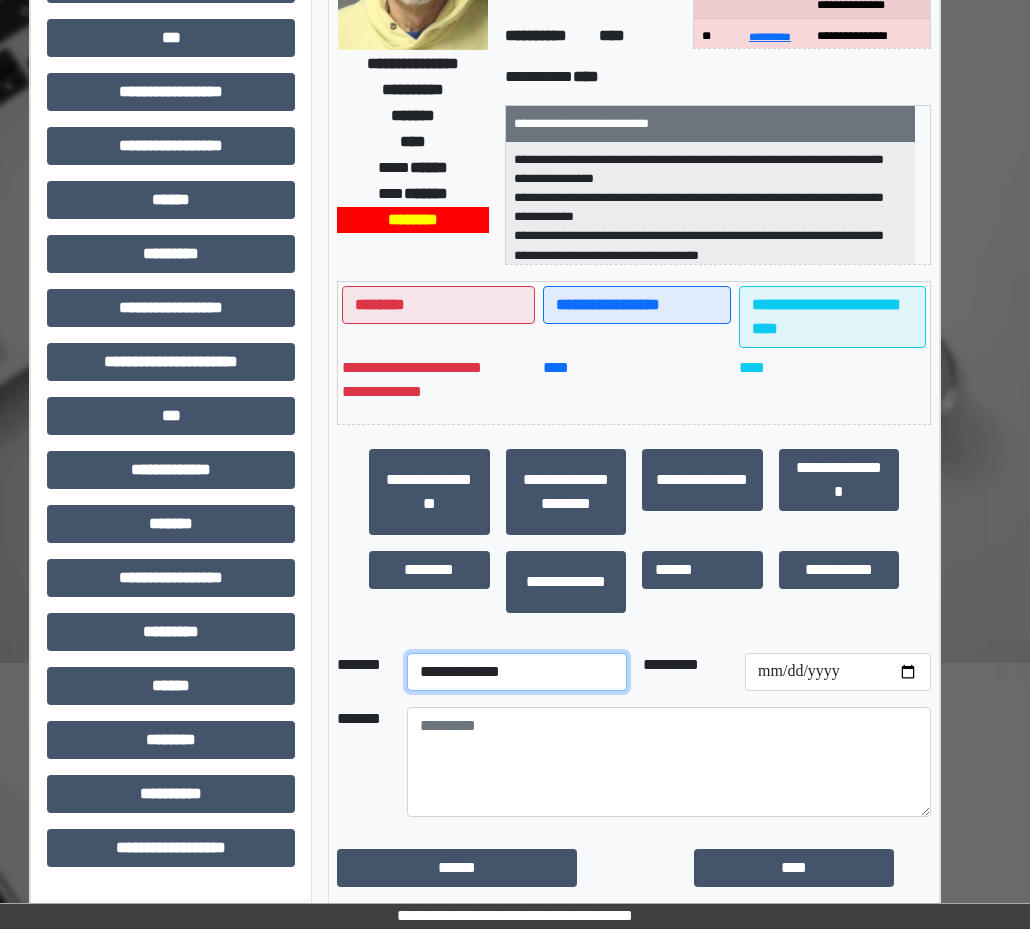 click on "**********" at bounding box center [517, 672] 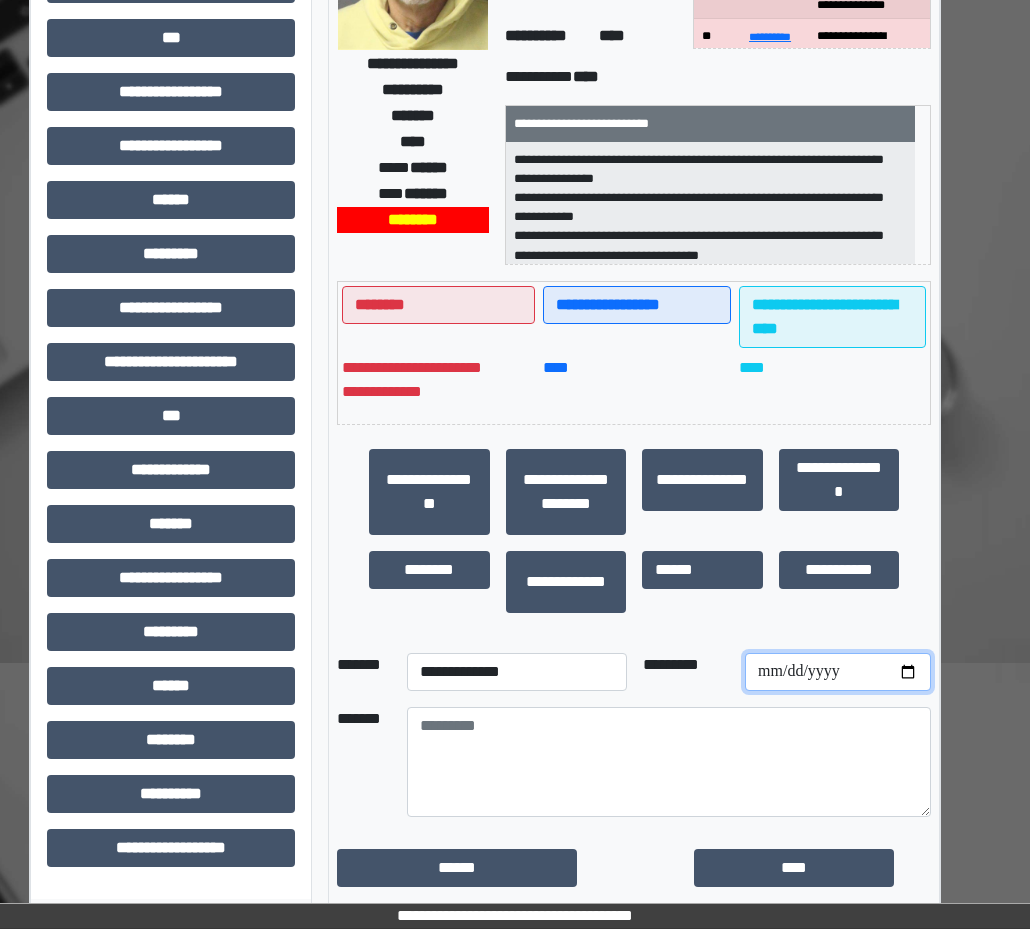 click at bounding box center [838, 672] 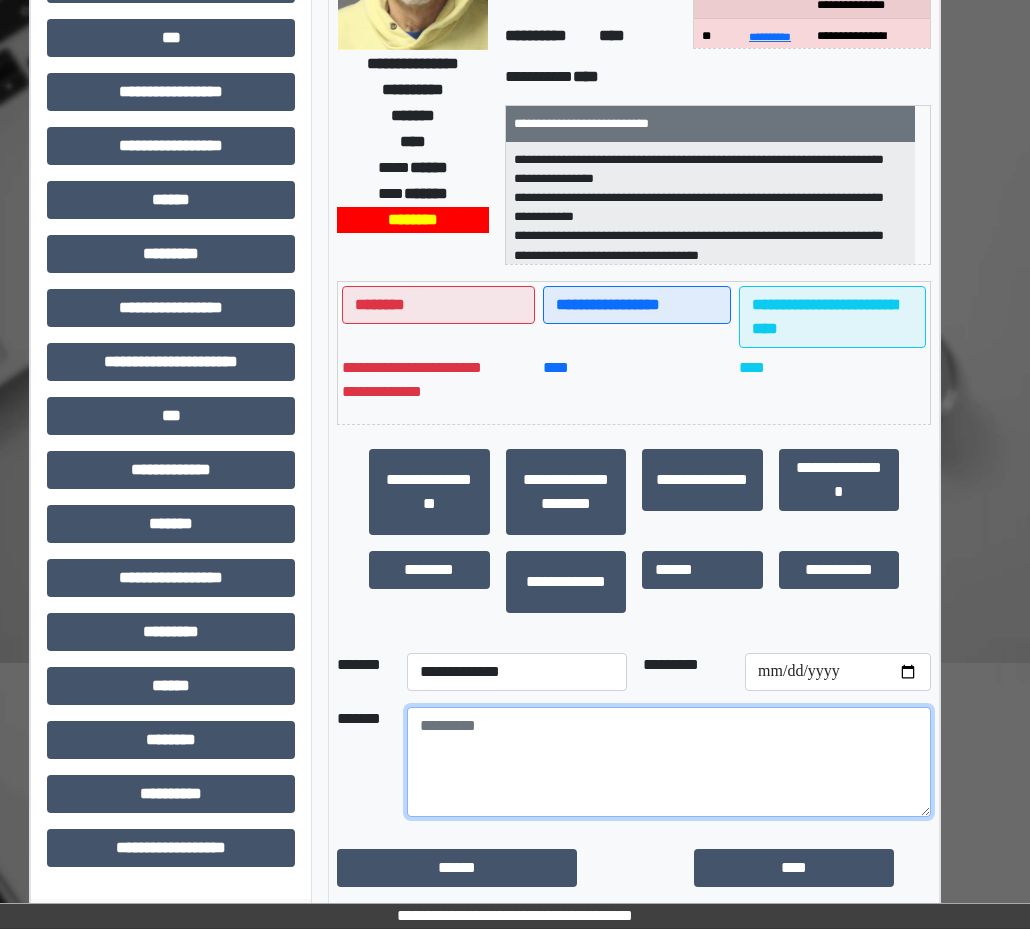 drag, startPoint x: 690, startPoint y: 780, endPoint x: 693, endPoint y: 764, distance: 16.27882 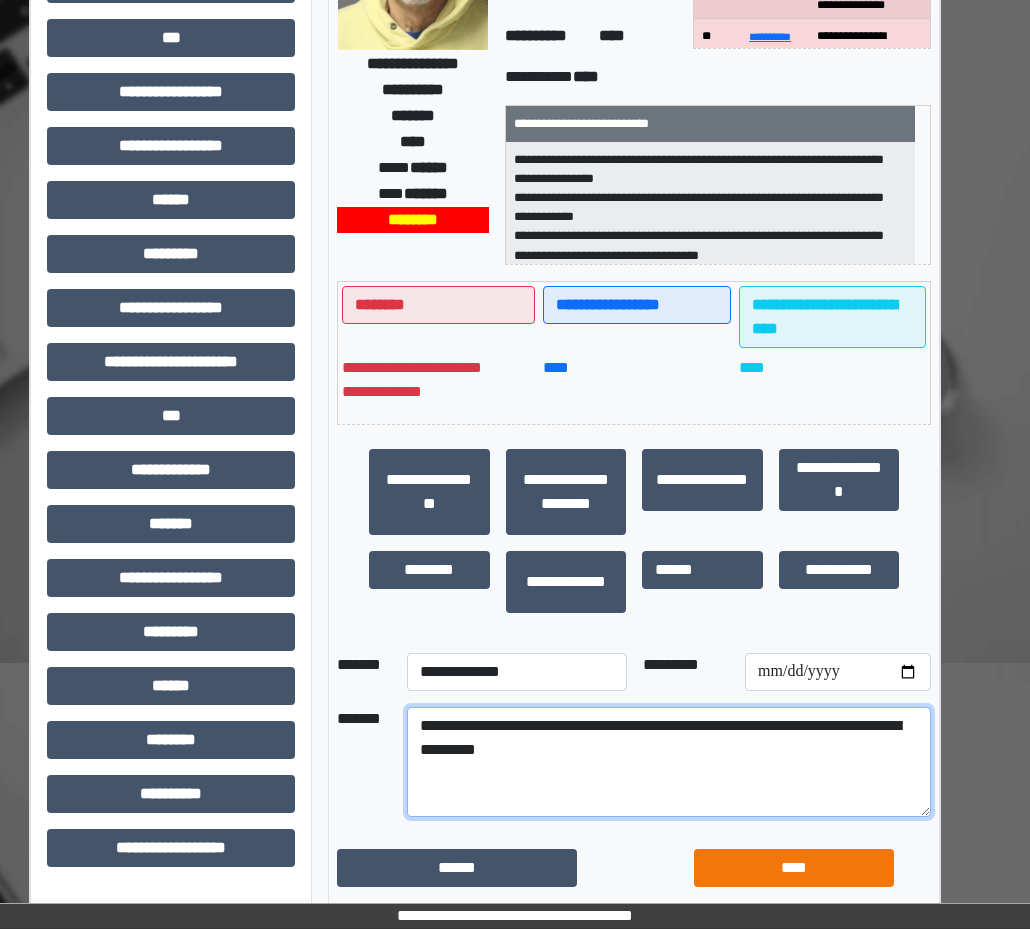 type on "**********" 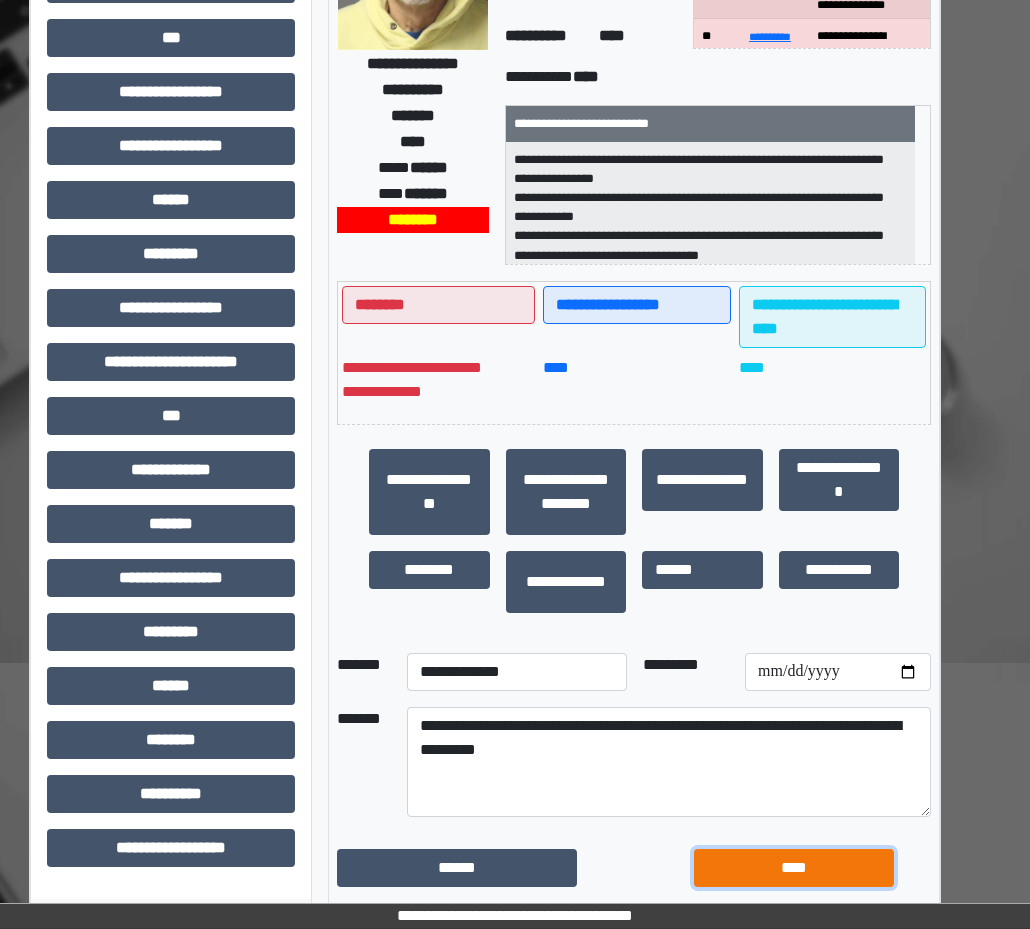 click on "****" at bounding box center [794, 868] 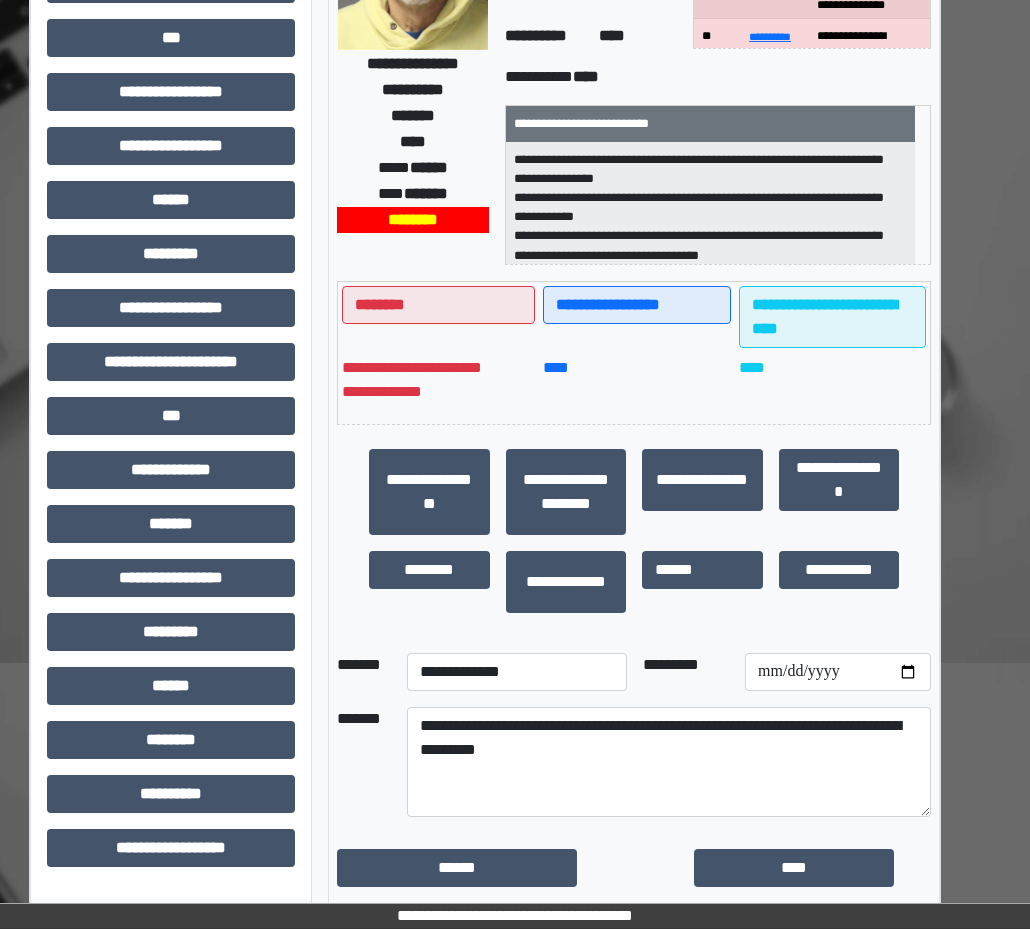 scroll, scrollTop: 269, scrollLeft: 42, axis: both 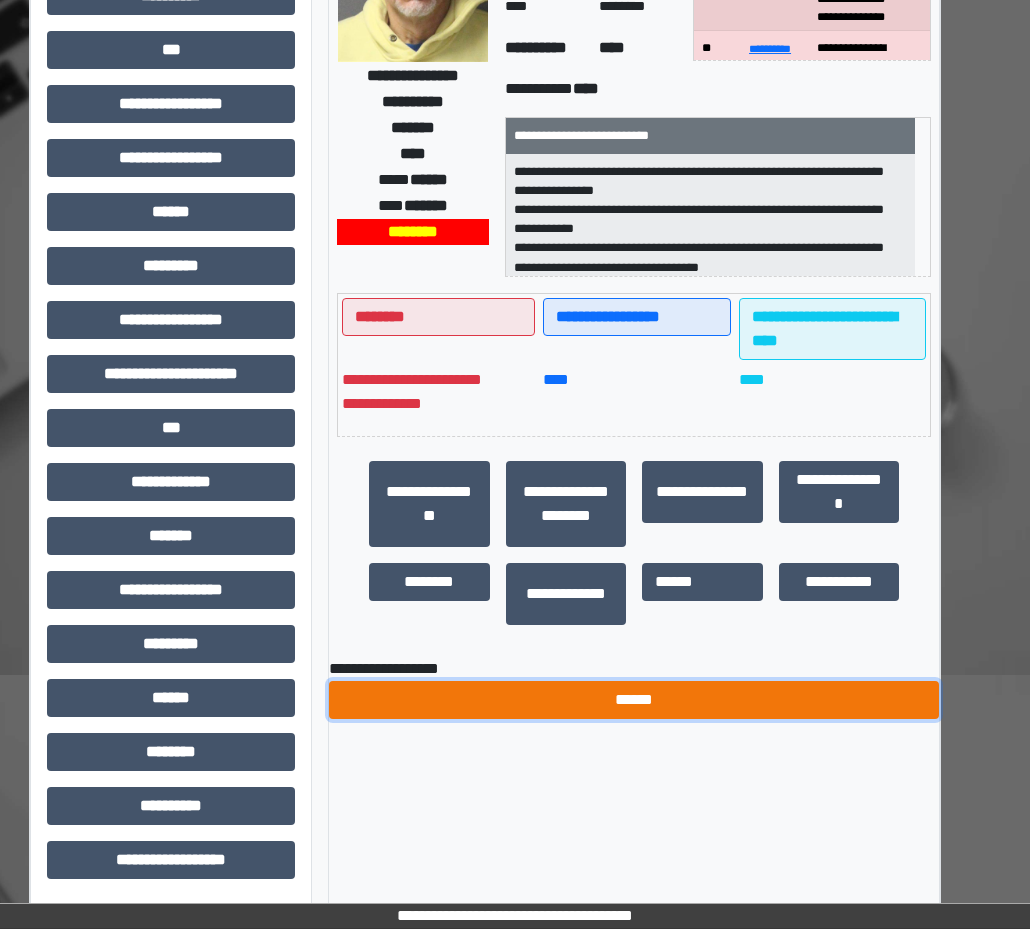 click on "******" at bounding box center [634, 700] 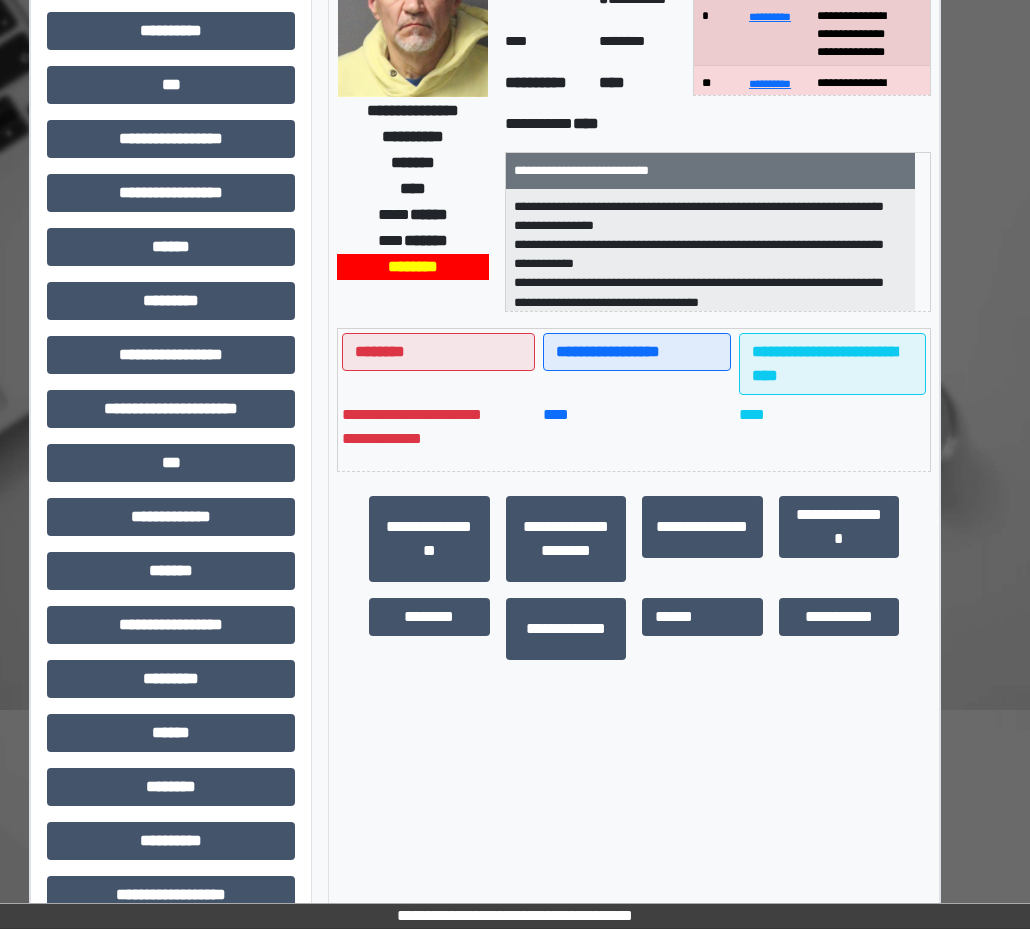 scroll, scrollTop: 0, scrollLeft: 42, axis: horizontal 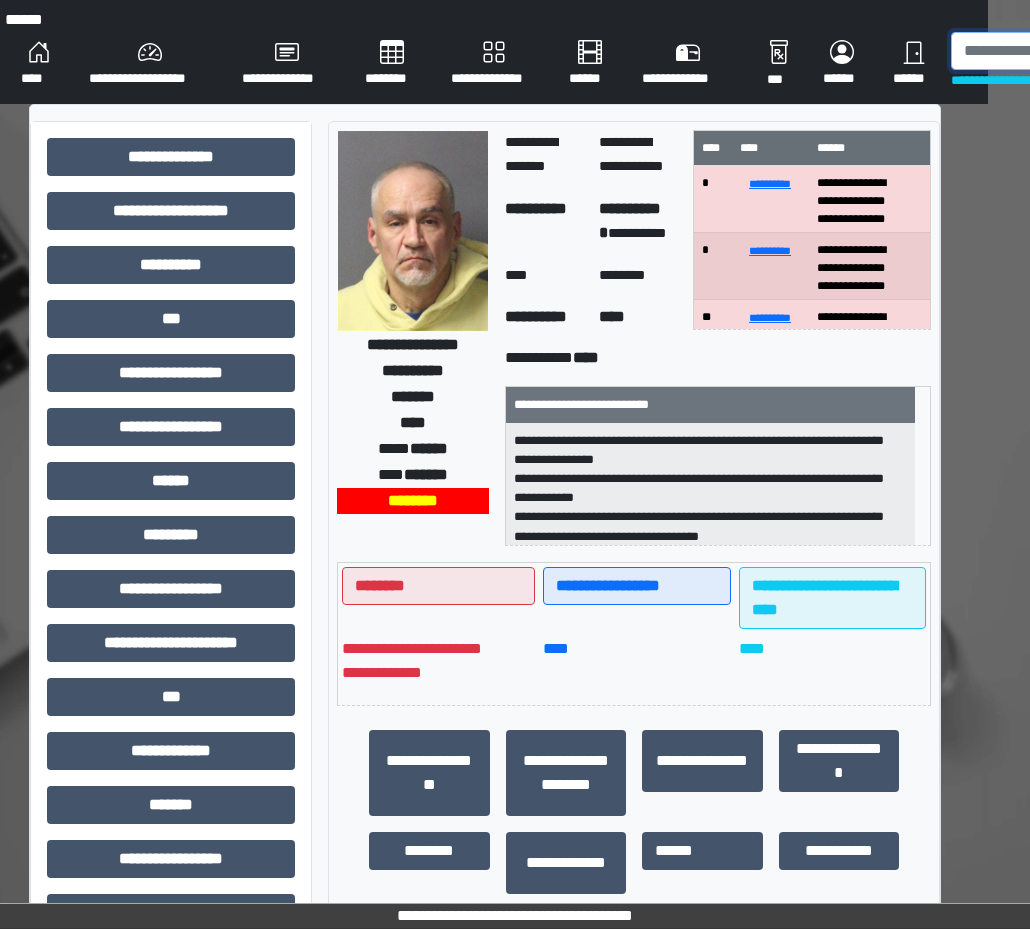 click at bounding box center [1054, 51] 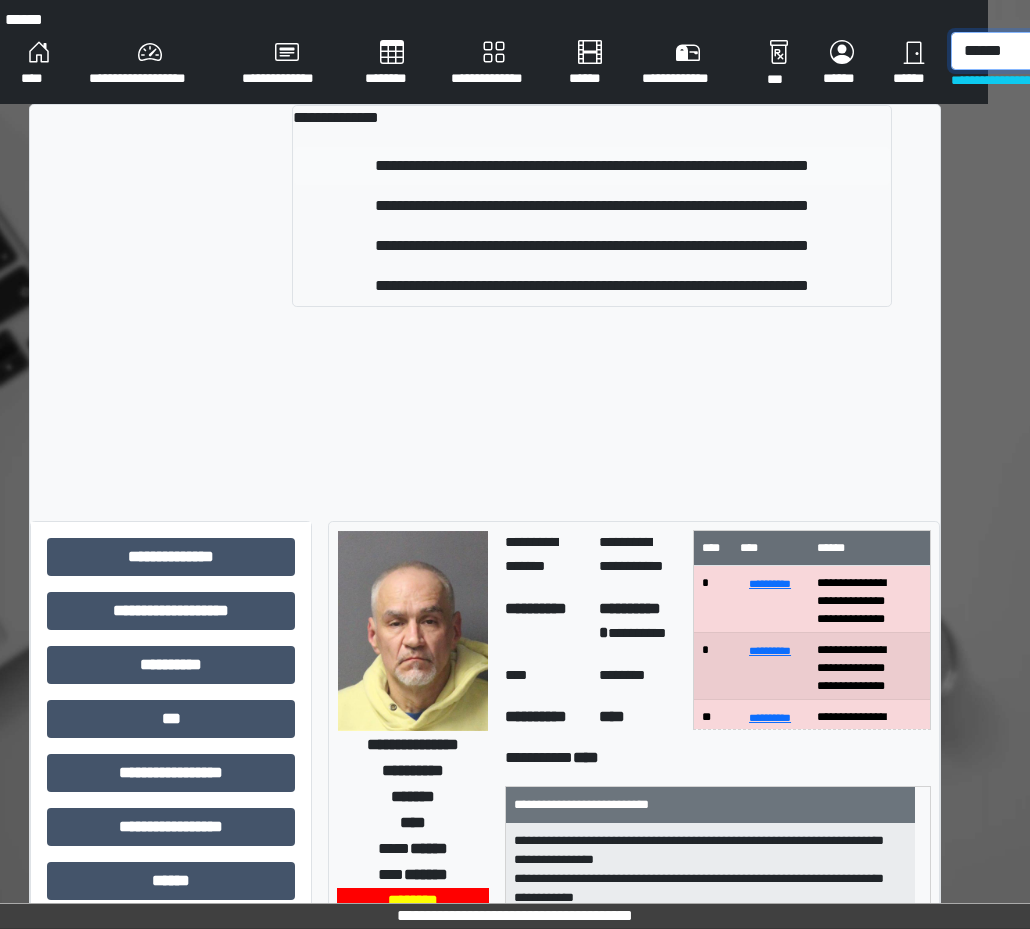 type on "******" 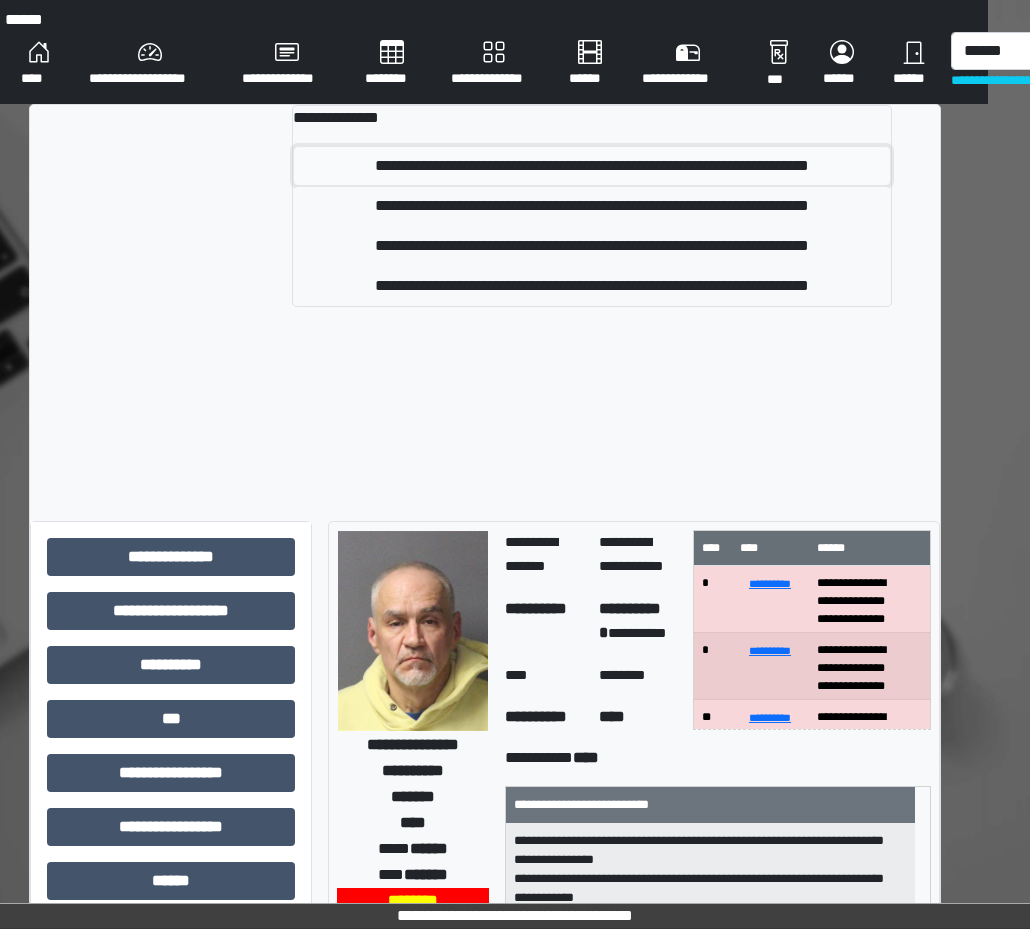 click on "**********" at bounding box center [592, 166] 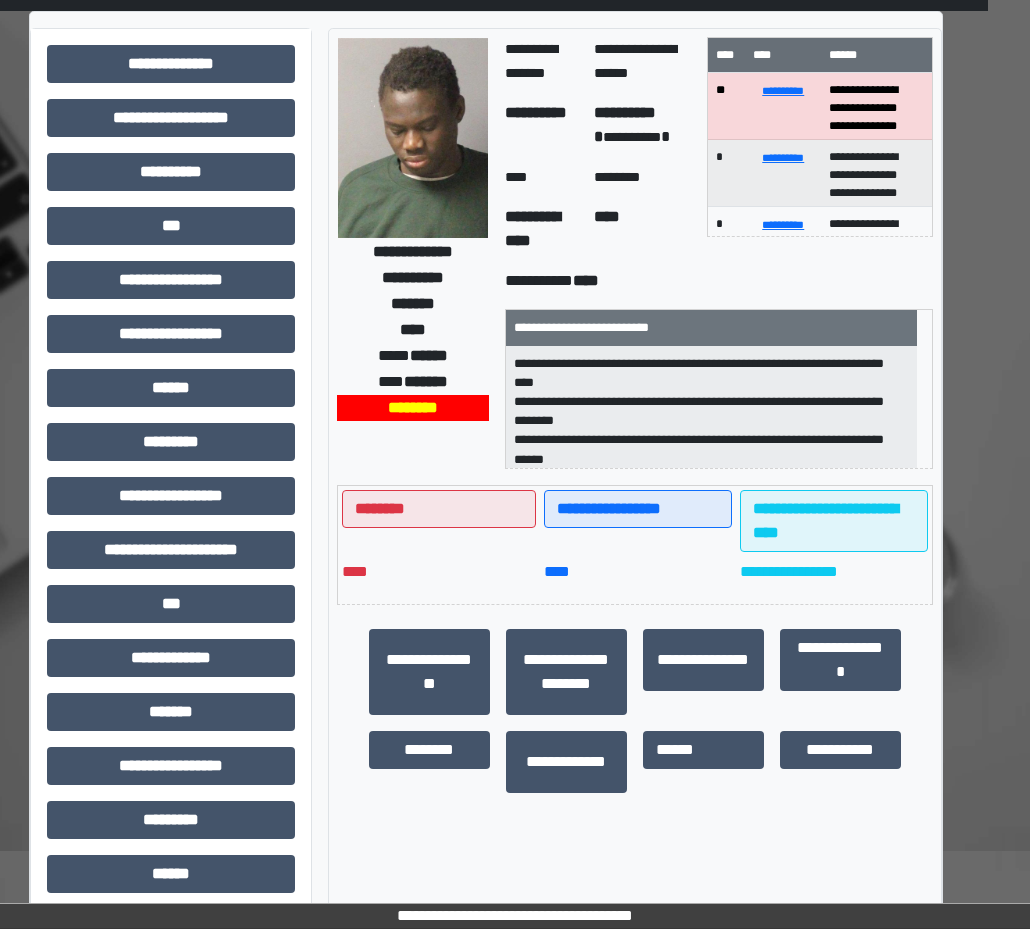 scroll, scrollTop: 0, scrollLeft: 42, axis: horizontal 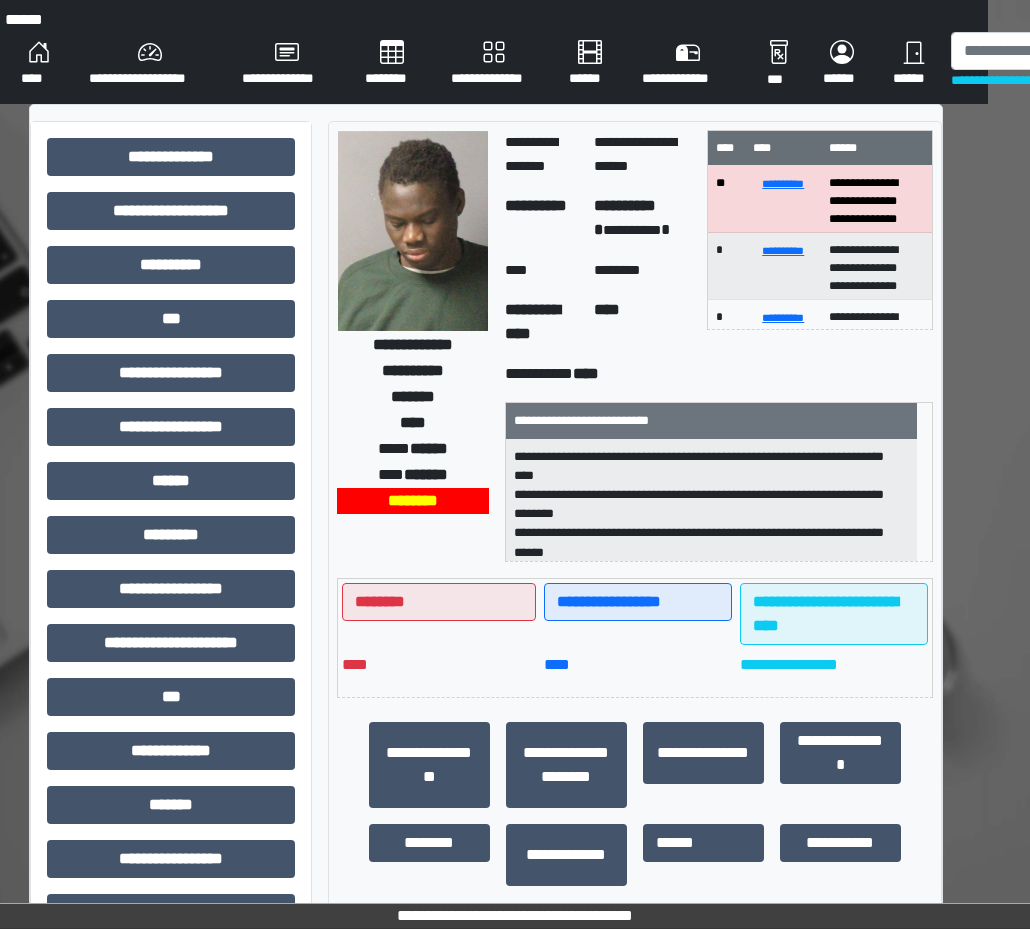 click on "**********" at bounding box center (494, 64) 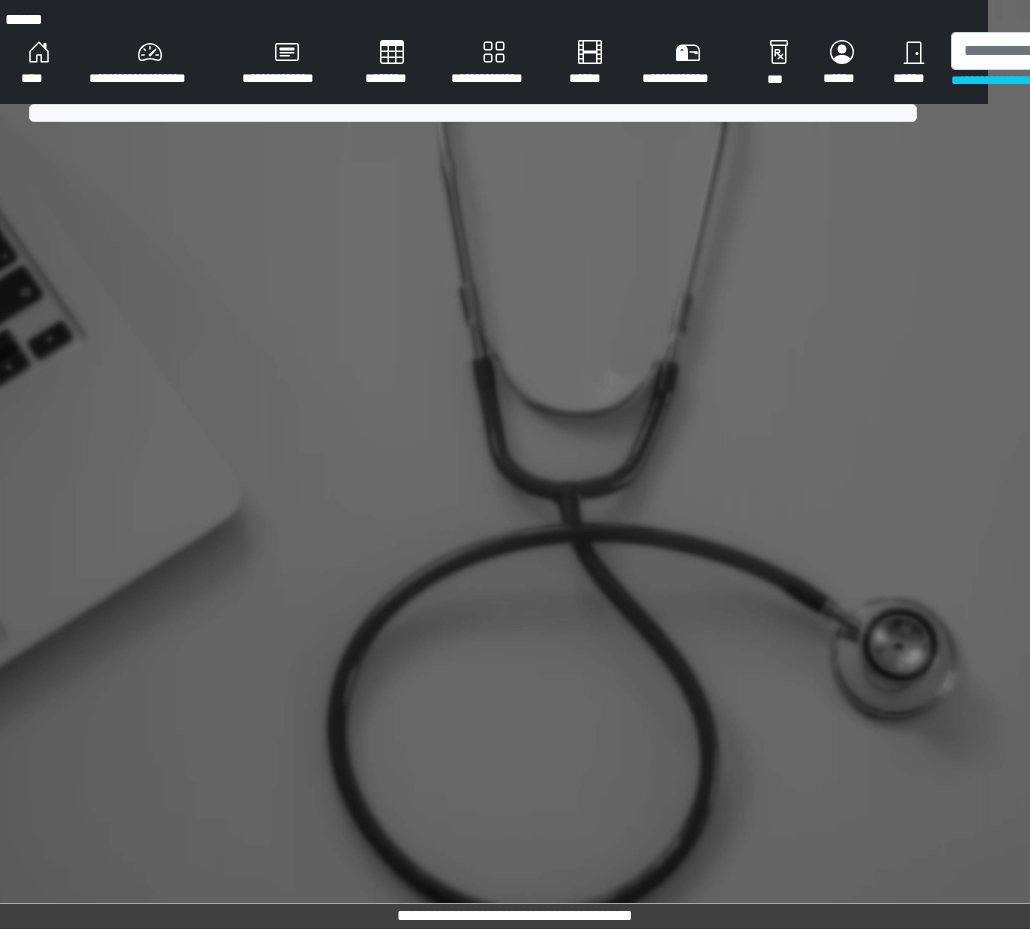 scroll, scrollTop: 0, scrollLeft: 0, axis: both 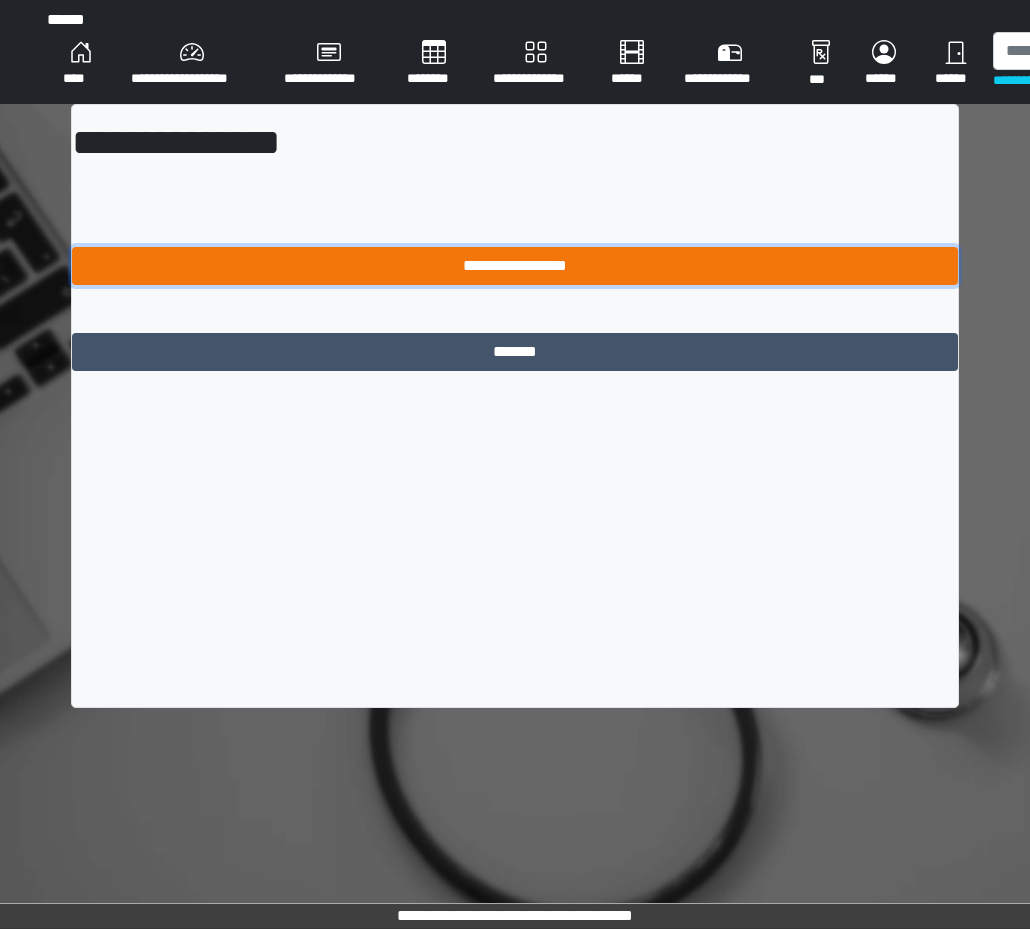 click on "**********" at bounding box center (515, 266) 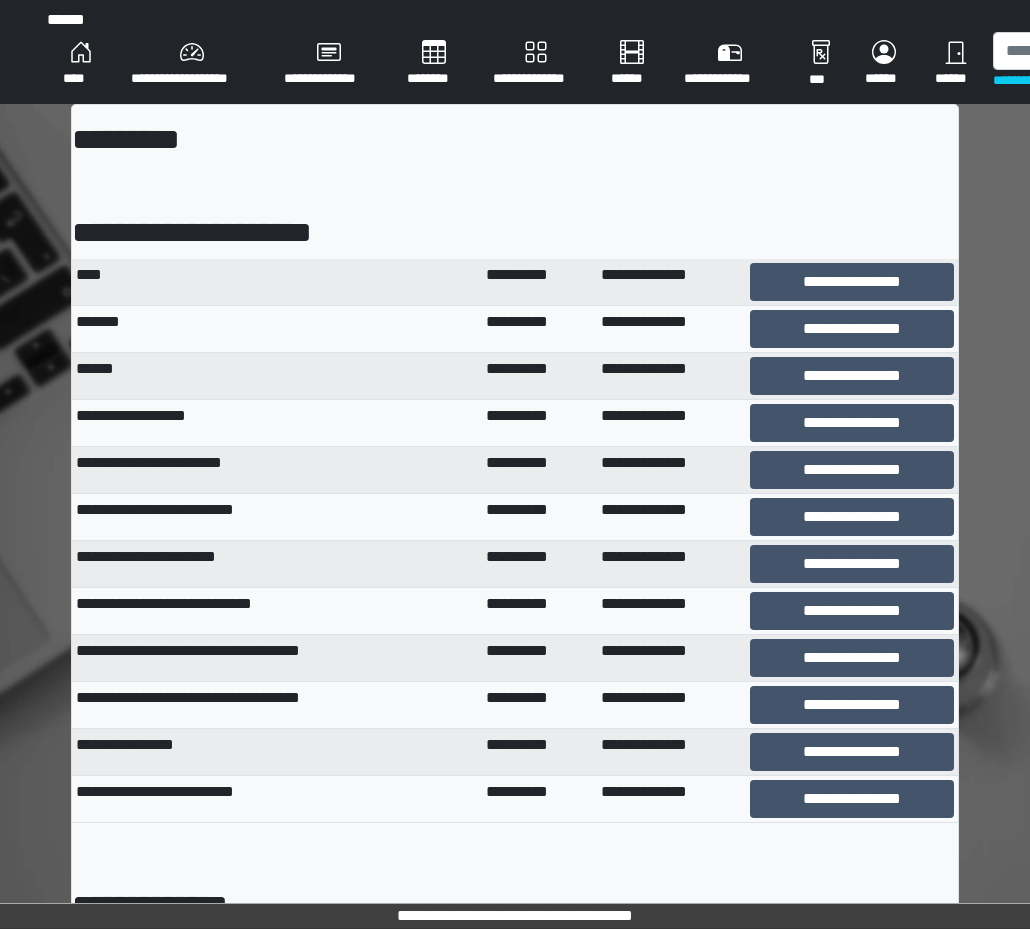 click on "****" at bounding box center [277, 282] 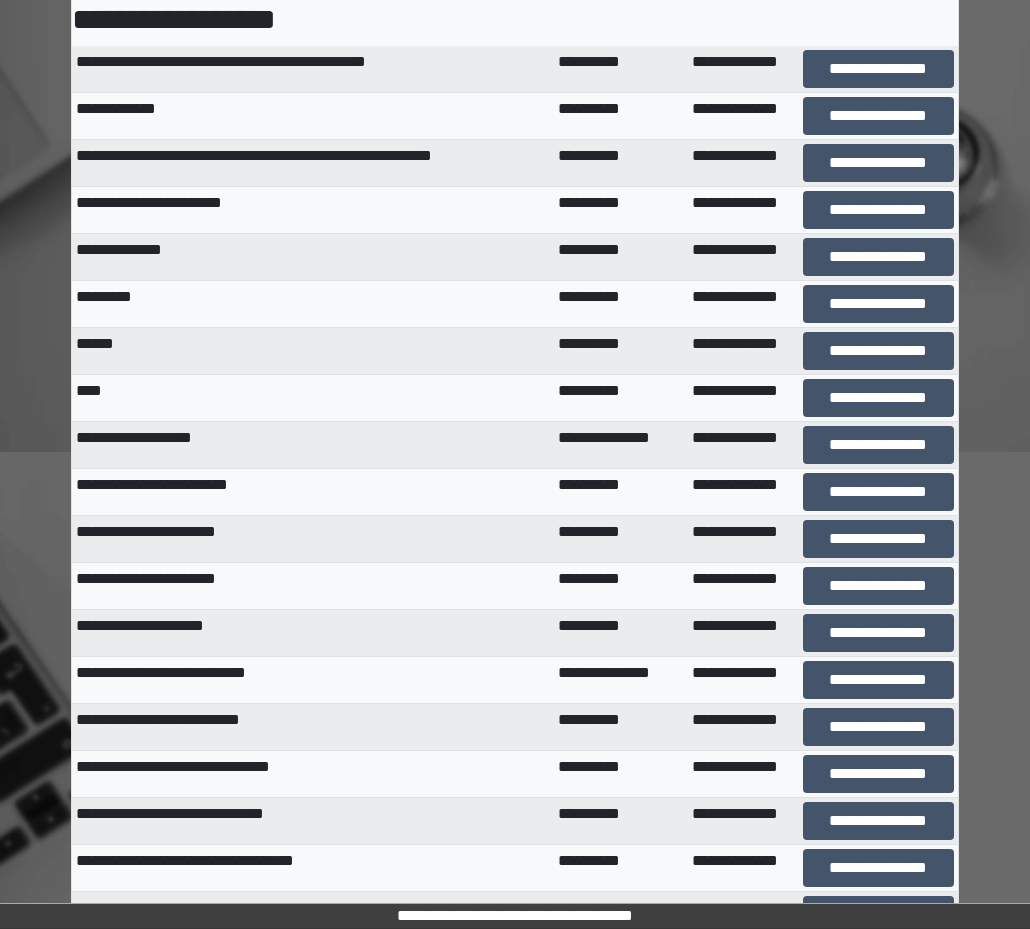 scroll, scrollTop: 8060, scrollLeft: 0, axis: vertical 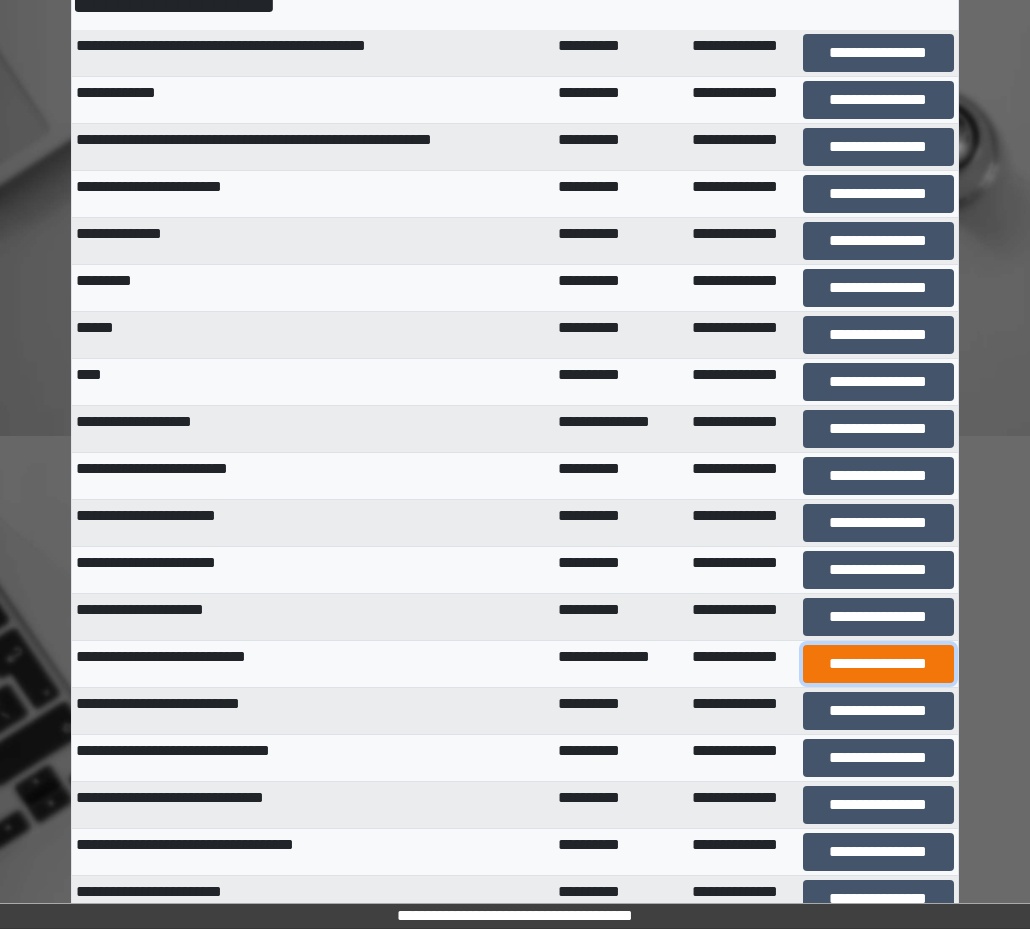 click on "**********" at bounding box center (878, 664) 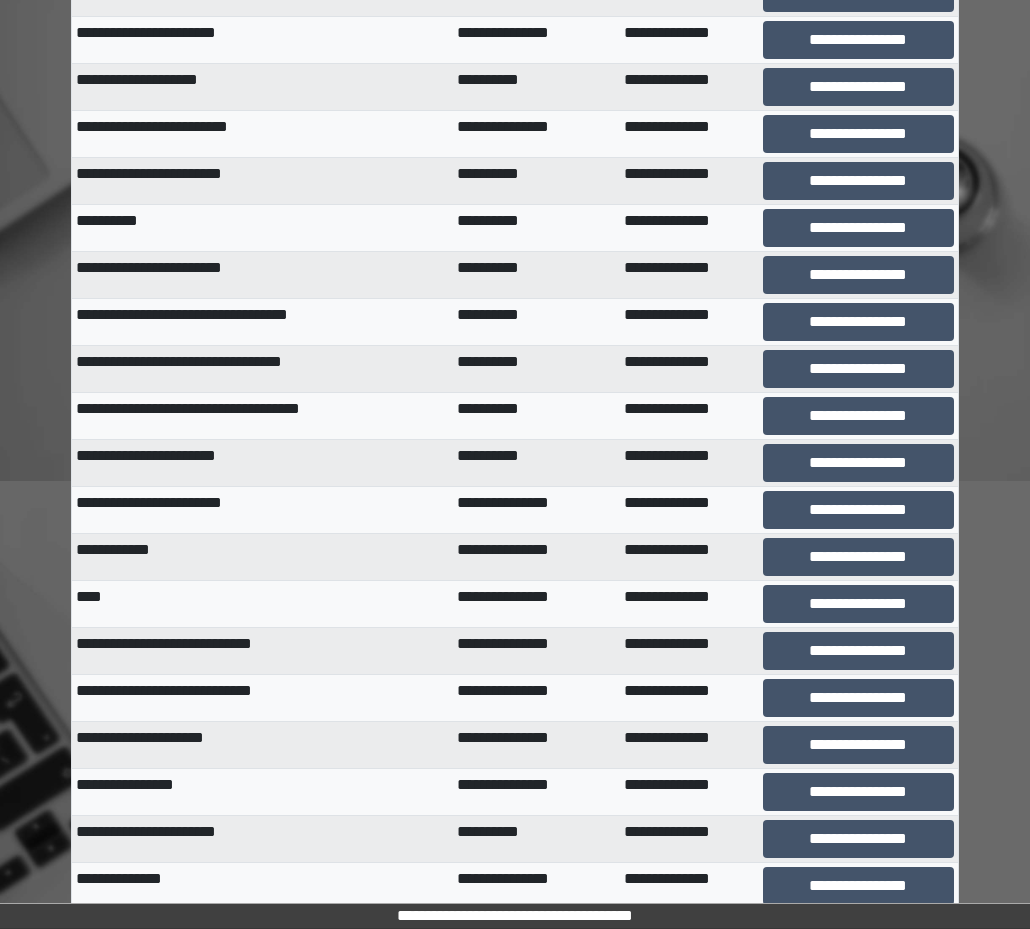 scroll, scrollTop: 6860, scrollLeft: 0, axis: vertical 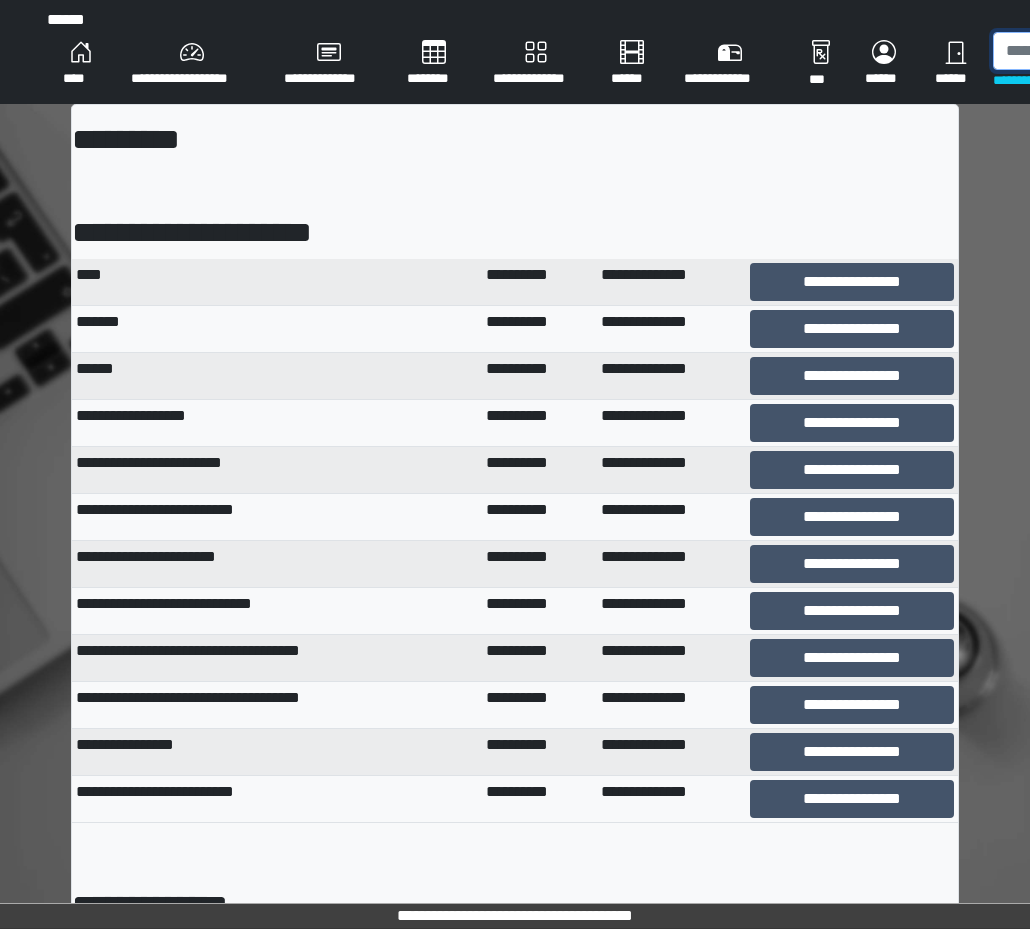 click at bounding box center [1096, 51] 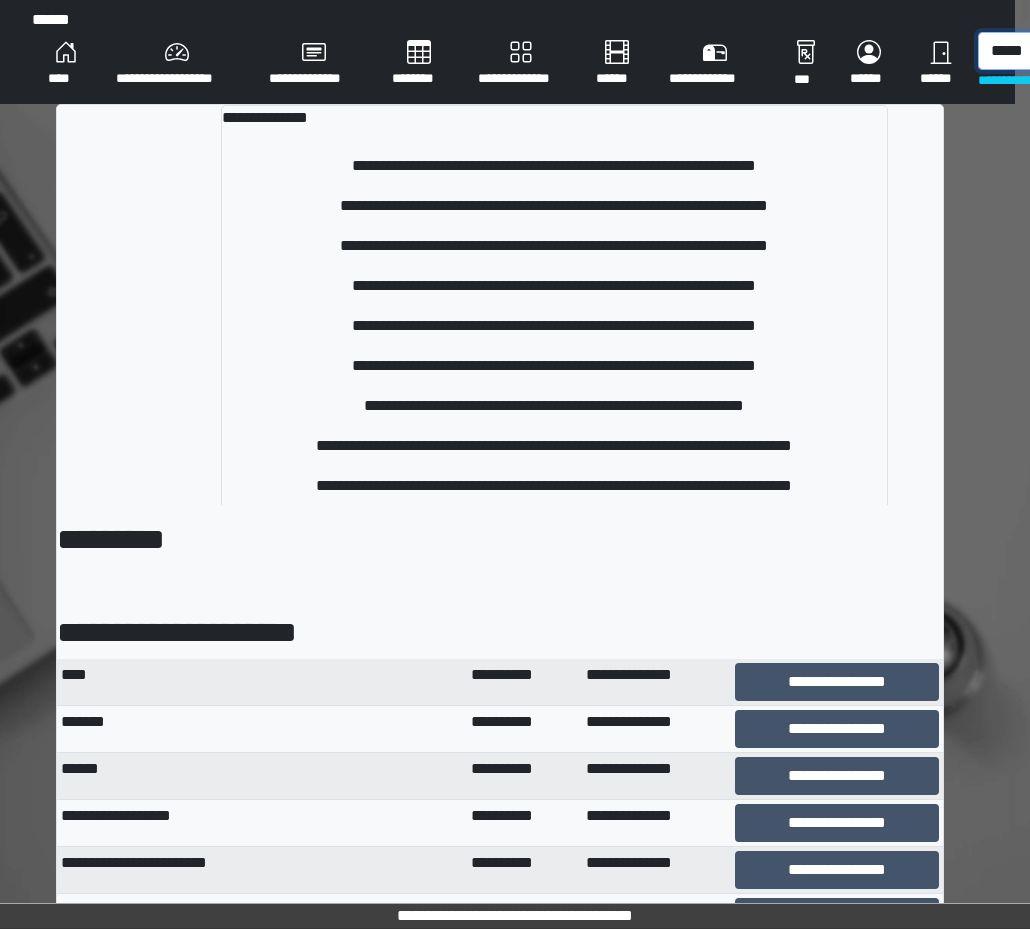 scroll, scrollTop: 0, scrollLeft: 17, axis: horizontal 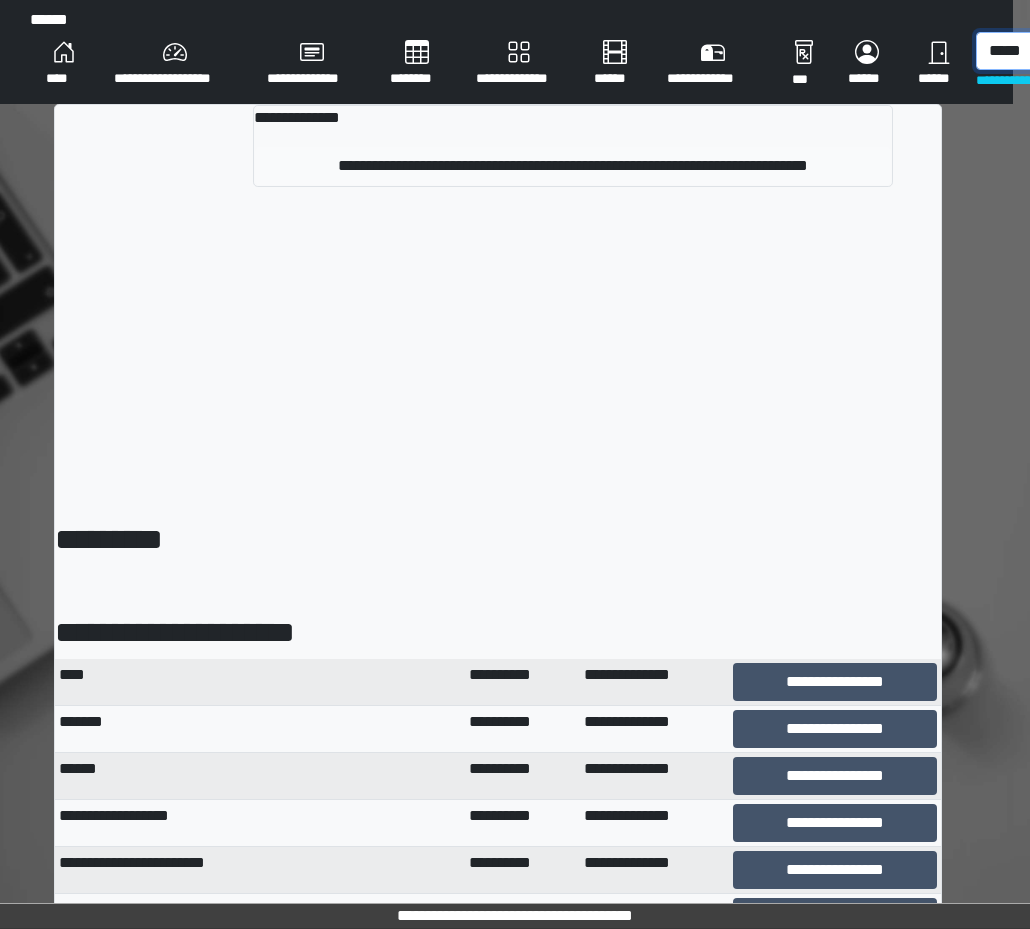 type on "*****" 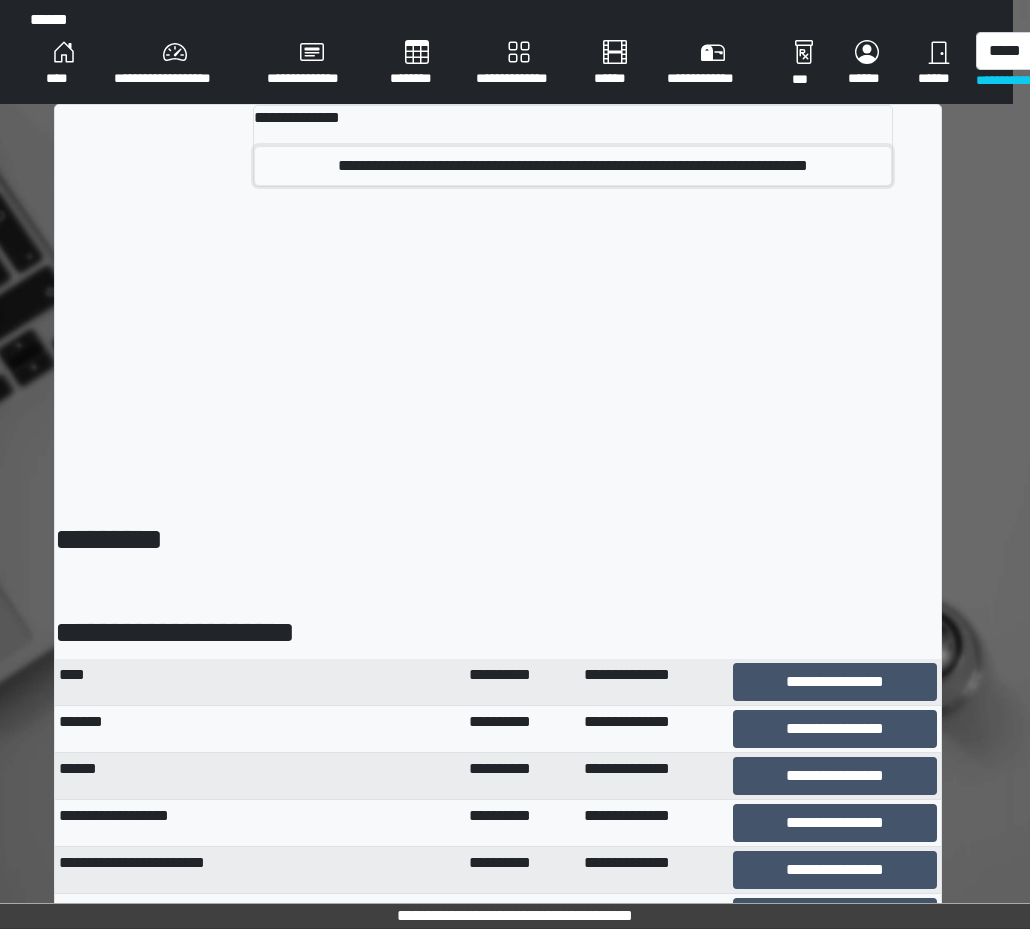 click on "**********" at bounding box center (573, 166) 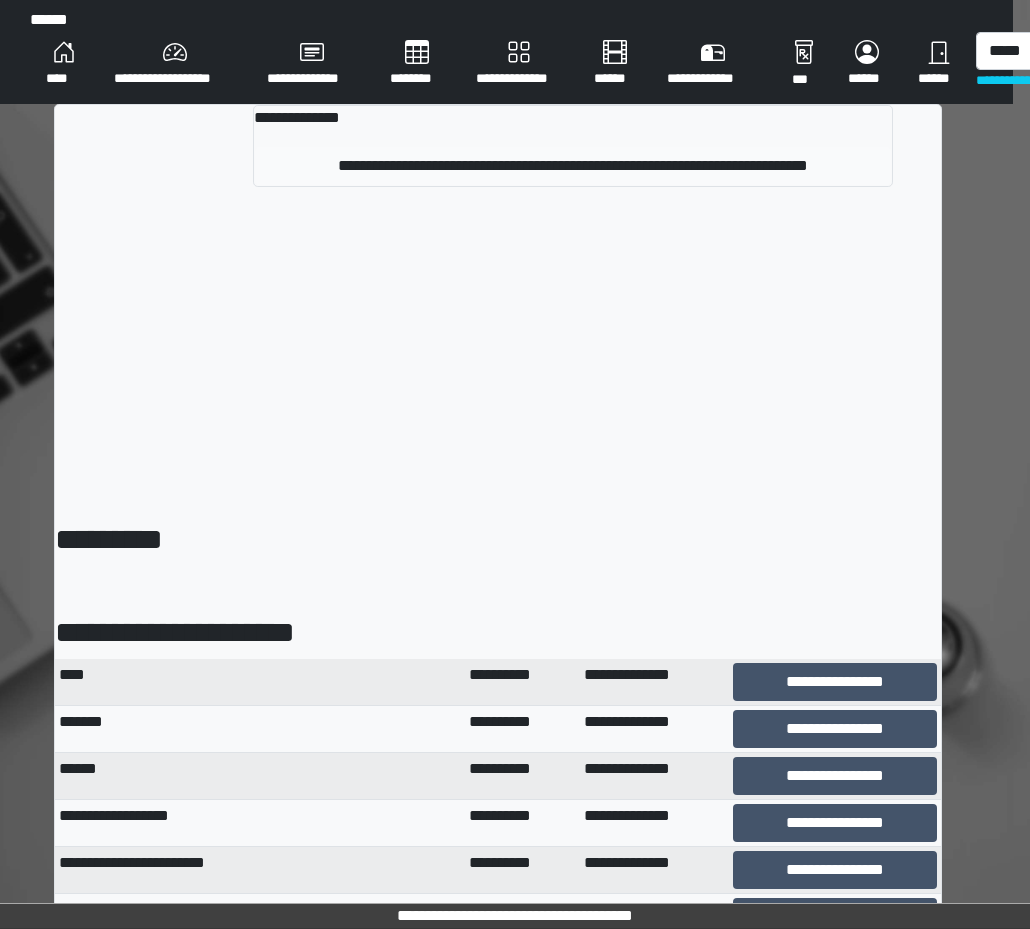 type 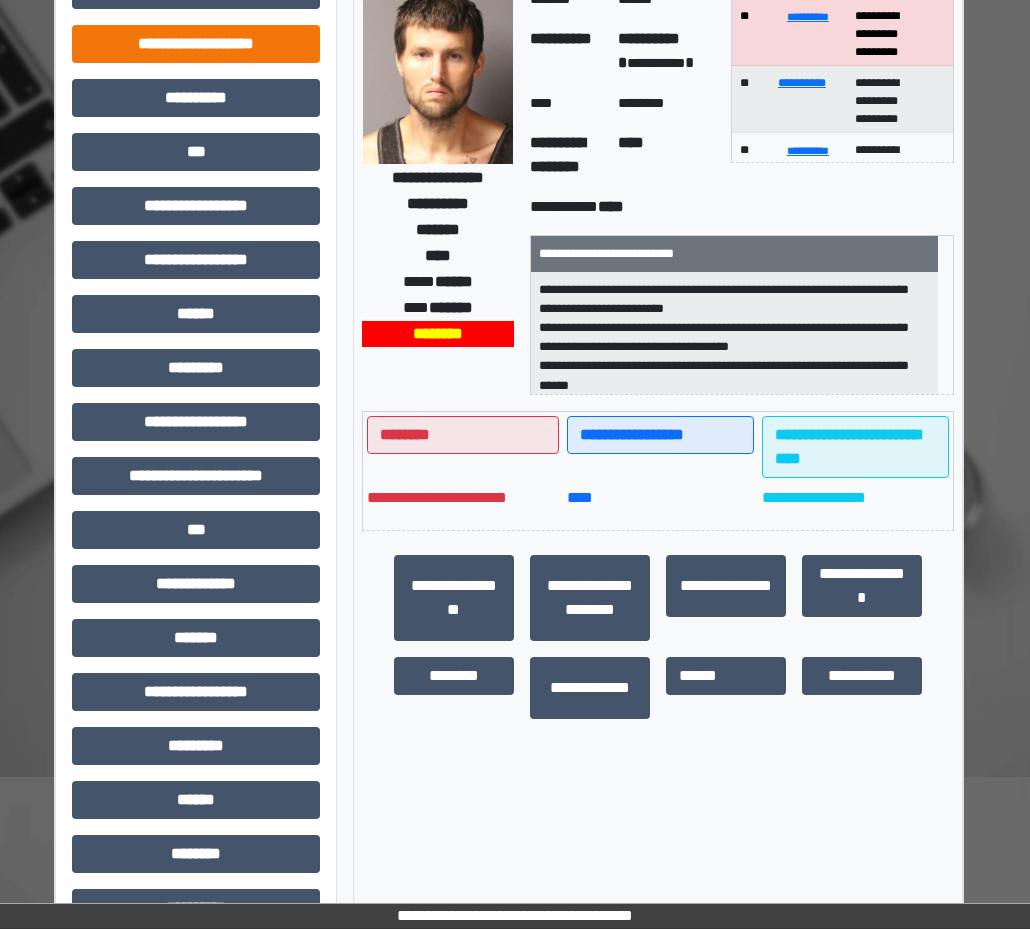 scroll, scrollTop: 69, scrollLeft: 17, axis: both 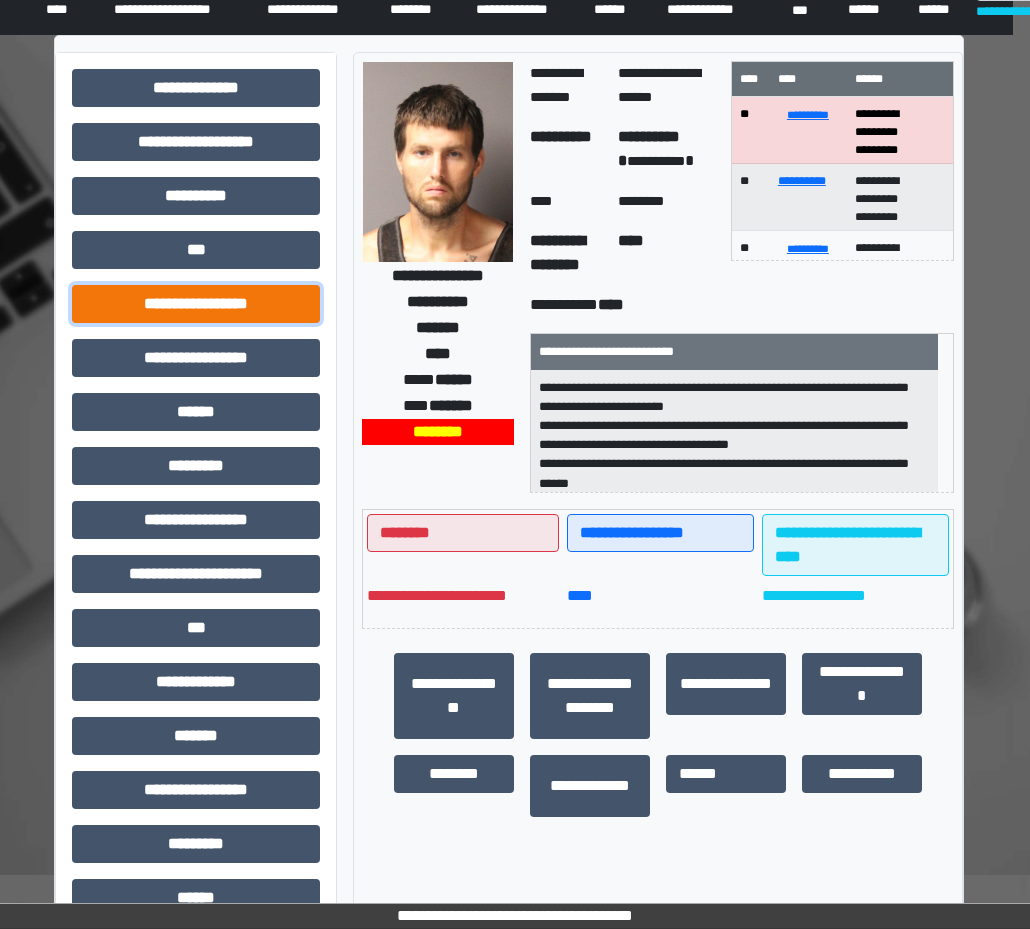 click on "**********" at bounding box center (196, 304) 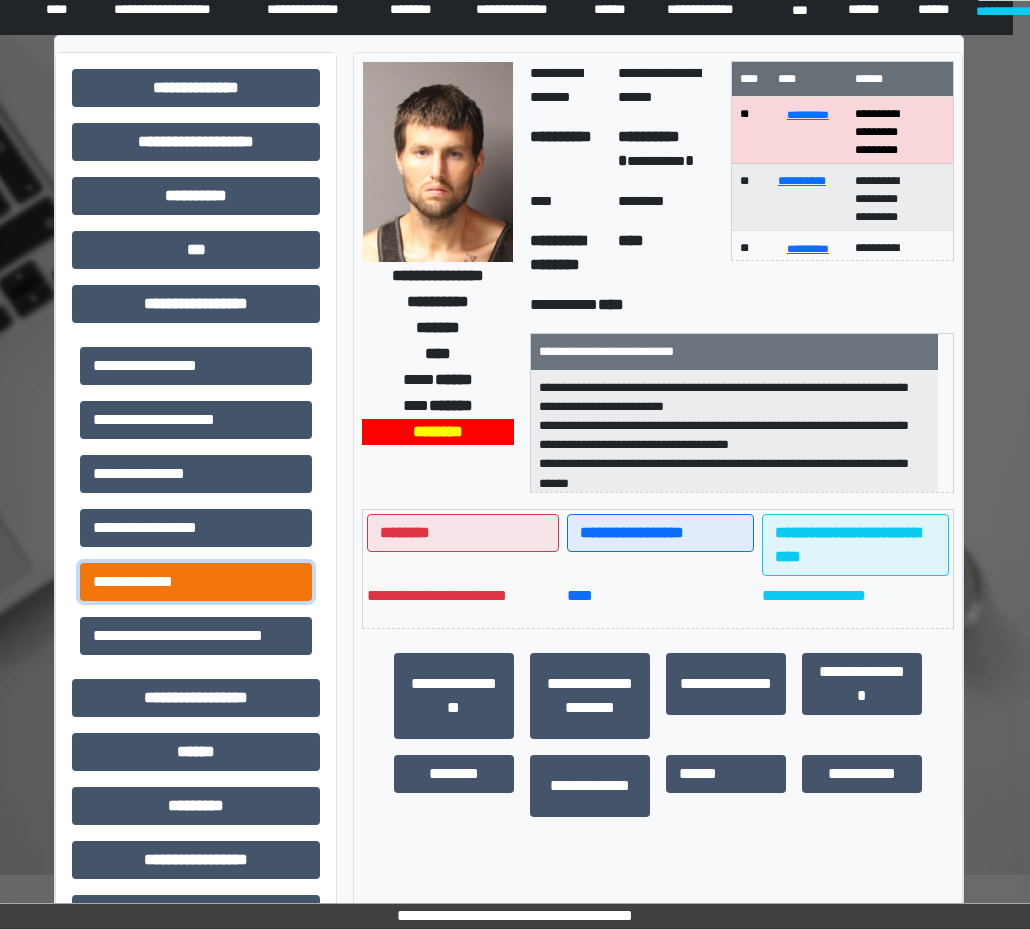 click on "**********" at bounding box center [196, 582] 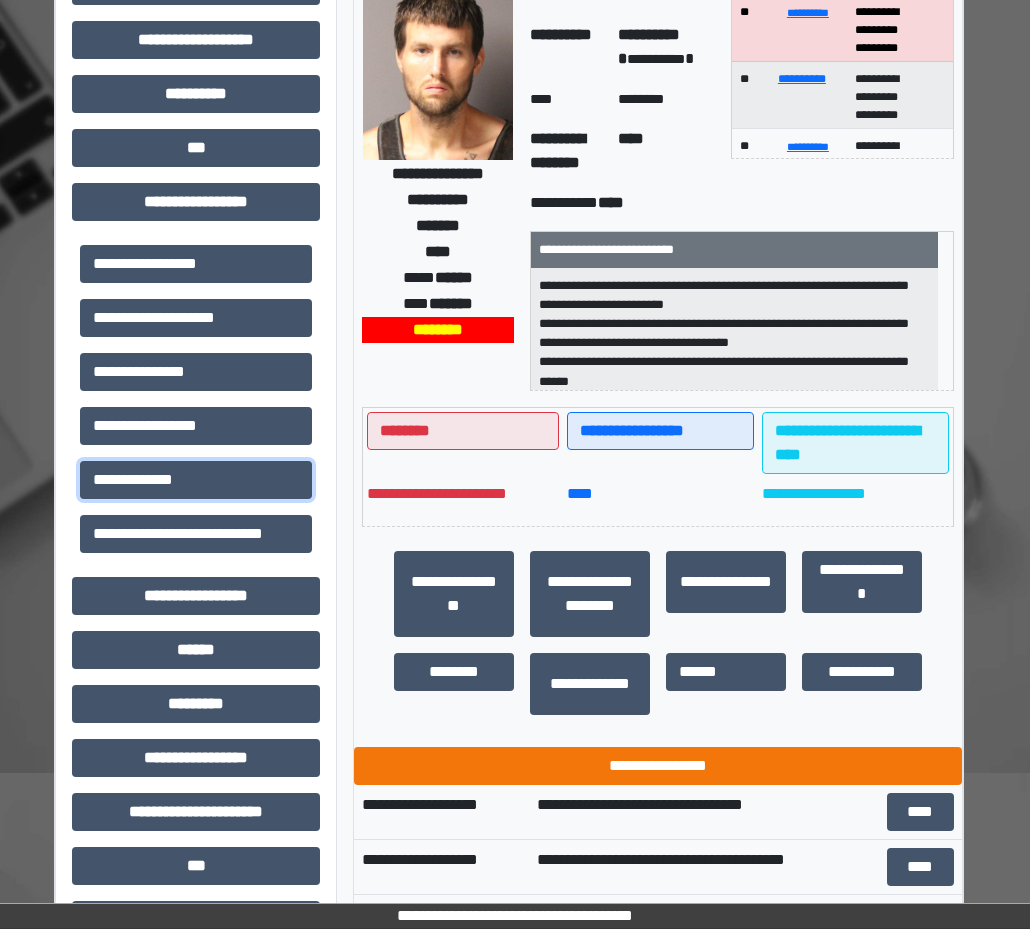 scroll, scrollTop: 369, scrollLeft: 17, axis: both 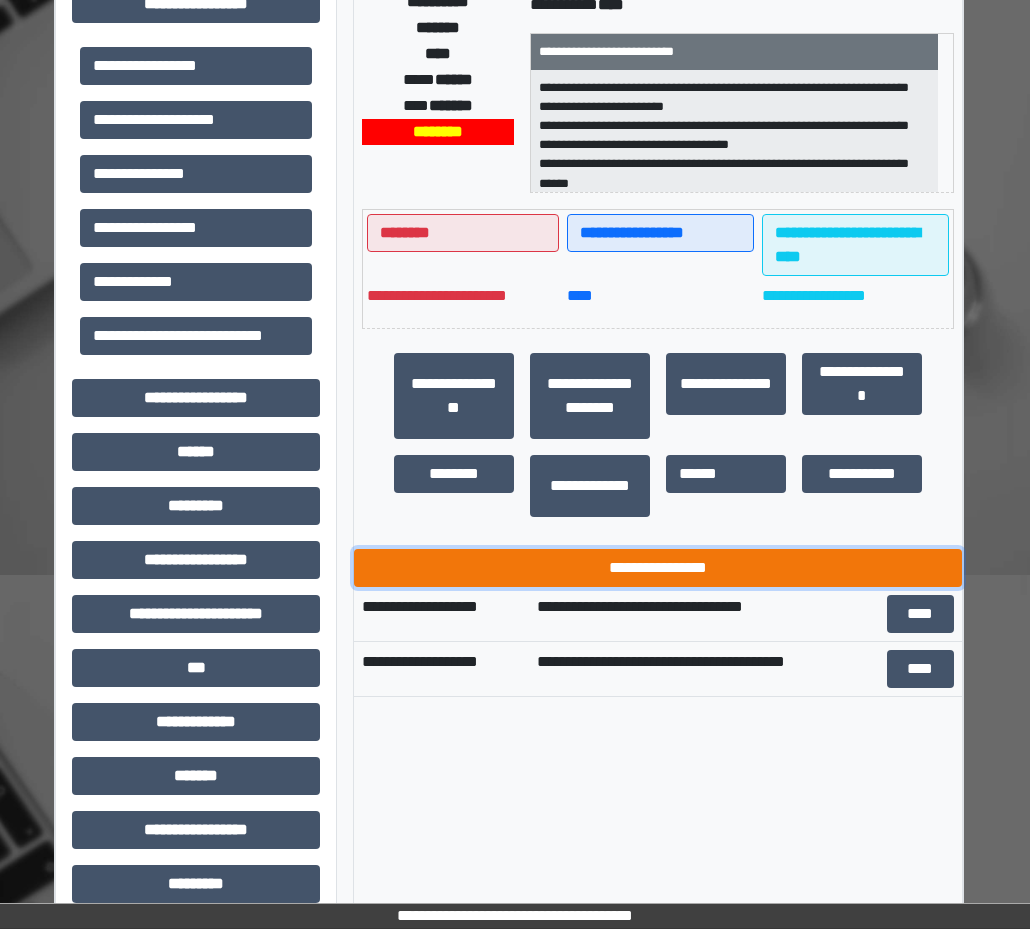 click on "**********" at bounding box center (658, 568) 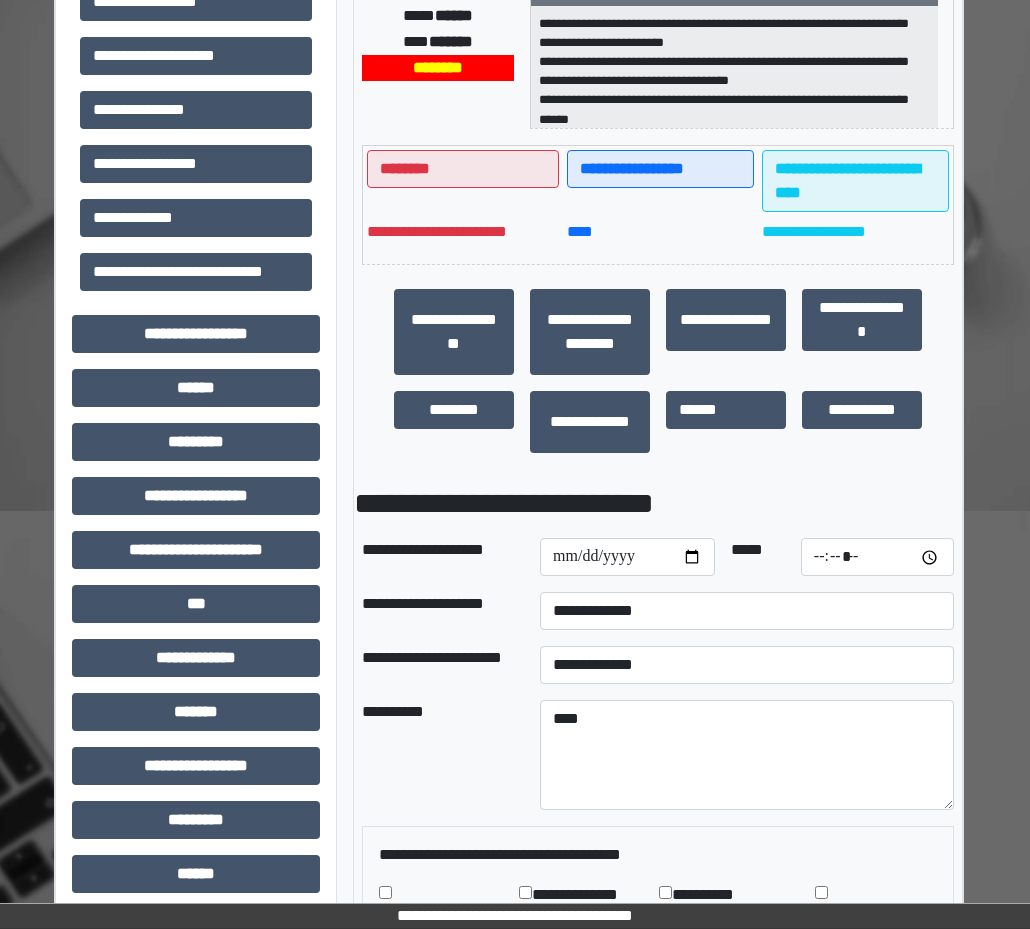 scroll, scrollTop: 469, scrollLeft: 17, axis: both 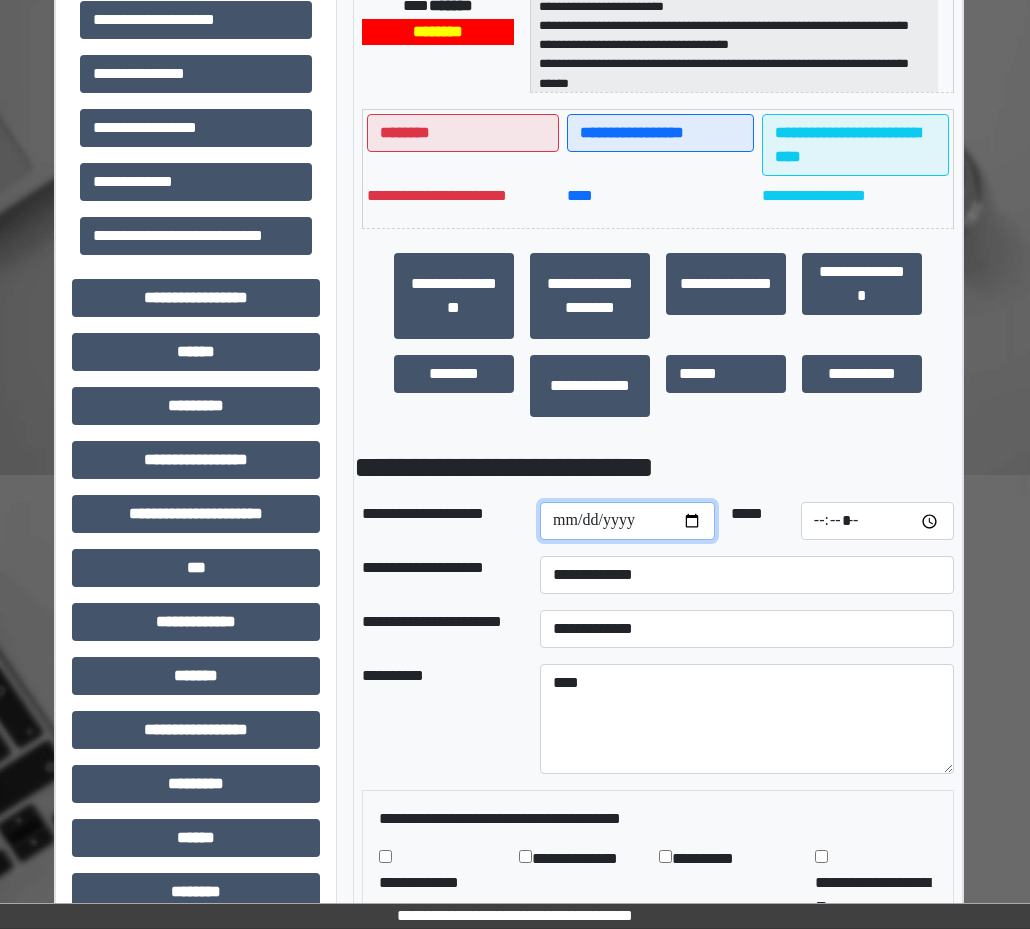 drag, startPoint x: 675, startPoint y: 528, endPoint x: 694, endPoint y: 521, distance: 20.248457 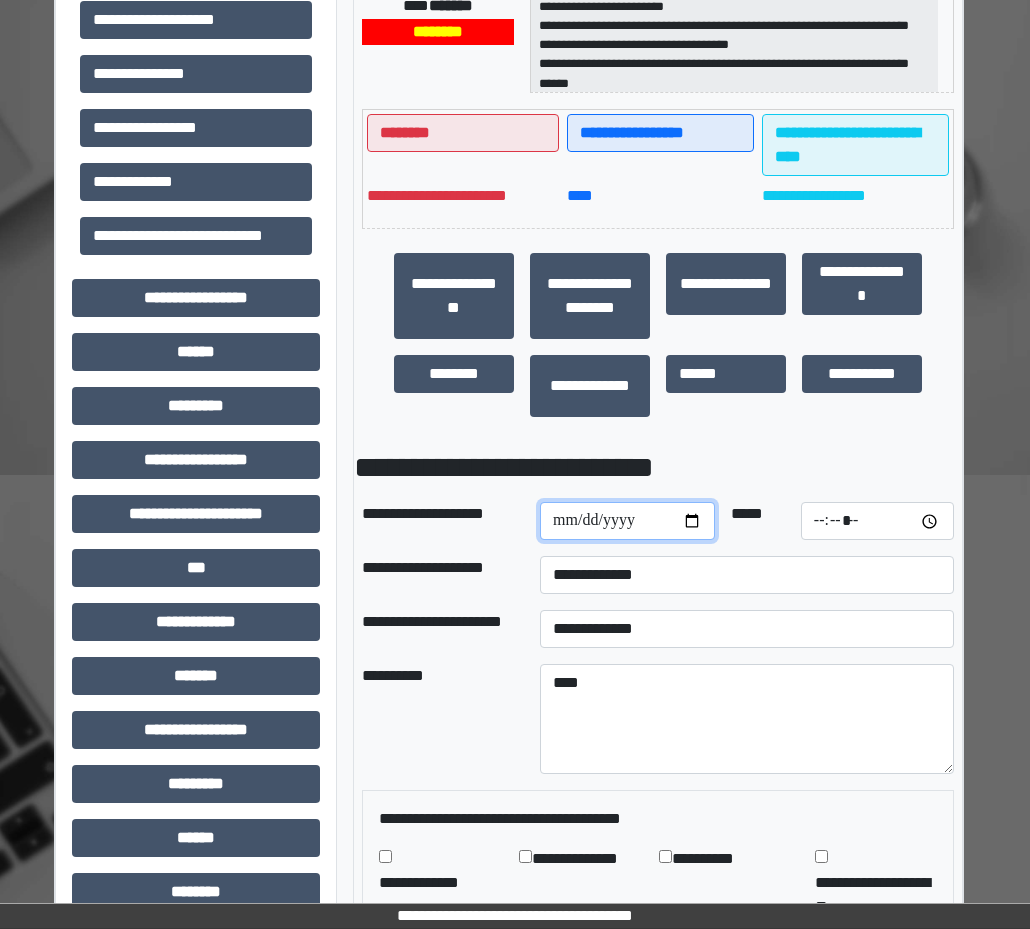 type on "**********" 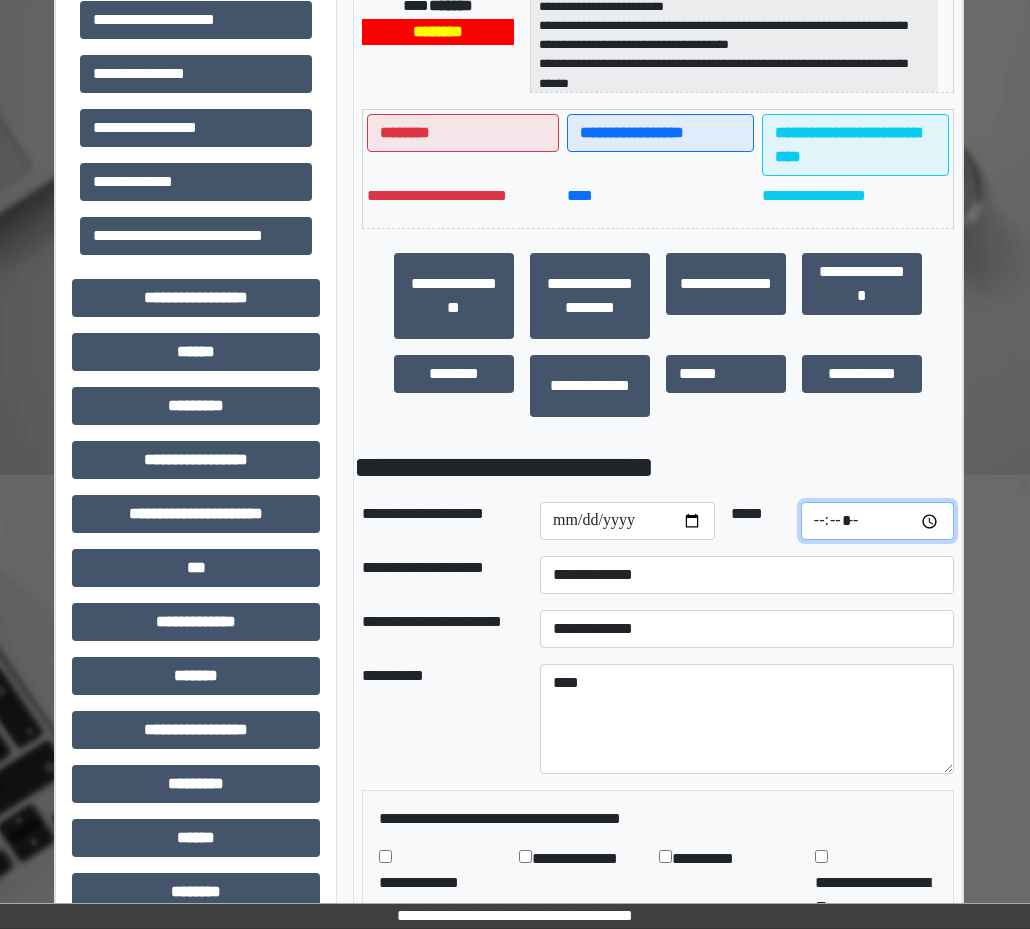 click at bounding box center [877, 521] 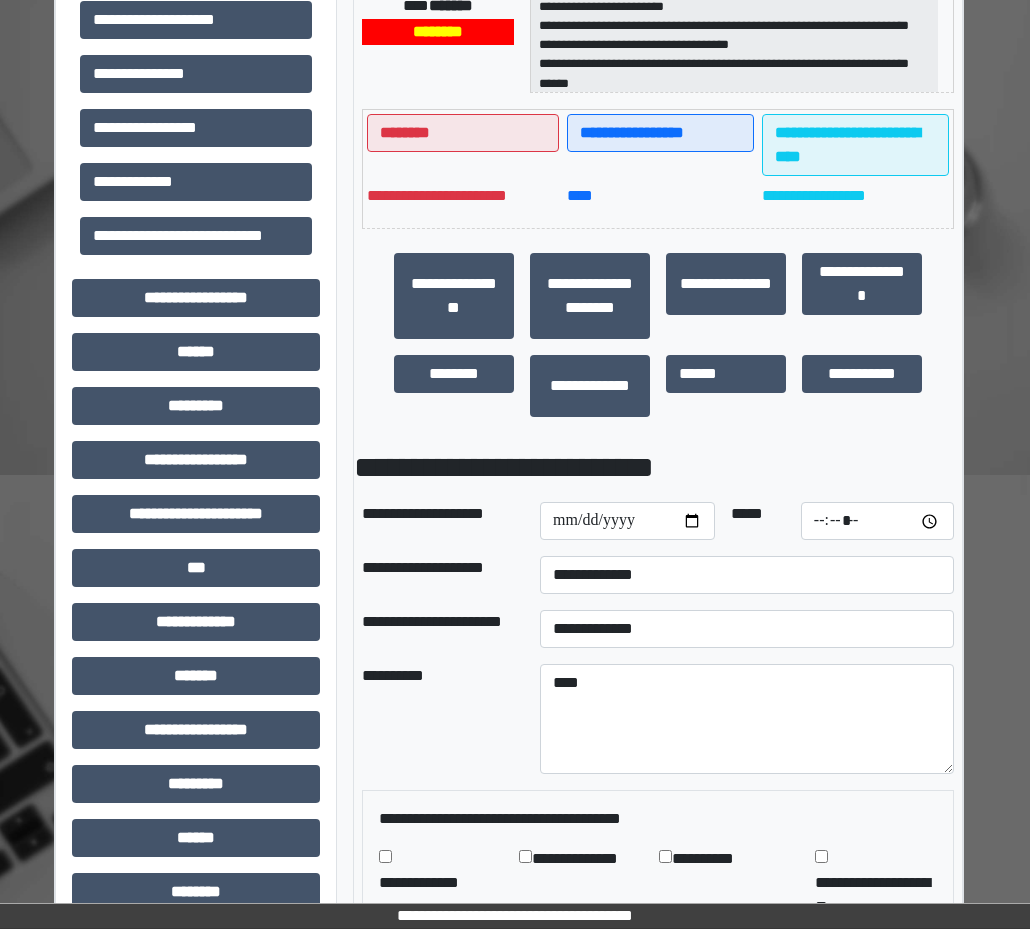 type on "*****" 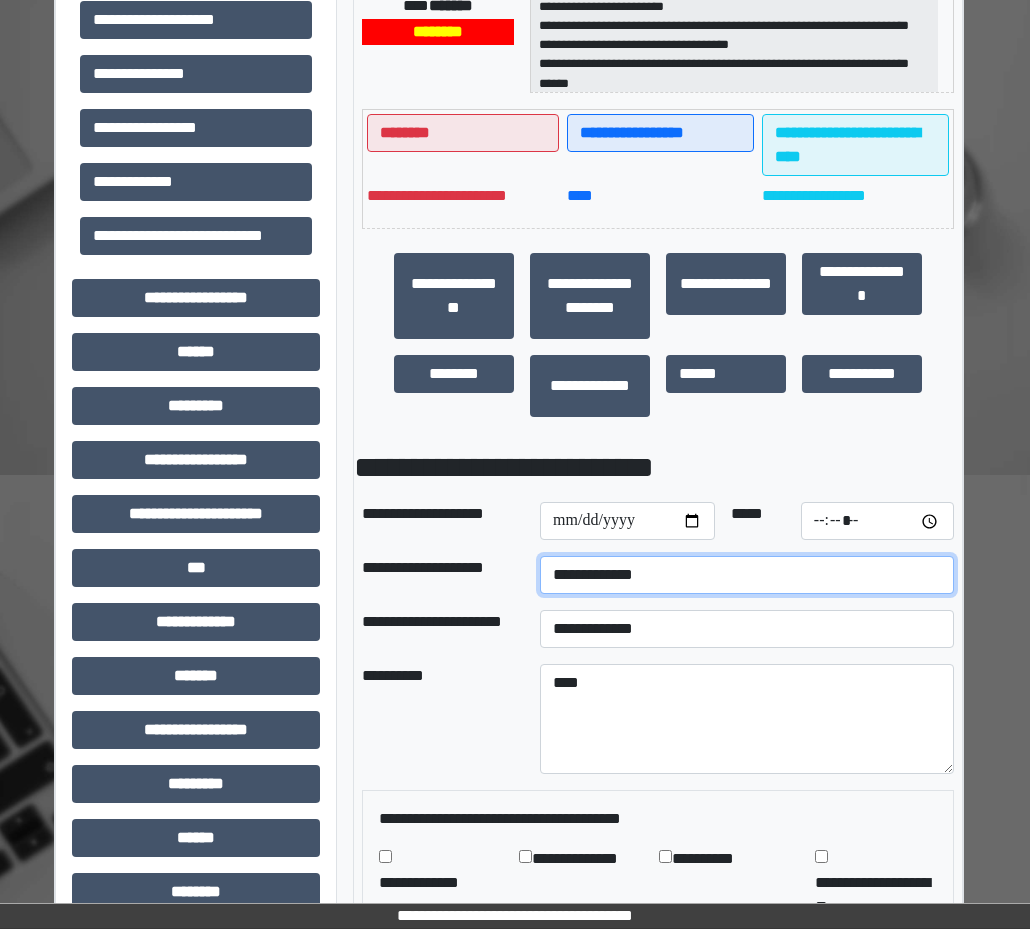 click on "**********" at bounding box center (747, 575) 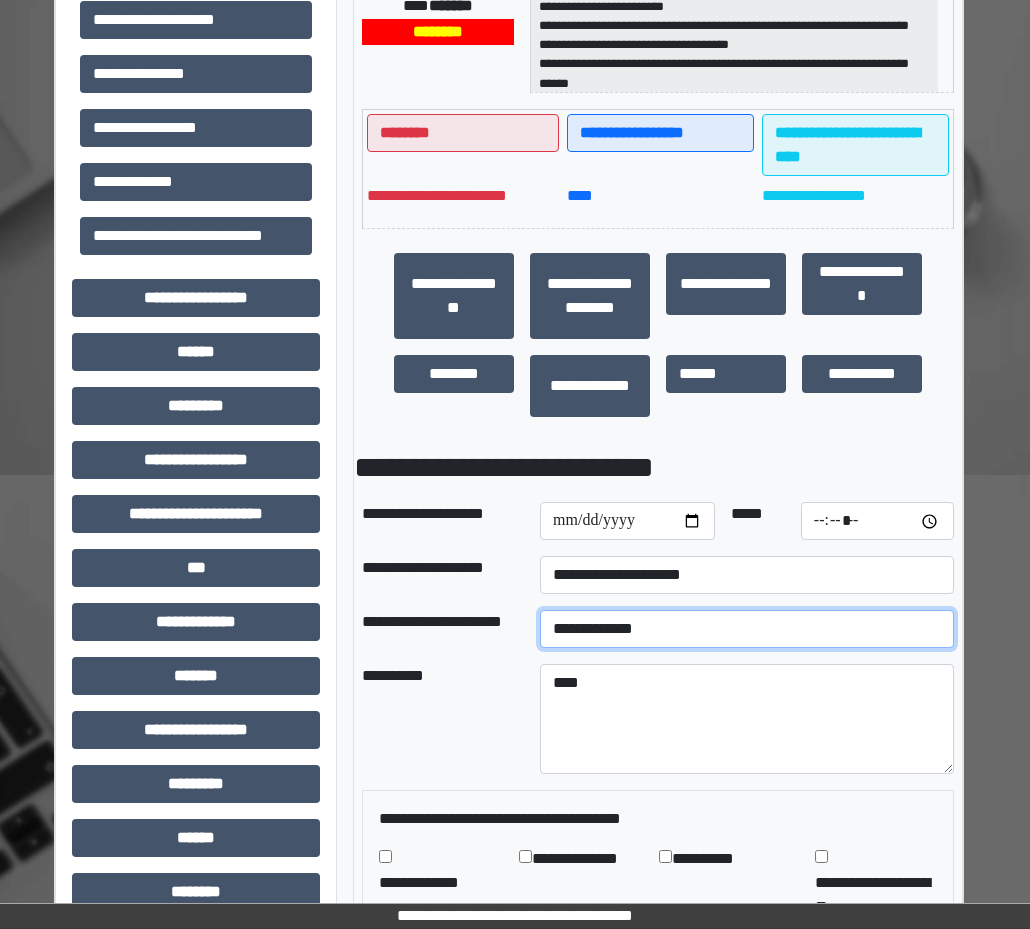 click on "**********" at bounding box center [747, 629] 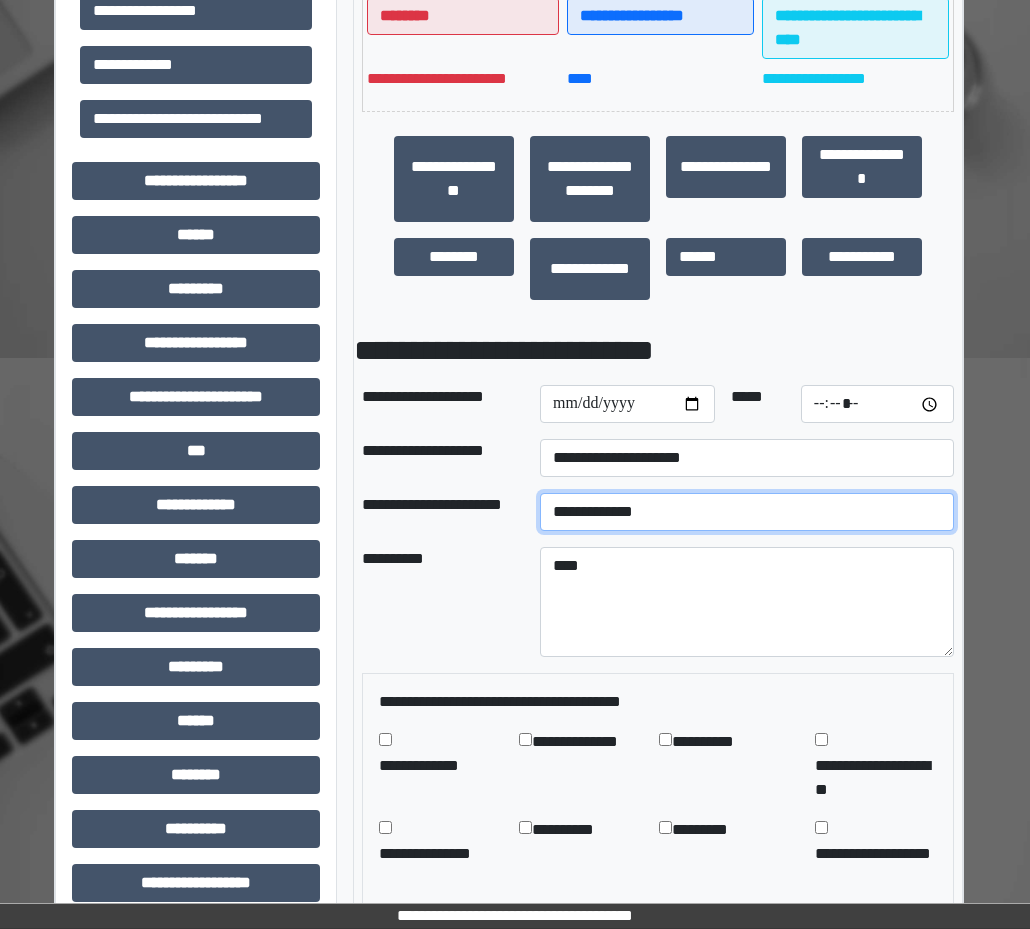 scroll, scrollTop: 769, scrollLeft: 17, axis: both 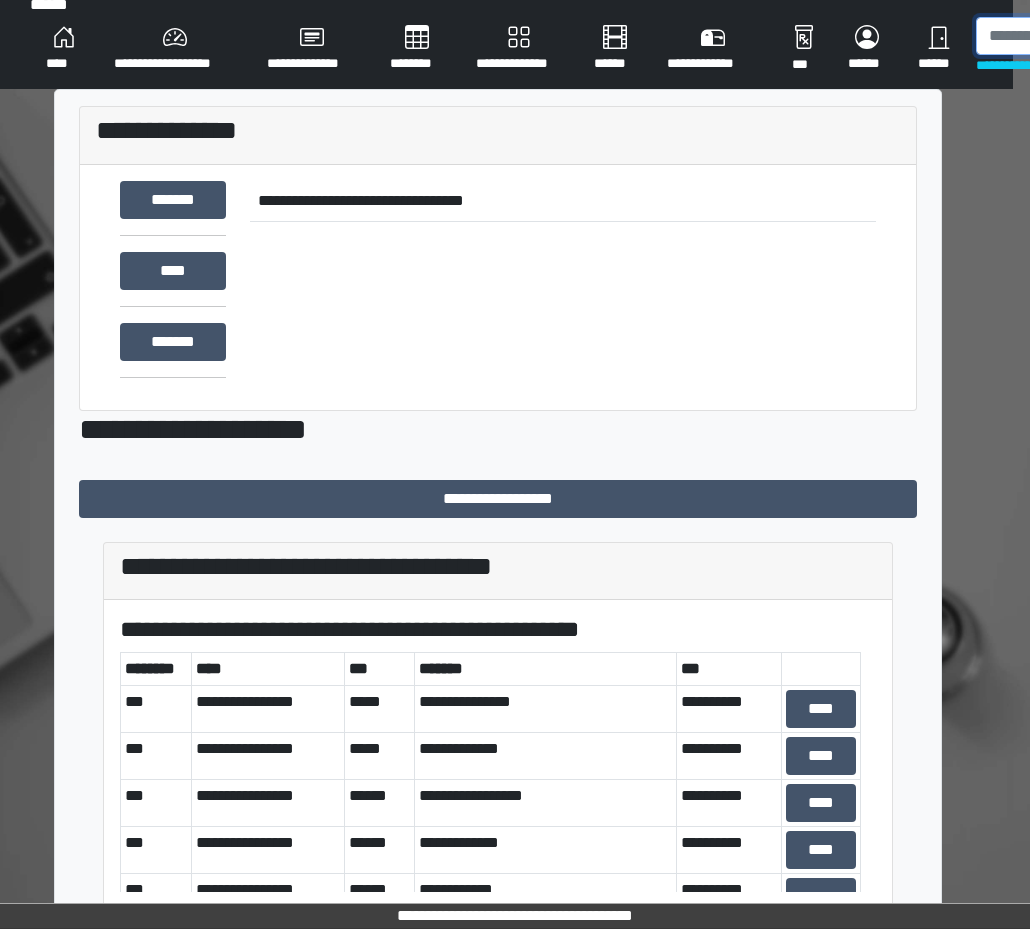 click at bounding box center (1079, 36) 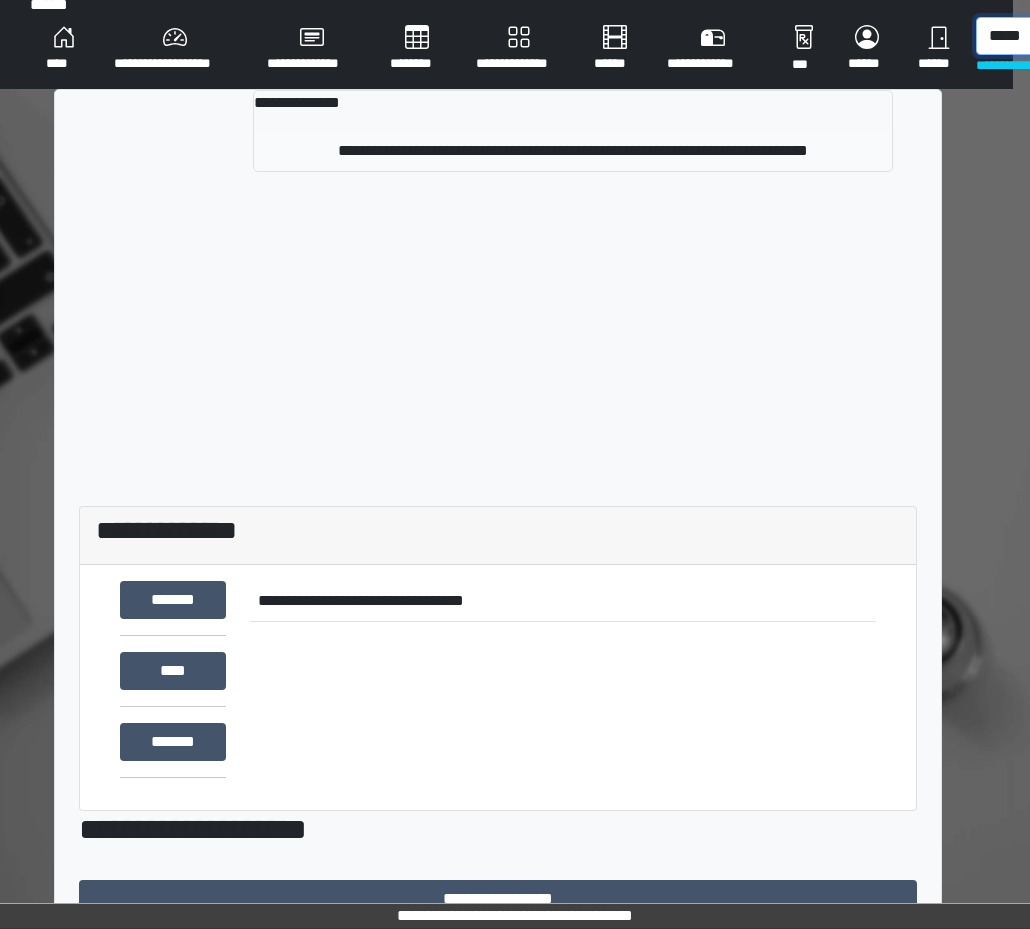 type on "*****" 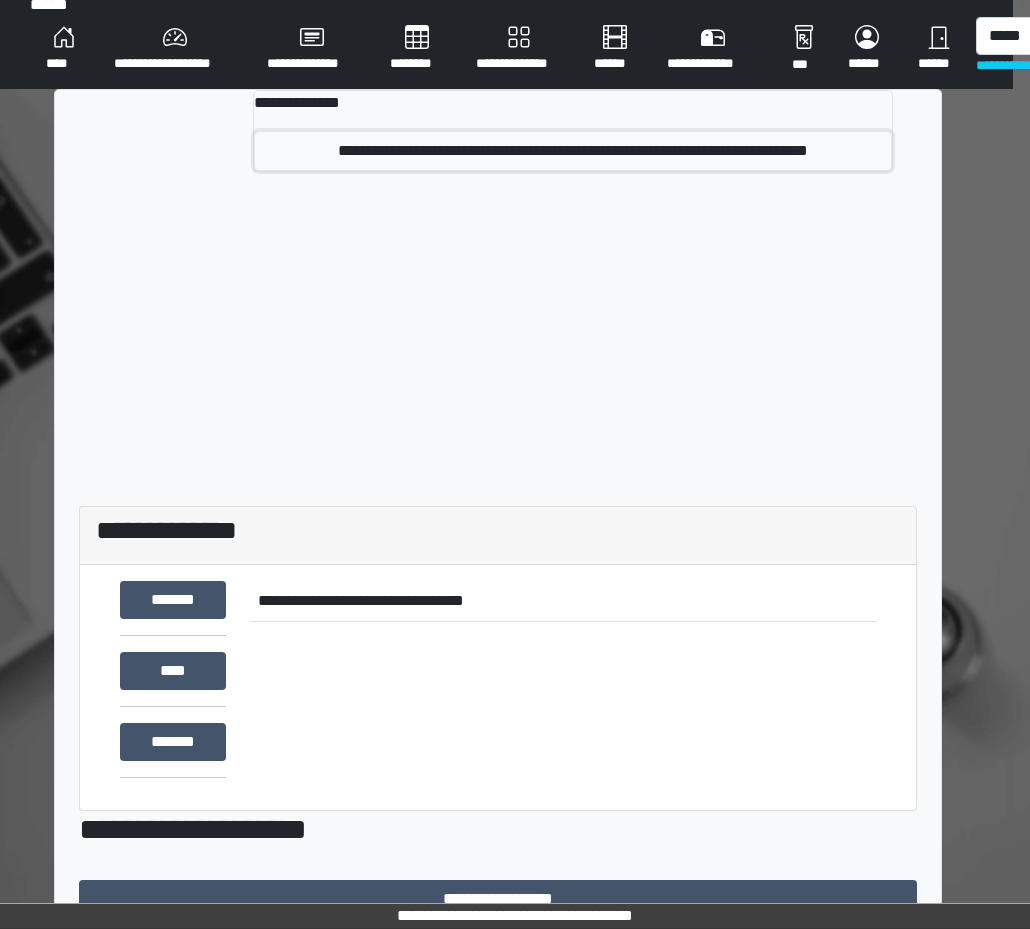 click on "**********" at bounding box center [573, 151] 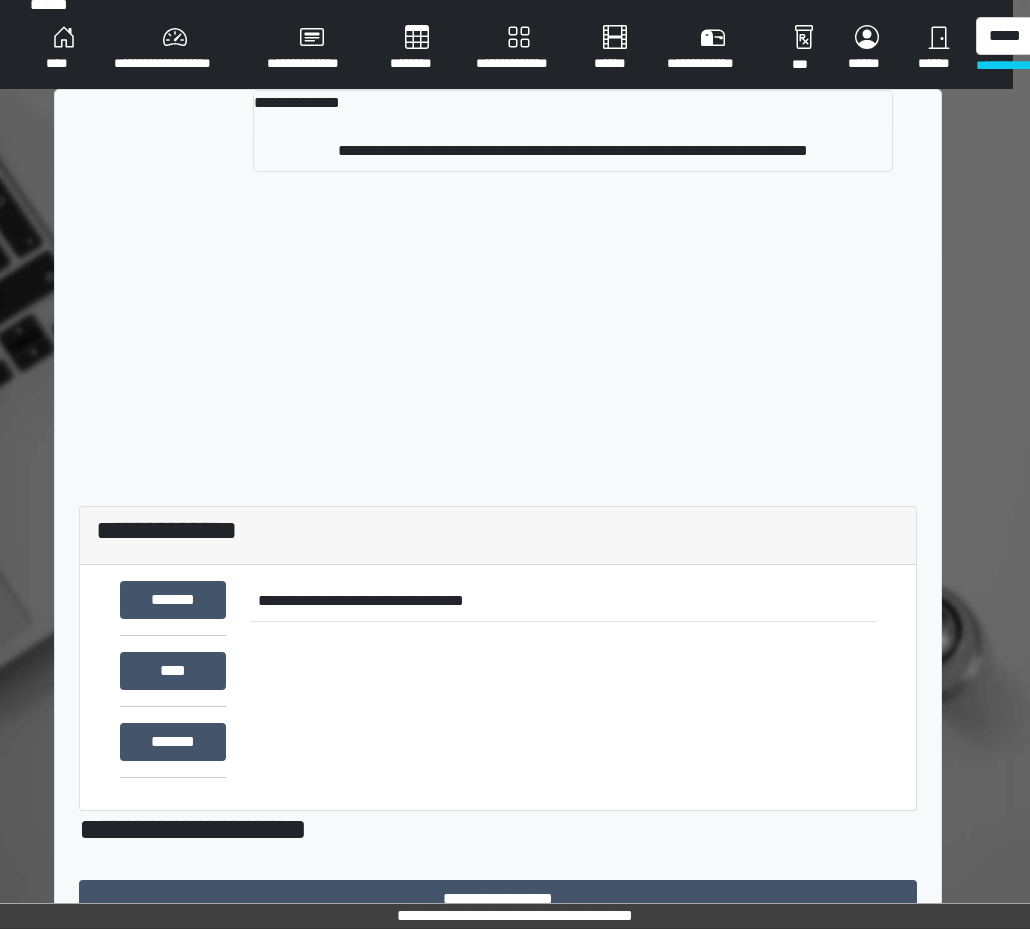 type 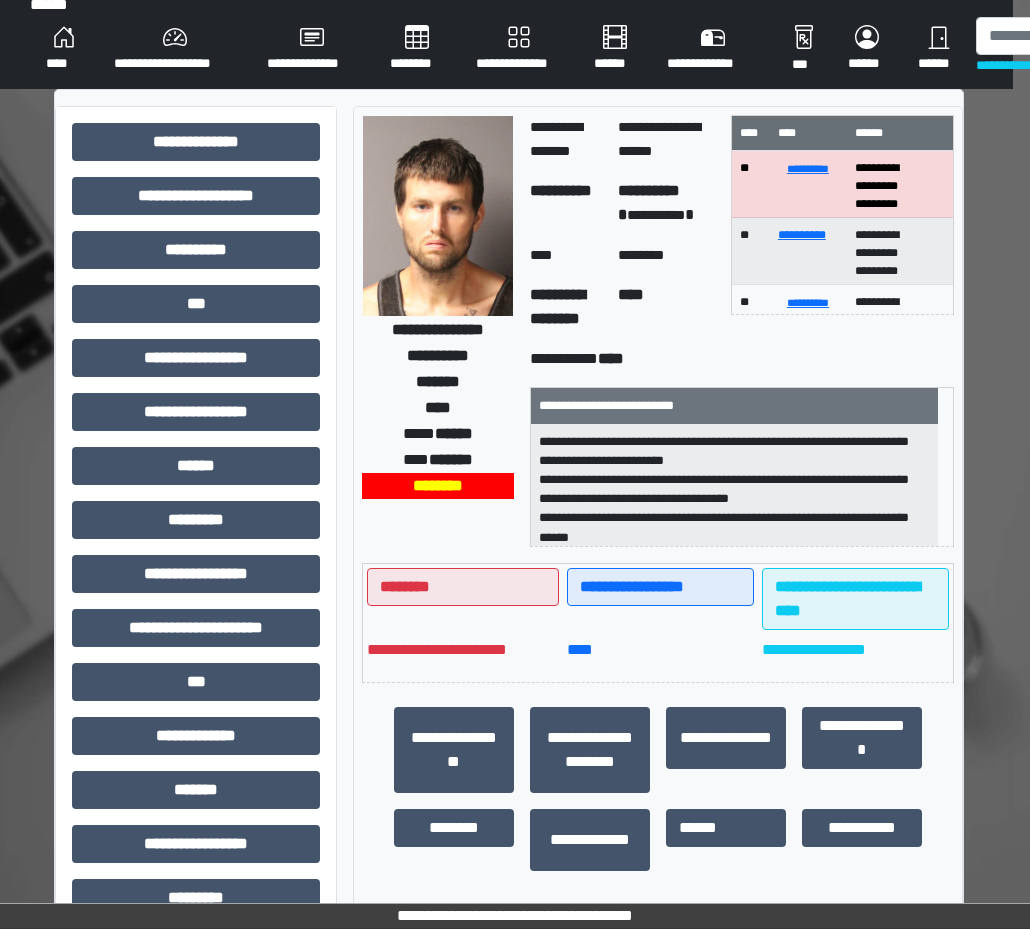 click on "**********" at bounding box center [734, 486] 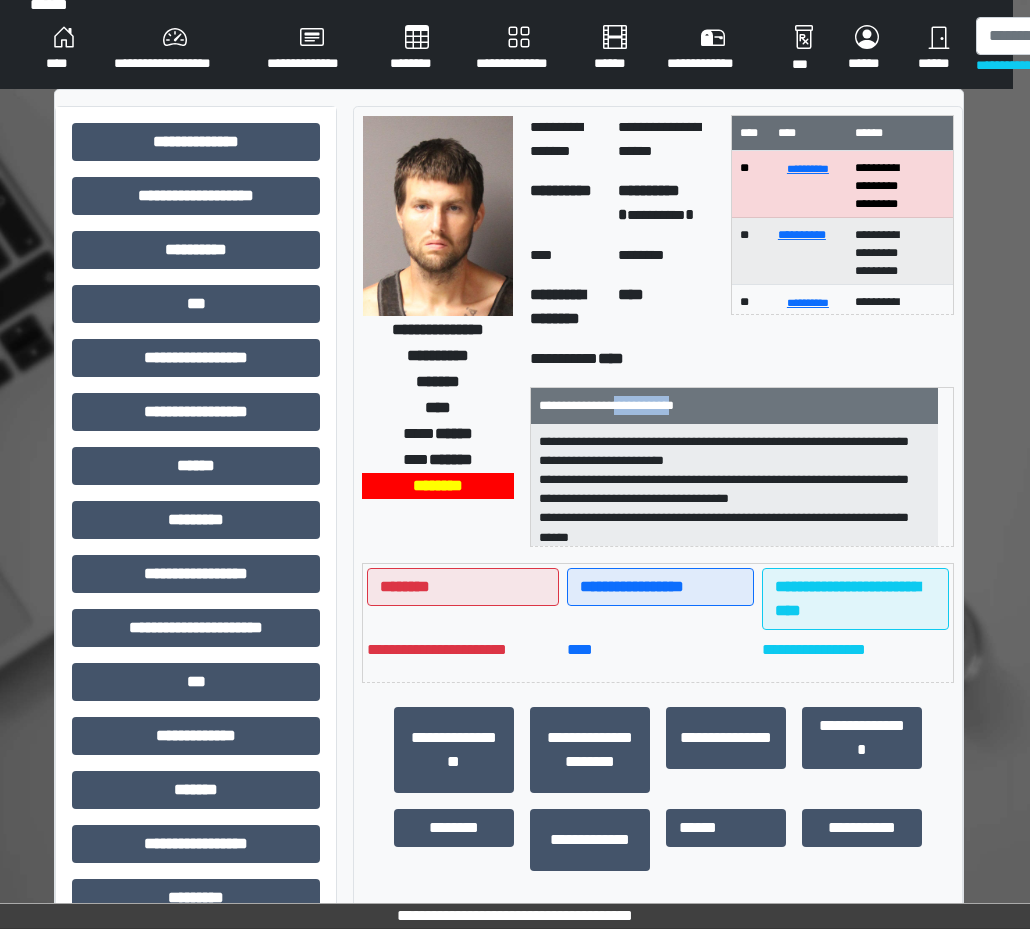 click on "**********" at bounding box center [734, 405] 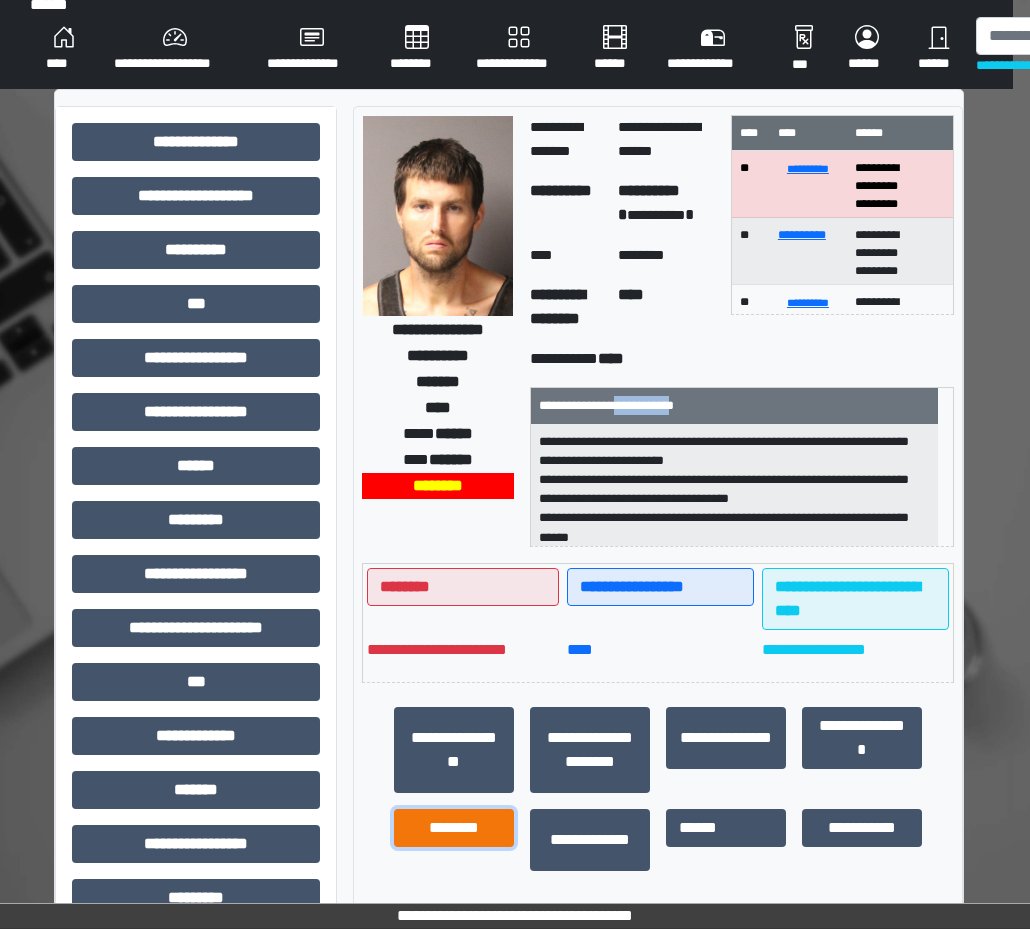 click on "********" at bounding box center (454, 828) 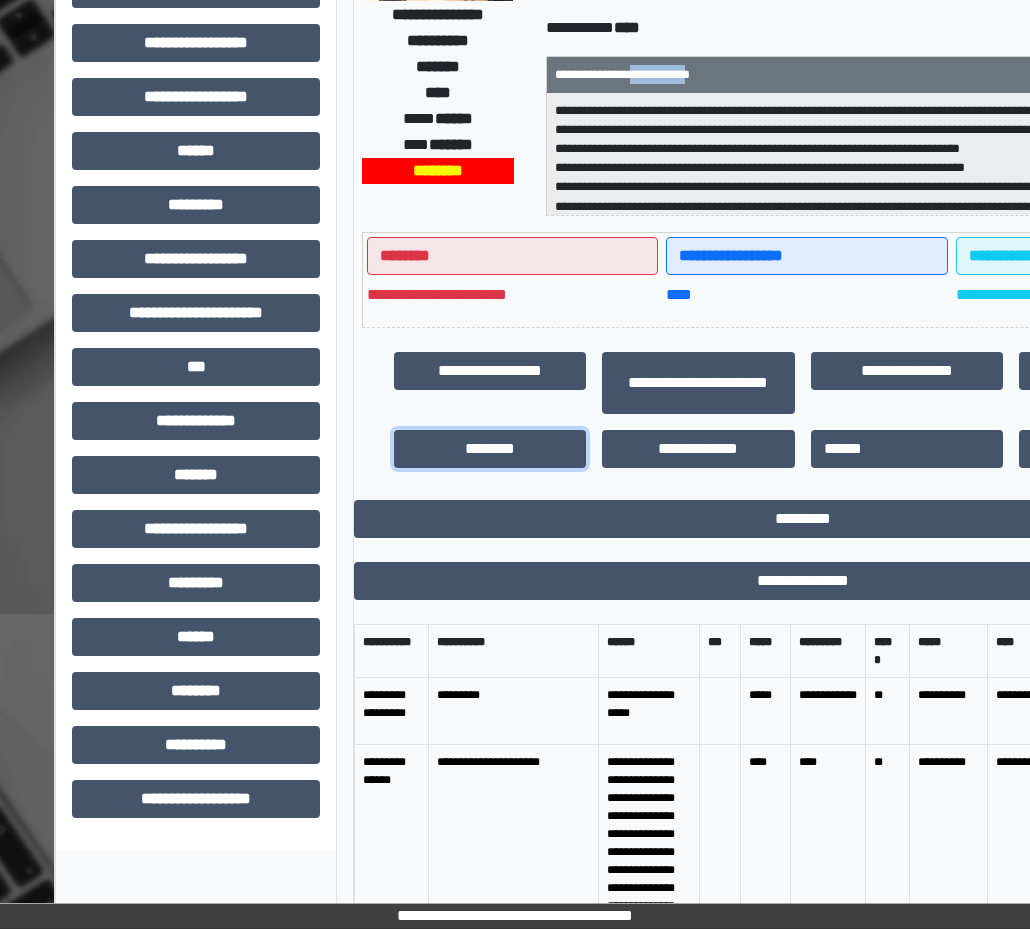 scroll, scrollTop: 469, scrollLeft: 17, axis: both 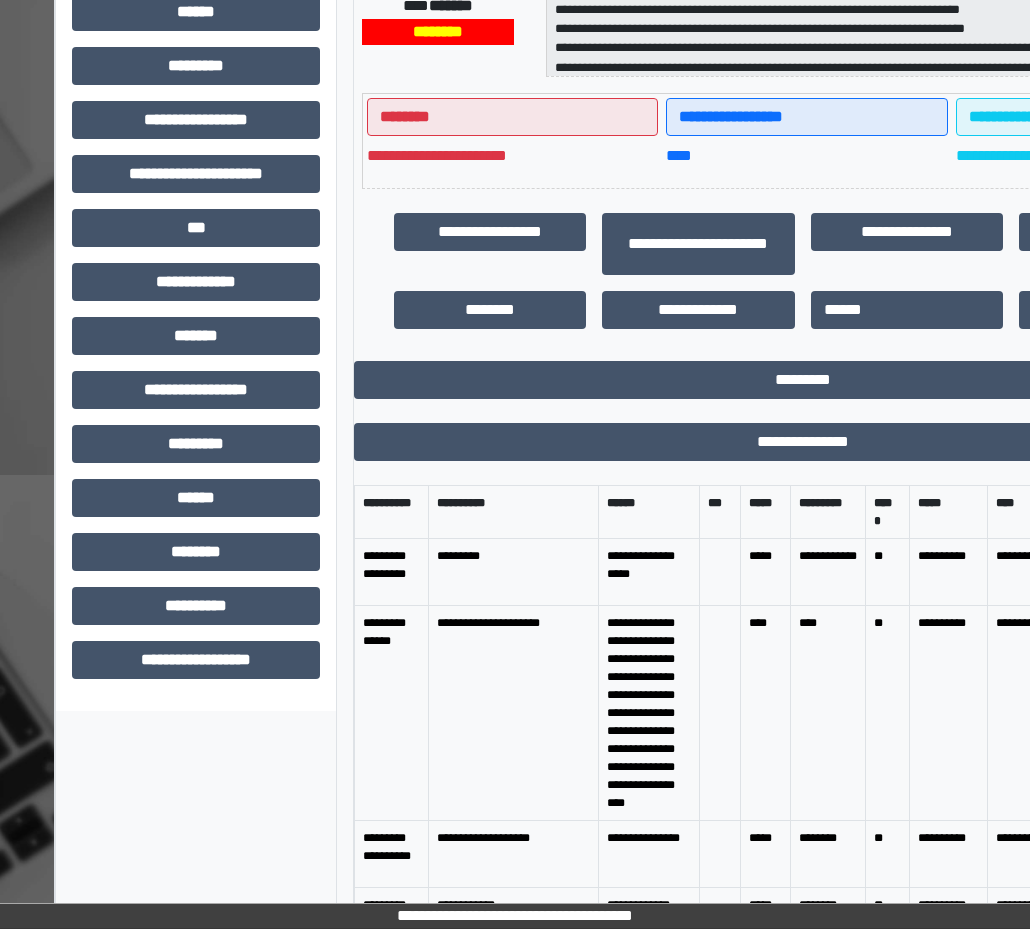 click on "**********" at bounding box center (513, 713) 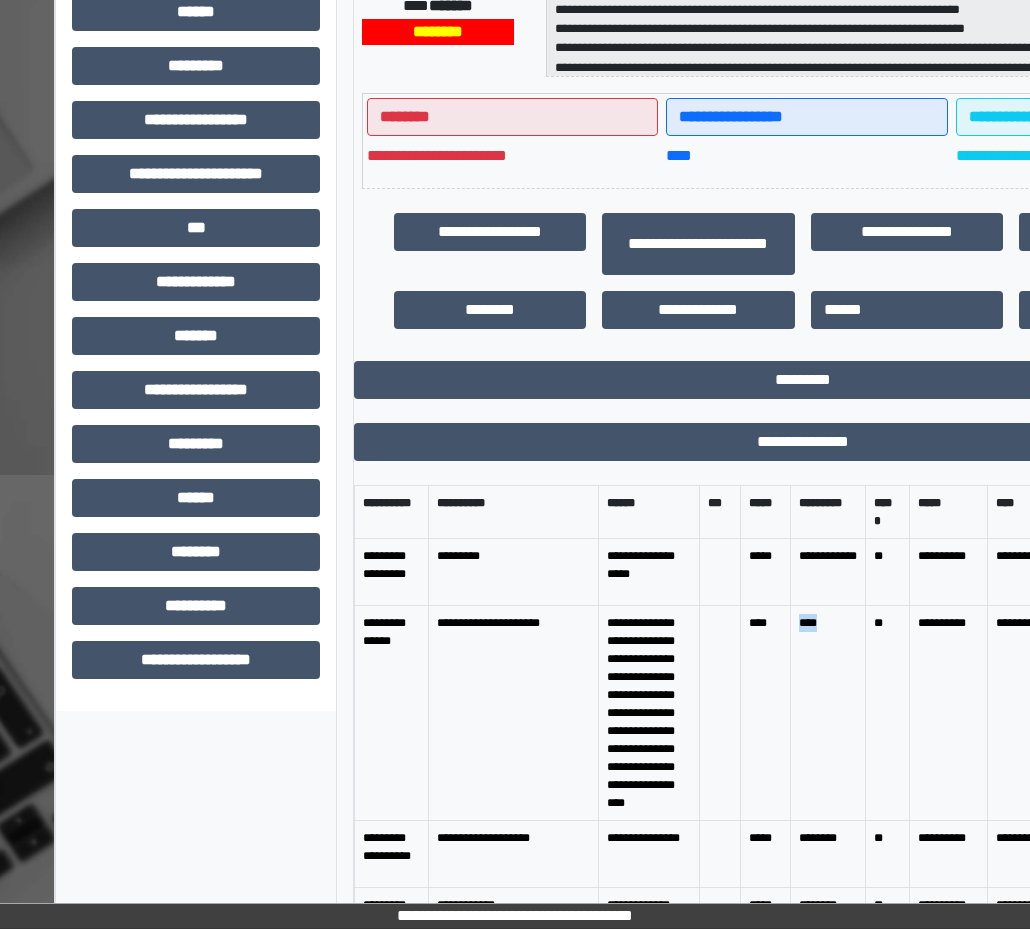 click on "****" at bounding box center [827, 713] 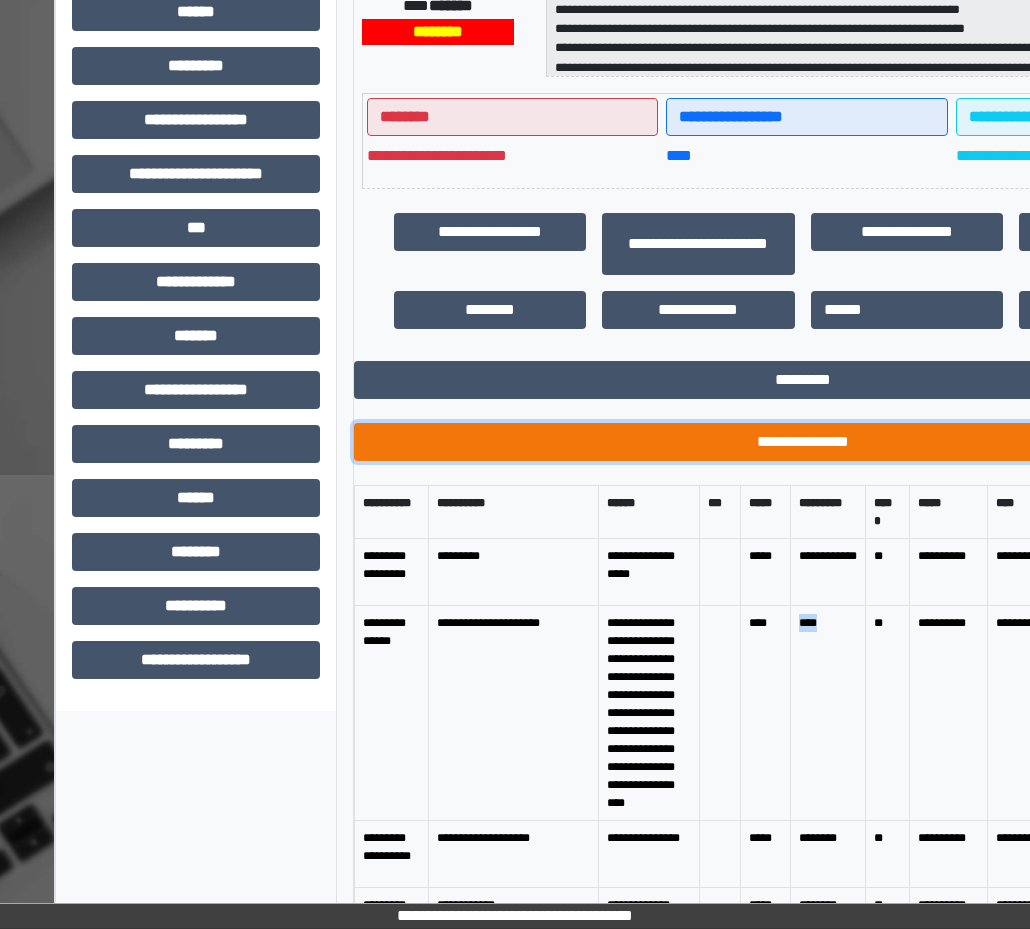 click on "**********" at bounding box center [802, 442] 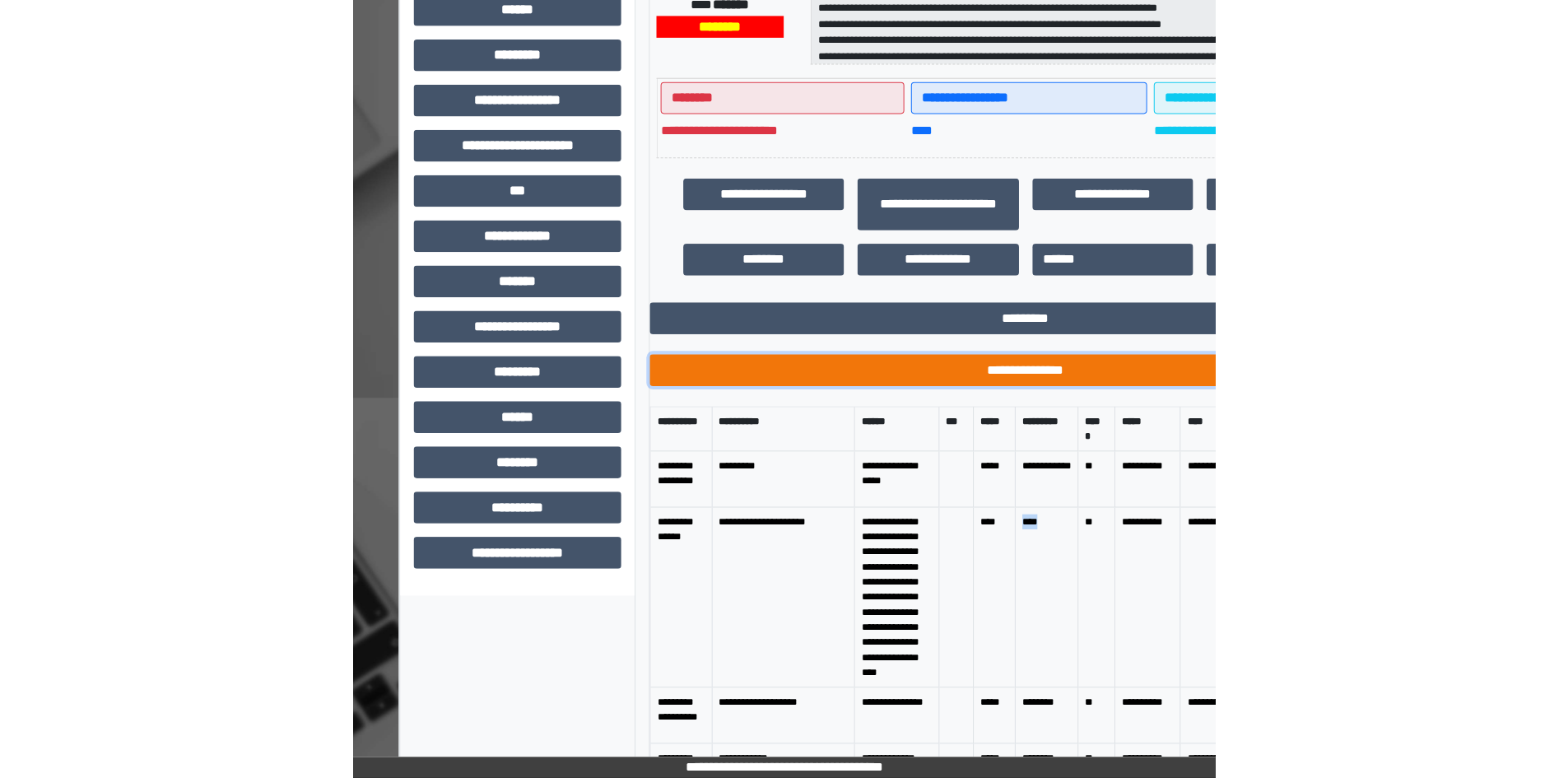 scroll, scrollTop: 378, scrollLeft: 0, axis: vertical 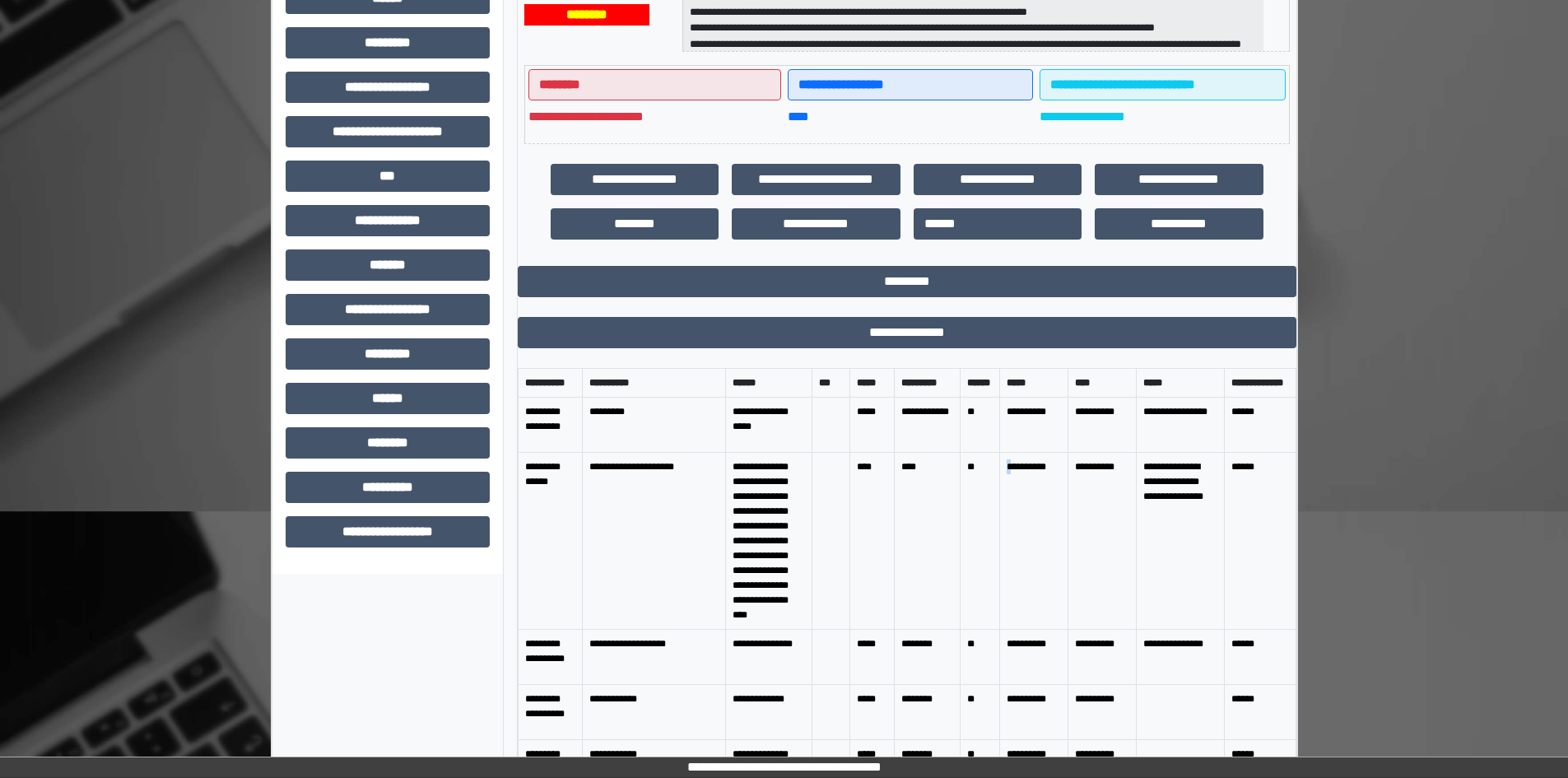 click on "**********" at bounding box center [1034, 541] 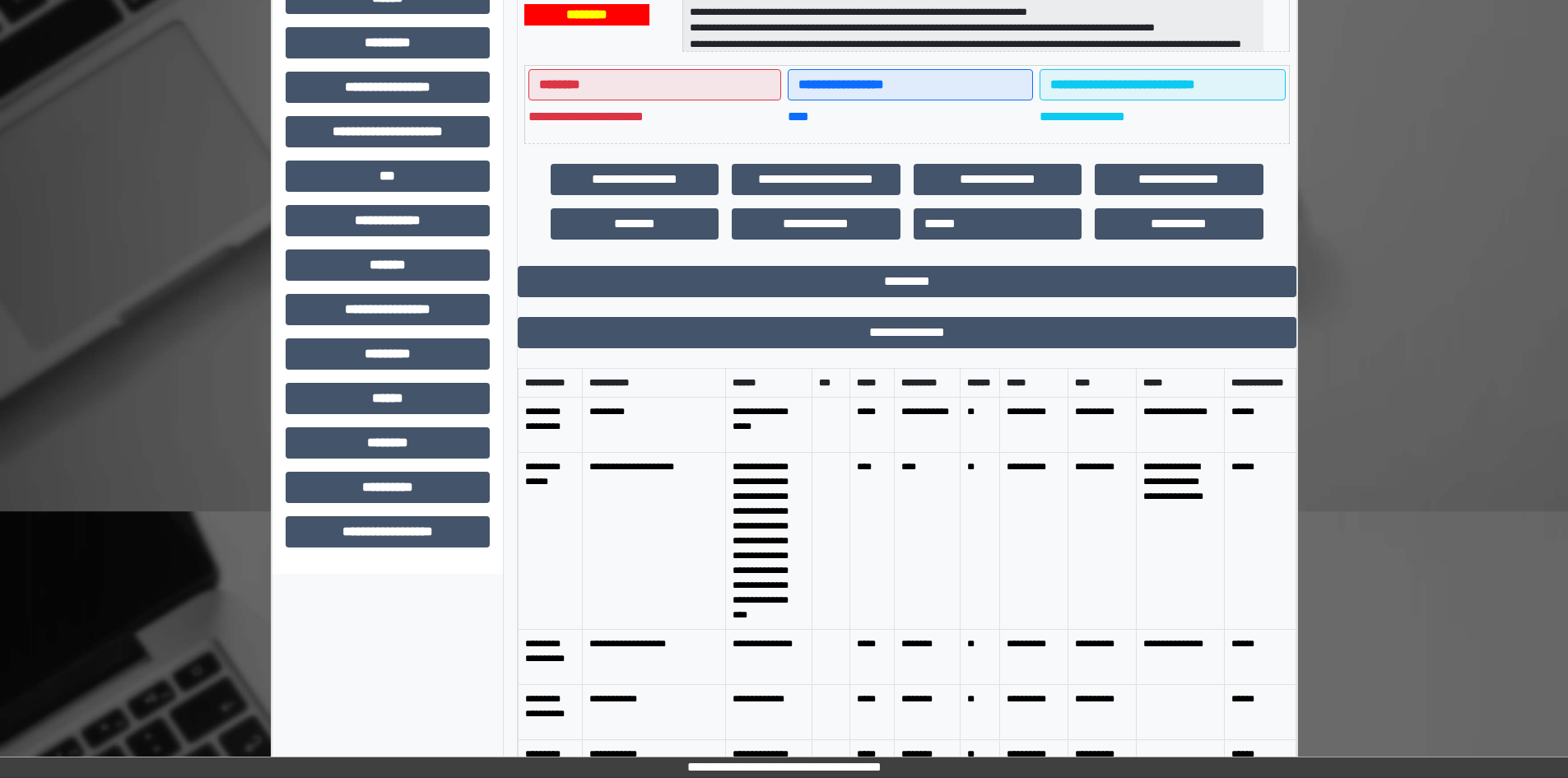 click on "**" at bounding box center (979, 425) 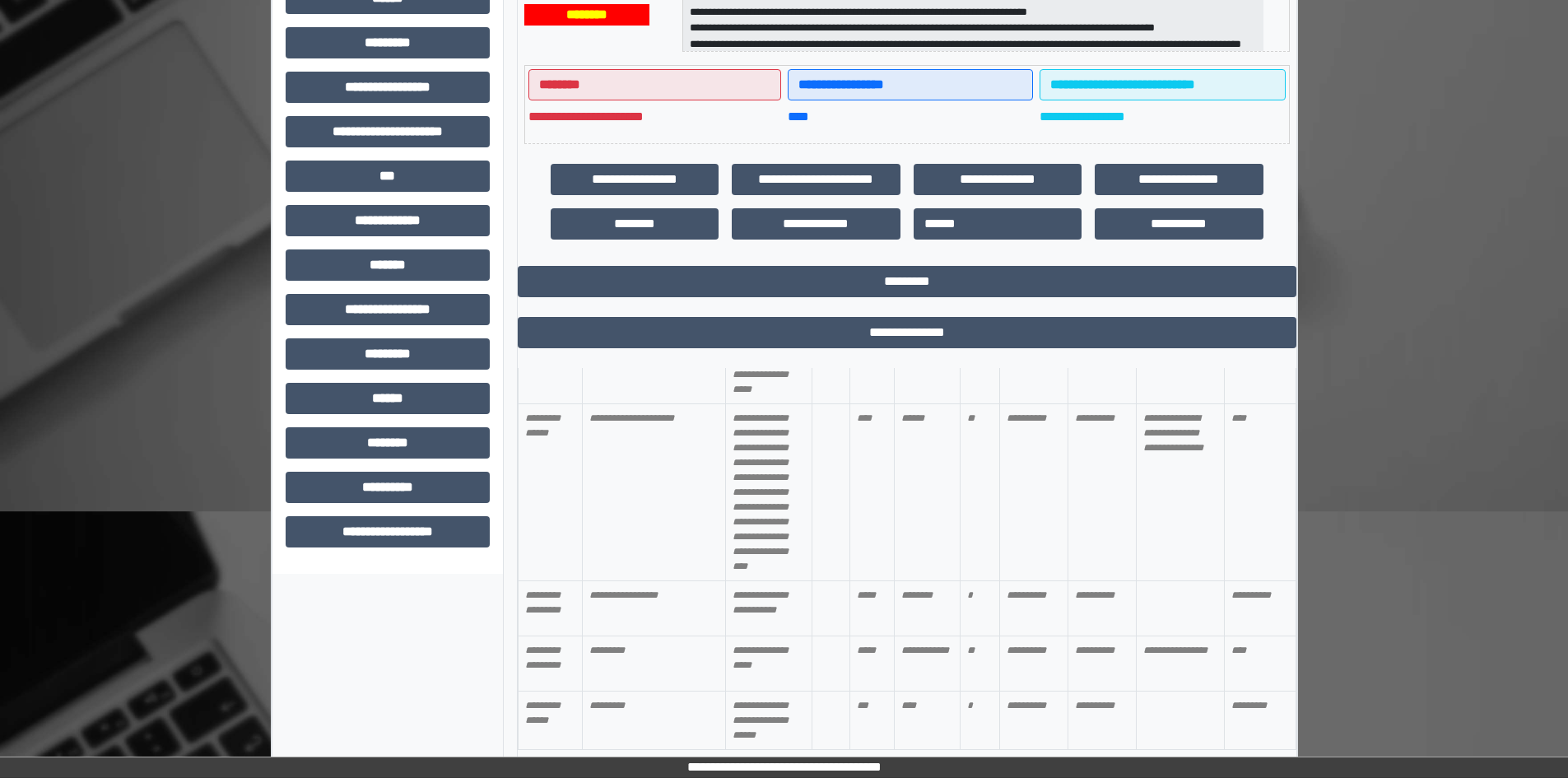 scroll, scrollTop: 2822, scrollLeft: 0, axis: vertical 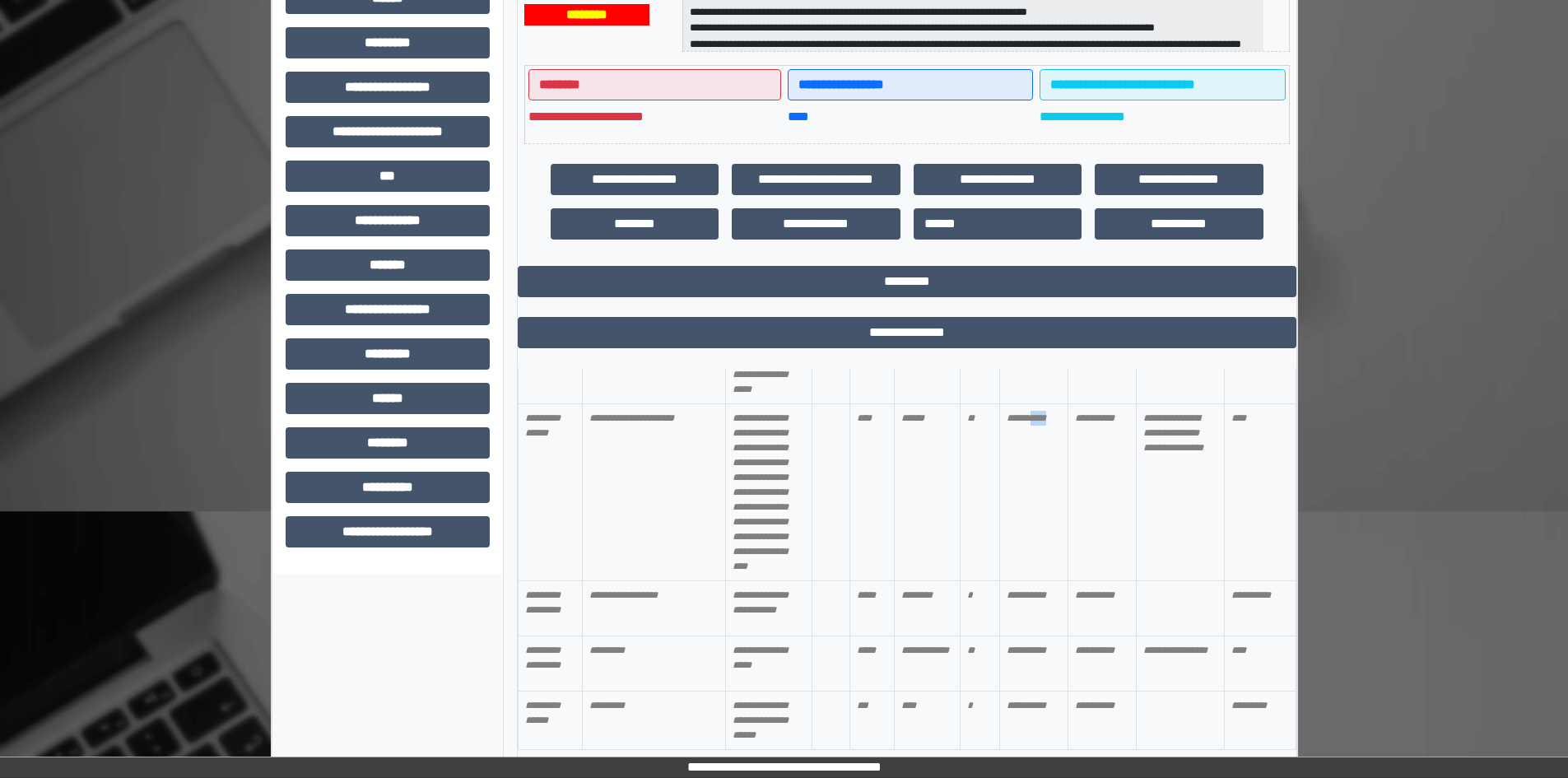 click on "**********" at bounding box center [1034, 492] 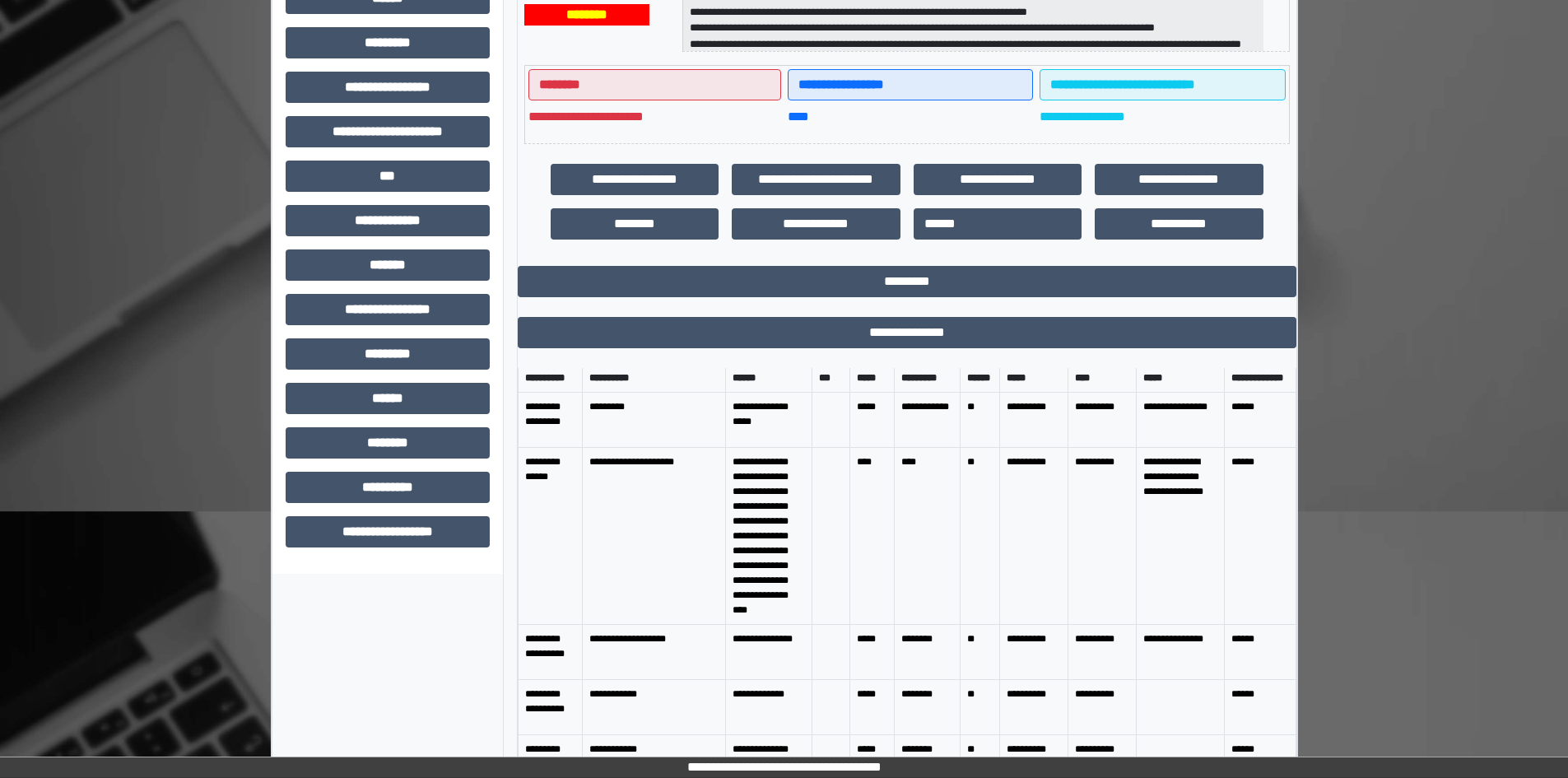 scroll, scrollTop: 0, scrollLeft: 0, axis: both 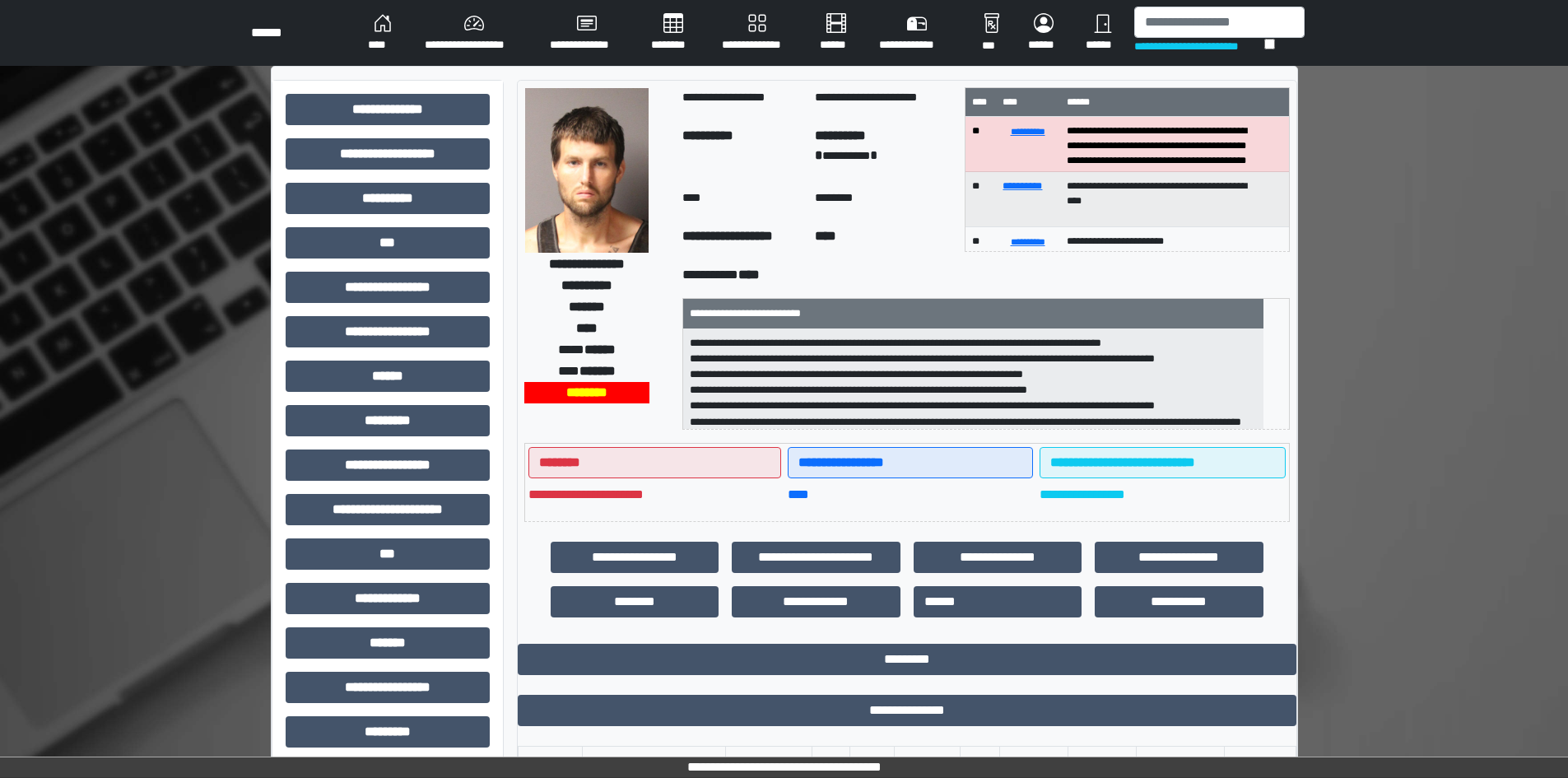 click at bounding box center (587, 170) 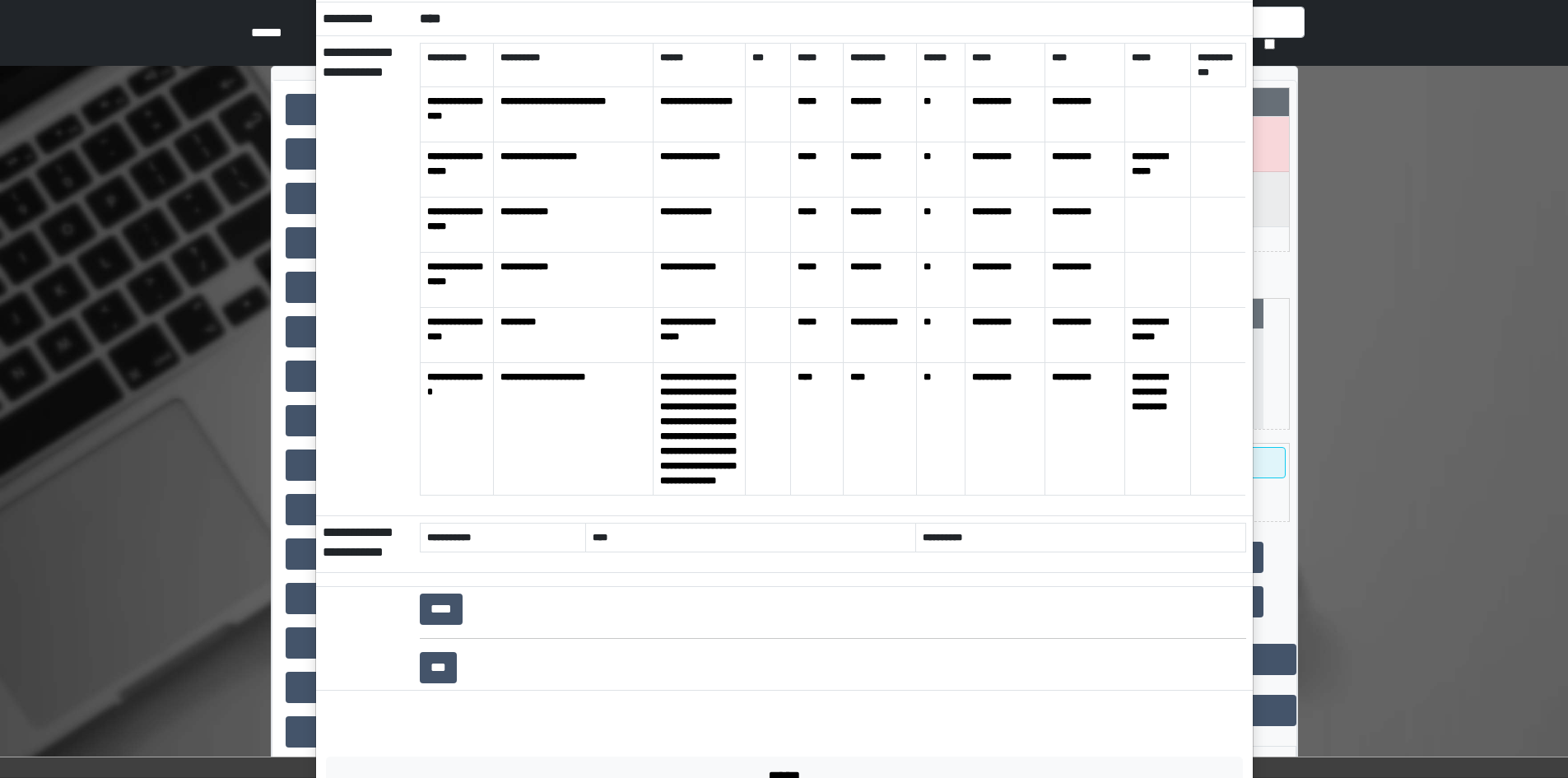 scroll, scrollTop: 303, scrollLeft: 0, axis: vertical 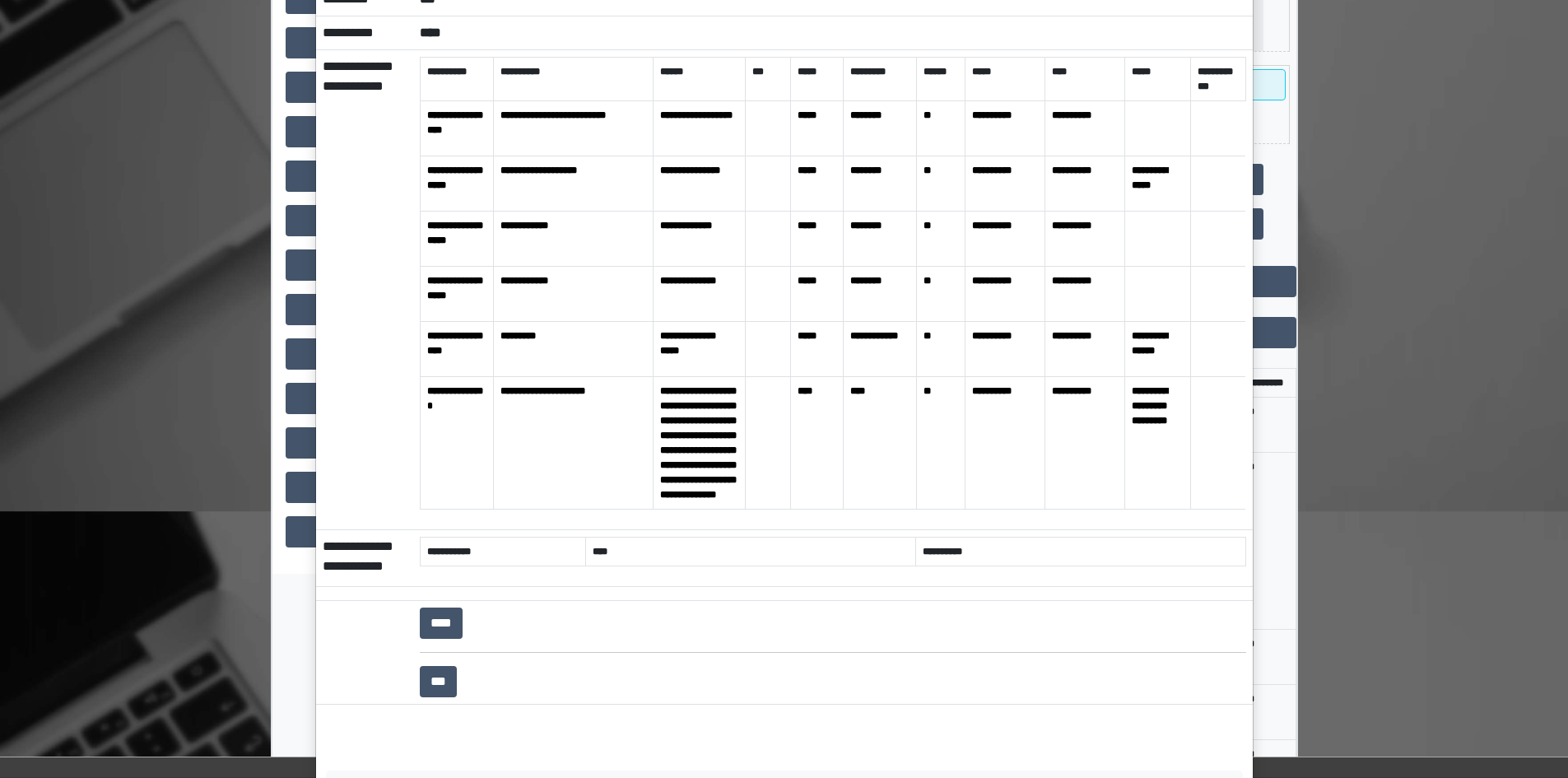 click on "**********" at bounding box center [784, 389] 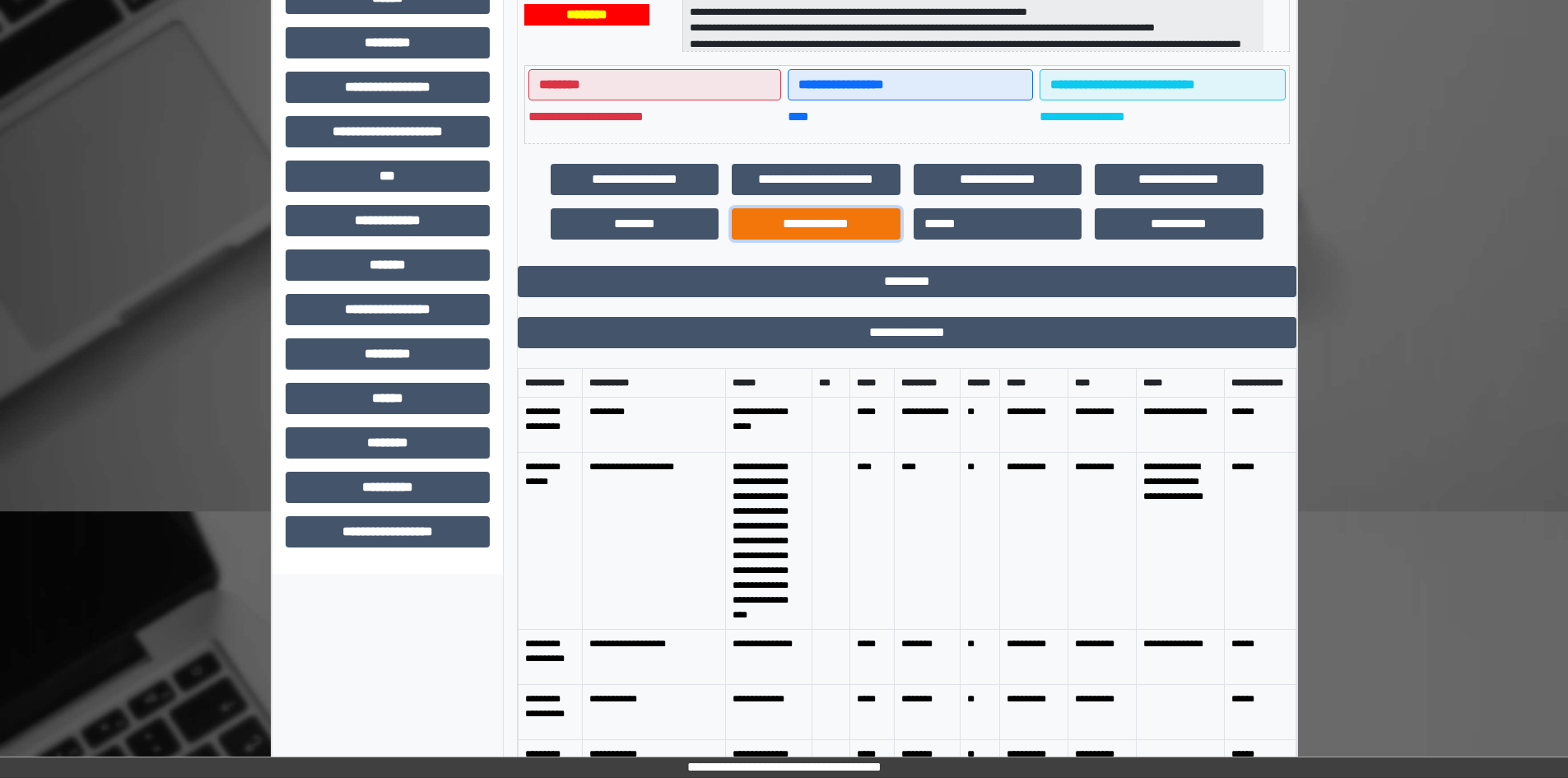 click on "**********" at bounding box center [816, 224] 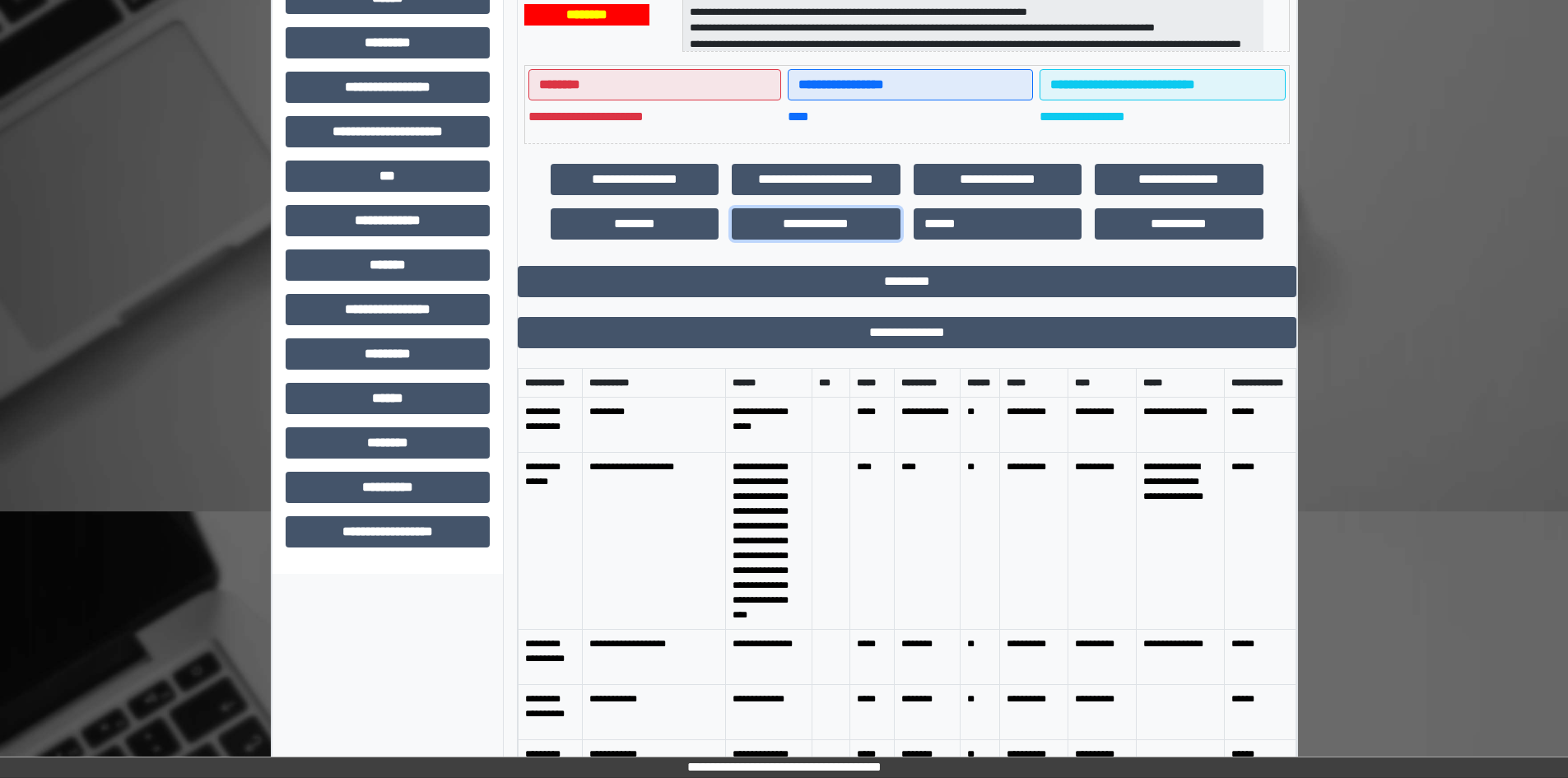 scroll, scrollTop: 189, scrollLeft: 0, axis: vertical 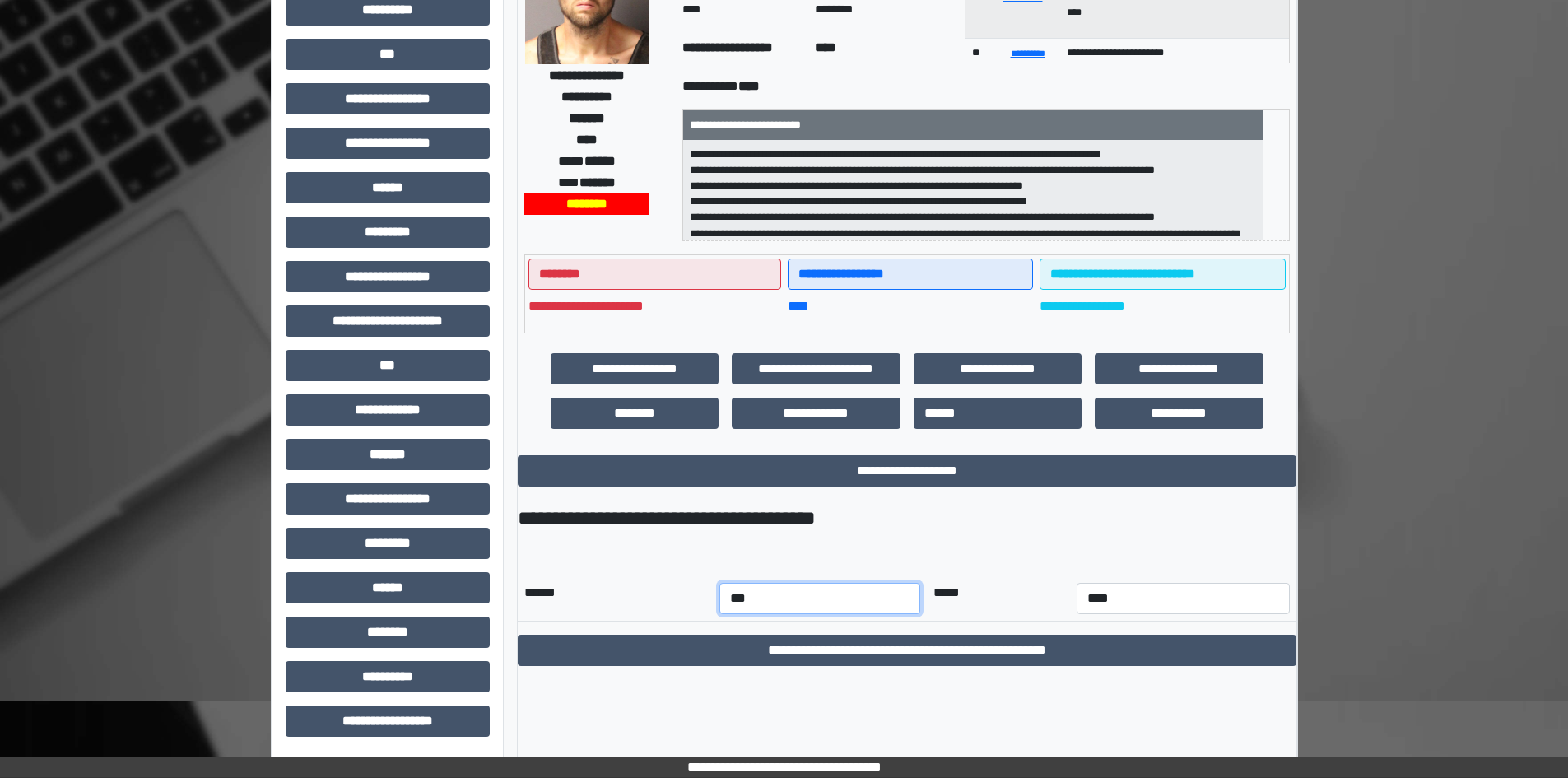 click on "***
***
***
***
***
***
***
***
***
***
***
***" at bounding box center (820, 599) 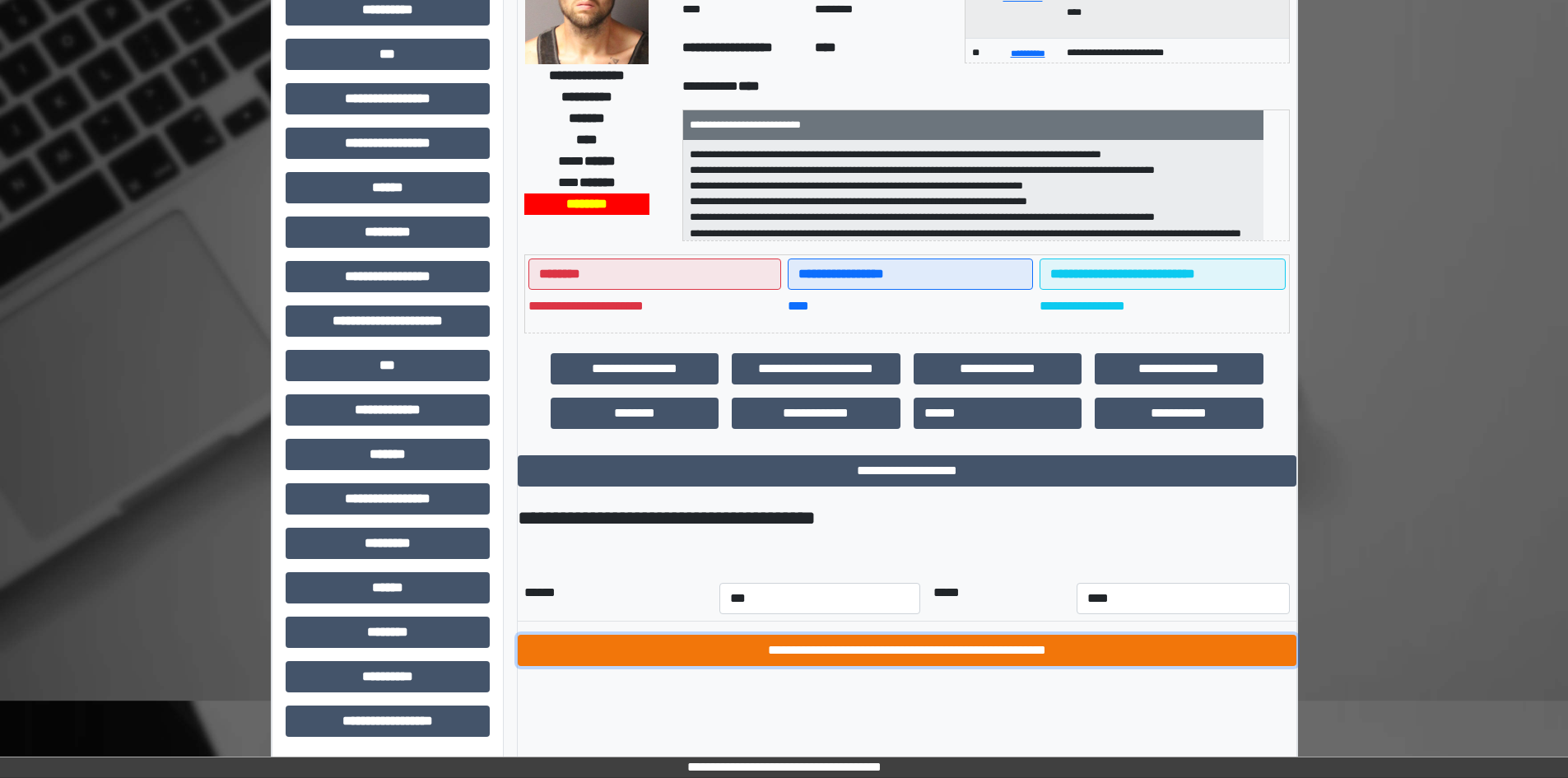 click on "**********" at bounding box center (907, 650) 